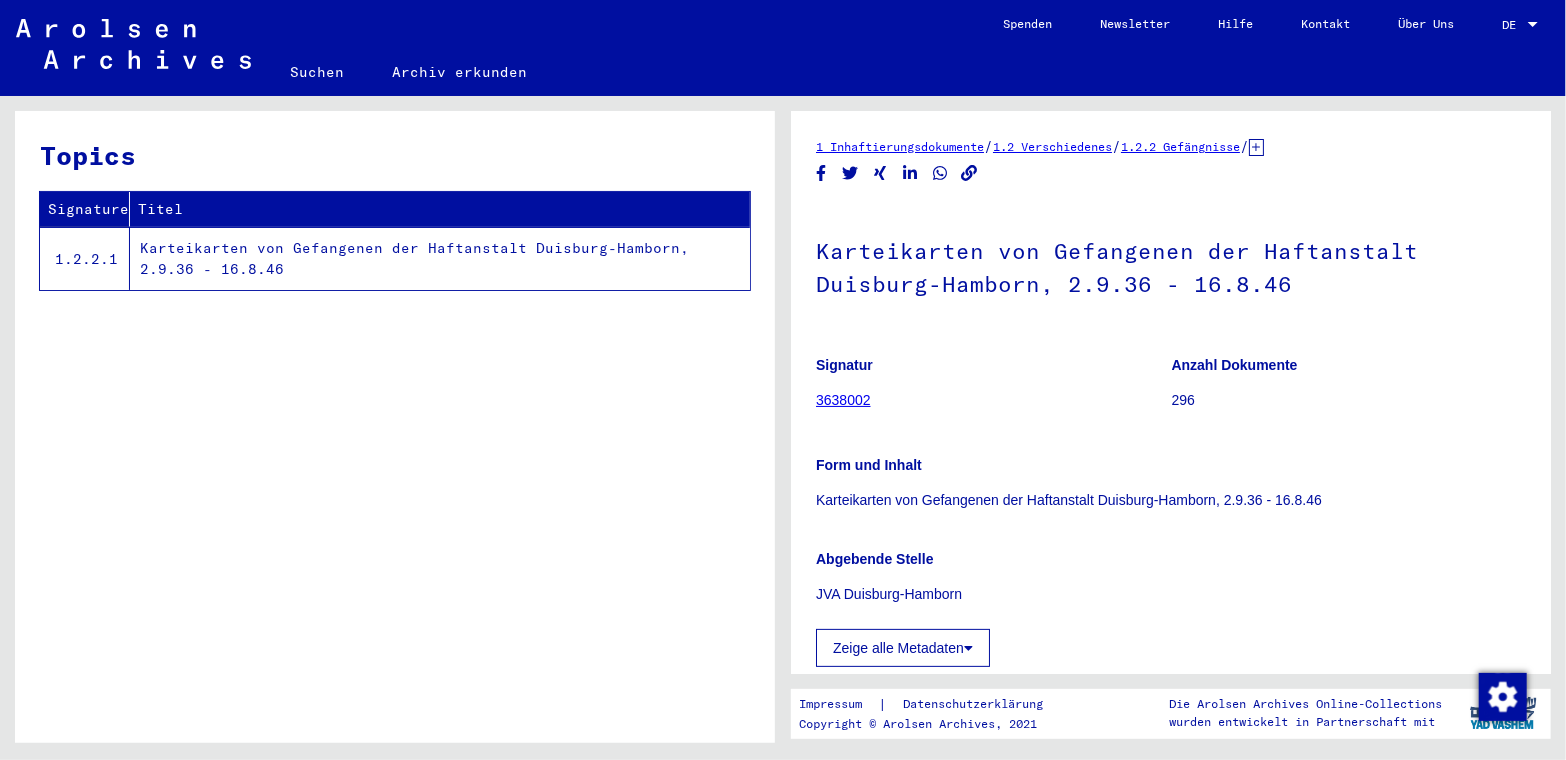 scroll, scrollTop: 0, scrollLeft: 0, axis: both 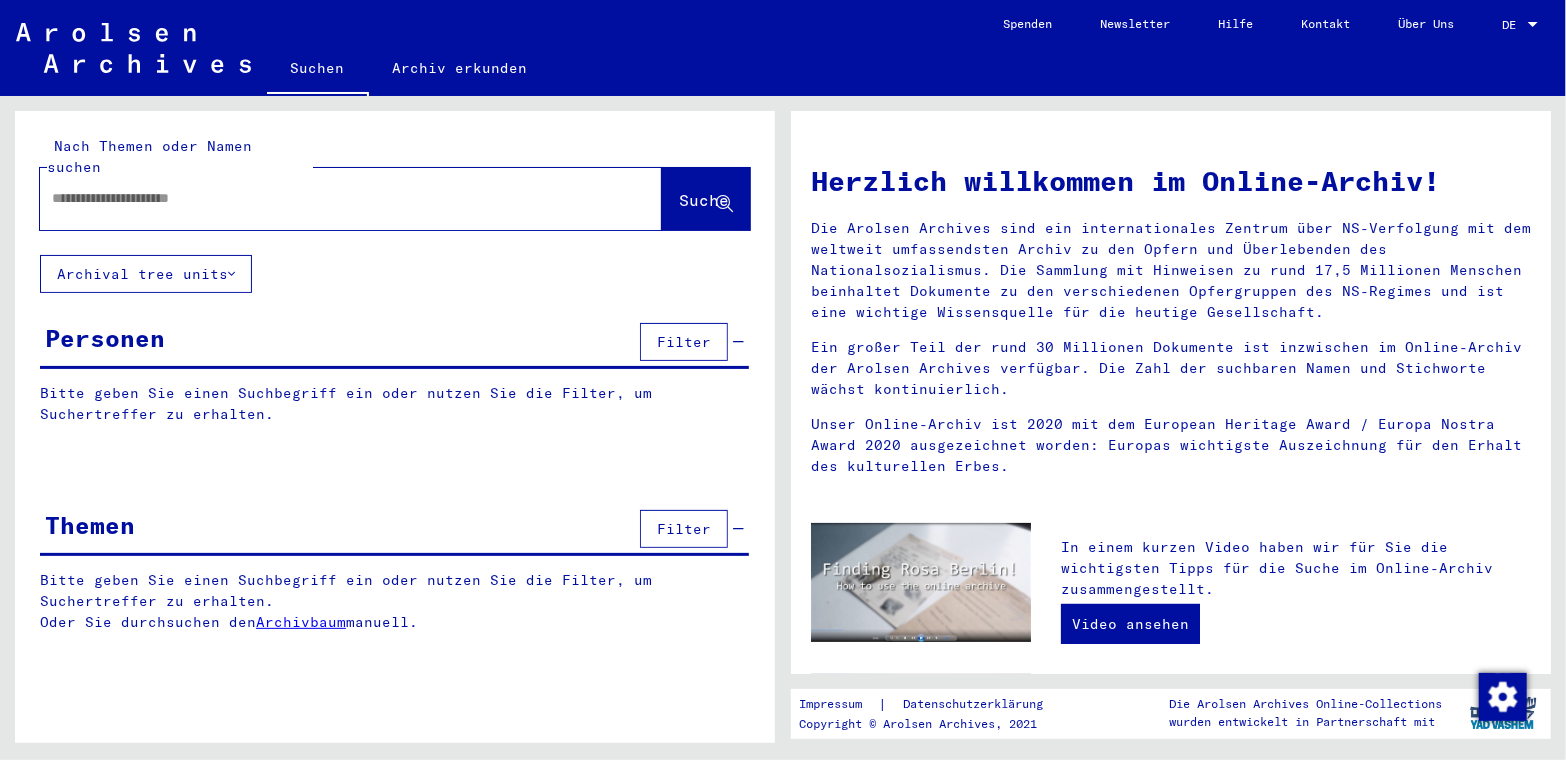 click 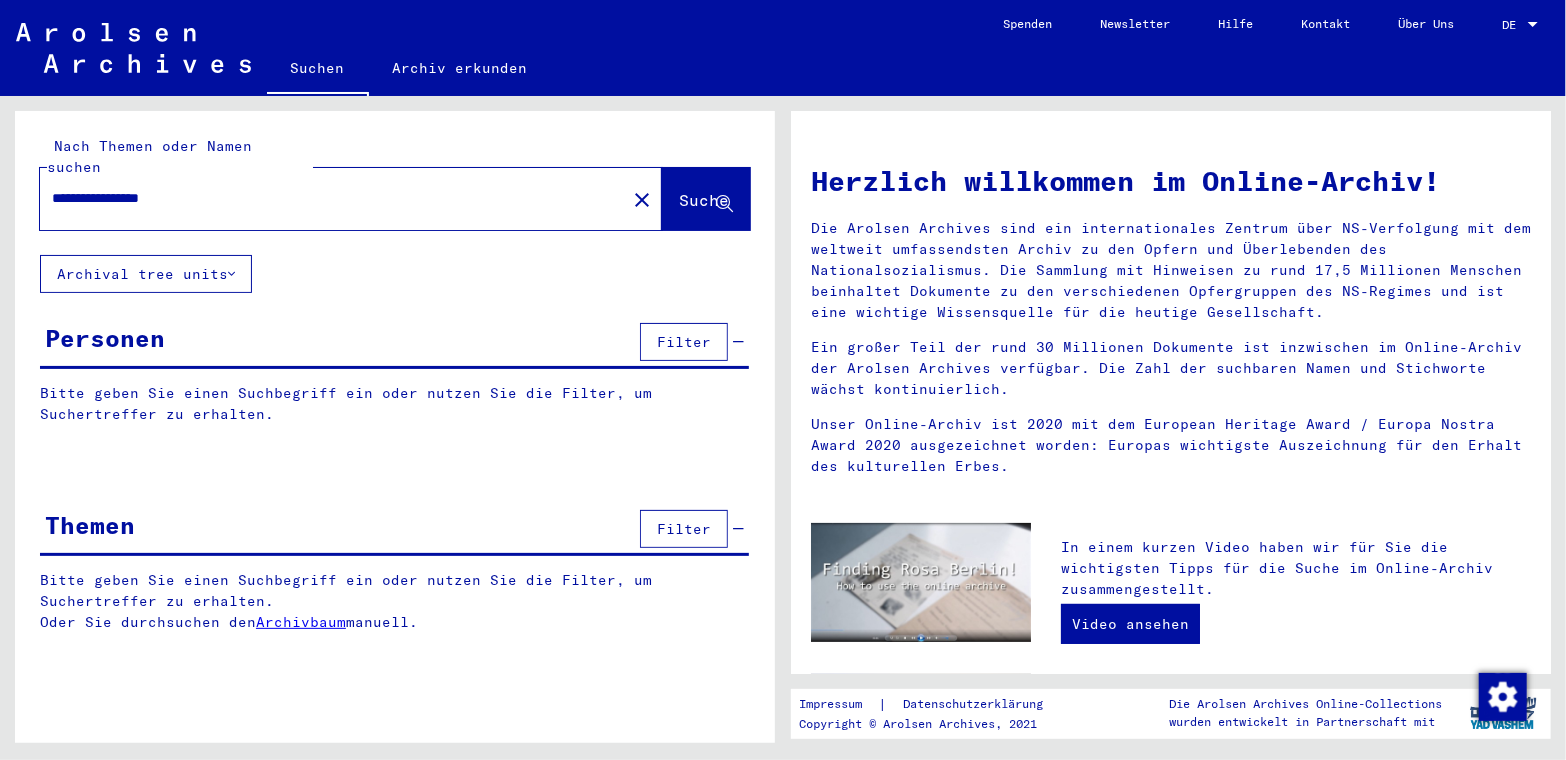 type on "**********" 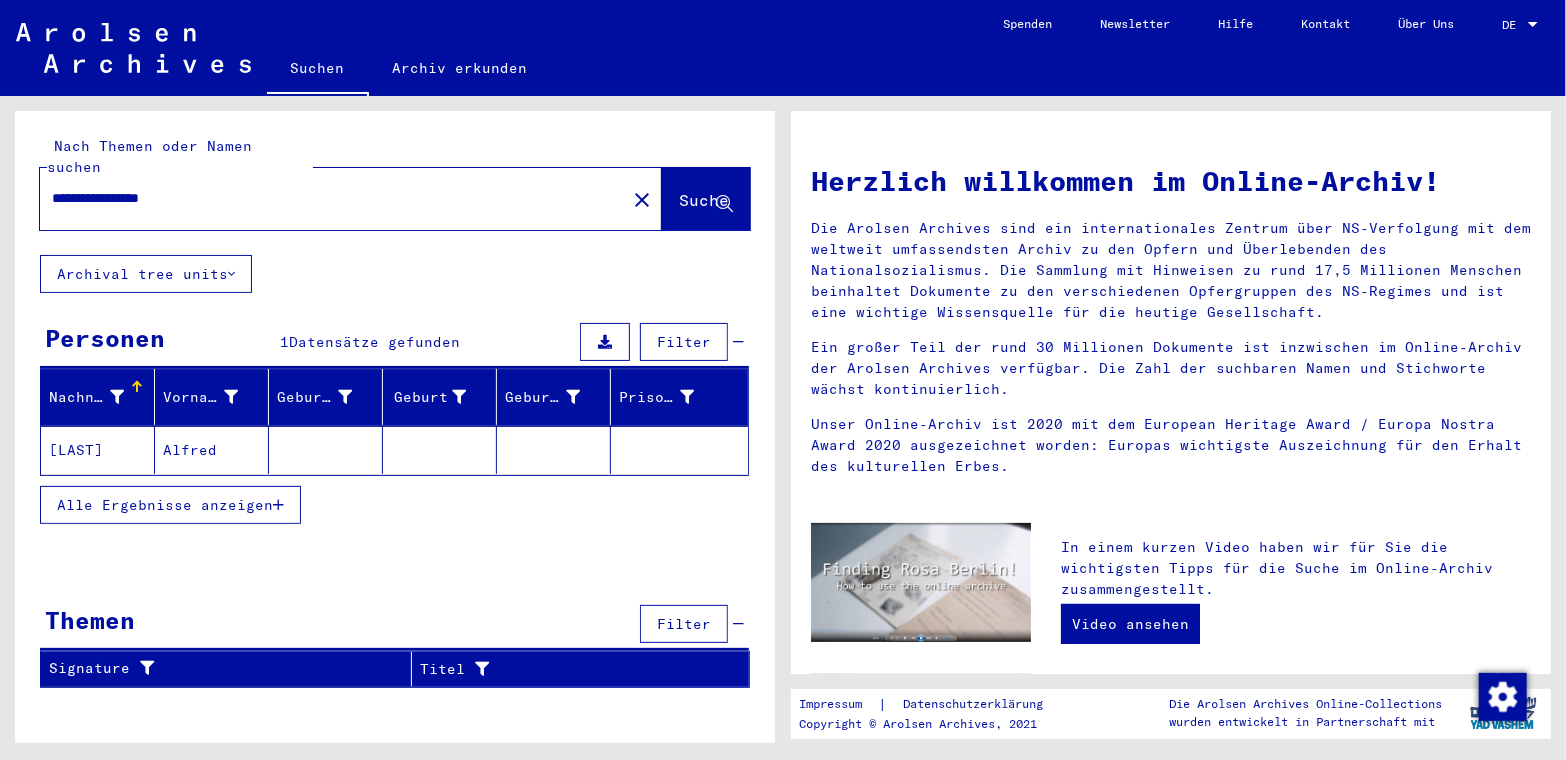click 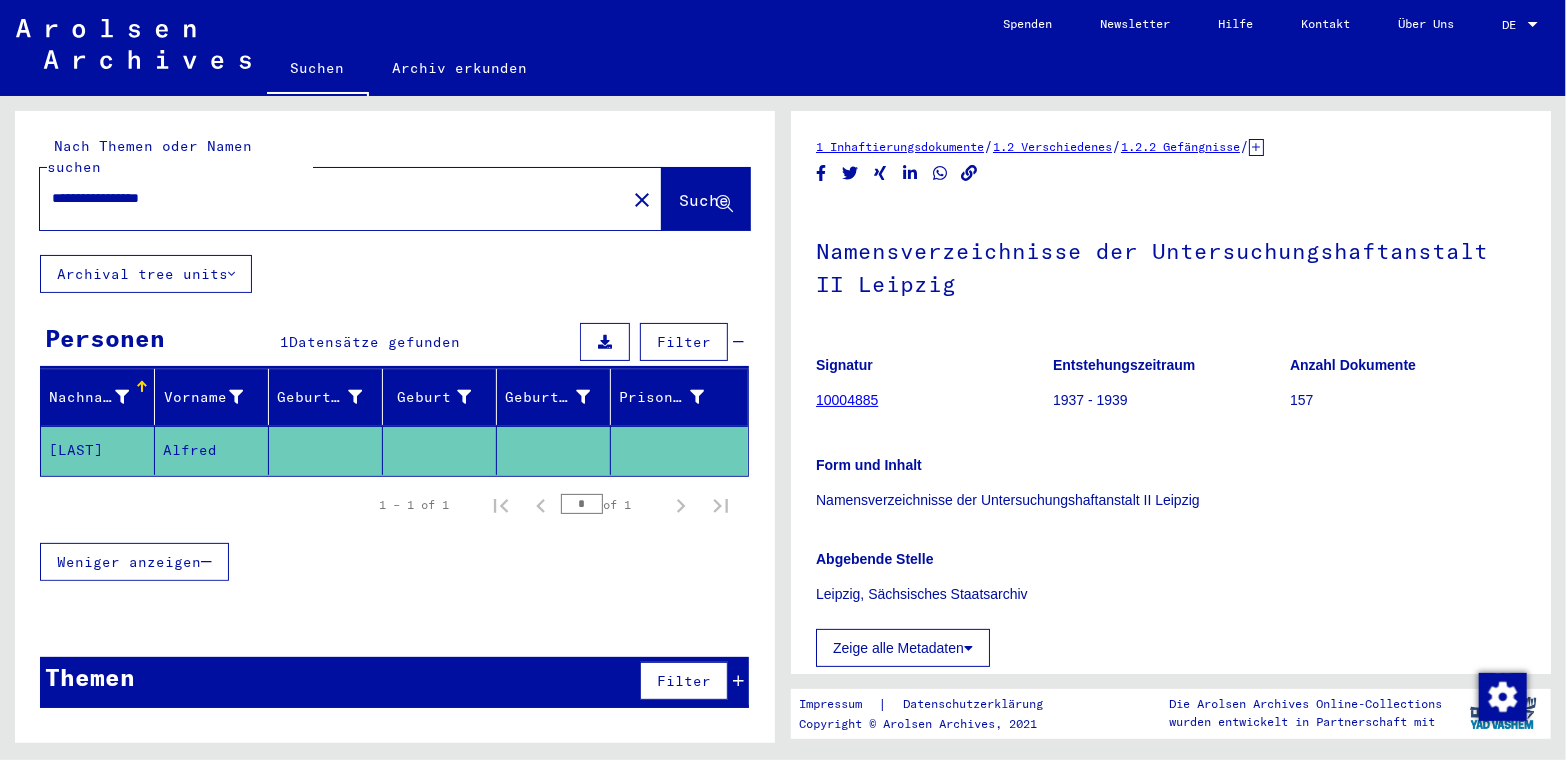 scroll, scrollTop: 0, scrollLeft: 0, axis: both 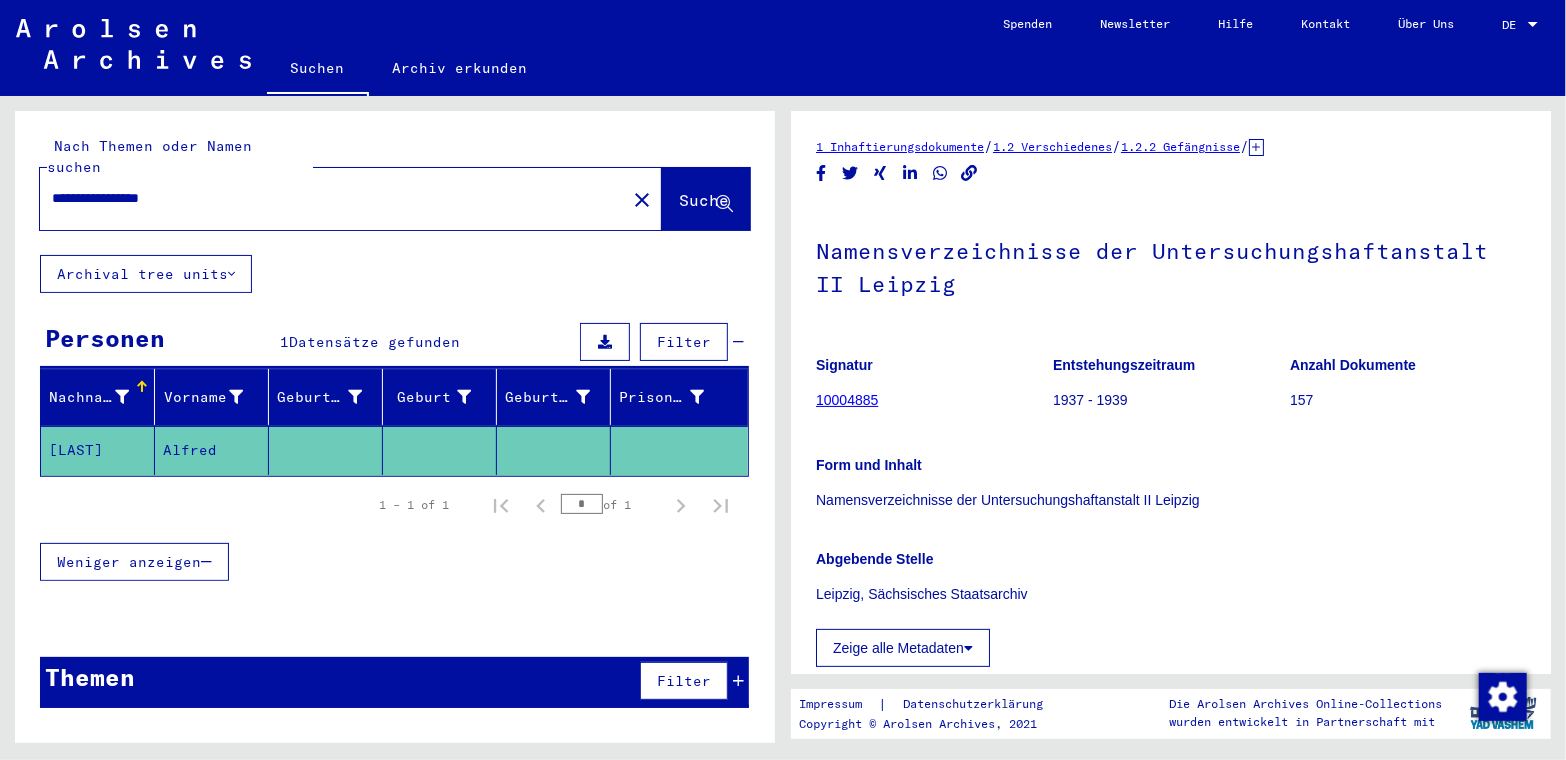 click on "10004885" 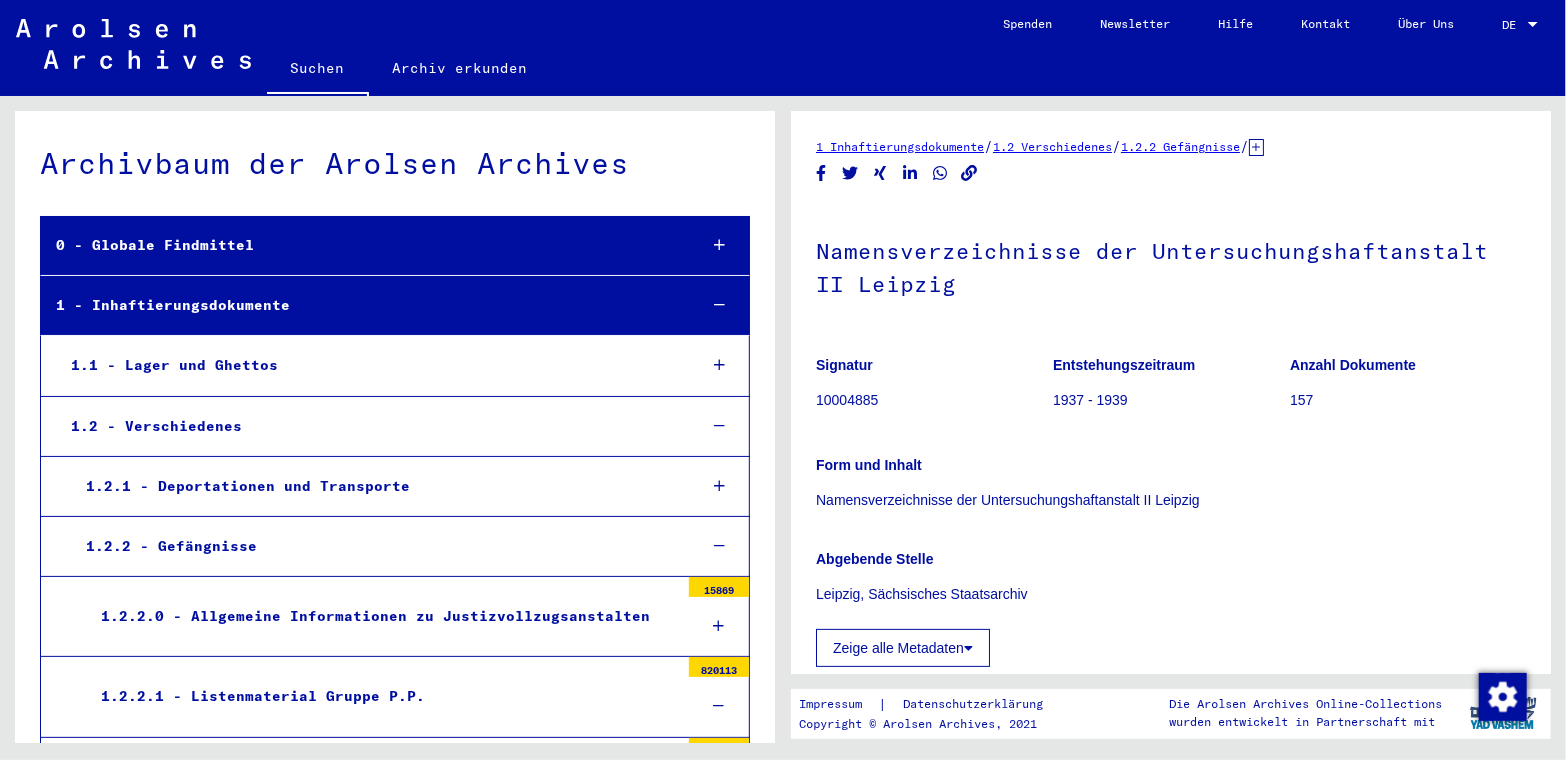 scroll, scrollTop: 6881, scrollLeft: 0, axis: vertical 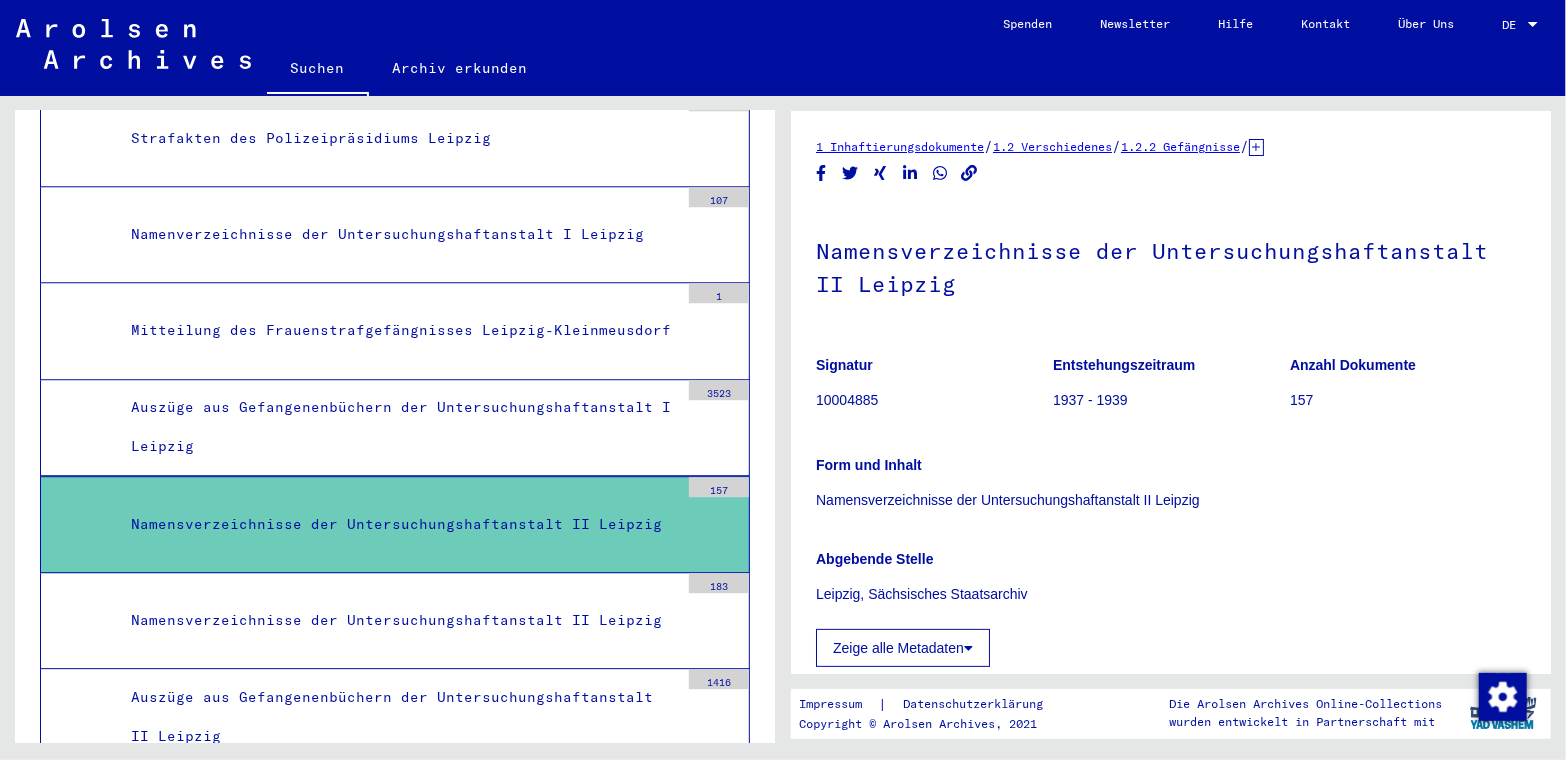 click on "Namensverzeichnisse der Untersuchungshaftanstalt II Leipzig" at bounding box center [397, 524] 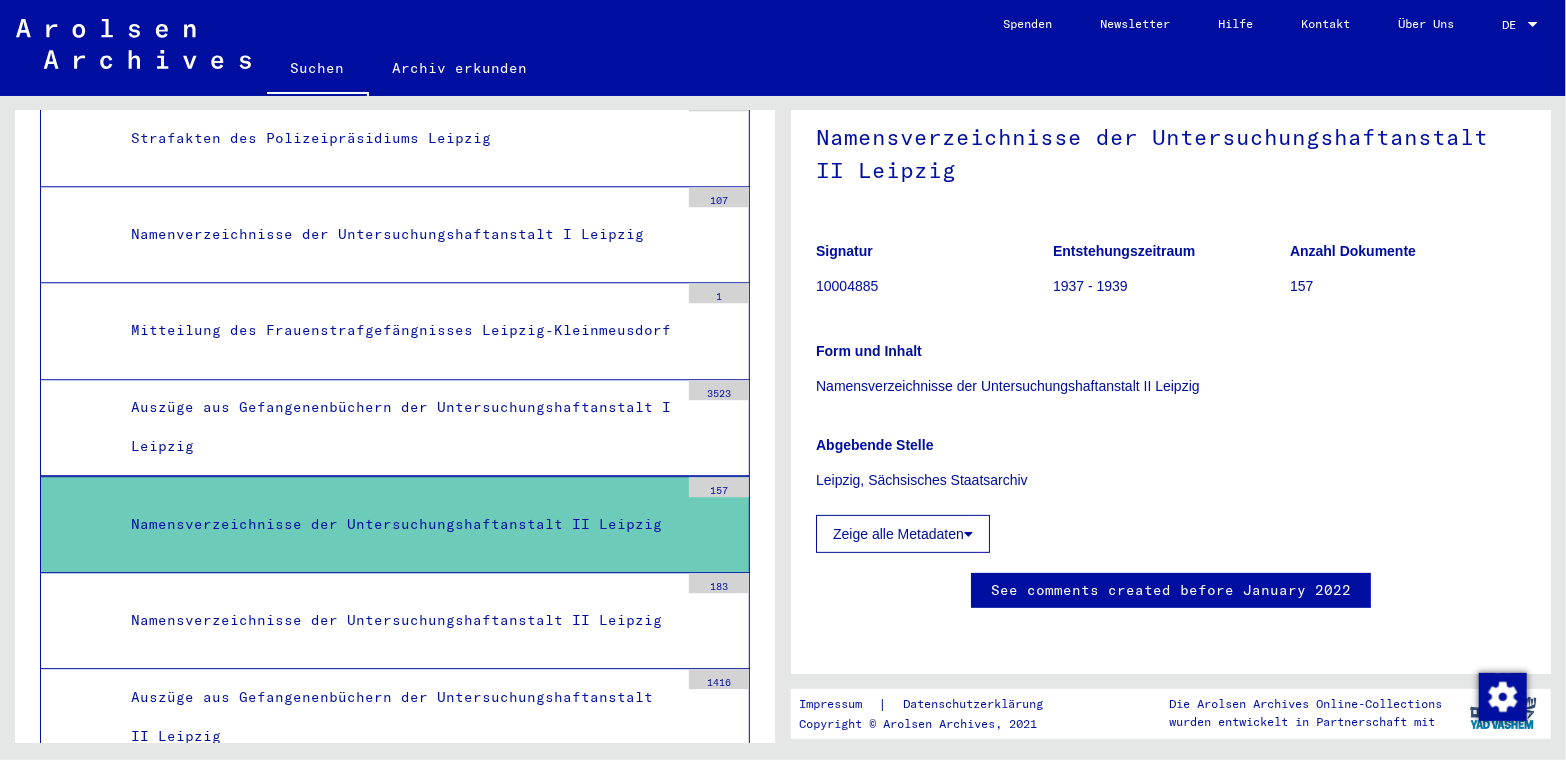 scroll, scrollTop: 199, scrollLeft: 0, axis: vertical 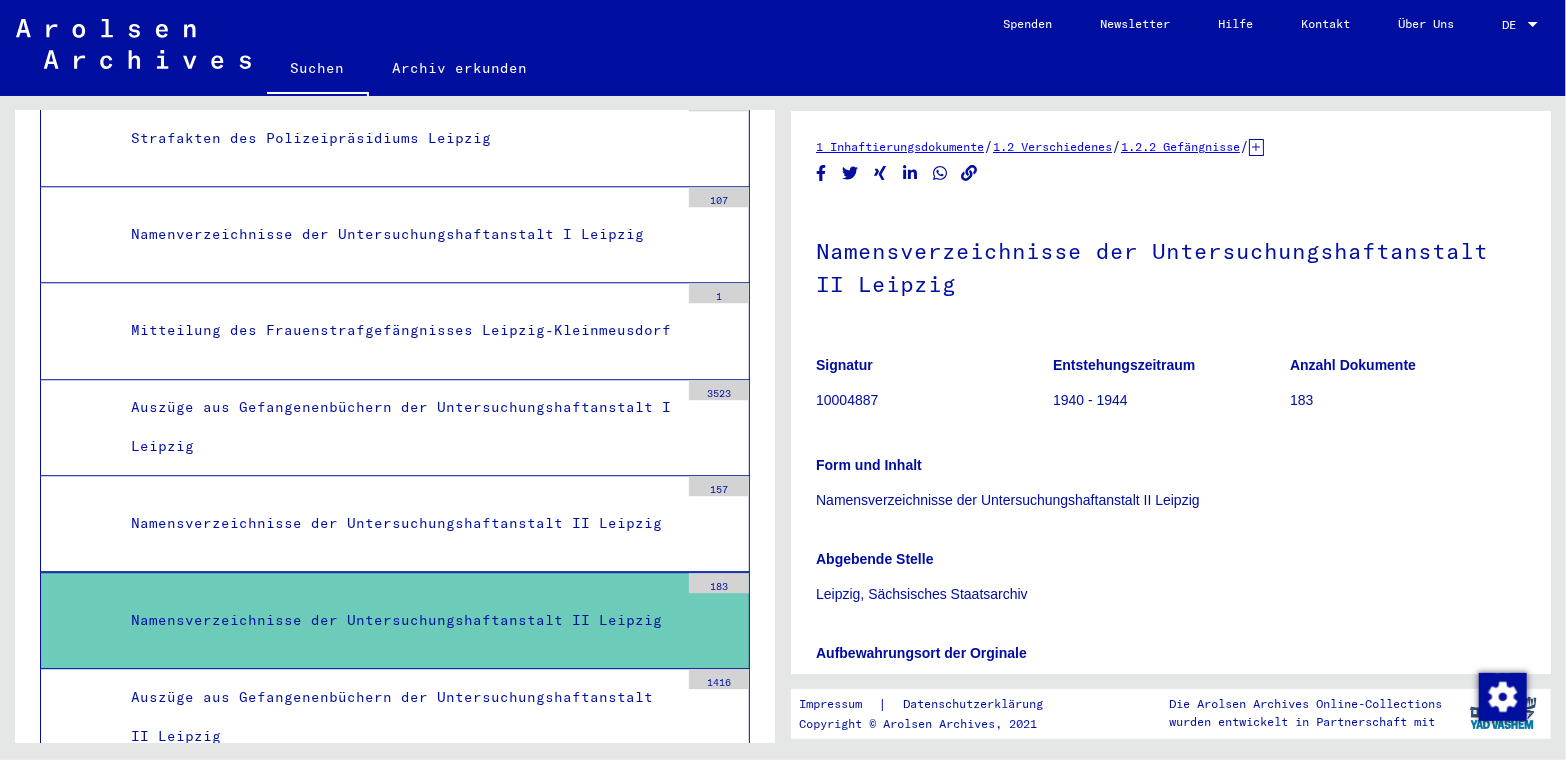 click on "Auszüge aus Gefangenenbüchern der Untersuchungshaftanstalt II Leipzig" at bounding box center [397, 717] 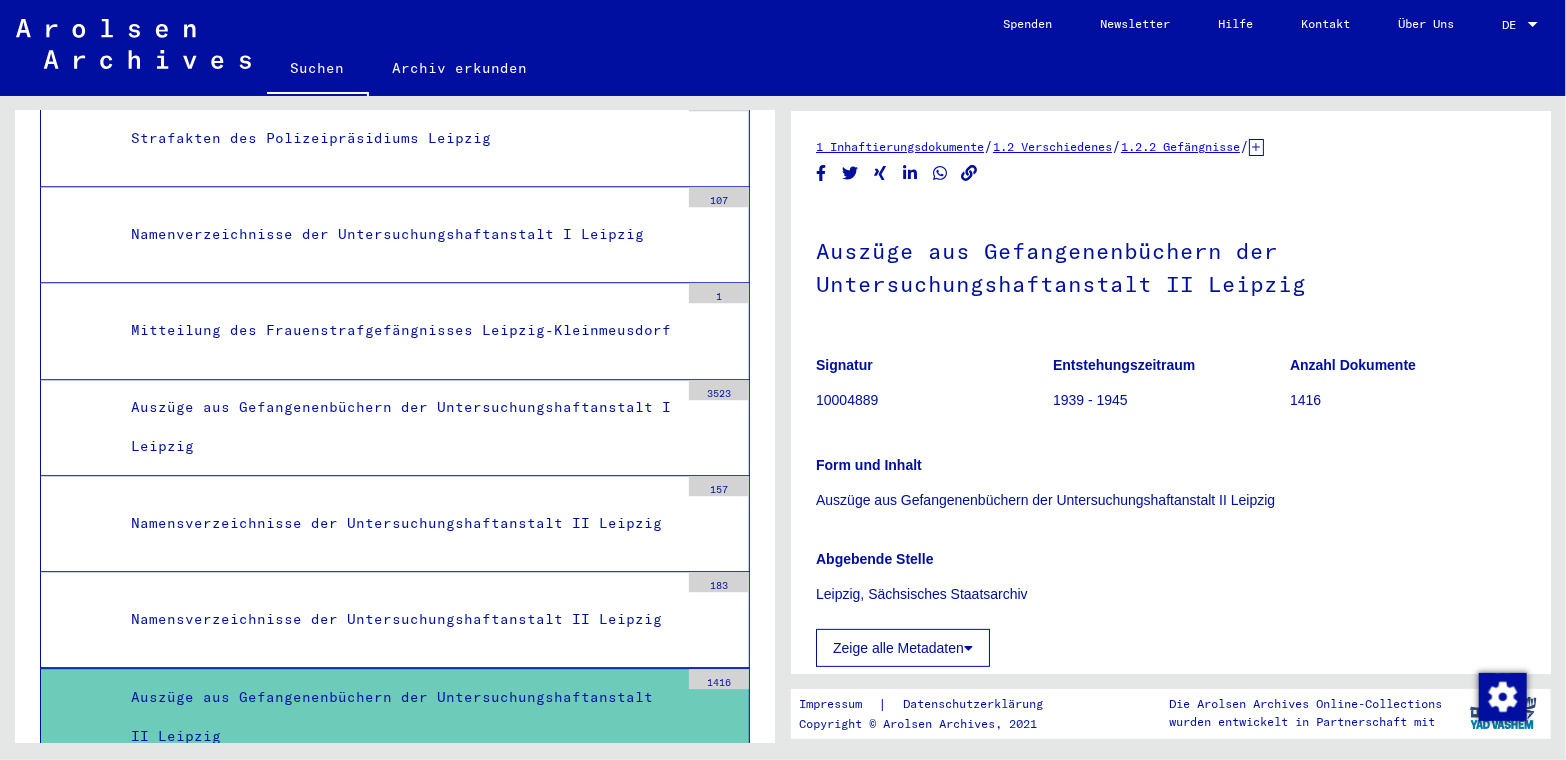 click on "Namensverzeichnisse der Untersuchungshaftanstalt II Leipzig" at bounding box center (397, 619) 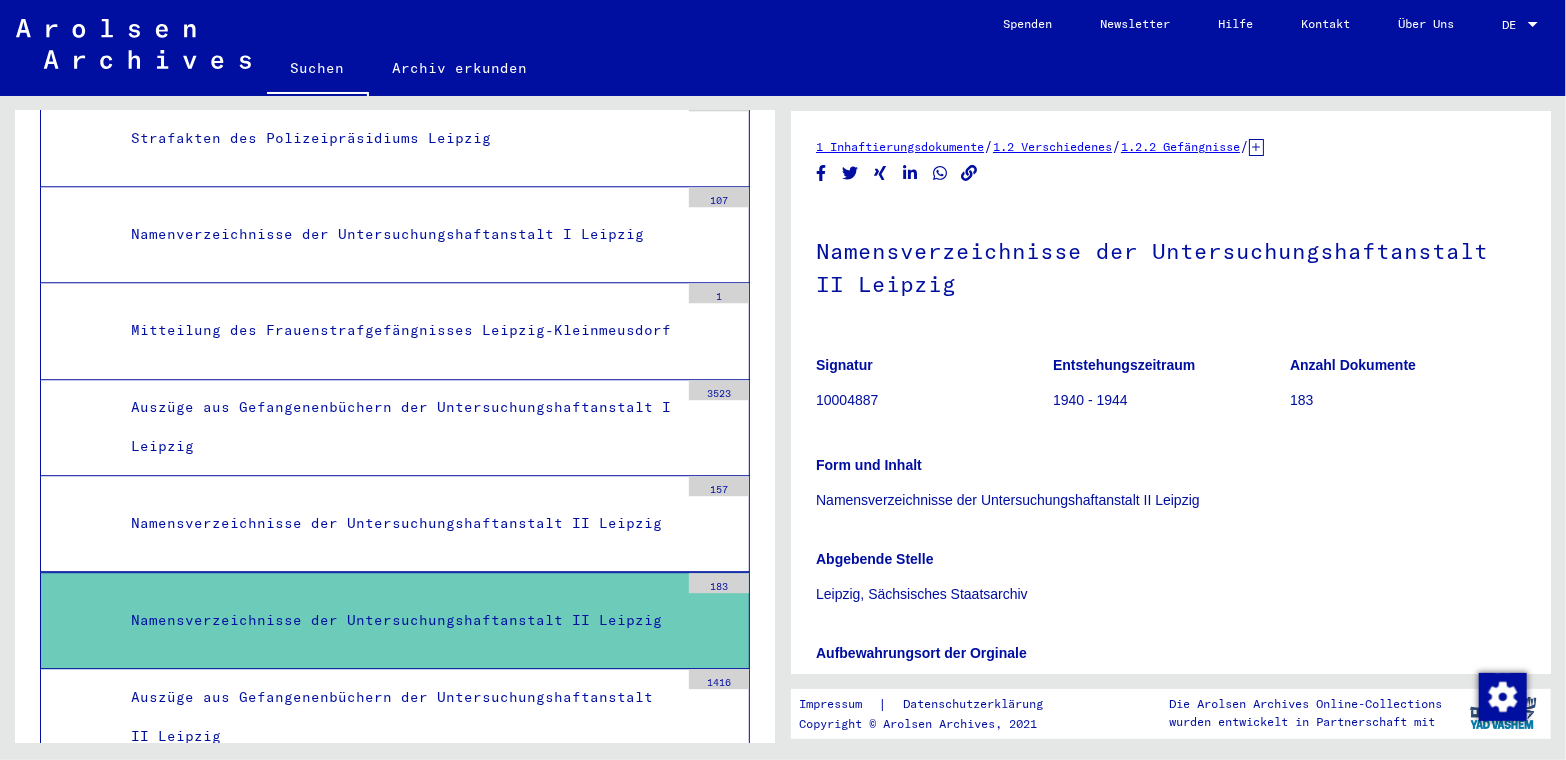 click on "Namensverzeichnisse der Untersuchungshaftanstalt II Leipzig" at bounding box center (397, 523) 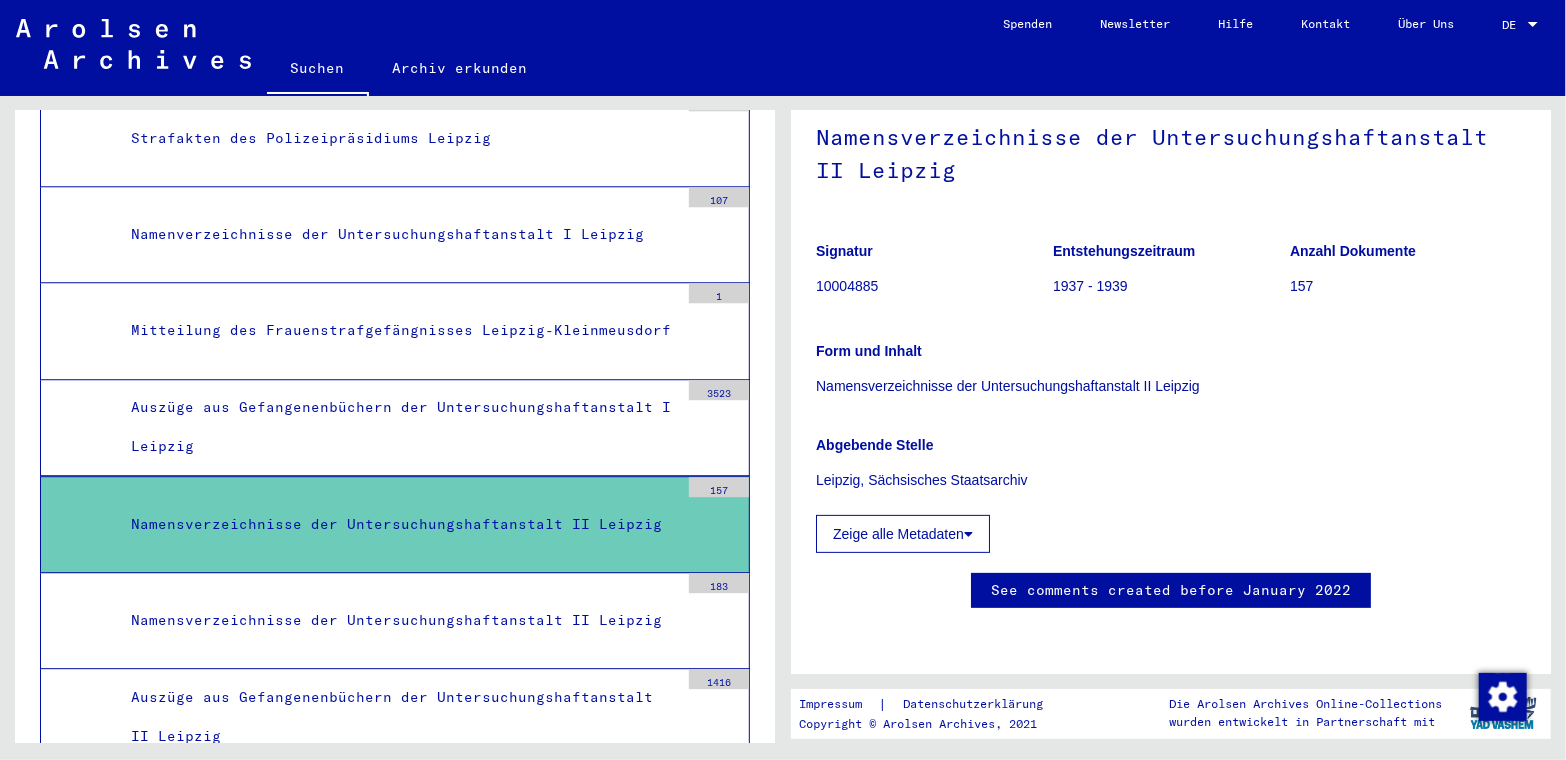 scroll, scrollTop: 547, scrollLeft: 0, axis: vertical 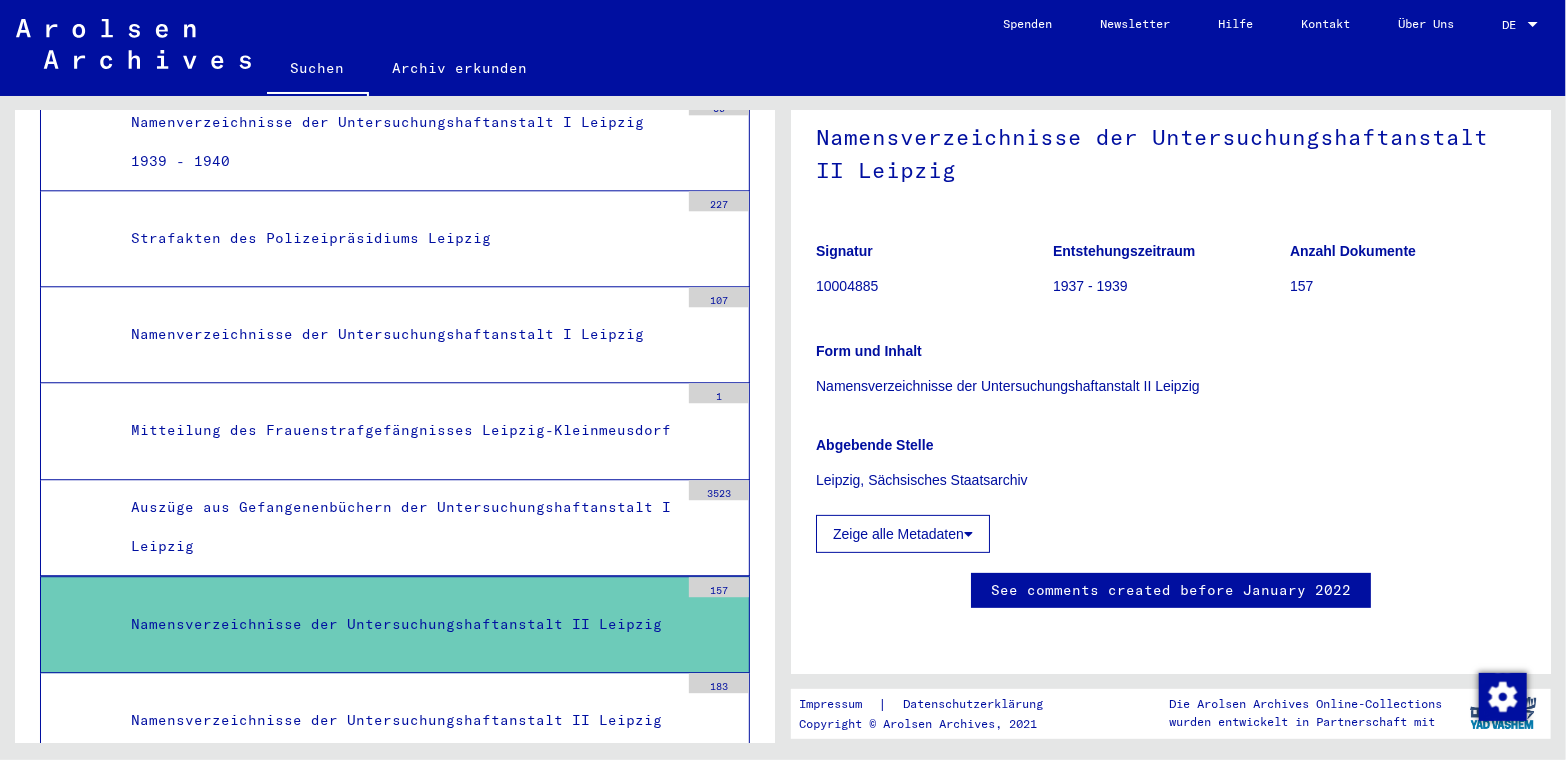 click on "Abgebende Stelle Leipzig, Sächsisches Staatsarchiv" 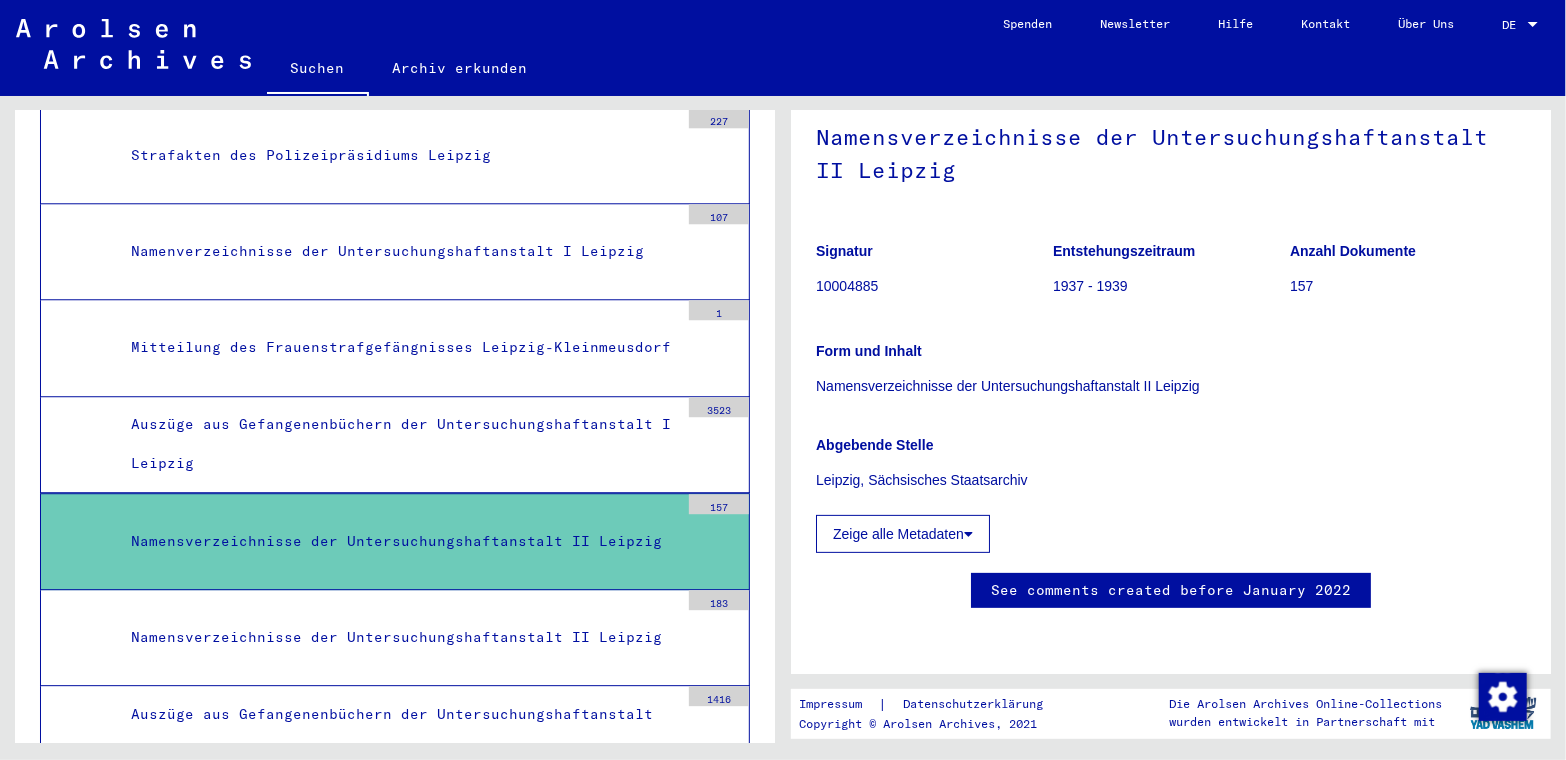 scroll, scrollTop: 6981, scrollLeft: 0, axis: vertical 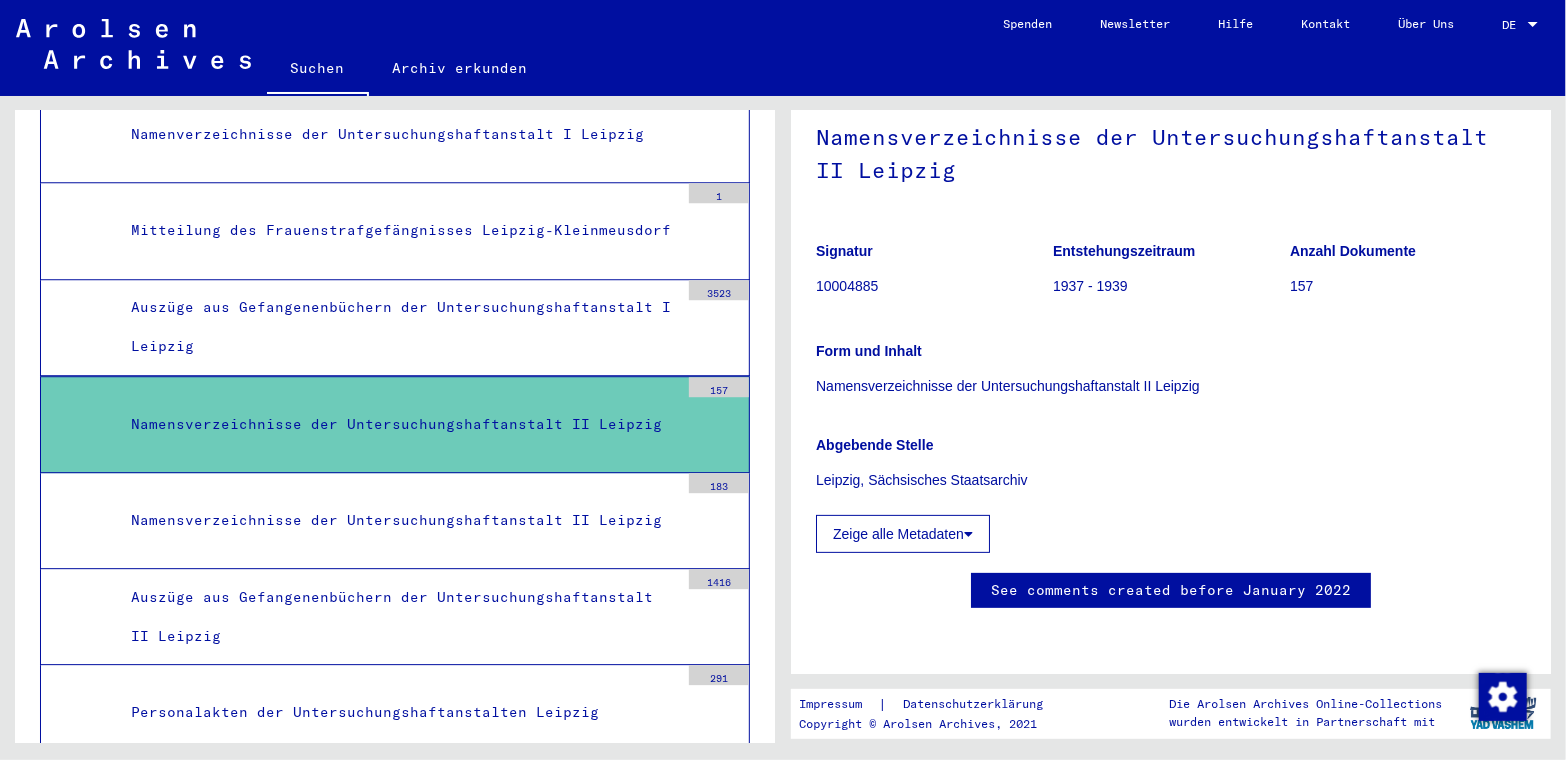 click on "Personalakten der Untersuchungshaftanstalten Leipzig" at bounding box center (397, 712) 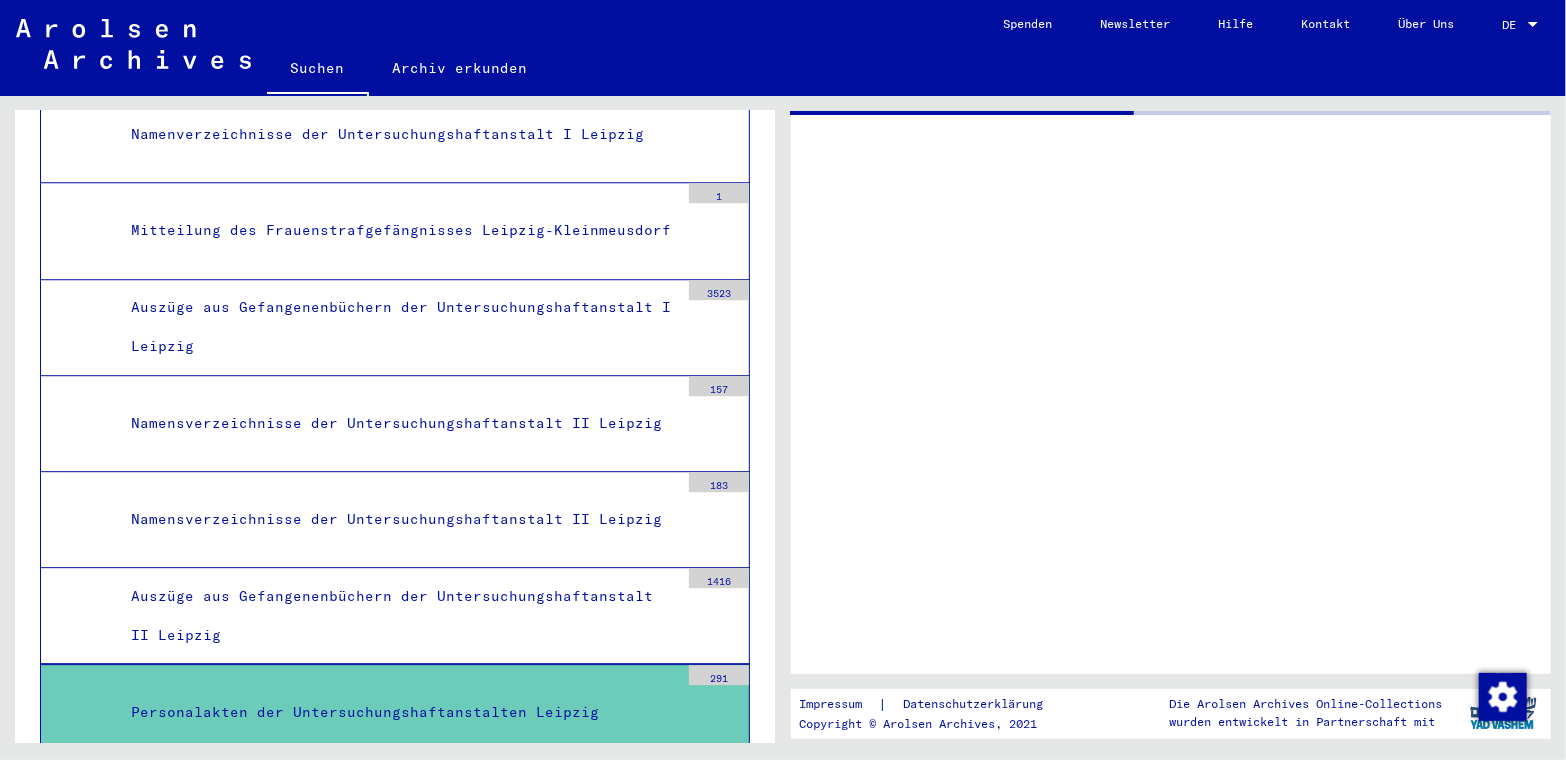 scroll, scrollTop: 0, scrollLeft: 0, axis: both 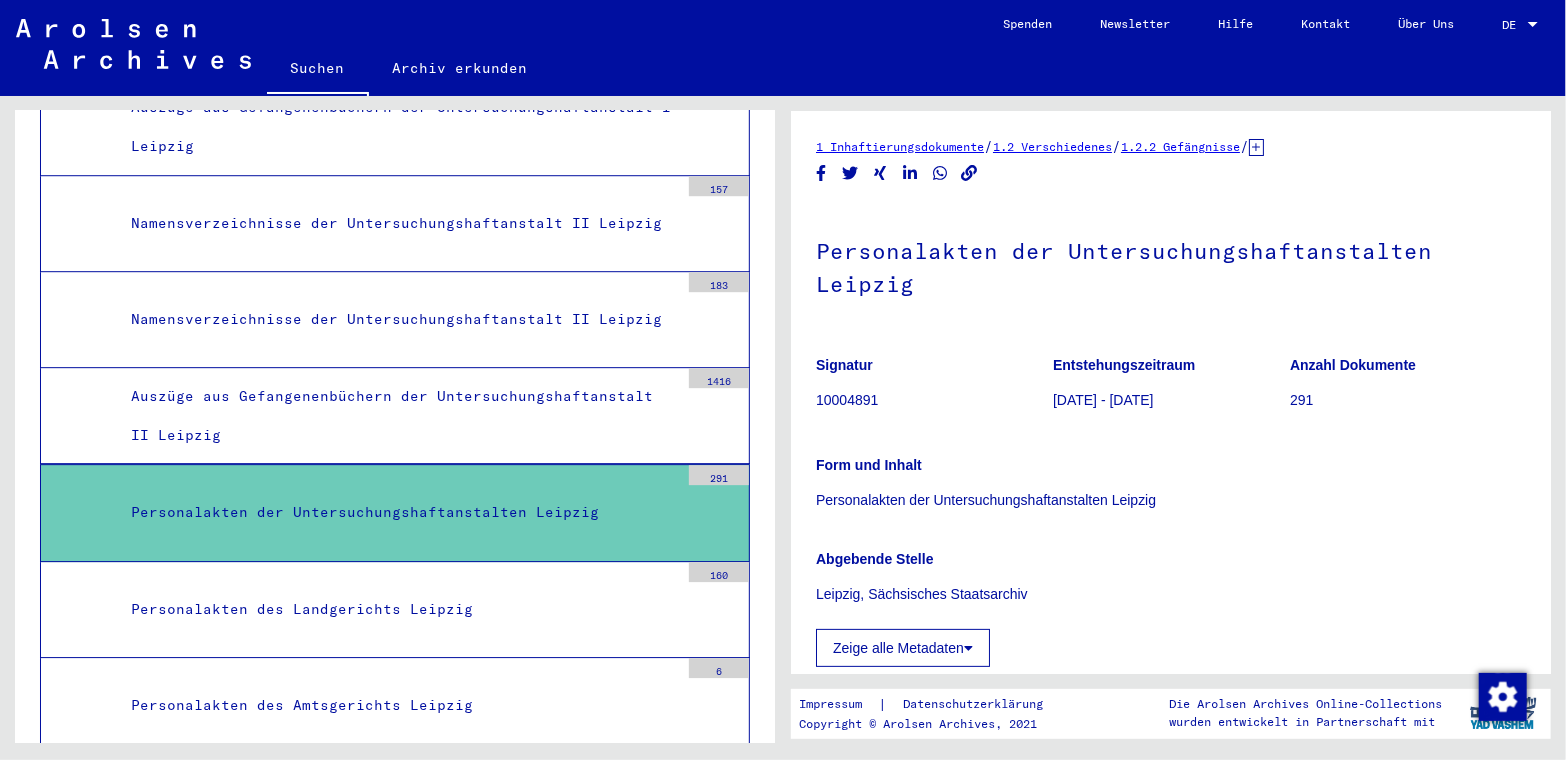 click on "Personalakten des Landgerichts Leipzig" at bounding box center (397, 609) 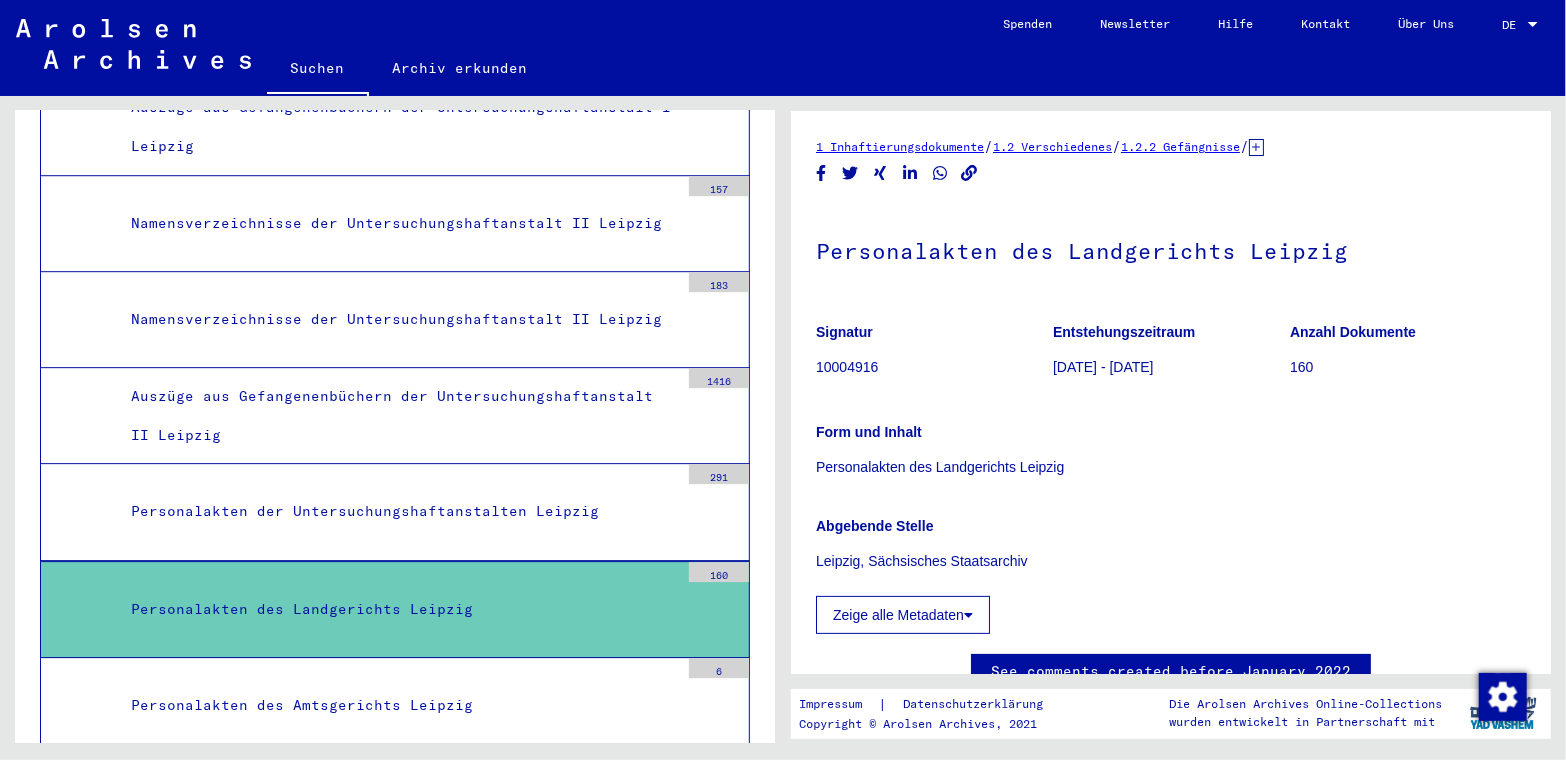 click on "Namensverzeichnisse der Untersuchungshaftanstalt II Leipzig" at bounding box center (397, 319) 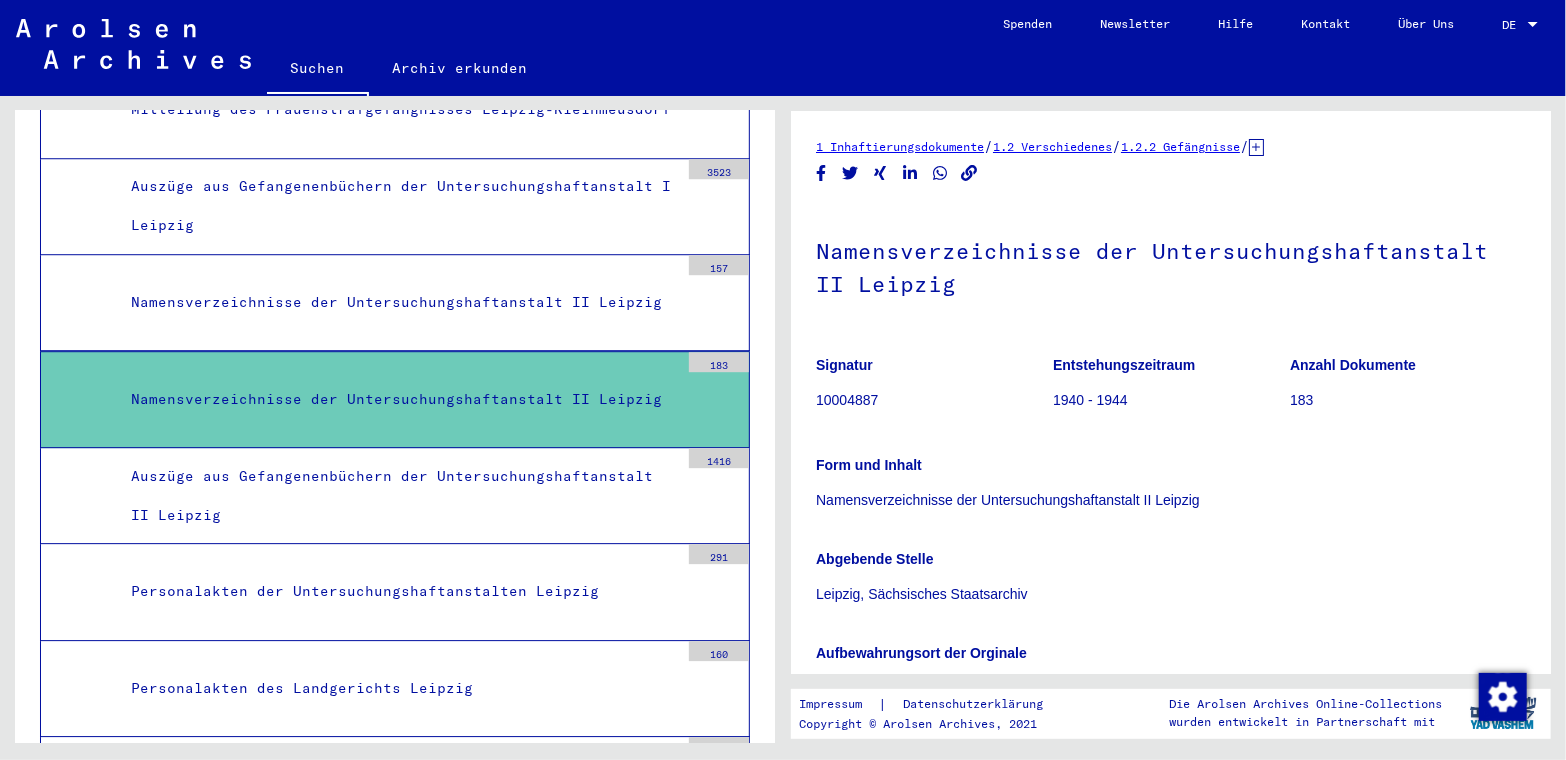 scroll, scrollTop: 6981, scrollLeft: 0, axis: vertical 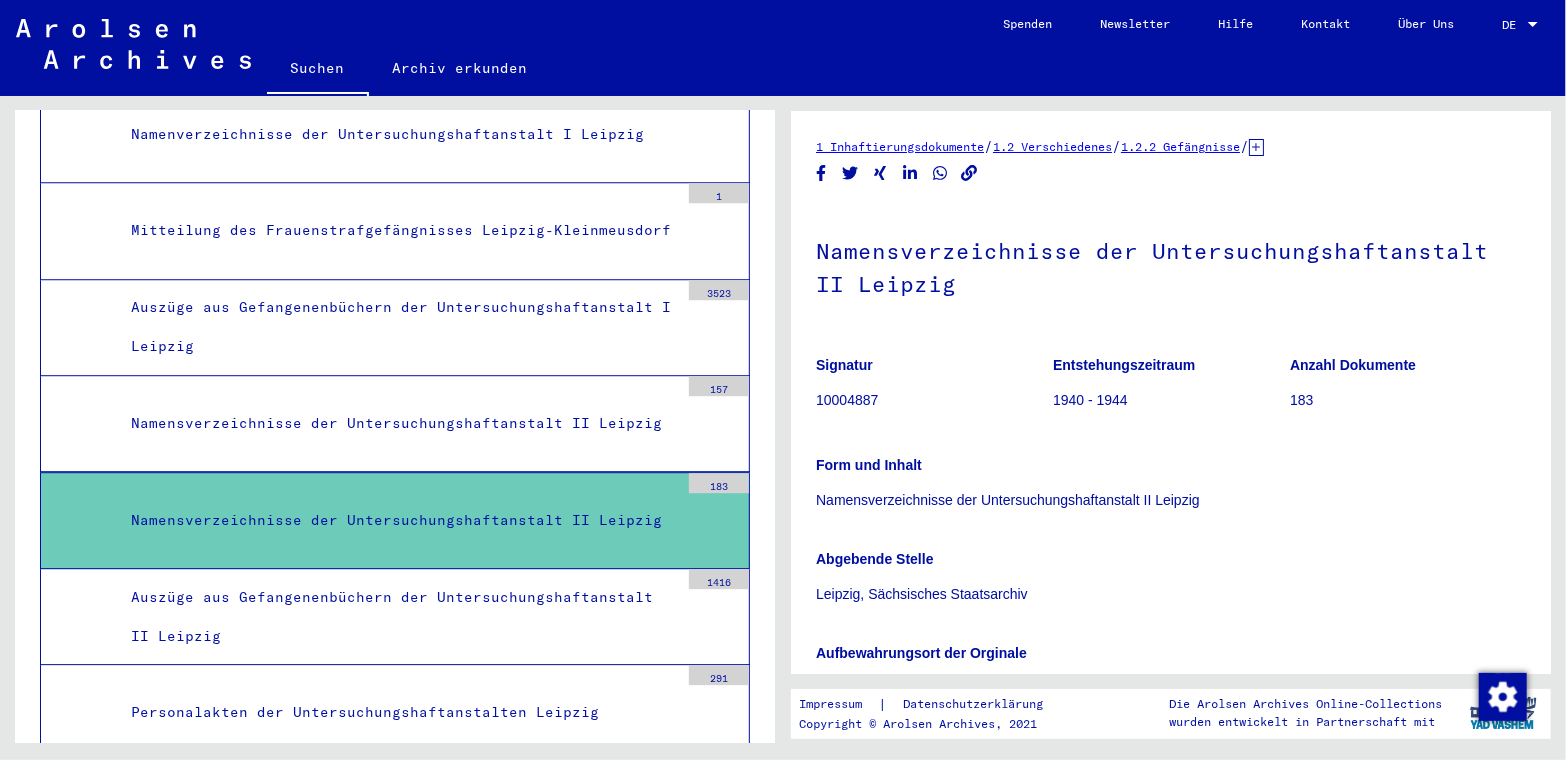 click on "Namensverzeichnisse der Untersuchungshaftanstalt II Leipzig" at bounding box center (397, 423) 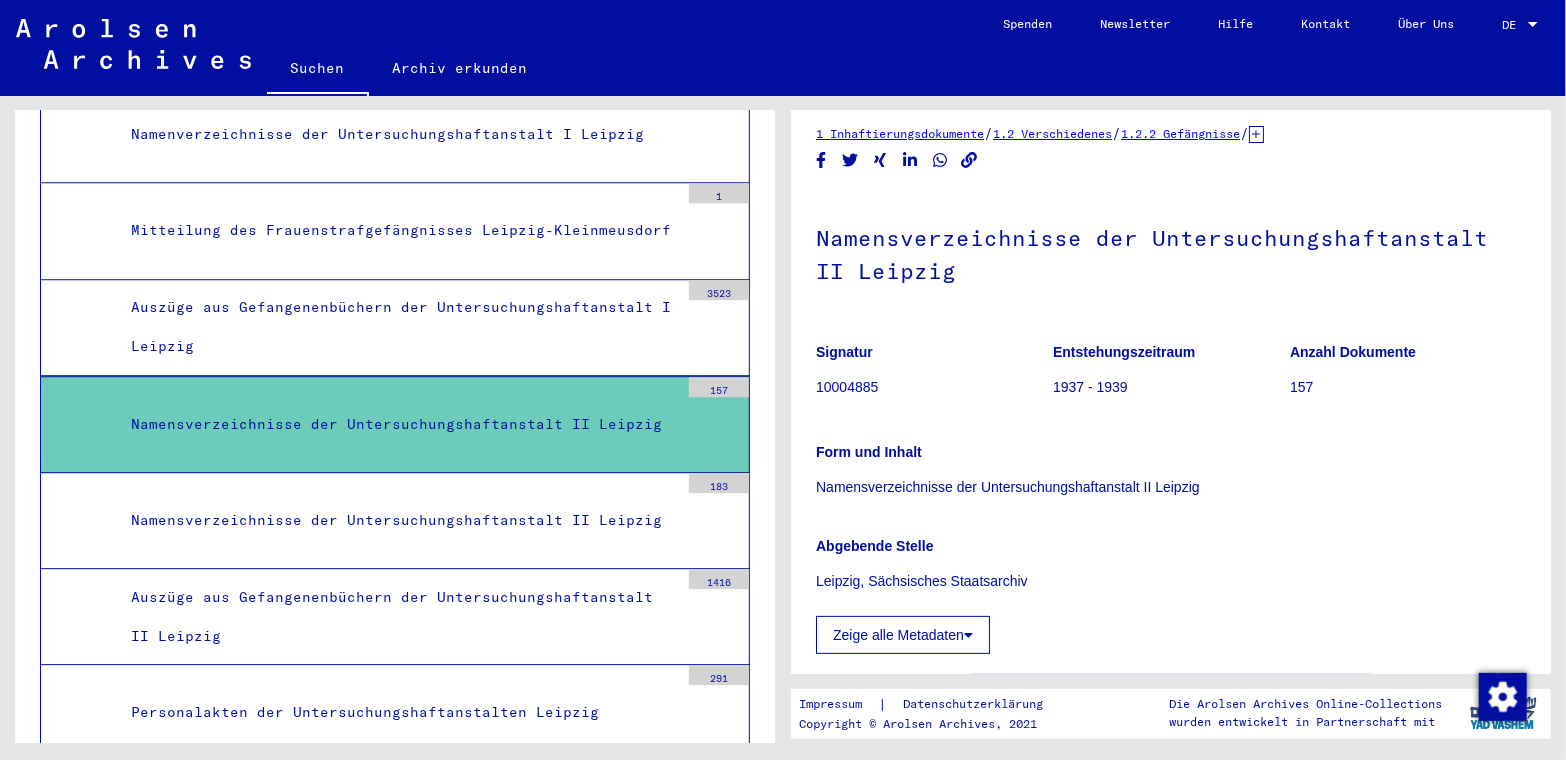 scroll, scrollTop: 0, scrollLeft: 0, axis: both 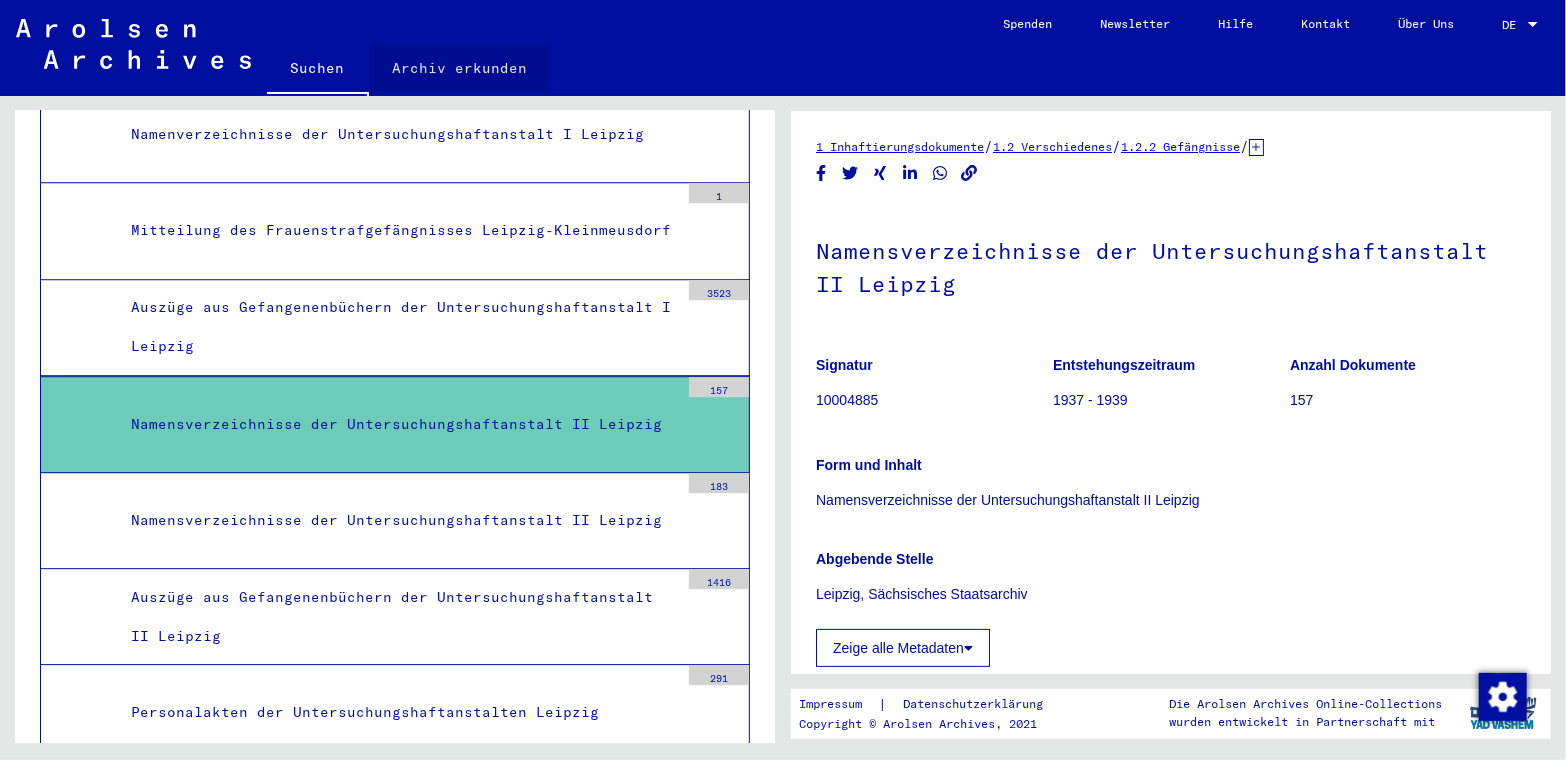 click on "Archiv erkunden" 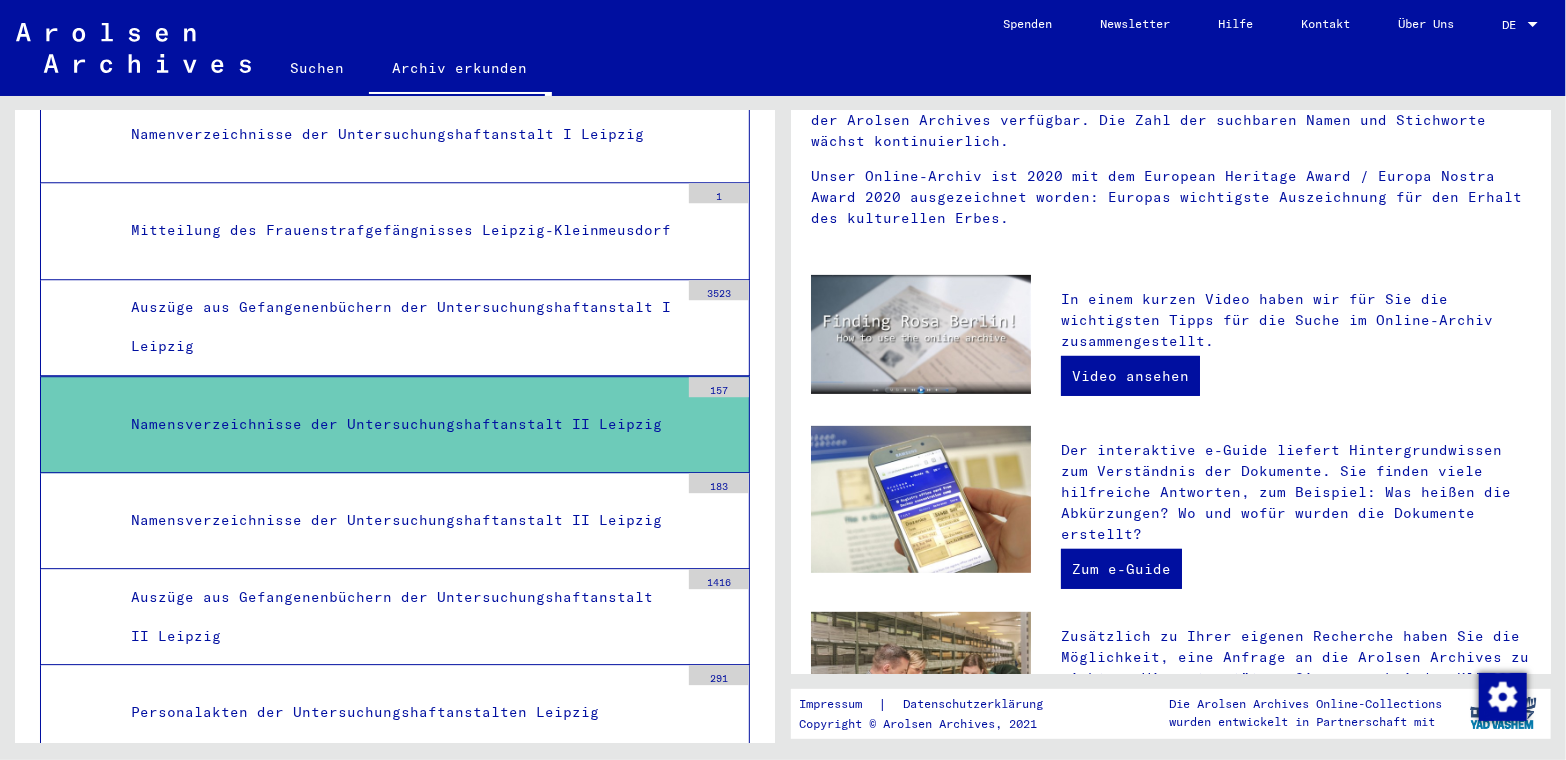 scroll, scrollTop: 0, scrollLeft: 0, axis: both 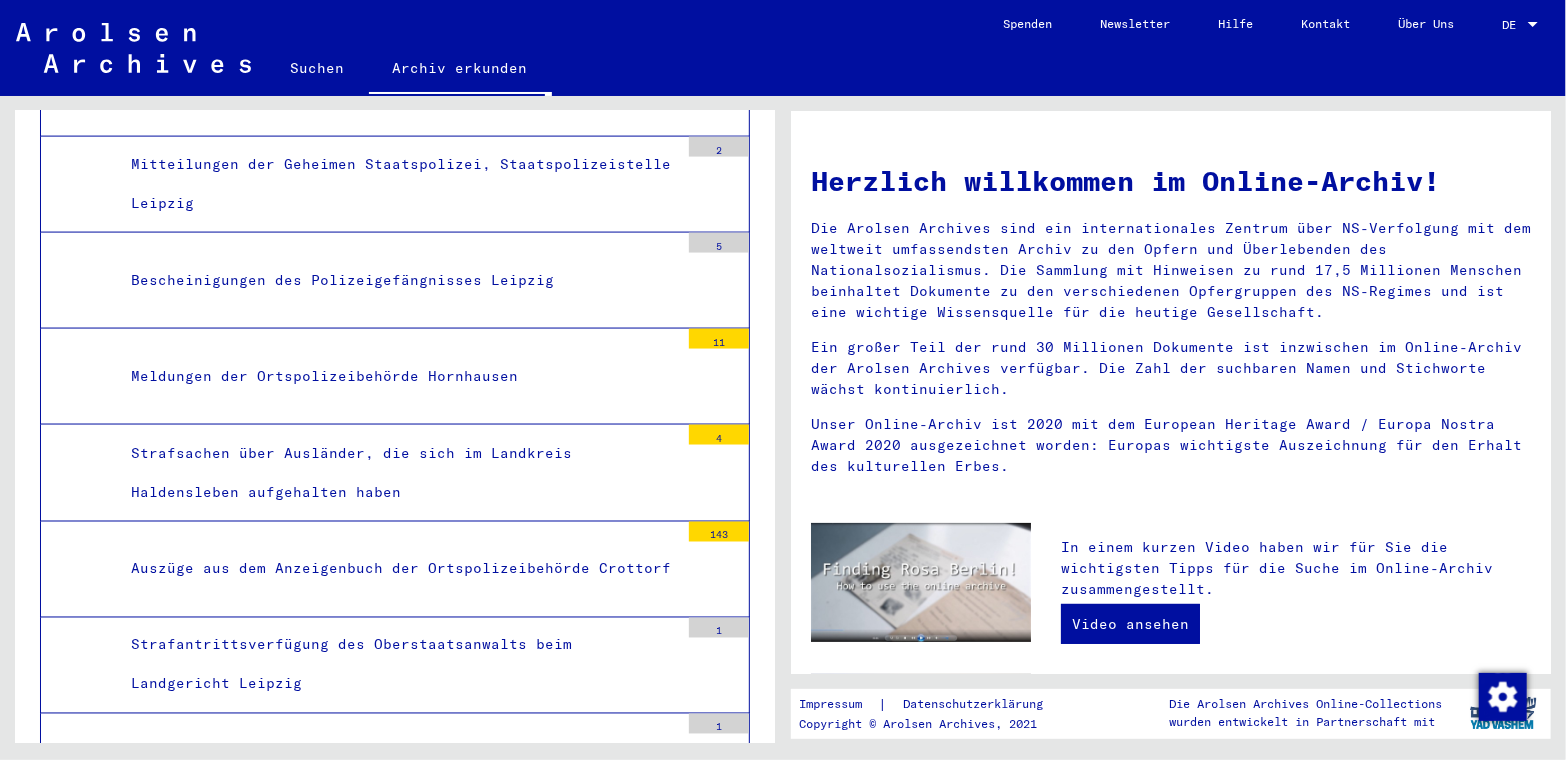 click on "Auszüge aus dem Anzeigenbuch der Ortspolizeibehörde Crottorf" at bounding box center (397, 569) 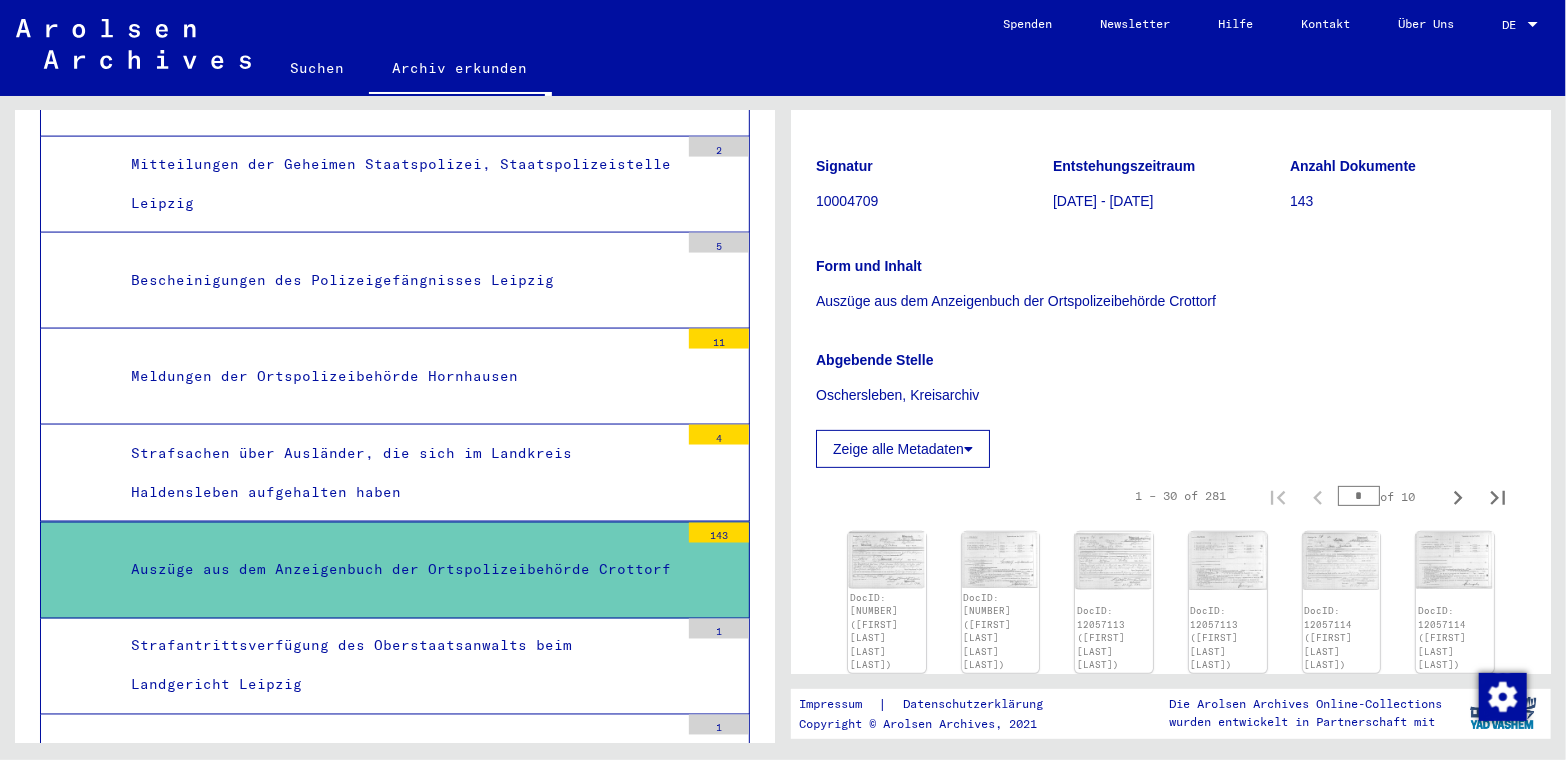 scroll, scrollTop: 399, scrollLeft: 0, axis: vertical 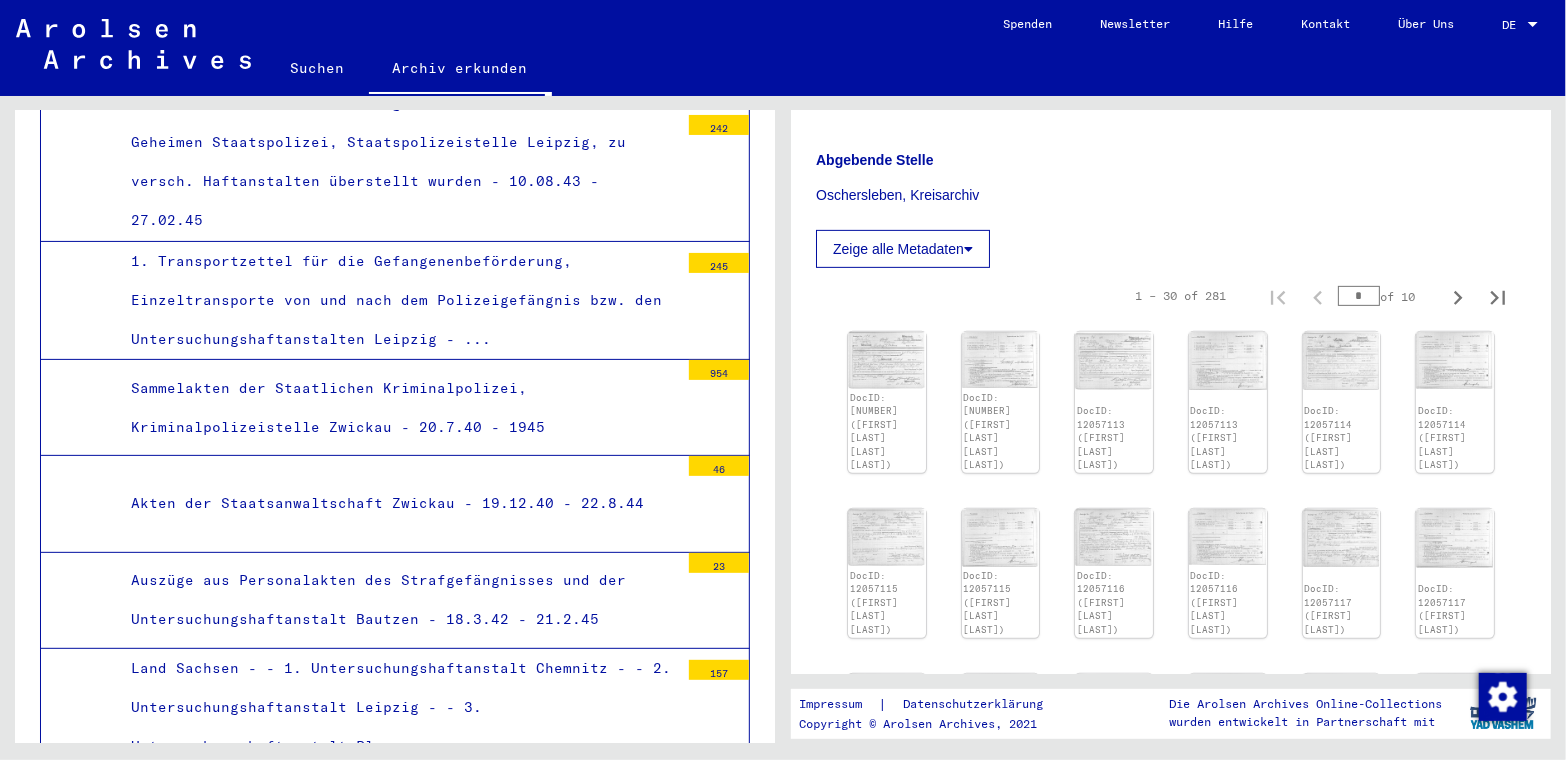click on "Land Sachsen -   - 1. Untersuchungshaftanstalt Chemnitz -   - 2. Untersuchungshaftanstalt Leipzig -   - 3. Untersuchungshaftanstalt Plauen -  ..." at bounding box center [397, 708] 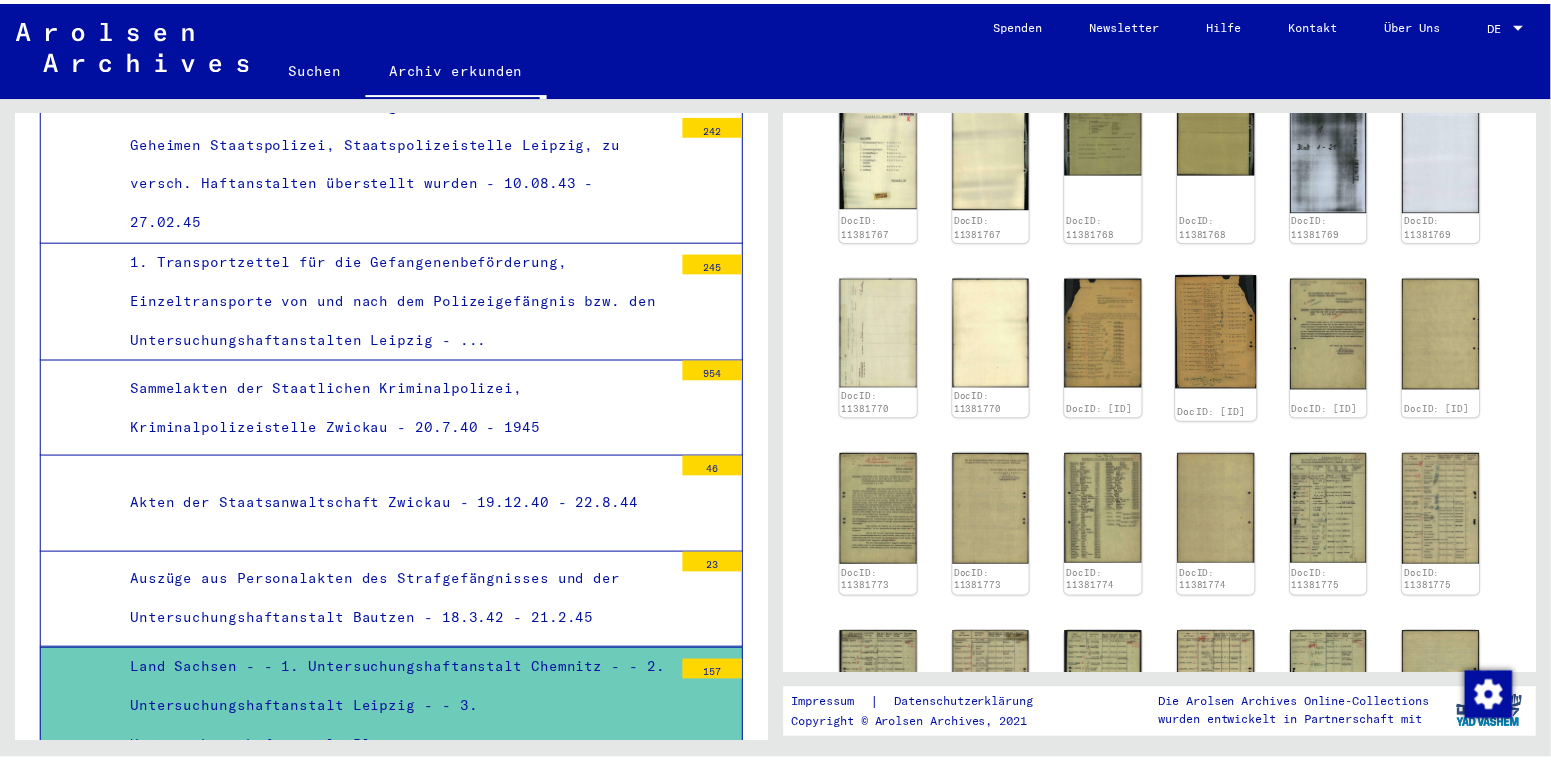 scroll, scrollTop: 799, scrollLeft: 0, axis: vertical 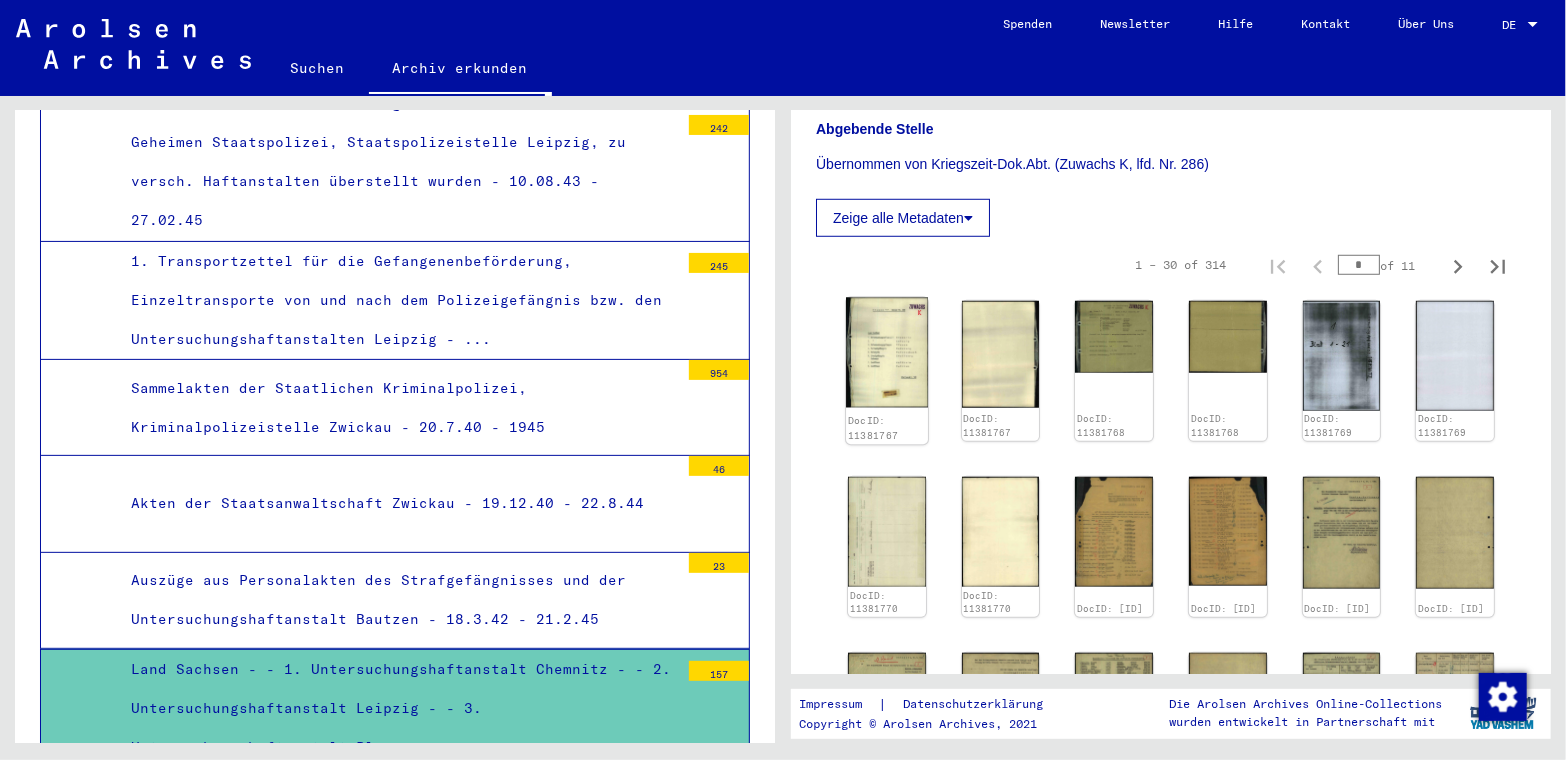 click 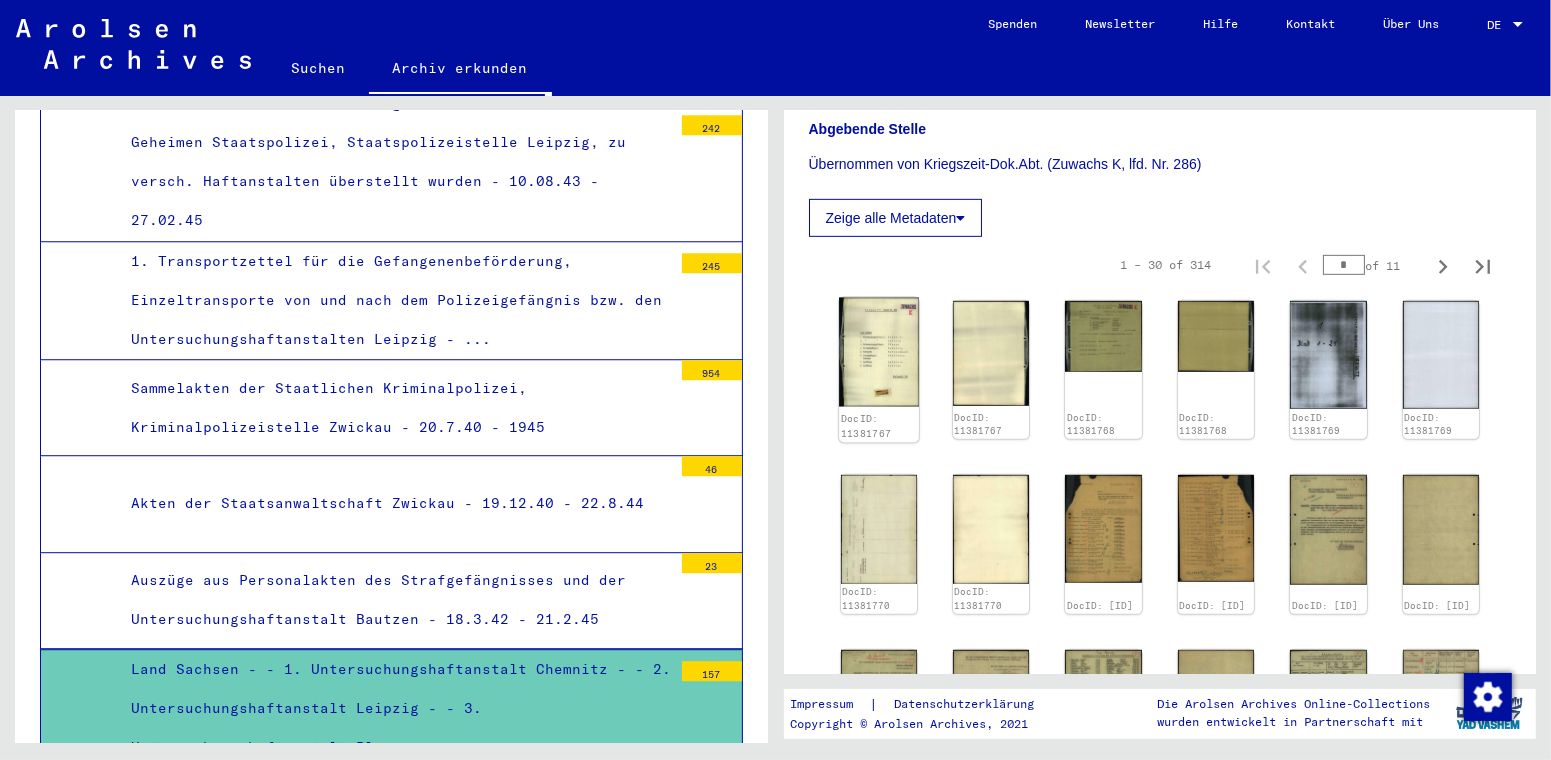 scroll, scrollTop: 4304, scrollLeft: 0, axis: vertical 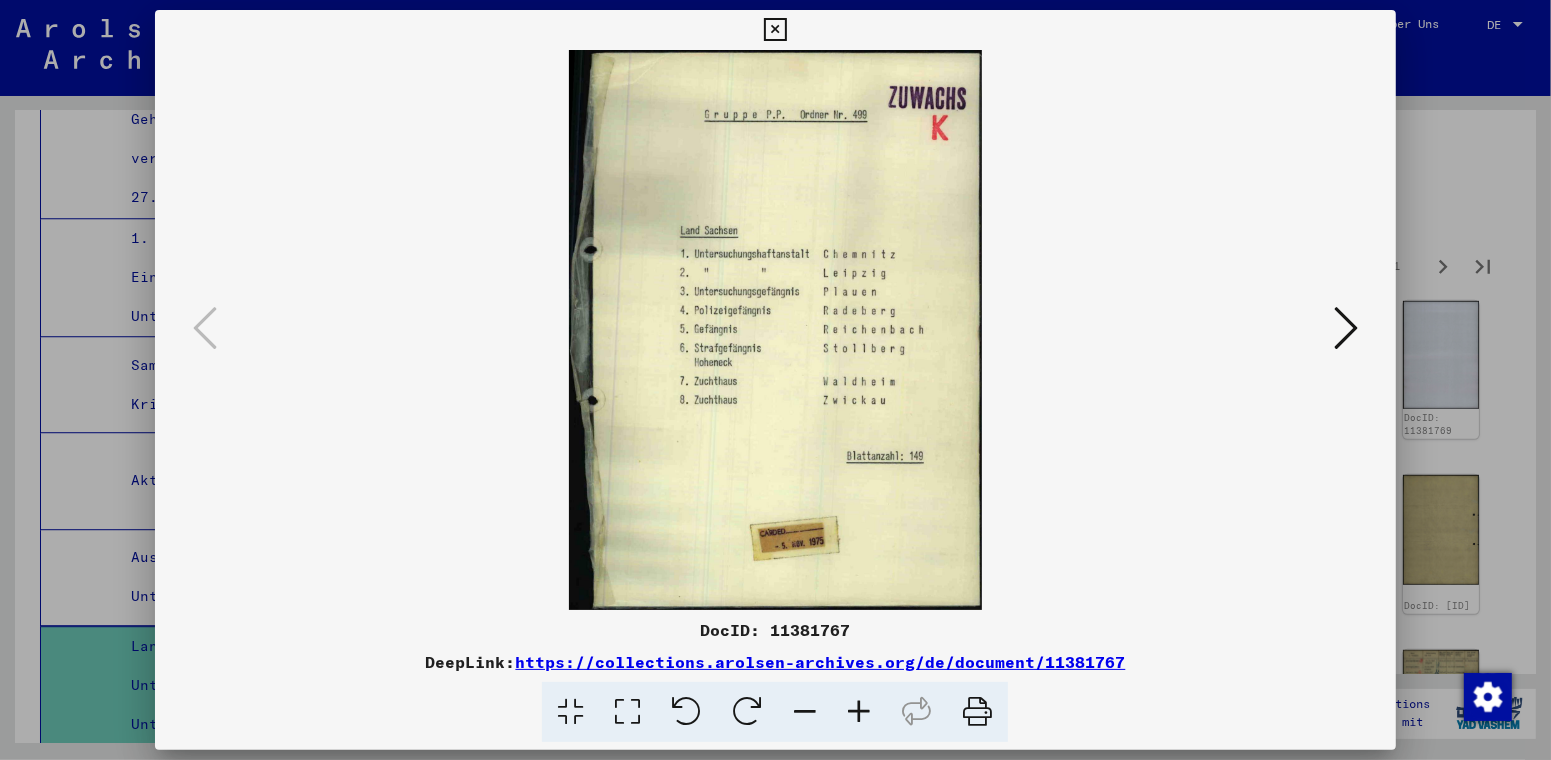 click at bounding box center [1346, 328] 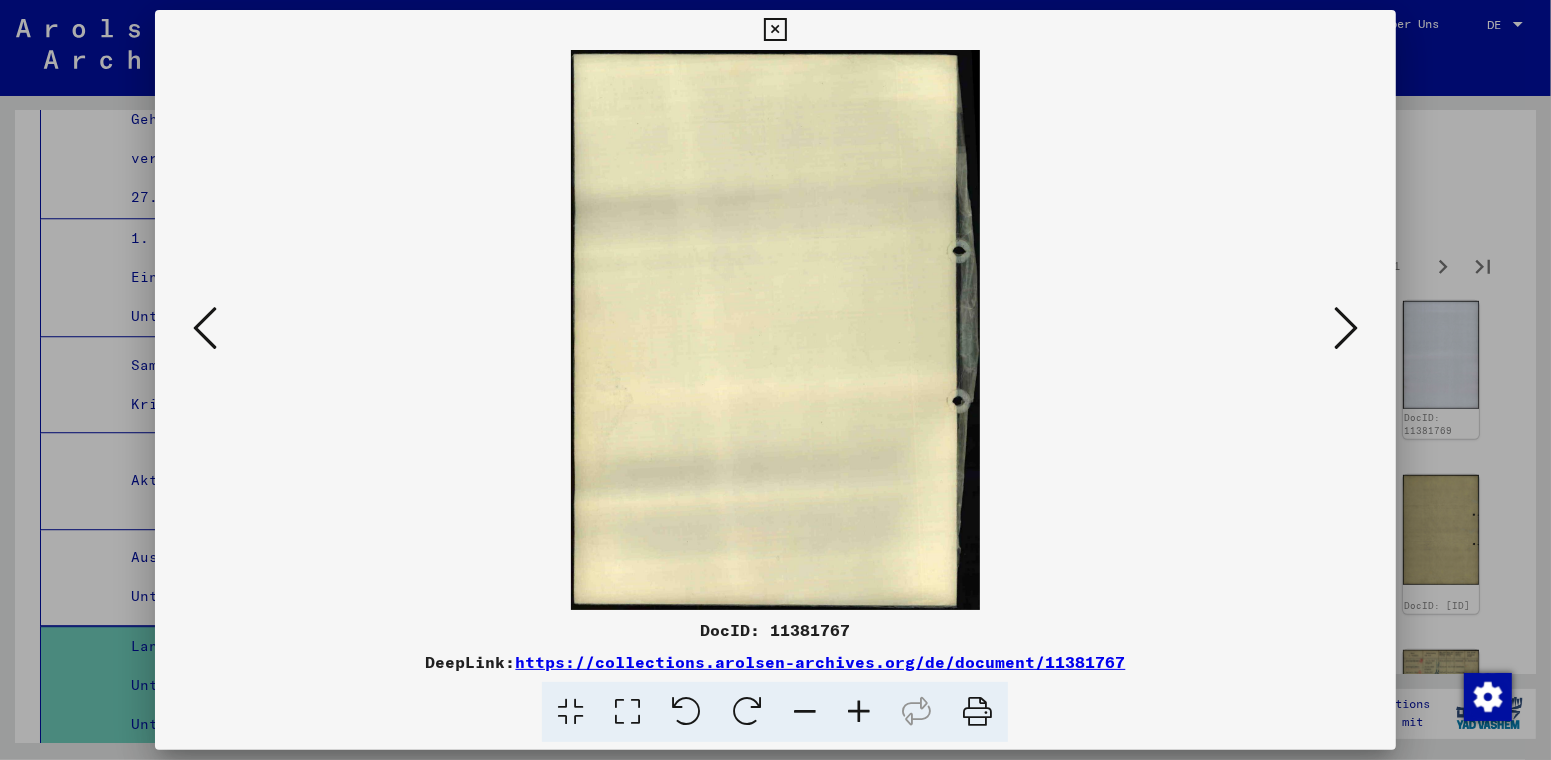 click at bounding box center [1346, 328] 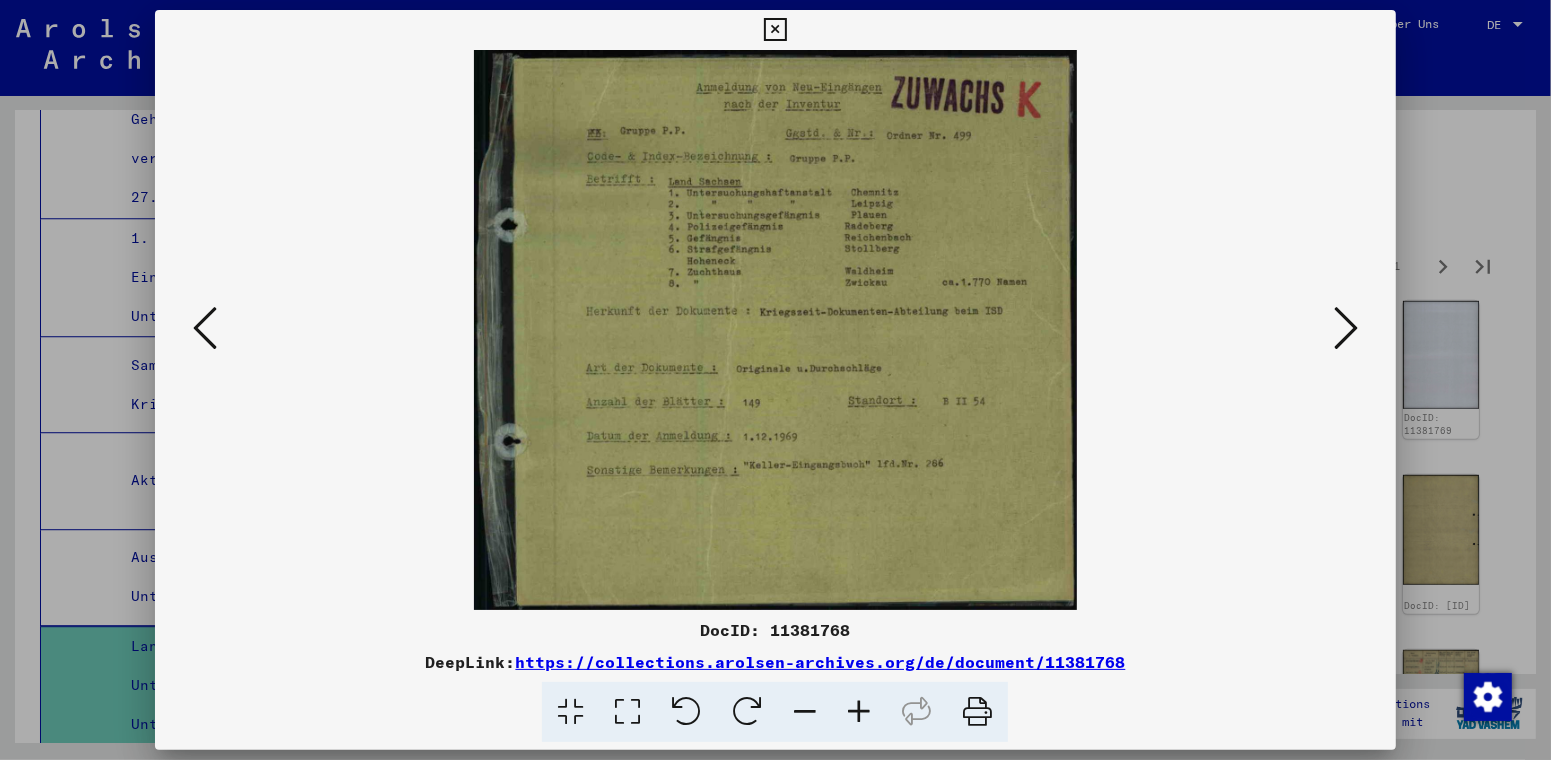click at bounding box center [1346, 328] 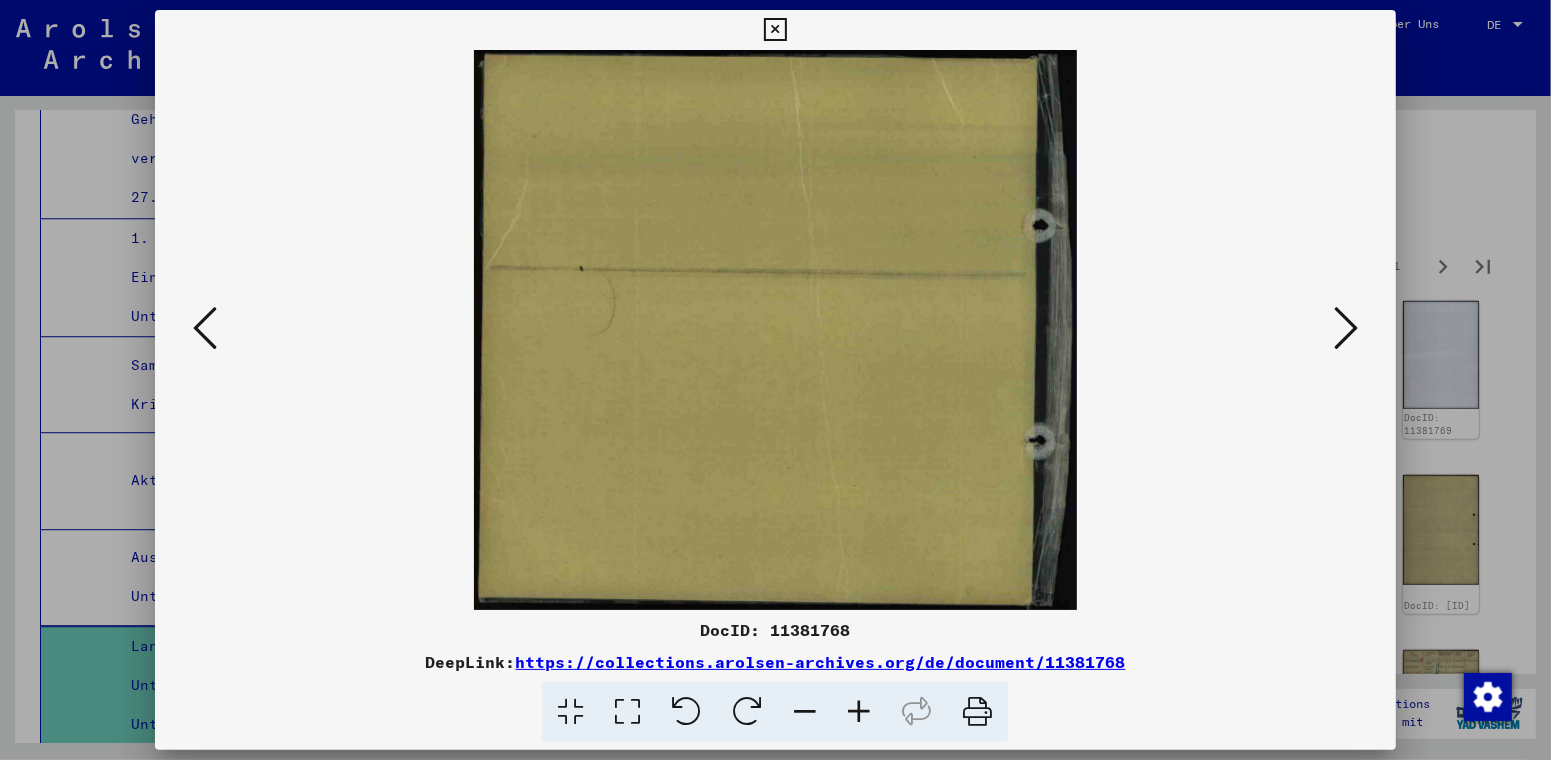 click at bounding box center (1346, 328) 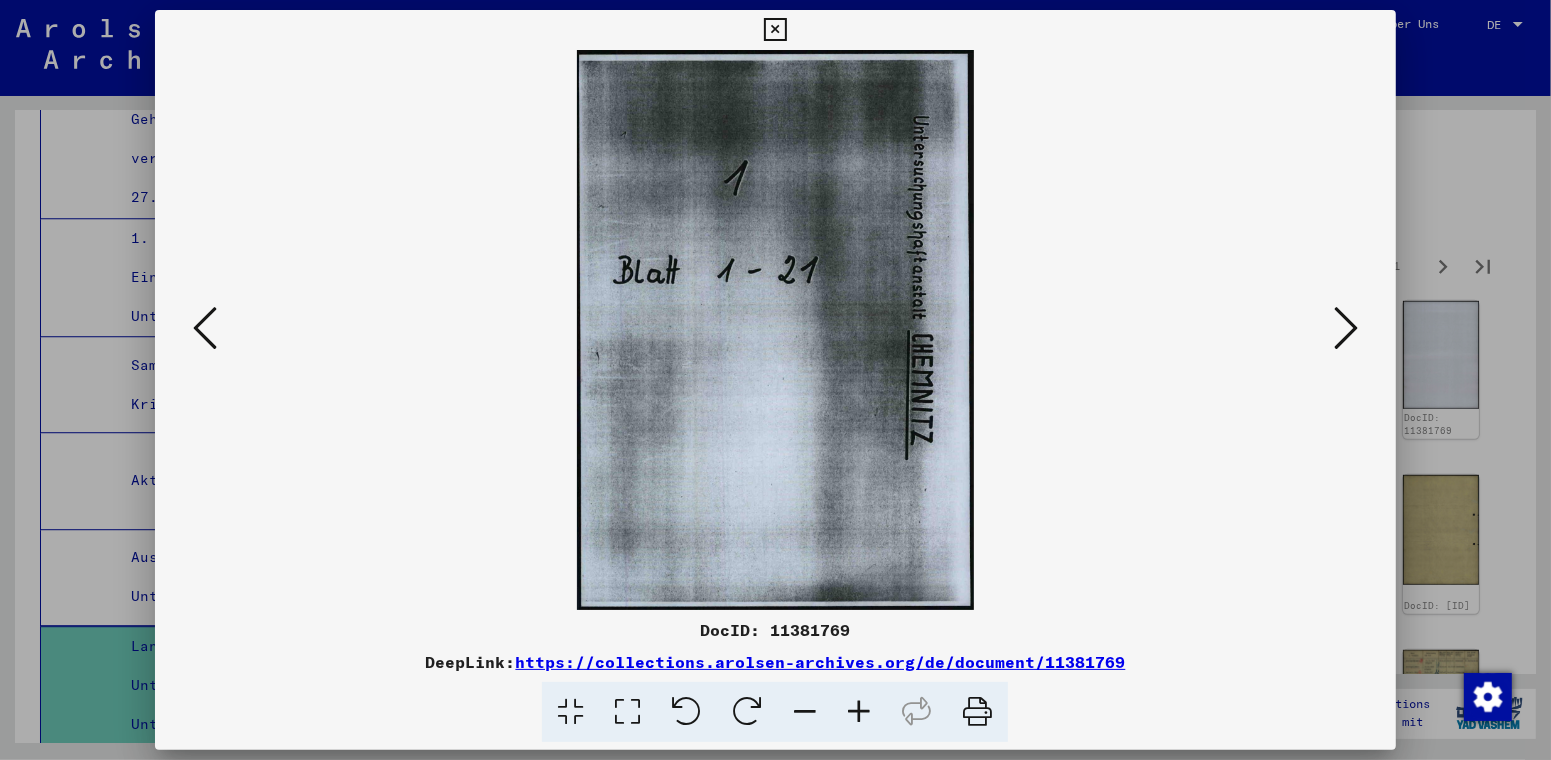 click at bounding box center [1346, 328] 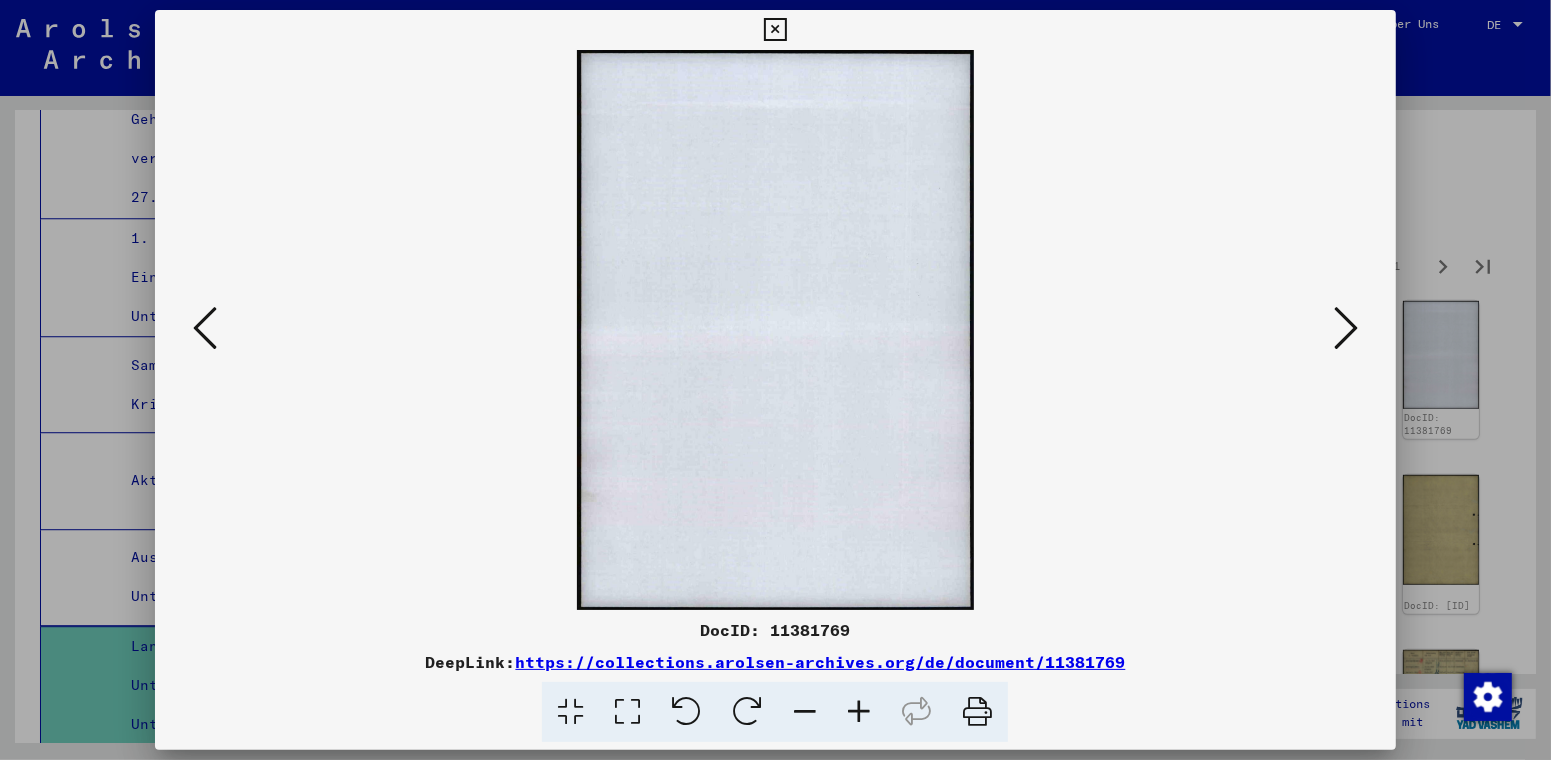 click at bounding box center [1346, 328] 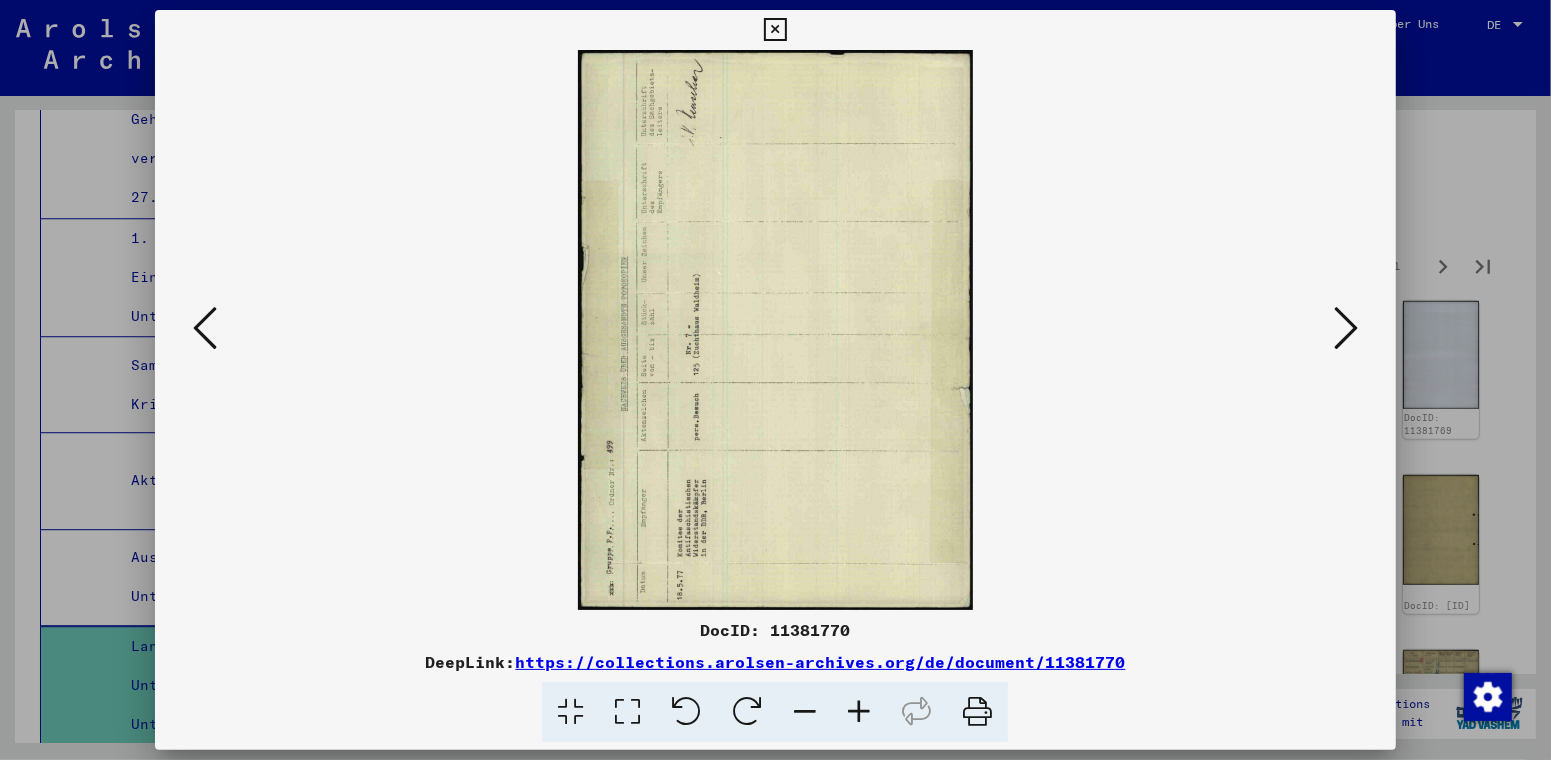 click at bounding box center [747, 712] 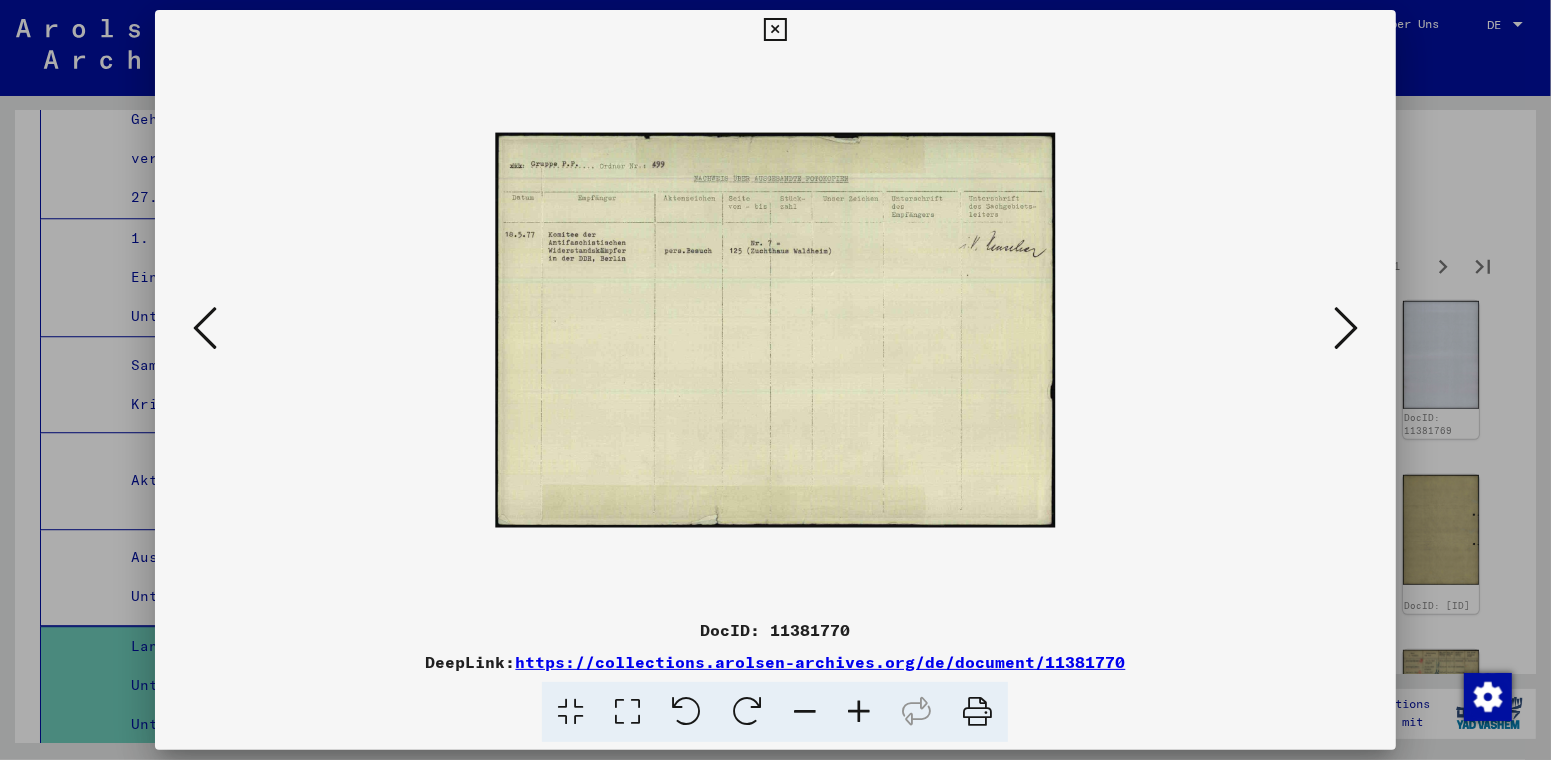 click at bounding box center [859, 712] 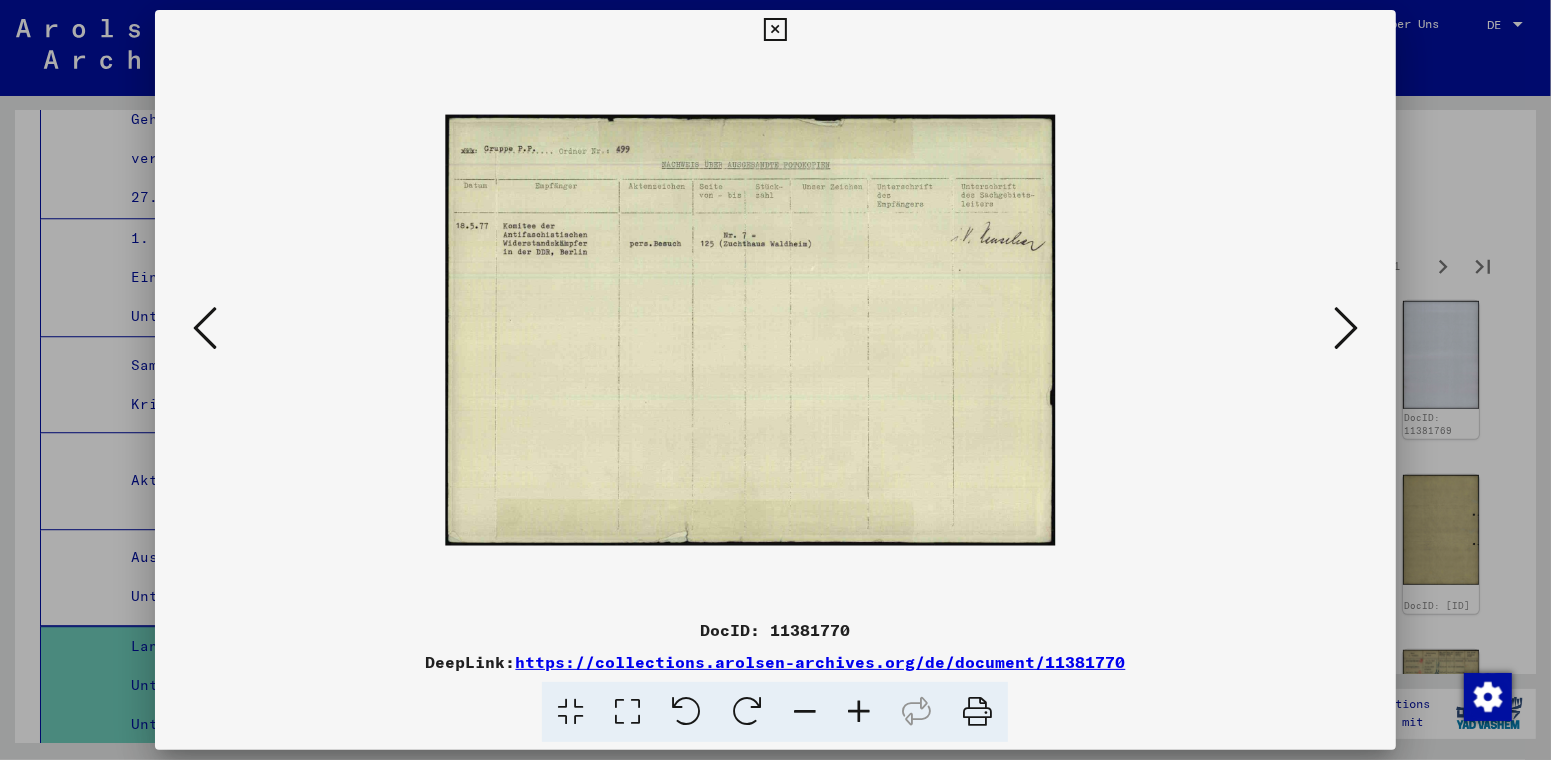 click at bounding box center (859, 712) 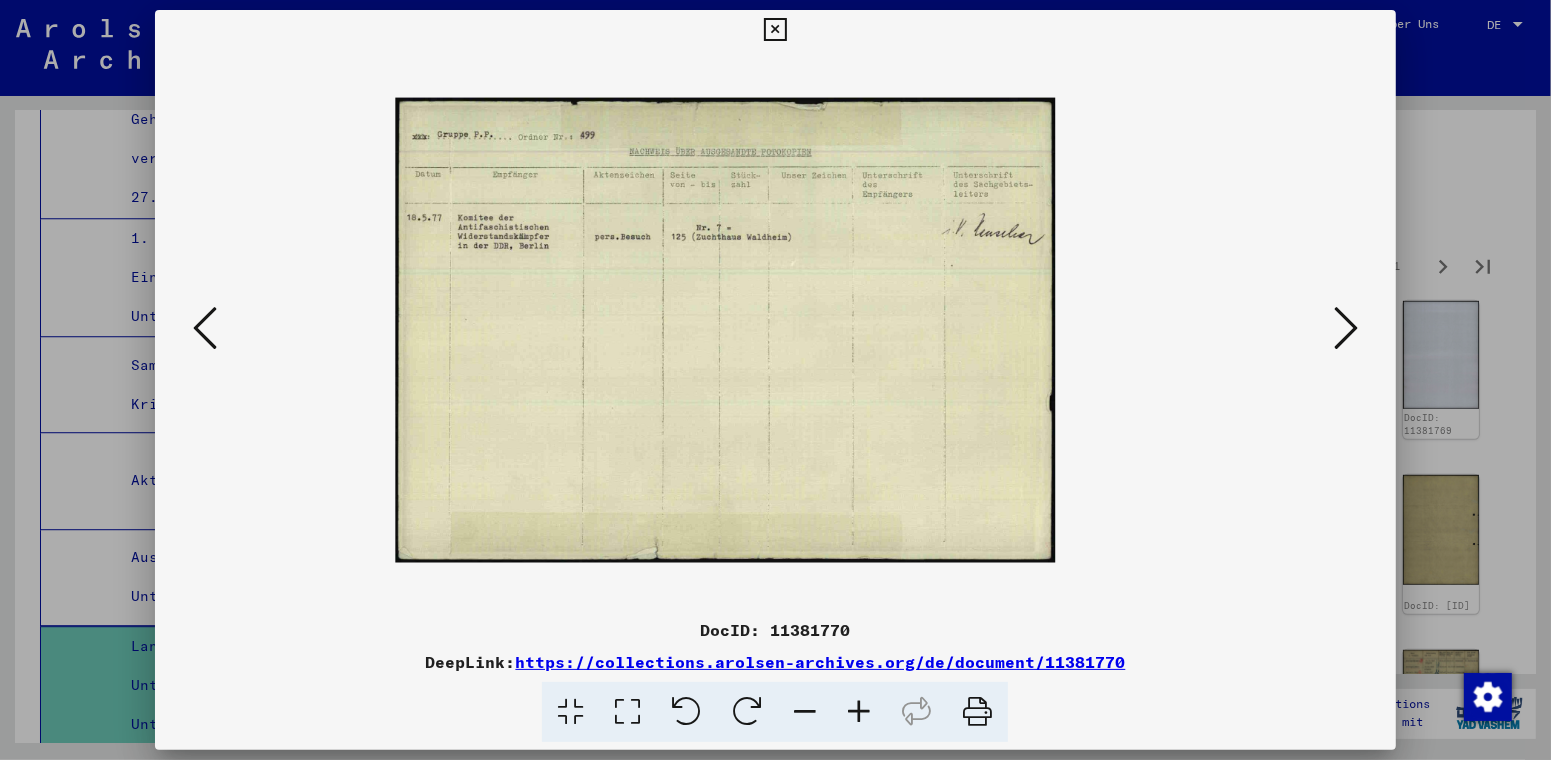click at bounding box center (859, 712) 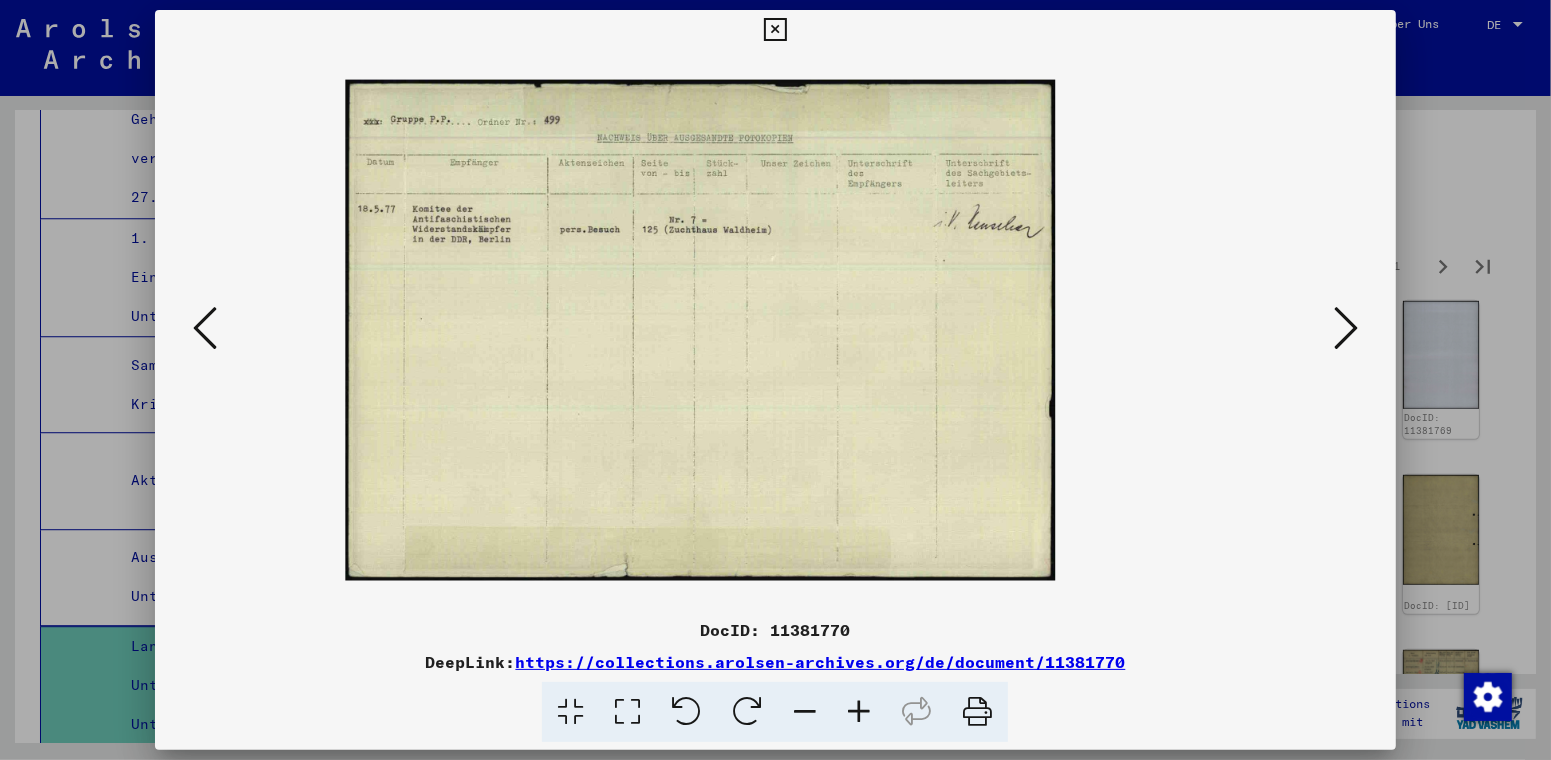 click at bounding box center (859, 712) 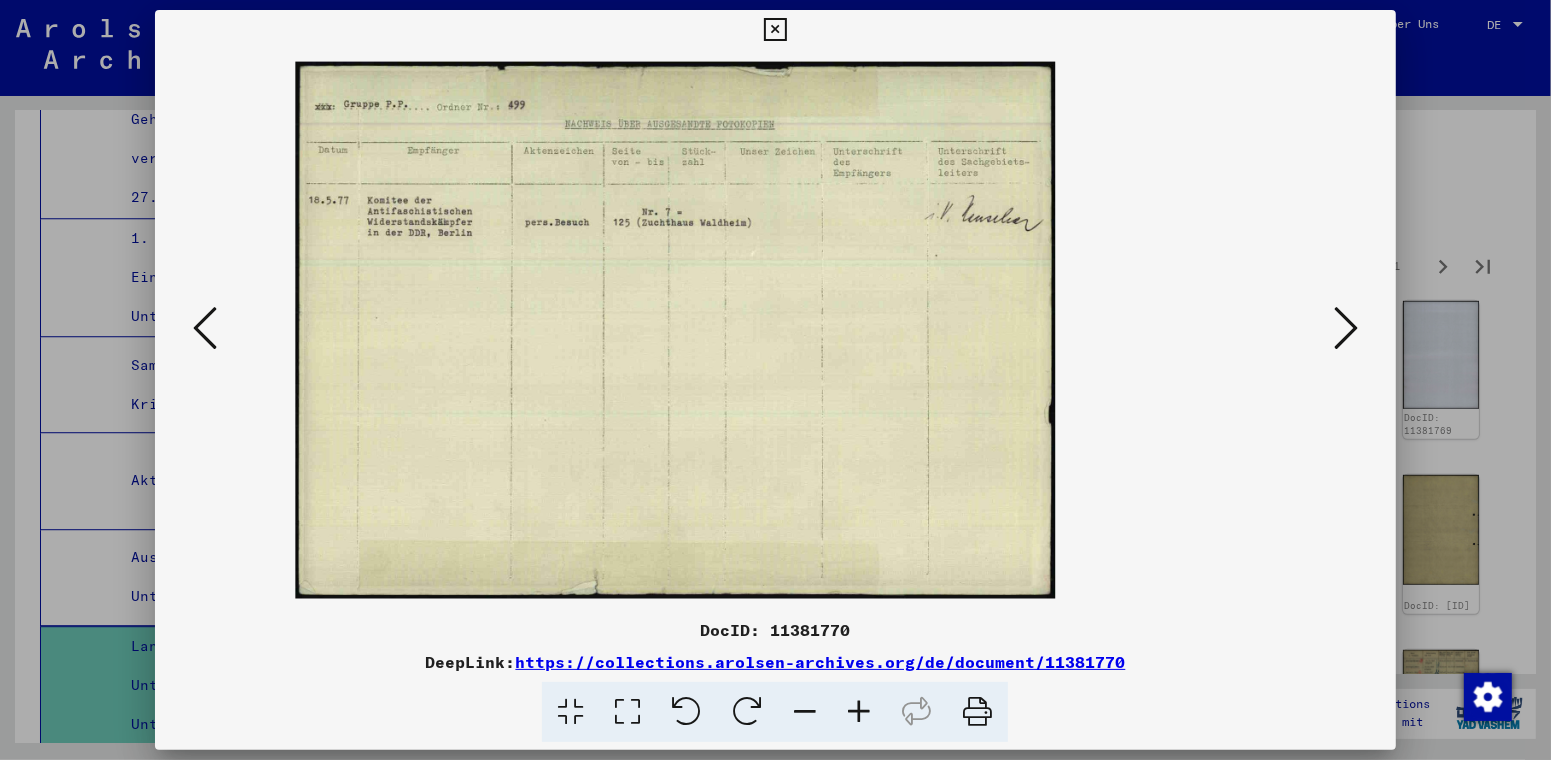 click at bounding box center (859, 712) 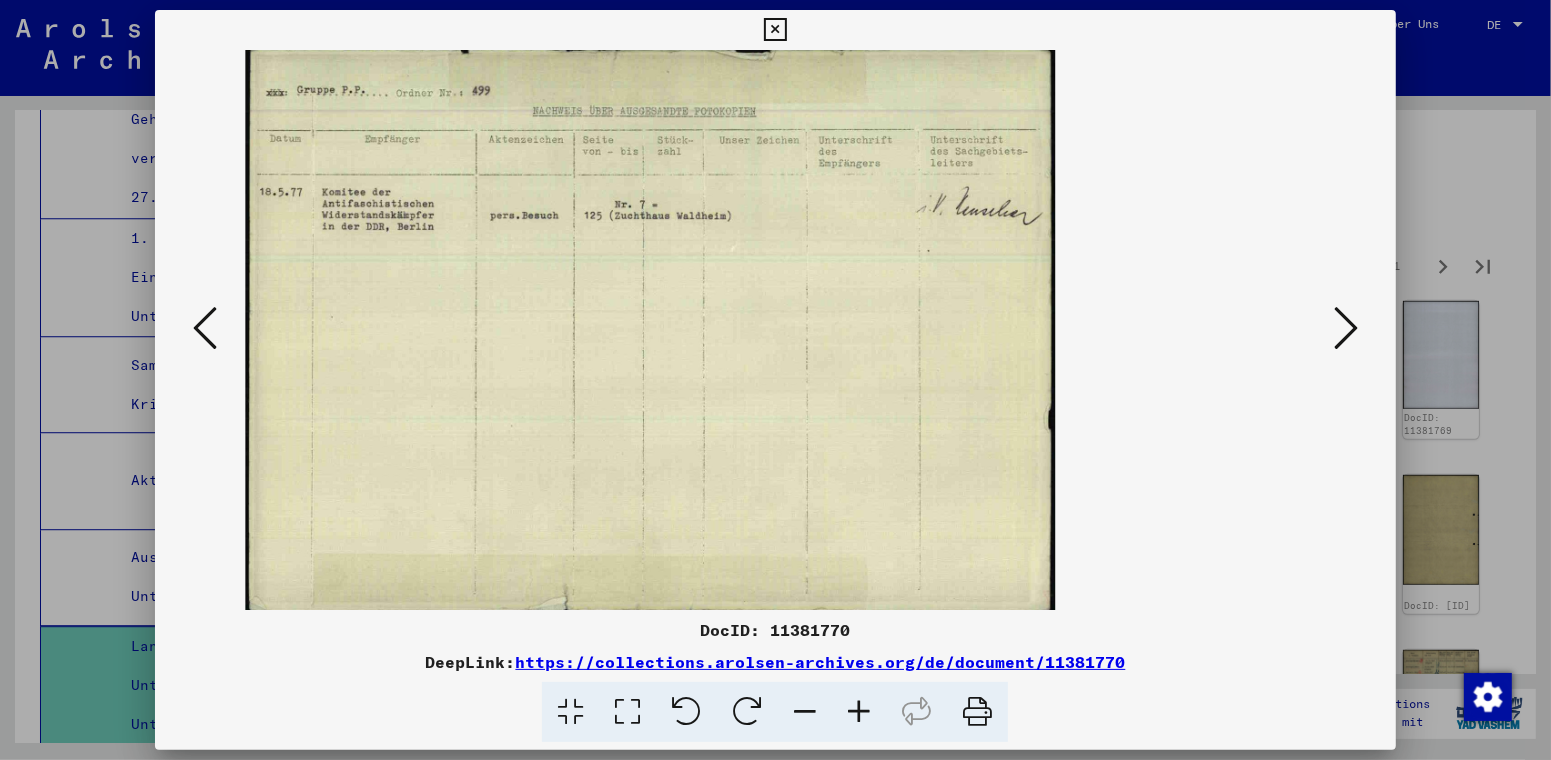 click at bounding box center (1346, 328) 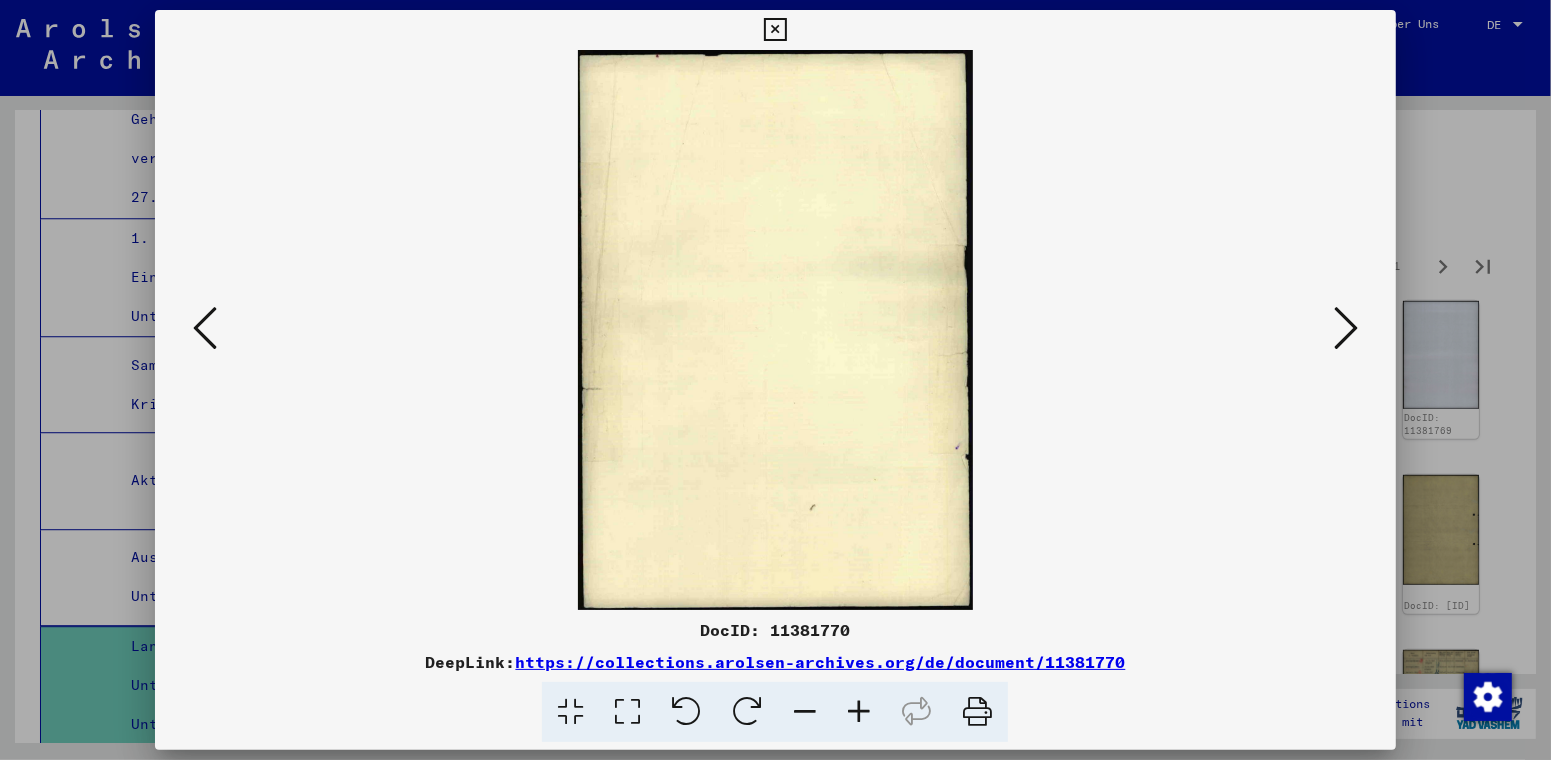 click at bounding box center (1346, 328) 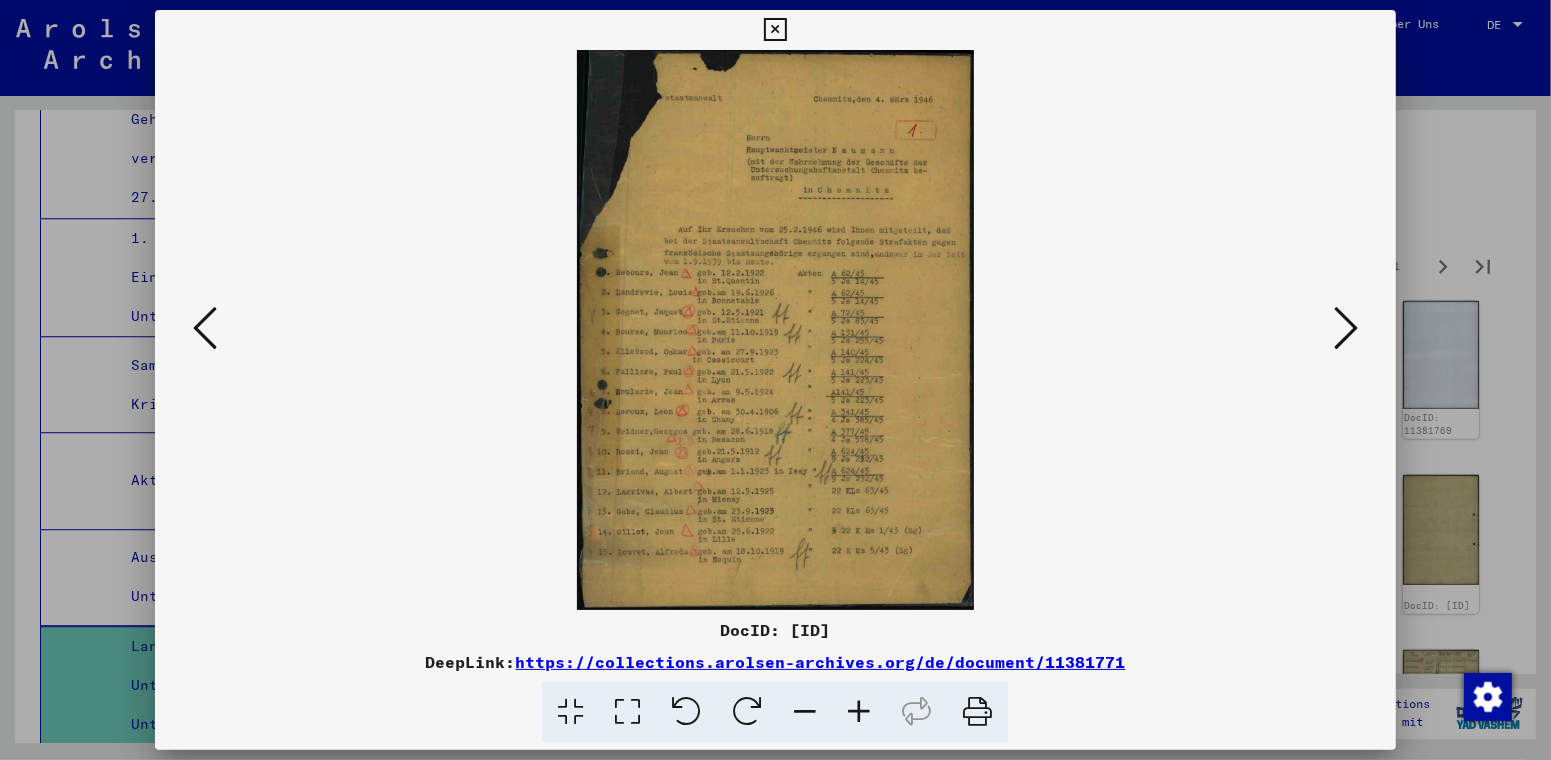 click at bounding box center [859, 712] 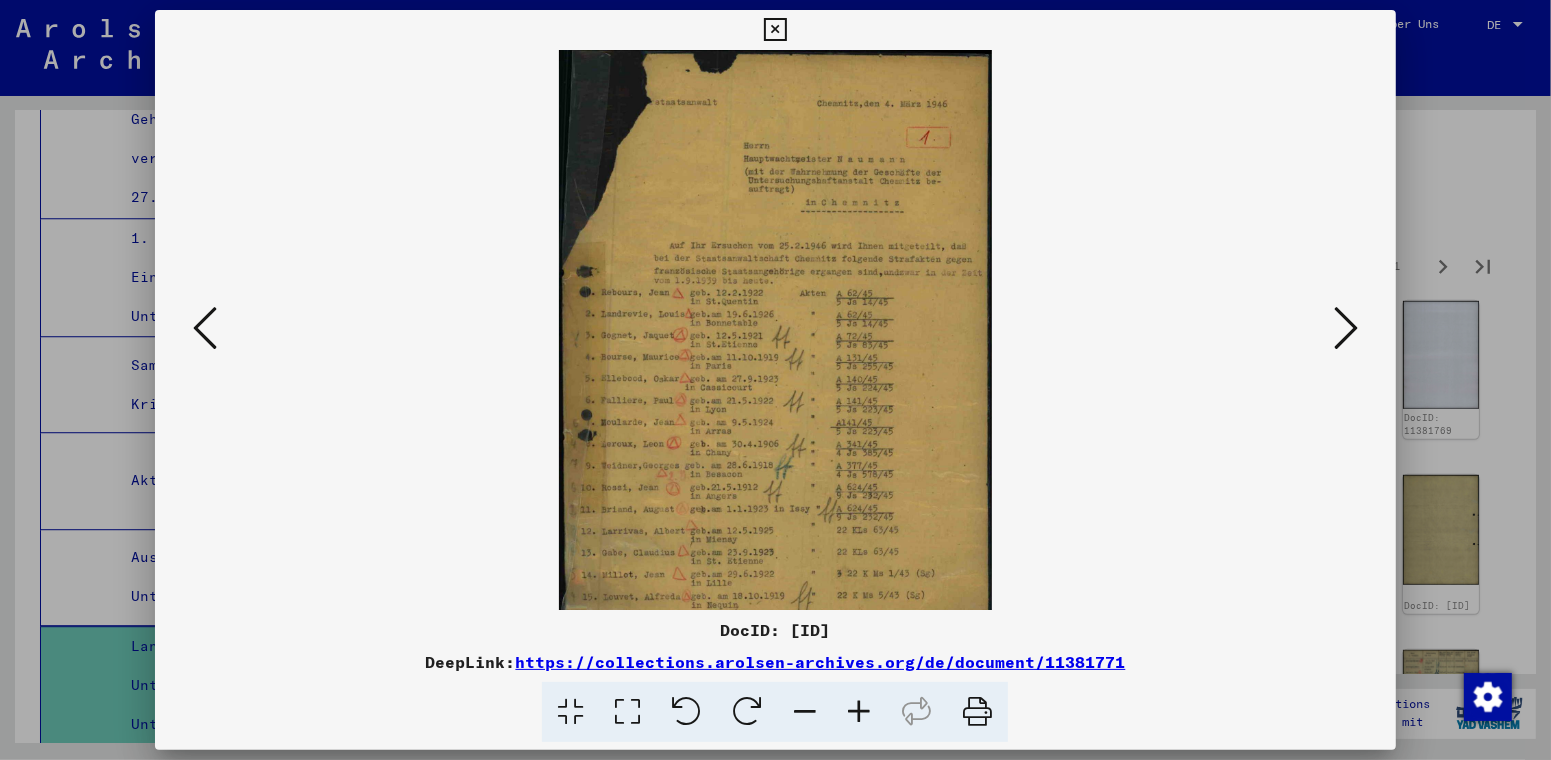 click at bounding box center [859, 712] 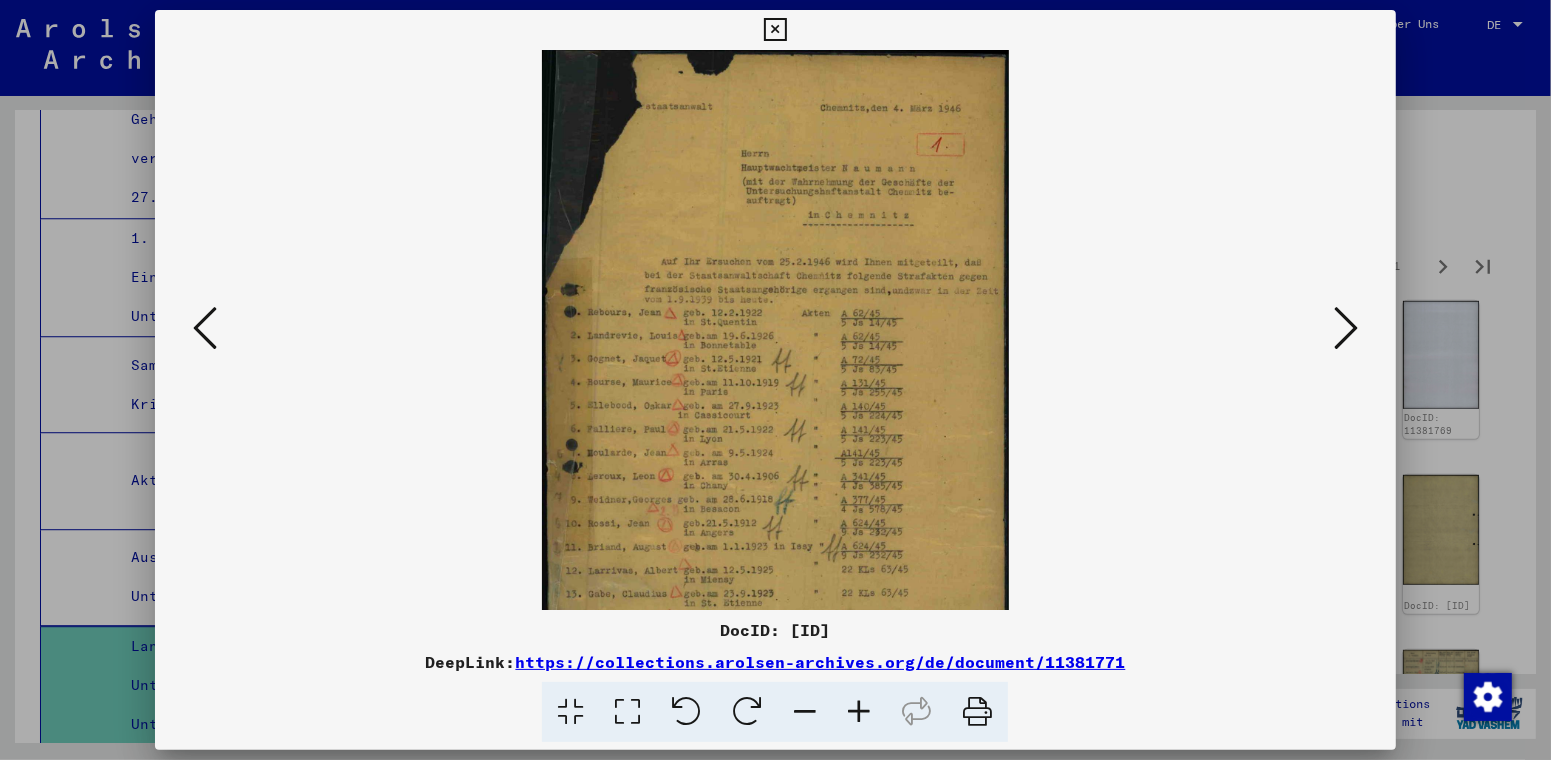 click at bounding box center (859, 712) 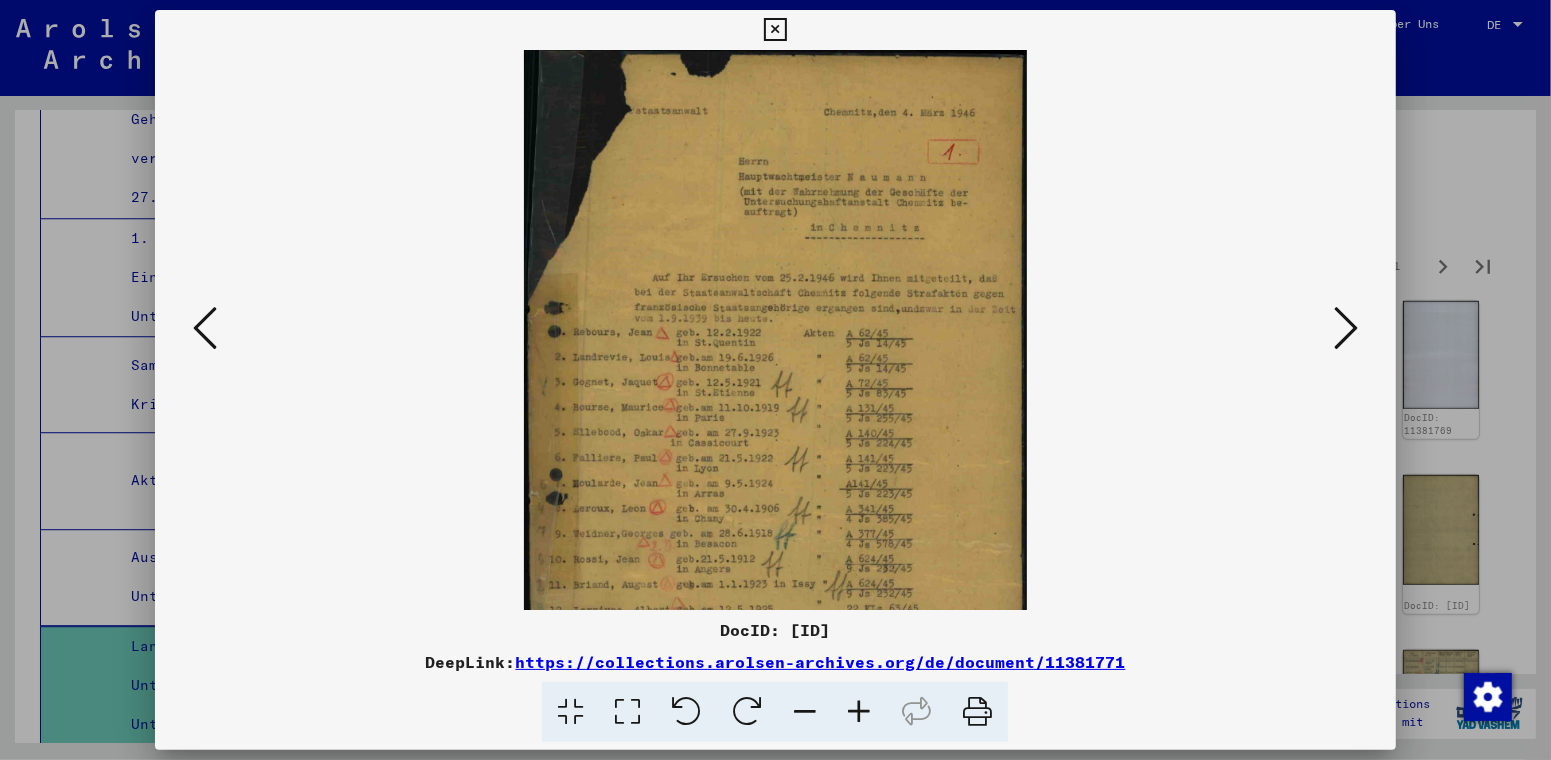 click at bounding box center (859, 712) 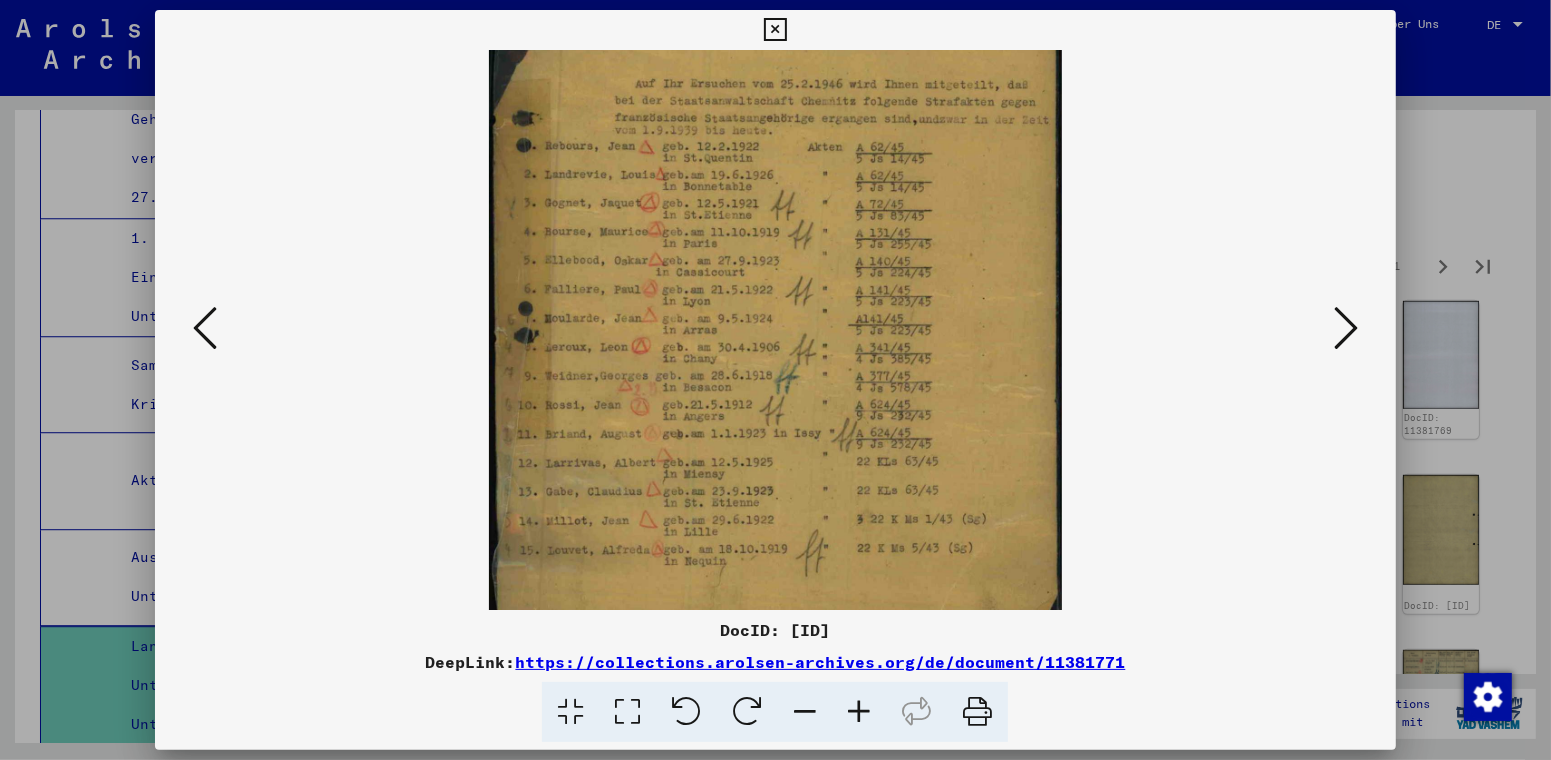 scroll, scrollTop: 226, scrollLeft: 0, axis: vertical 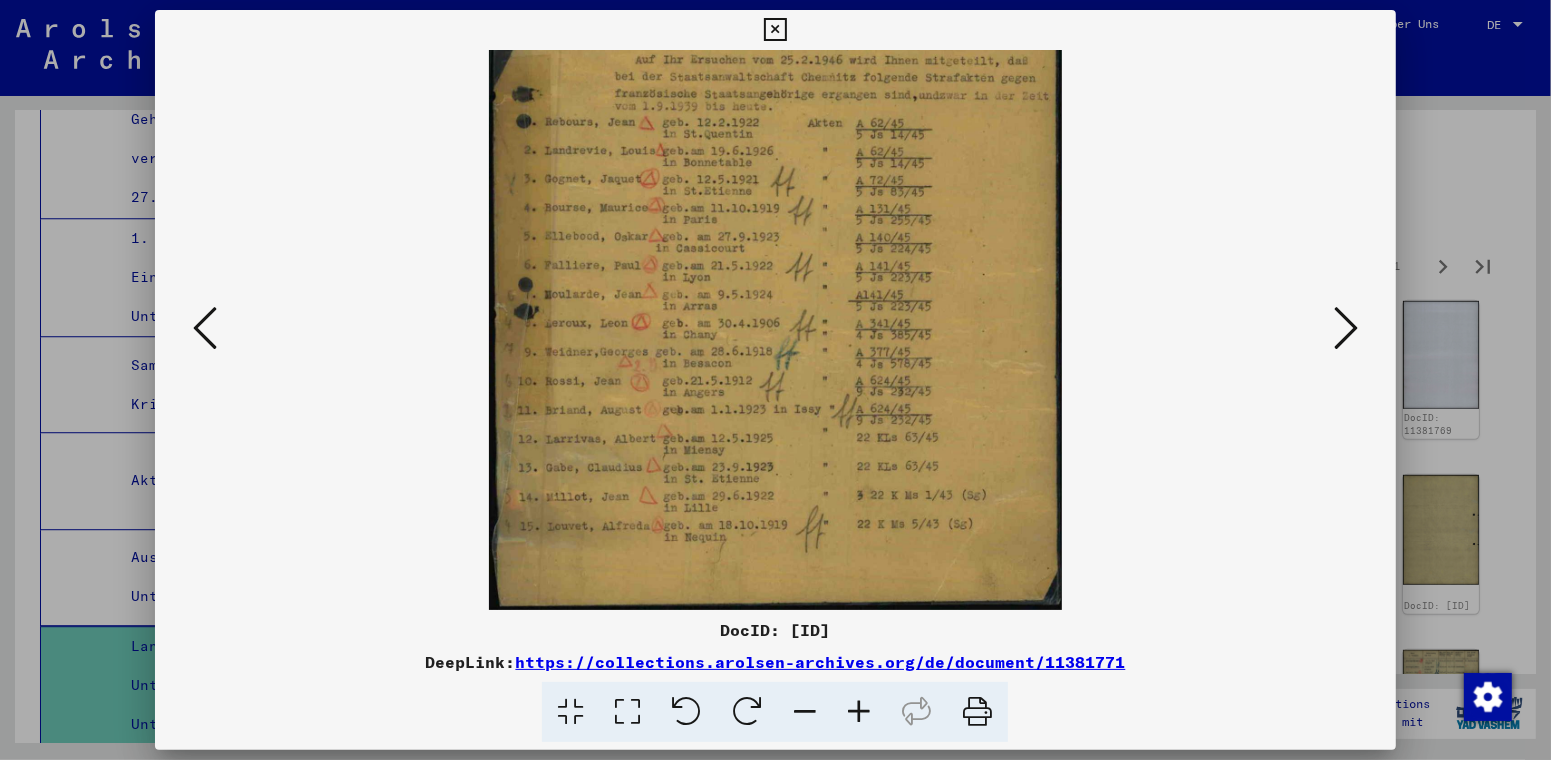 drag, startPoint x: 690, startPoint y: 355, endPoint x: 664, endPoint y: 166, distance: 190.77998 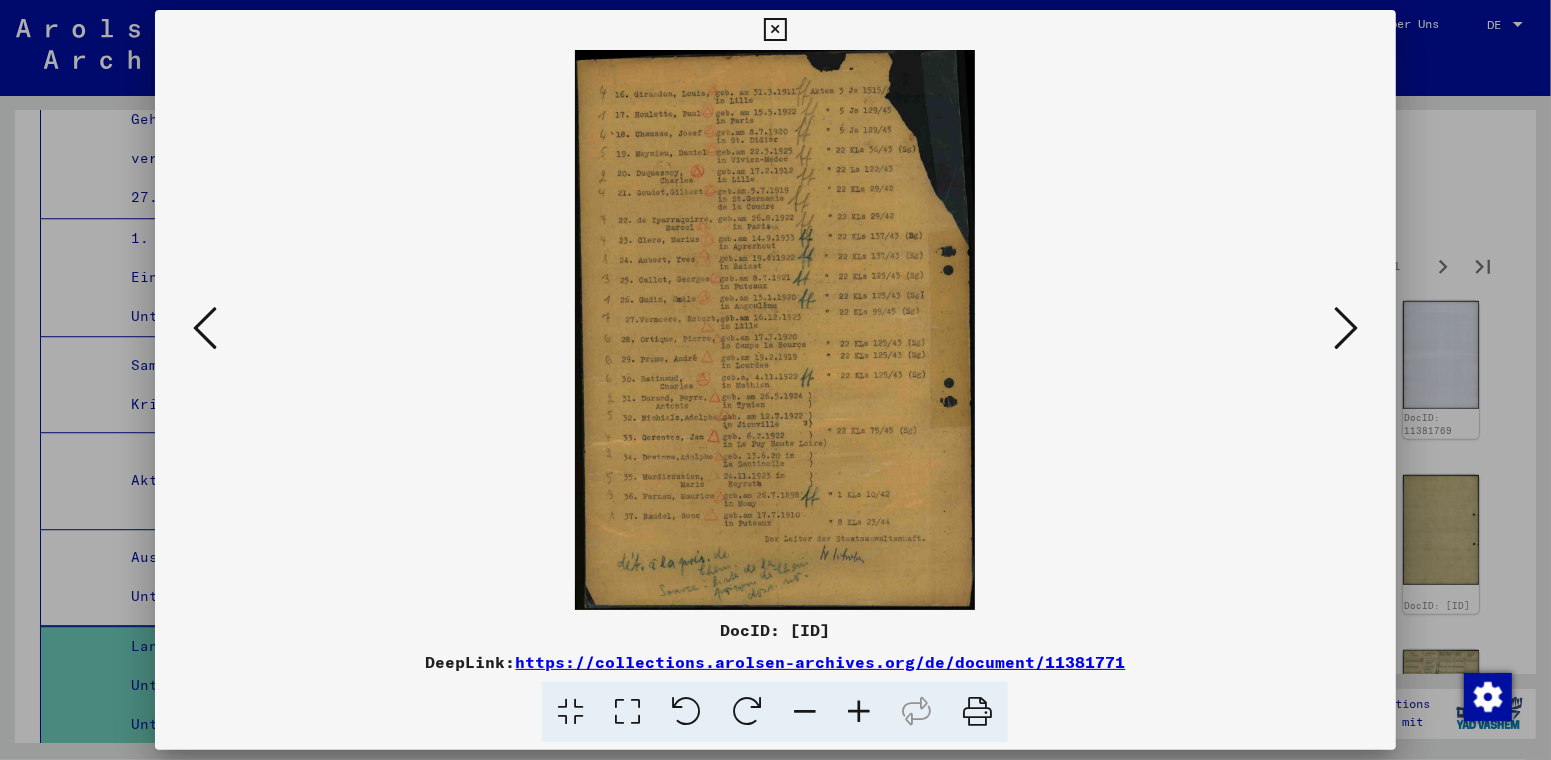 scroll, scrollTop: 0, scrollLeft: 0, axis: both 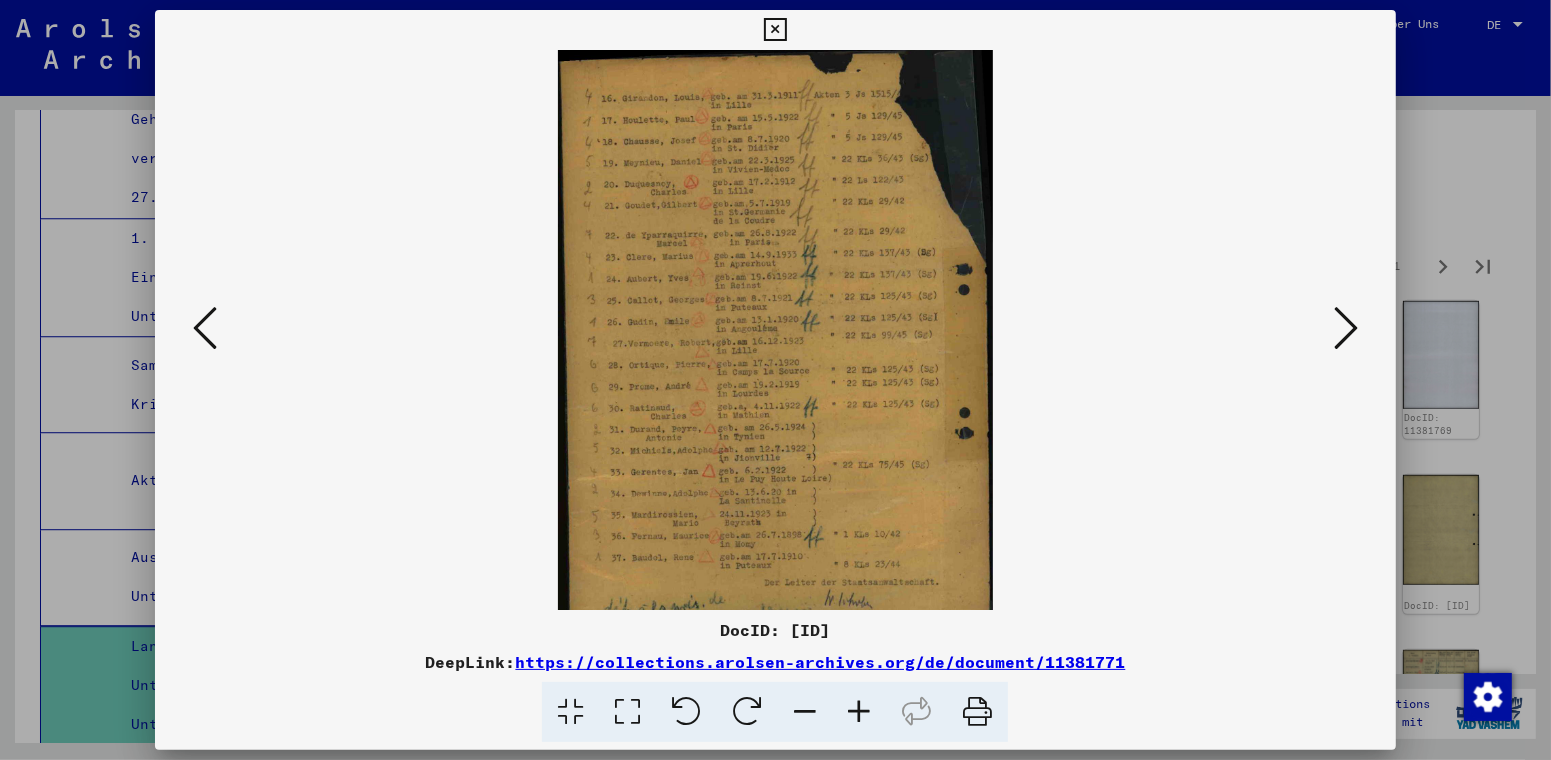 click at bounding box center (859, 712) 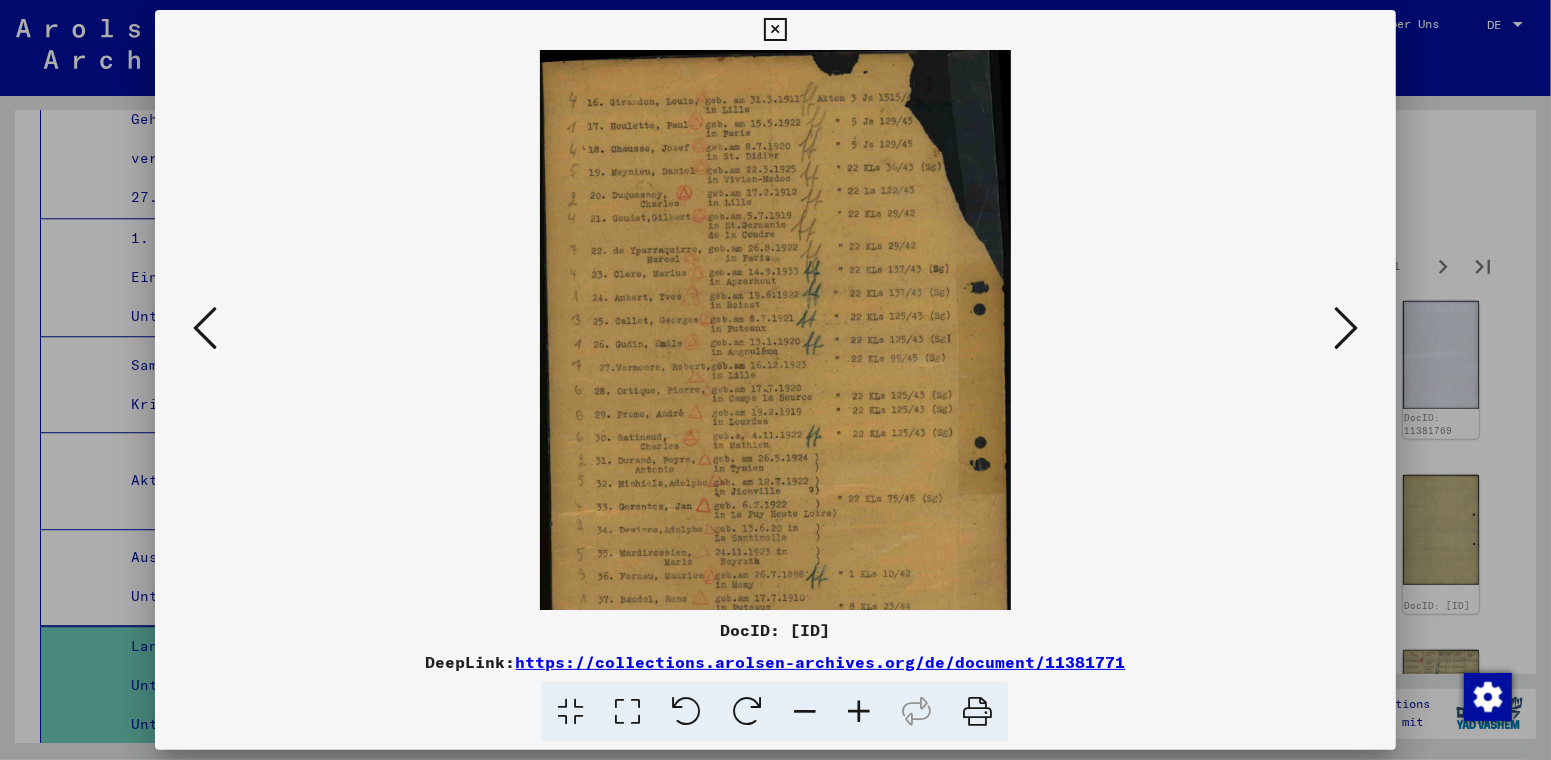 click at bounding box center [859, 712] 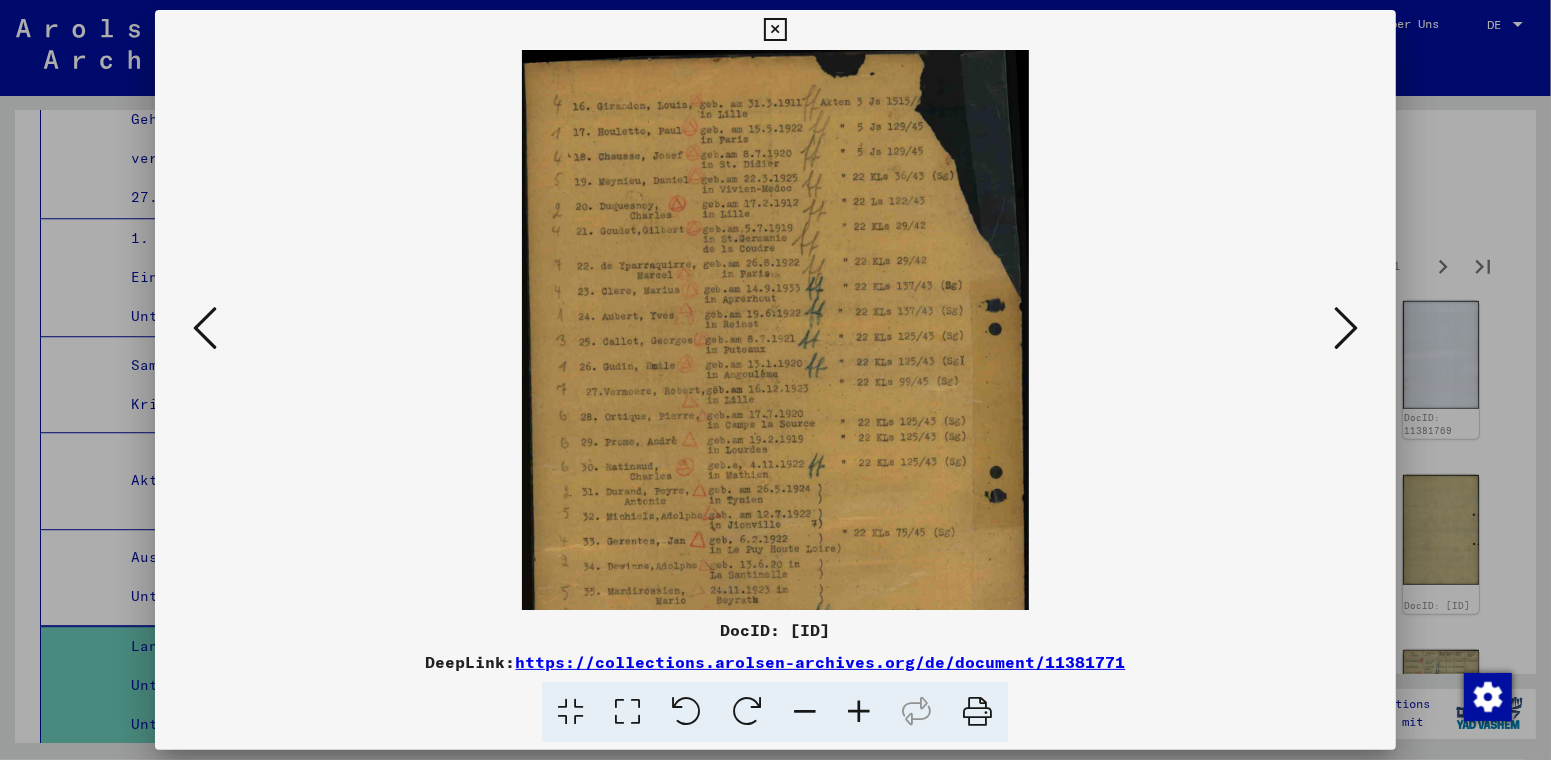 click at bounding box center (859, 712) 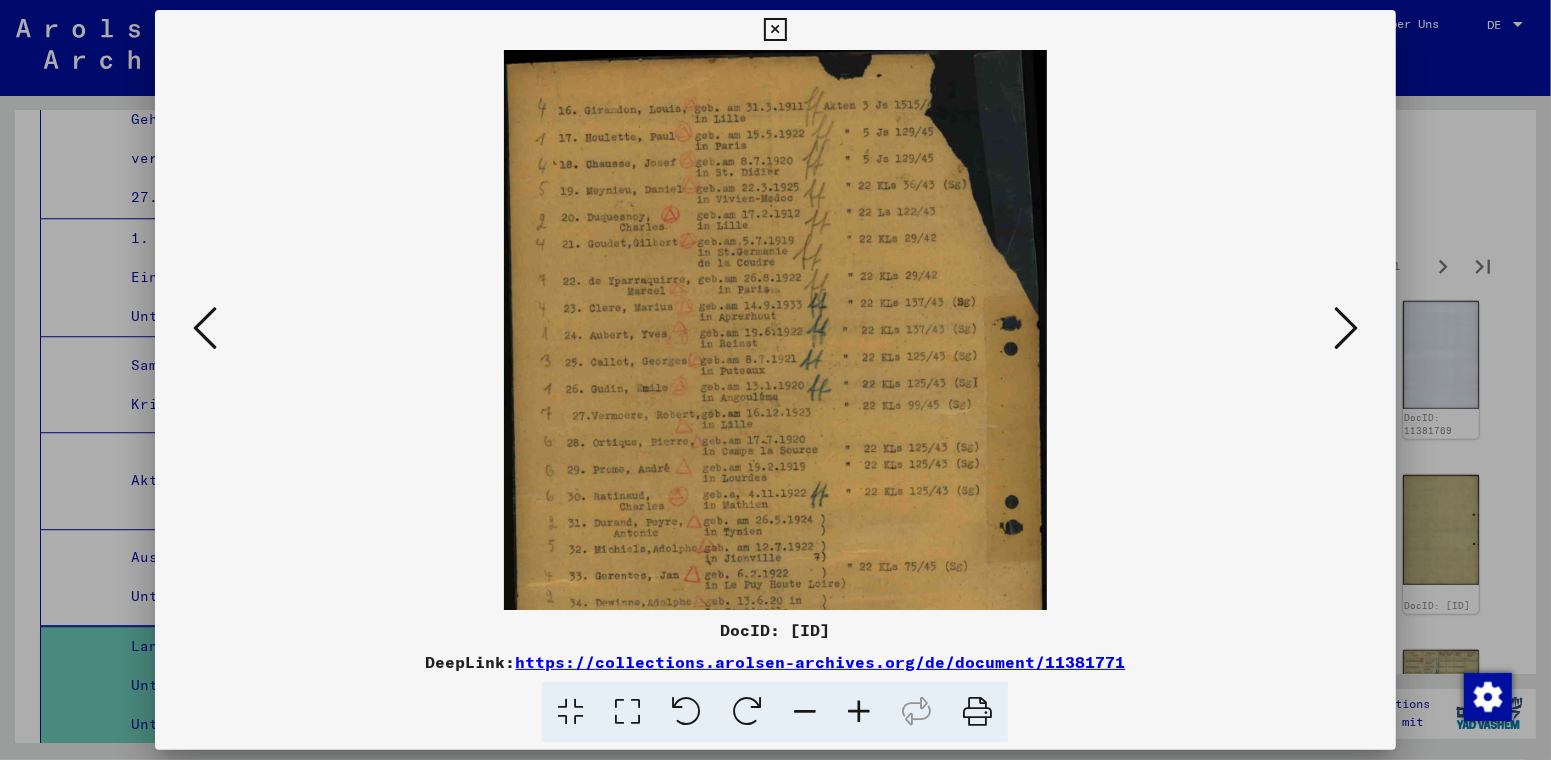 click at bounding box center [859, 712] 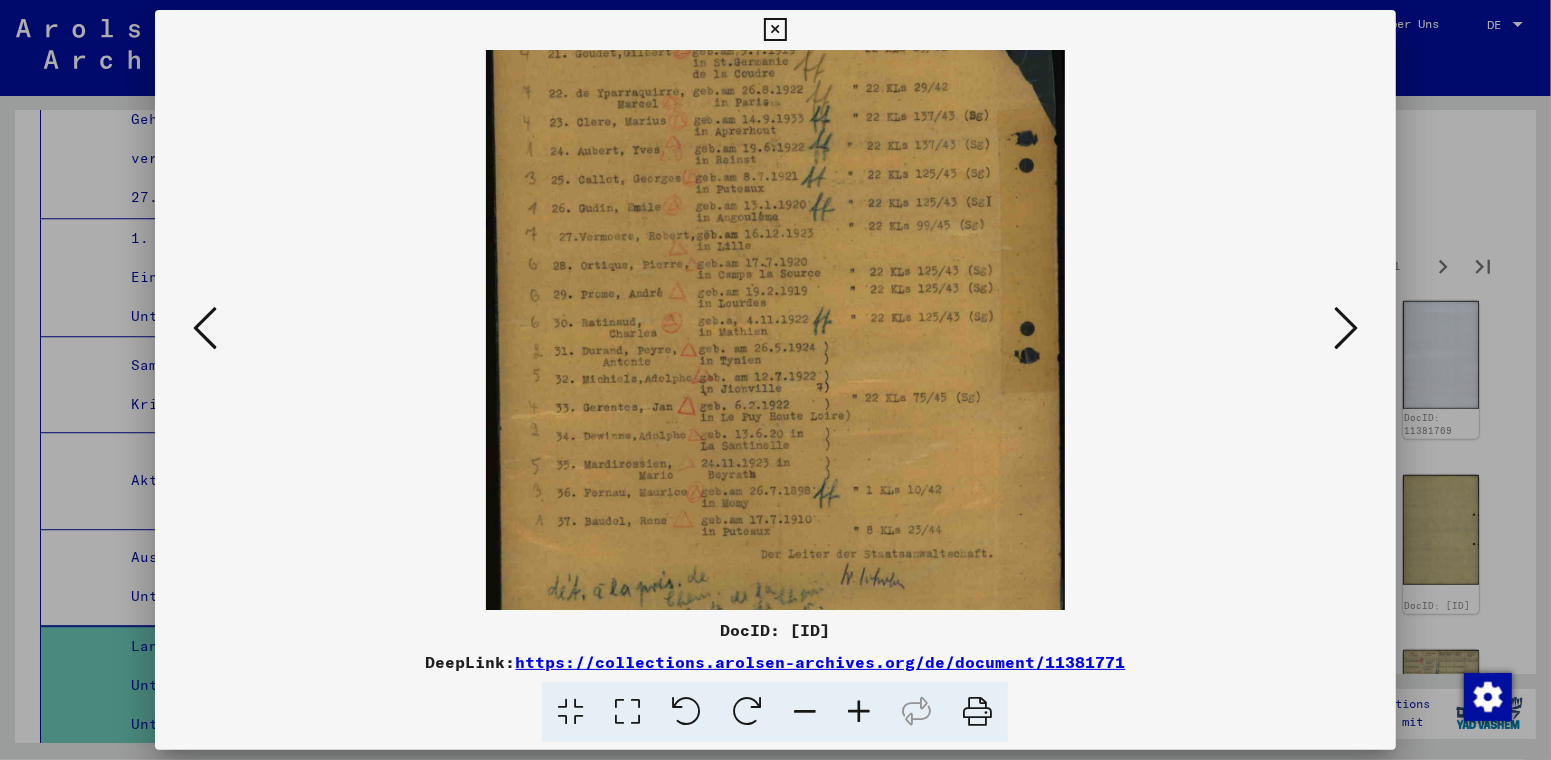 scroll, scrollTop: 206, scrollLeft: 0, axis: vertical 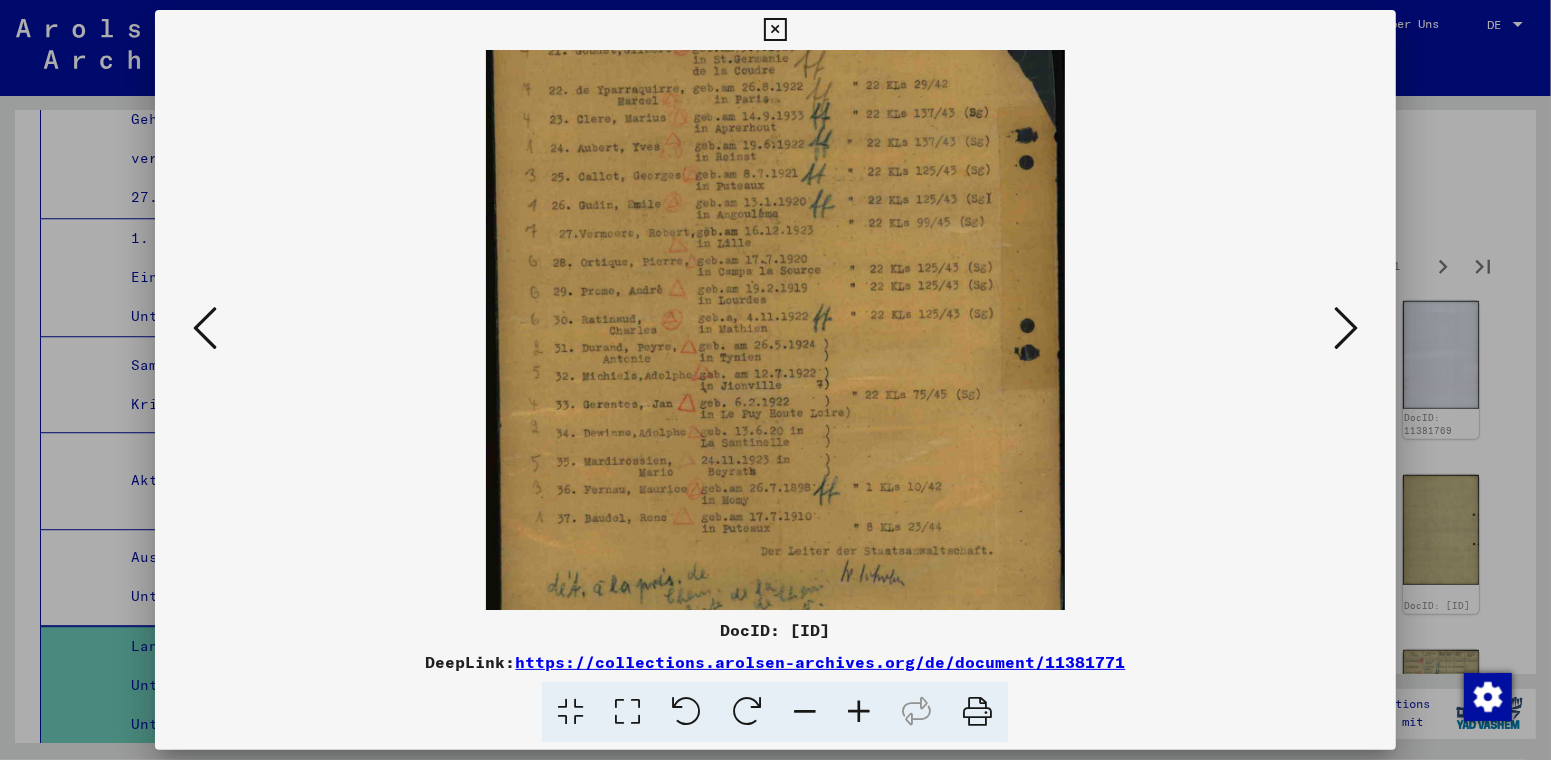 drag, startPoint x: 709, startPoint y: 319, endPoint x: 703, endPoint y: 233, distance: 86.209045 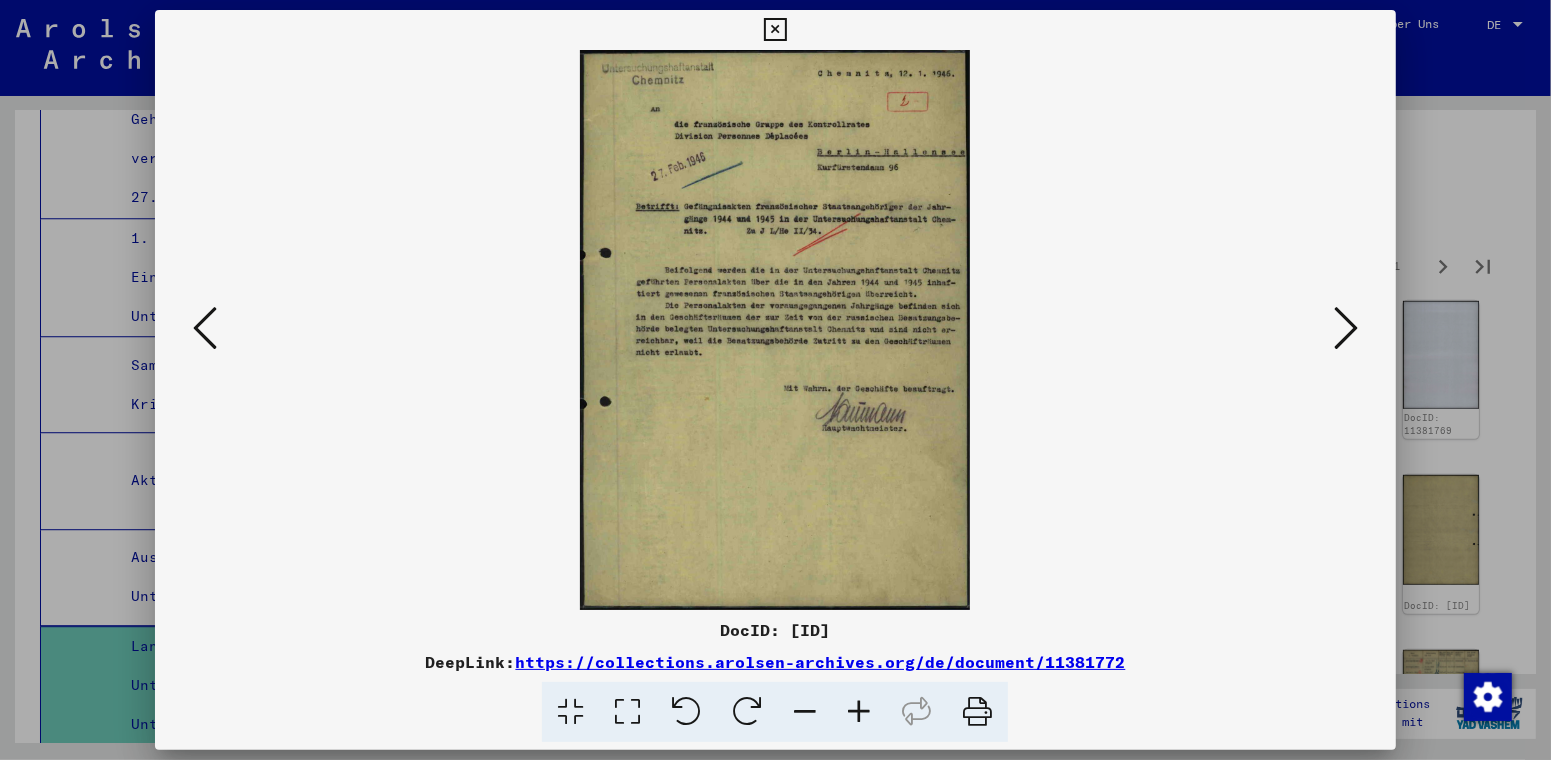 click at bounding box center (859, 712) 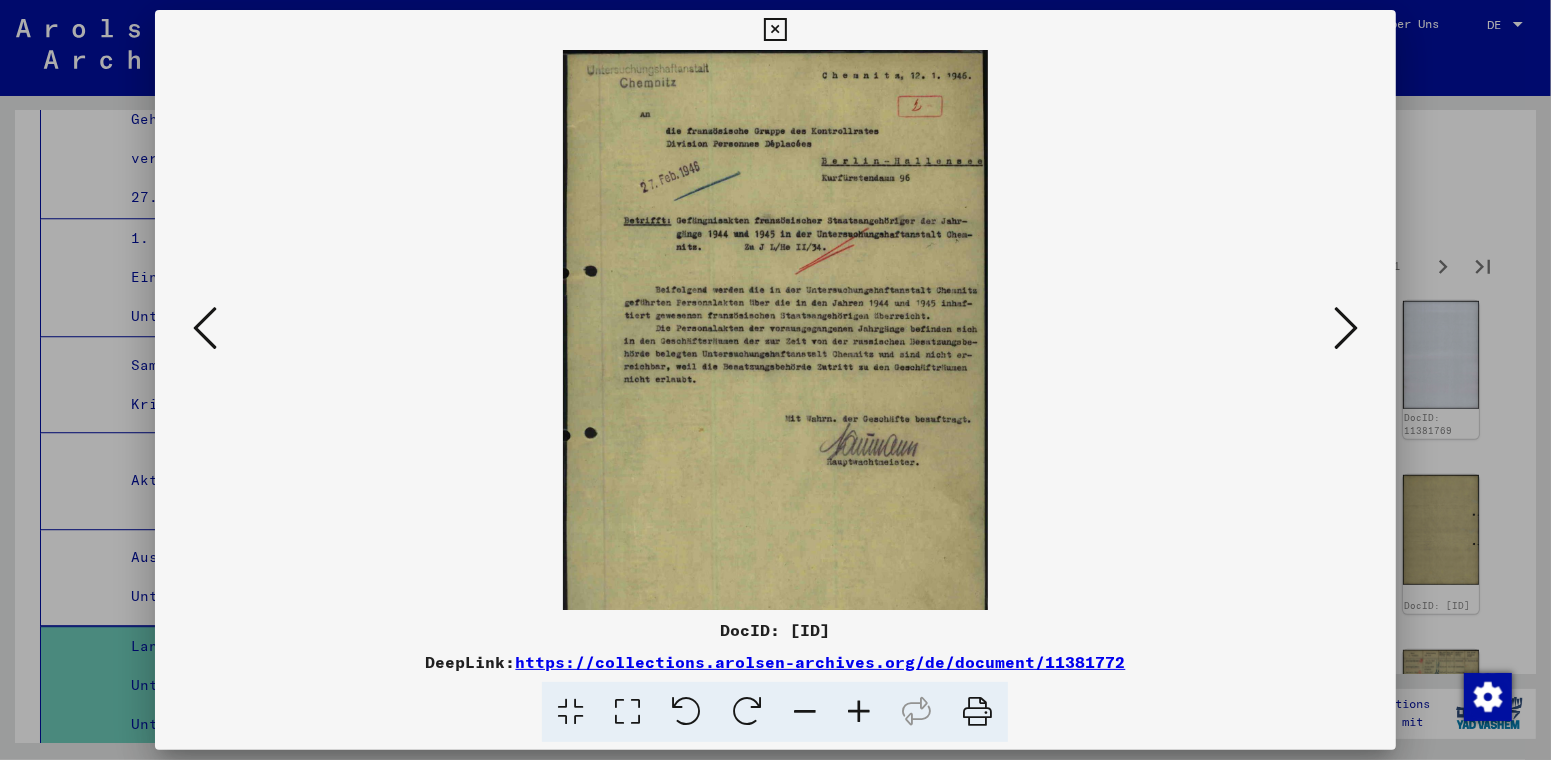click at bounding box center (859, 712) 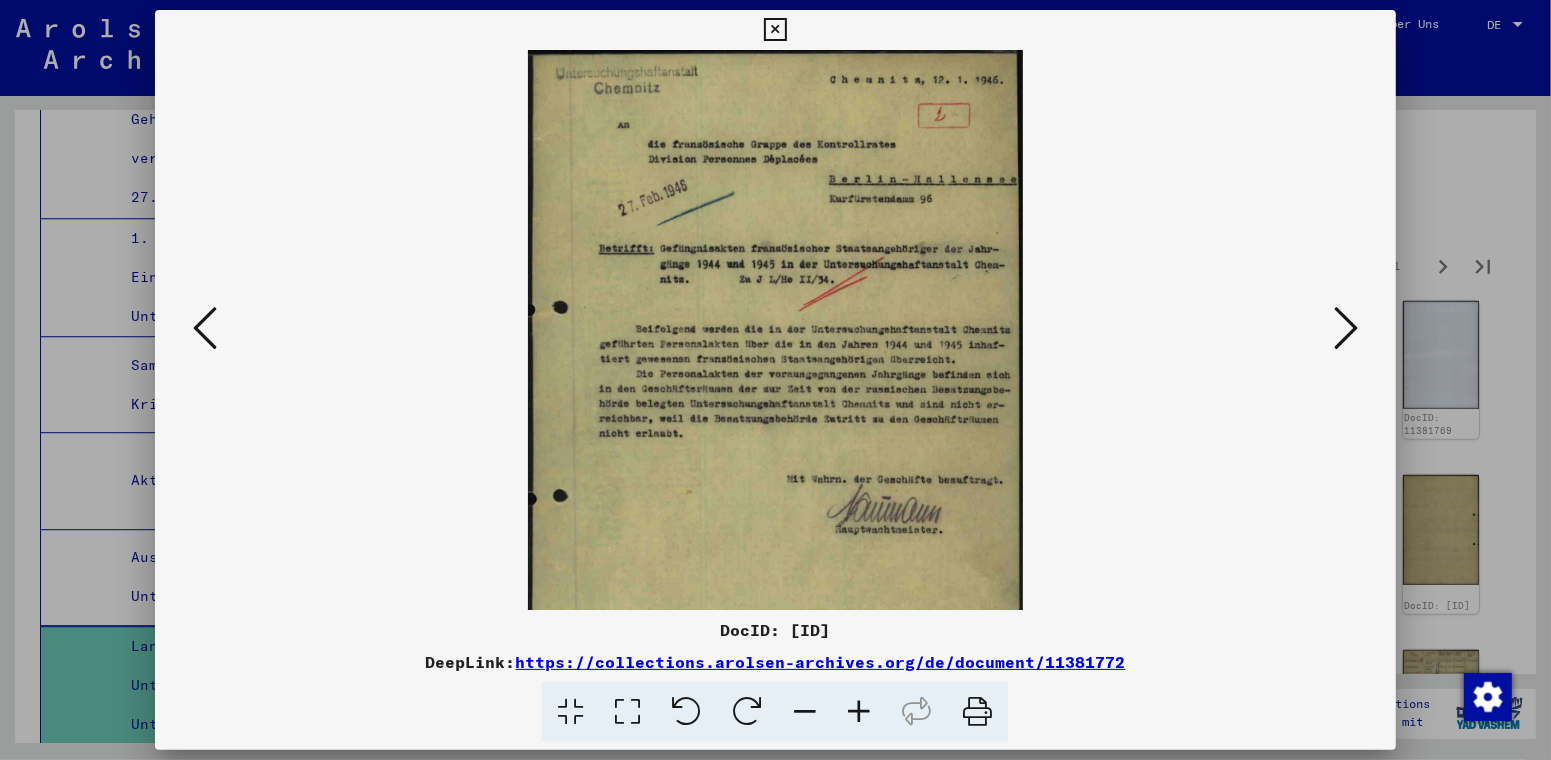 click at bounding box center (859, 712) 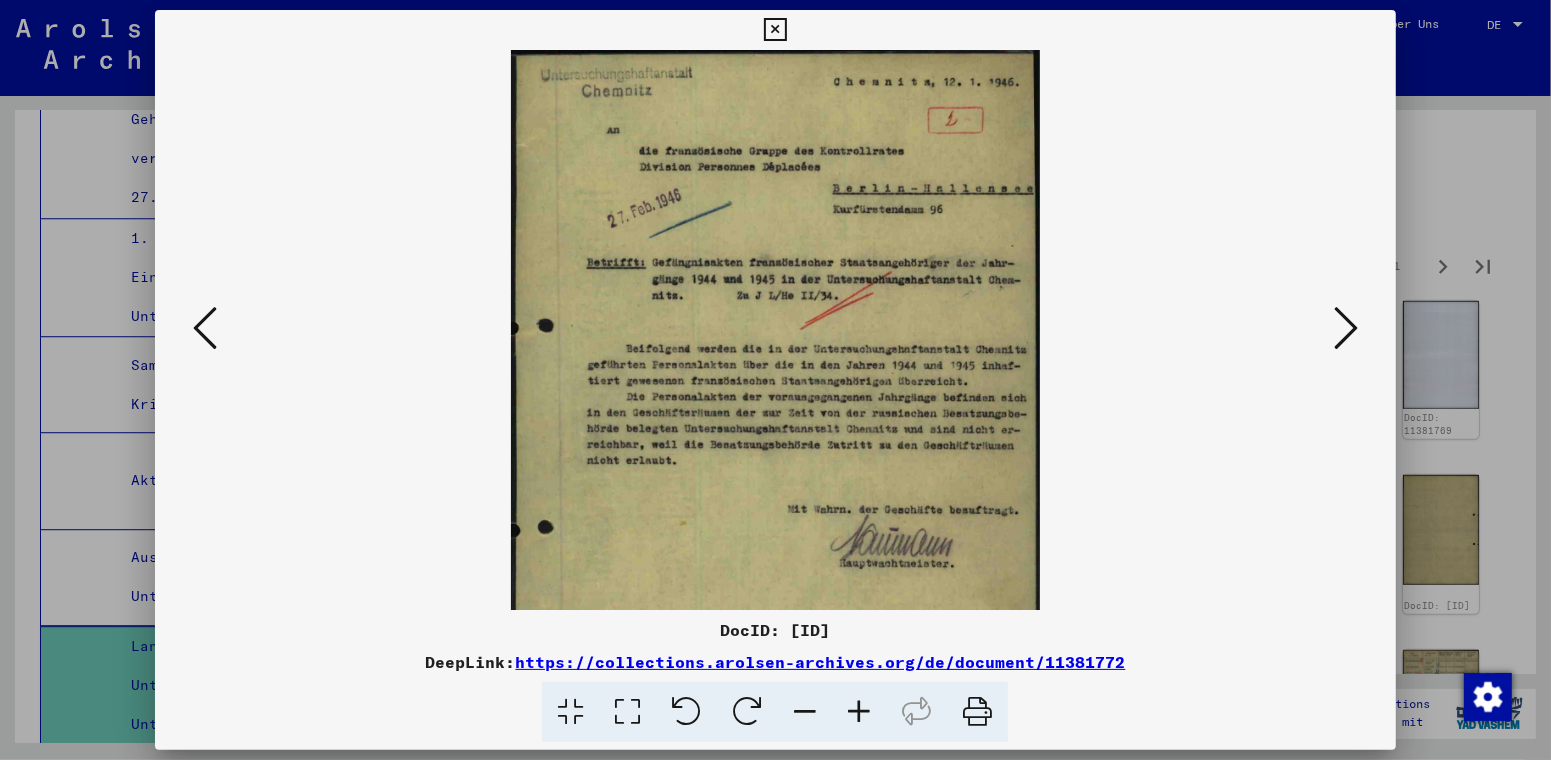 click at bounding box center (859, 712) 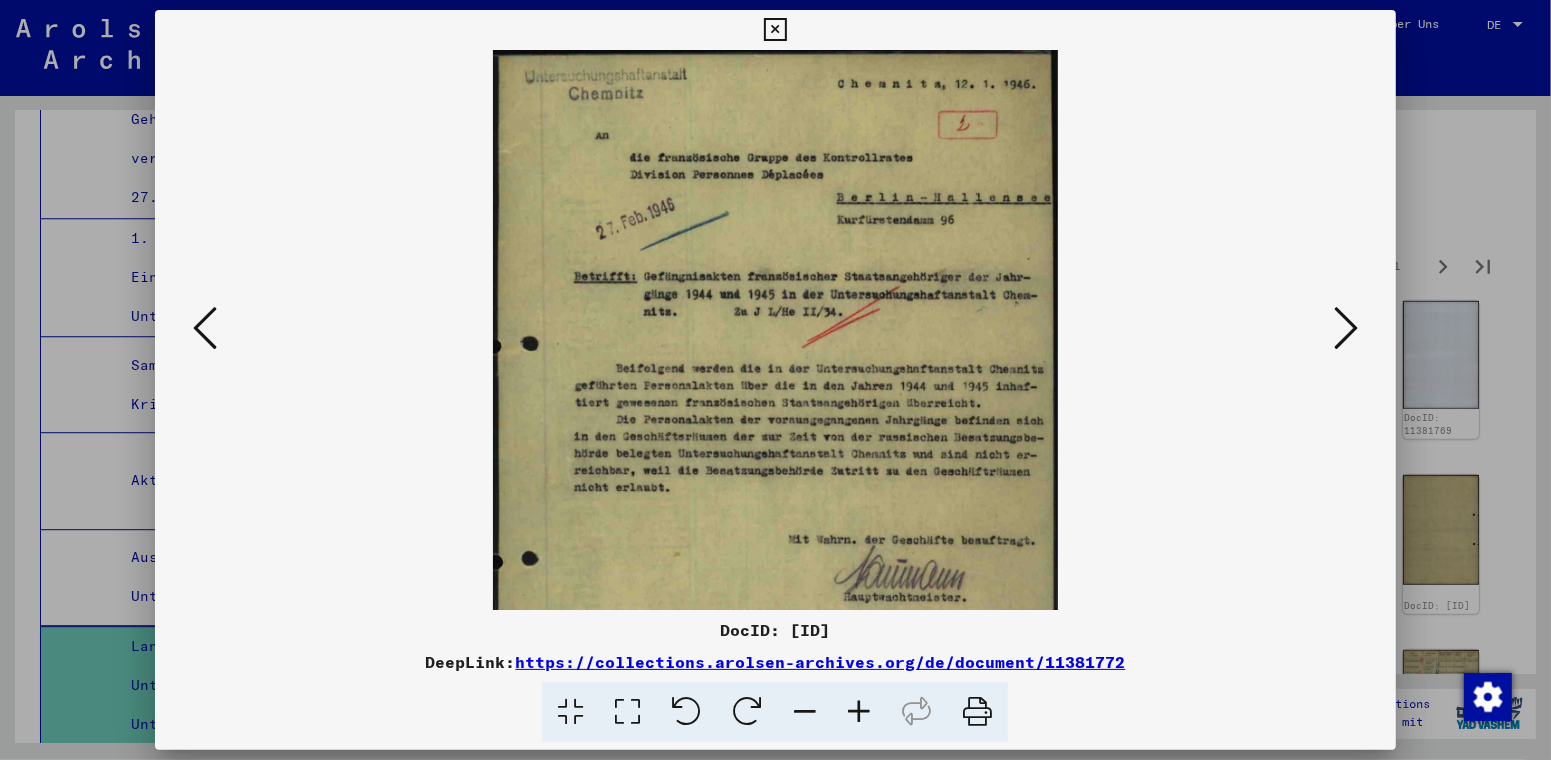 click at bounding box center [859, 712] 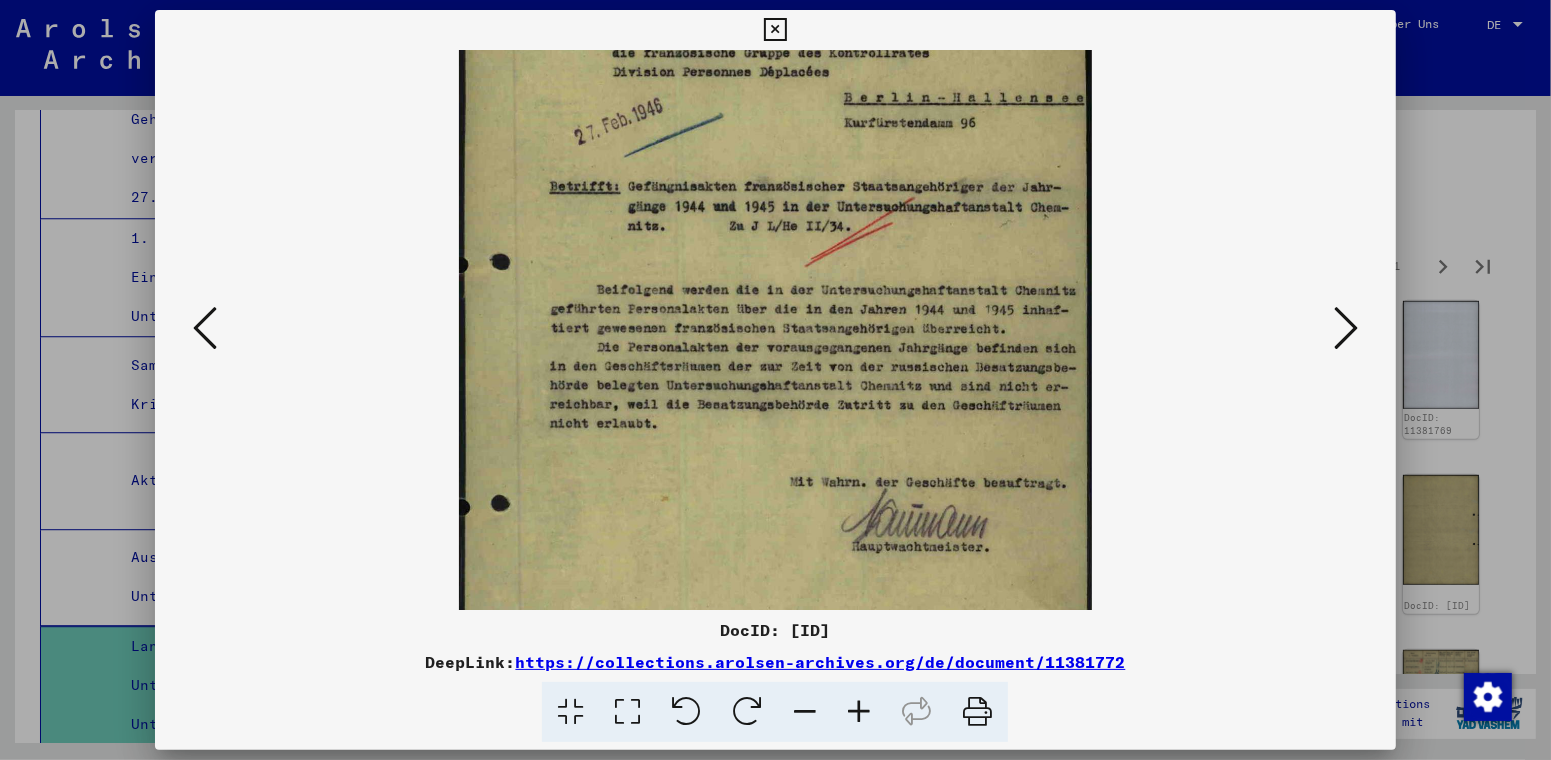 scroll, scrollTop: 125, scrollLeft: 0, axis: vertical 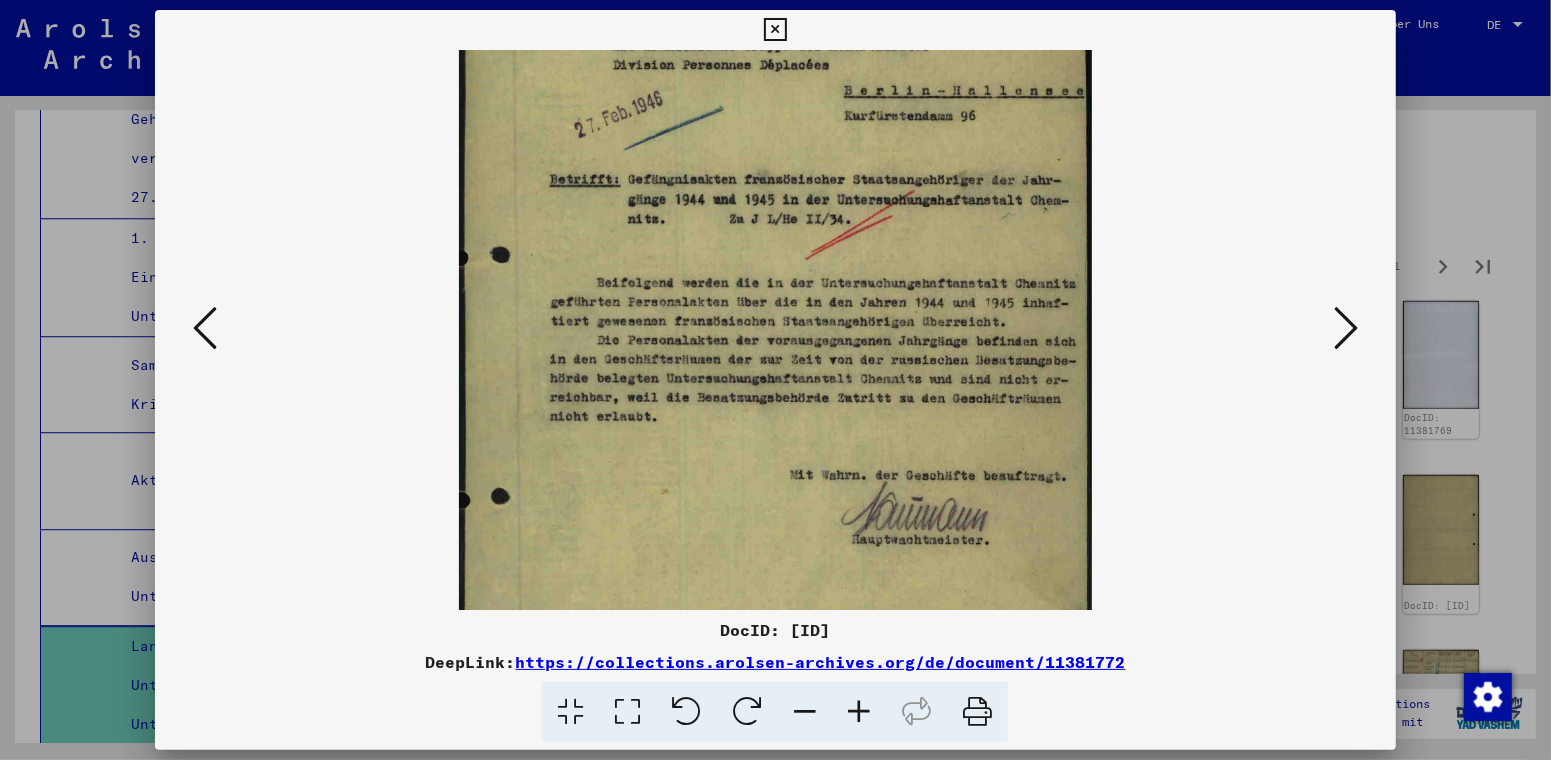 drag, startPoint x: 761, startPoint y: 353, endPoint x: 735, endPoint y: 227, distance: 128.65457 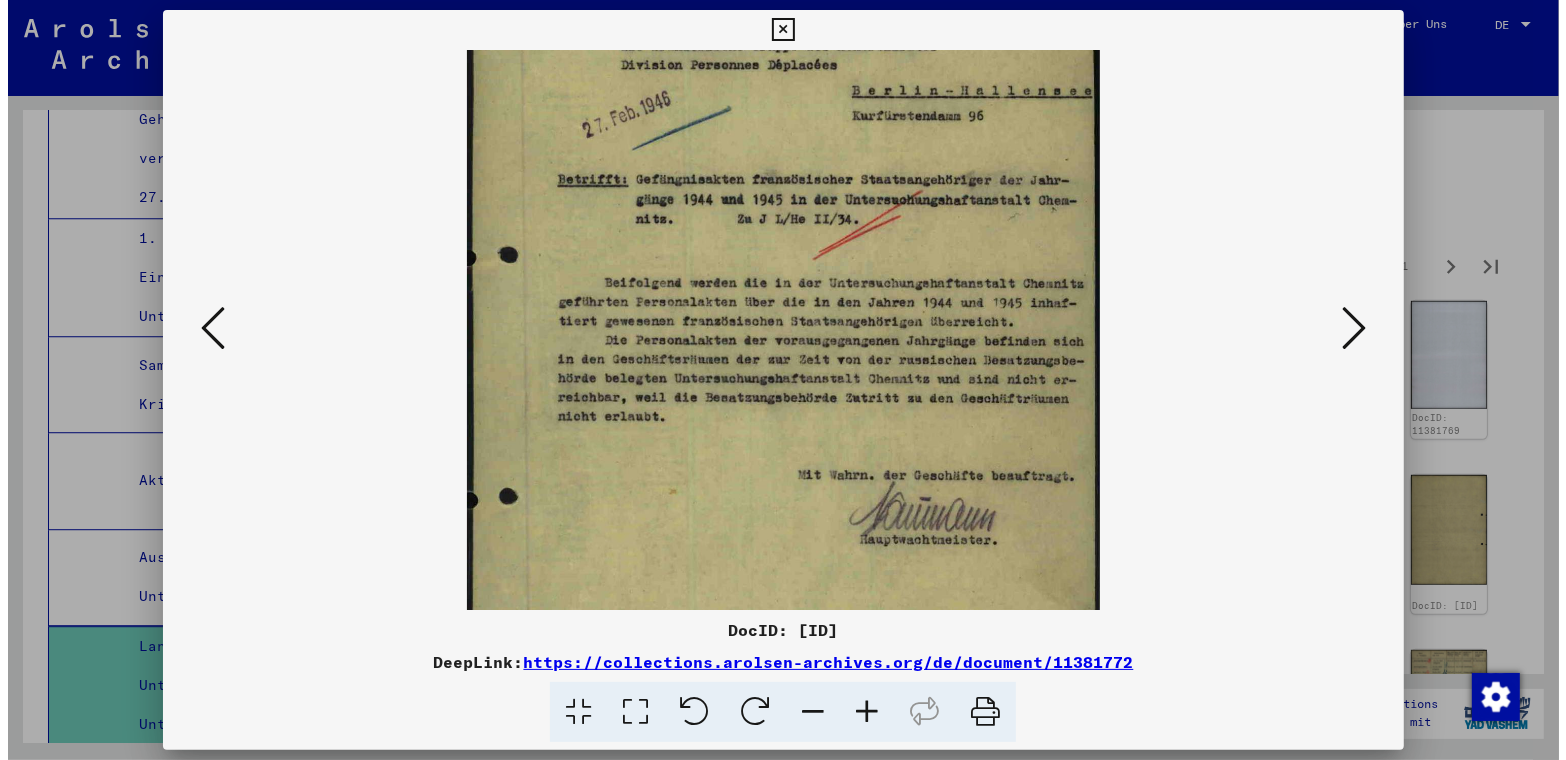scroll, scrollTop: 0, scrollLeft: 0, axis: both 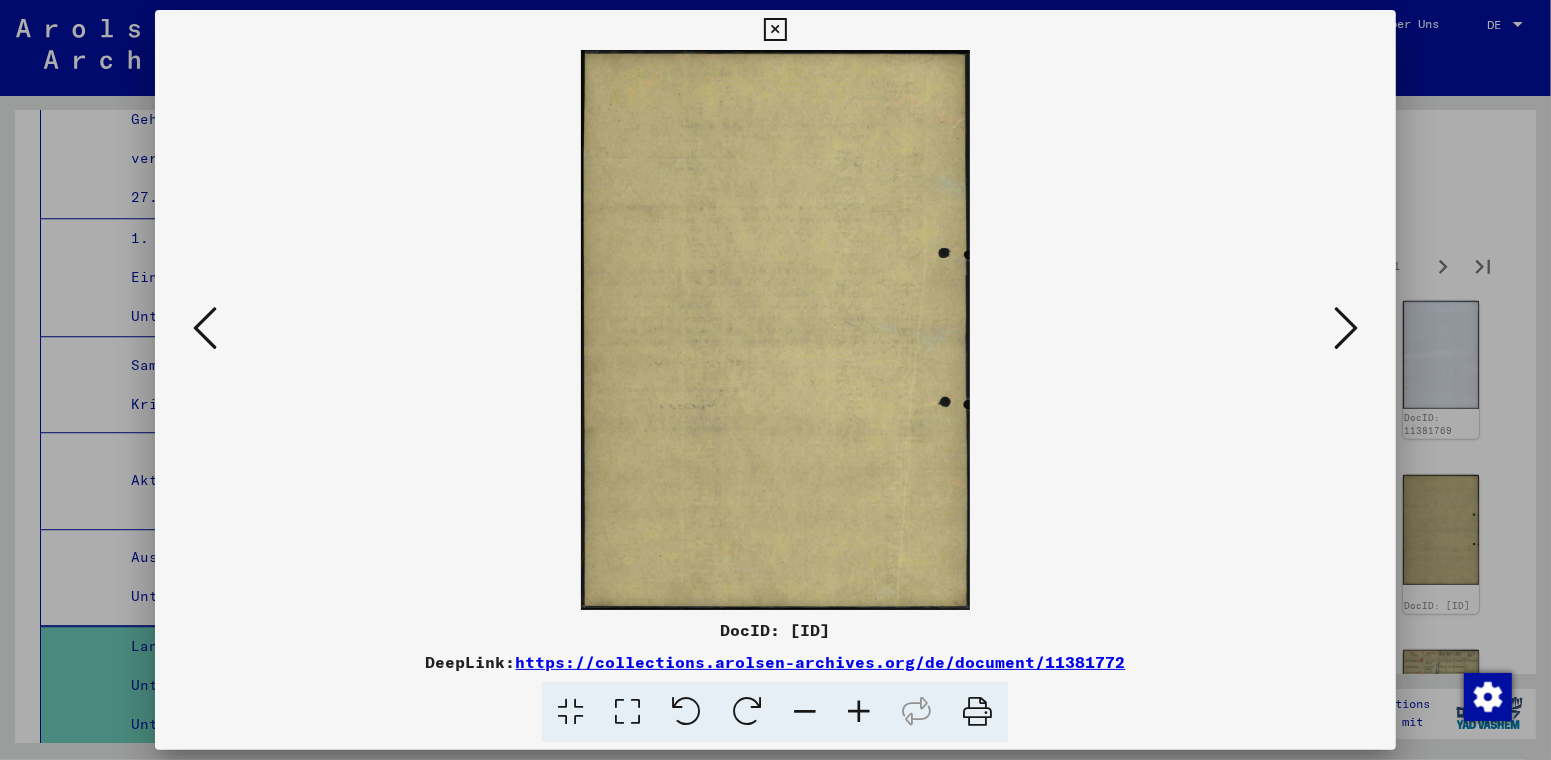 click at bounding box center (1346, 328) 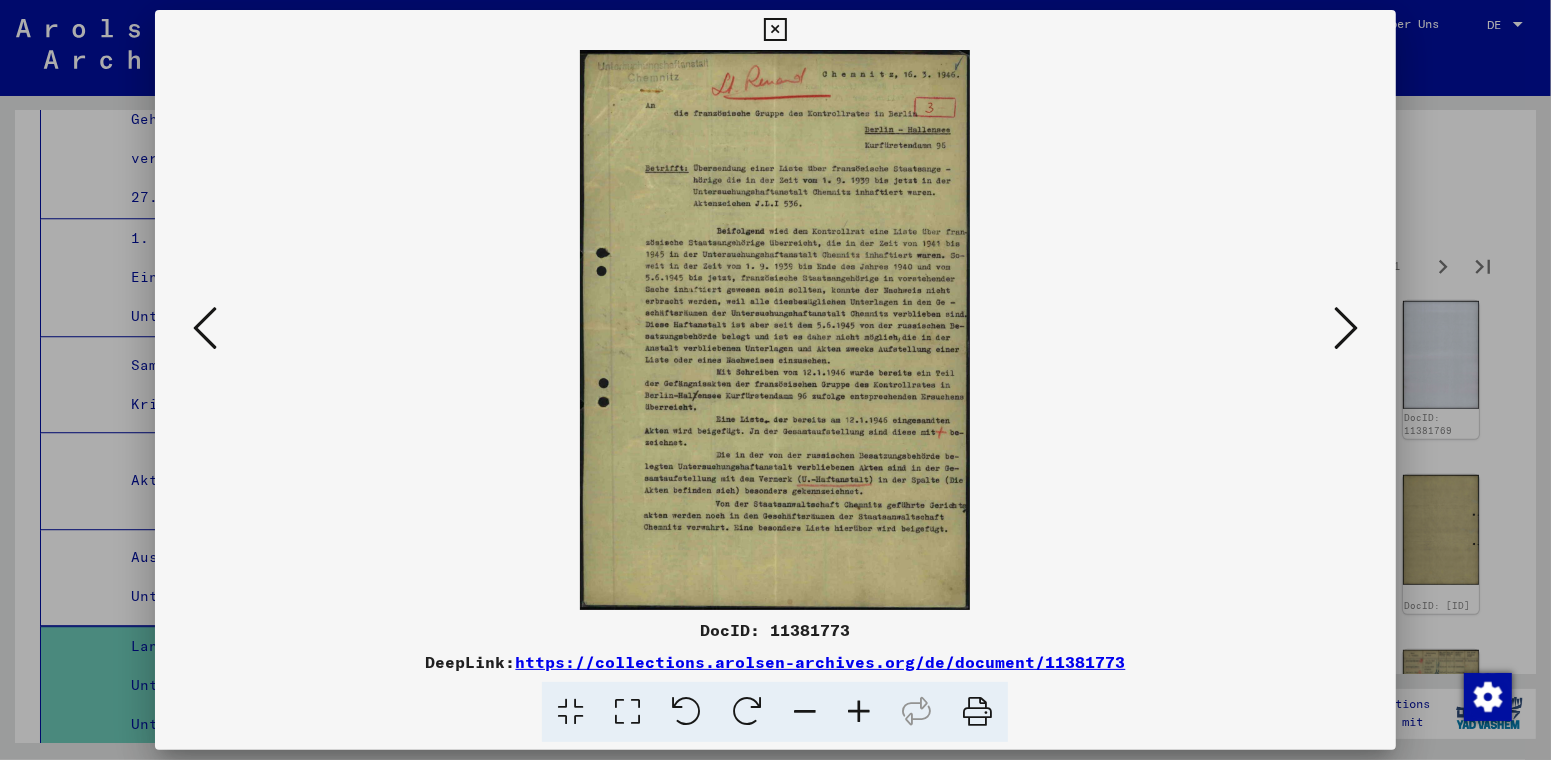 click at bounding box center [1346, 328] 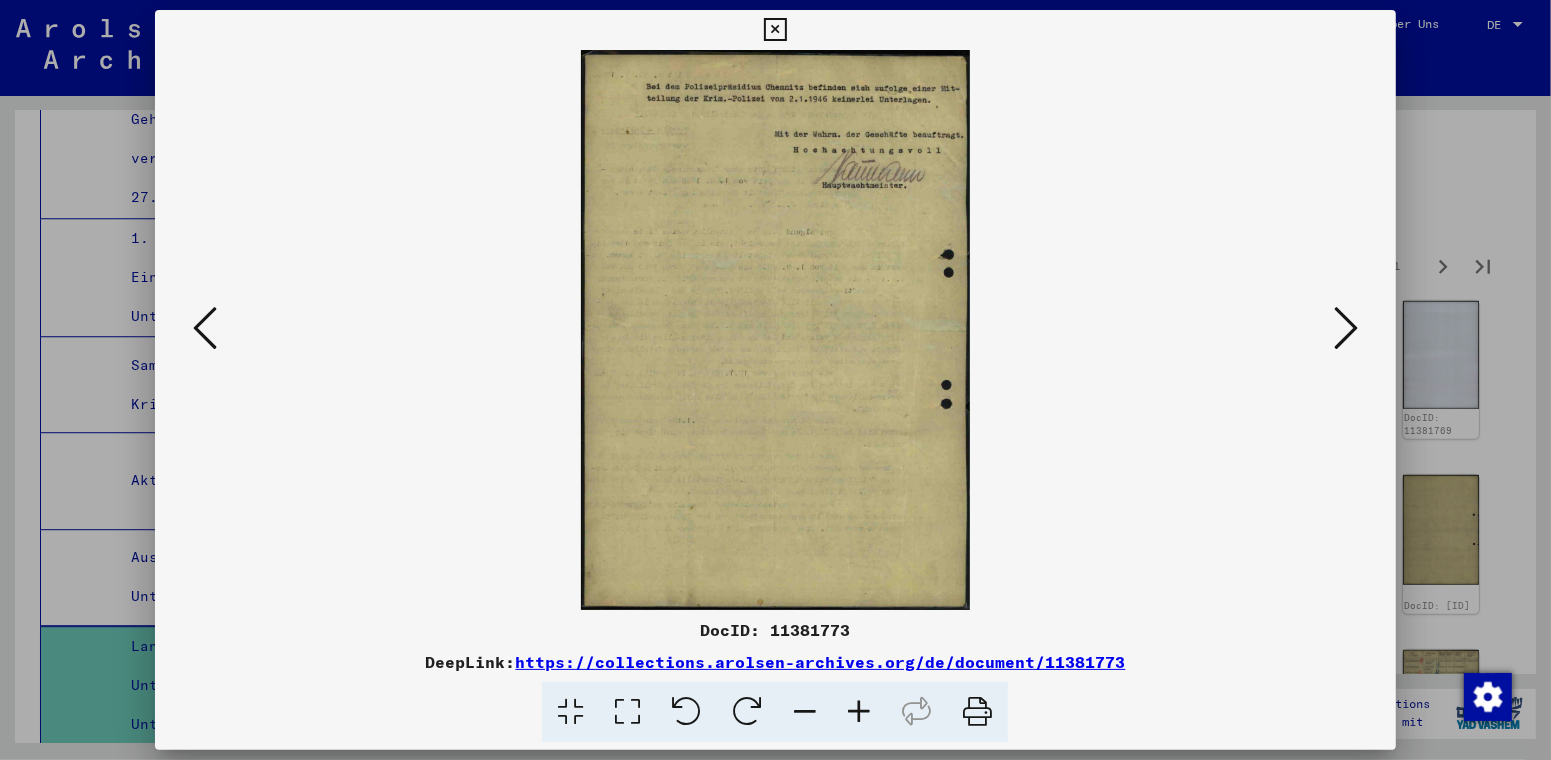 click at bounding box center [1346, 328] 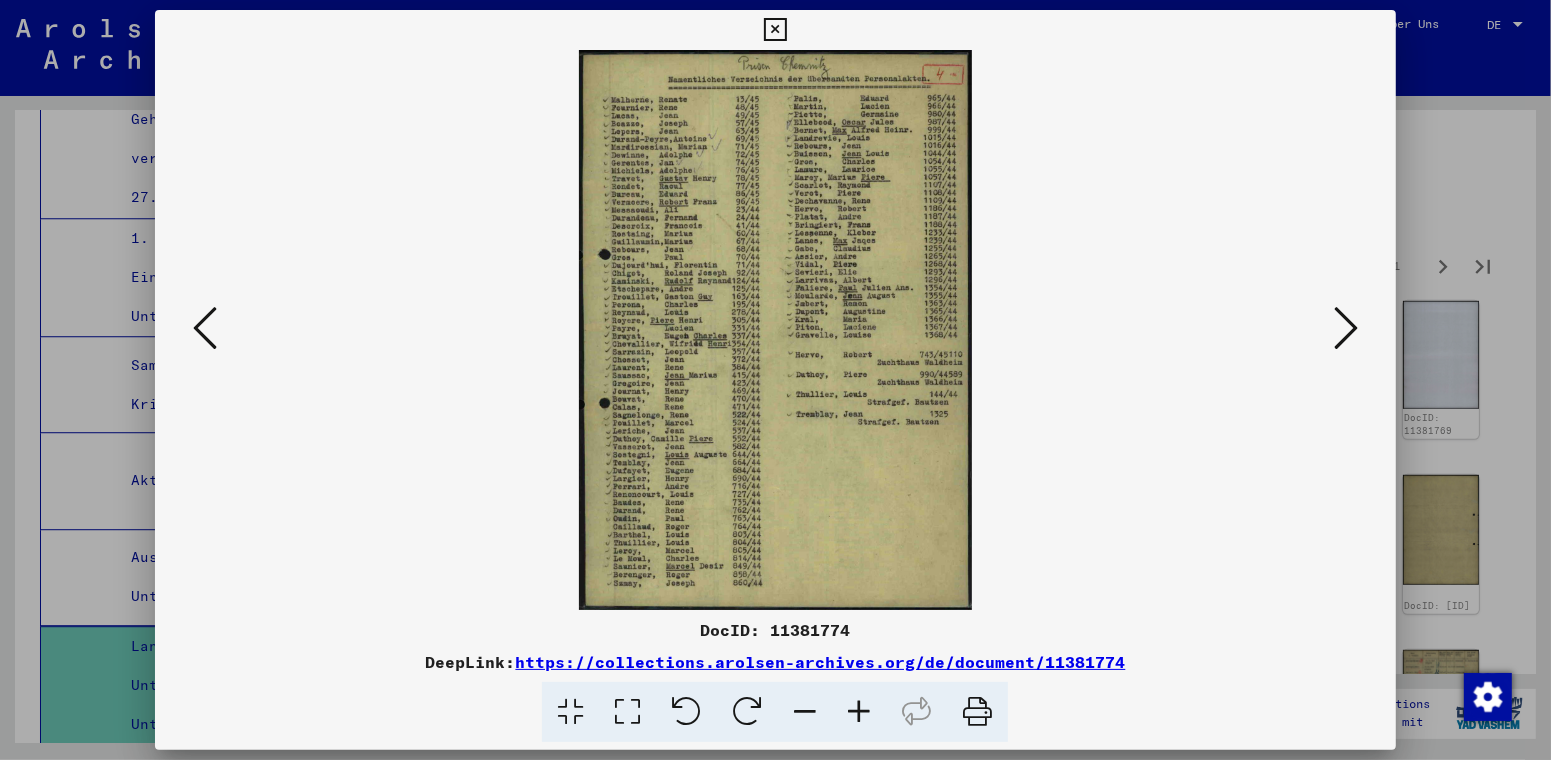 click at bounding box center (859, 712) 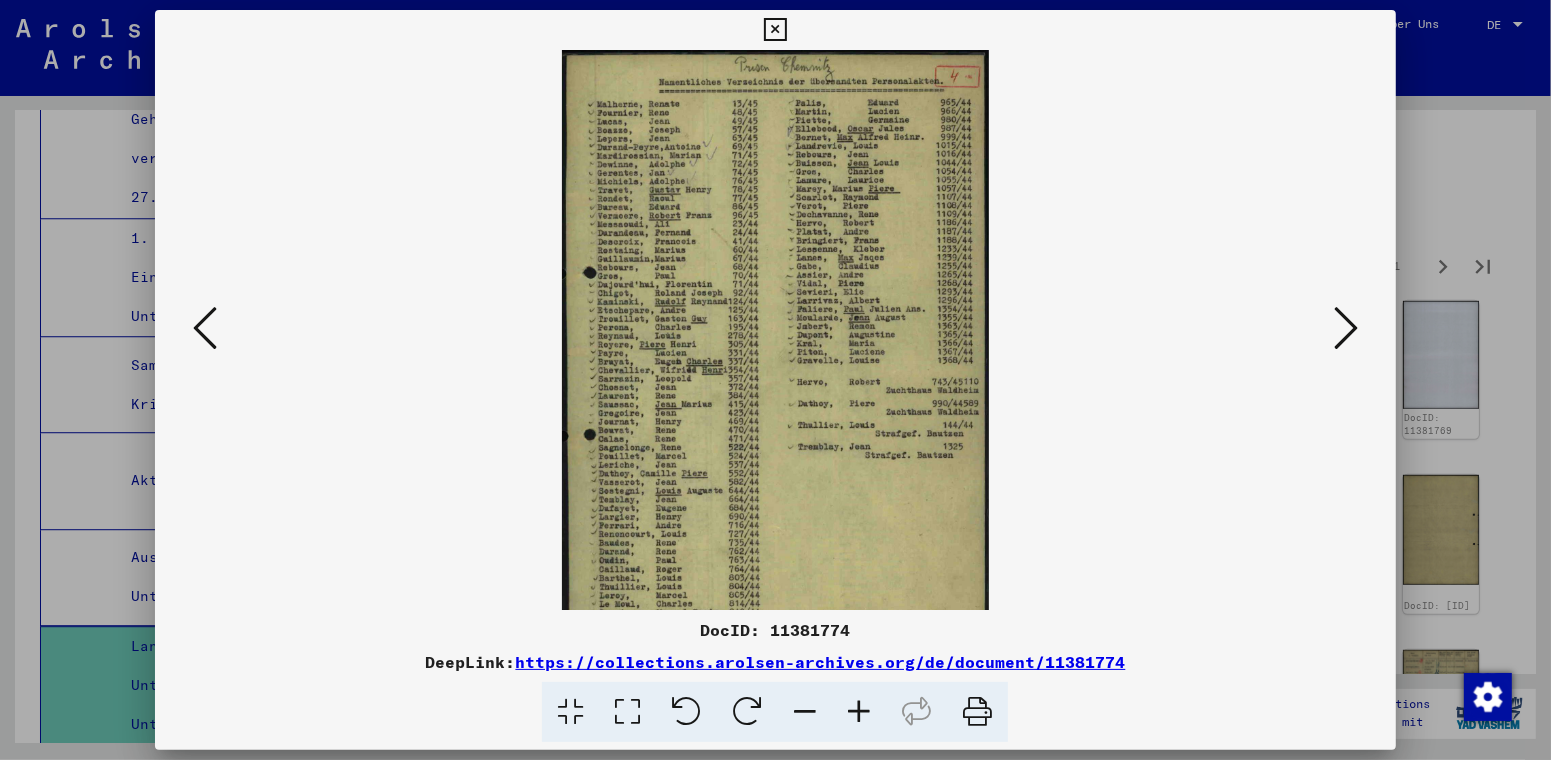 click at bounding box center [859, 712] 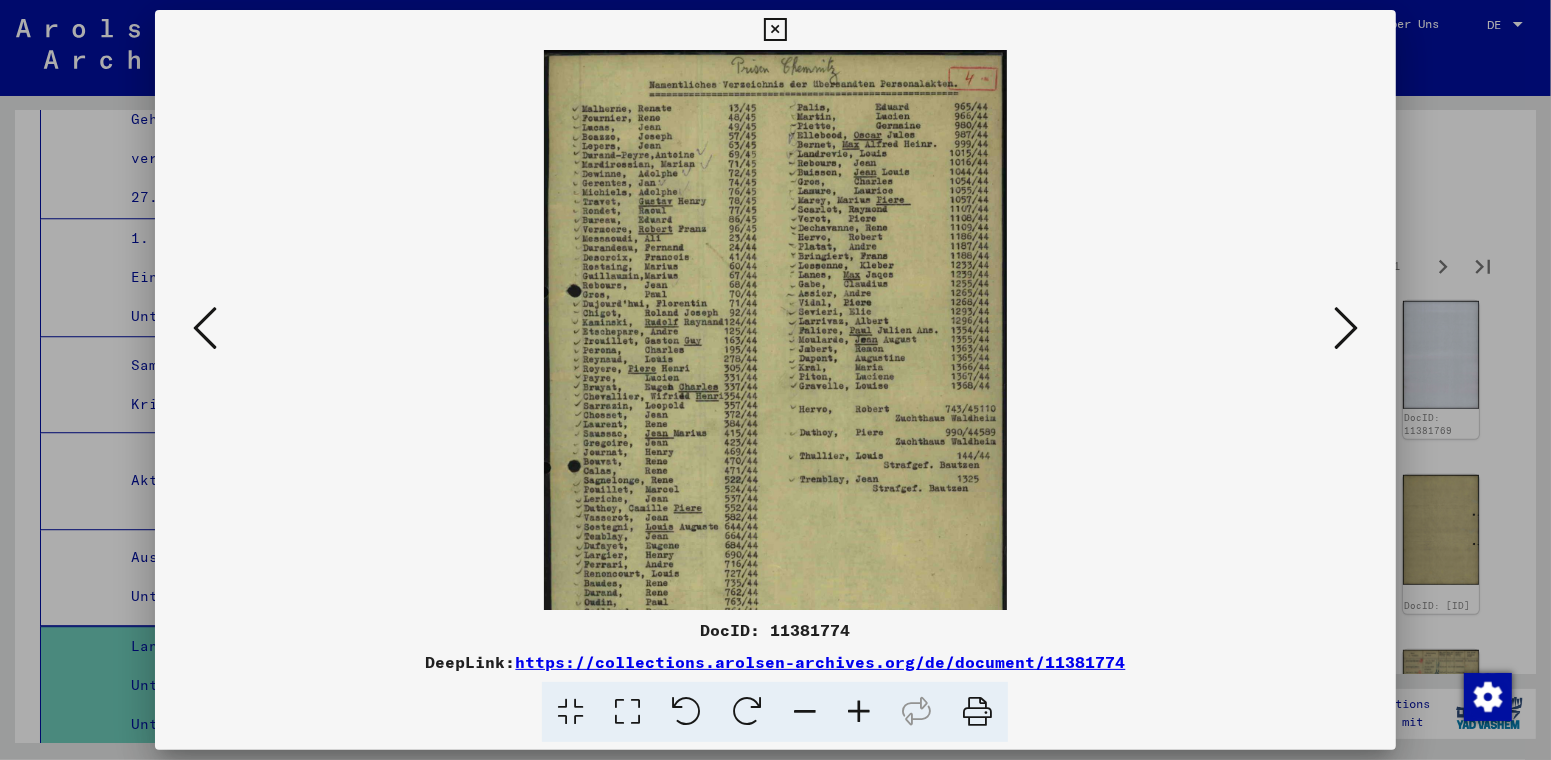 click at bounding box center [859, 712] 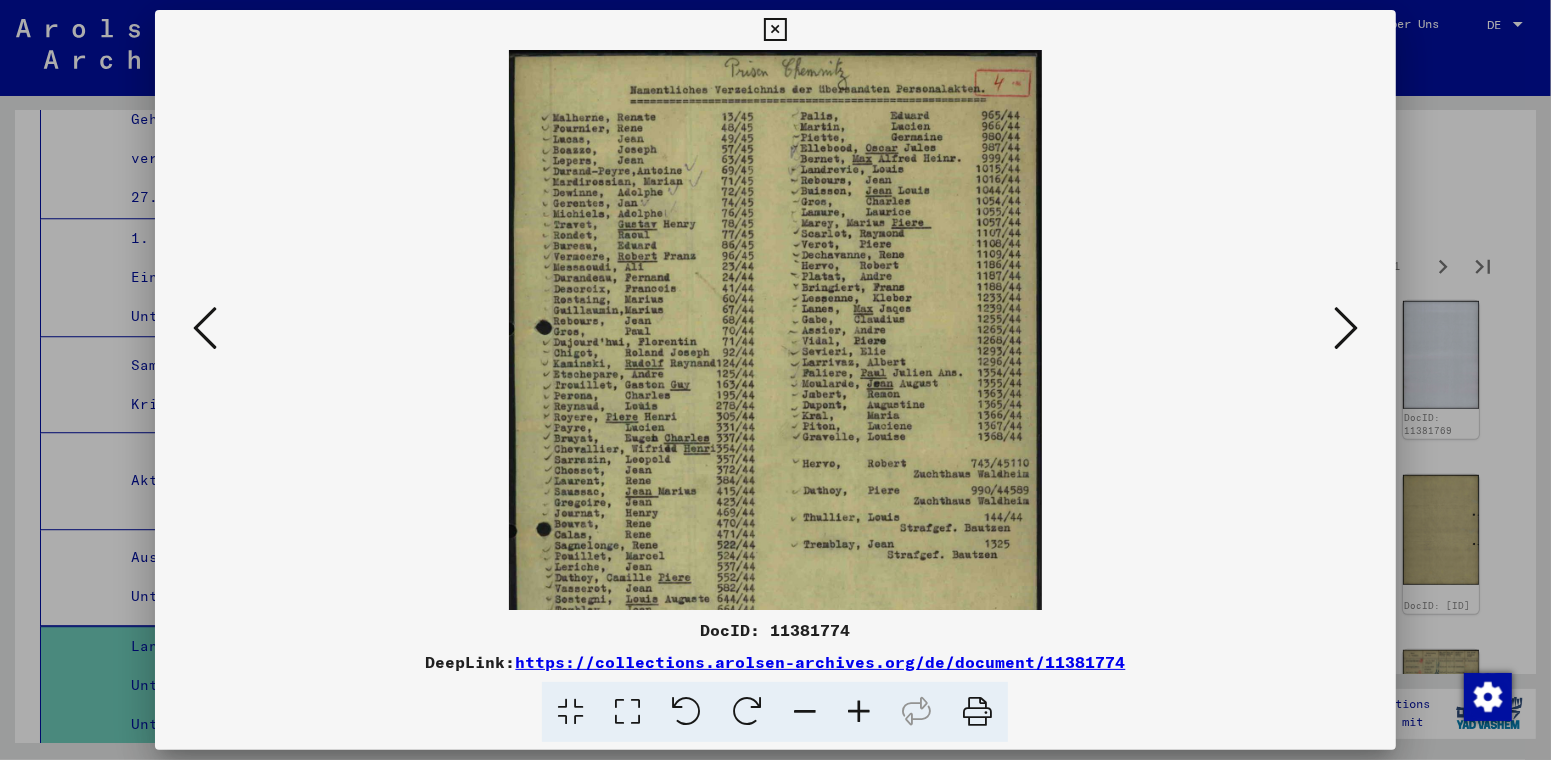 click at bounding box center [859, 712] 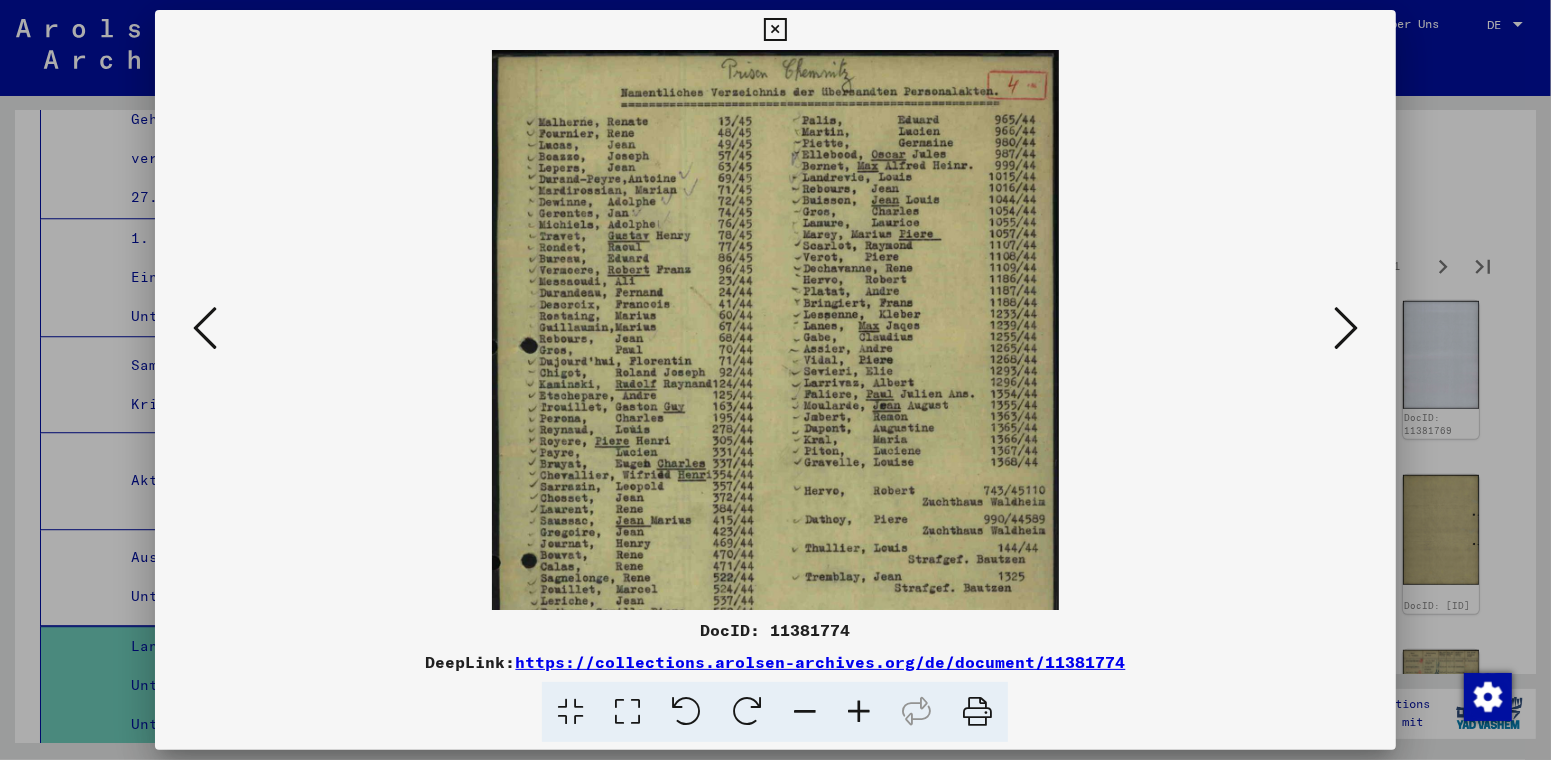 click at bounding box center (859, 712) 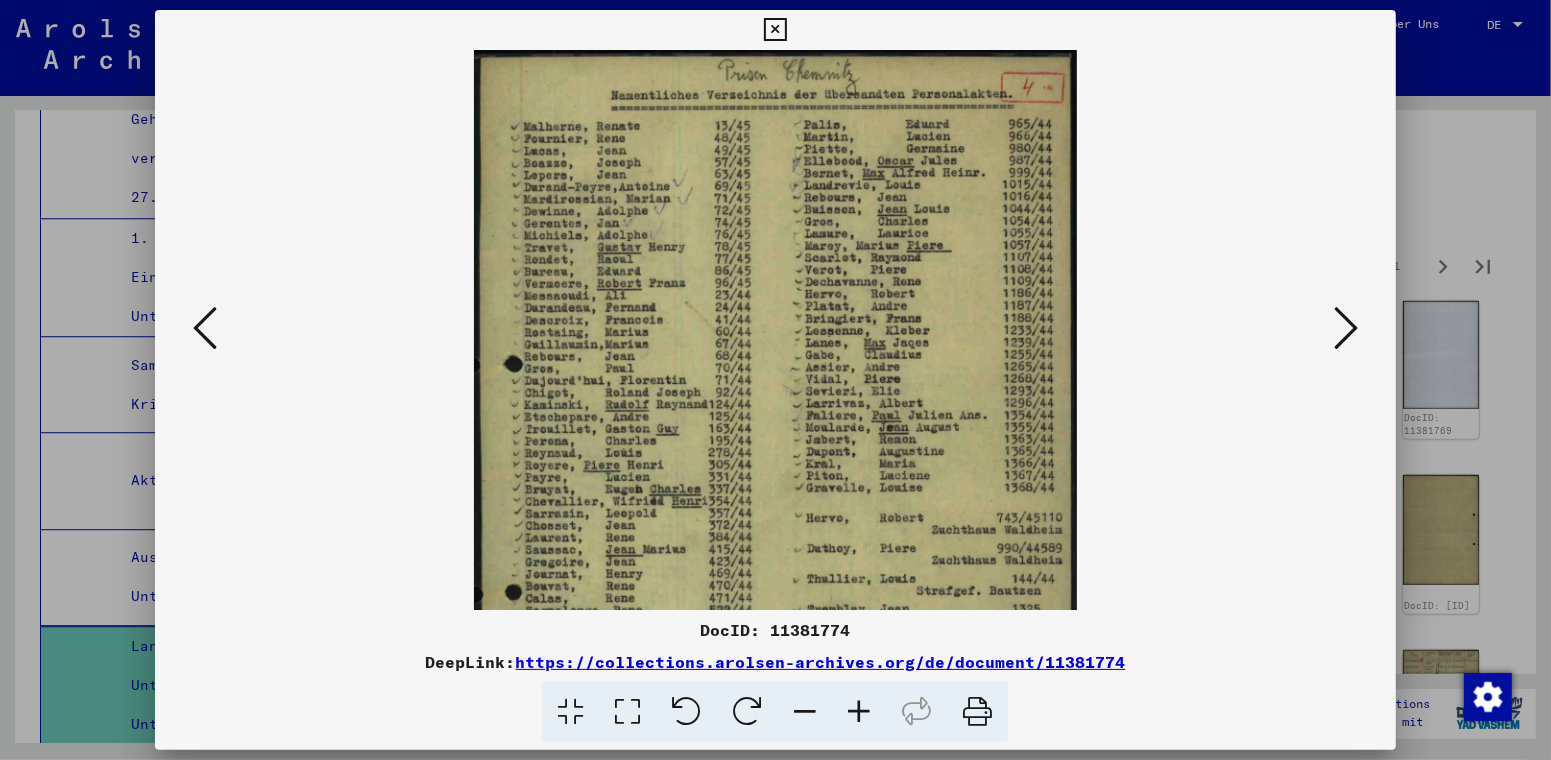 click at bounding box center [1346, 328] 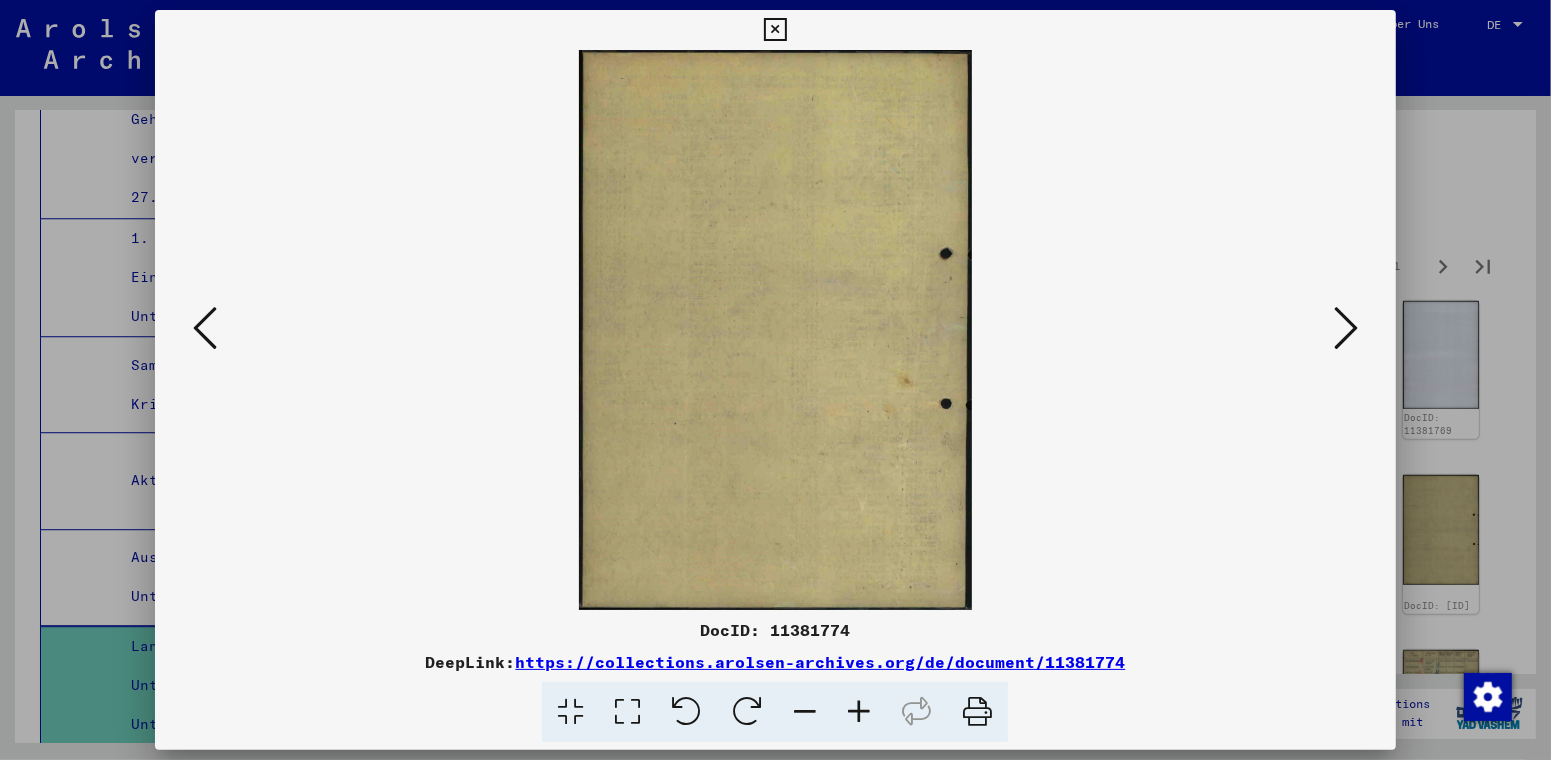click at bounding box center [1346, 328] 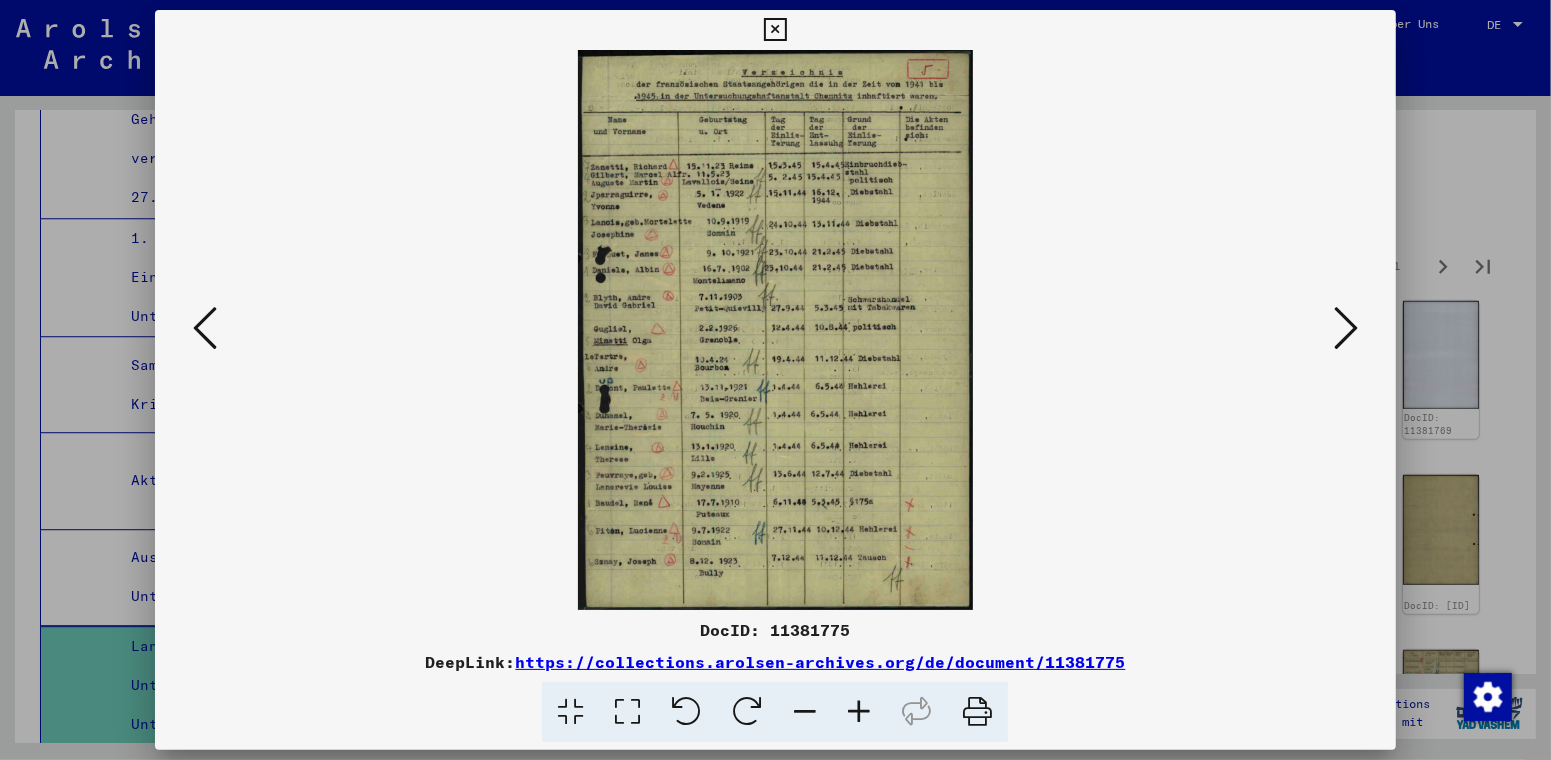 click at bounding box center (859, 712) 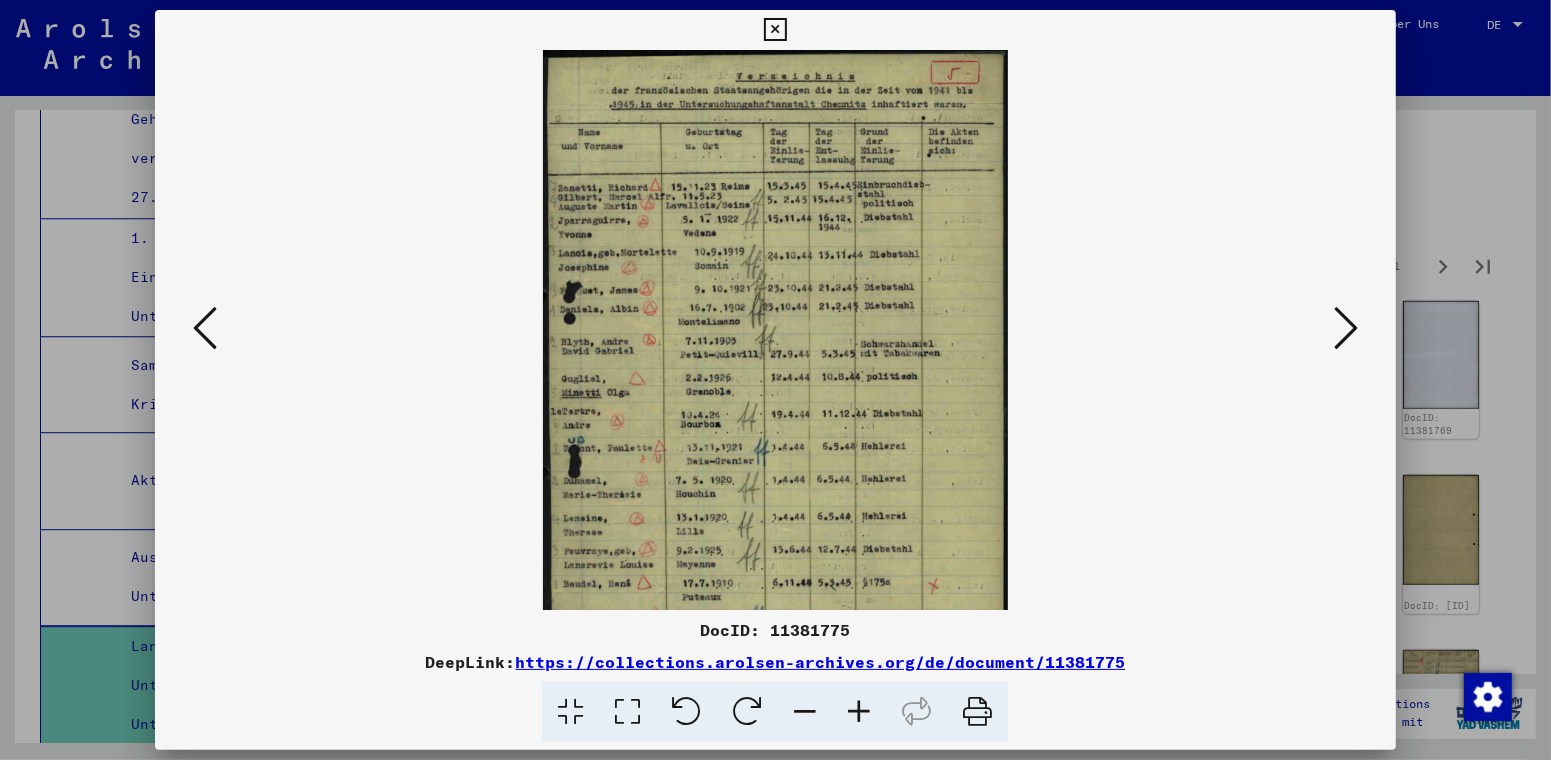 click at bounding box center (859, 712) 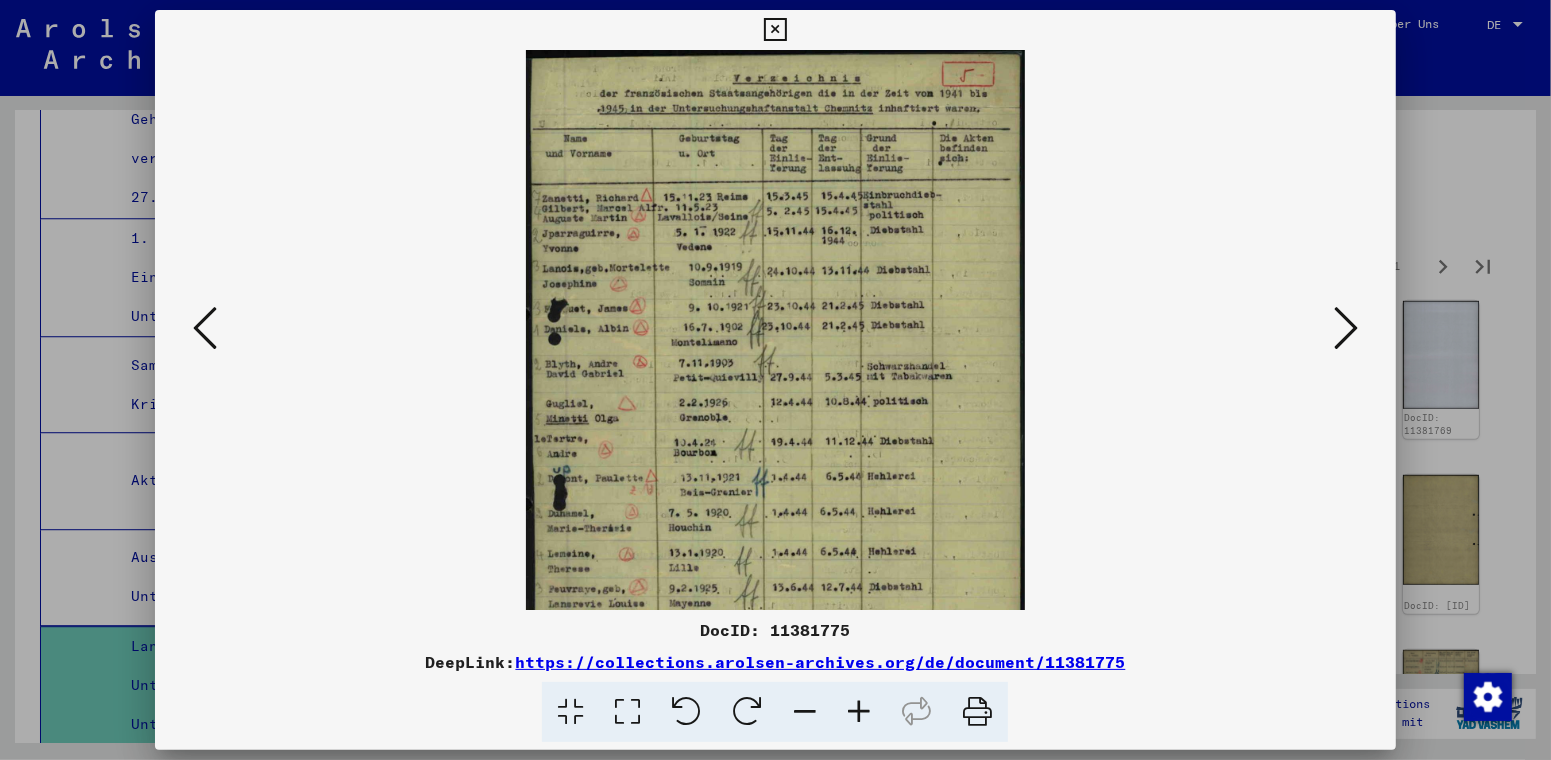 click at bounding box center [859, 712] 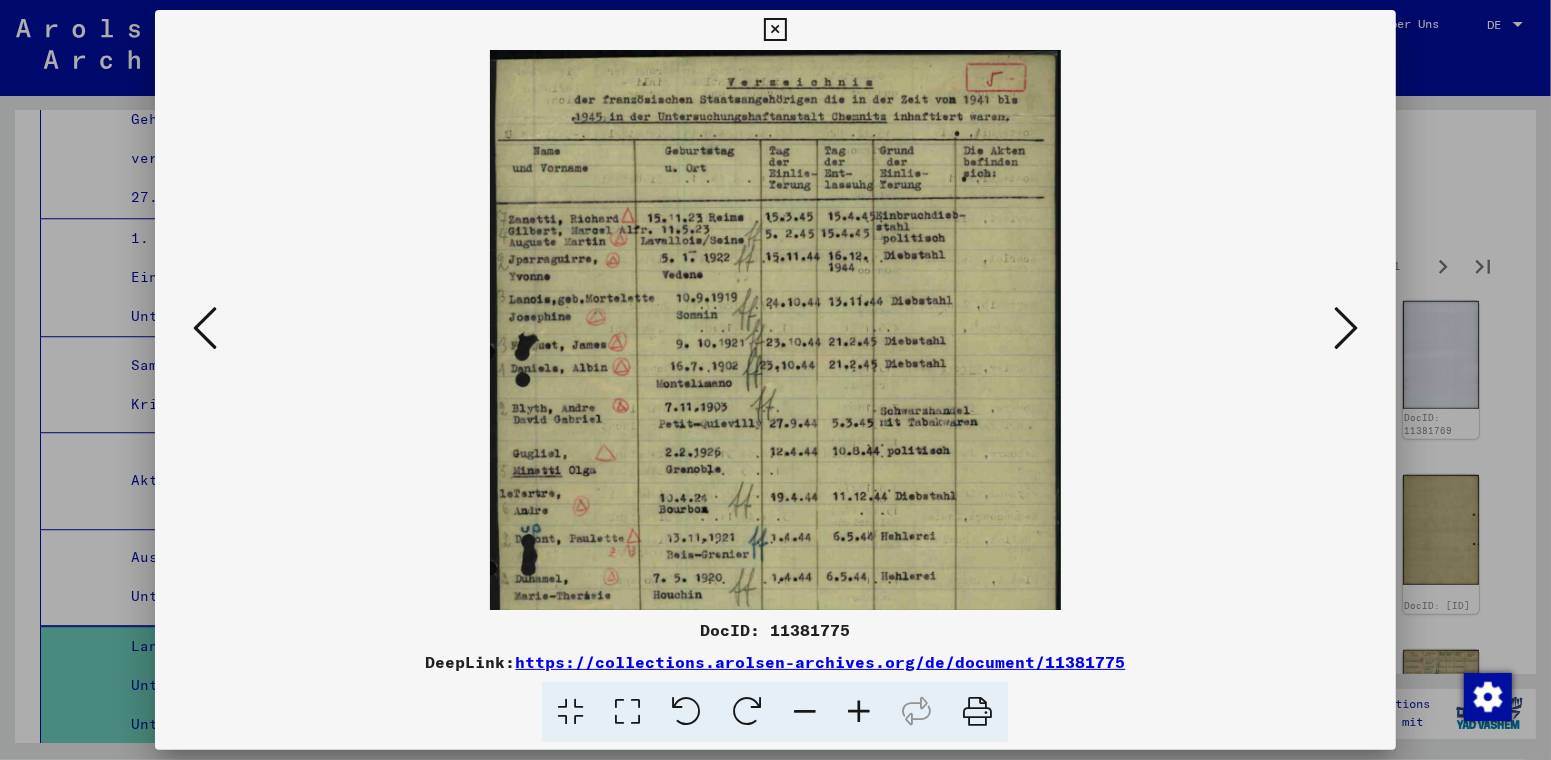 click at bounding box center (1346, 328) 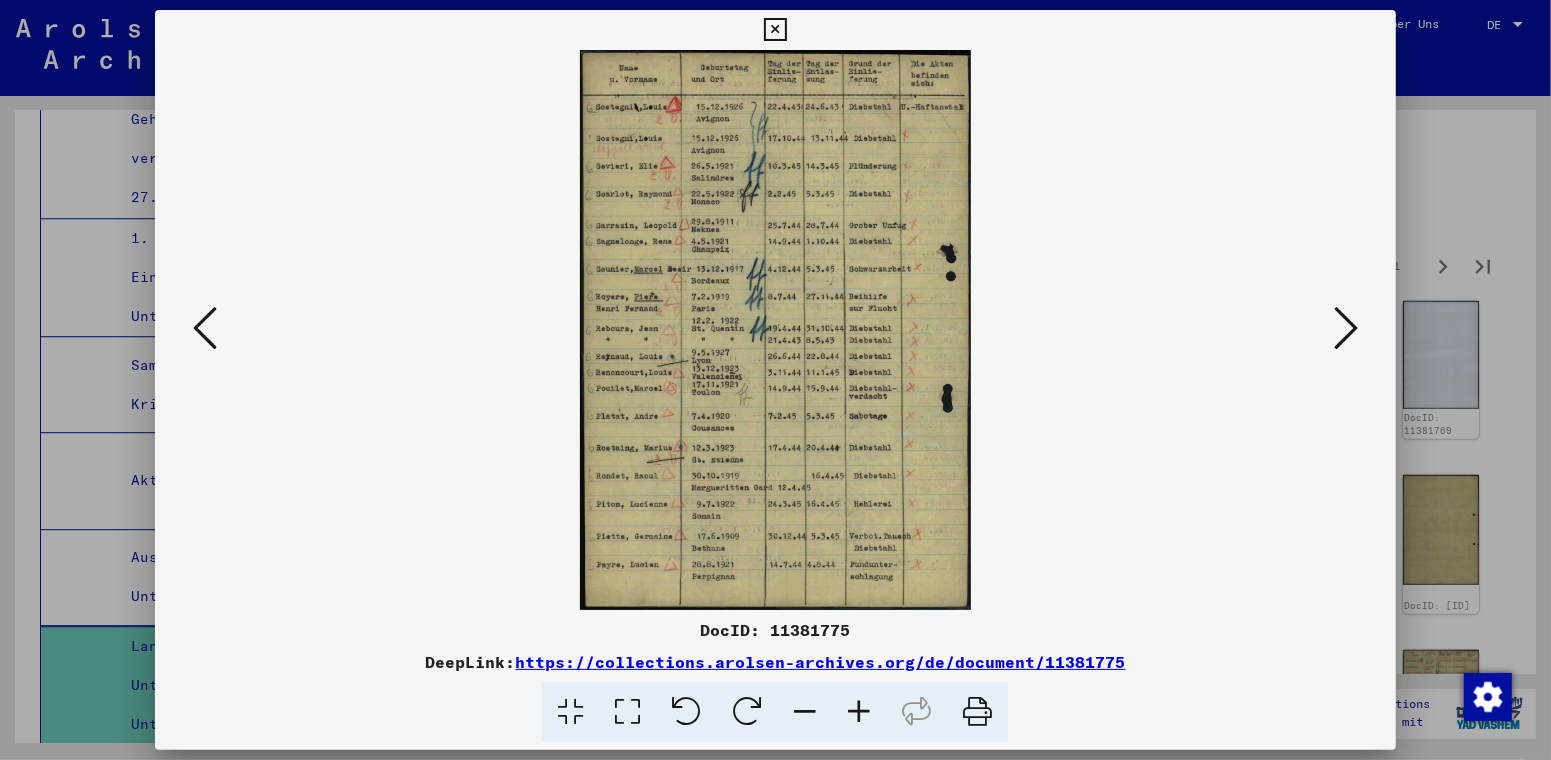click at bounding box center [1346, 328] 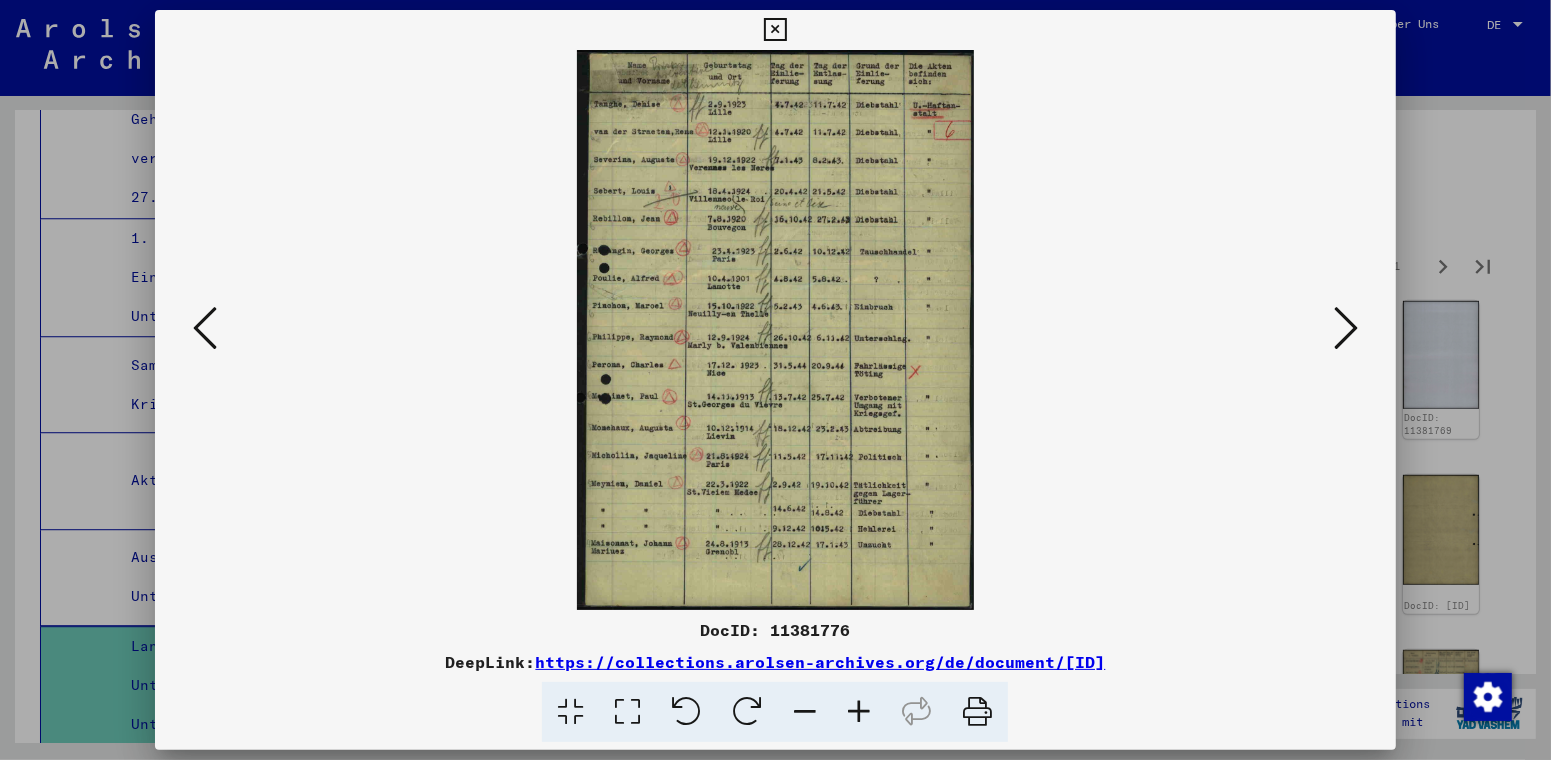 click at bounding box center (1346, 328) 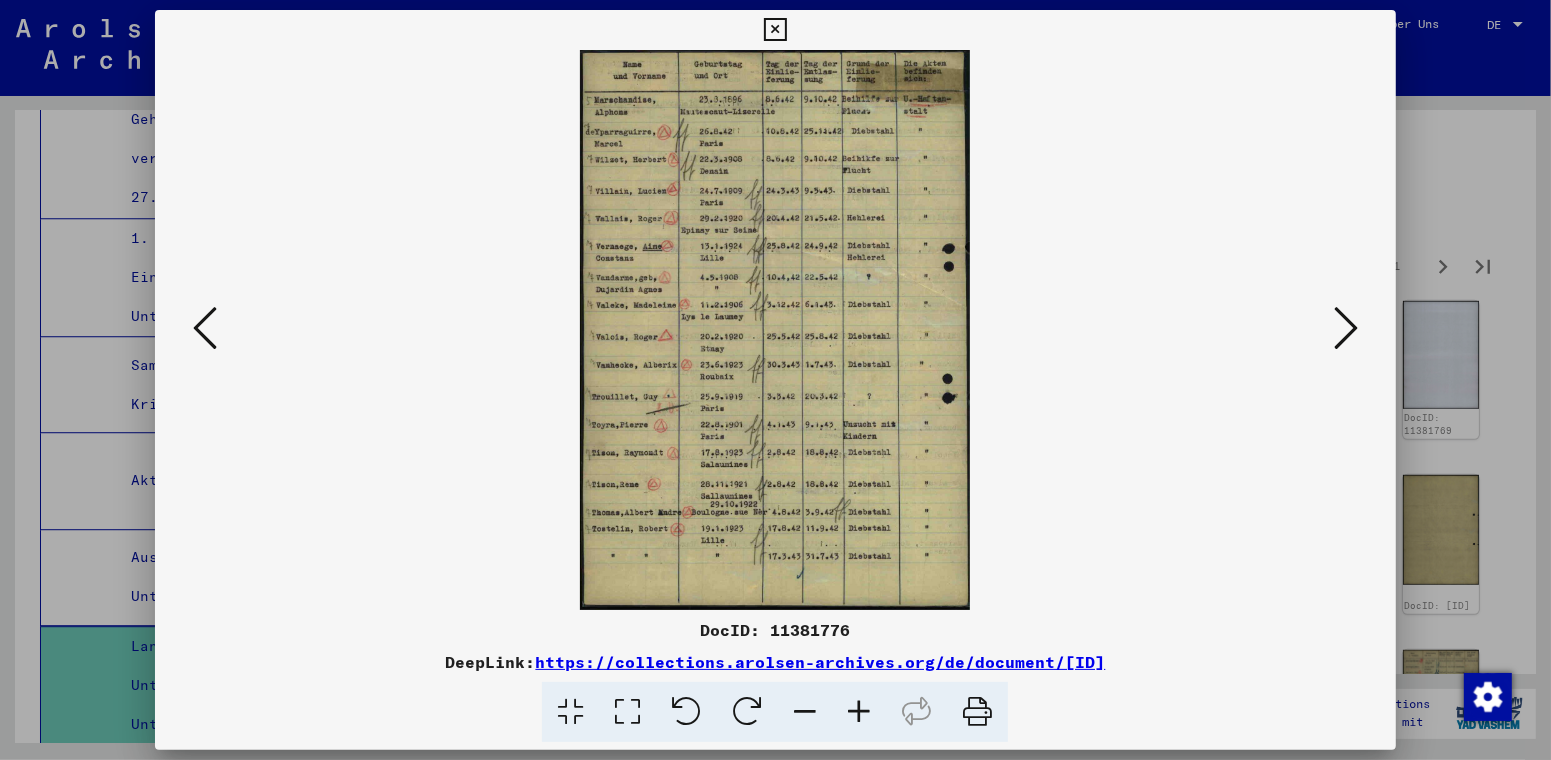 click at bounding box center (1346, 328) 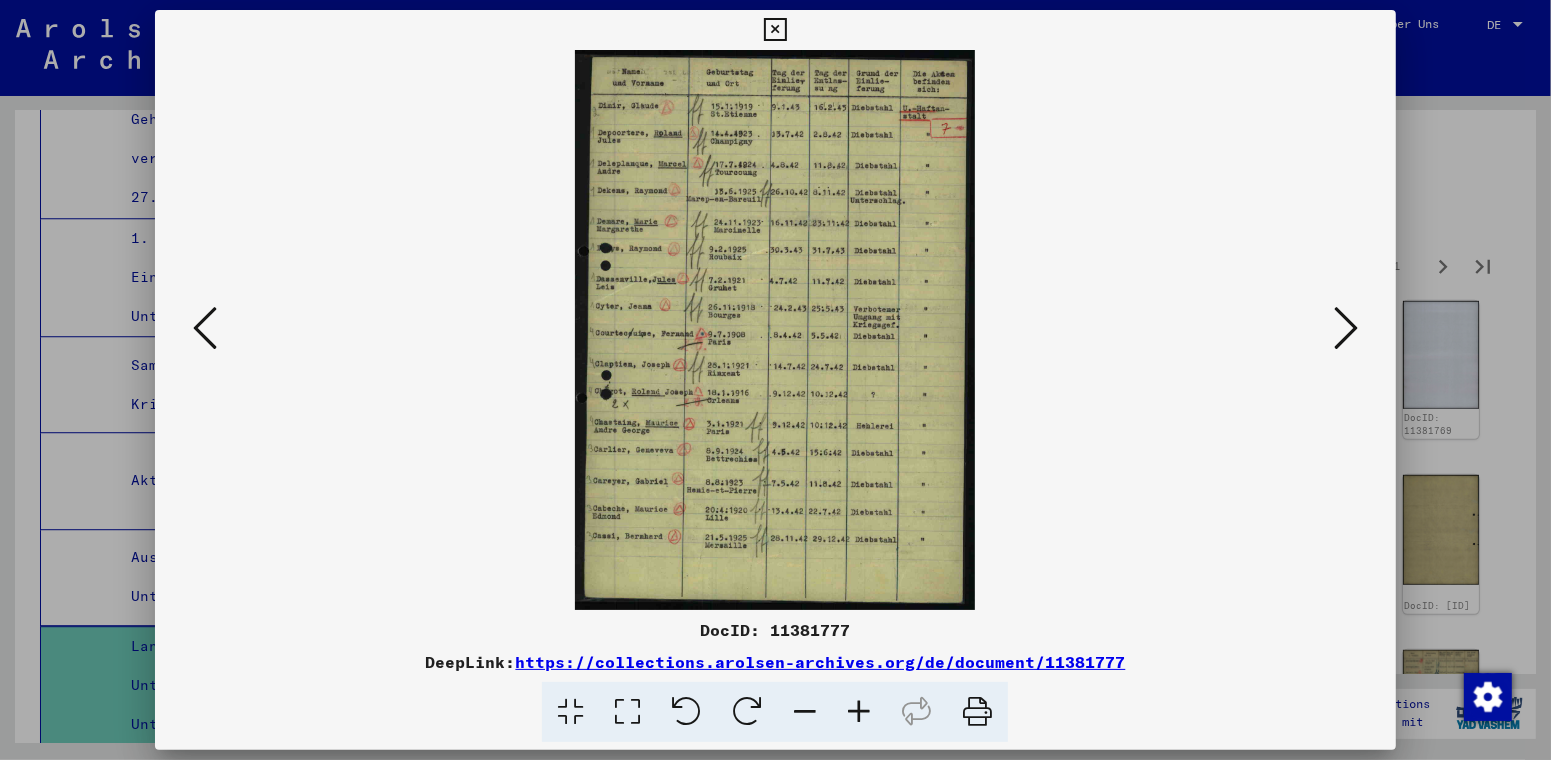 click at bounding box center [1346, 328] 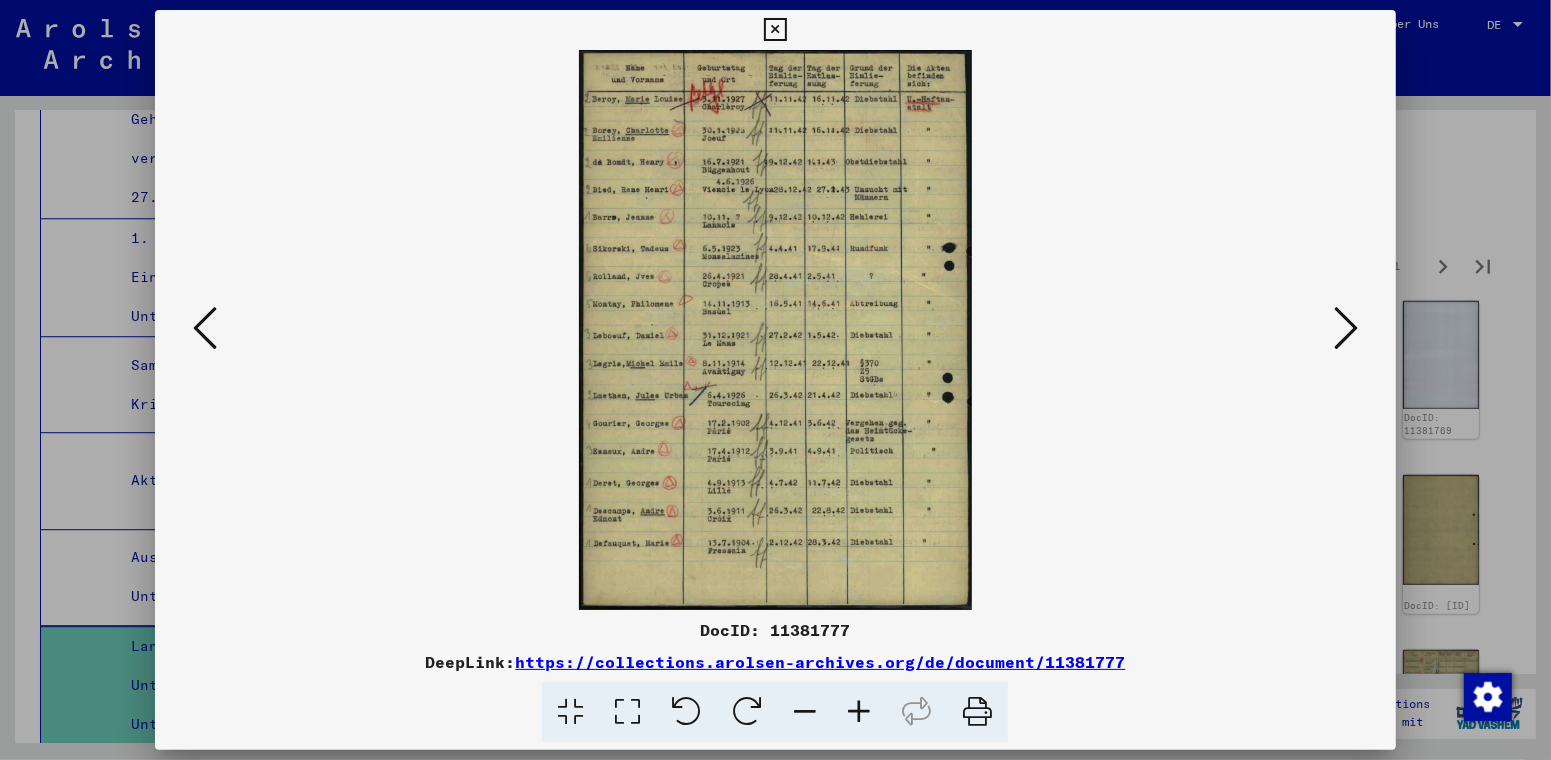 click at bounding box center [1346, 328] 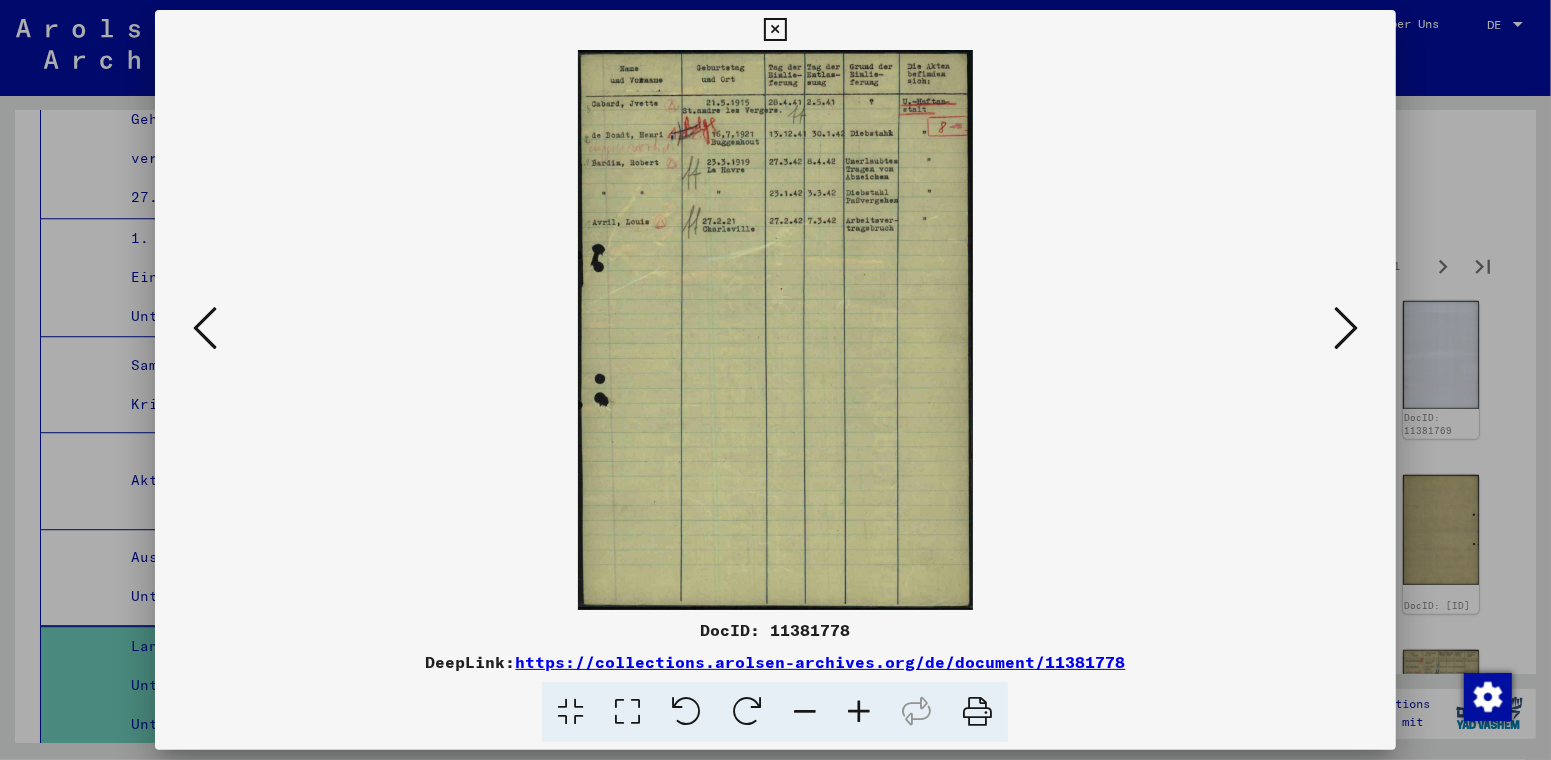 click at bounding box center (1346, 328) 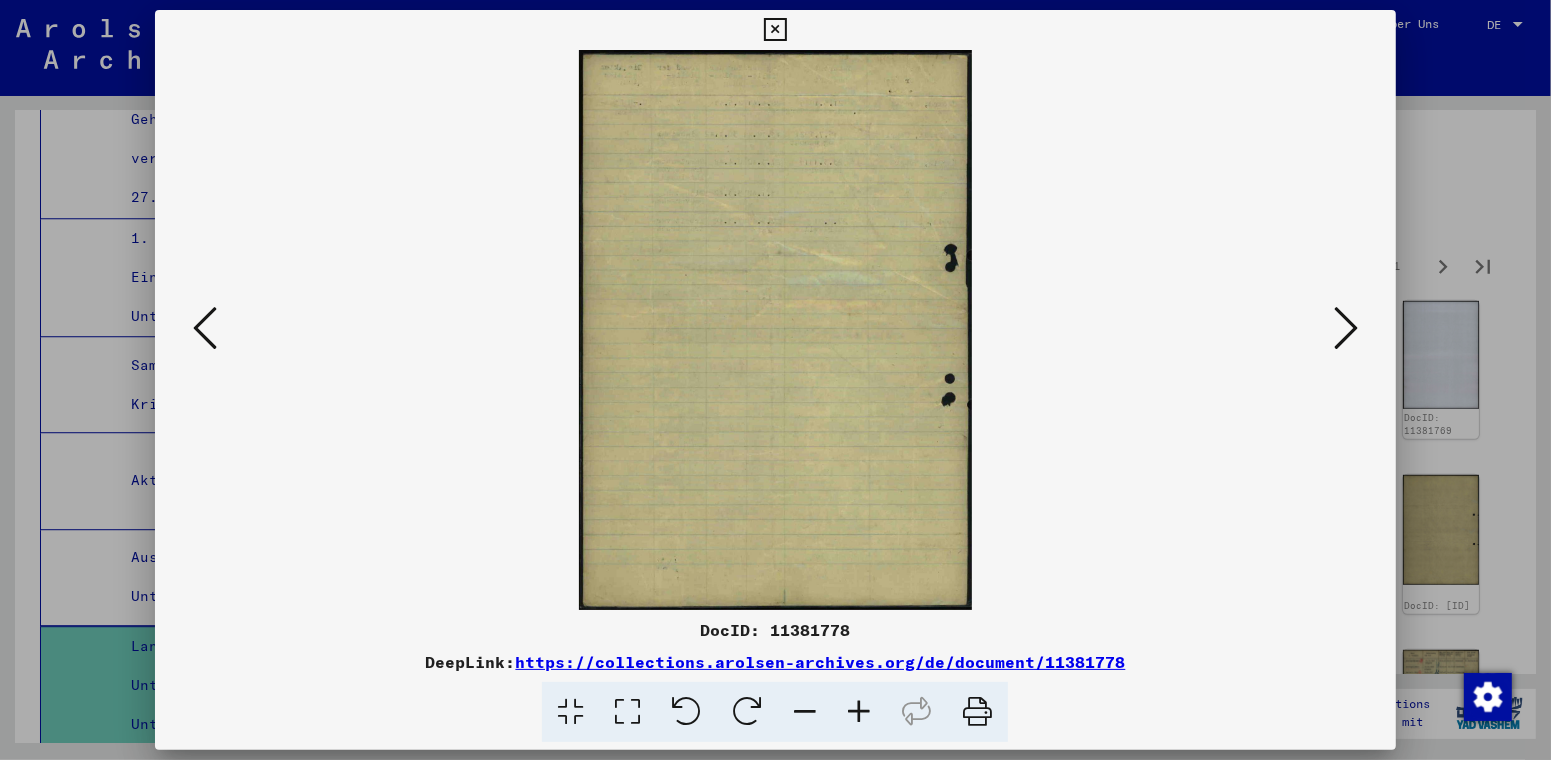 click at bounding box center [1346, 328] 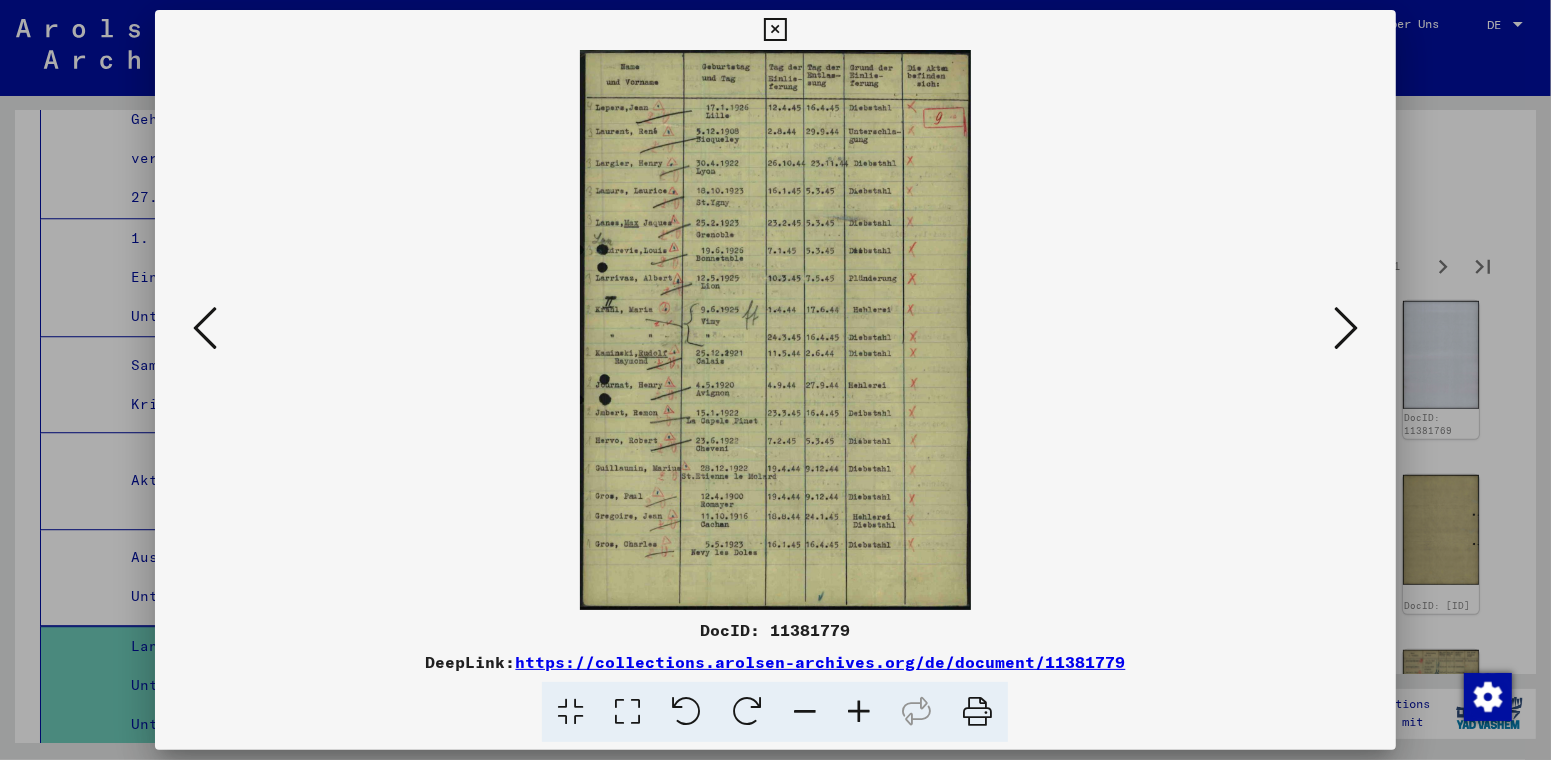 click at bounding box center [1346, 328] 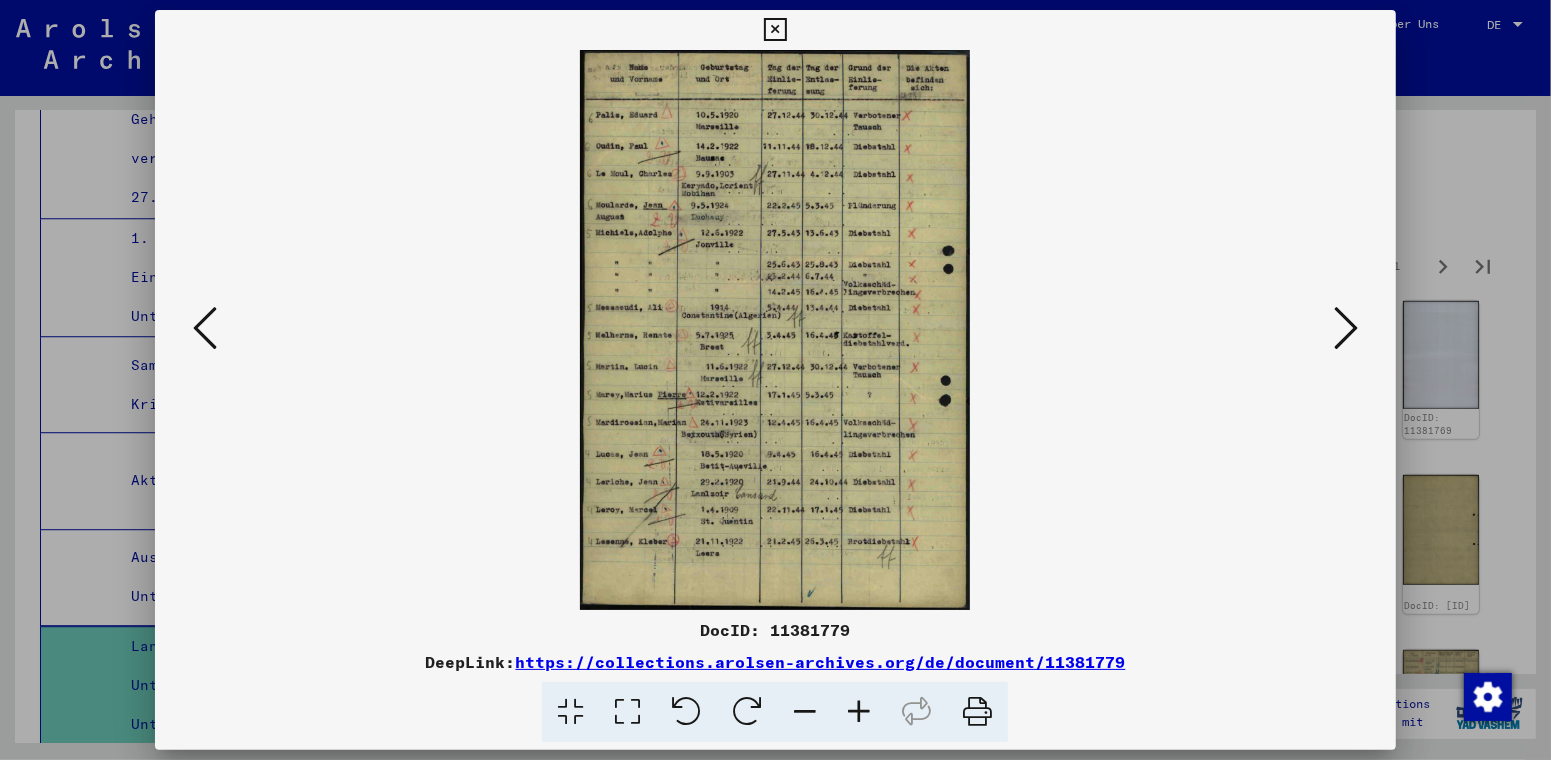 click at bounding box center (1346, 328) 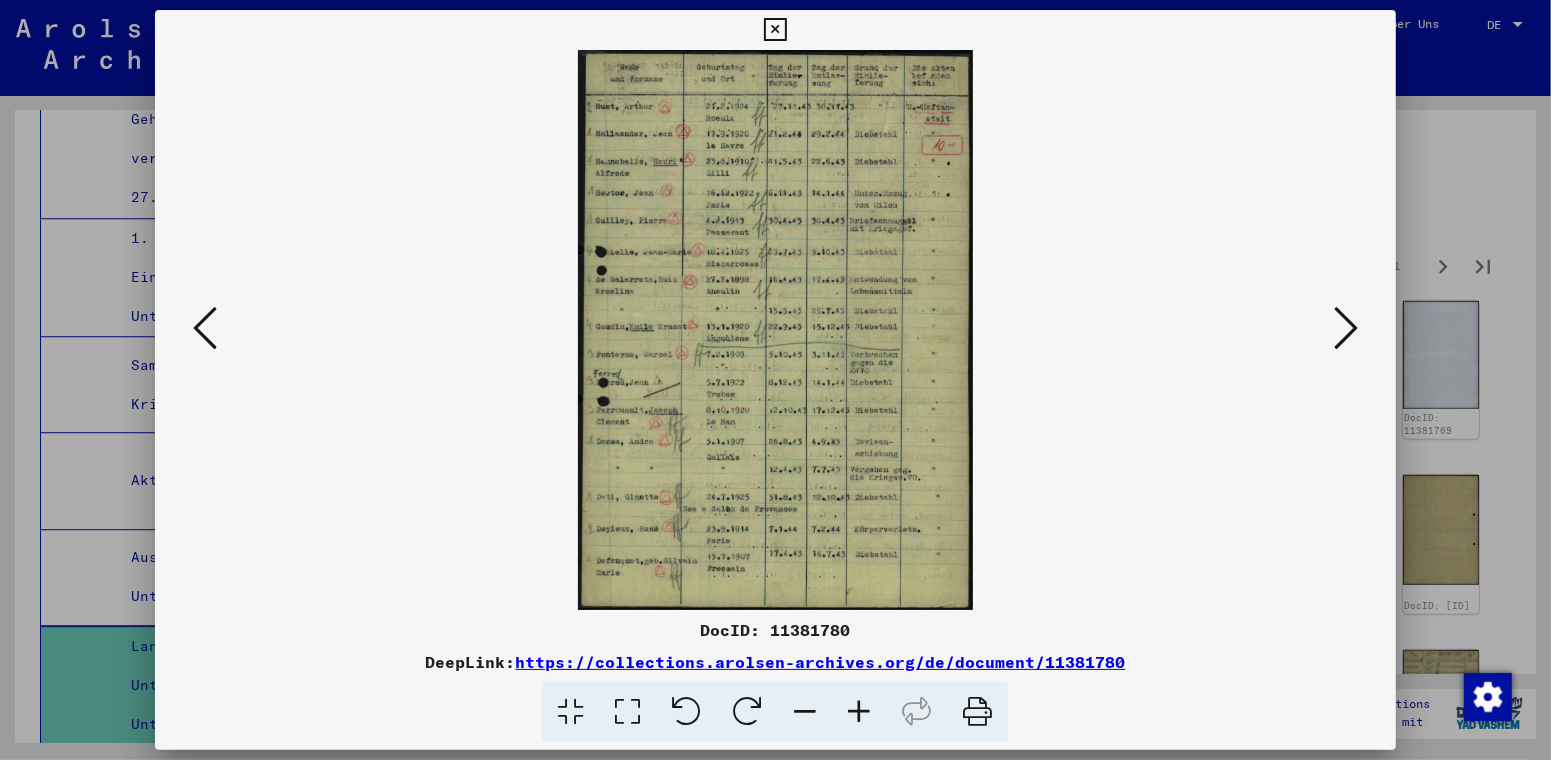 click at bounding box center (1346, 328) 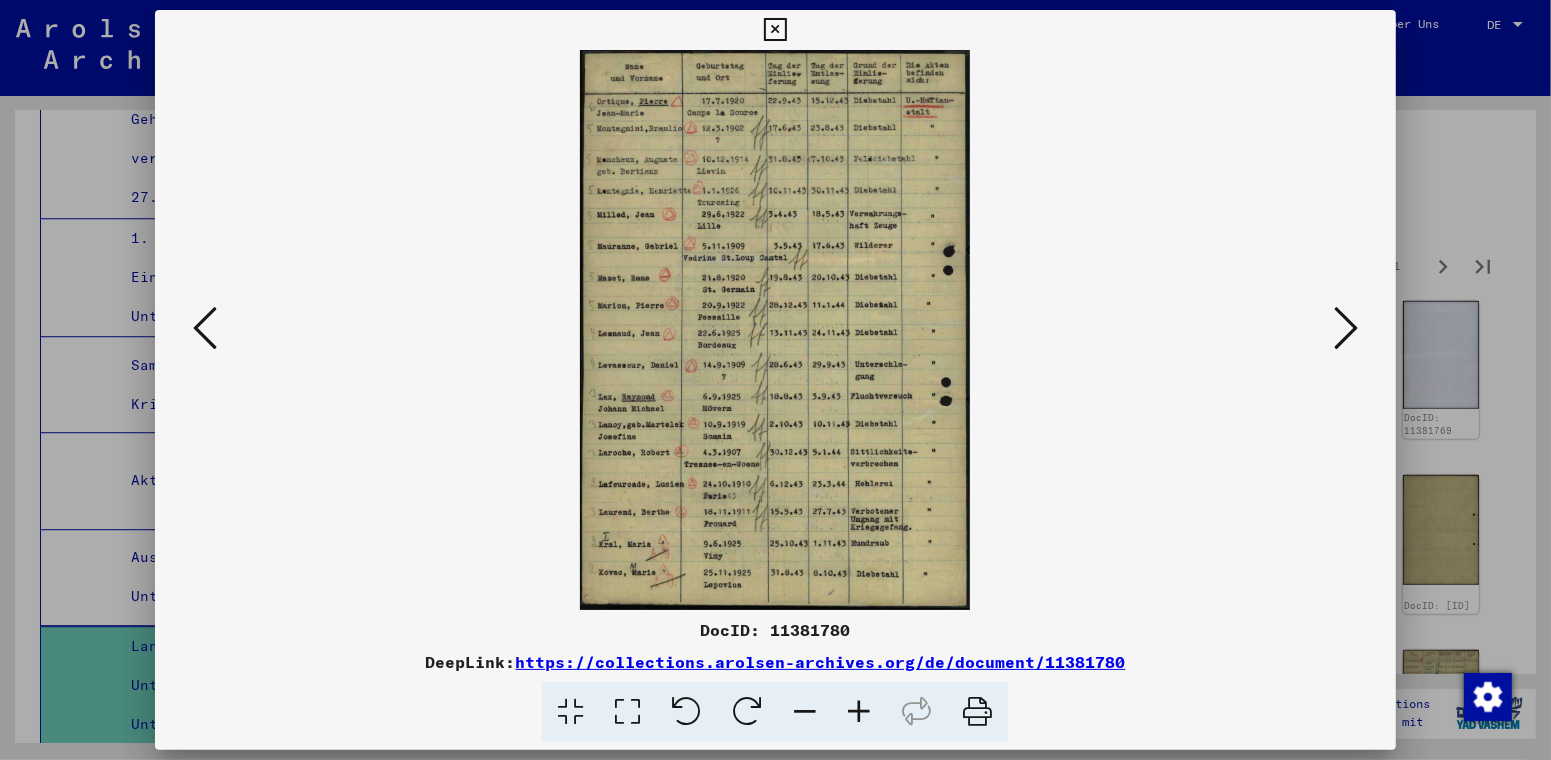 click at bounding box center [1346, 328] 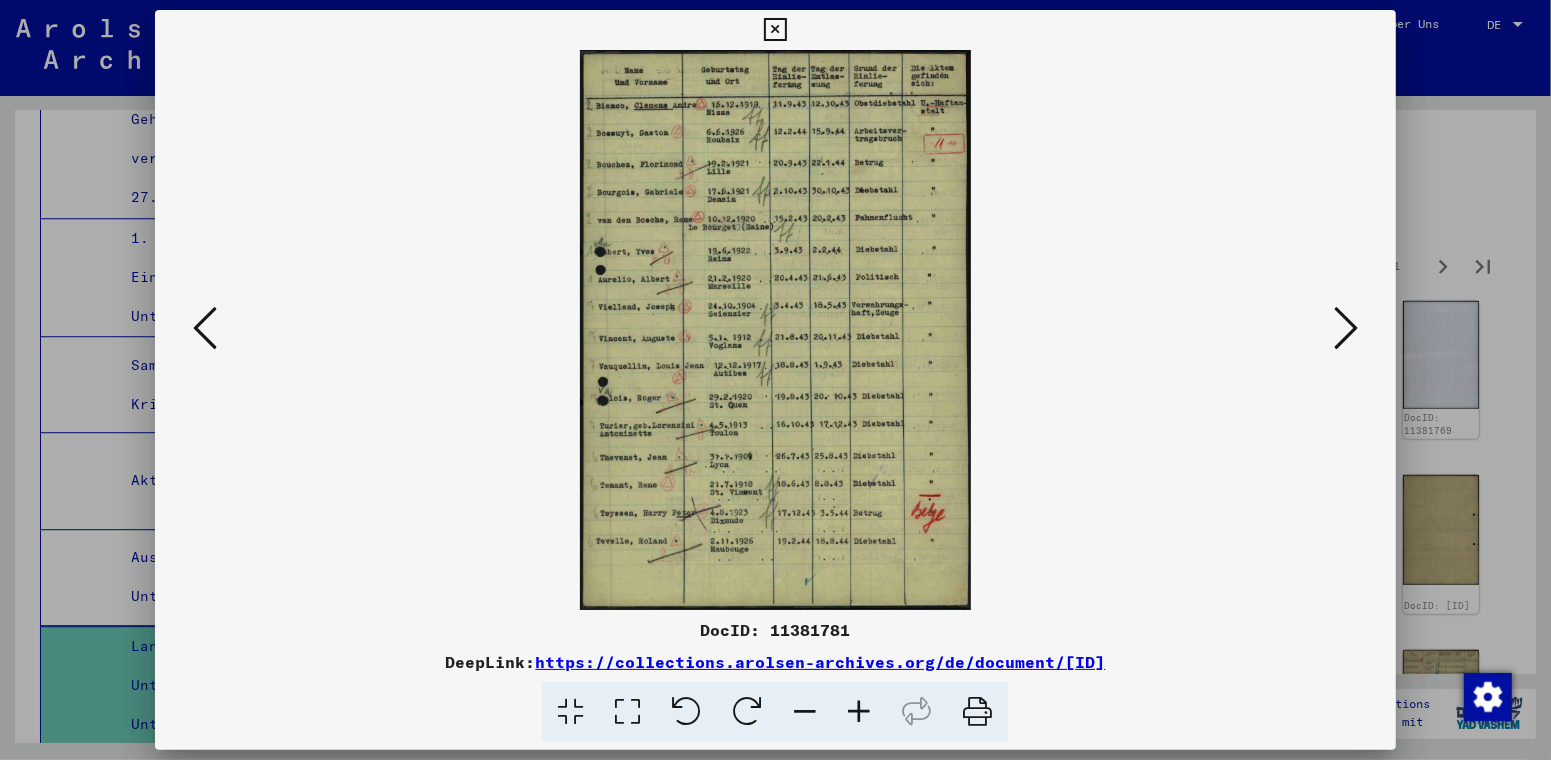 click at bounding box center (1346, 328) 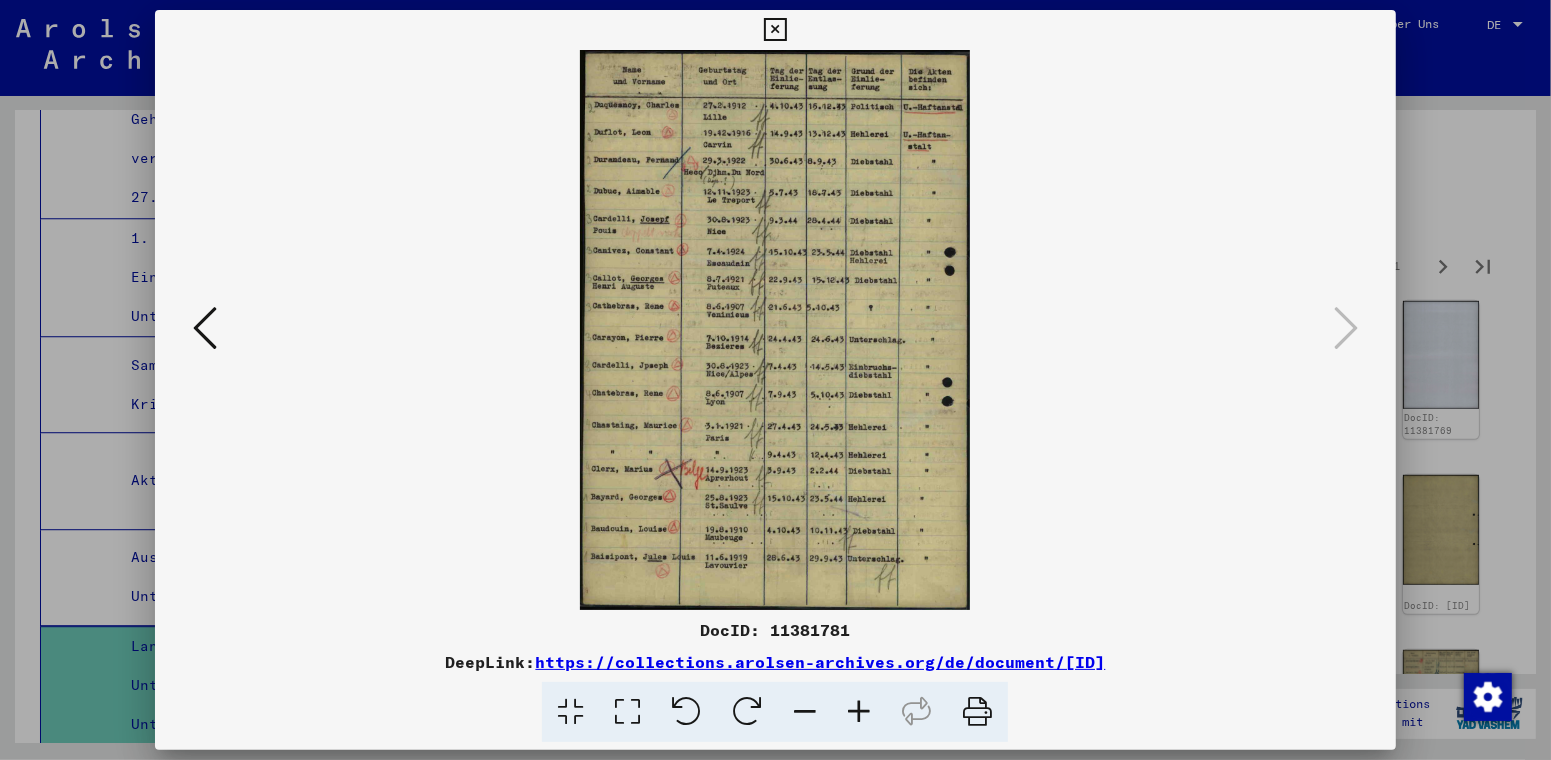 click at bounding box center [775, 30] 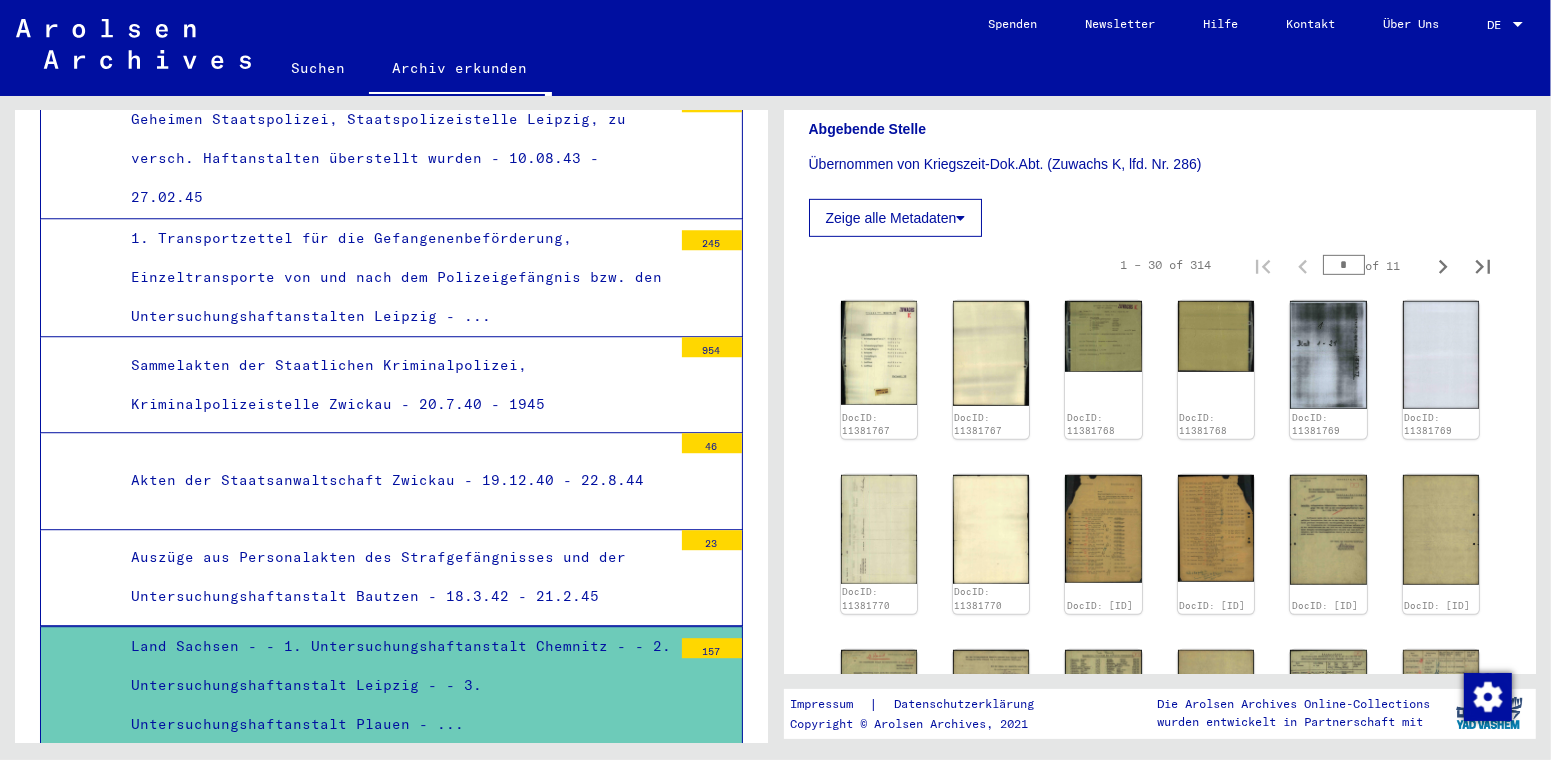 scroll, scrollTop: 4281, scrollLeft: 0, axis: vertical 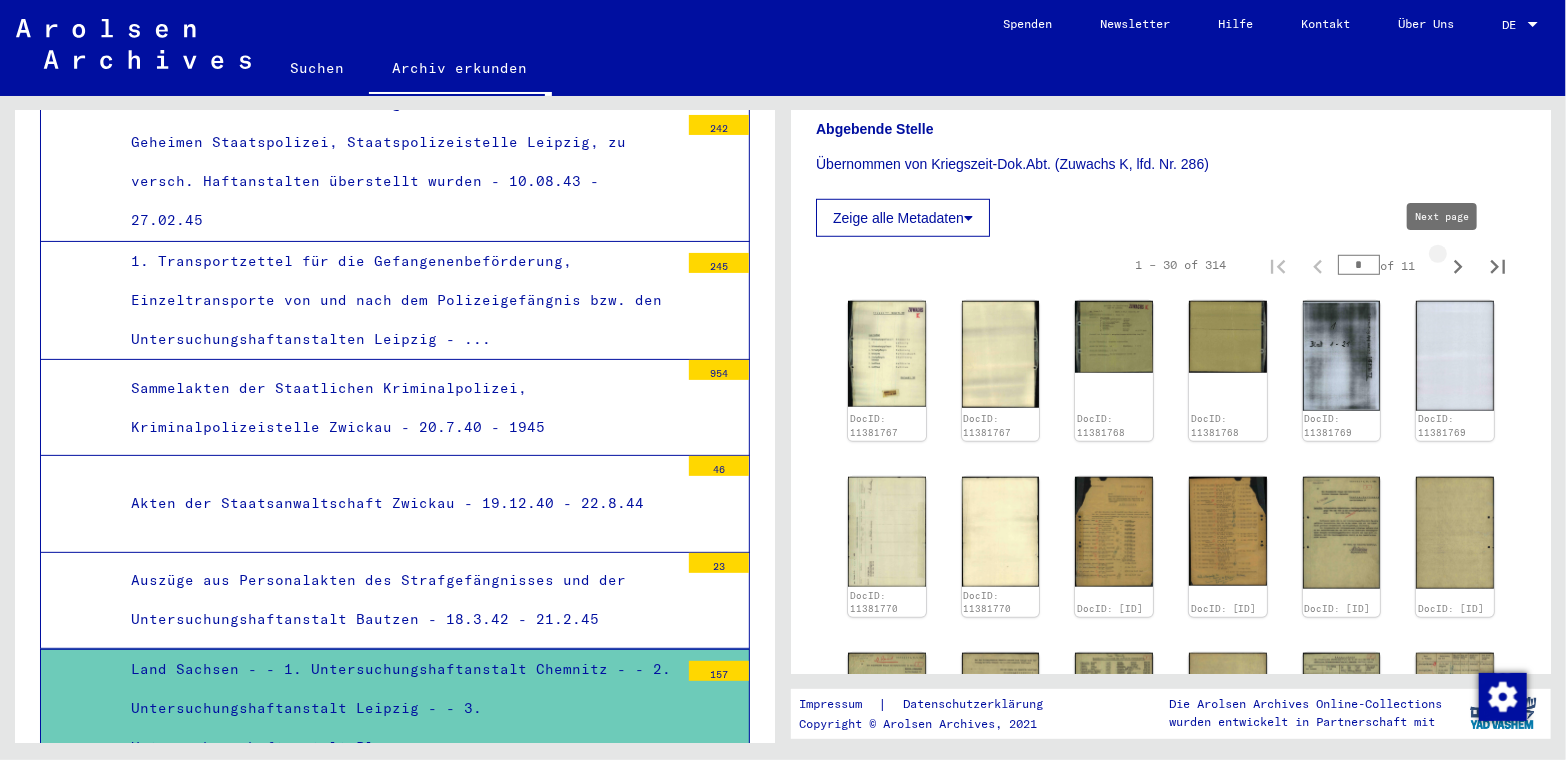 click 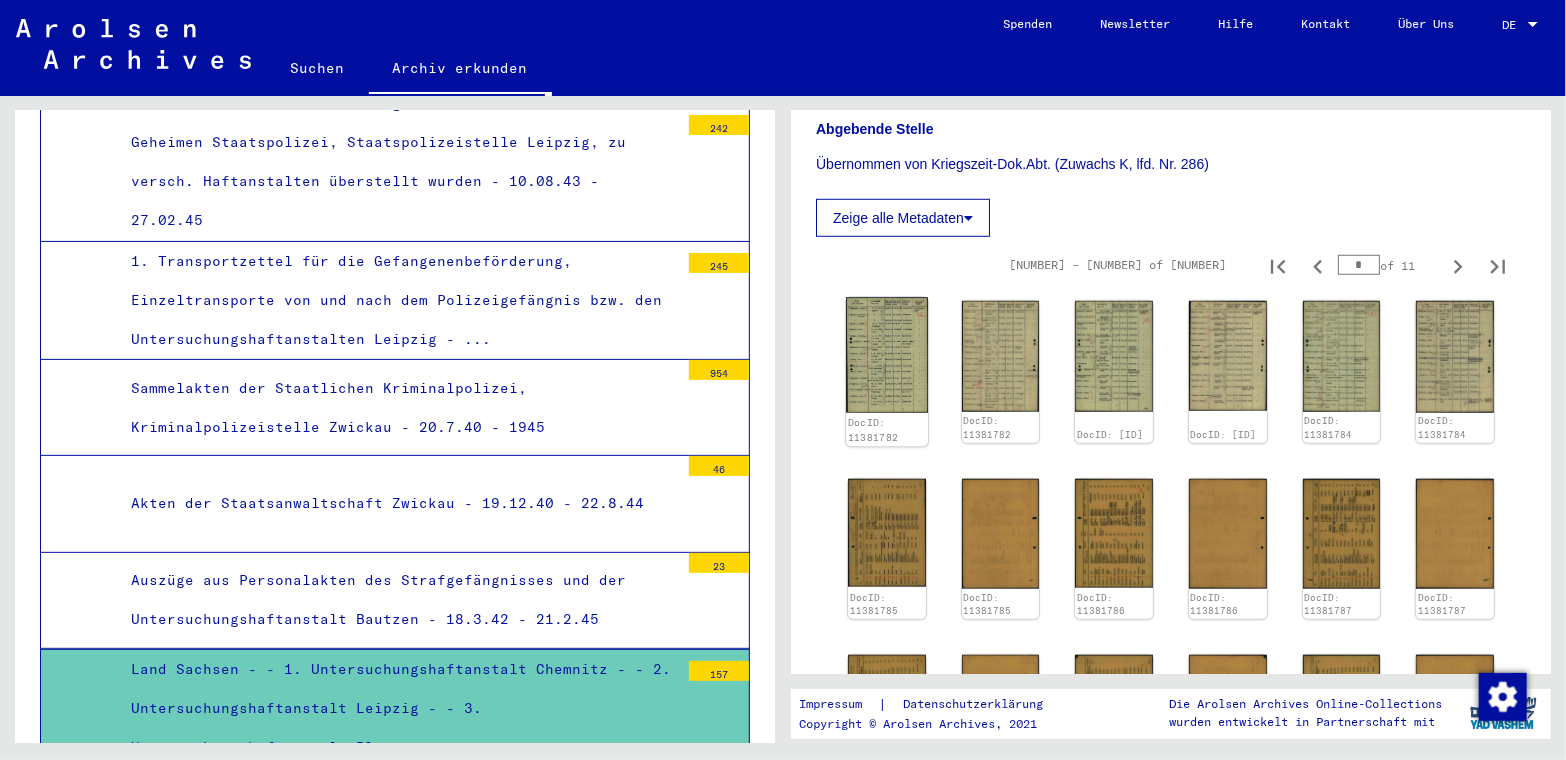 click 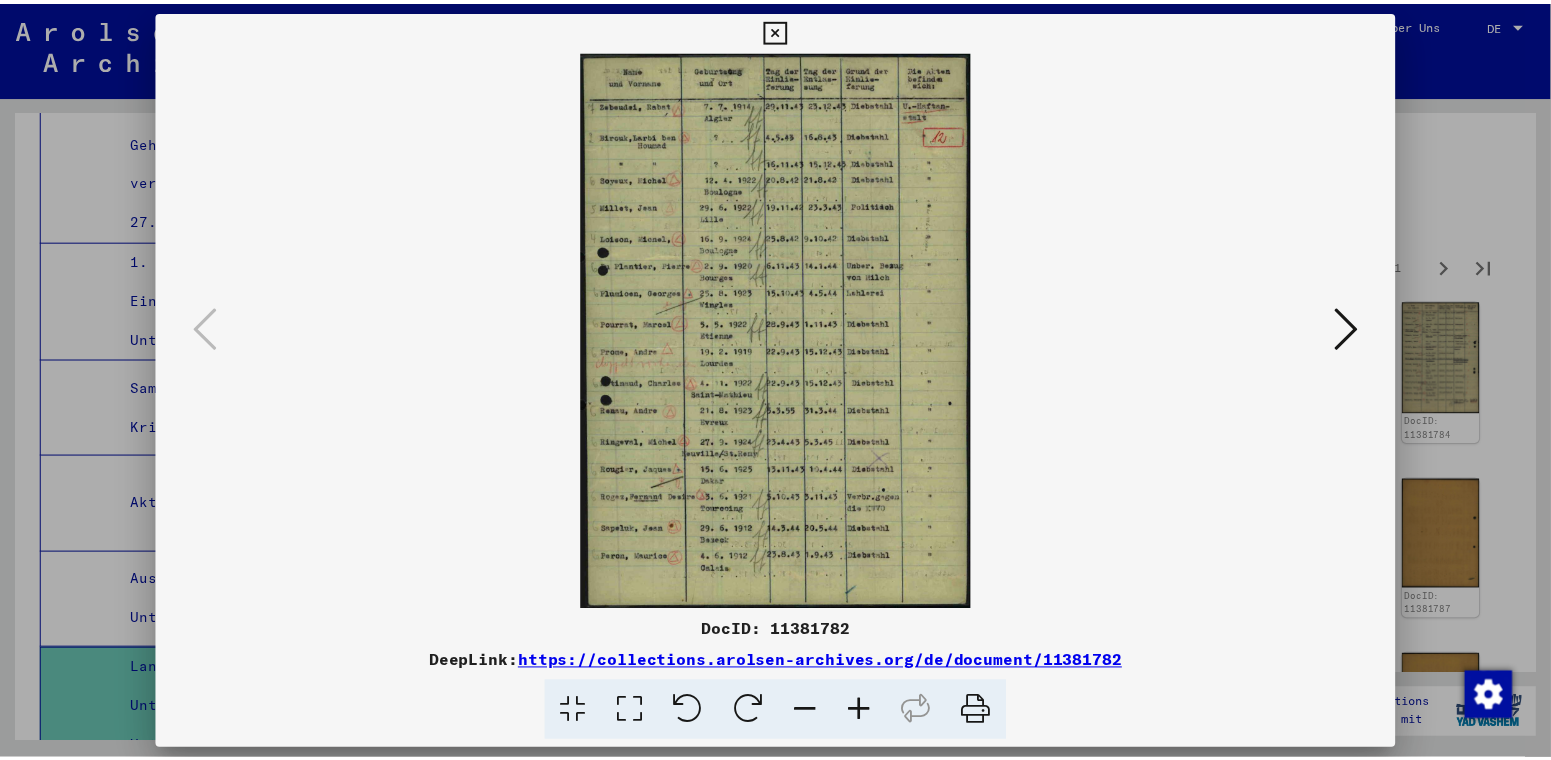 scroll, scrollTop: 4304, scrollLeft: 0, axis: vertical 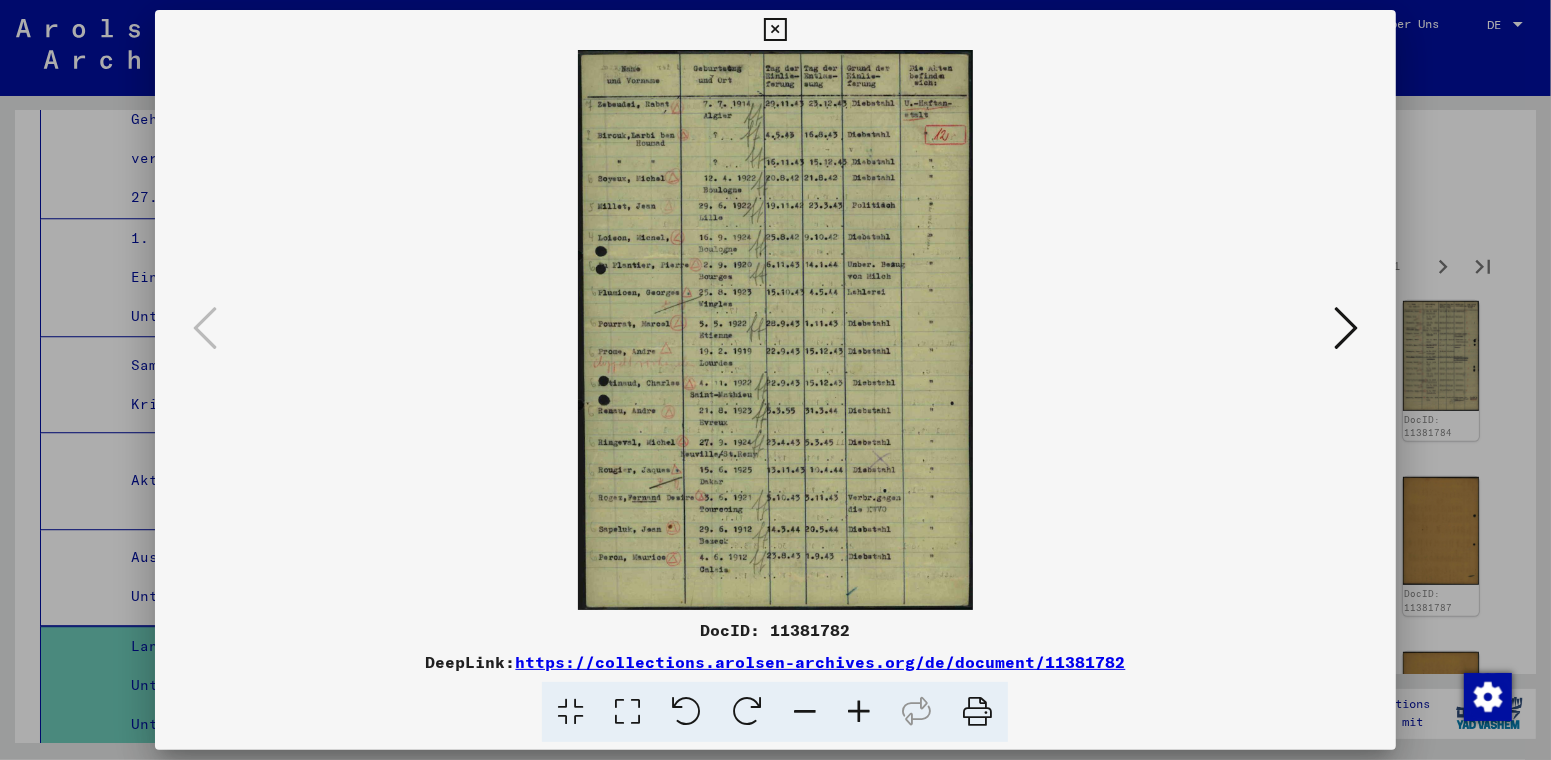 click at bounding box center [775, 330] 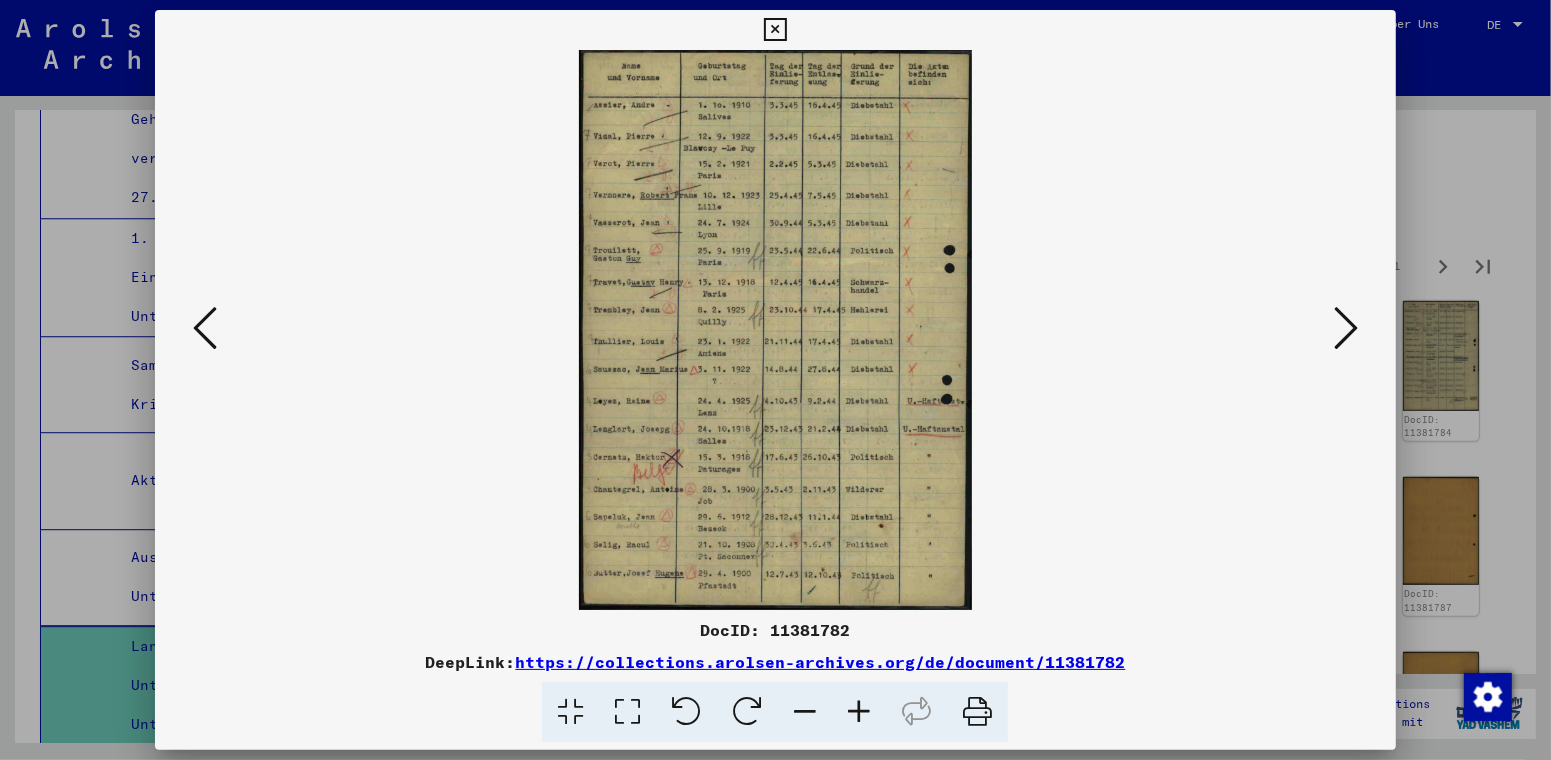 click at bounding box center (1346, 328) 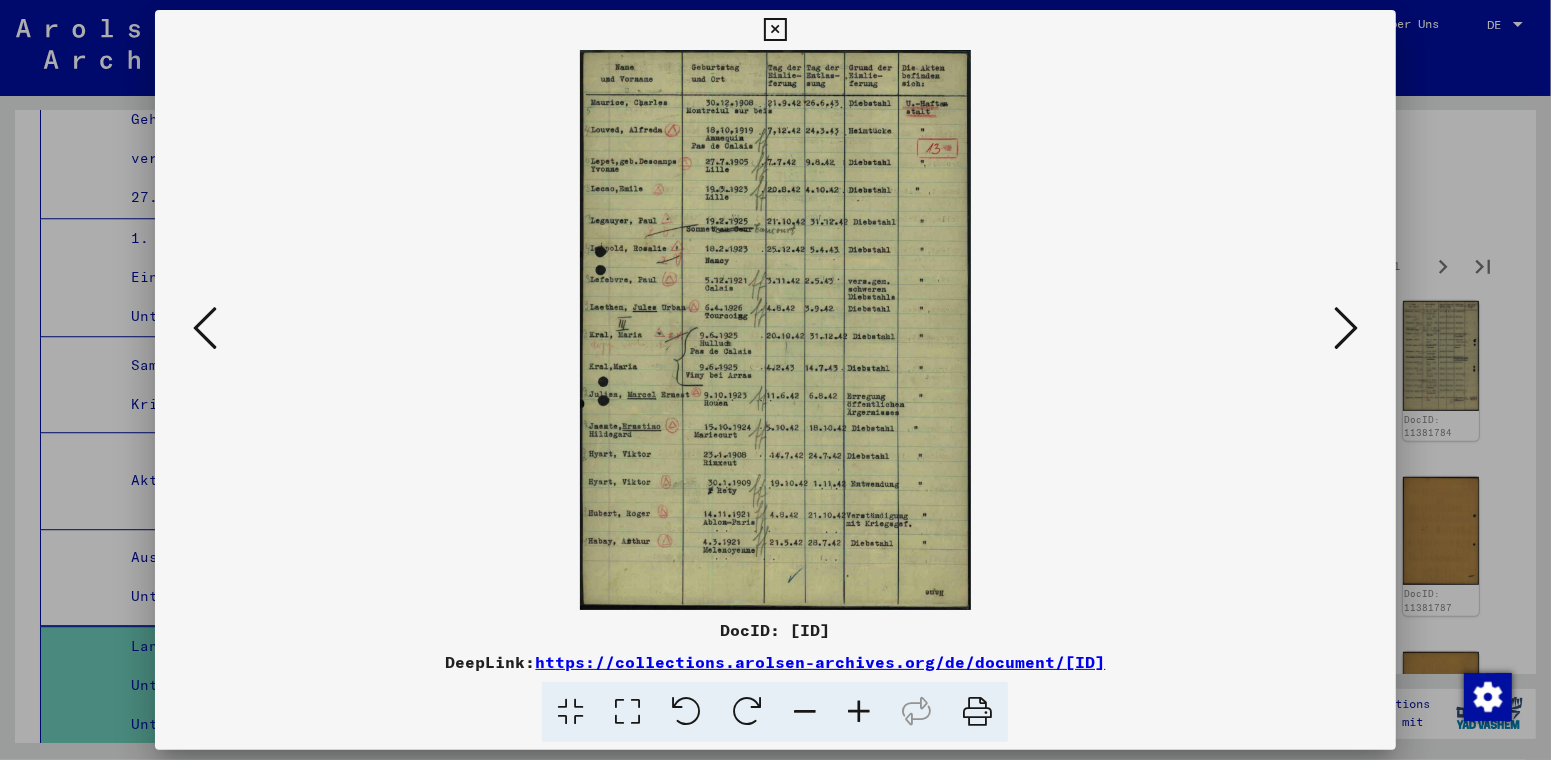 click at bounding box center [1346, 328] 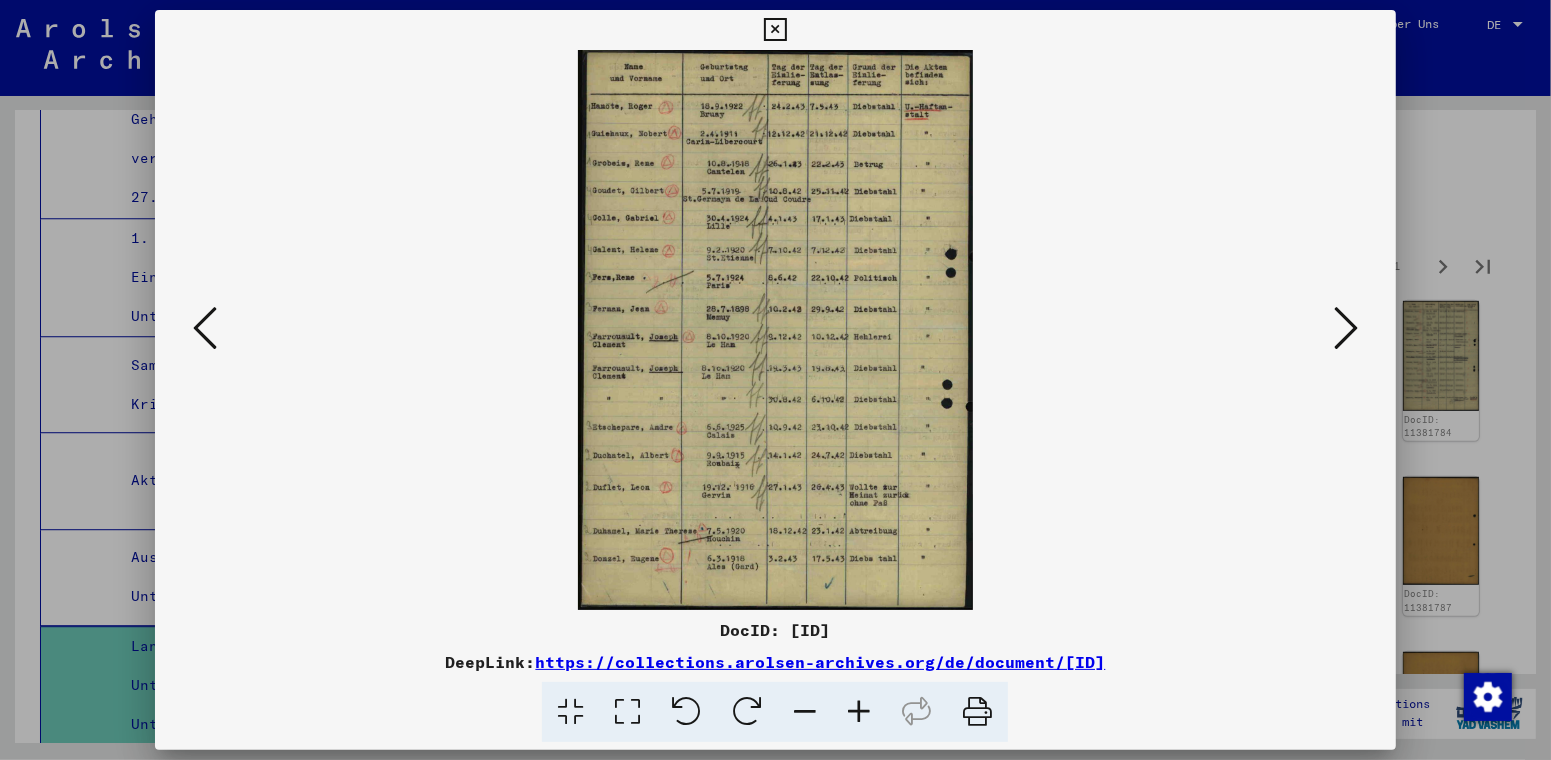 click at bounding box center [859, 712] 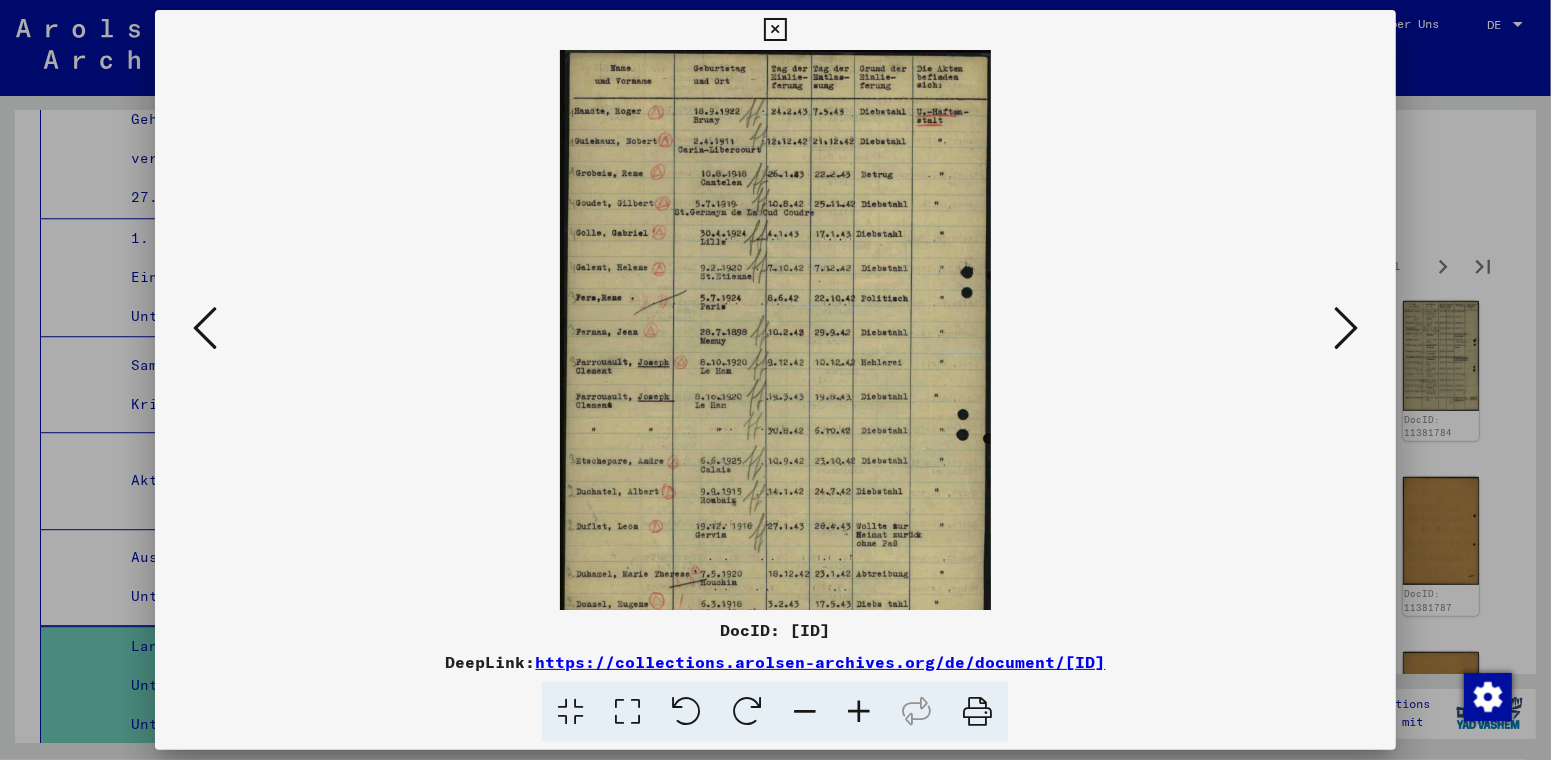 click at bounding box center [859, 712] 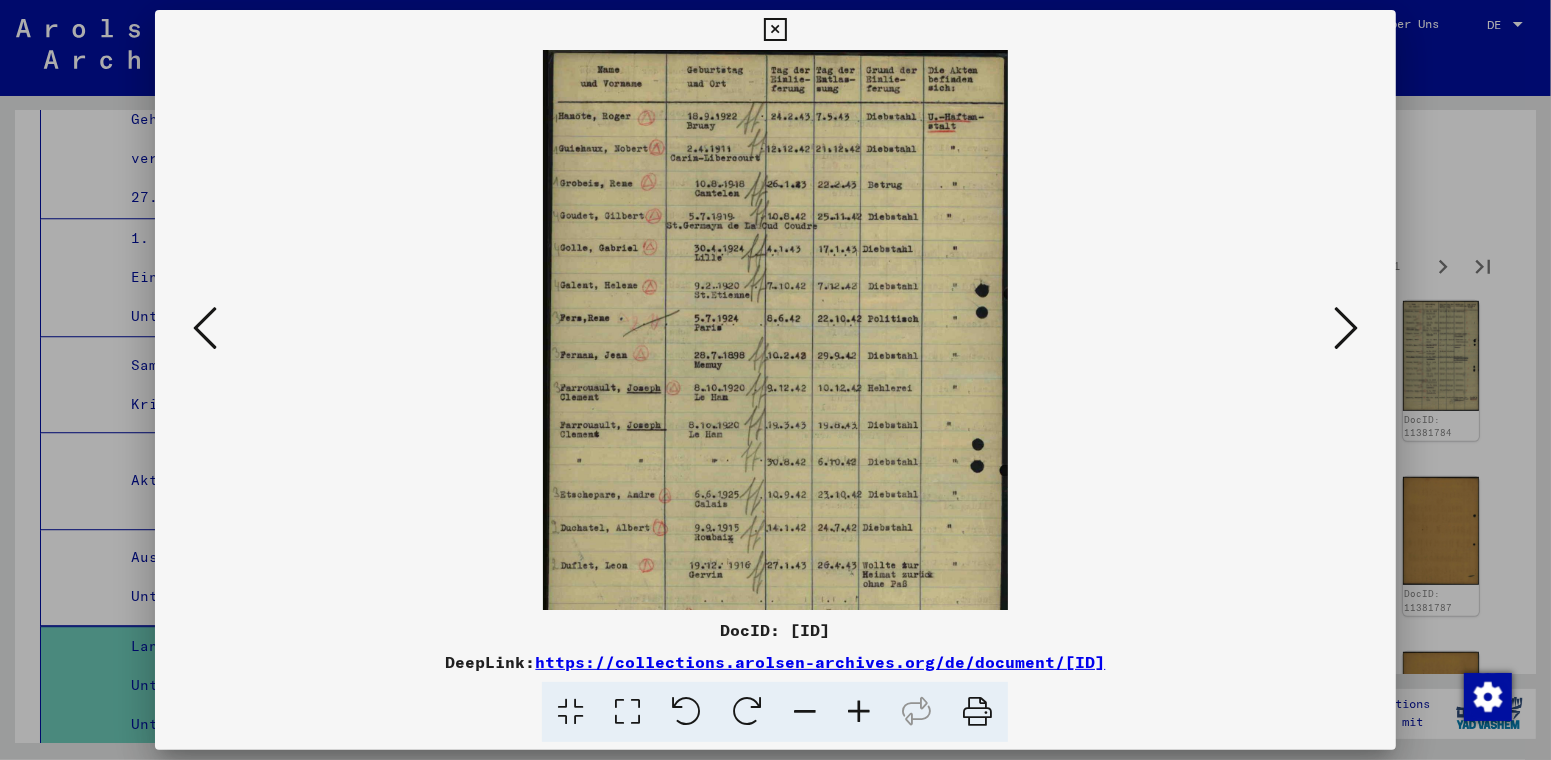 click at bounding box center [859, 712] 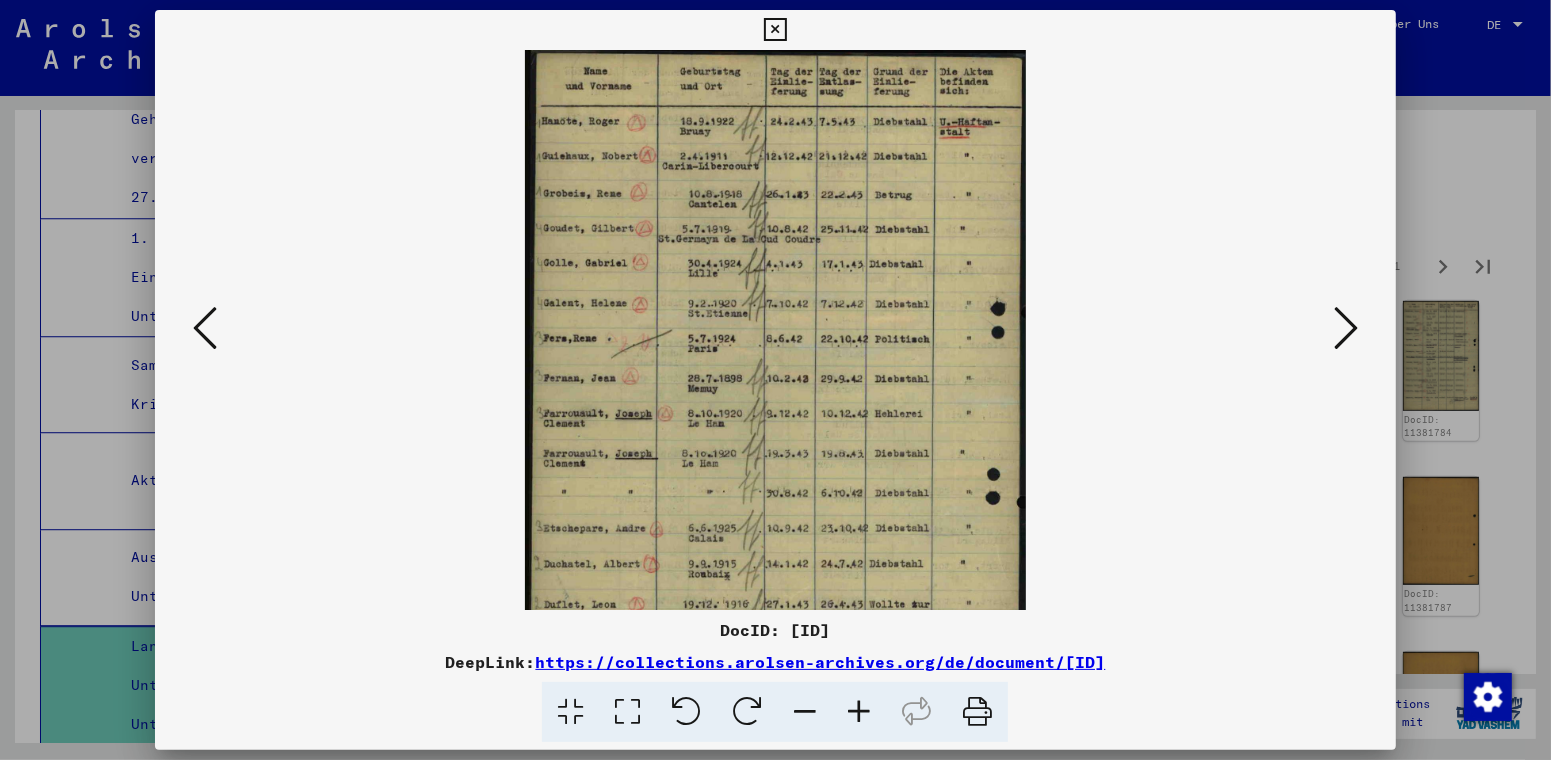 click at bounding box center (859, 712) 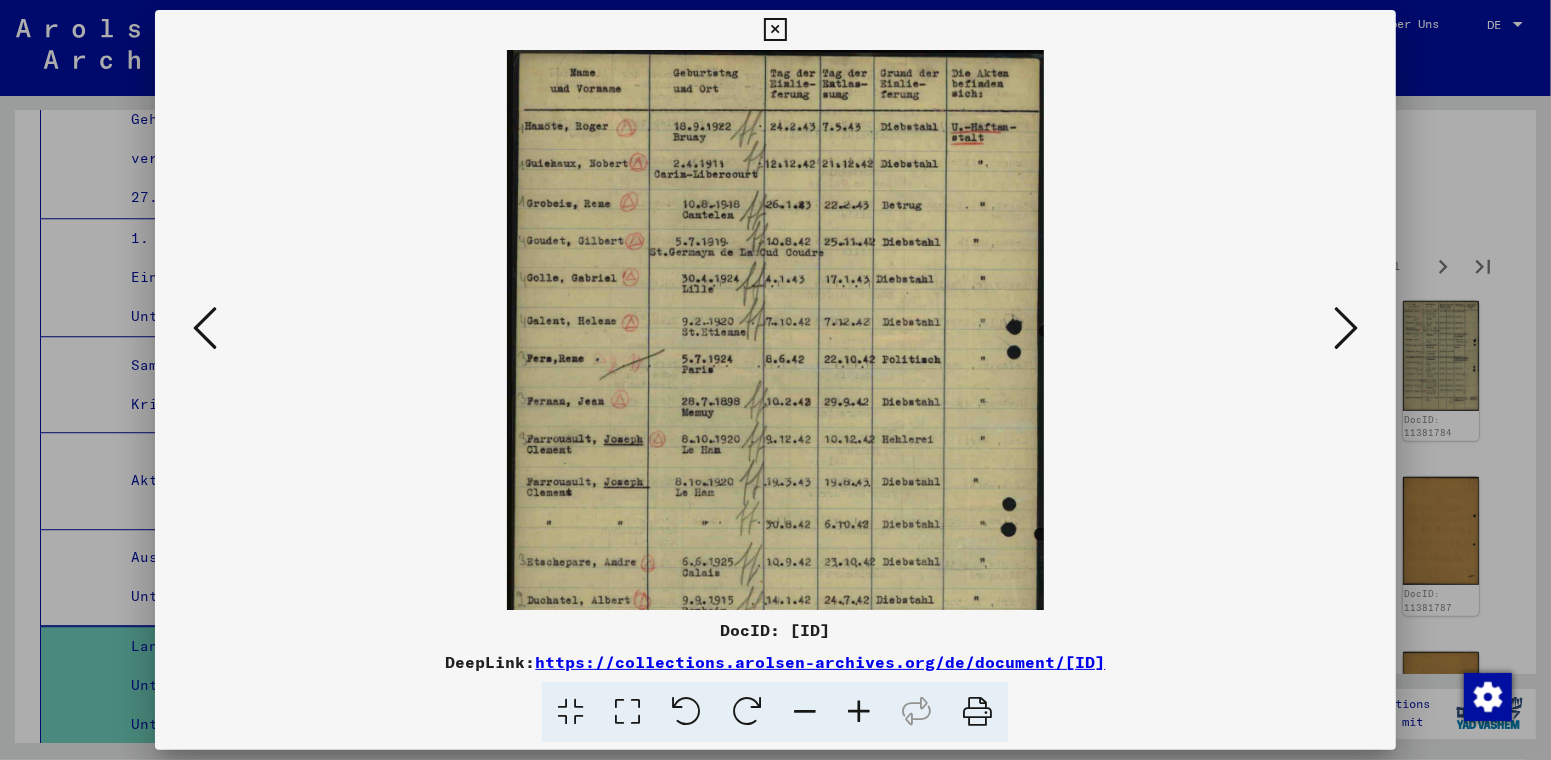 click at bounding box center (1346, 328) 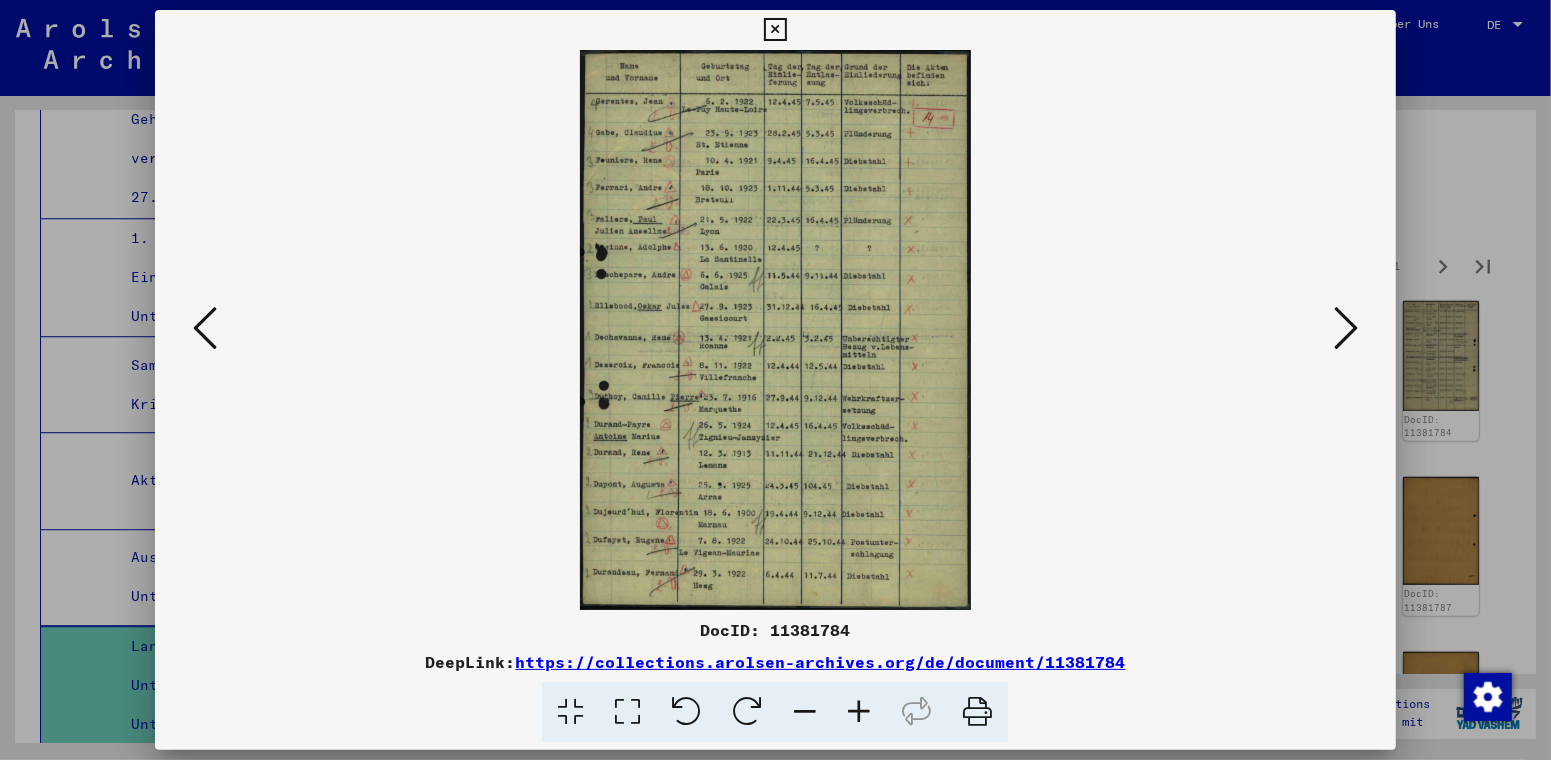 click at bounding box center (1346, 328) 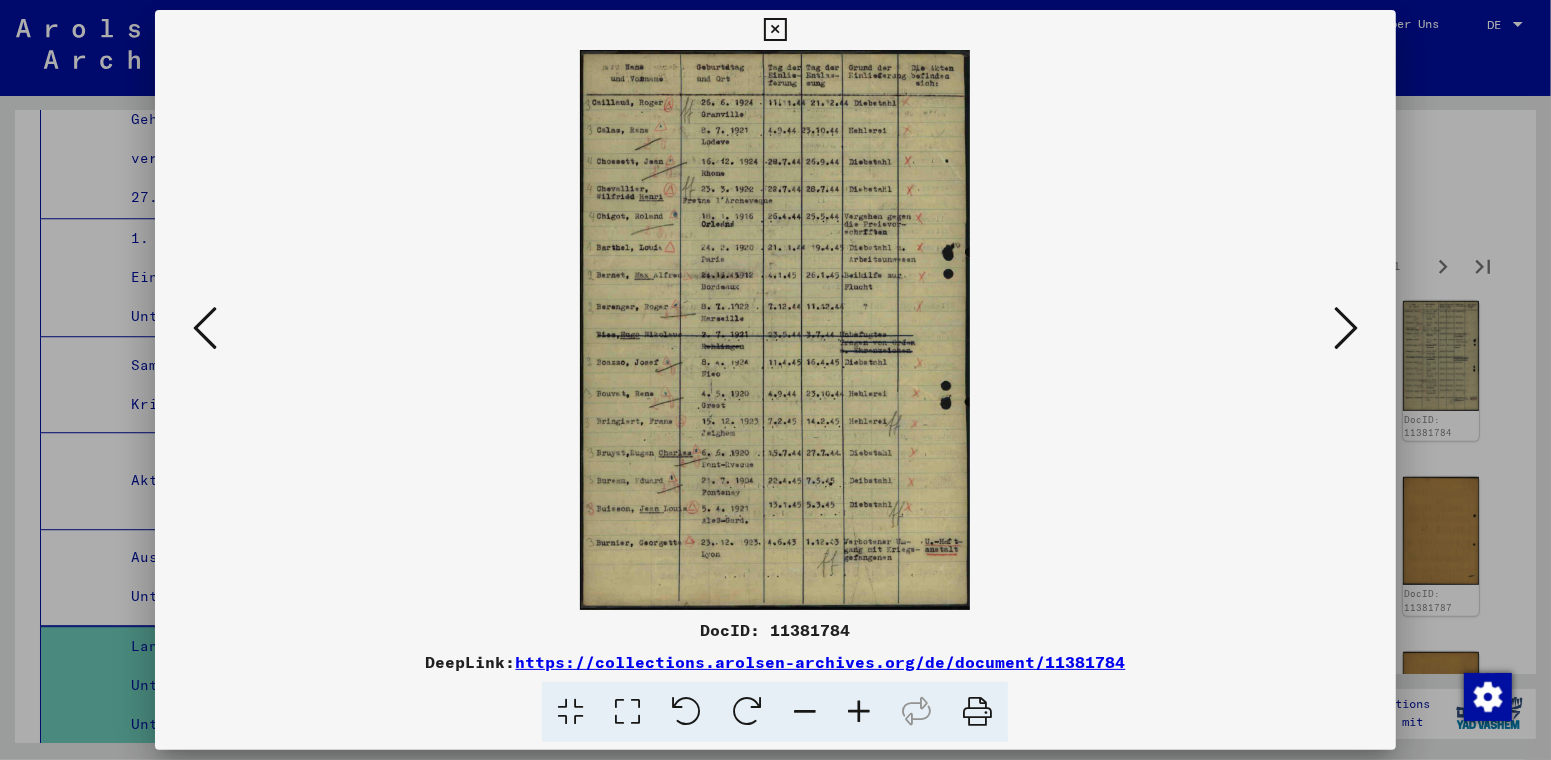 click at bounding box center (1346, 328) 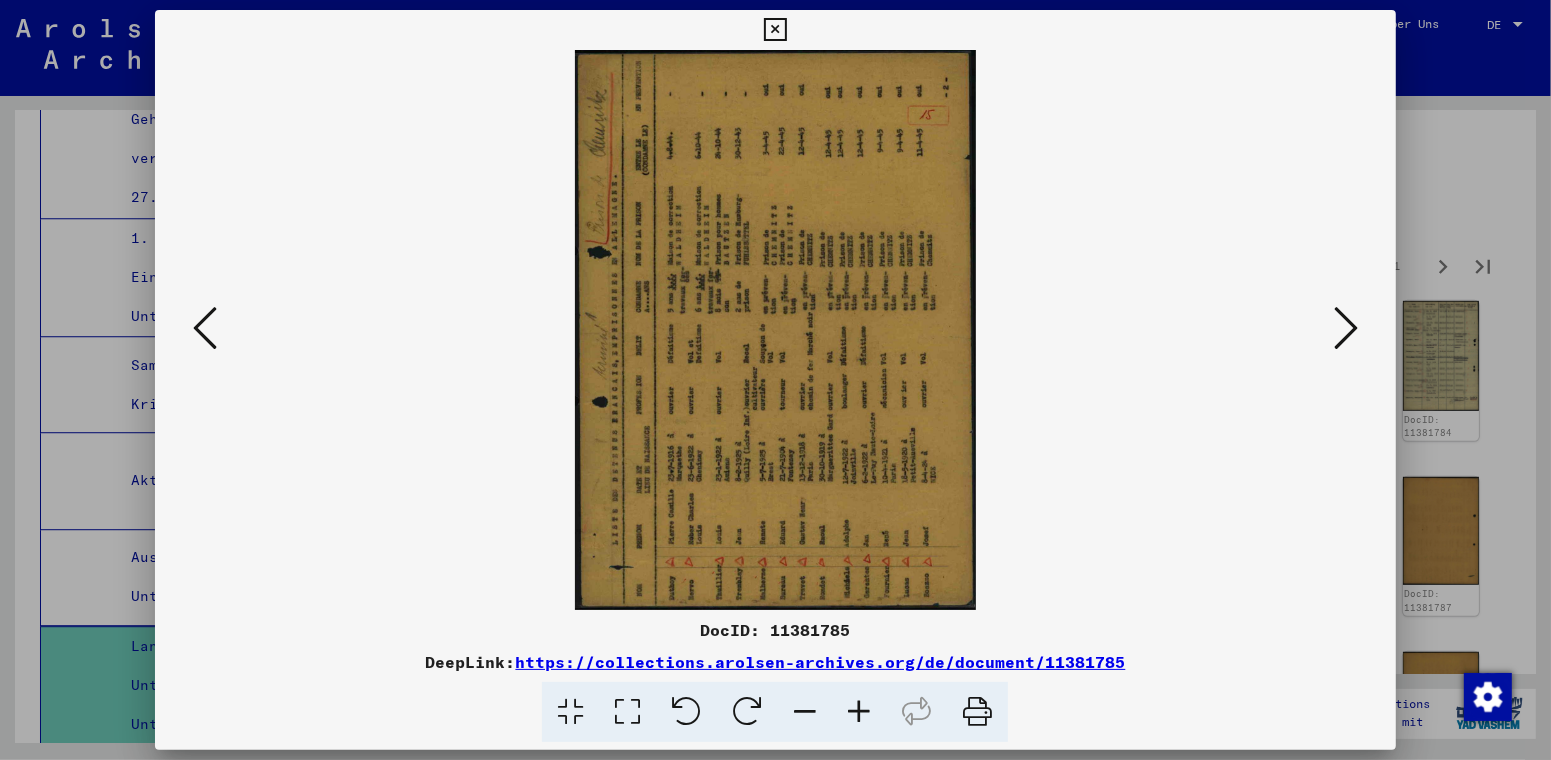 click at bounding box center (747, 712) 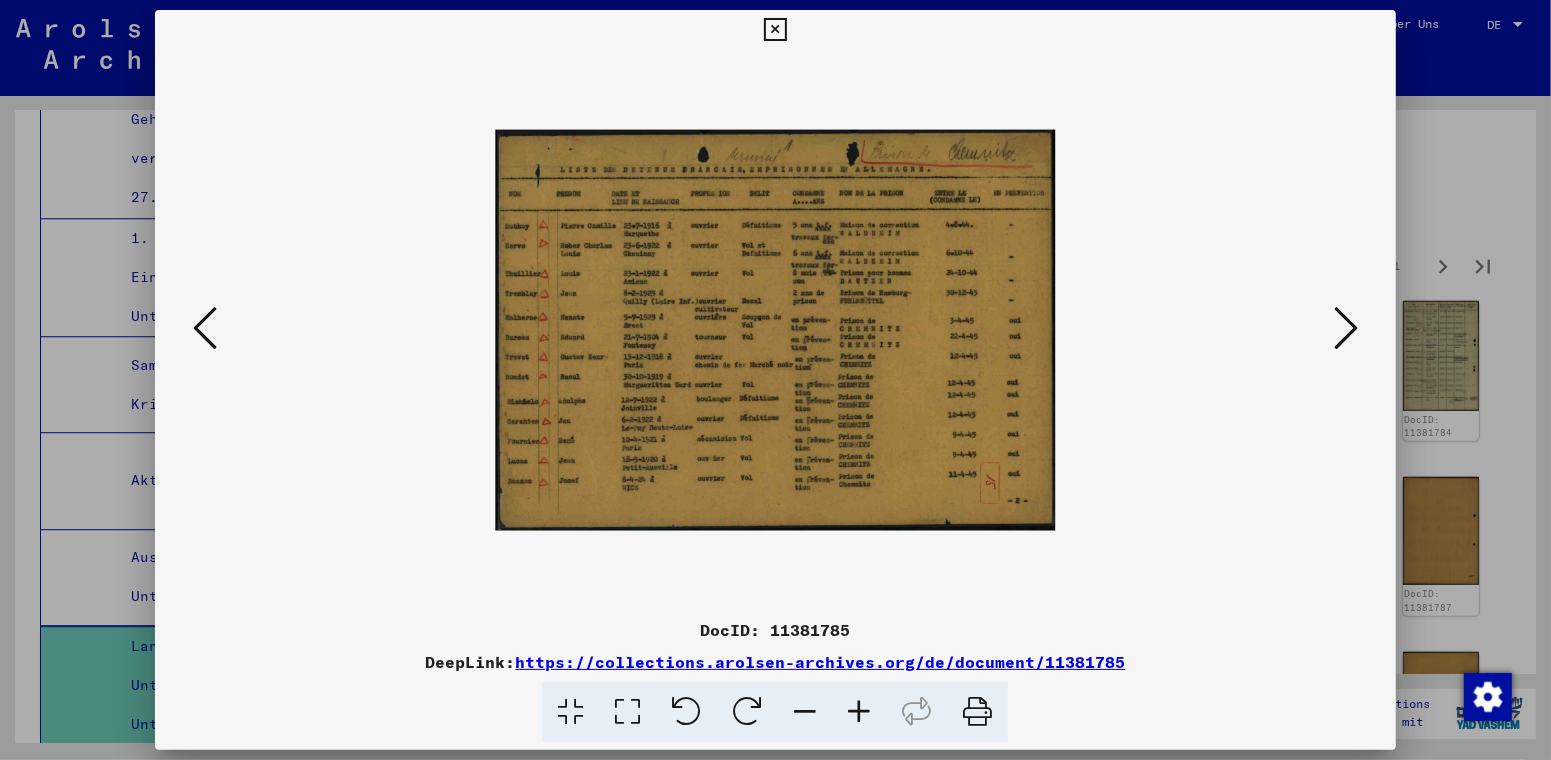 click at bounding box center (859, 712) 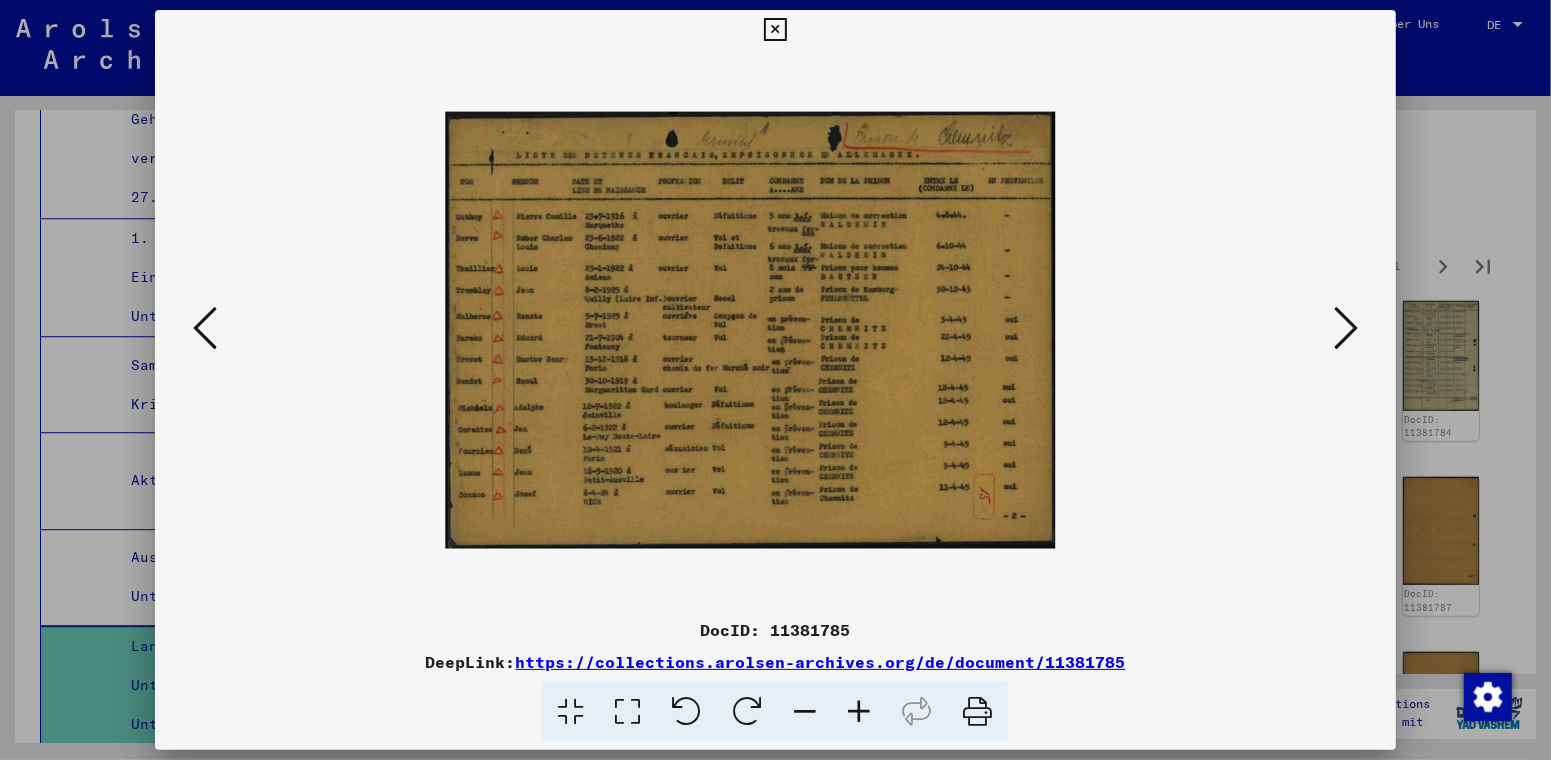 click at bounding box center (859, 712) 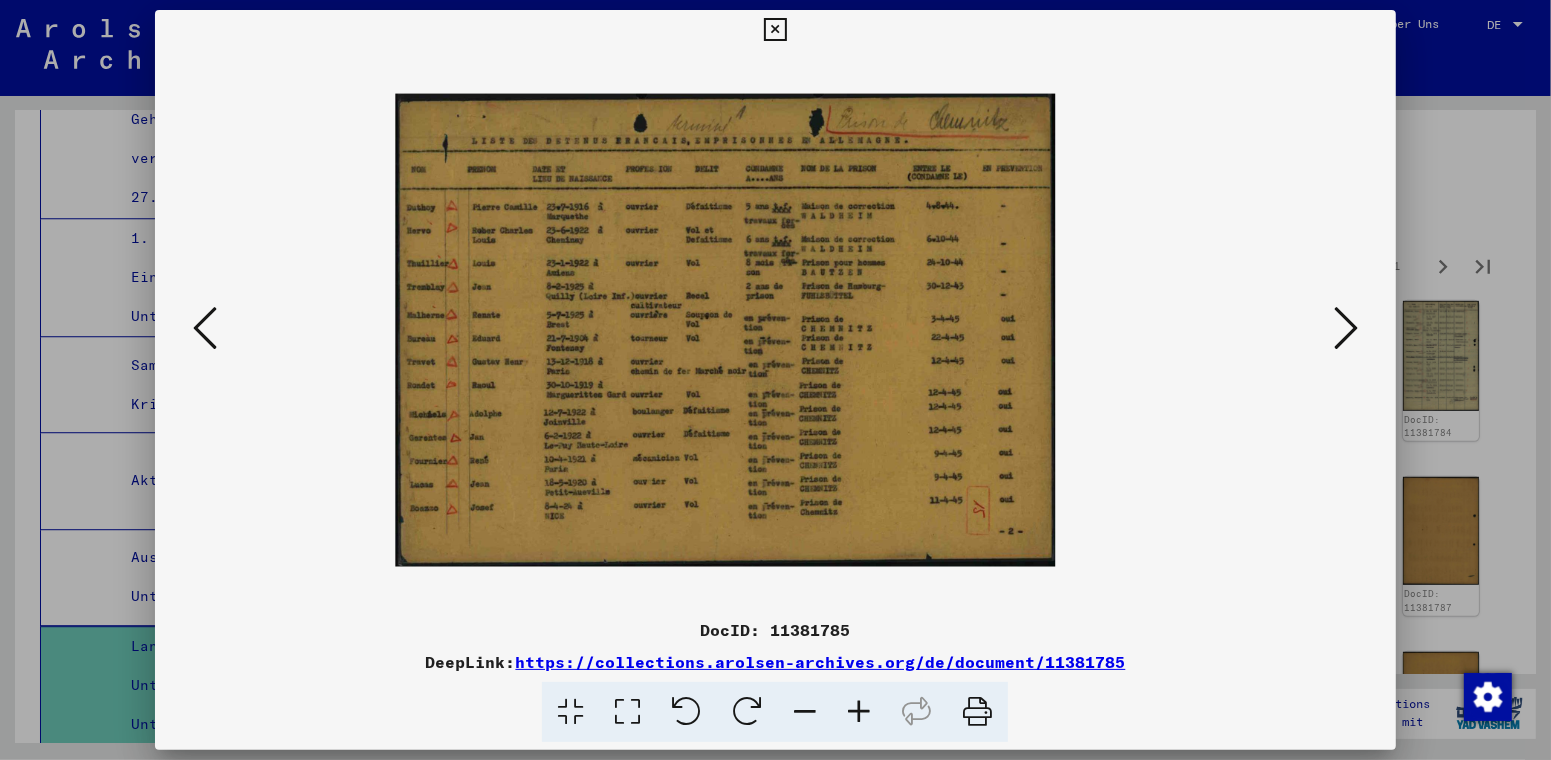 click at bounding box center [859, 712] 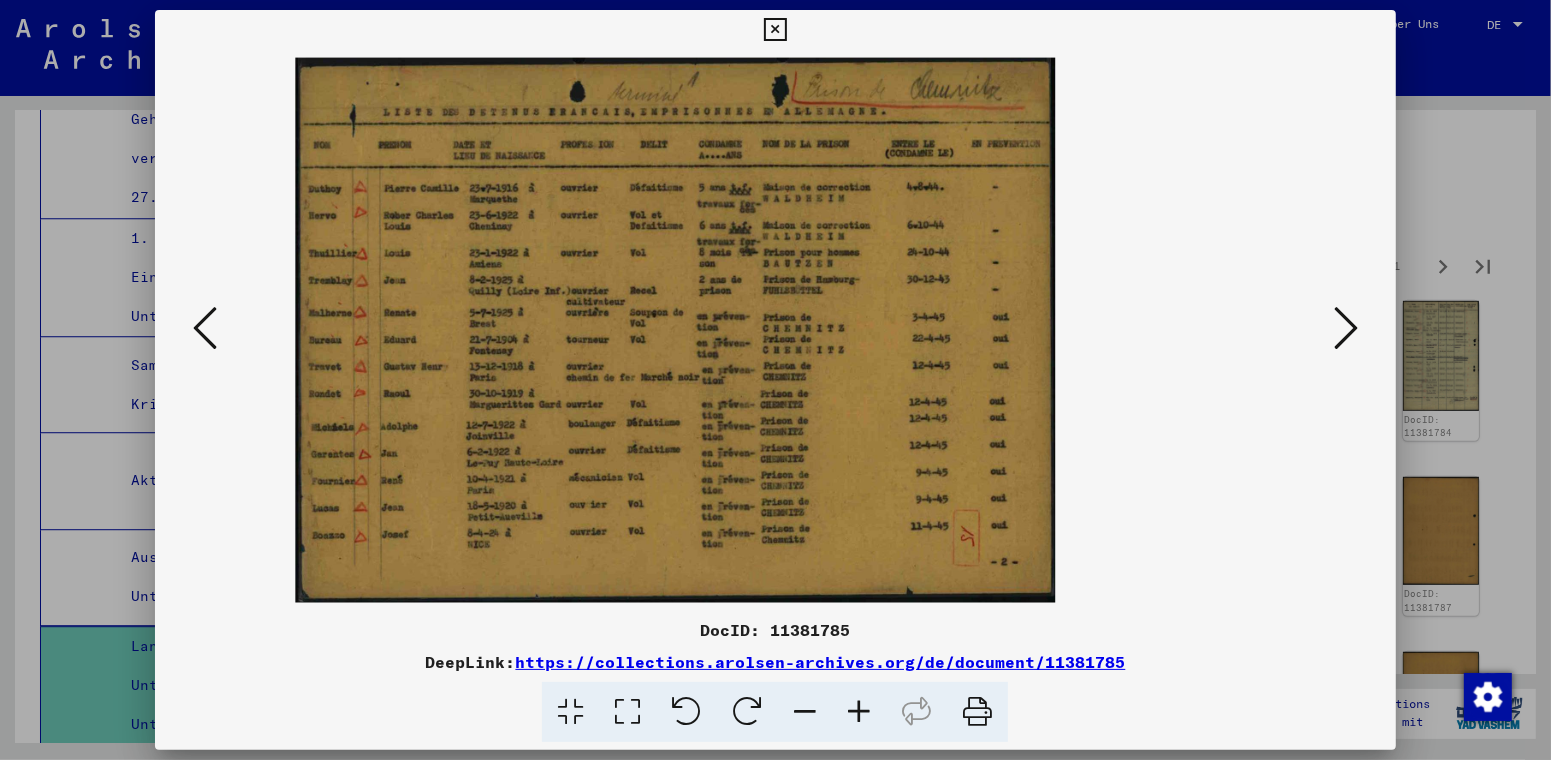 click at bounding box center [859, 712] 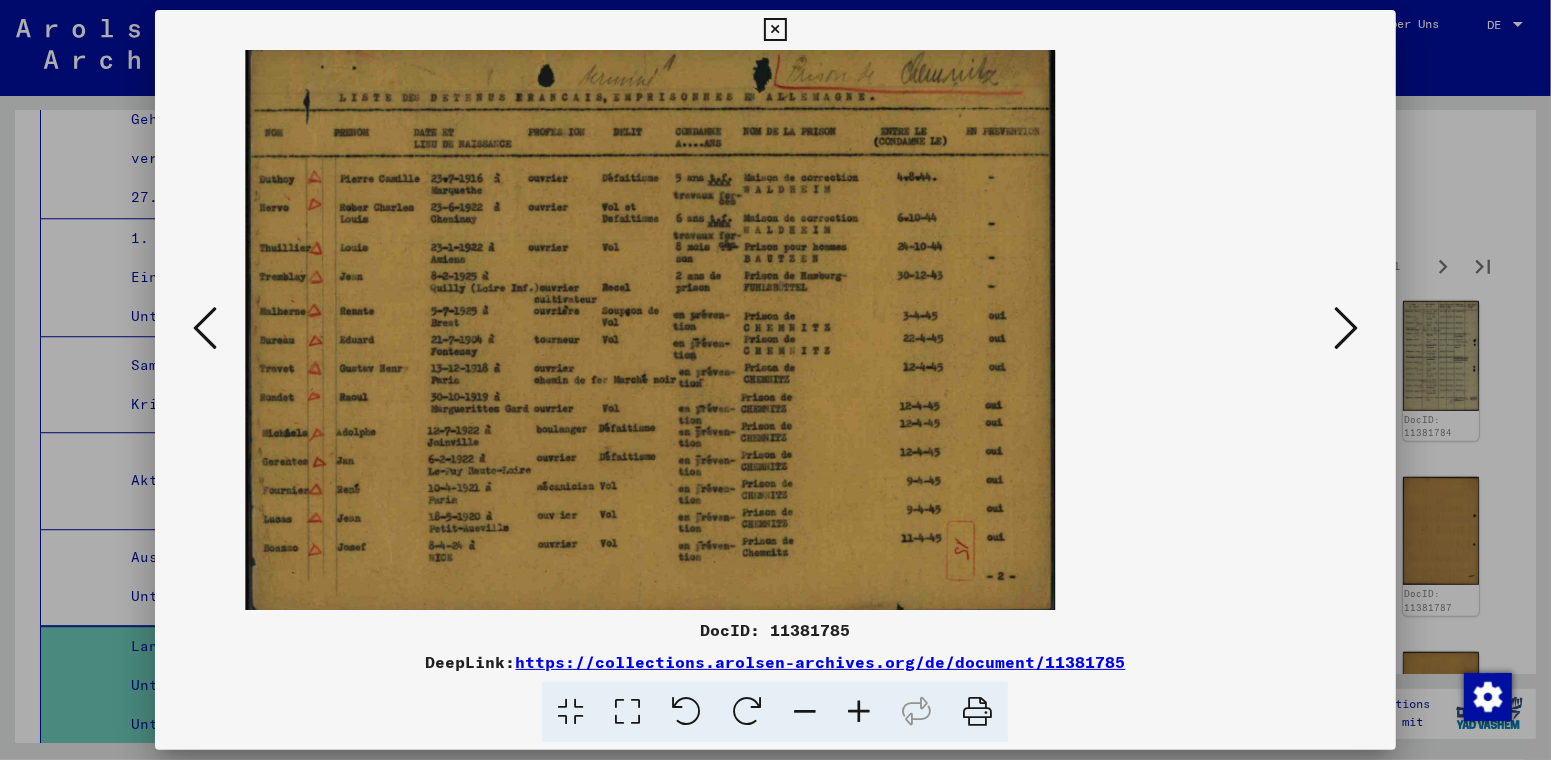 drag, startPoint x: 510, startPoint y: 263, endPoint x: 757, endPoint y: 423, distance: 294.29407 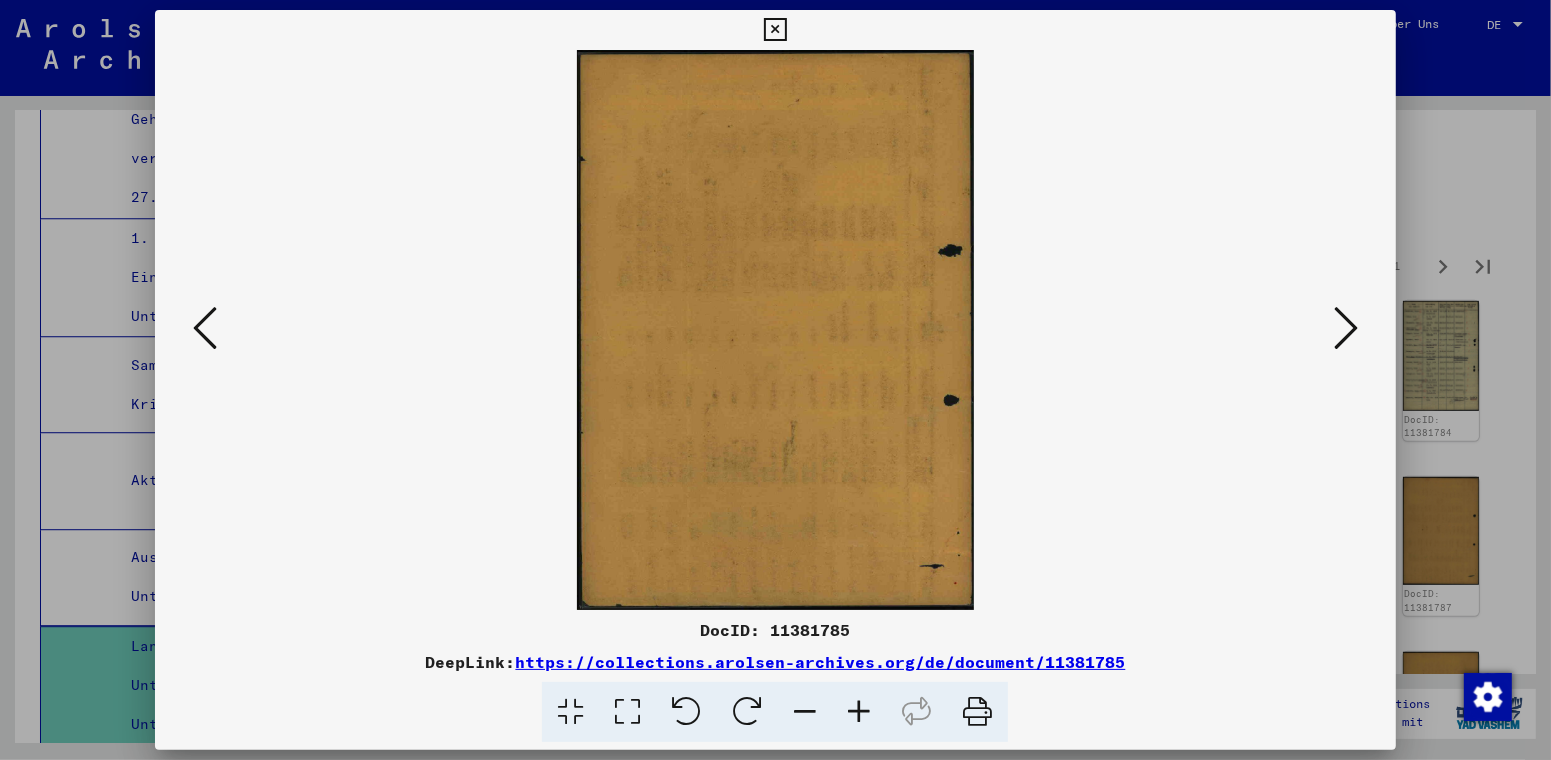 click at bounding box center (1346, 328) 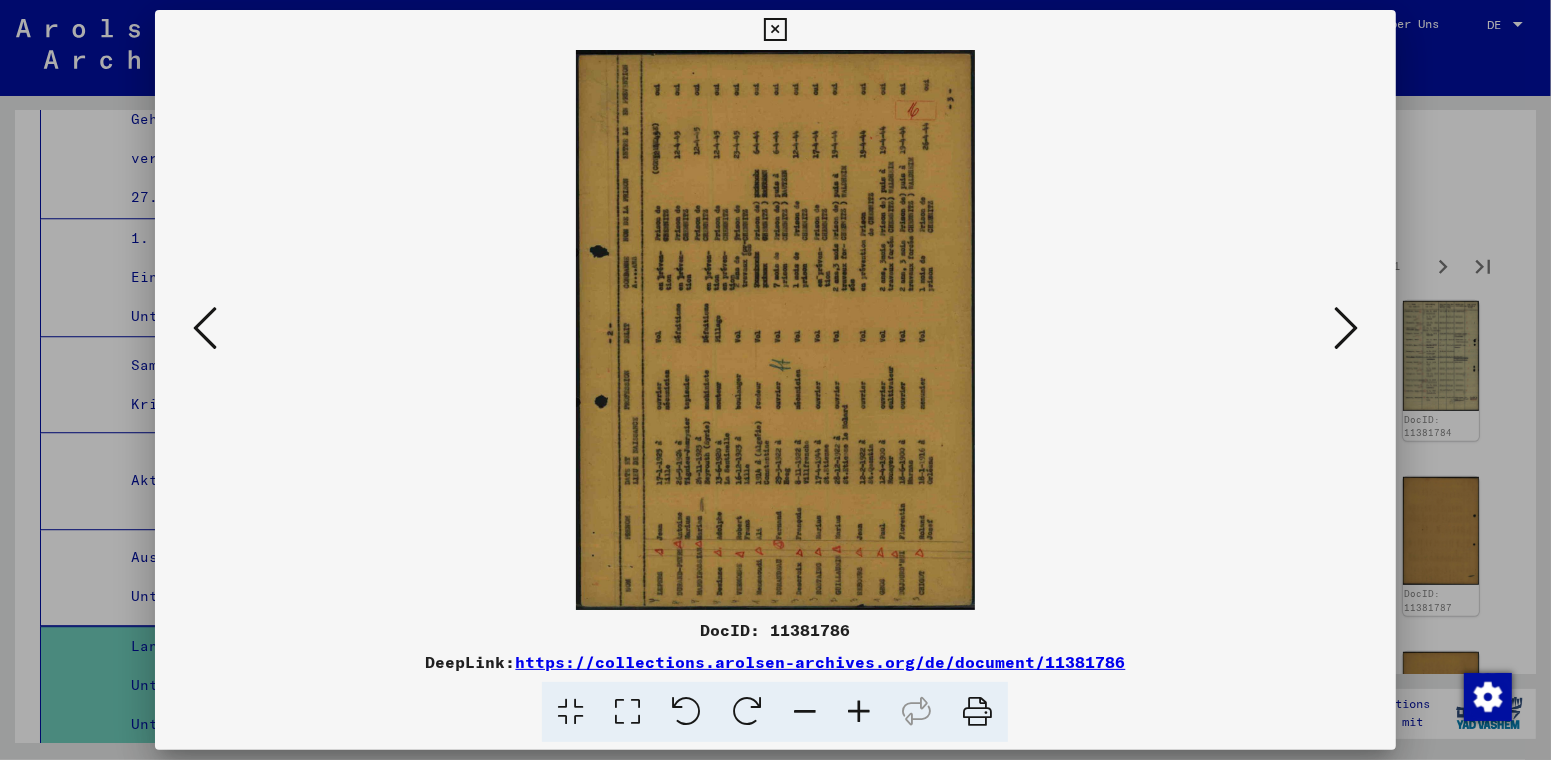 click at bounding box center [747, 712] 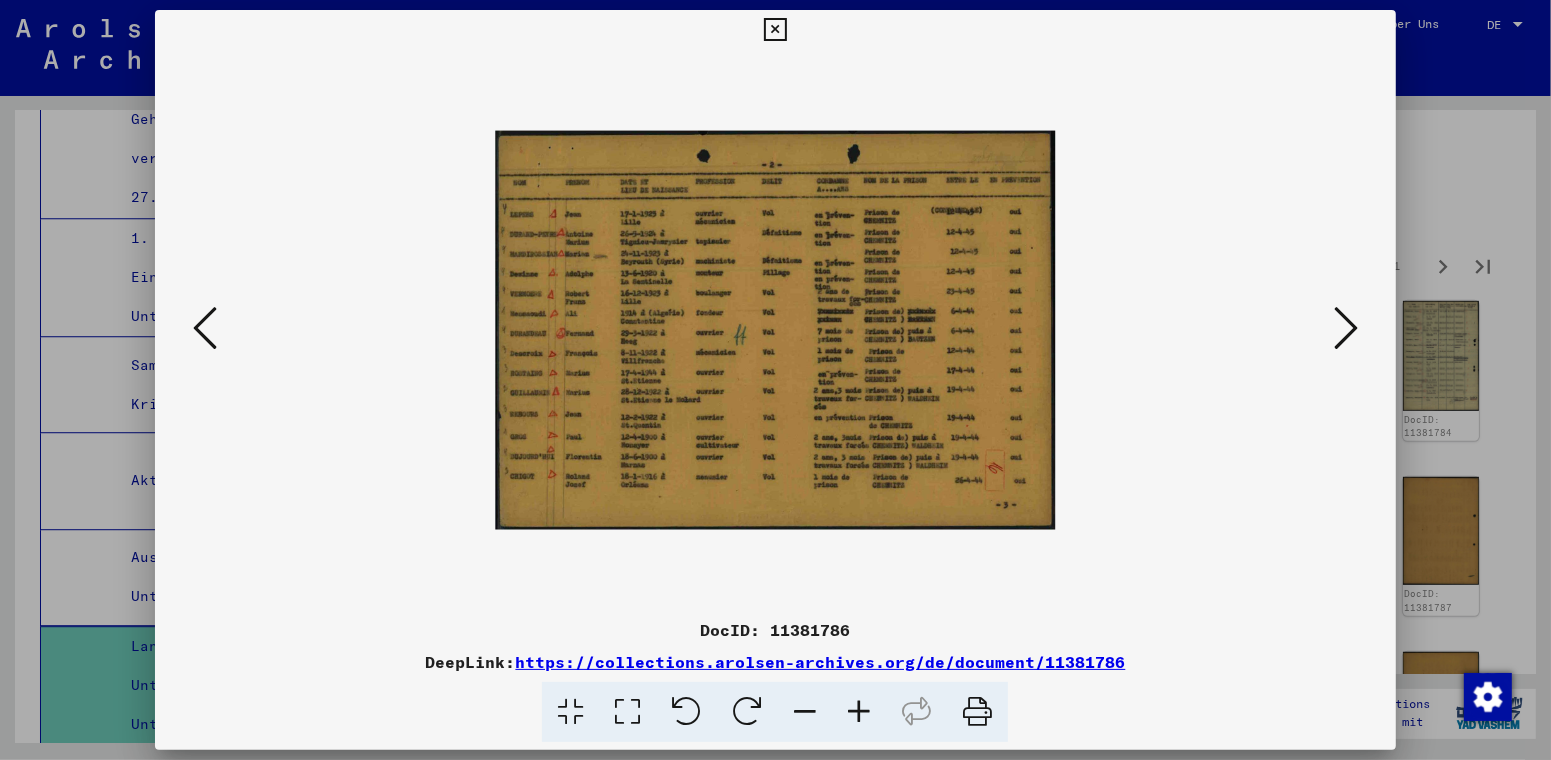 click at bounding box center [859, 712] 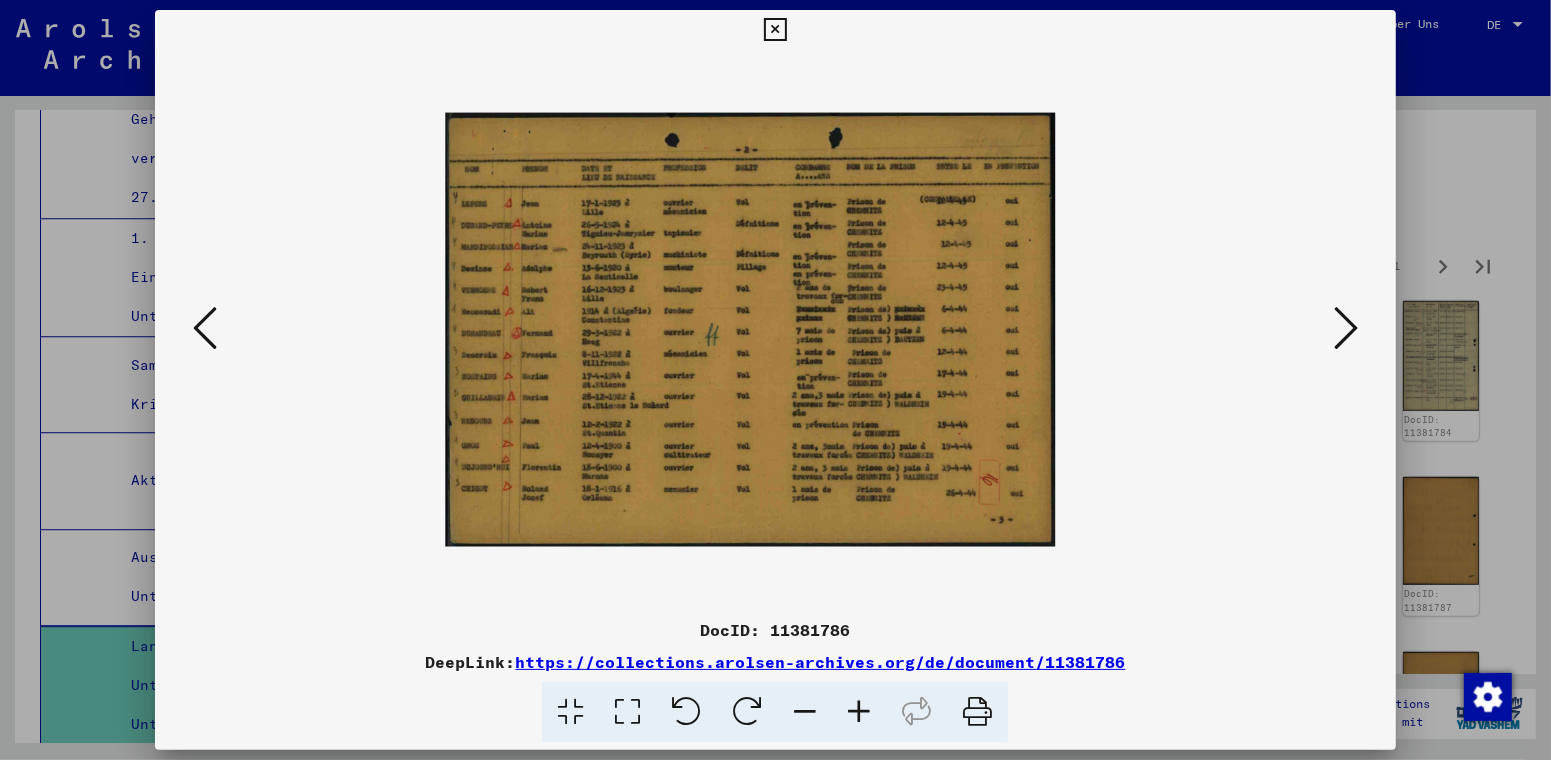 click at bounding box center [859, 712] 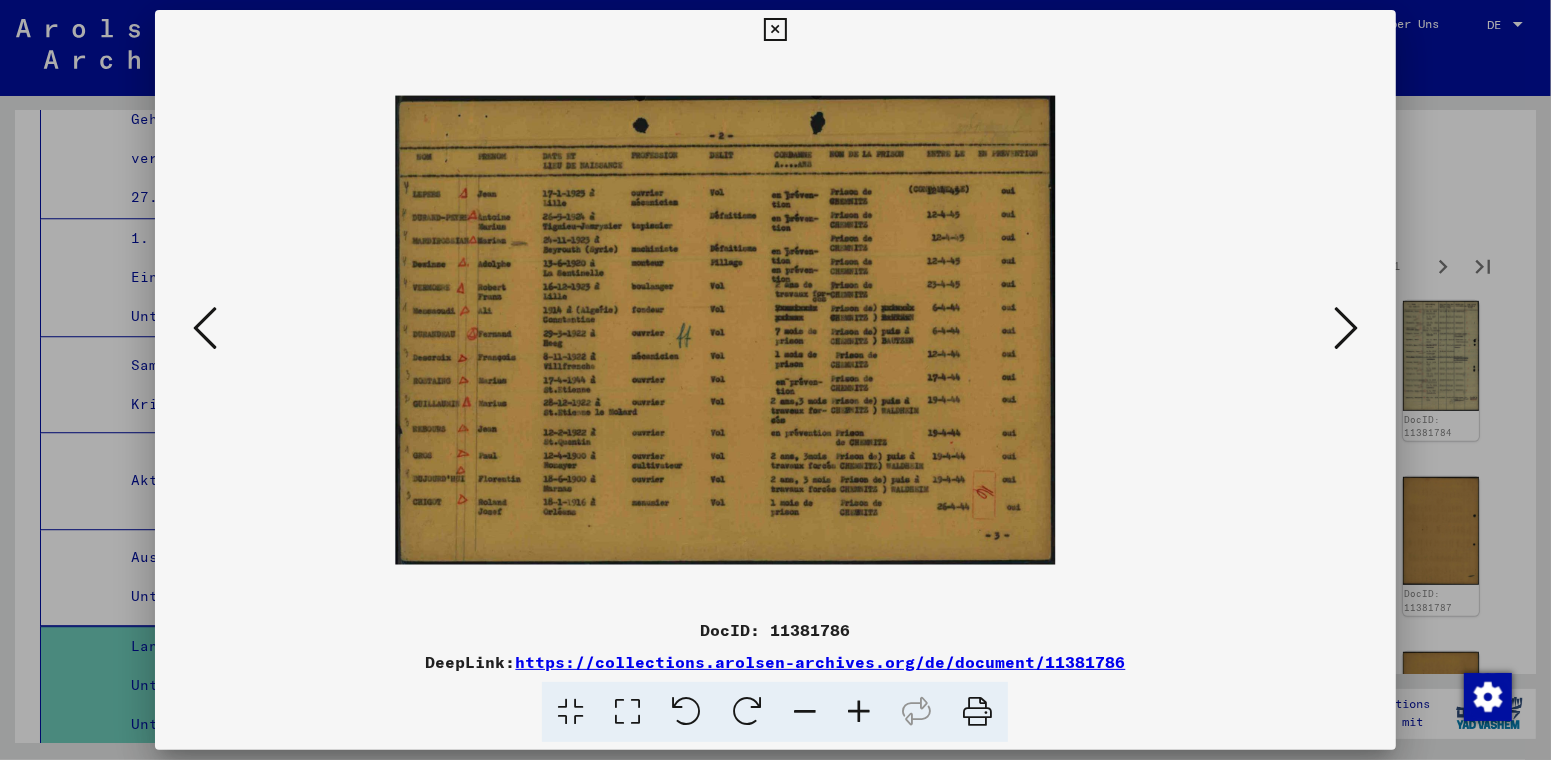 click at bounding box center (859, 712) 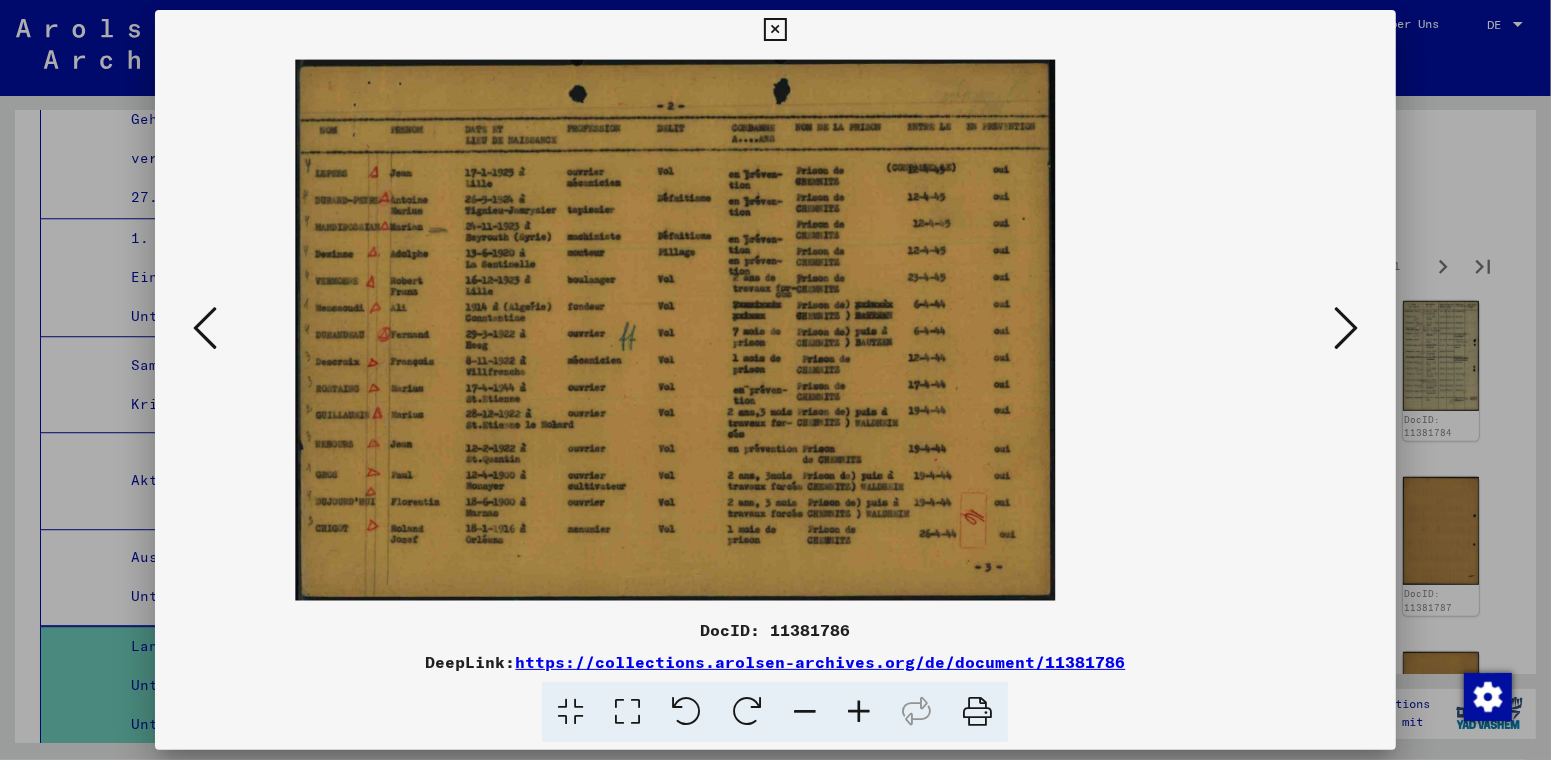 click at bounding box center (859, 712) 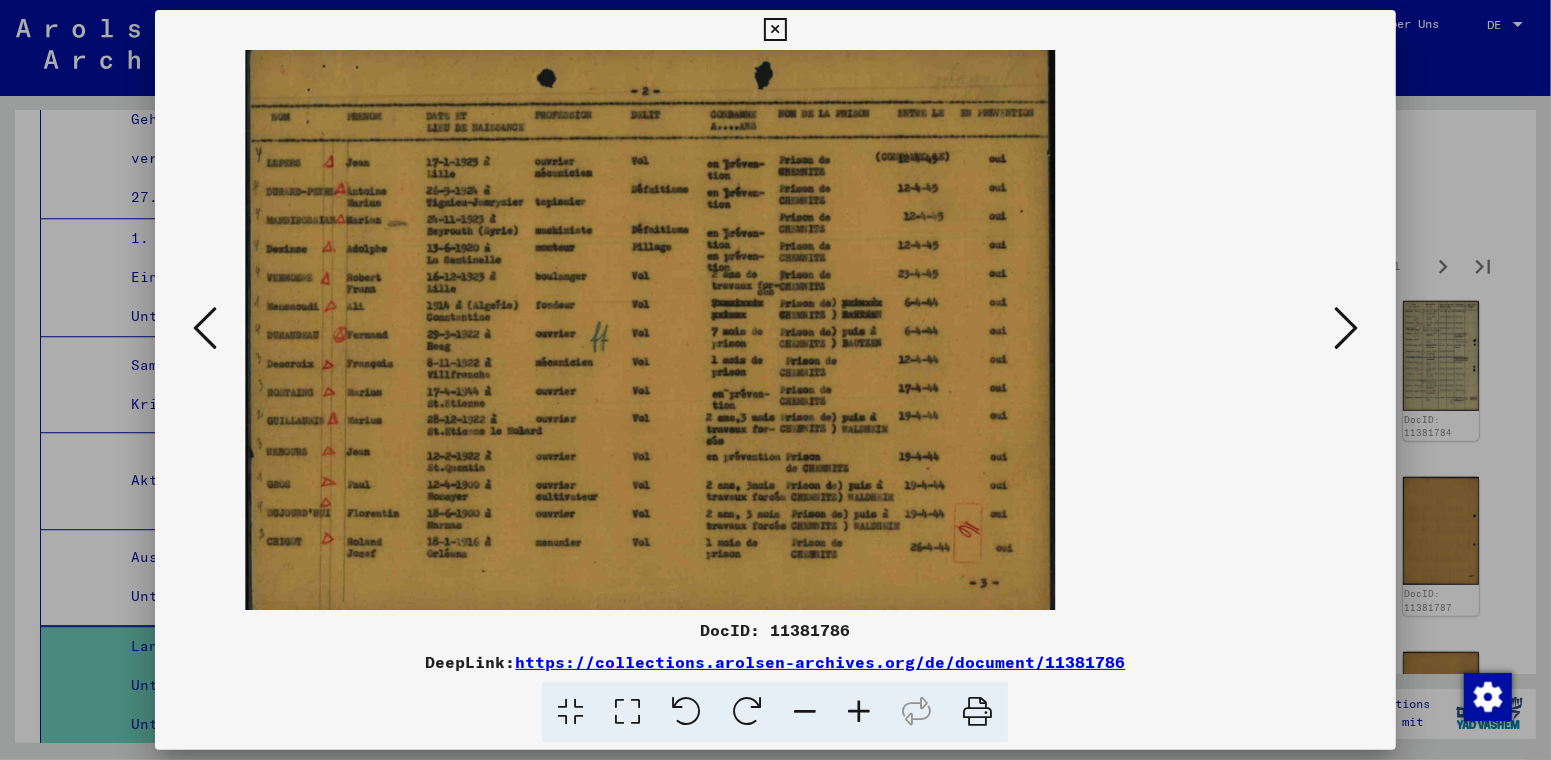 click at bounding box center (859, 712) 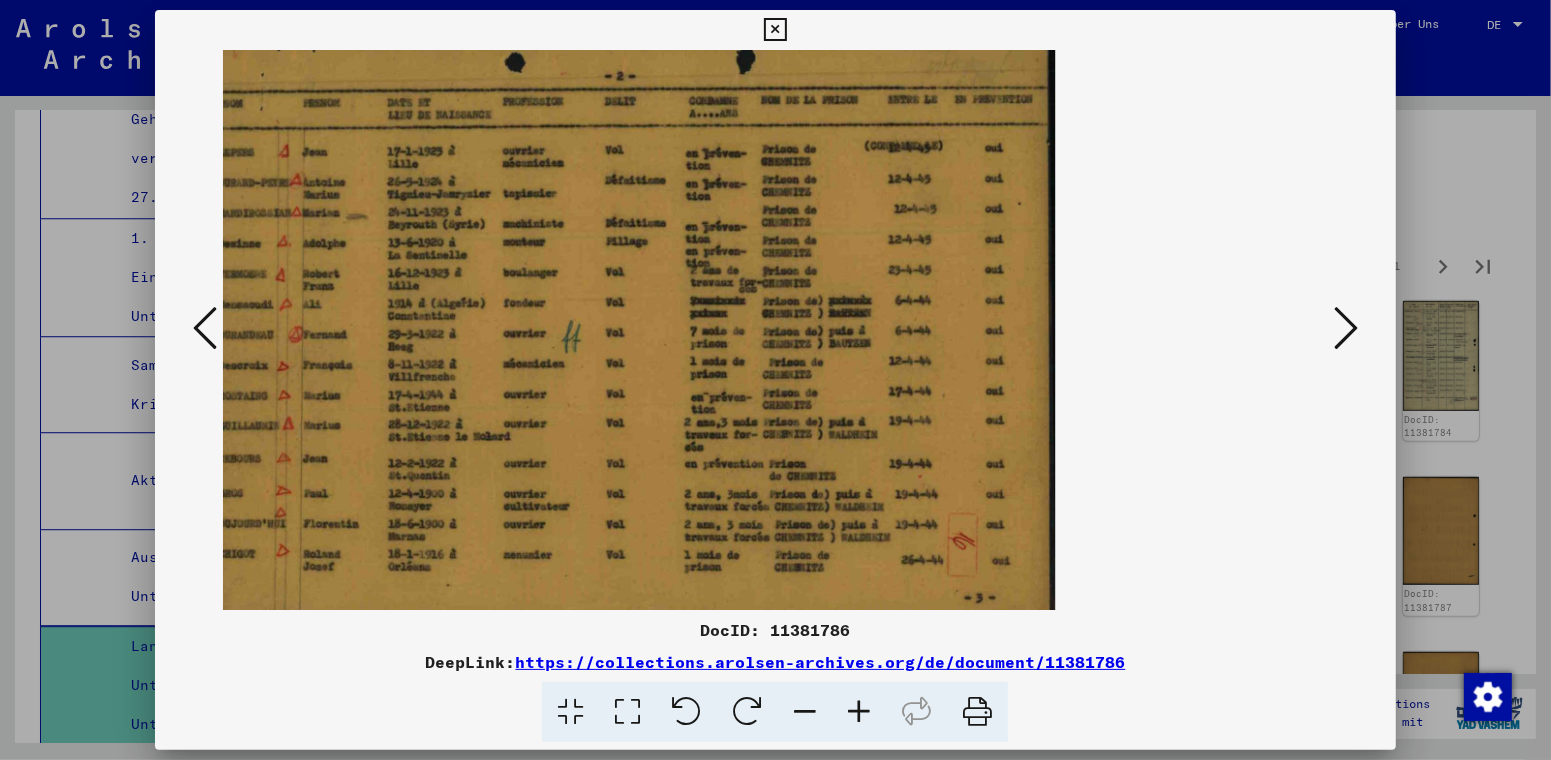 drag, startPoint x: 474, startPoint y: 276, endPoint x: 524, endPoint y: 387, distance: 121.74153 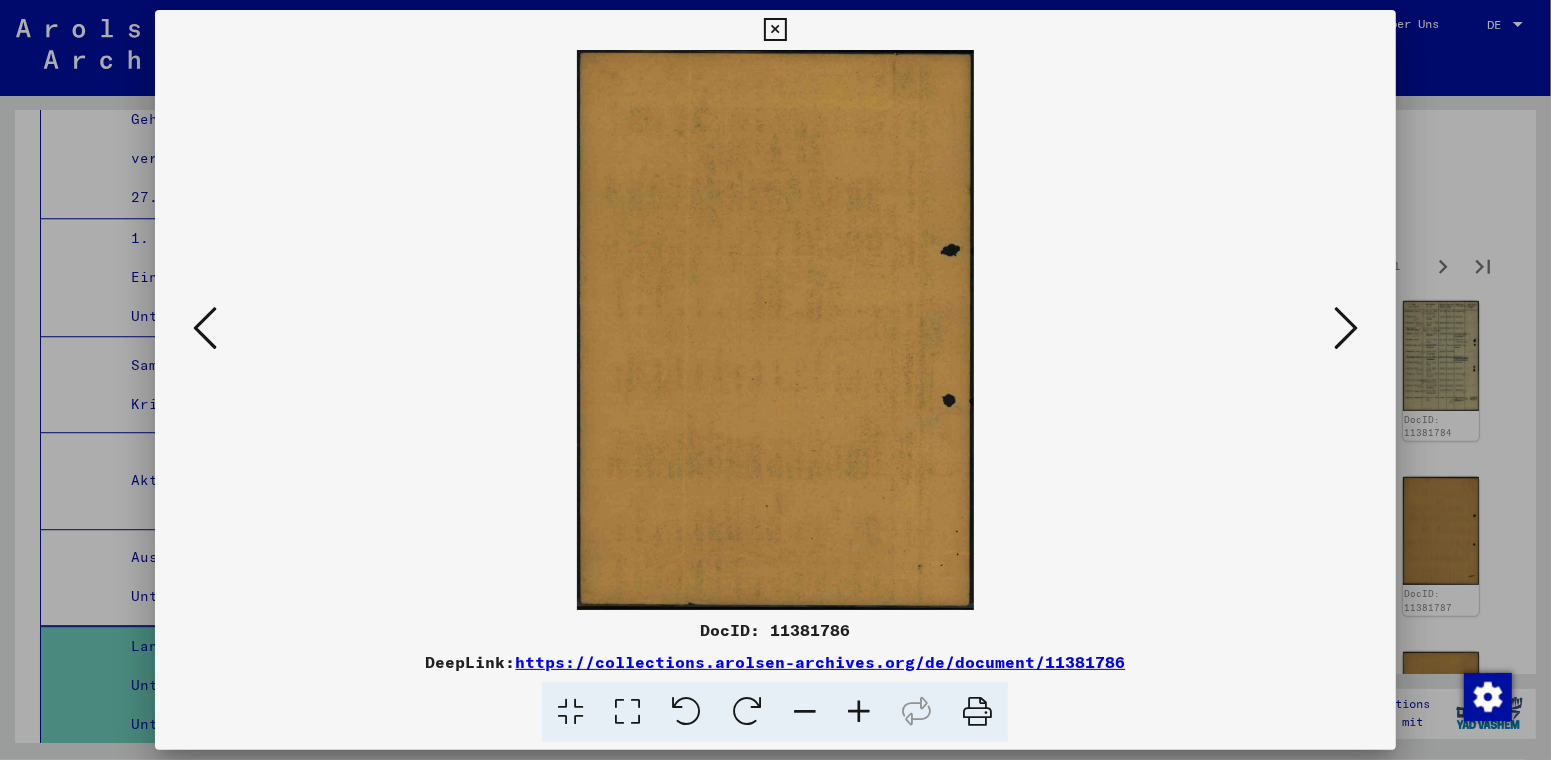 click at bounding box center (1346, 328) 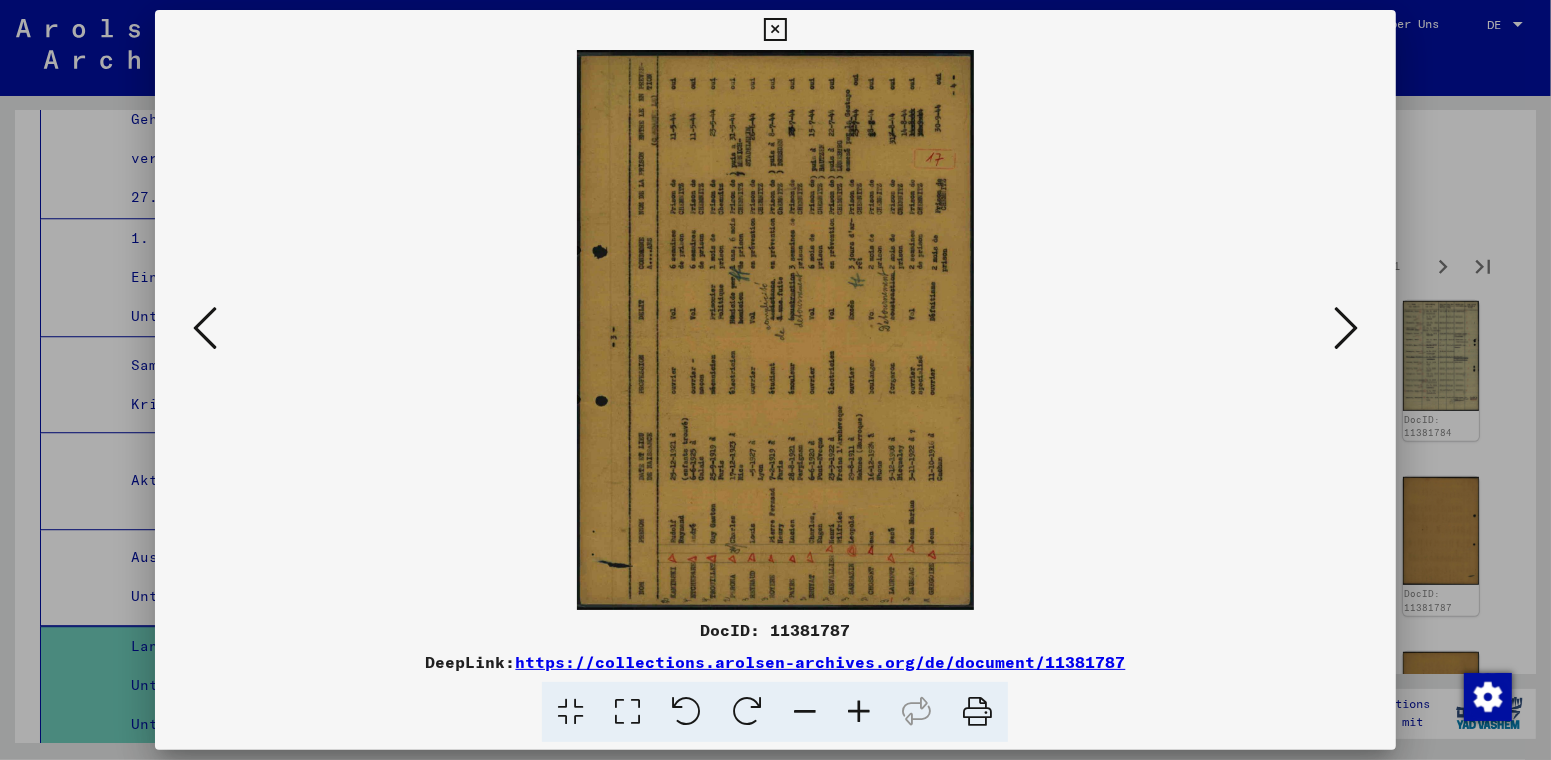 click at bounding box center [1346, 328] 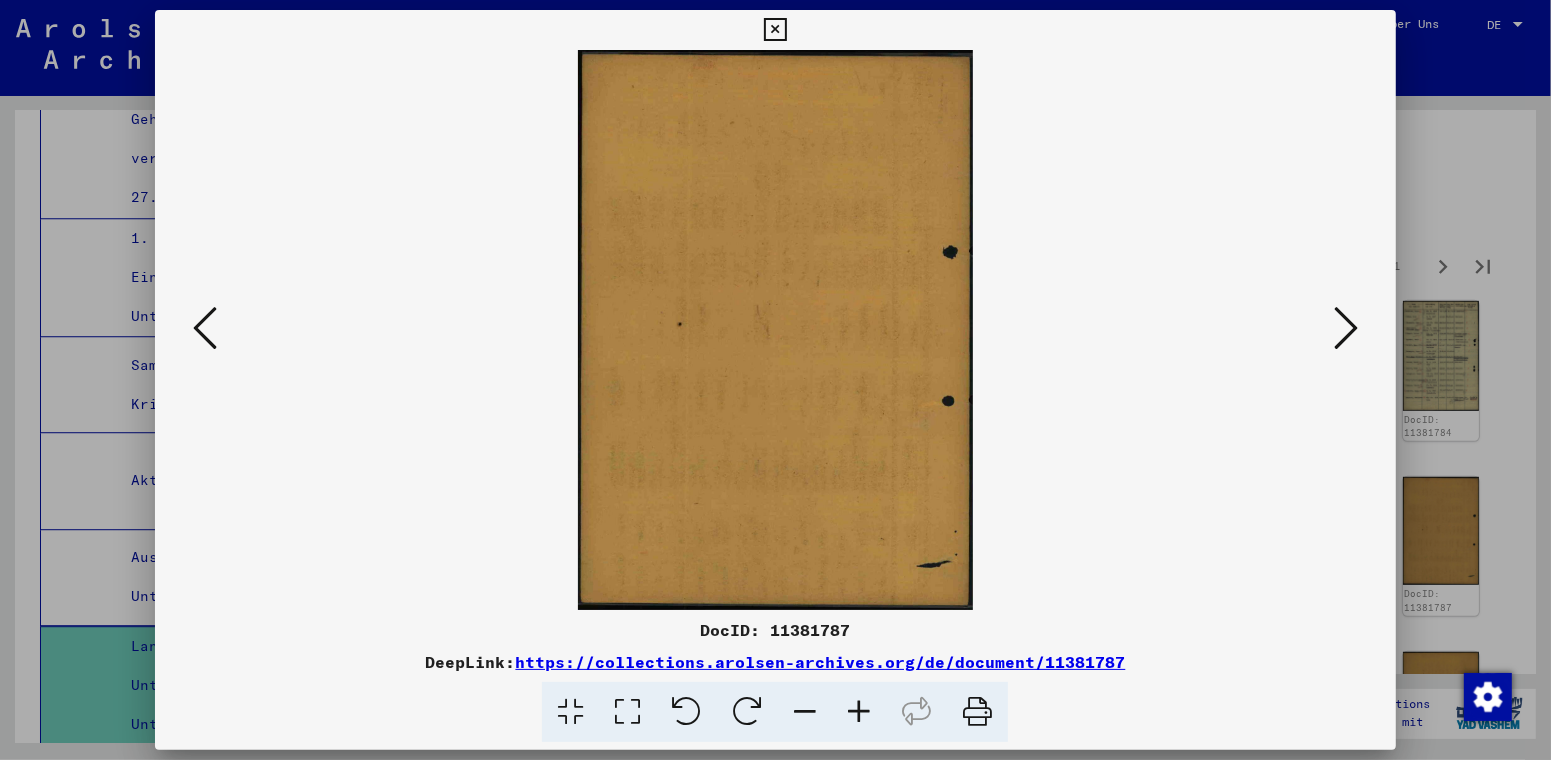 click at bounding box center (1346, 328) 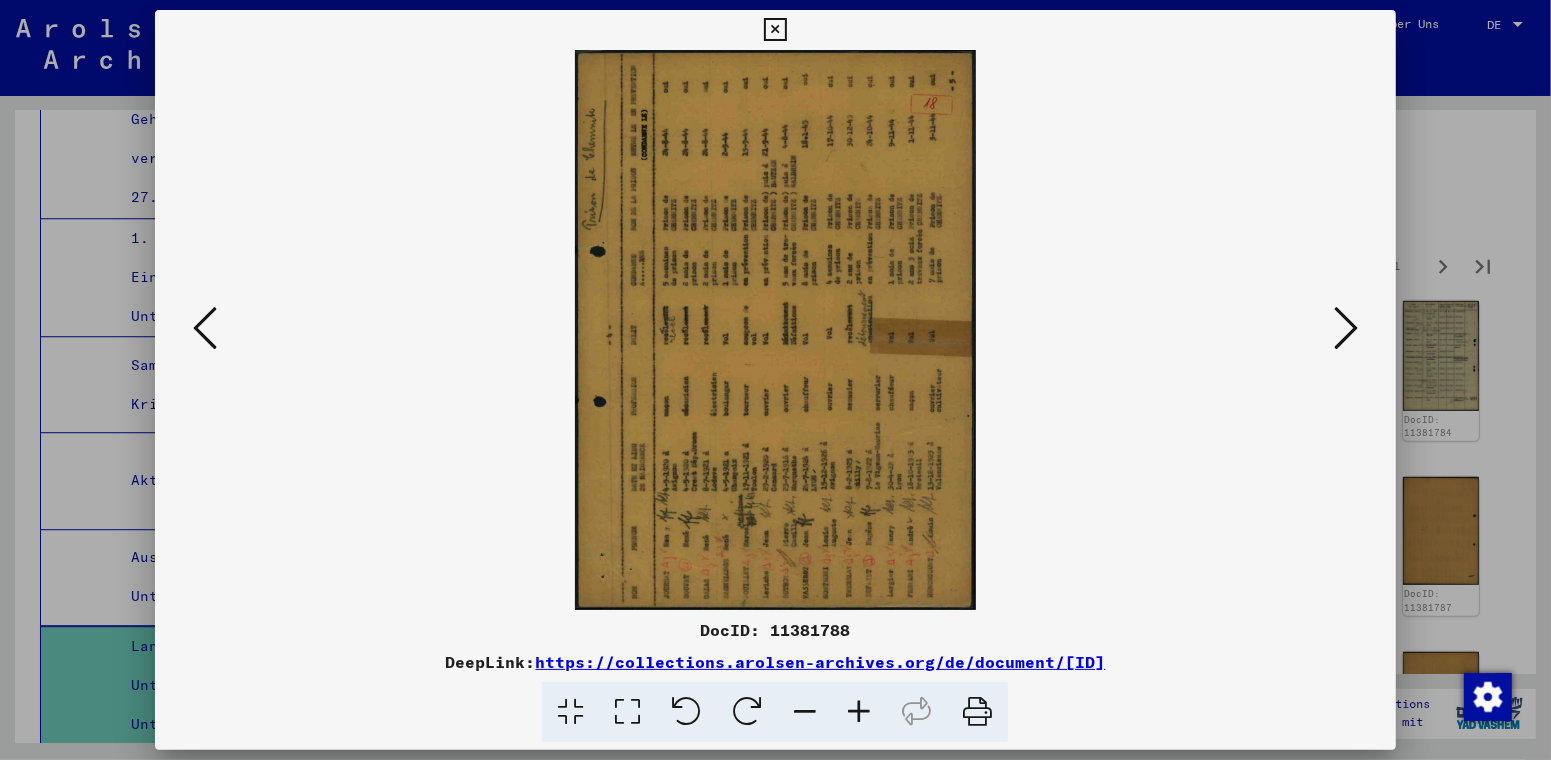 click at bounding box center [1346, 328] 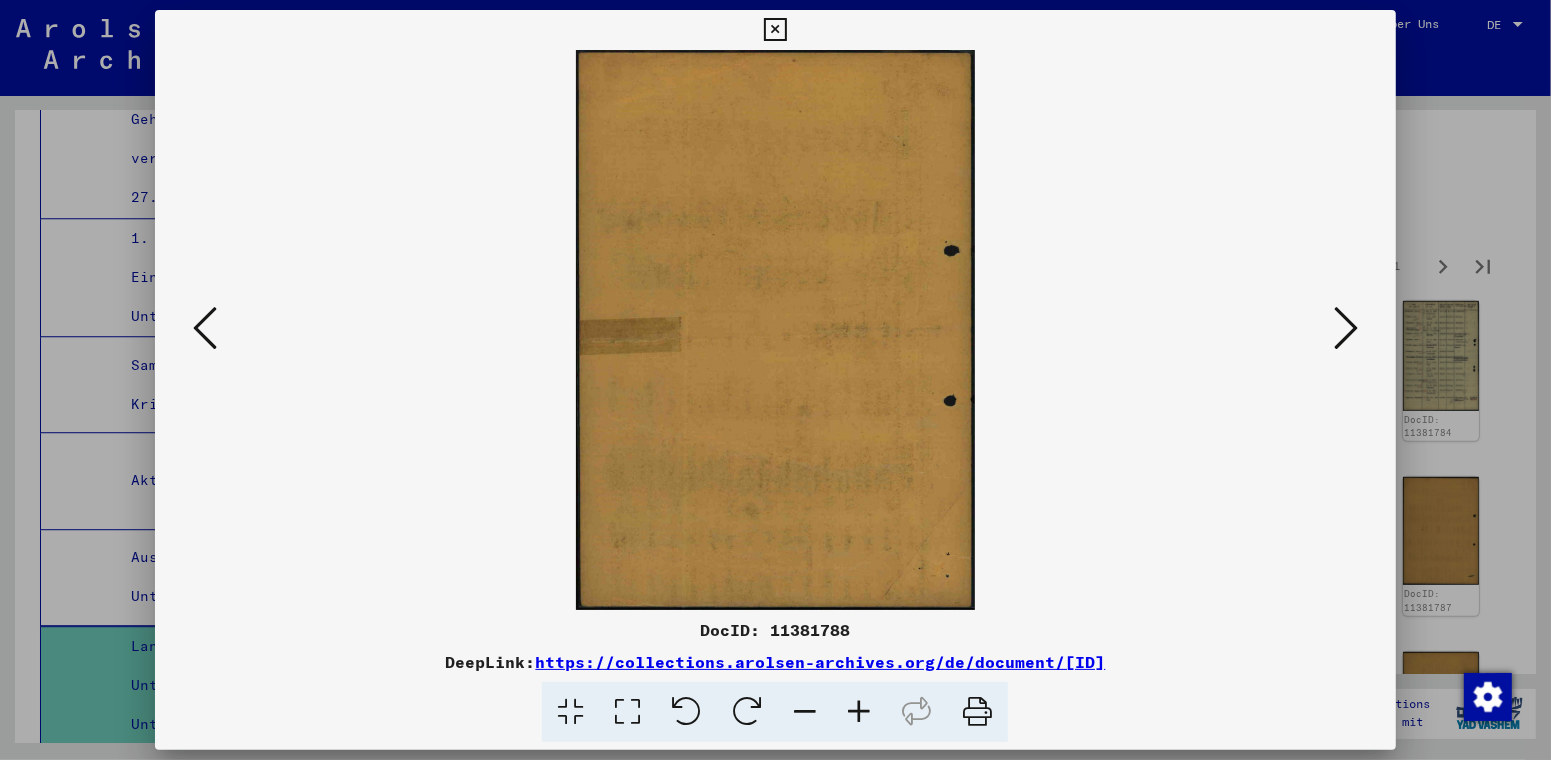 click at bounding box center (1346, 328) 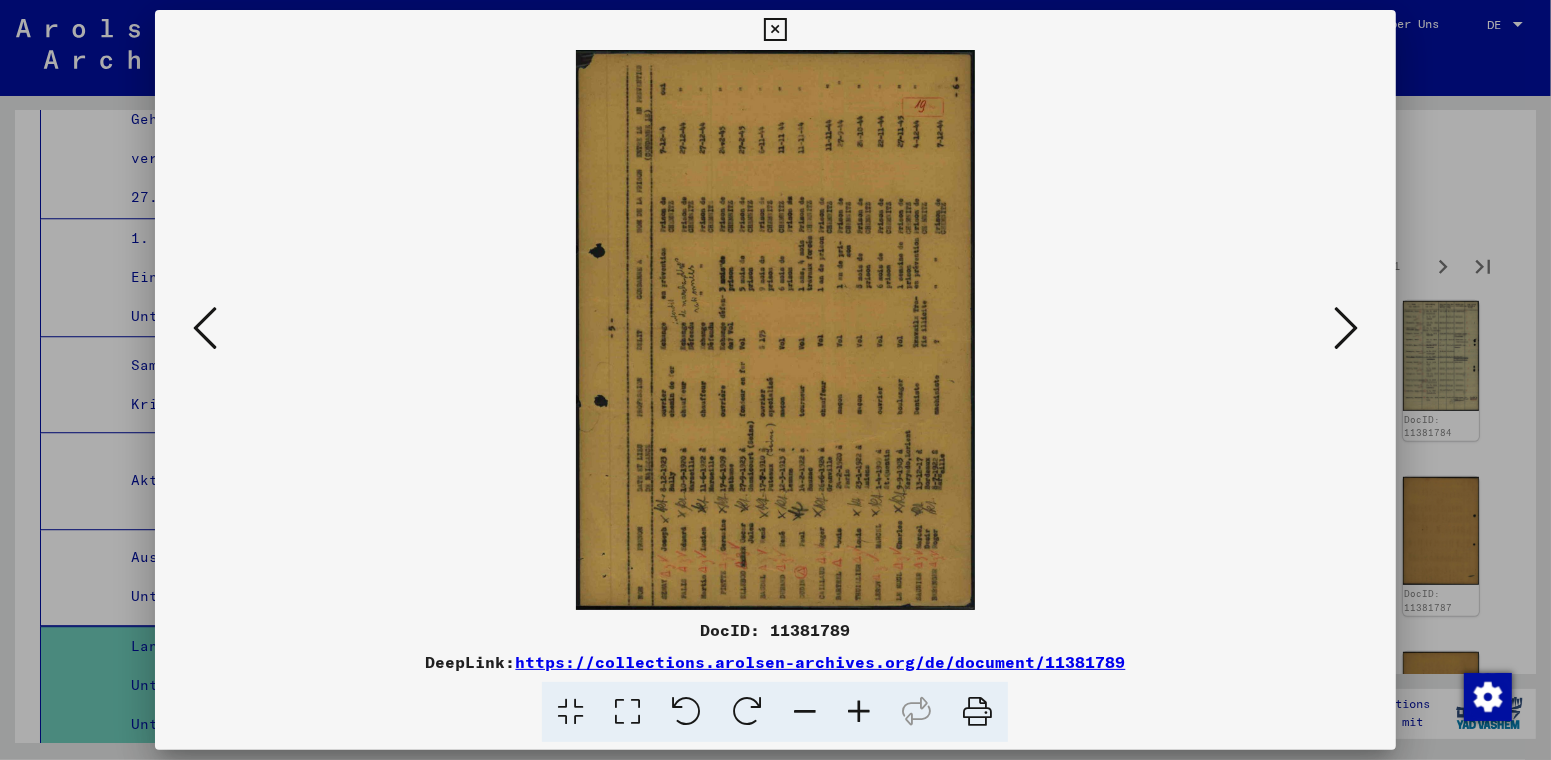 click at bounding box center [1346, 328] 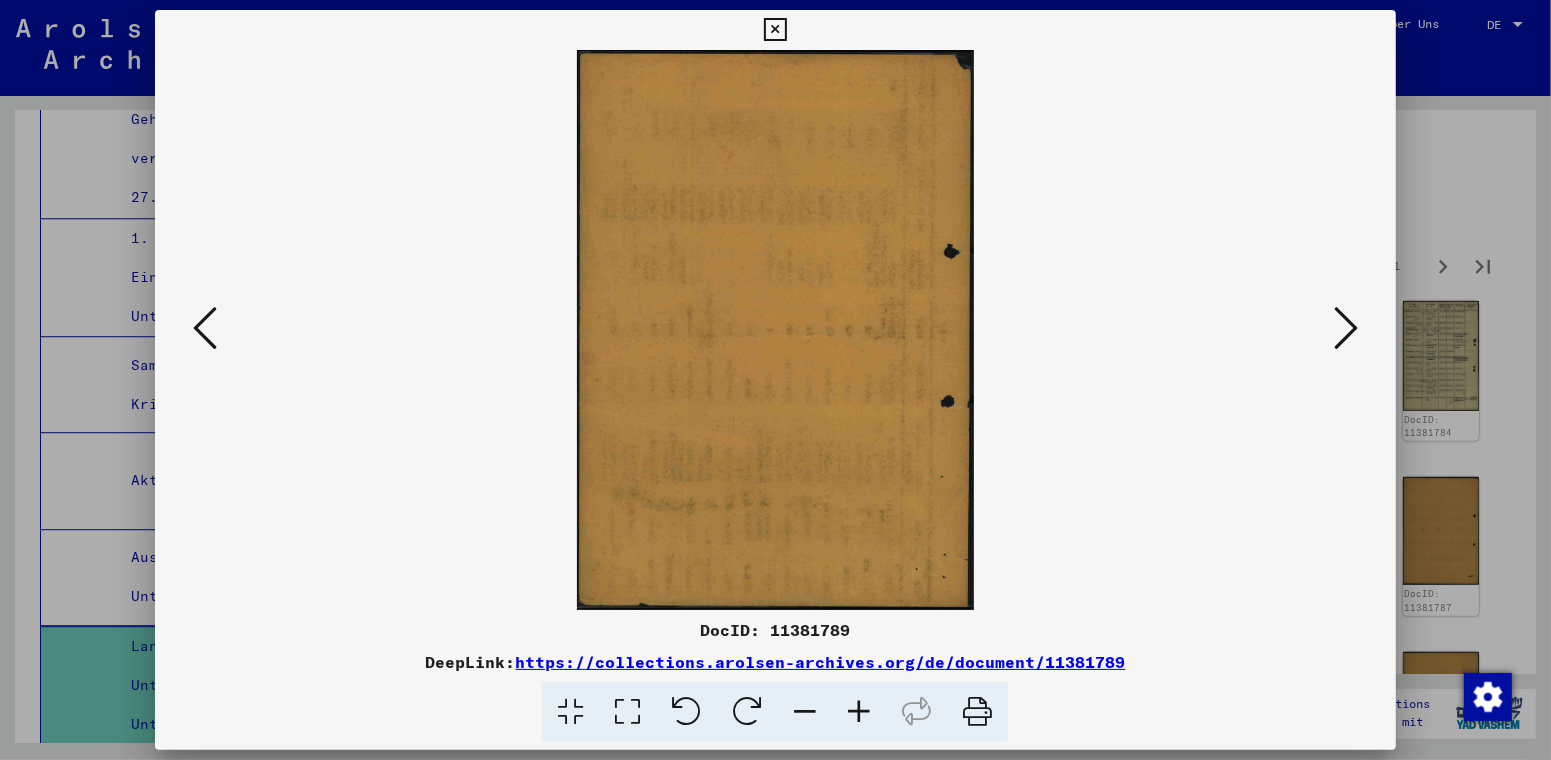 click at bounding box center (1346, 328) 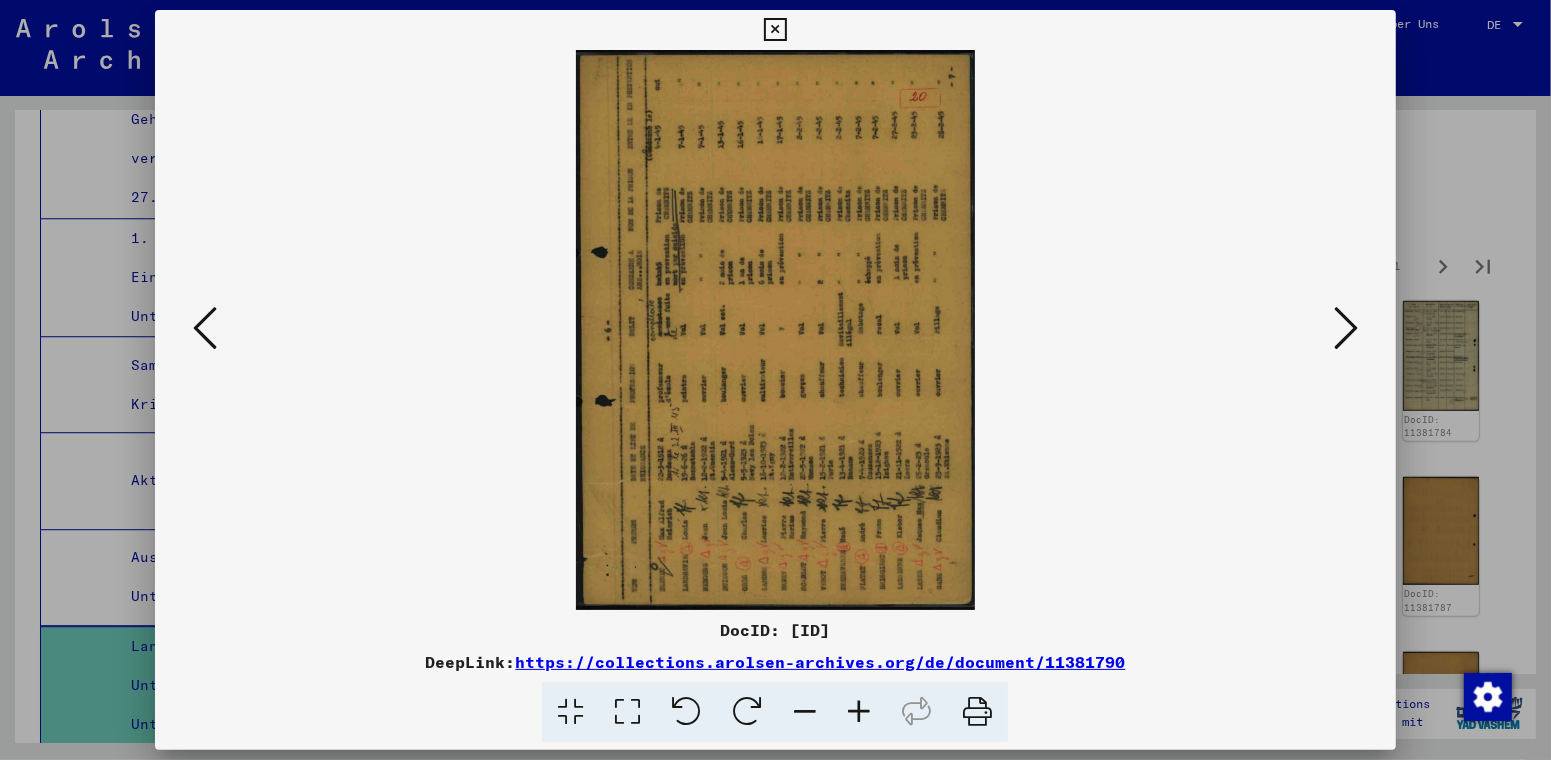click at bounding box center (1346, 328) 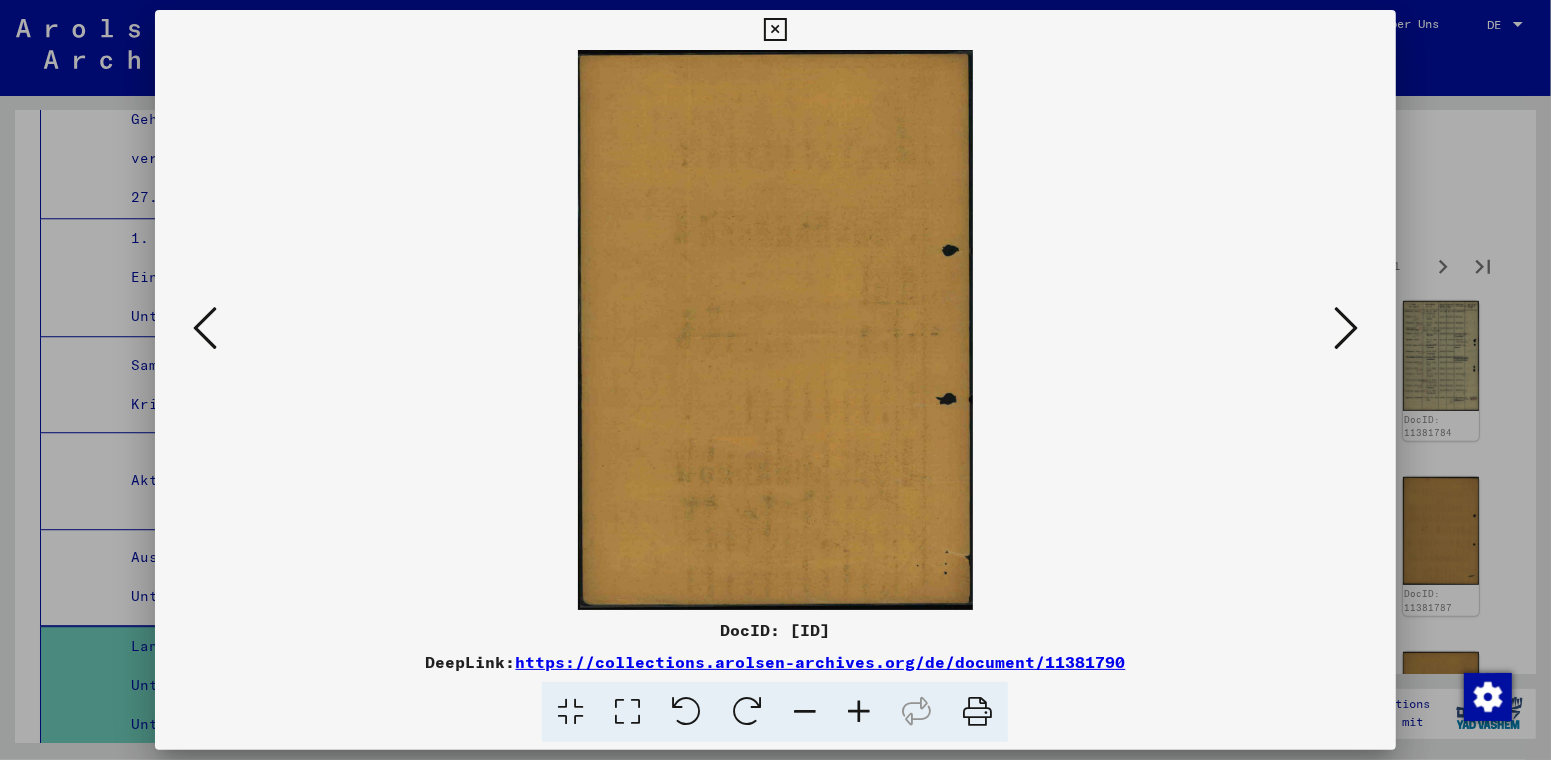 click at bounding box center (1346, 328) 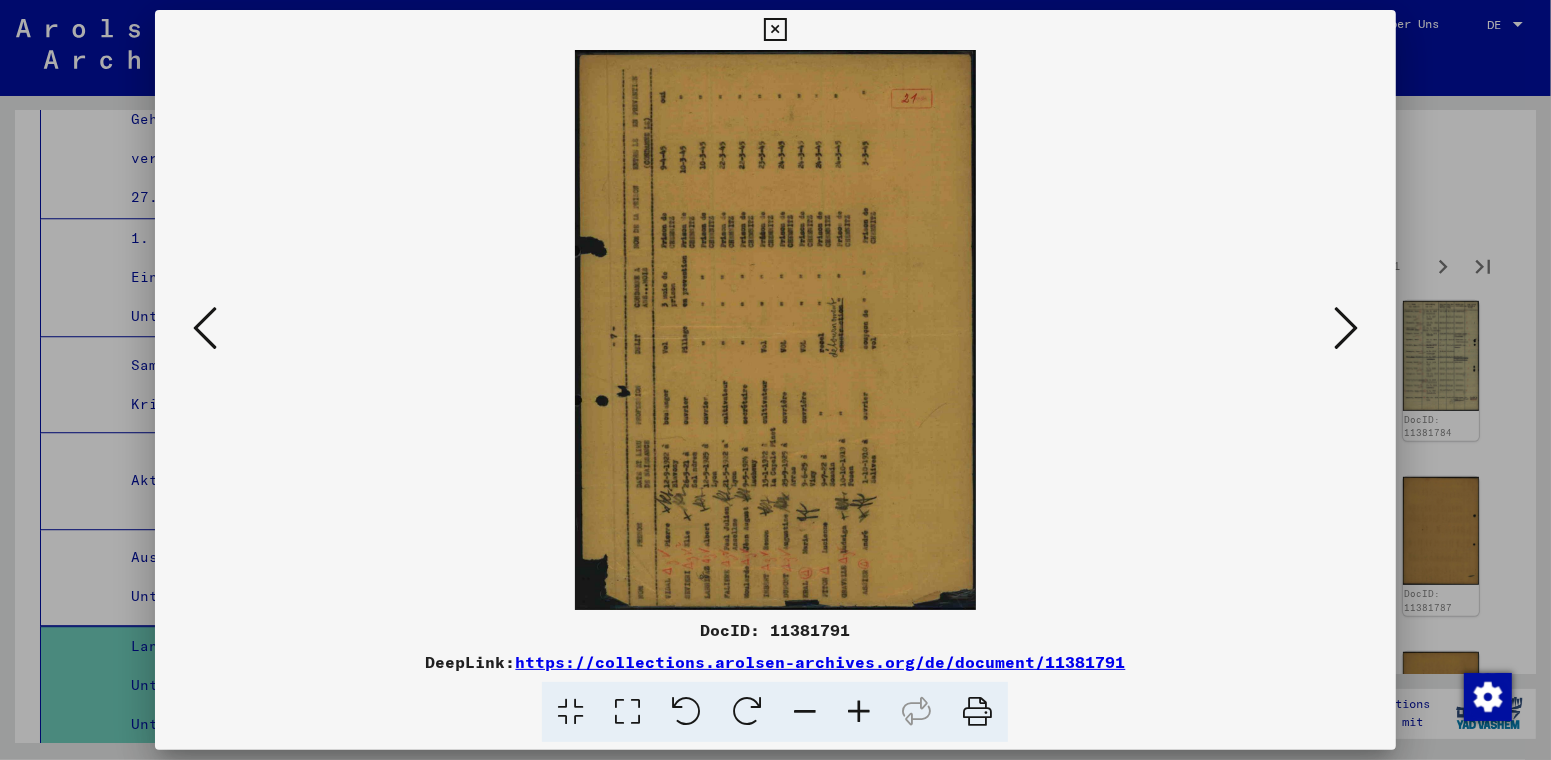 click at bounding box center (747, 712) 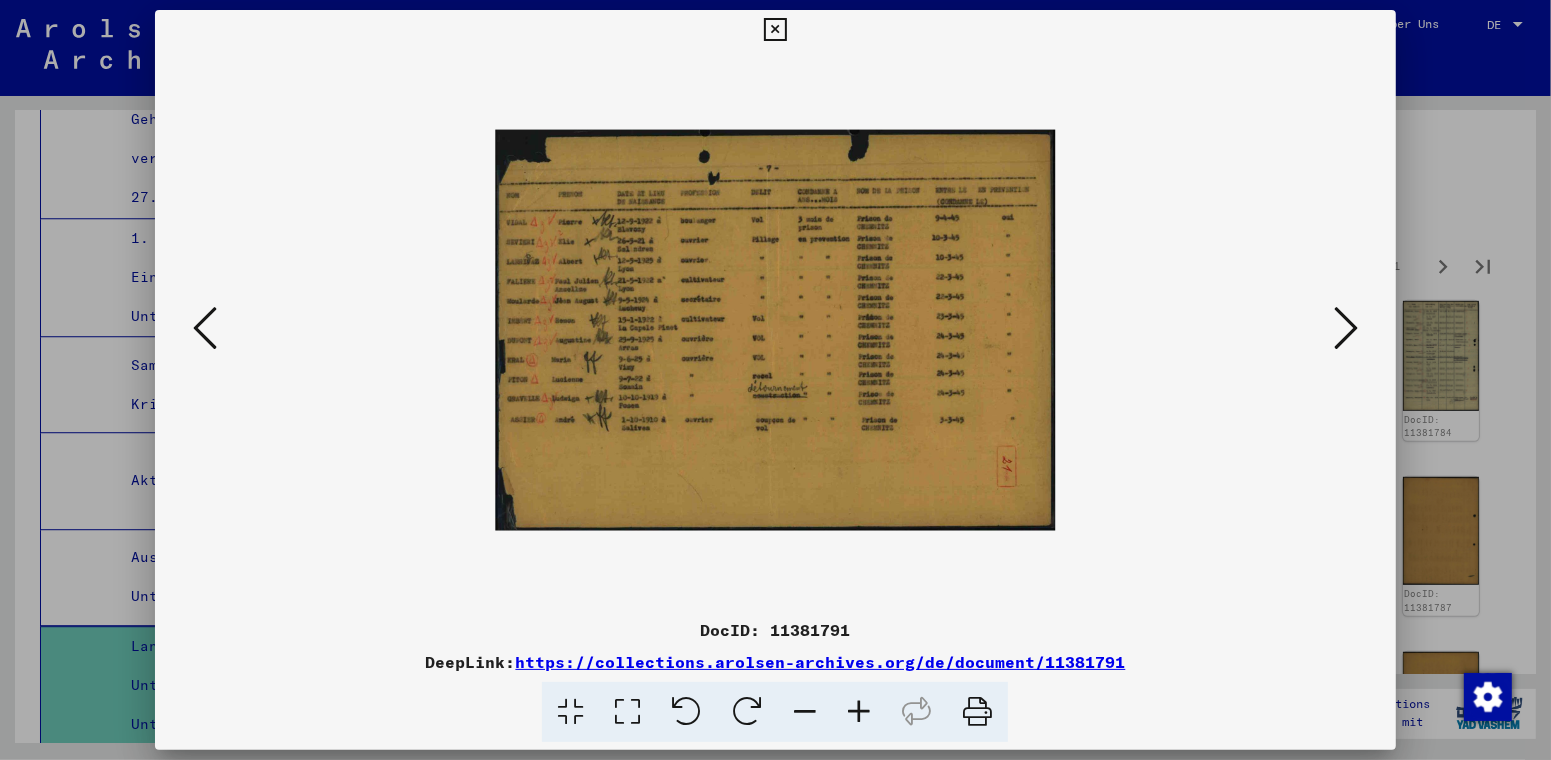 click at bounding box center [859, 712] 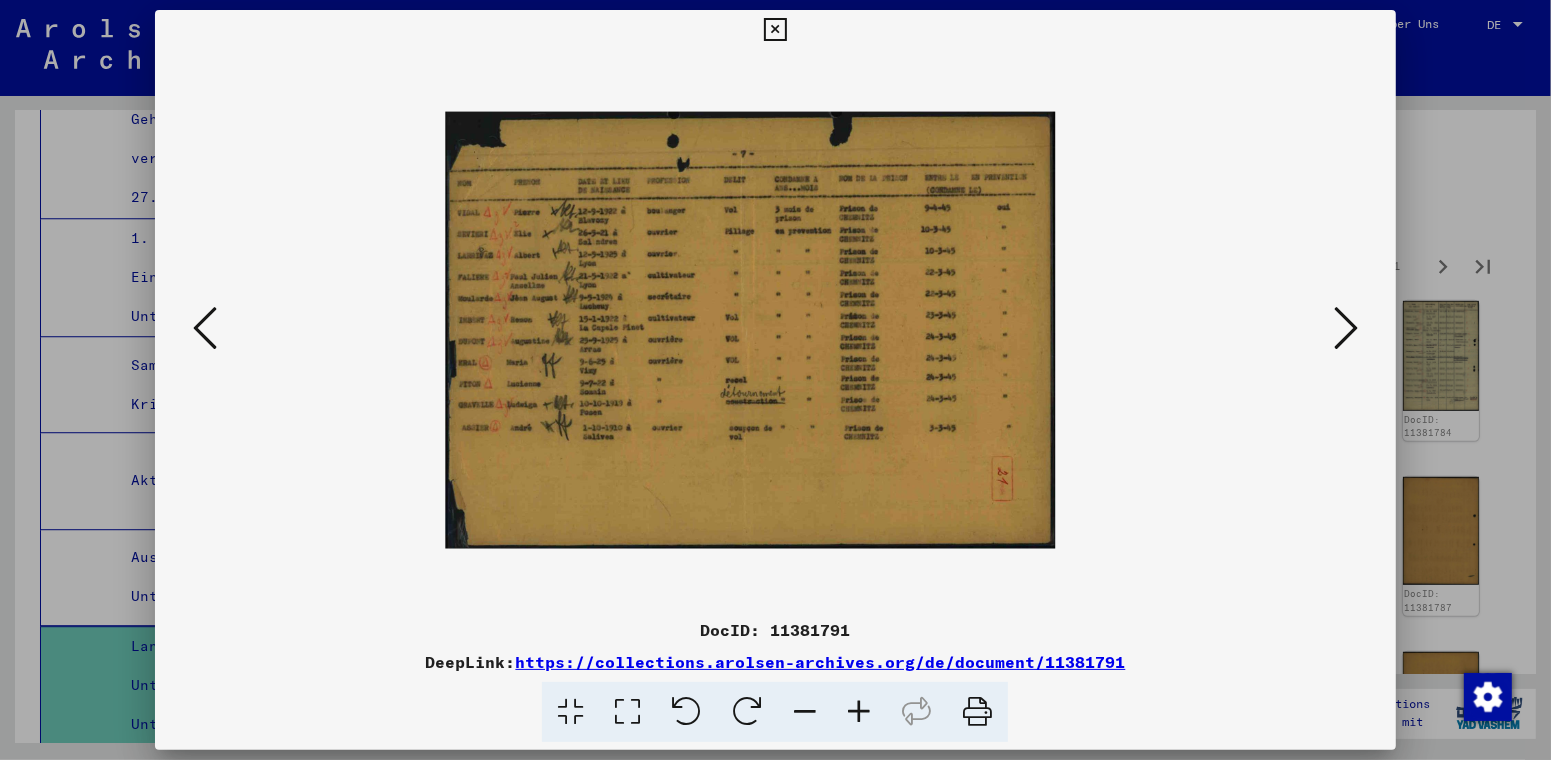 click at bounding box center [859, 712] 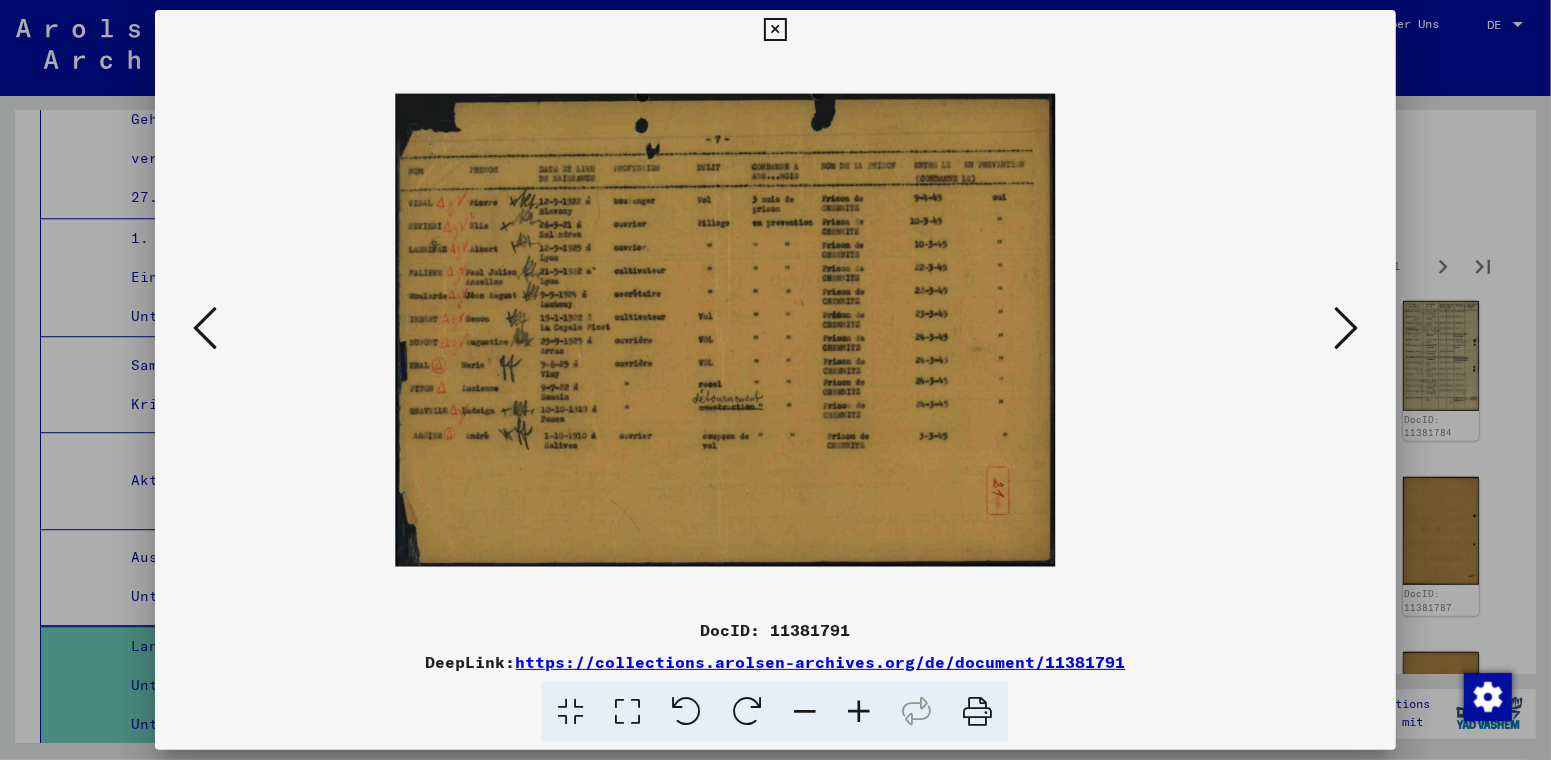 click at bounding box center [859, 712] 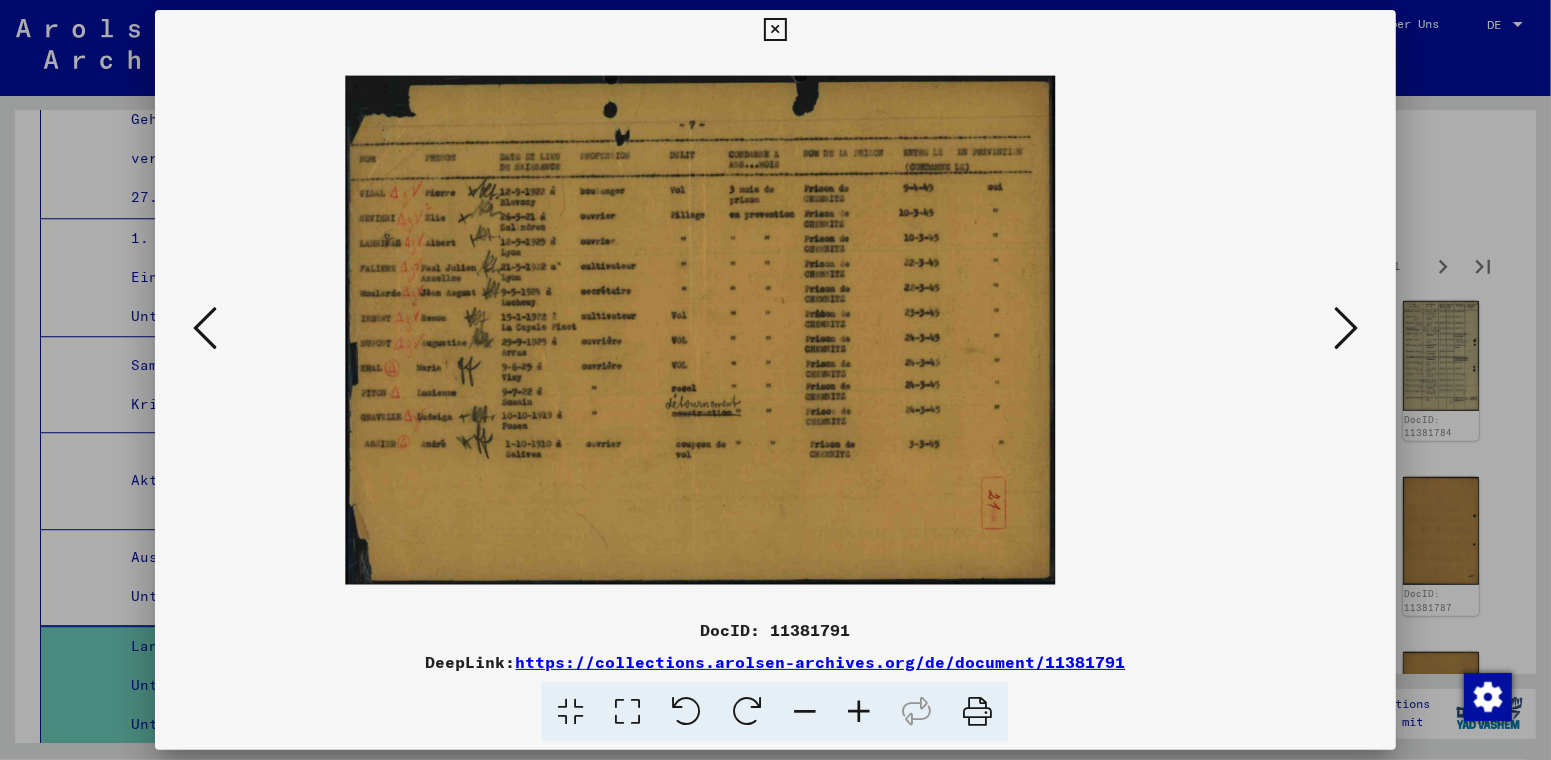 click at bounding box center [859, 712] 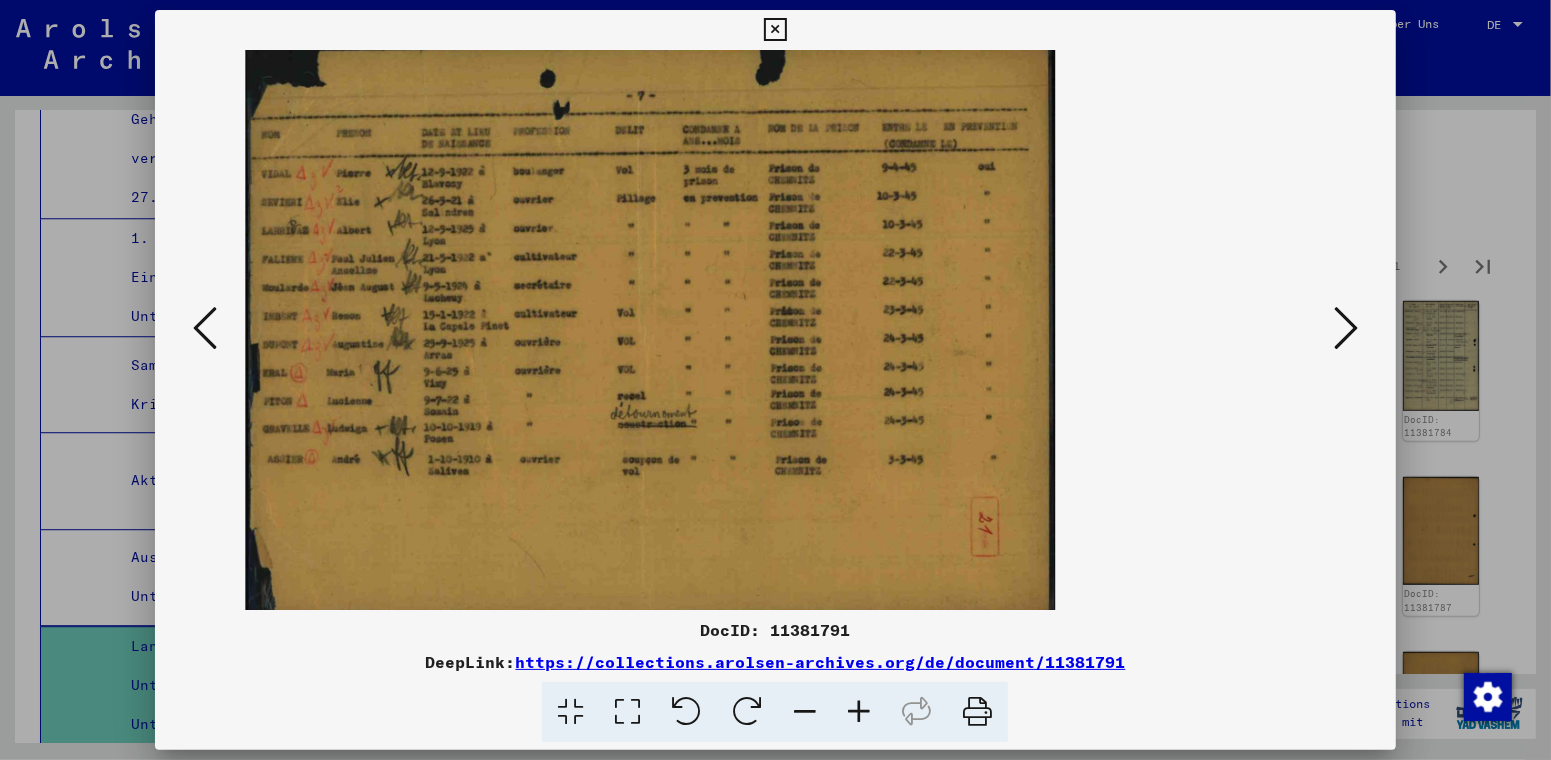 click at bounding box center [859, 712] 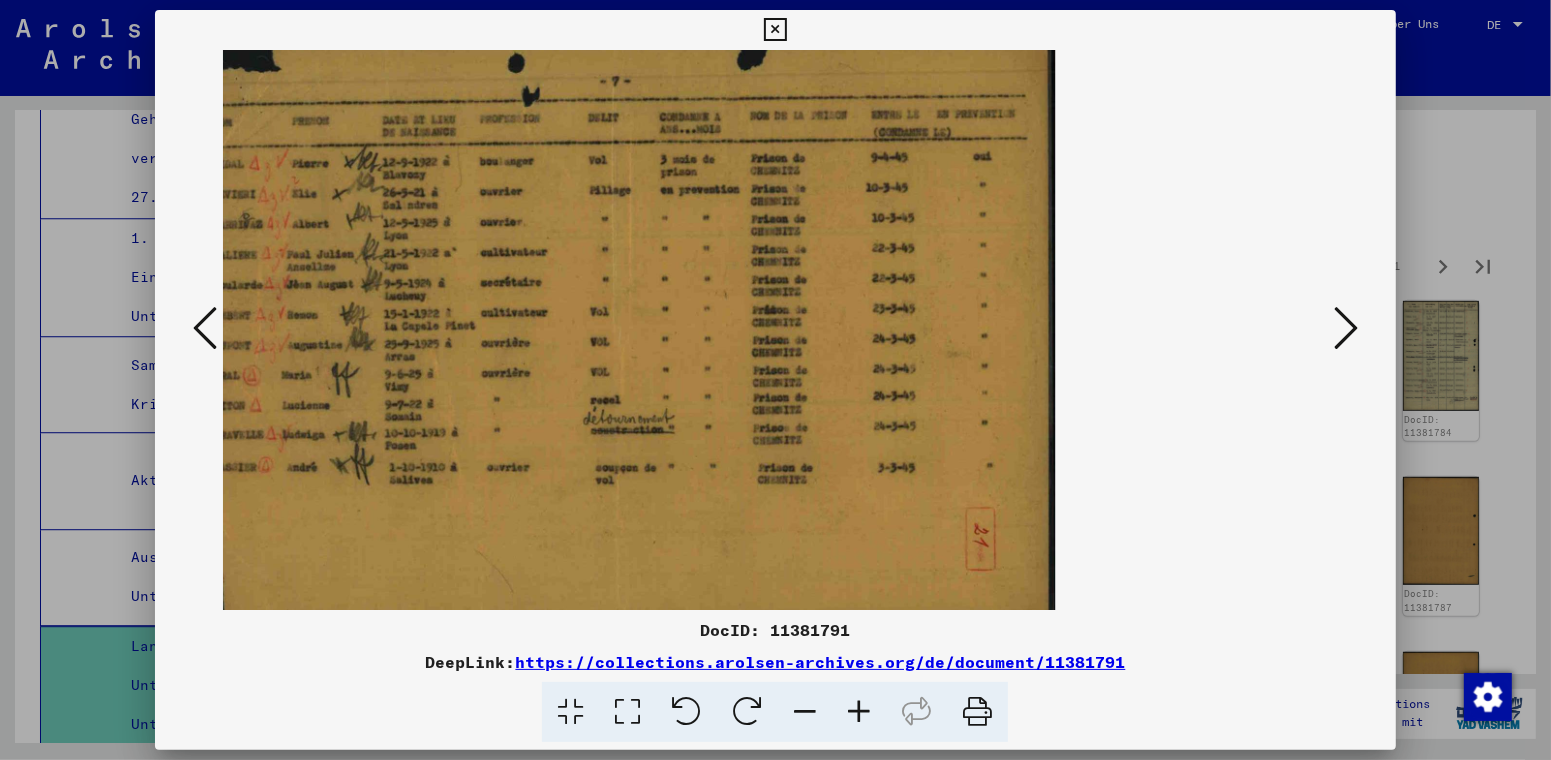 drag, startPoint x: 548, startPoint y: 319, endPoint x: 609, endPoint y: 409, distance: 108.72442 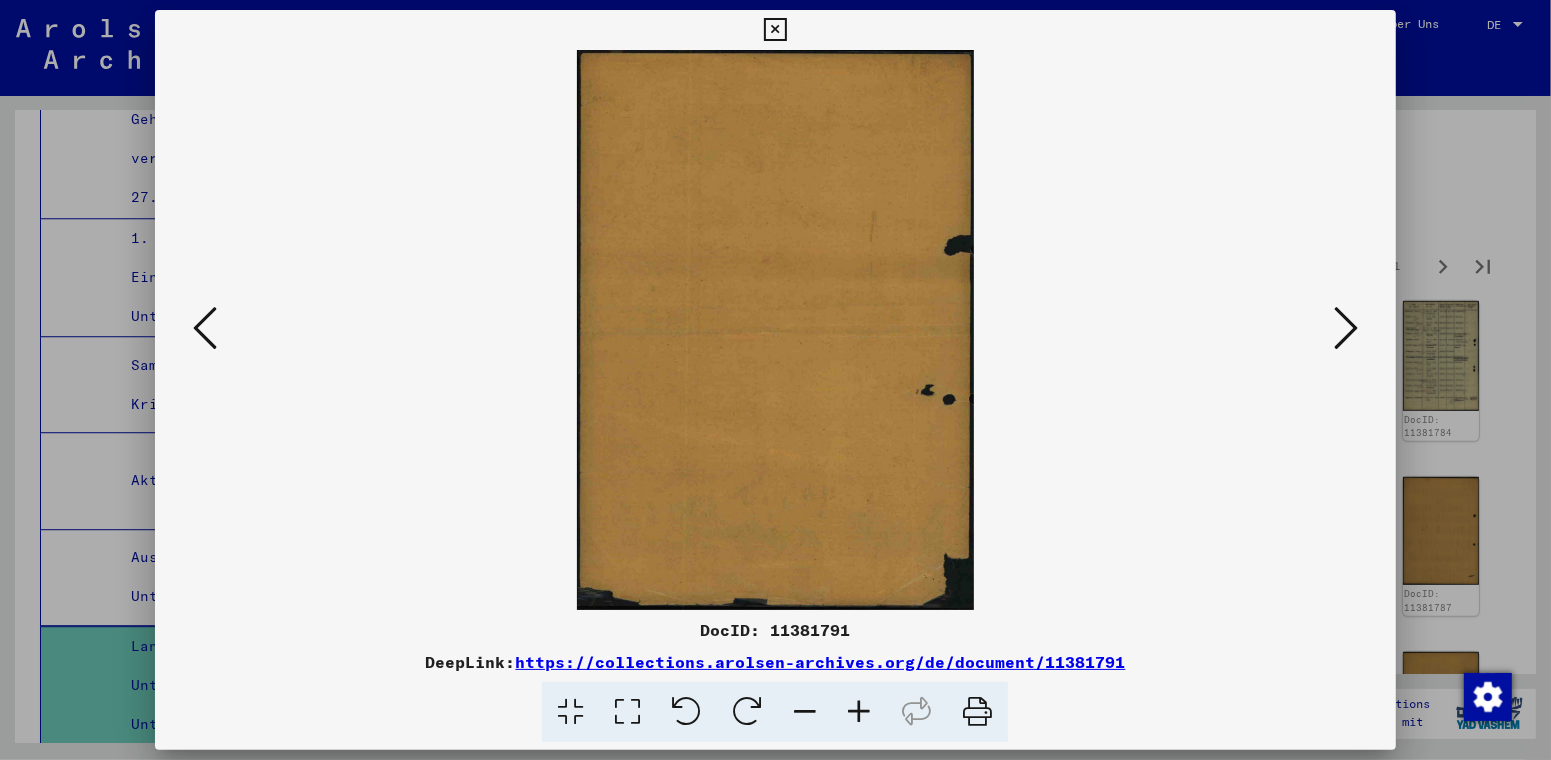 click at bounding box center (1346, 328) 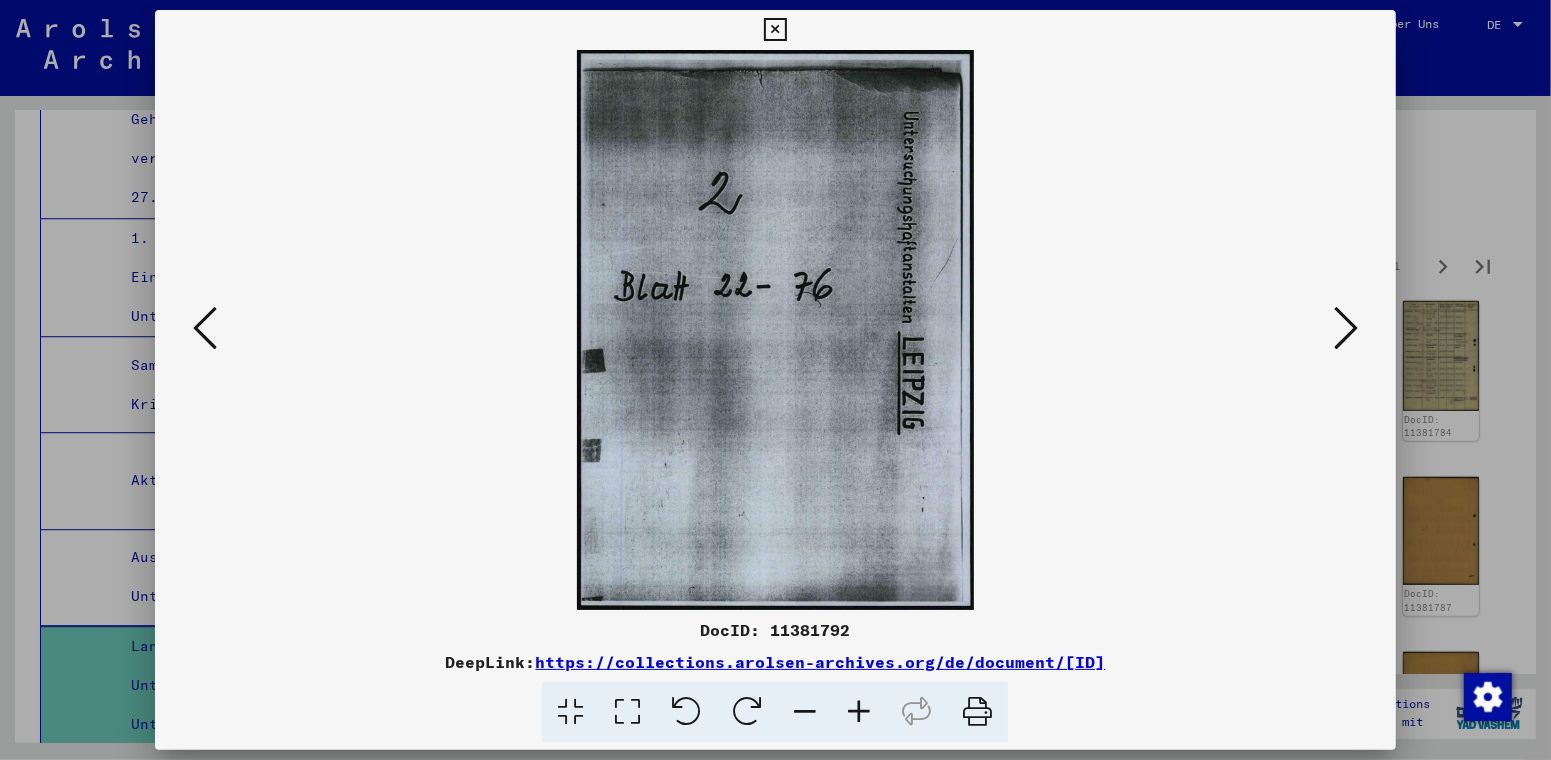 click at bounding box center [686, 712] 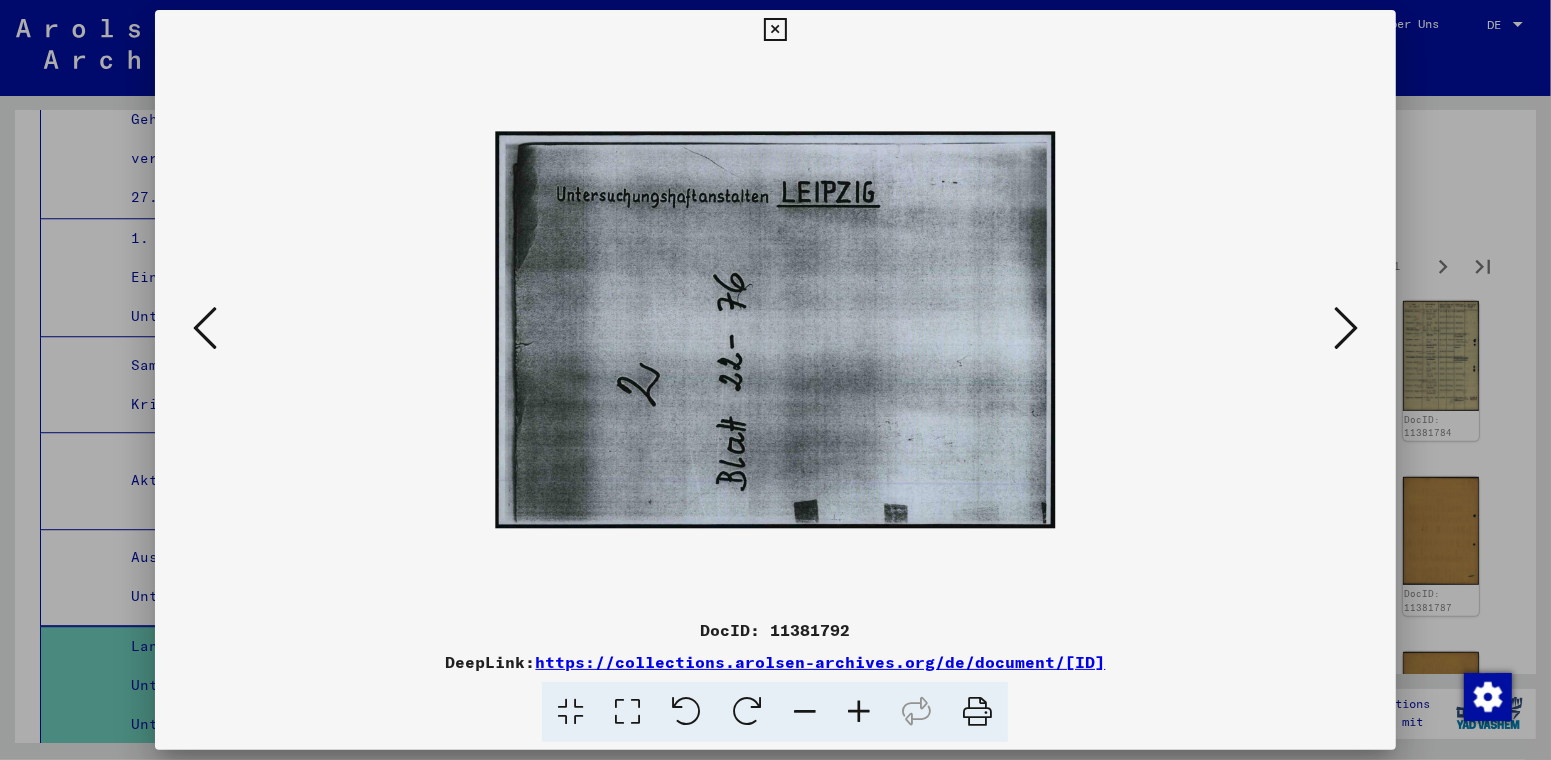 click at bounding box center [1346, 328] 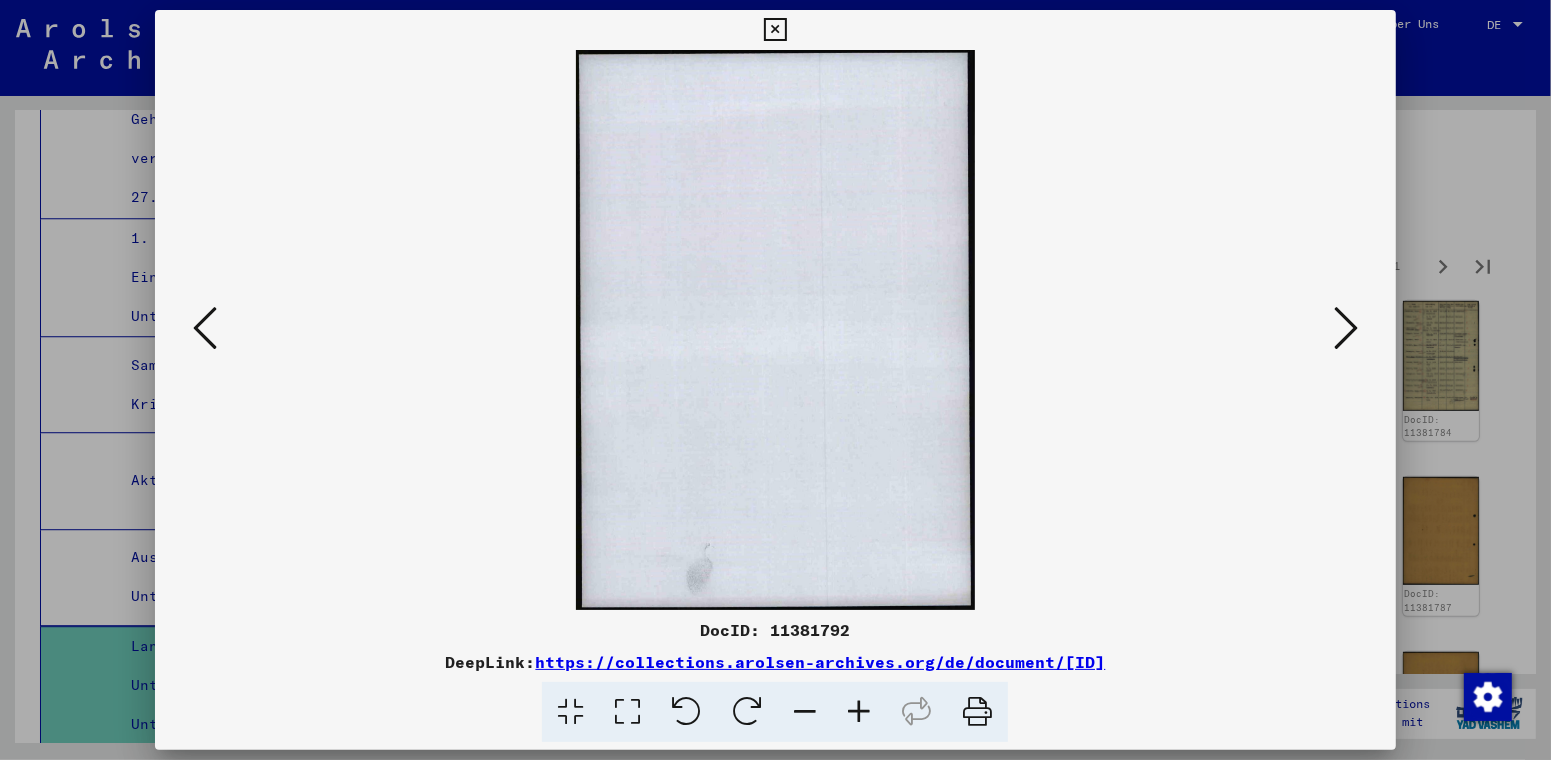 click at bounding box center [1346, 328] 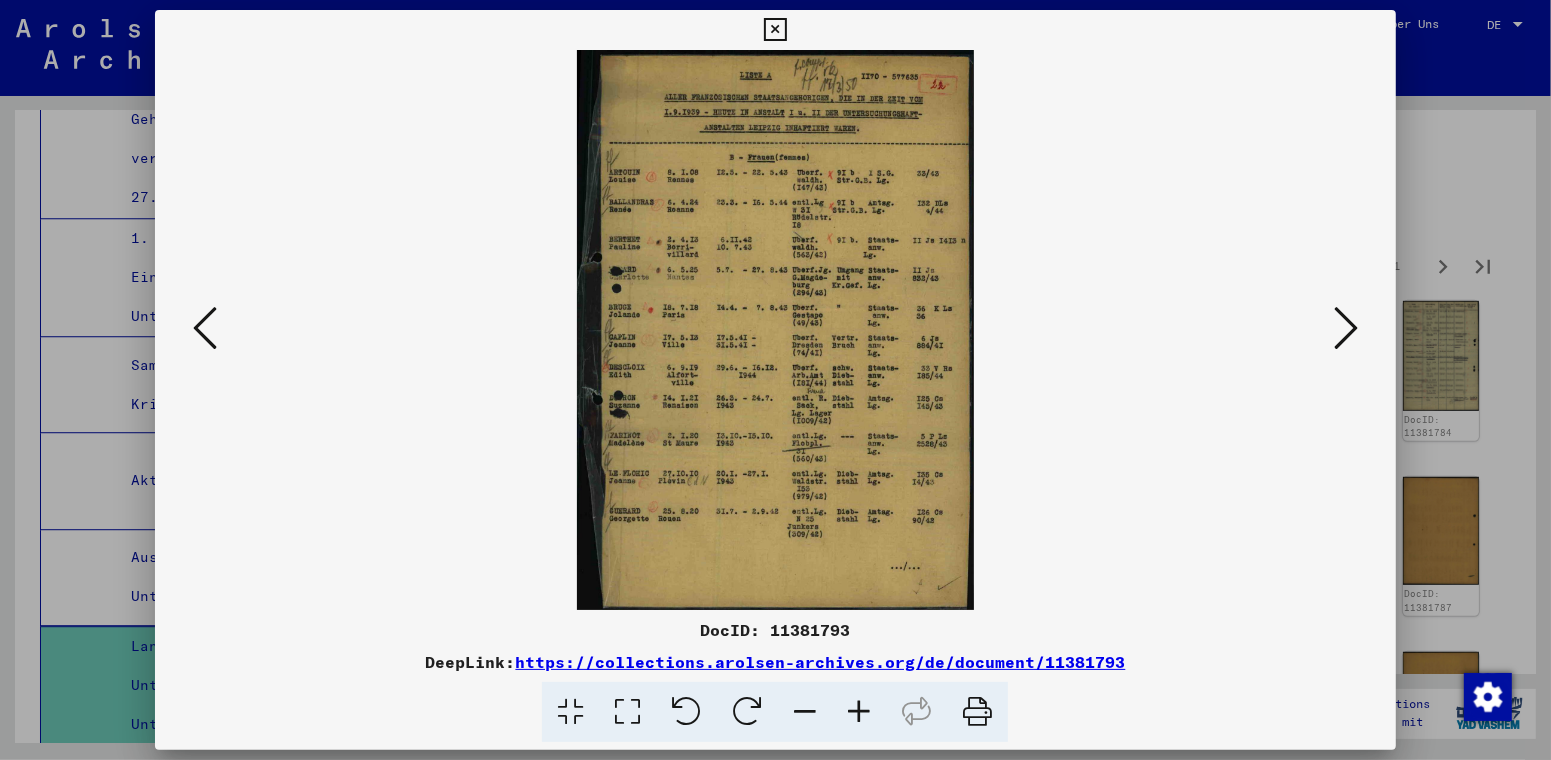 click at bounding box center [859, 712] 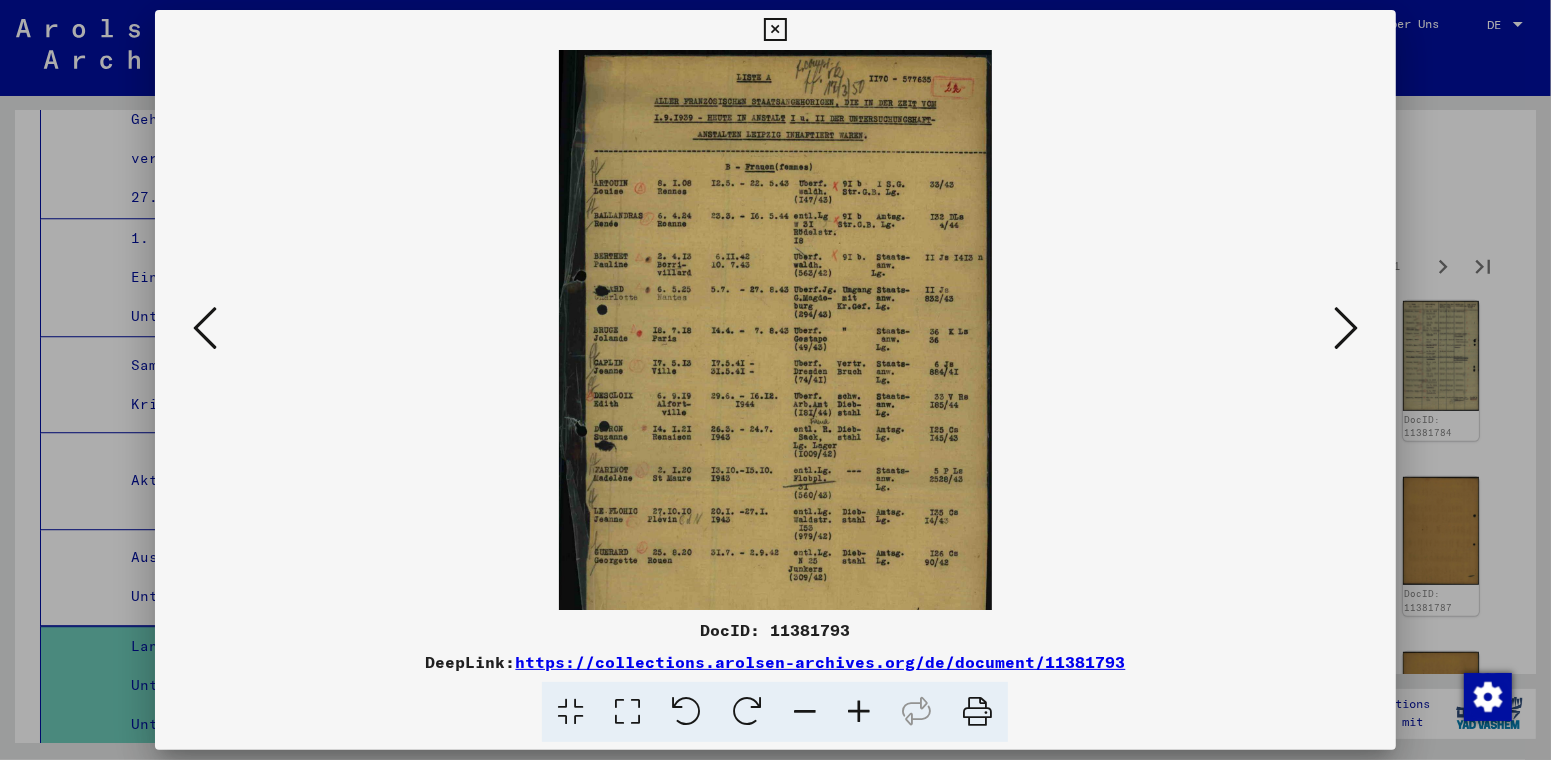 click at bounding box center [859, 712] 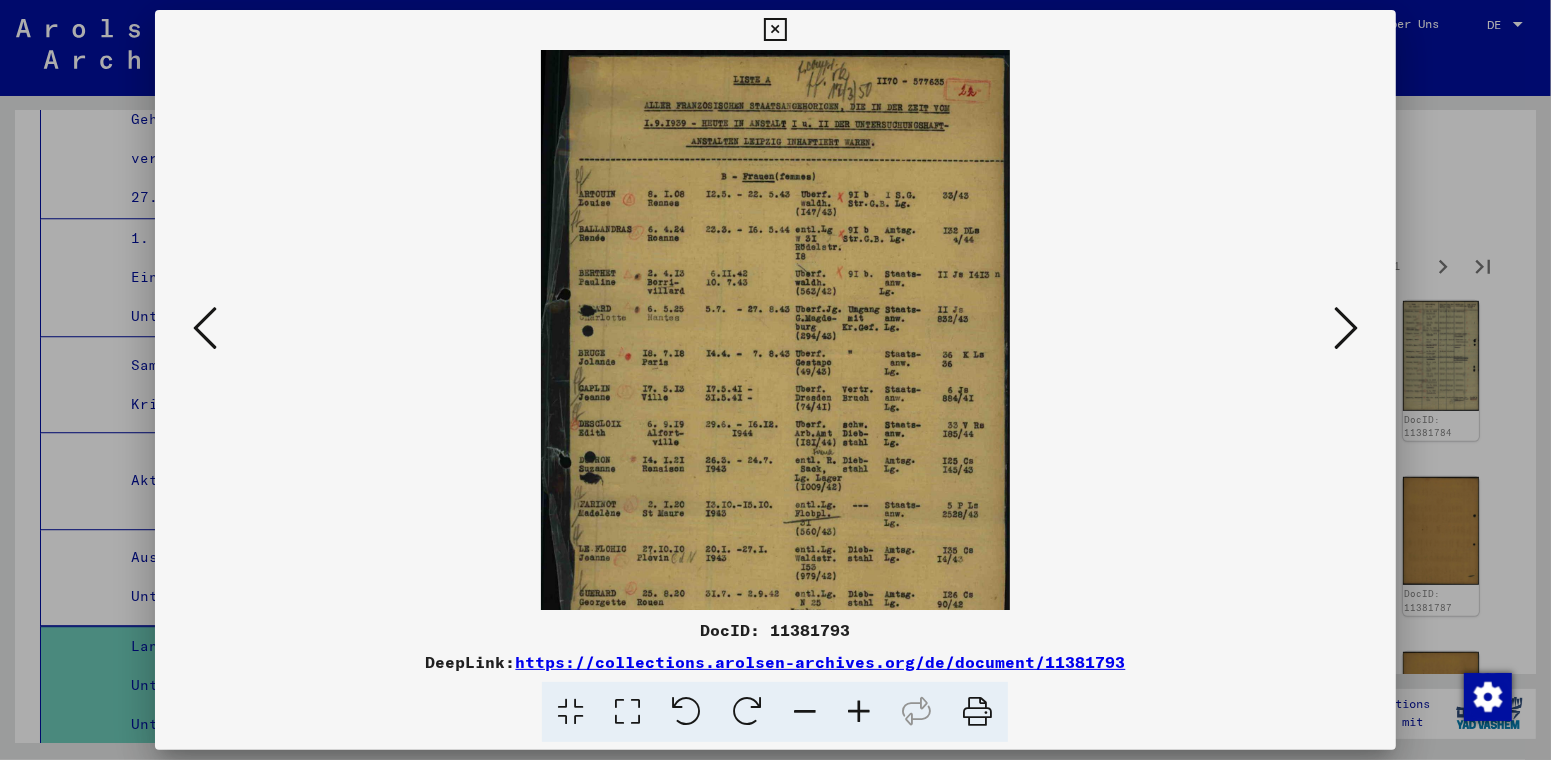 click at bounding box center [859, 712] 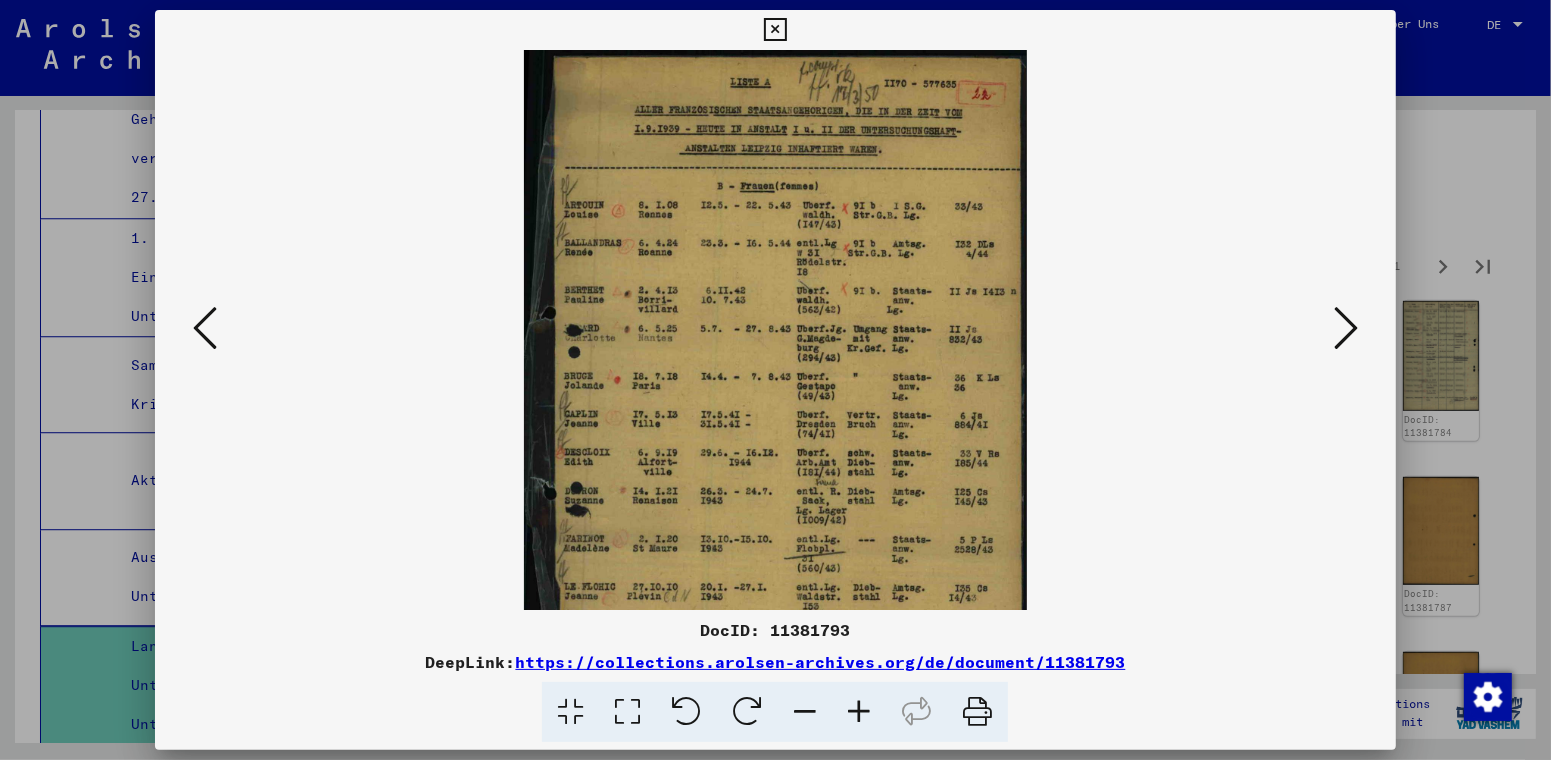 click at bounding box center [859, 712] 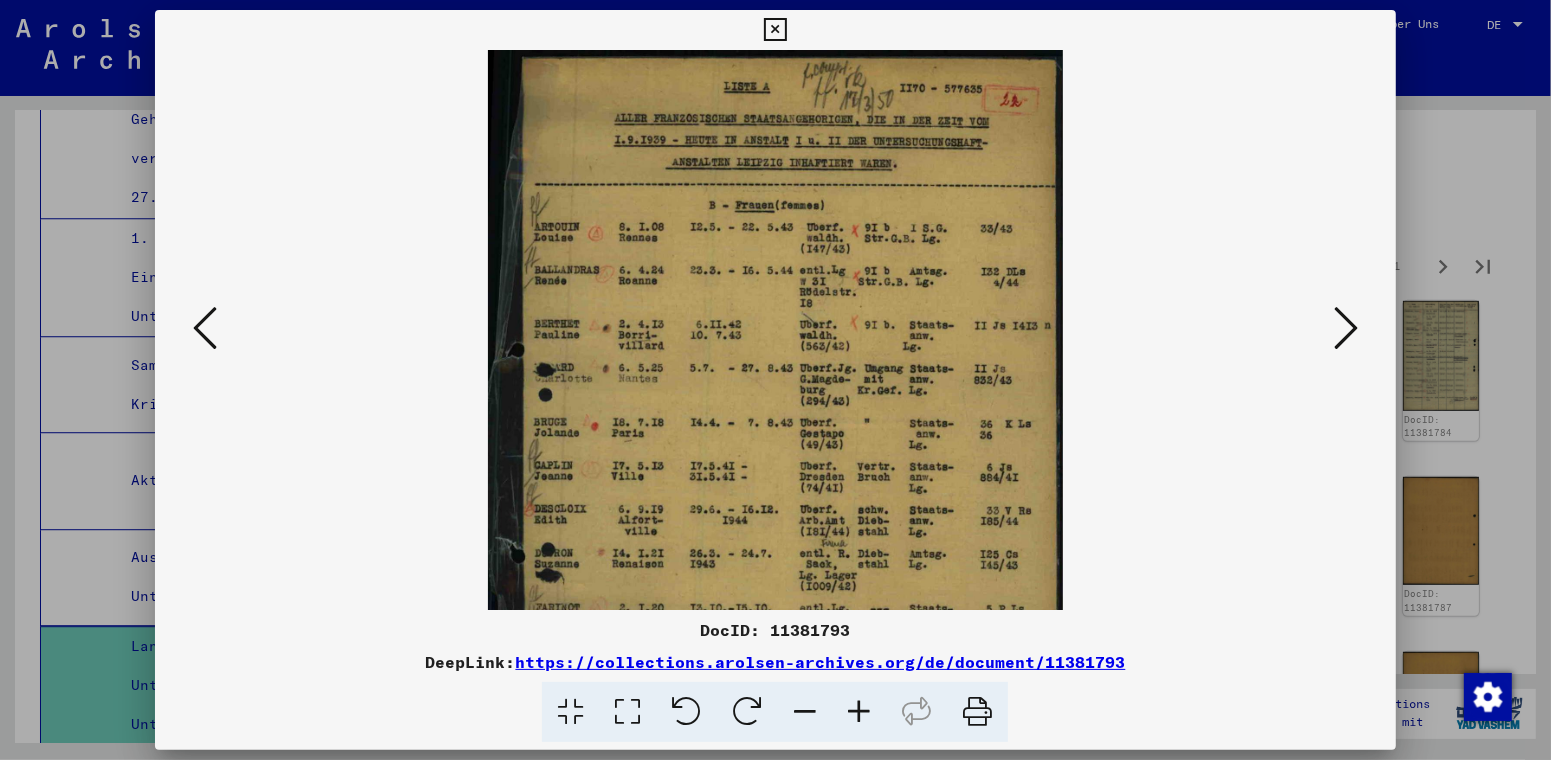 drag, startPoint x: 690, startPoint y: 417, endPoint x: 692, endPoint y: 464, distance: 47.042534 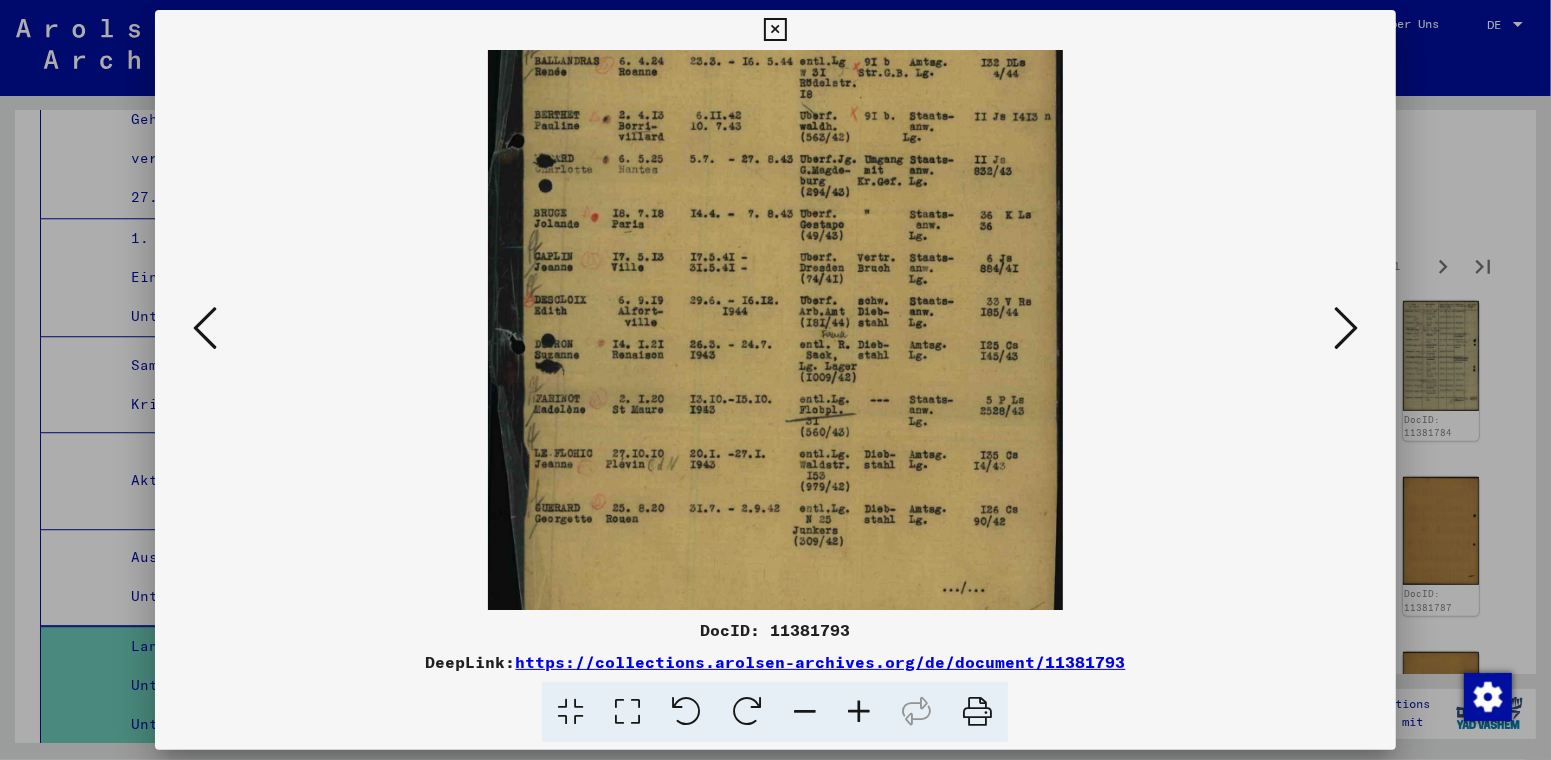 scroll, scrollTop: 250, scrollLeft: 0, axis: vertical 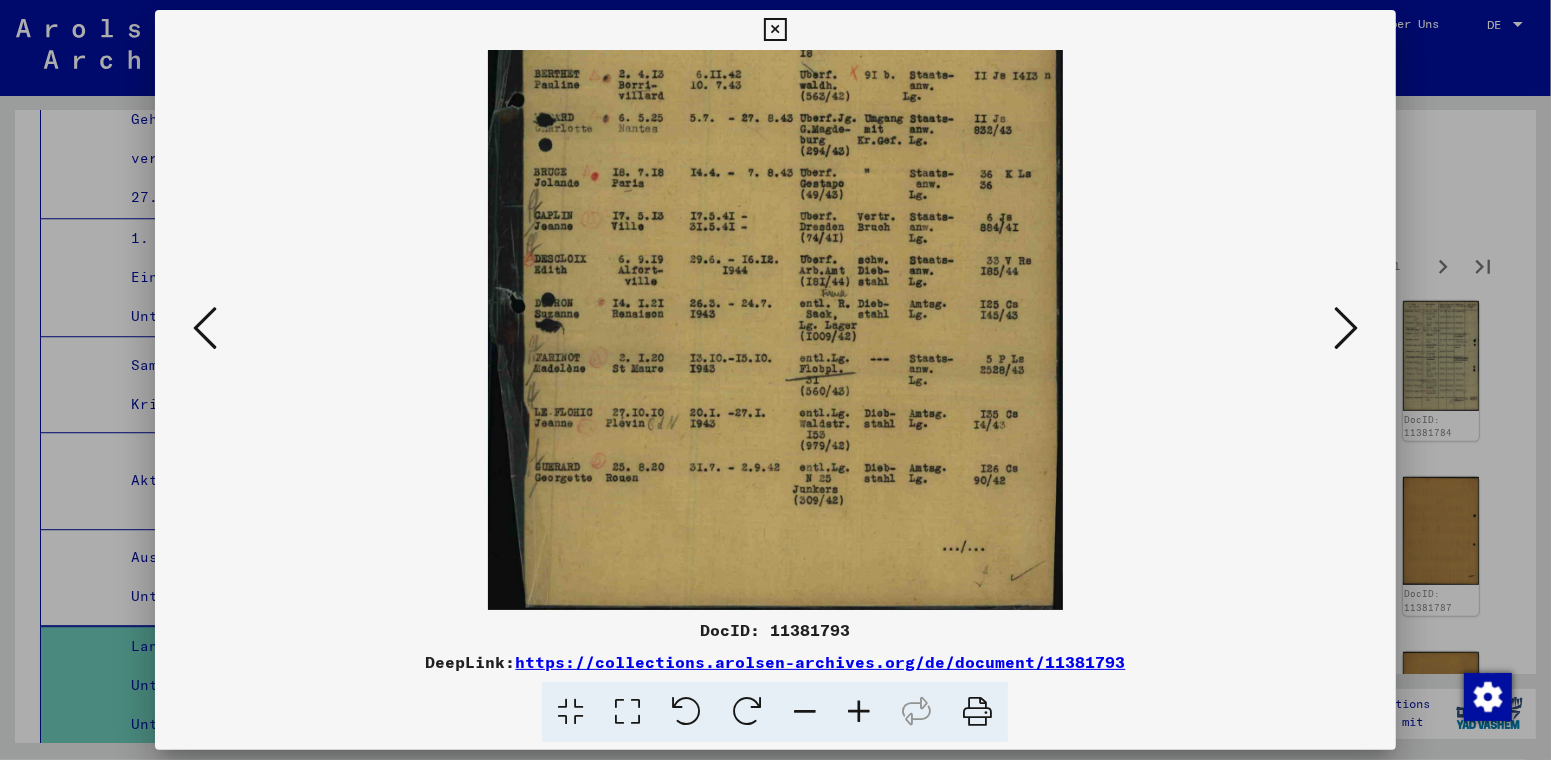 drag, startPoint x: 778, startPoint y: 411, endPoint x: 787, endPoint y: 183, distance: 228.17757 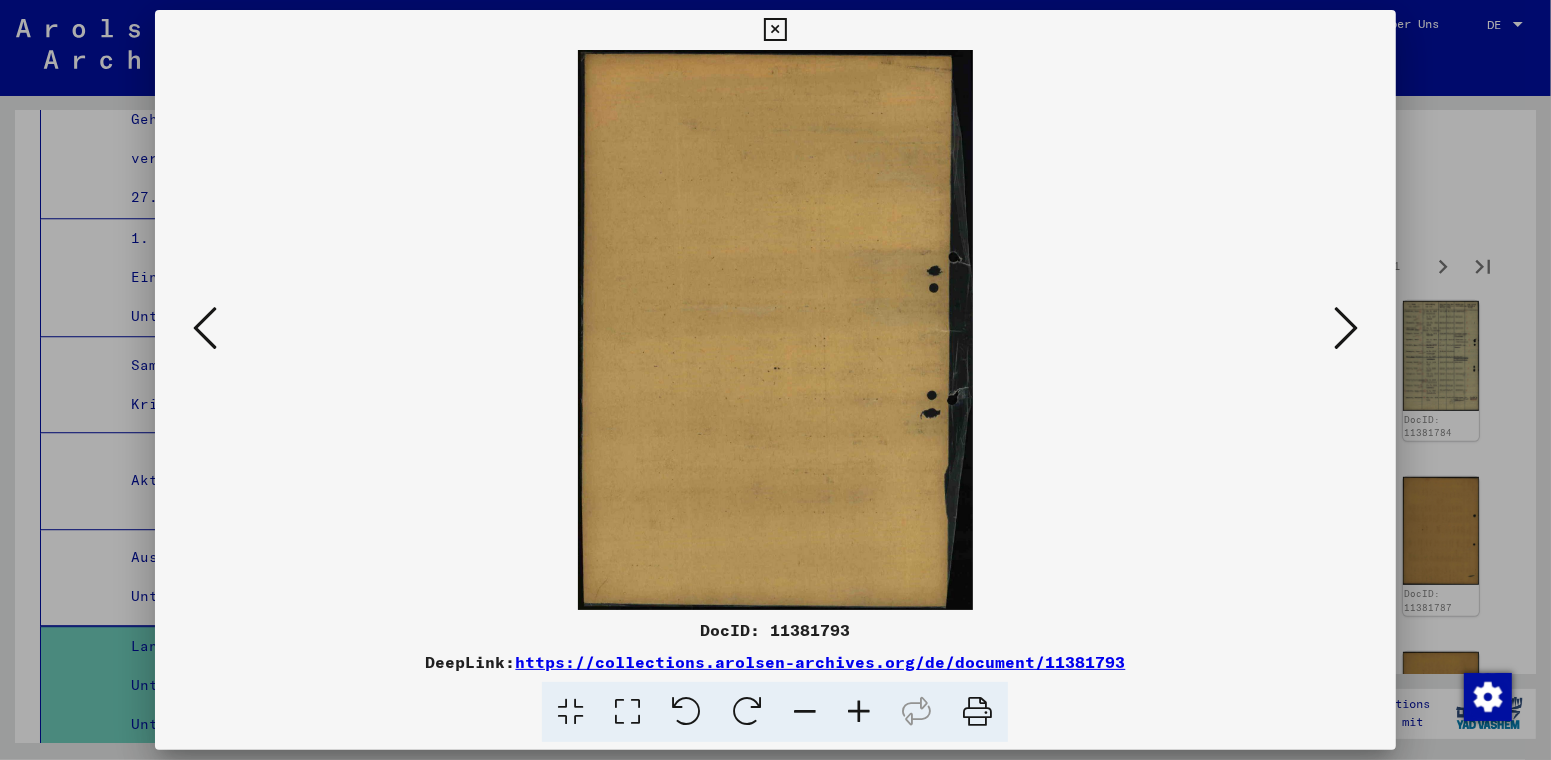click at bounding box center [1346, 328] 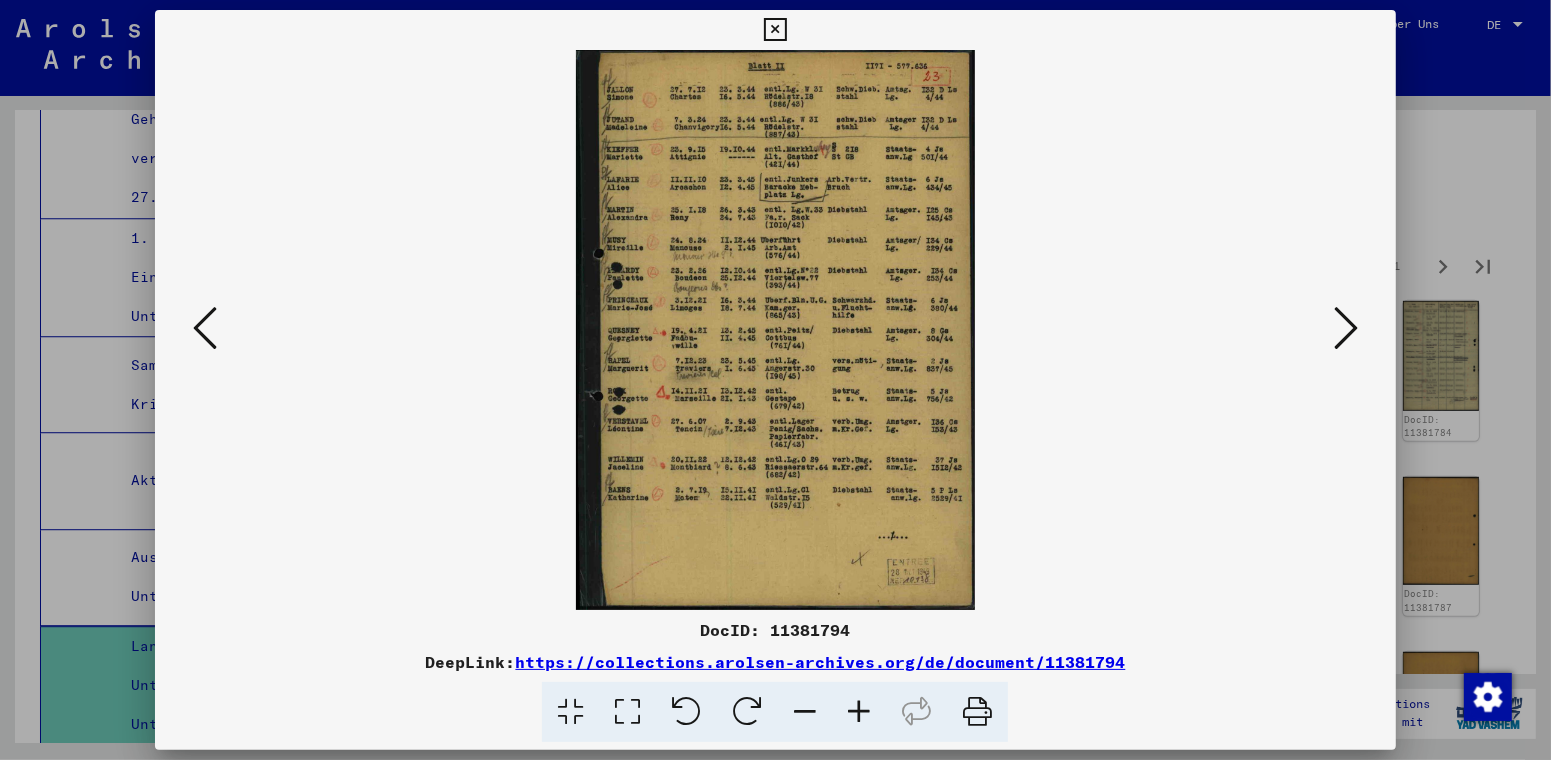 click at bounding box center (859, 712) 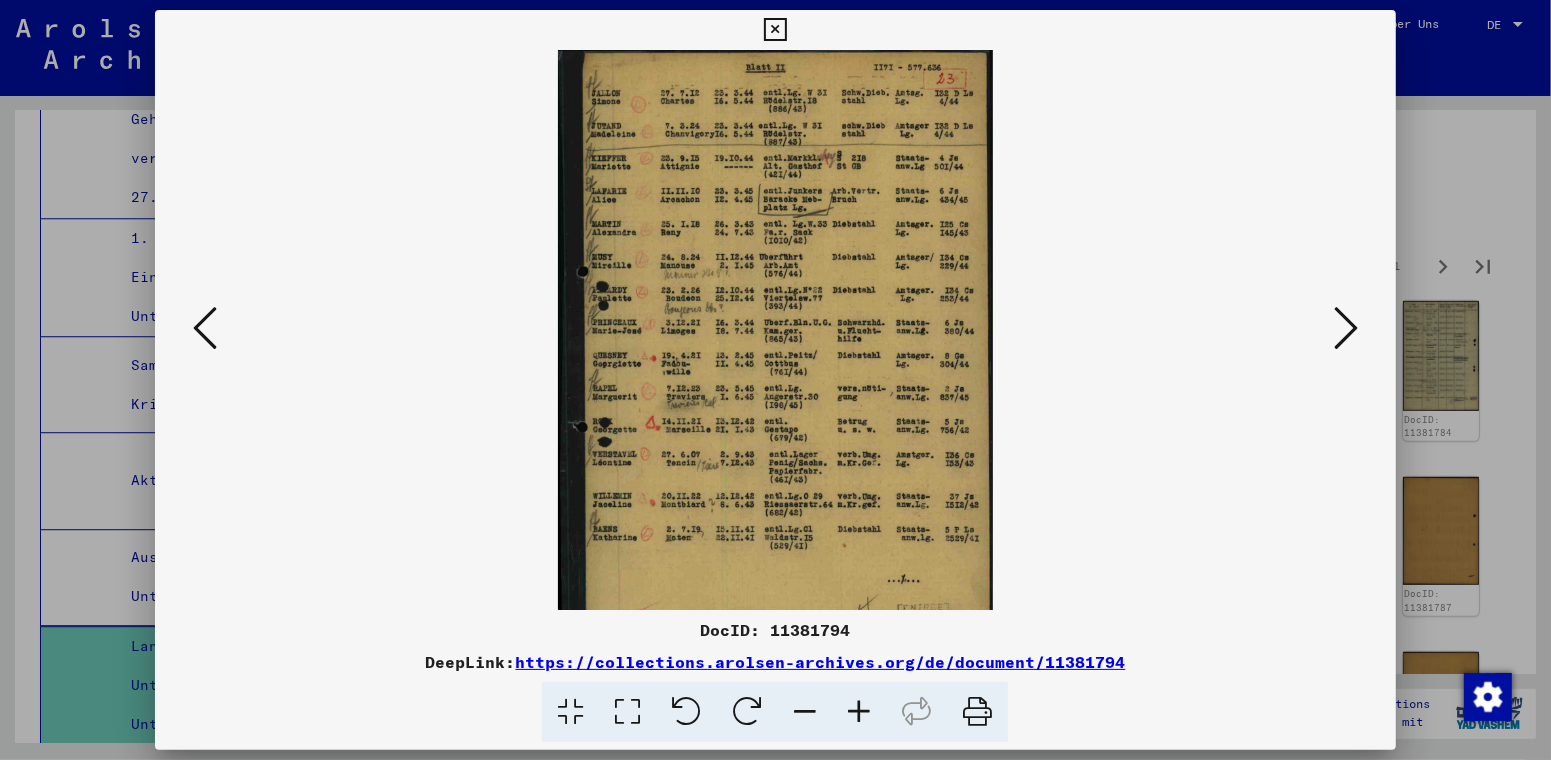 click at bounding box center (859, 712) 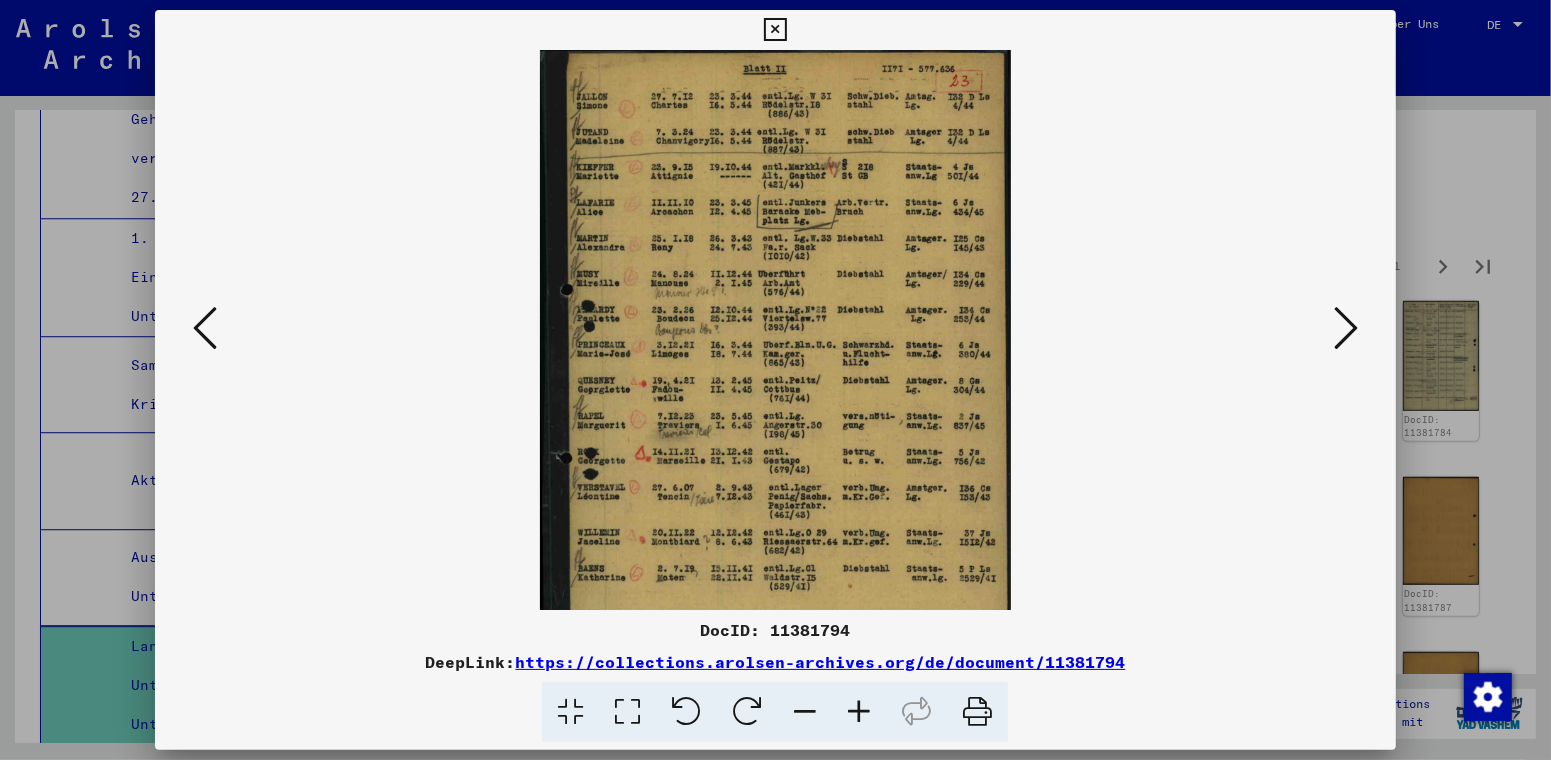 click at bounding box center (859, 712) 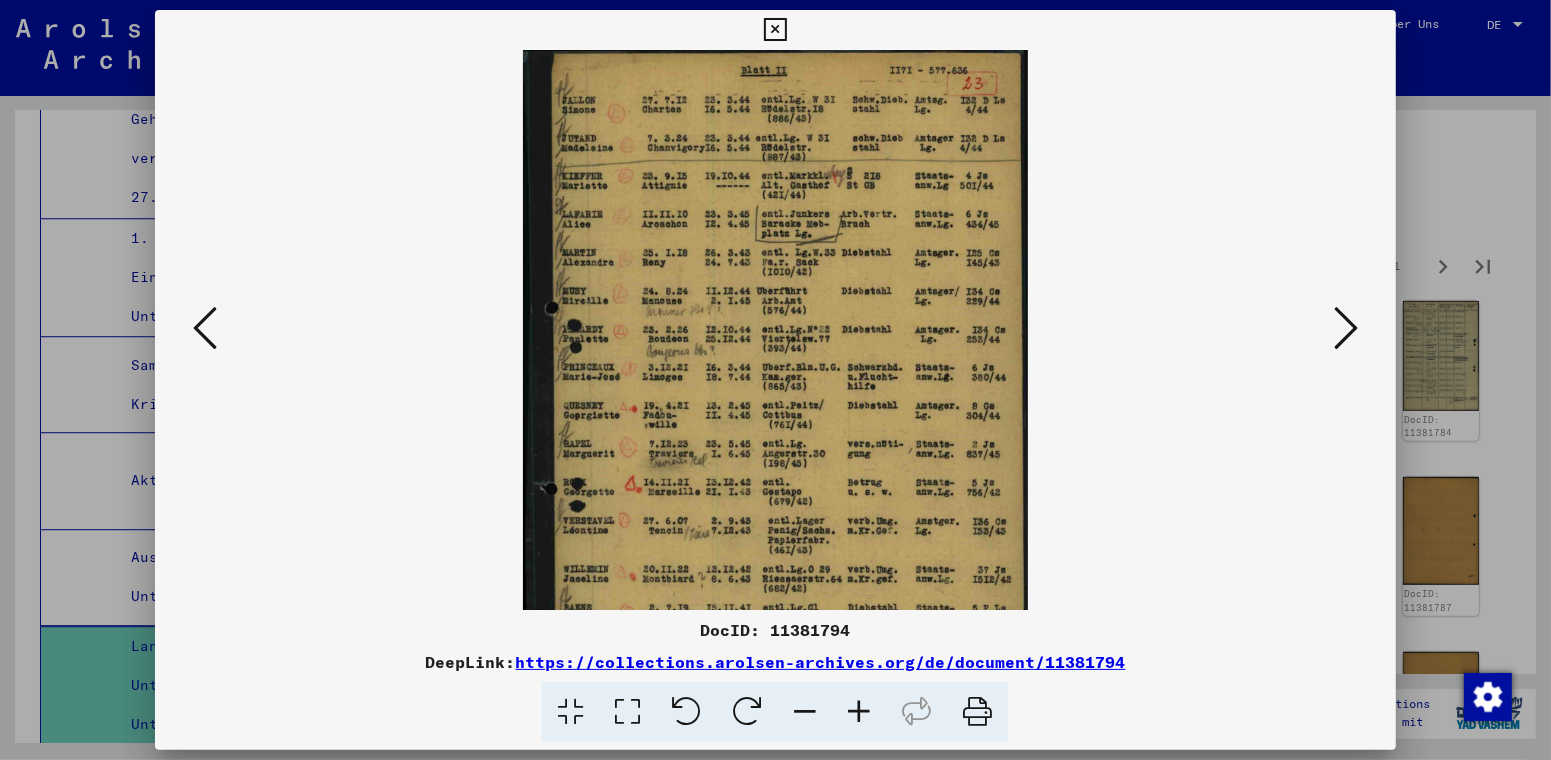 click at bounding box center [859, 712] 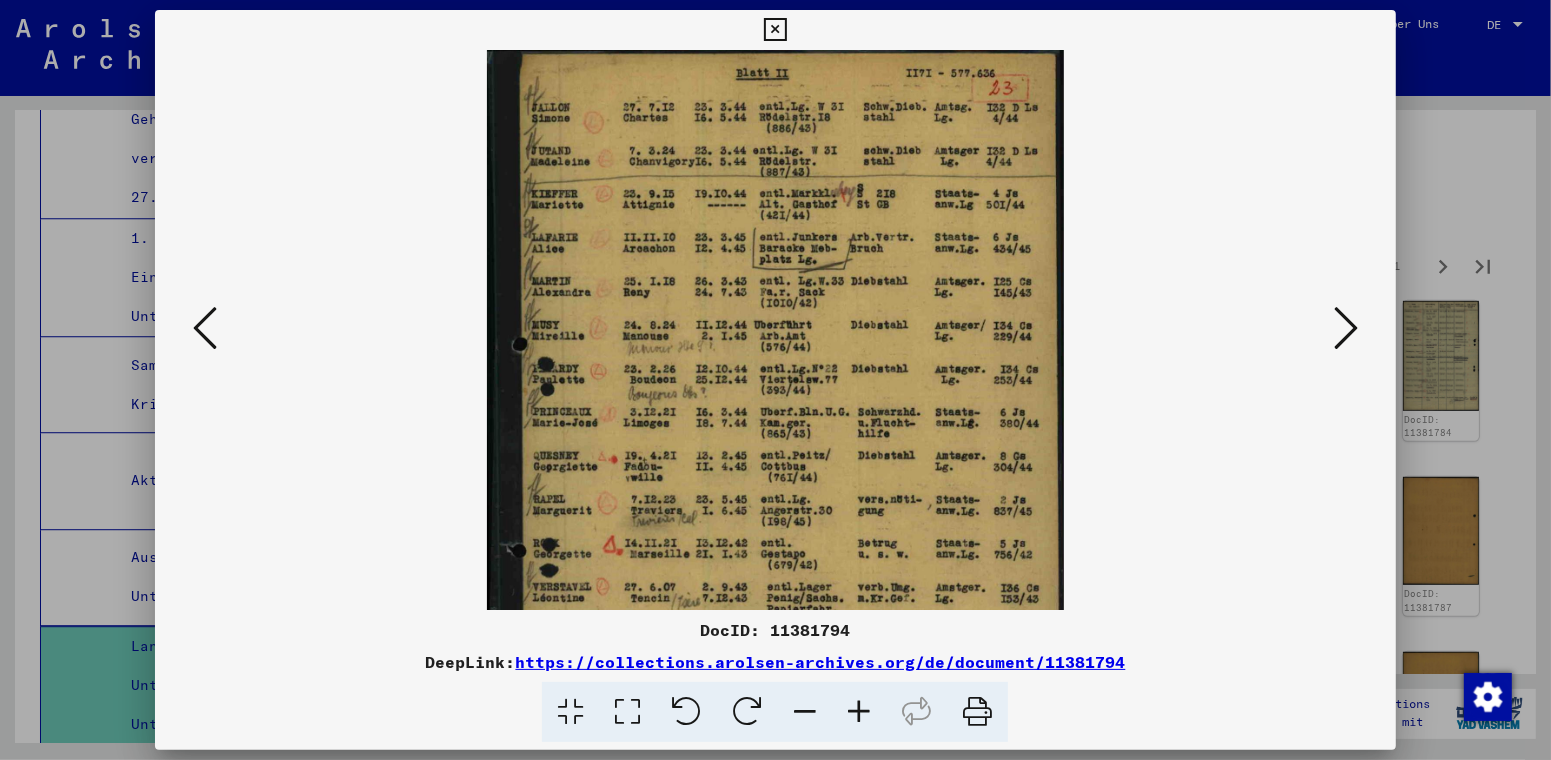 click at bounding box center [859, 712] 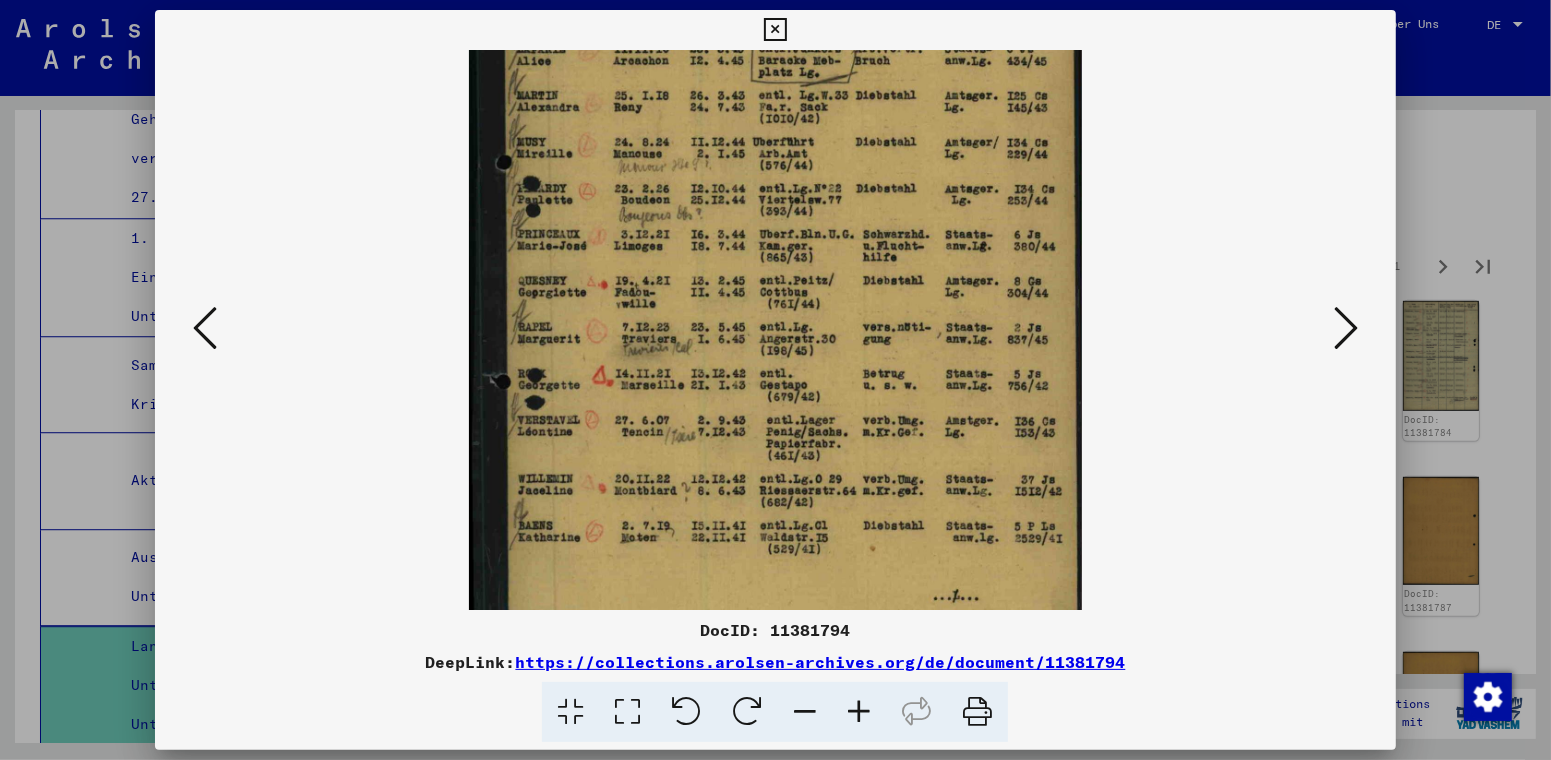 scroll, scrollTop: 201, scrollLeft: 0, axis: vertical 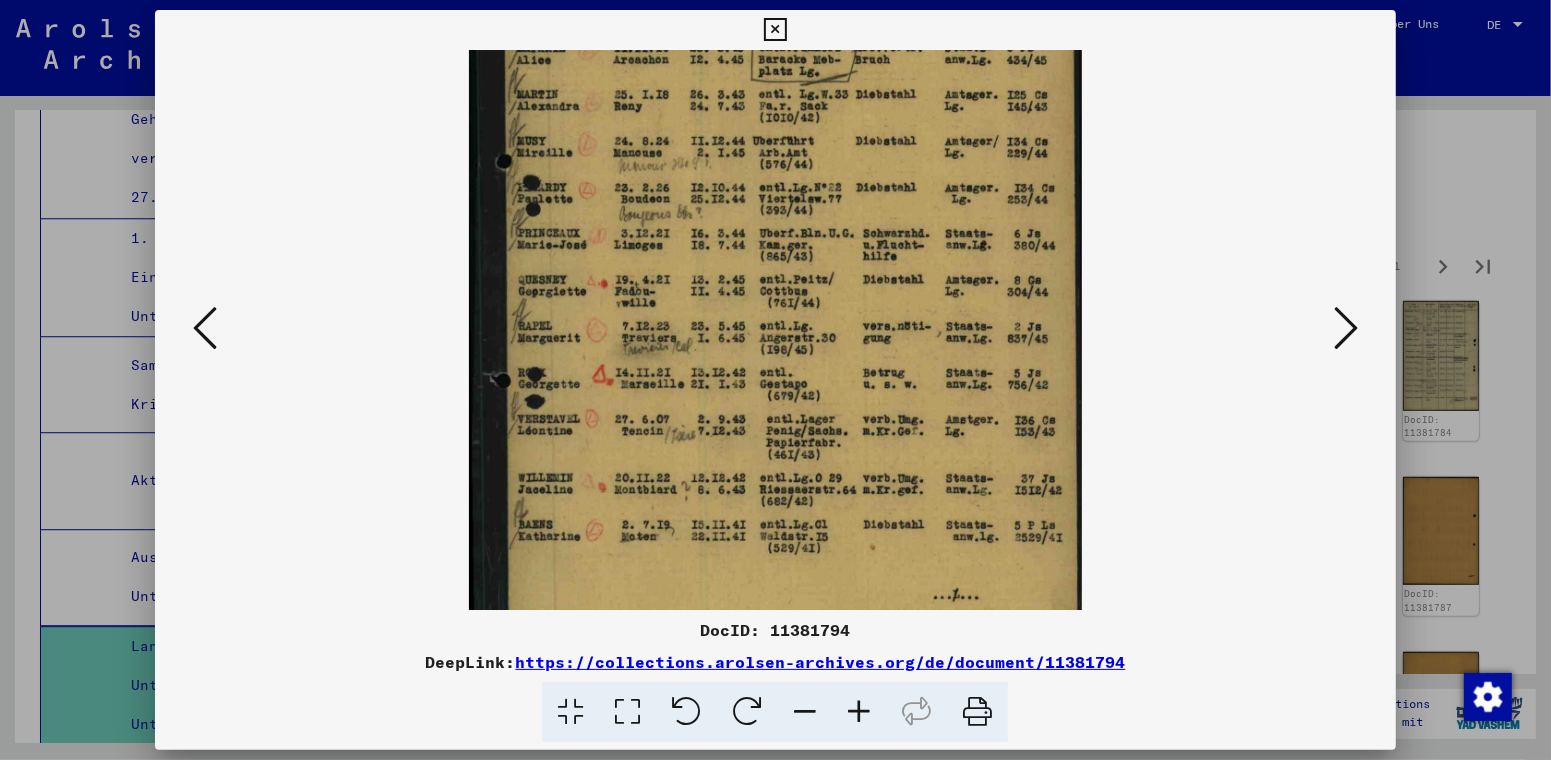 drag, startPoint x: 643, startPoint y: 311, endPoint x: 669, endPoint y: 124, distance: 188.79883 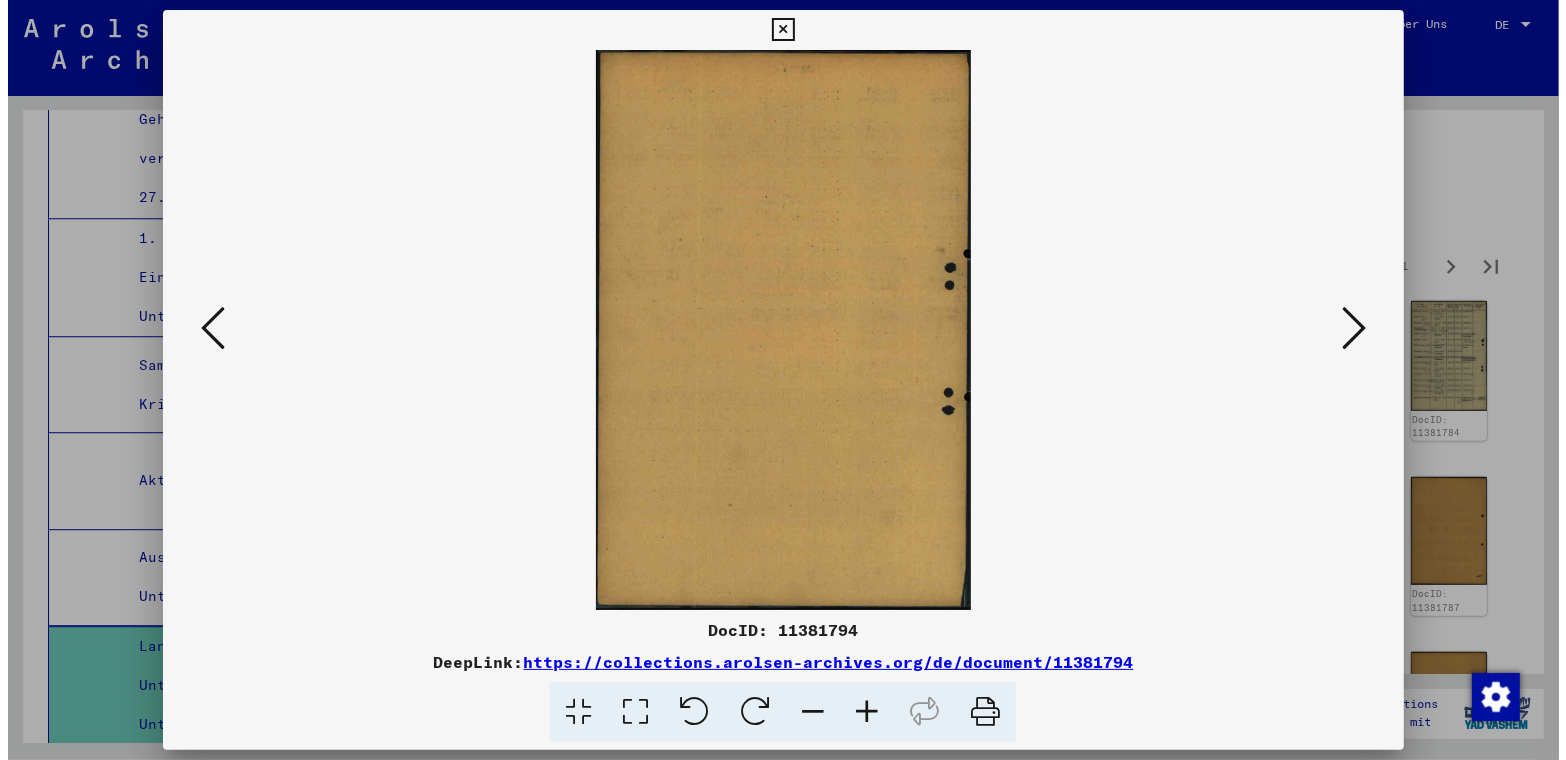scroll, scrollTop: 0, scrollLeft: 0, axis: both 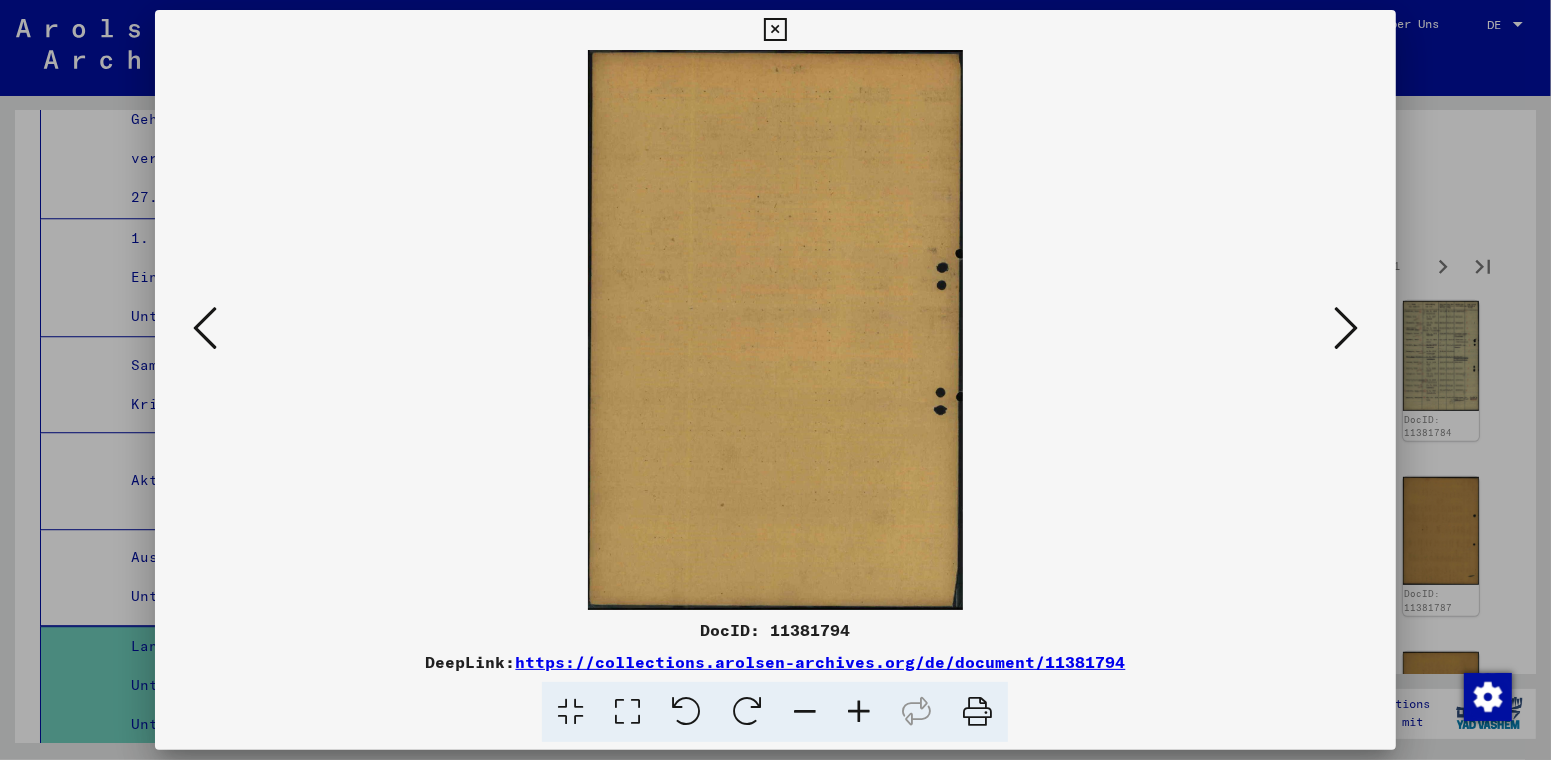 click at bounding box center (1346, 328) 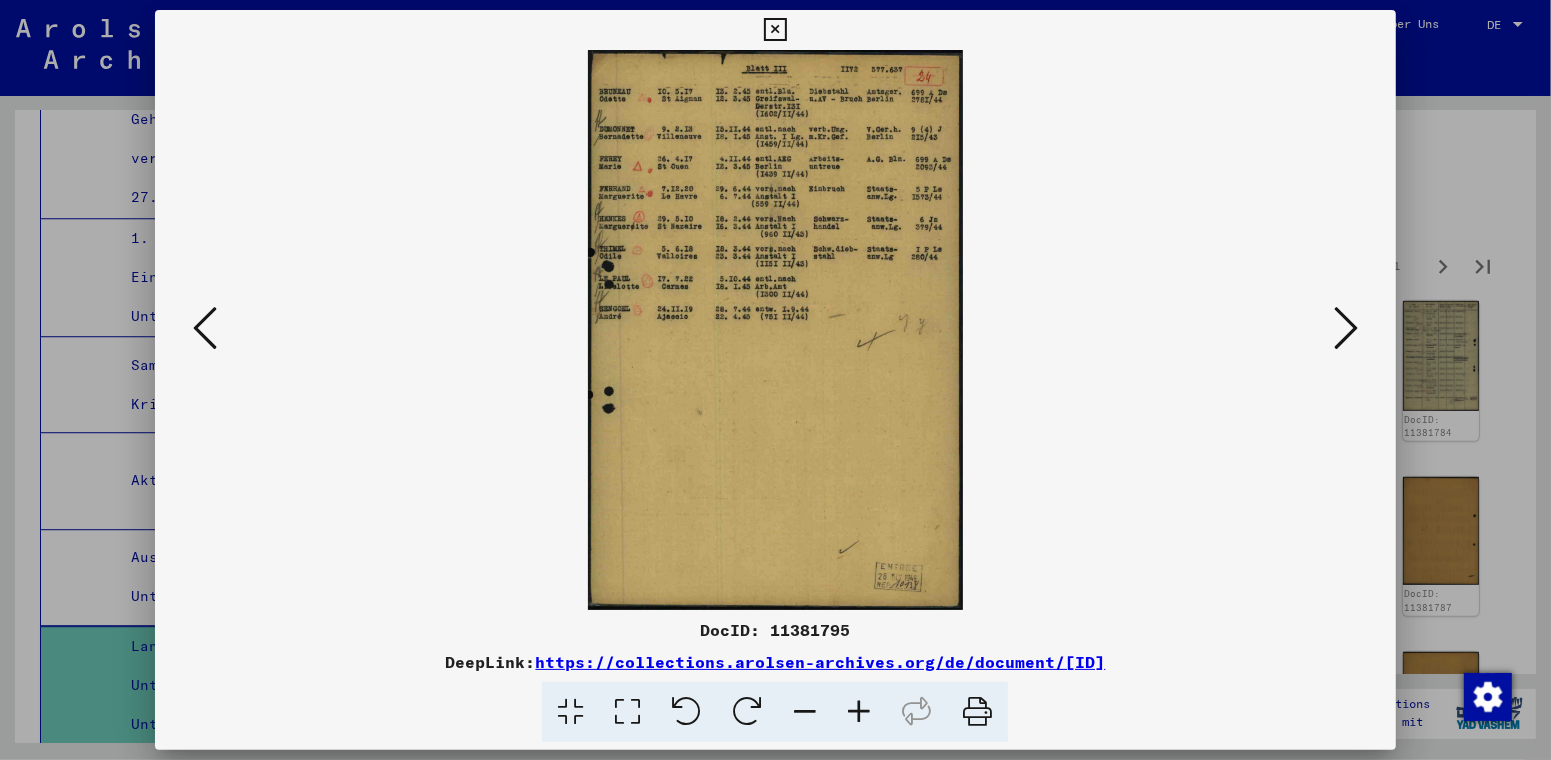 click at bounding box center [1346, 328] 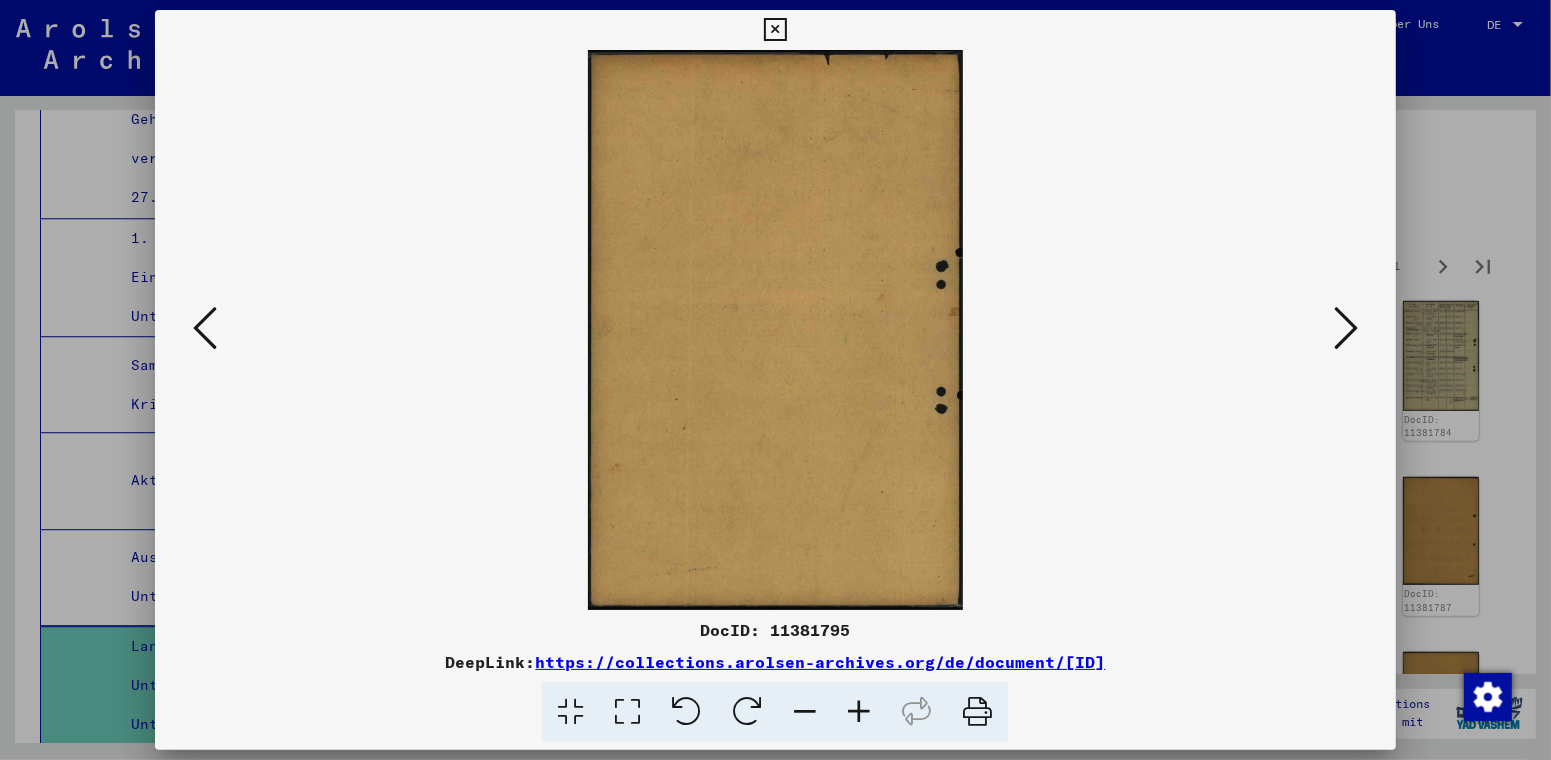 click at bounding box center (1346, 328) 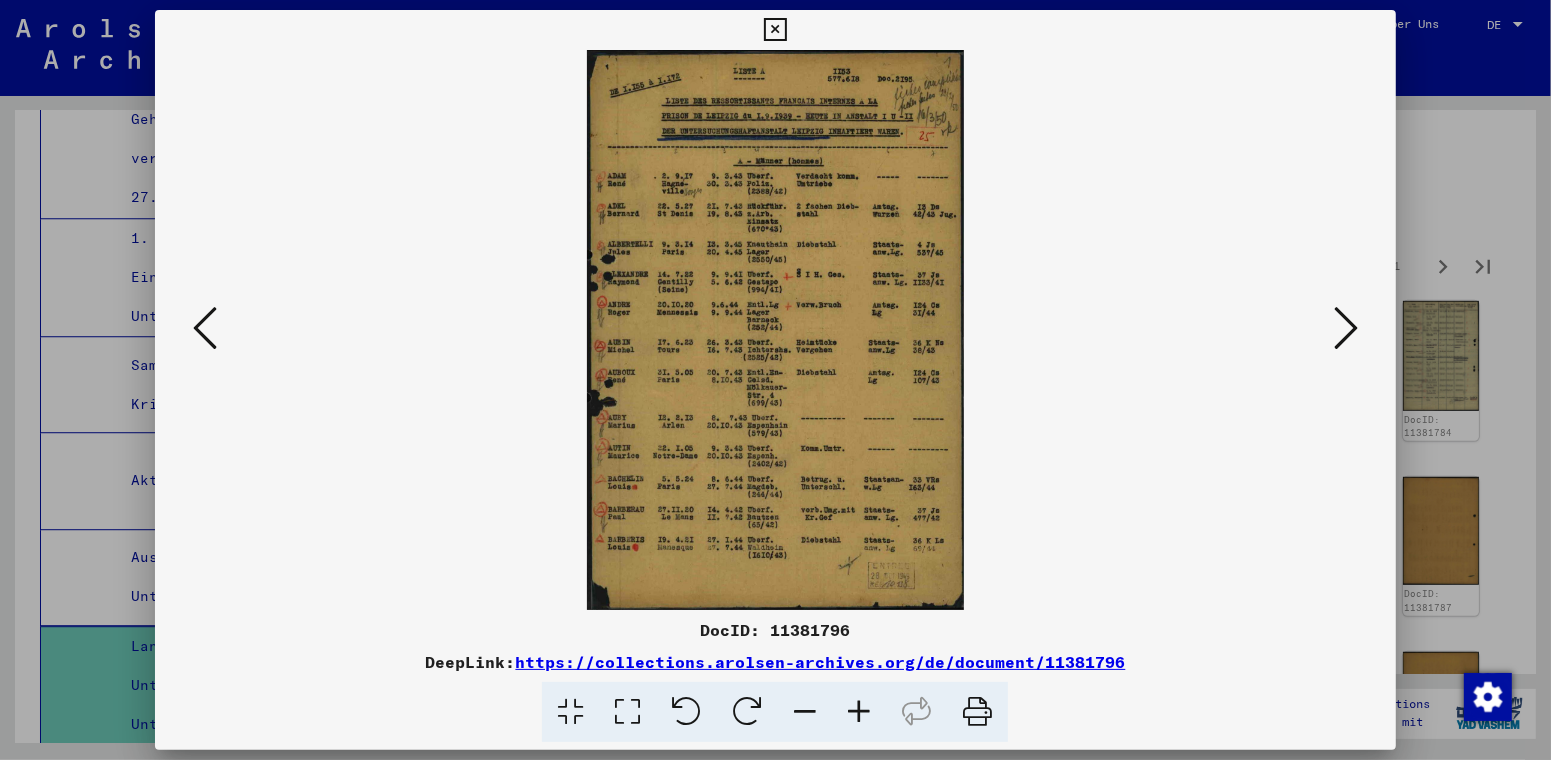 click at bounding box center (859, 712) 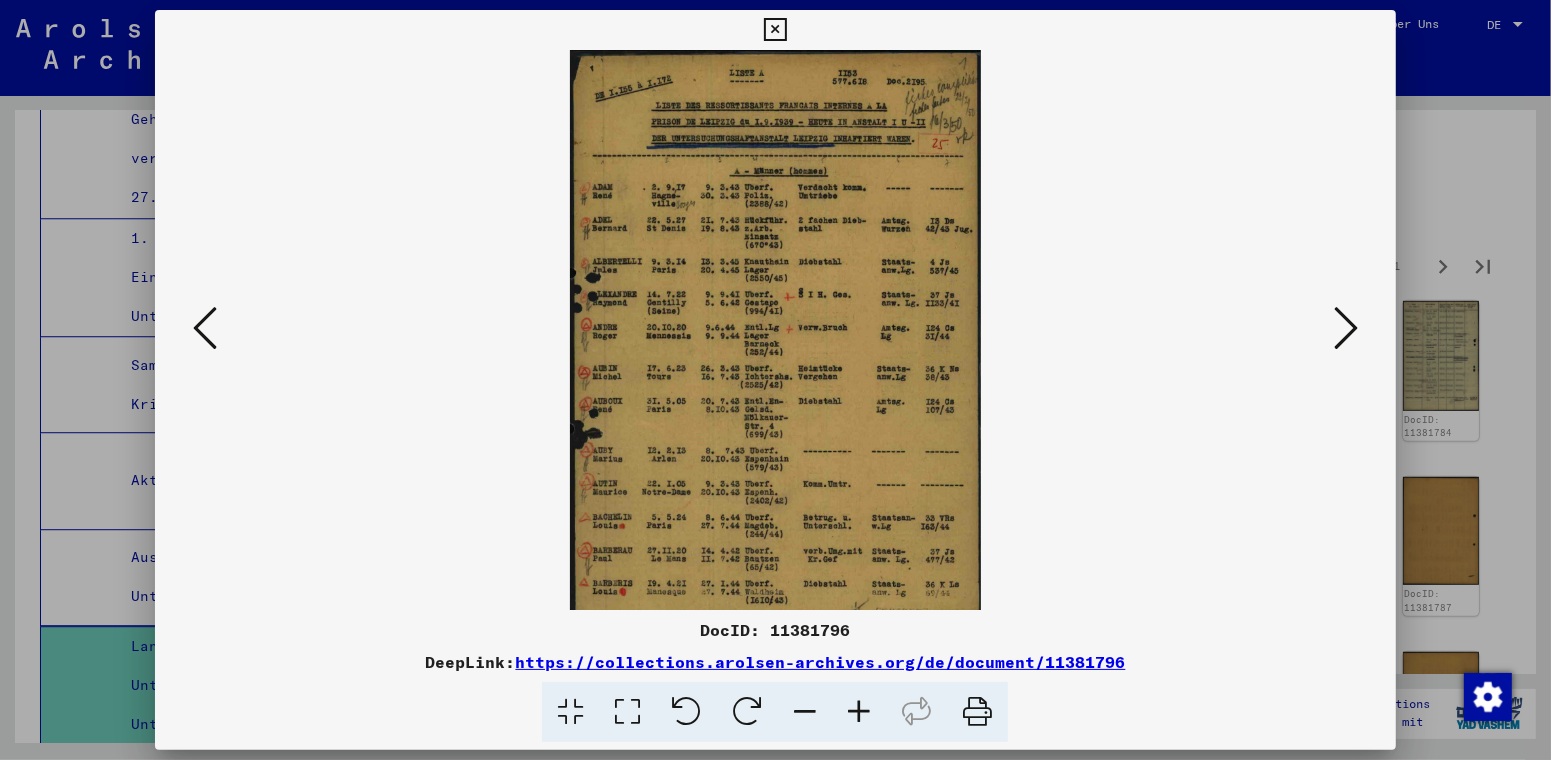 click at bounding box center [859, 712] 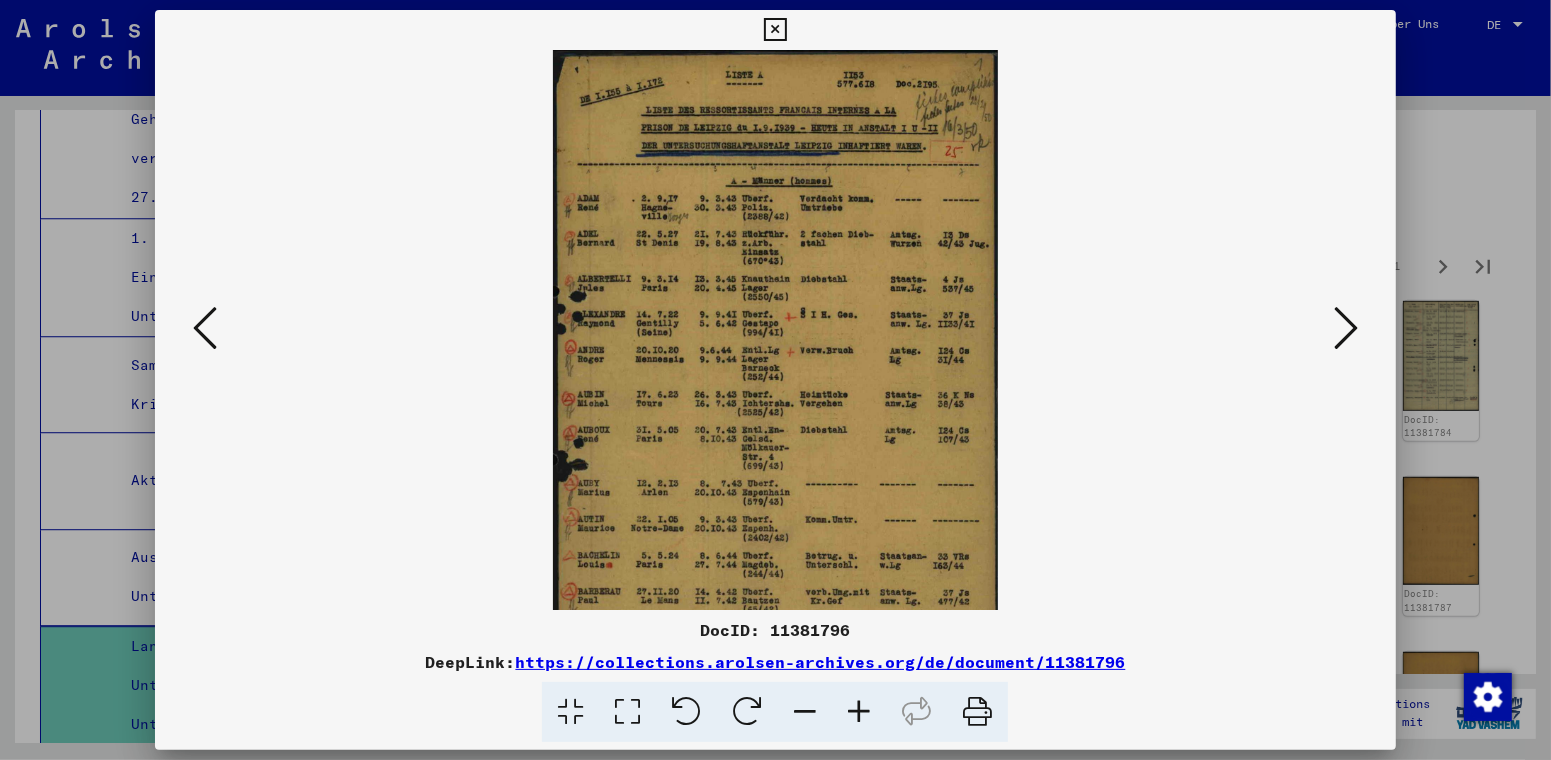click at bounding box center [859, 712] 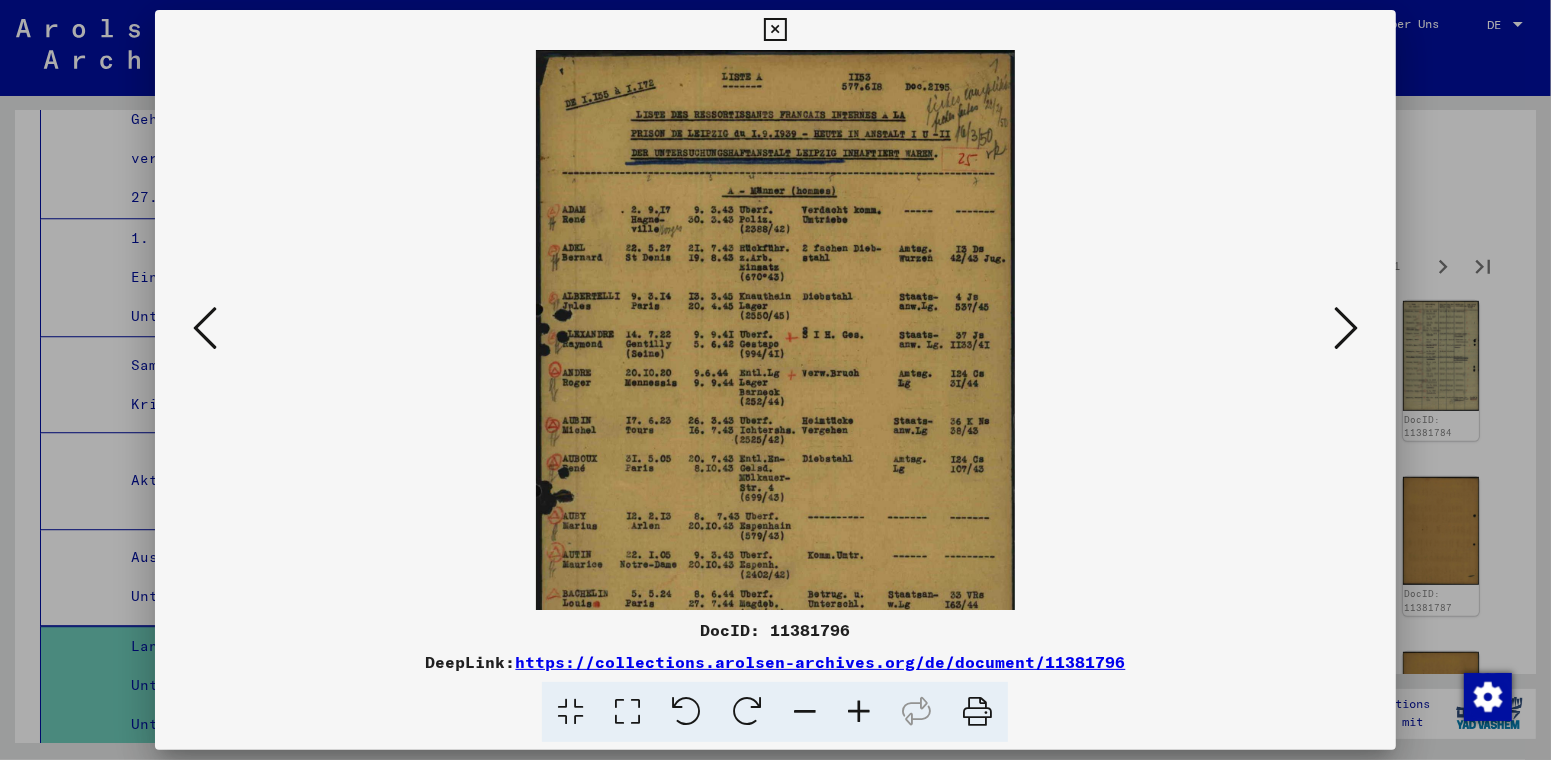 click at bounding box center [859, 712] 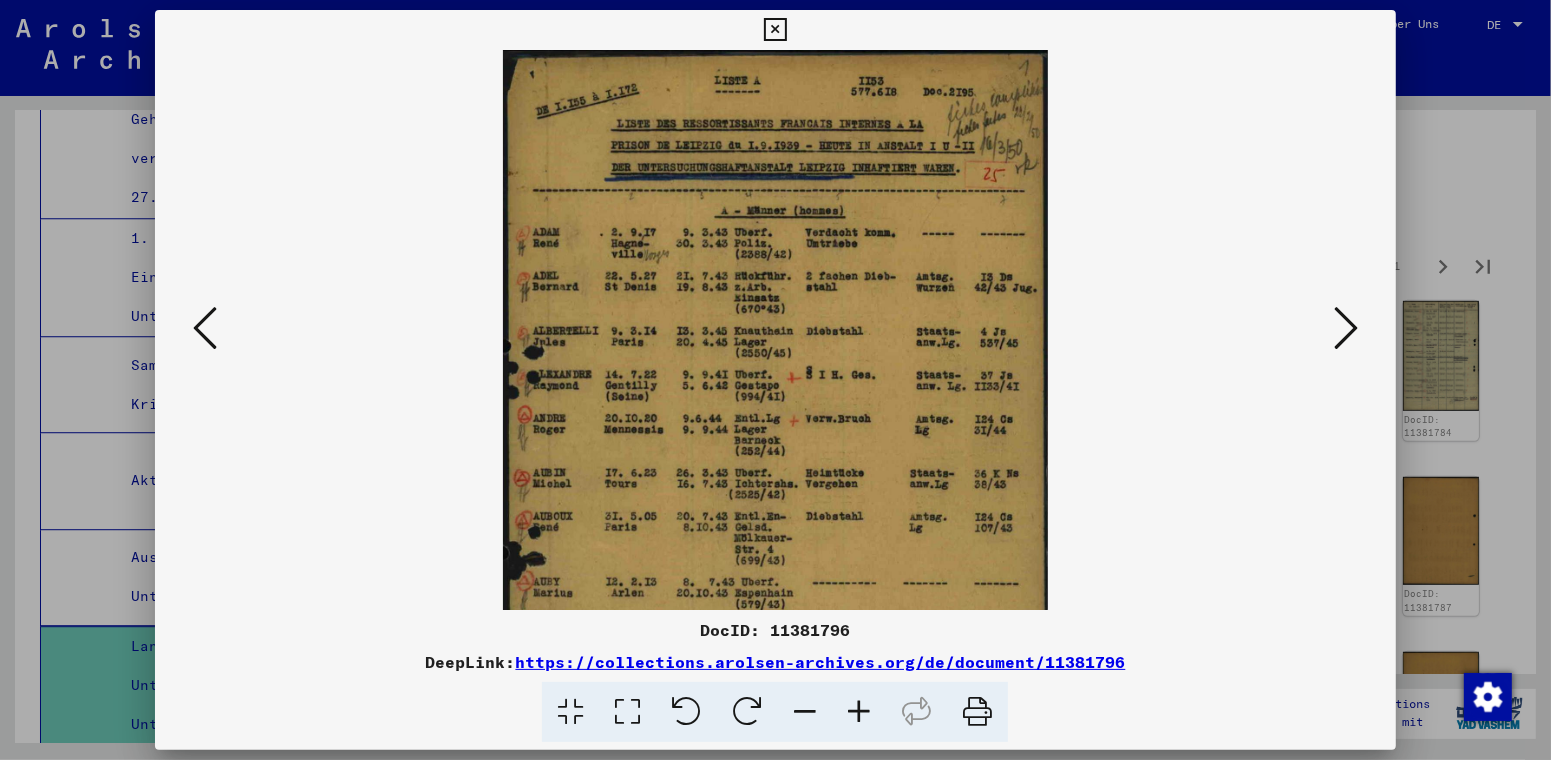 click at bounding box center (859, 712) 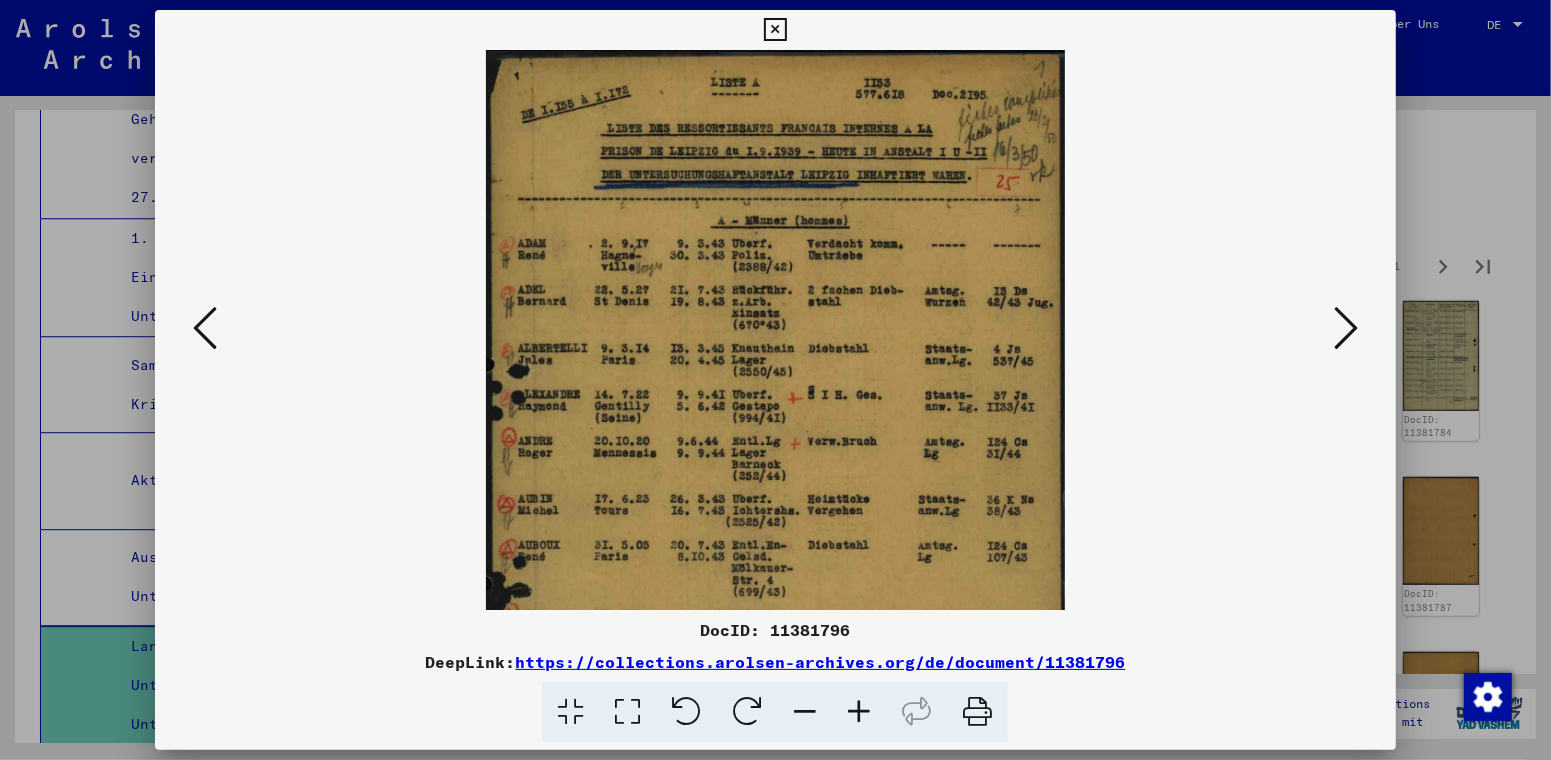click at bounding box center [859, 712] 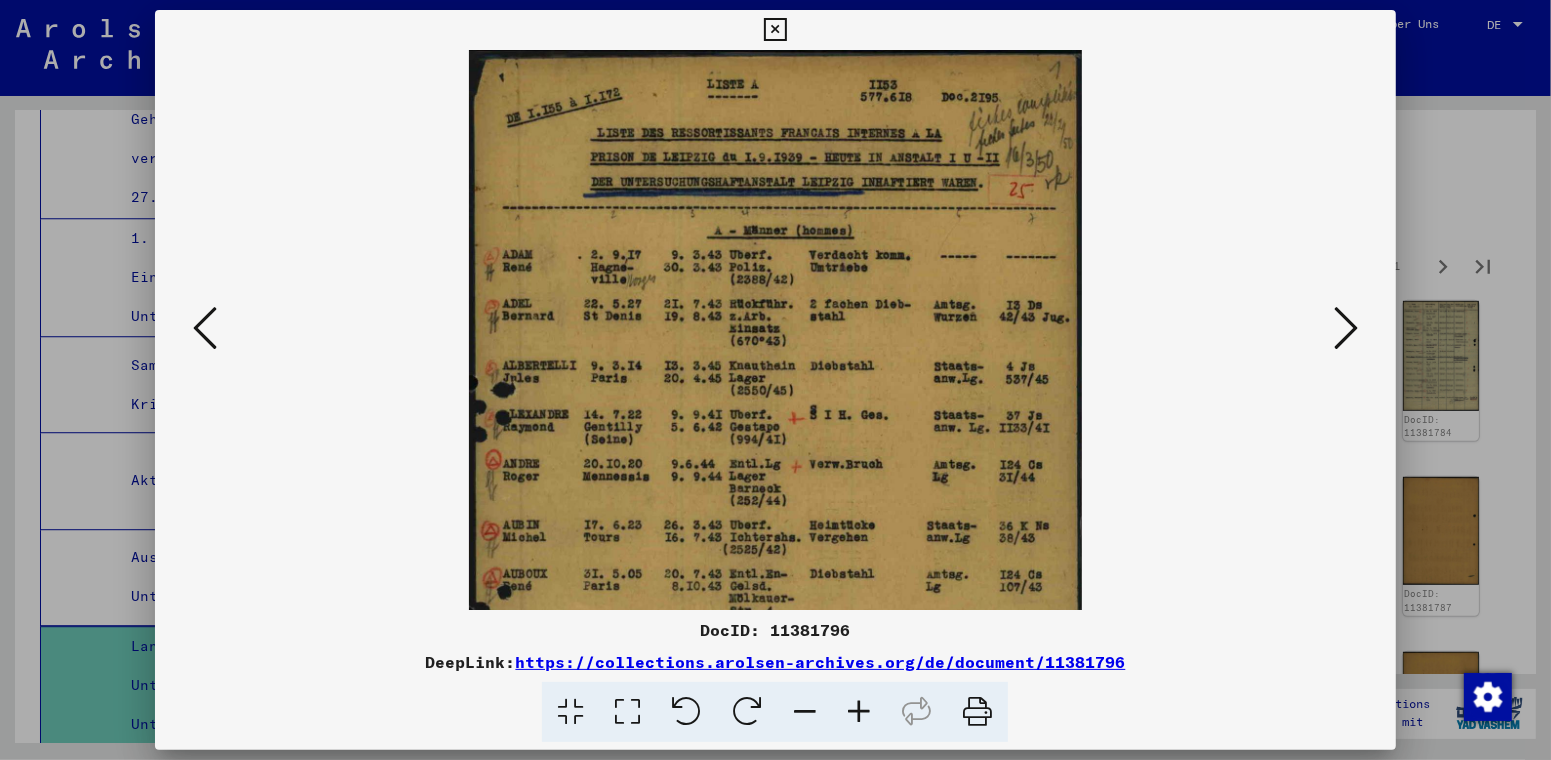 click at bounding box center (1346, 328) 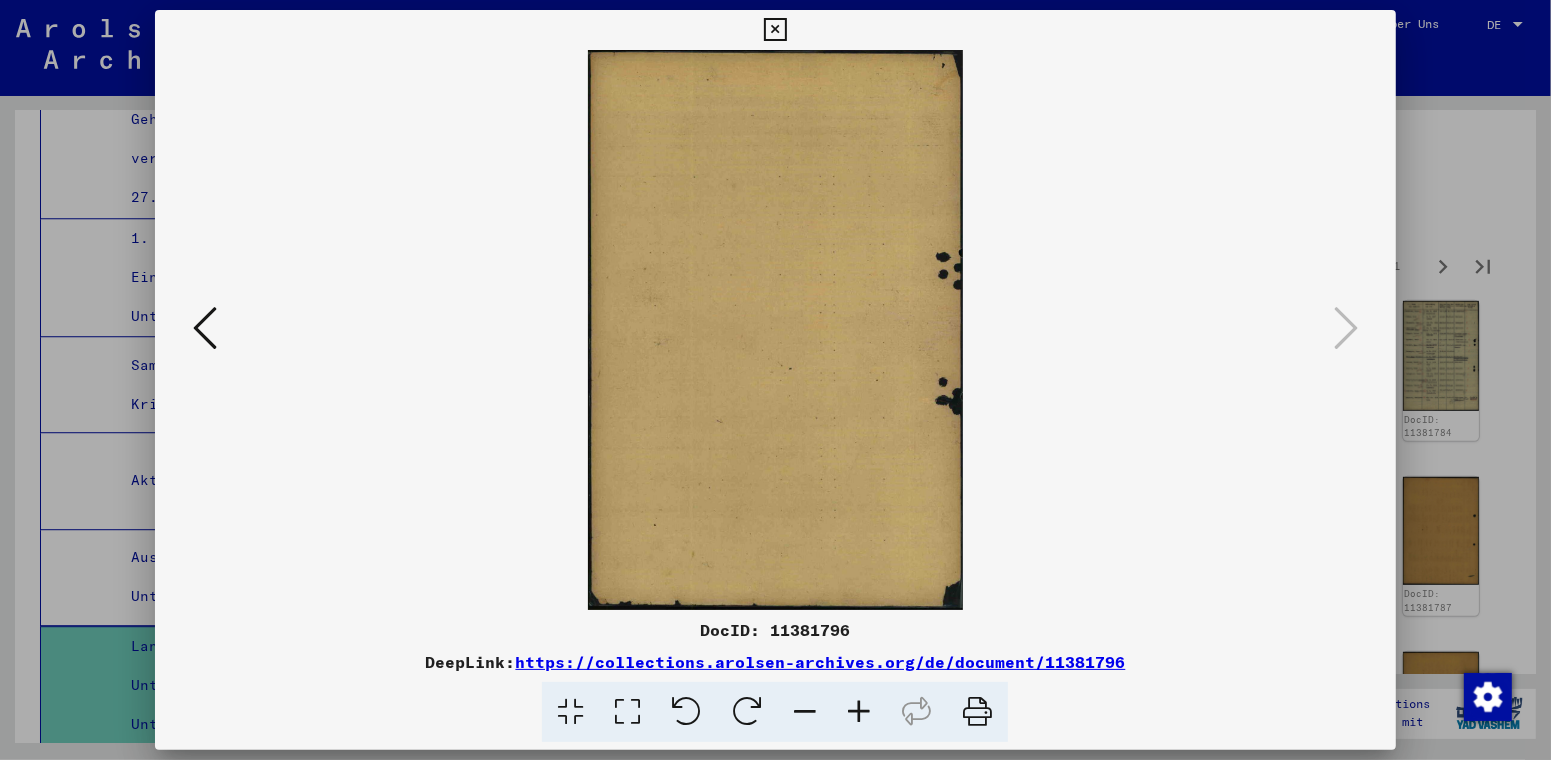 click at bounding box center (775, 30) 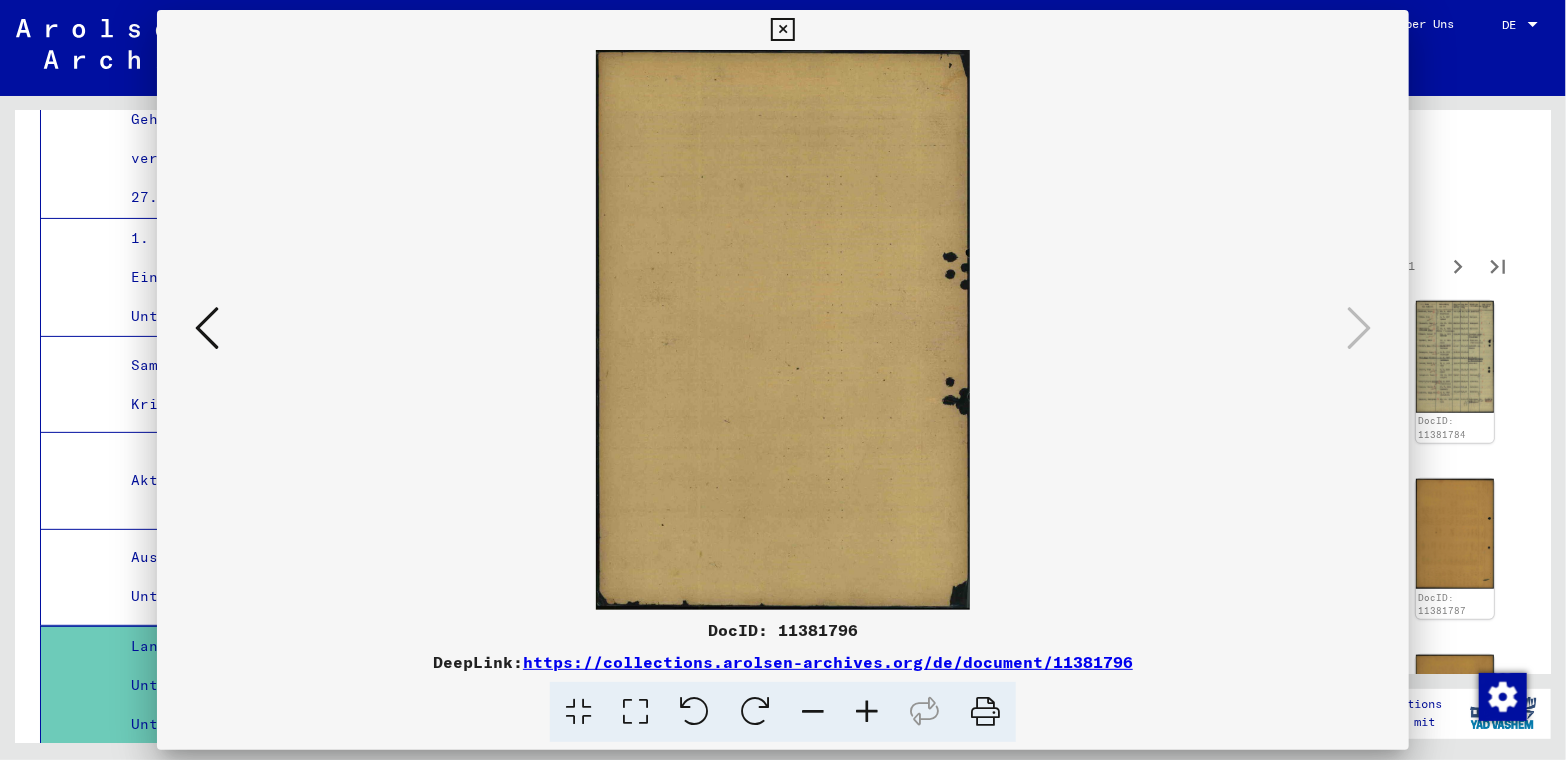 scroll, scrollTop: 4281, scrollLeft: 0, axis: vertical 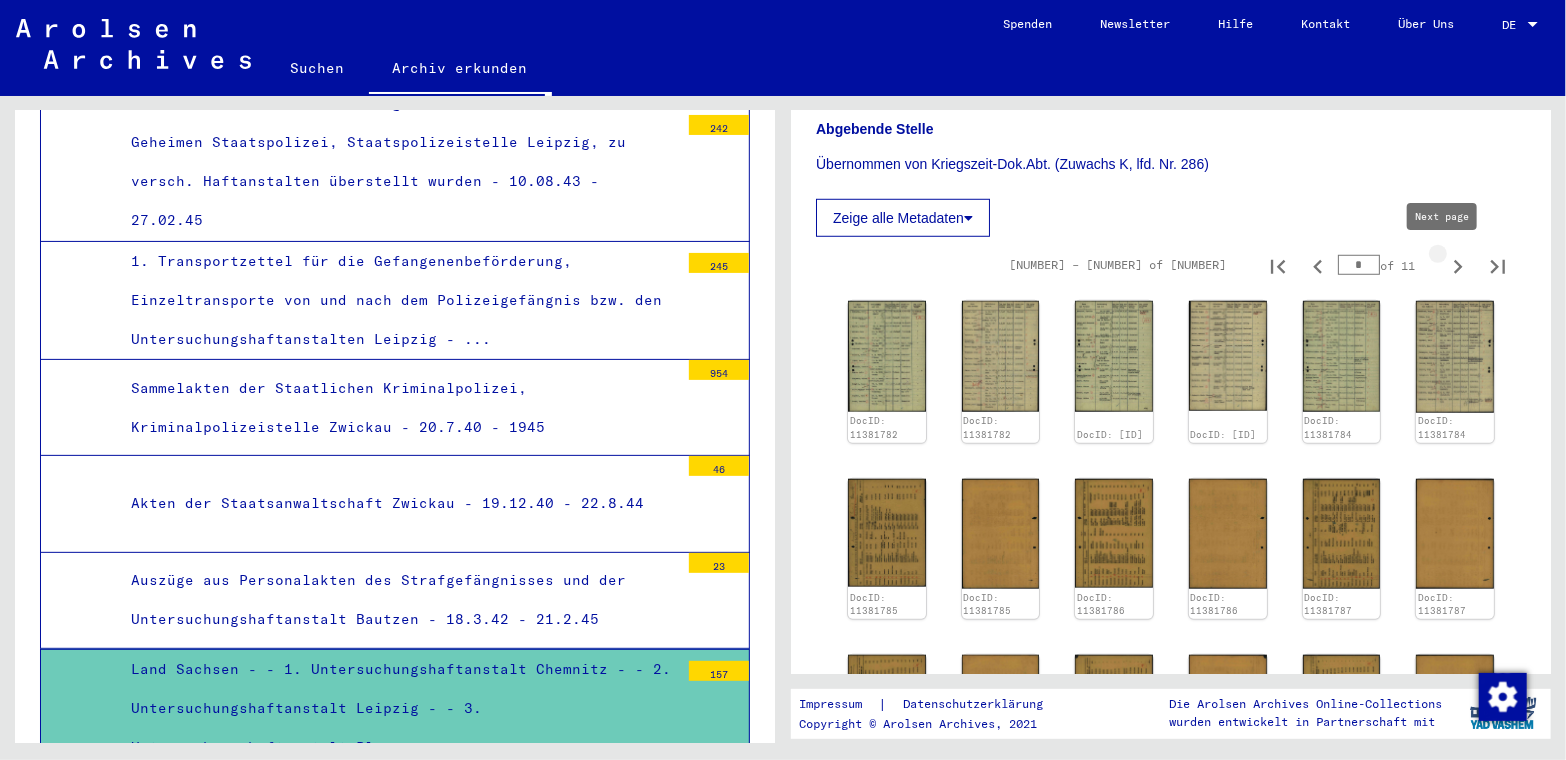 click 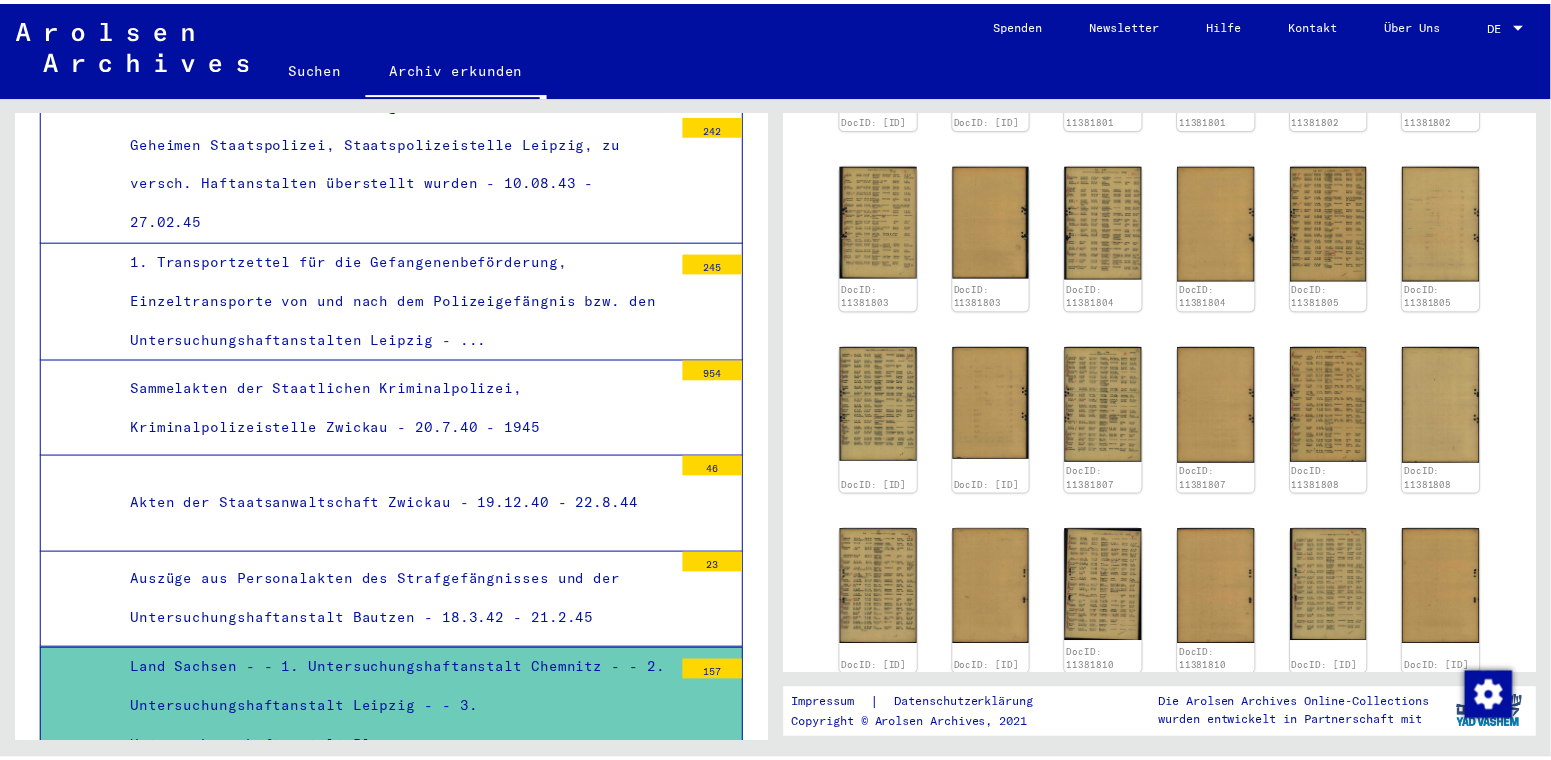 scroll, scrollTop: 1499, scrollLeft: 0, axis: vertical 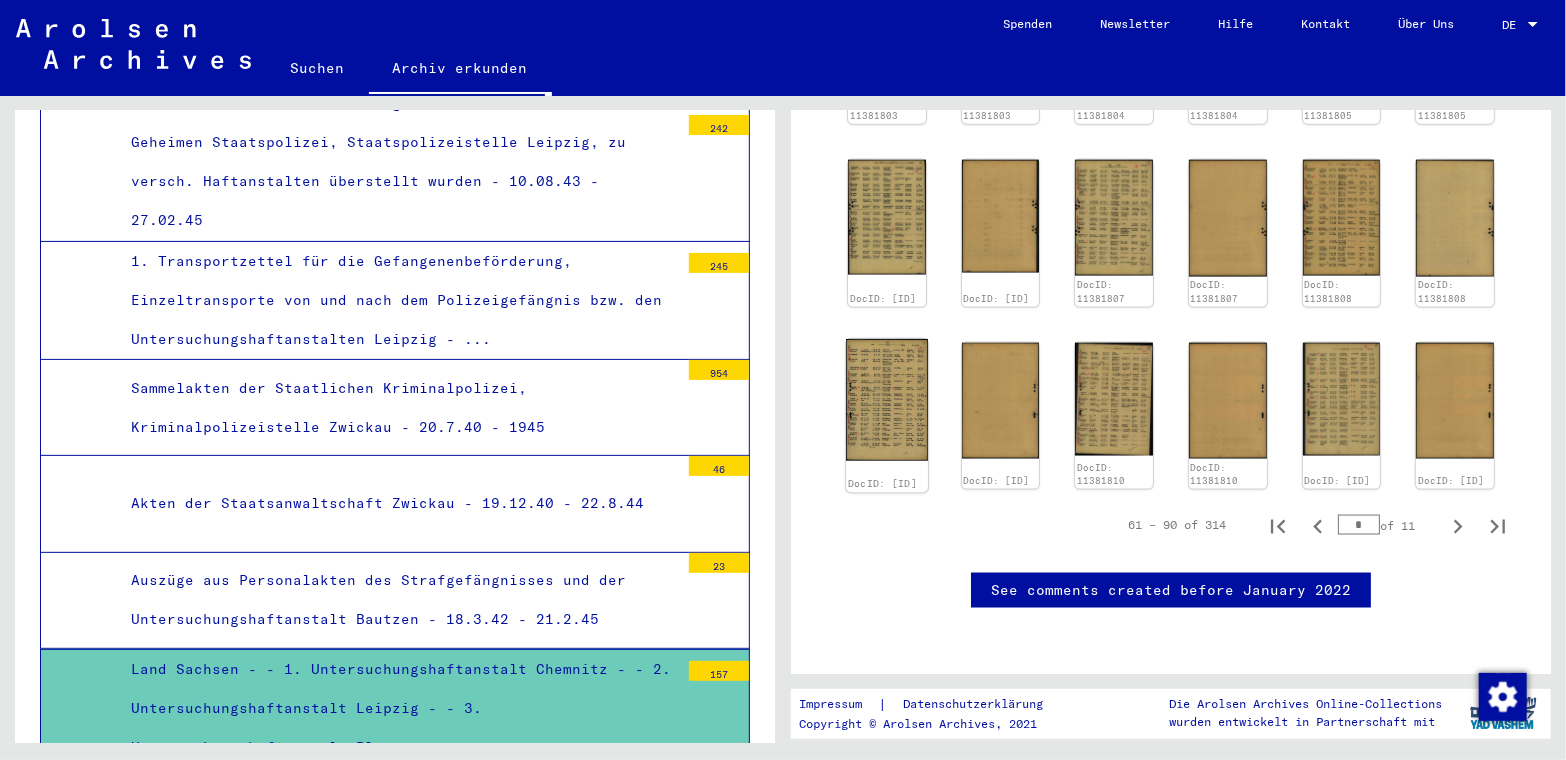 click 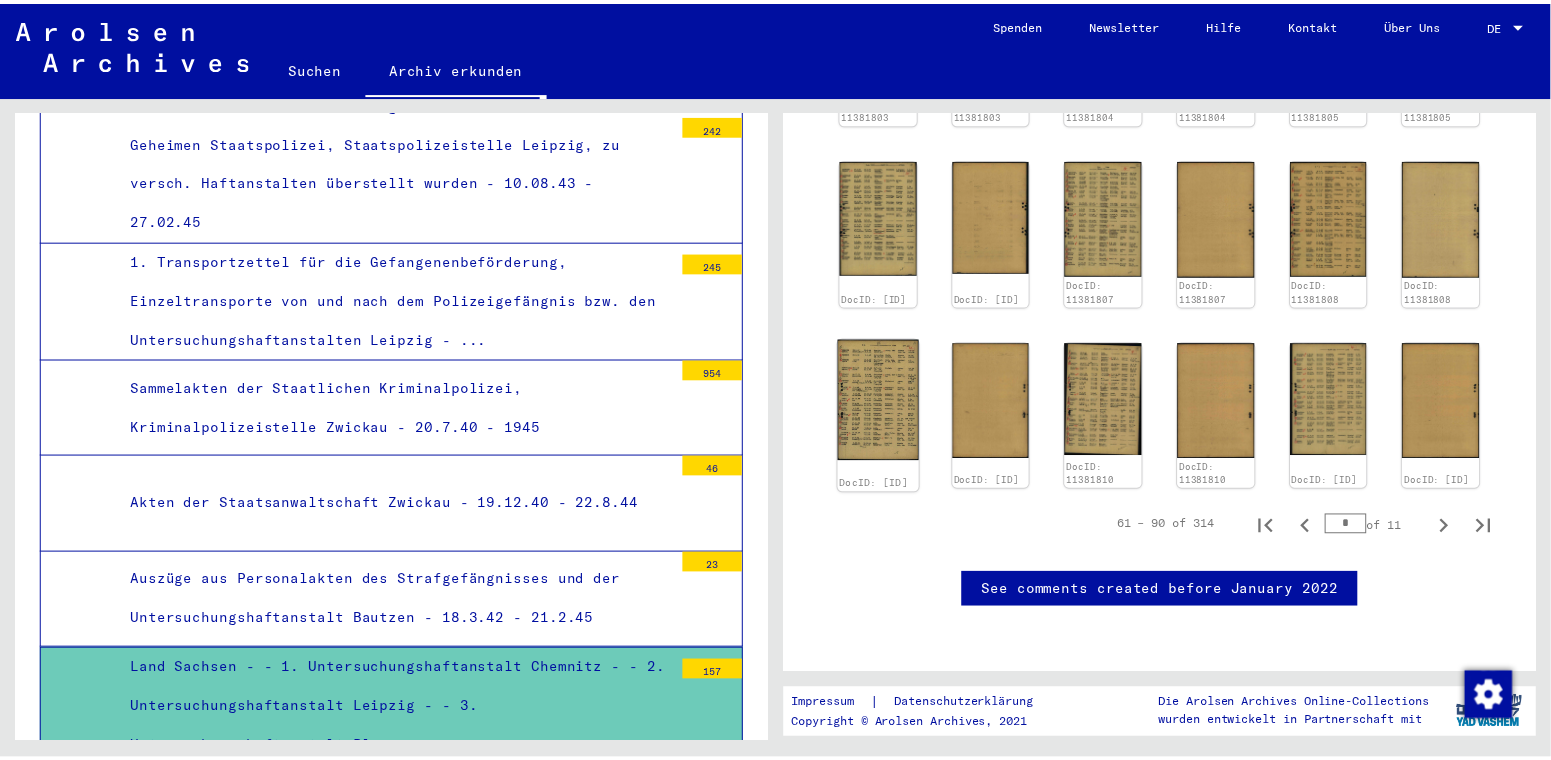 scroll, scrollTop: 4304, scrollLeft: 0, axis: vertical 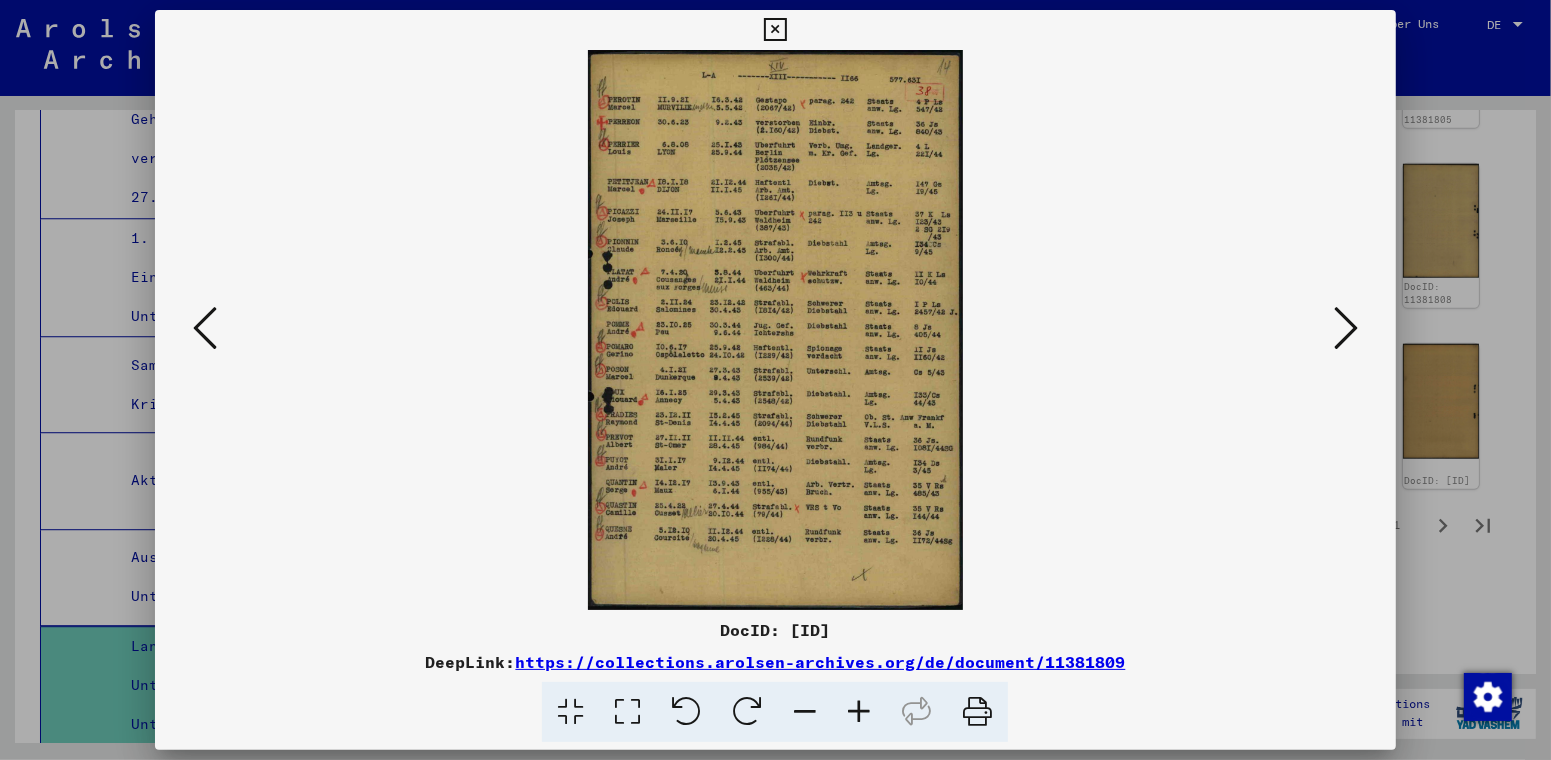 click at bounding box center [775, 330] 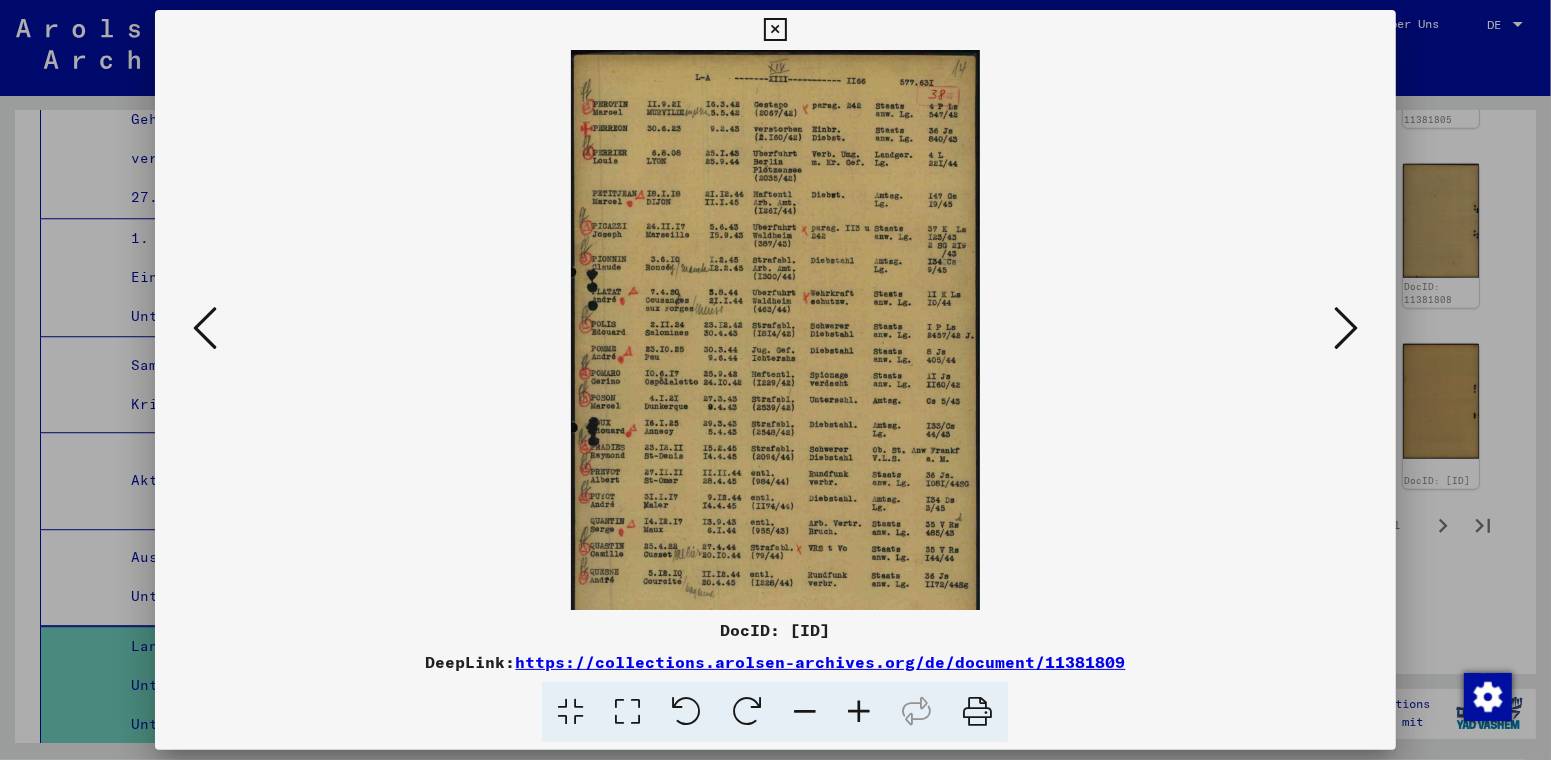click at bounding box center (859, 712) 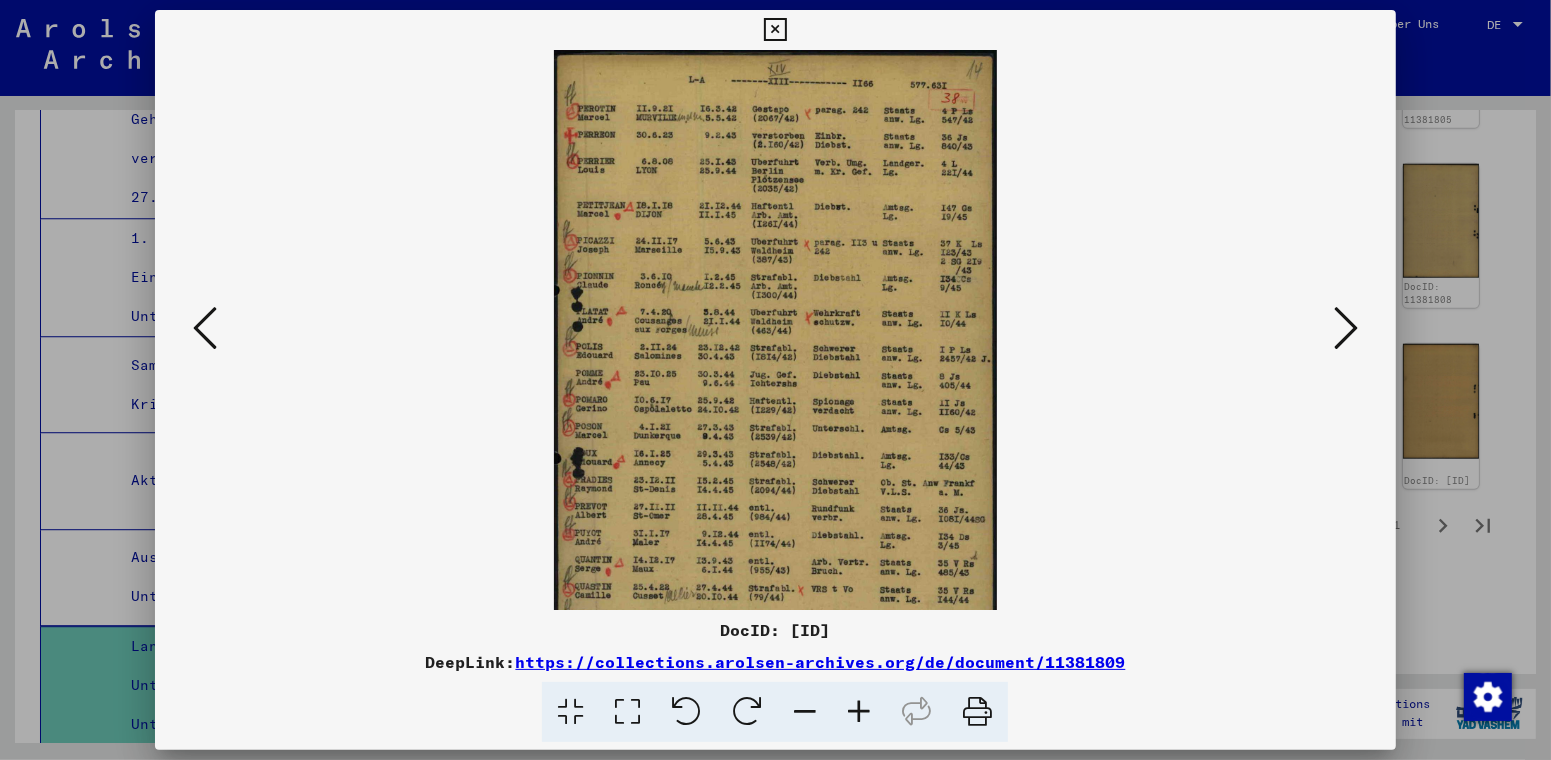 click at bounding box center [859, 712] 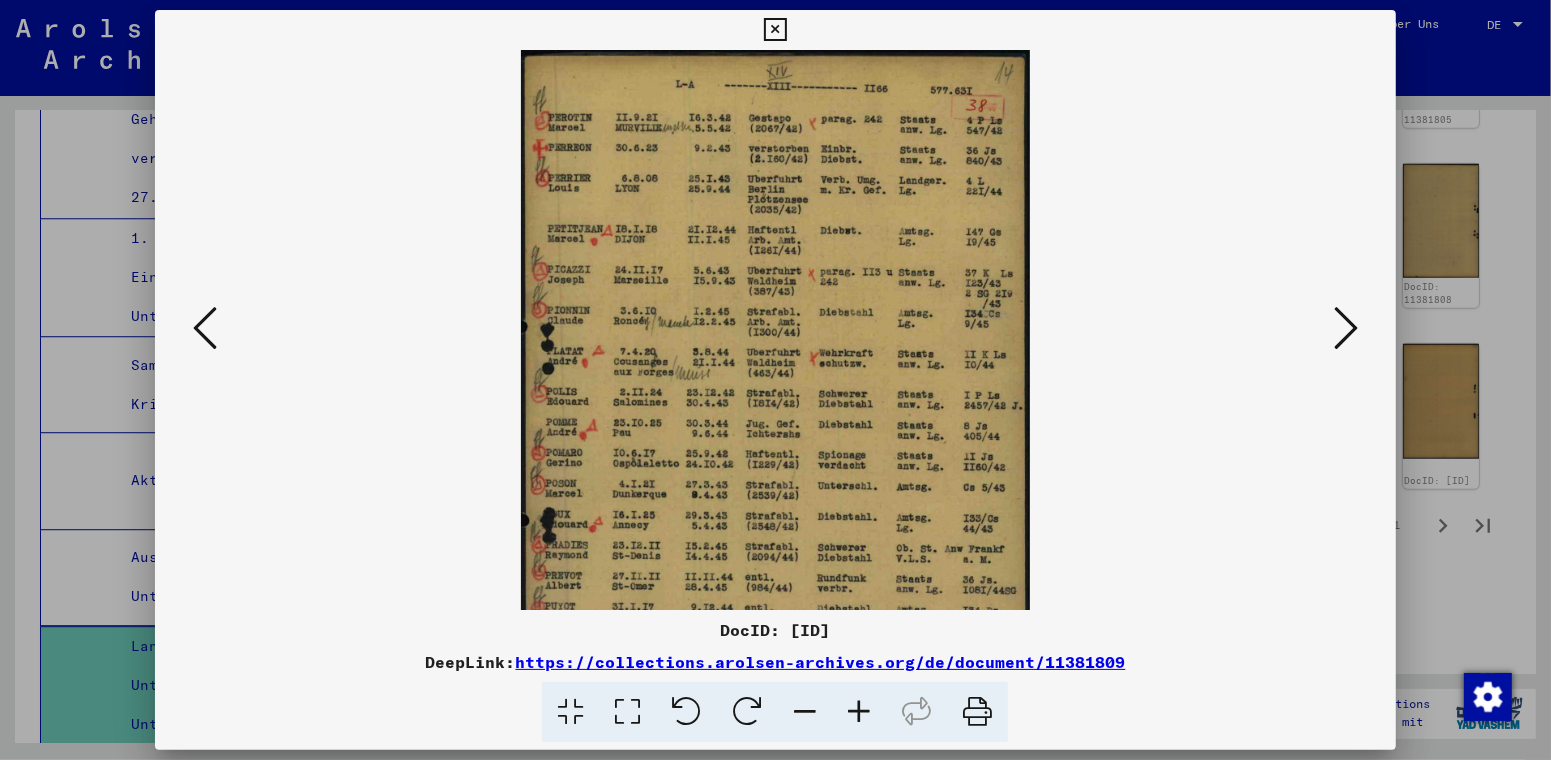 click at bounding box center [859, 712] 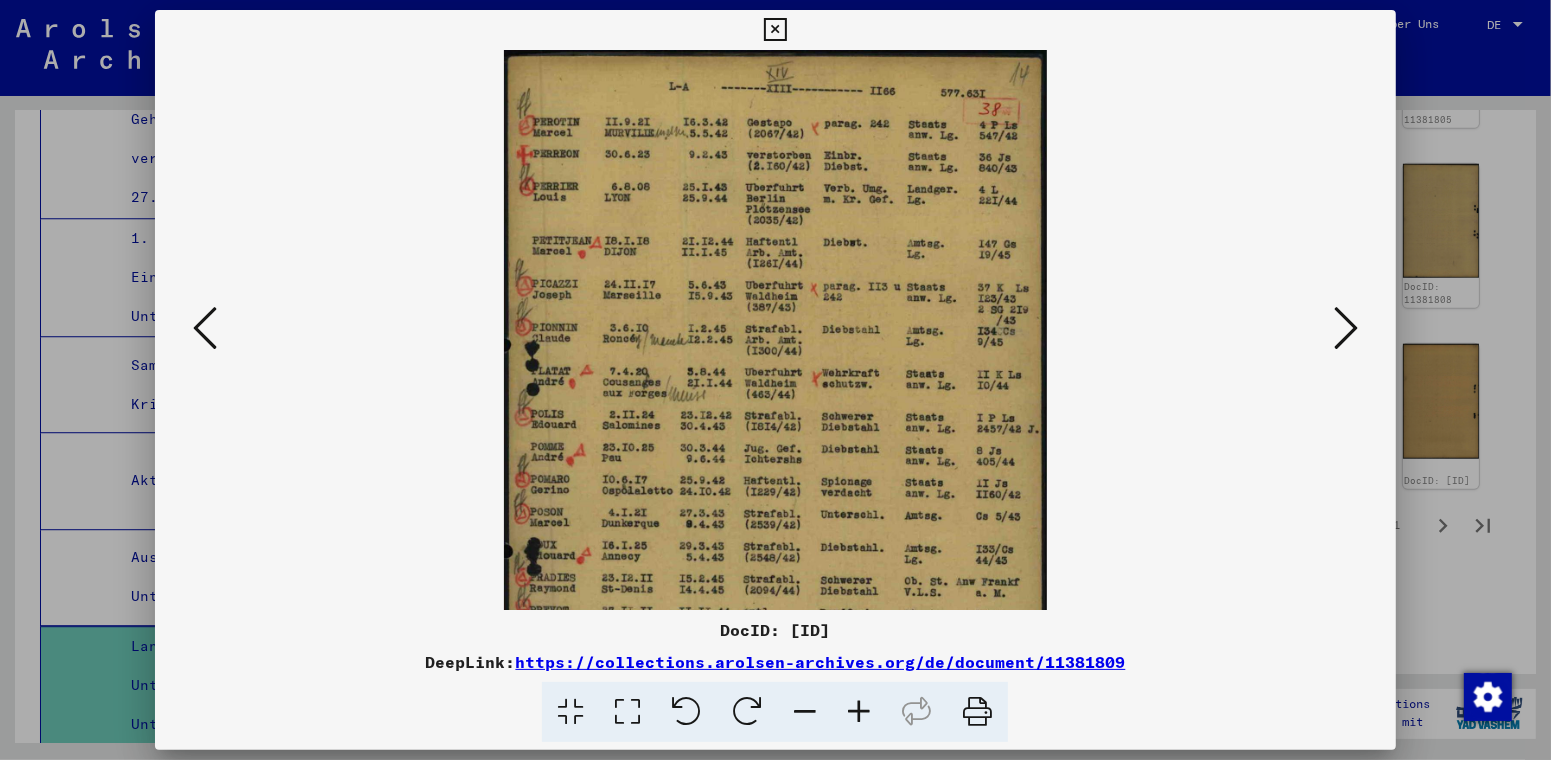 click at bounding box center [859, 712] 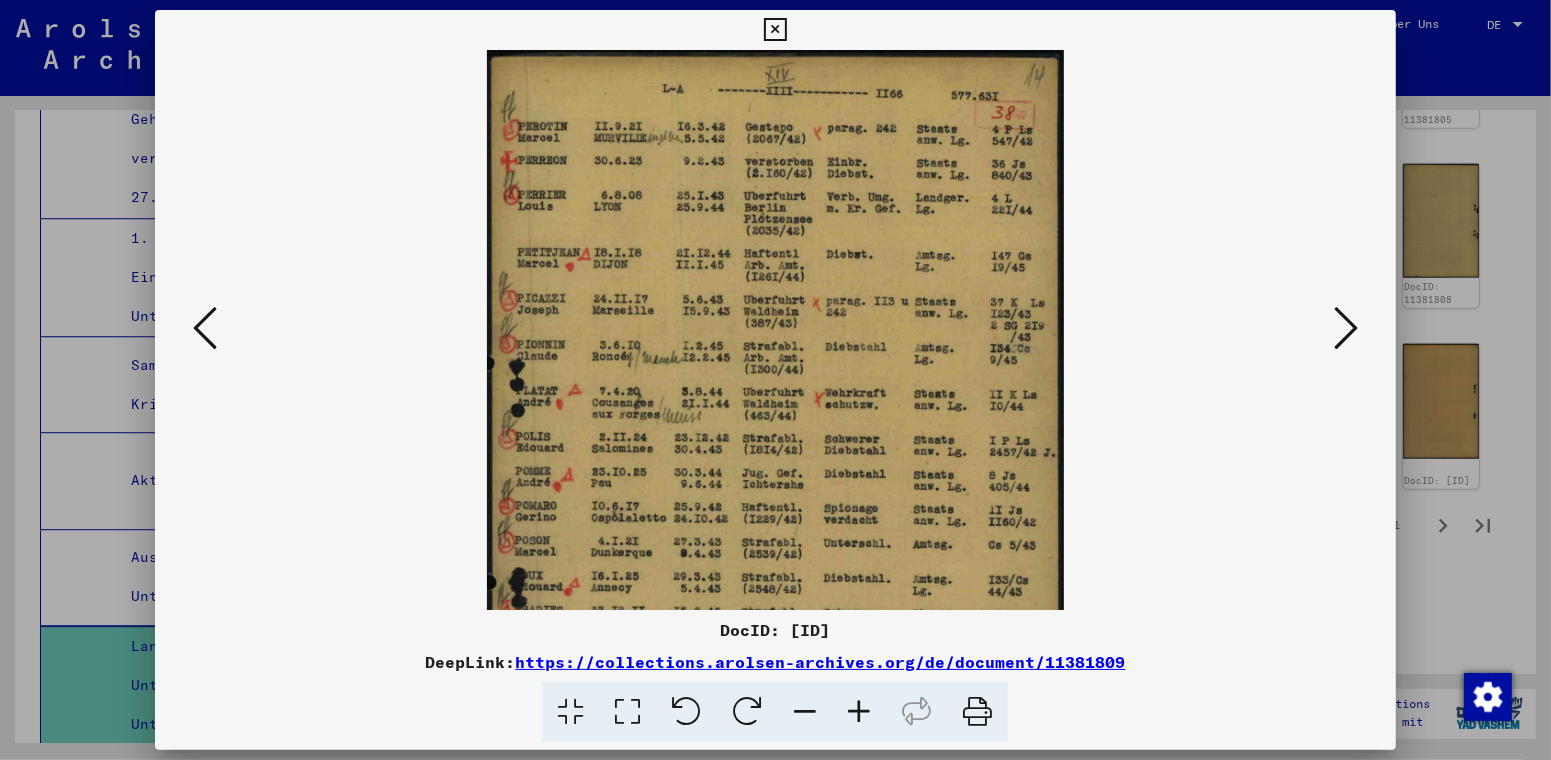 click at bounding box center (775, 30) 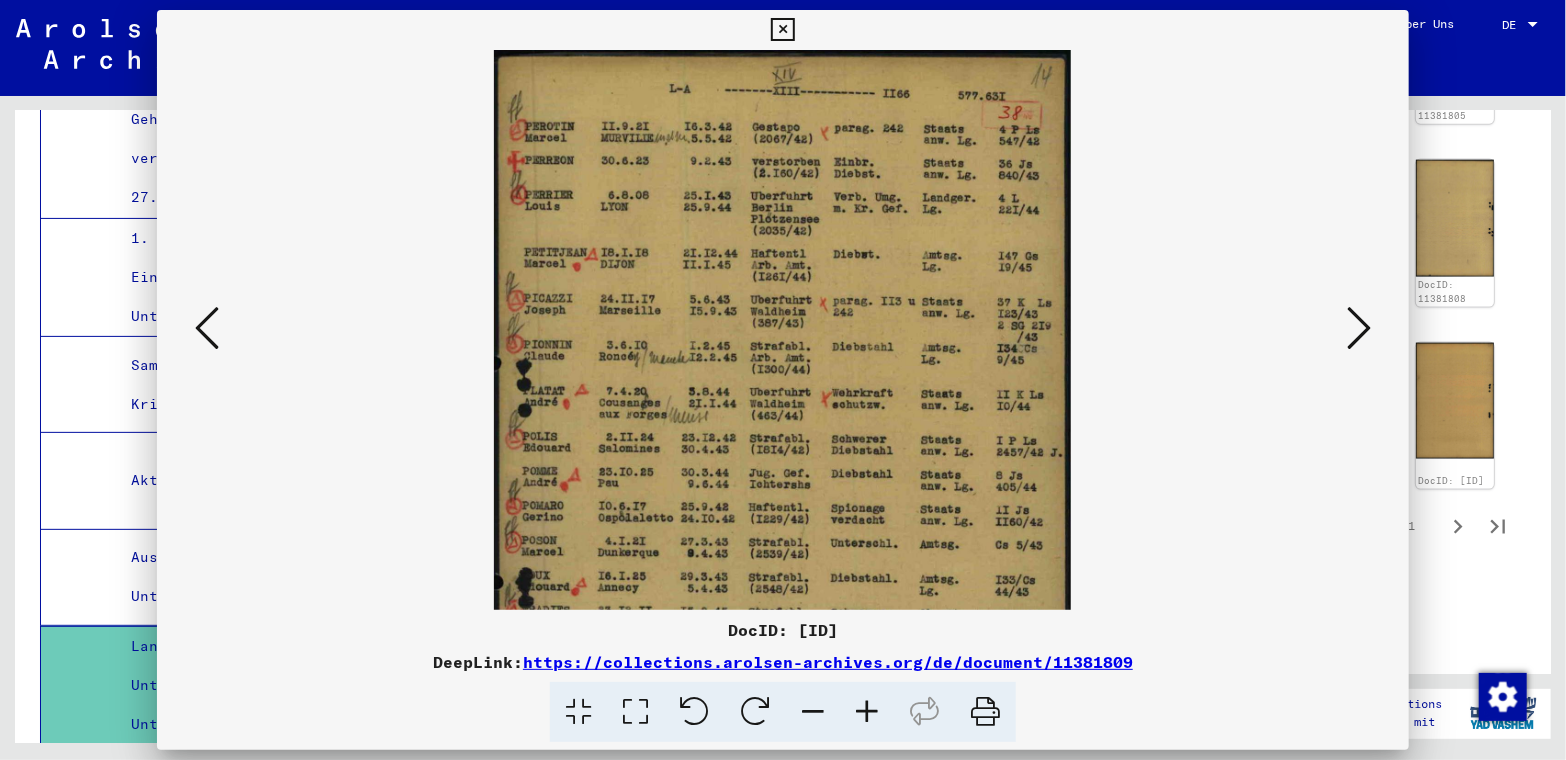 scroll, scrollTop: 4281, scrollLeft: 0, axis: vertical 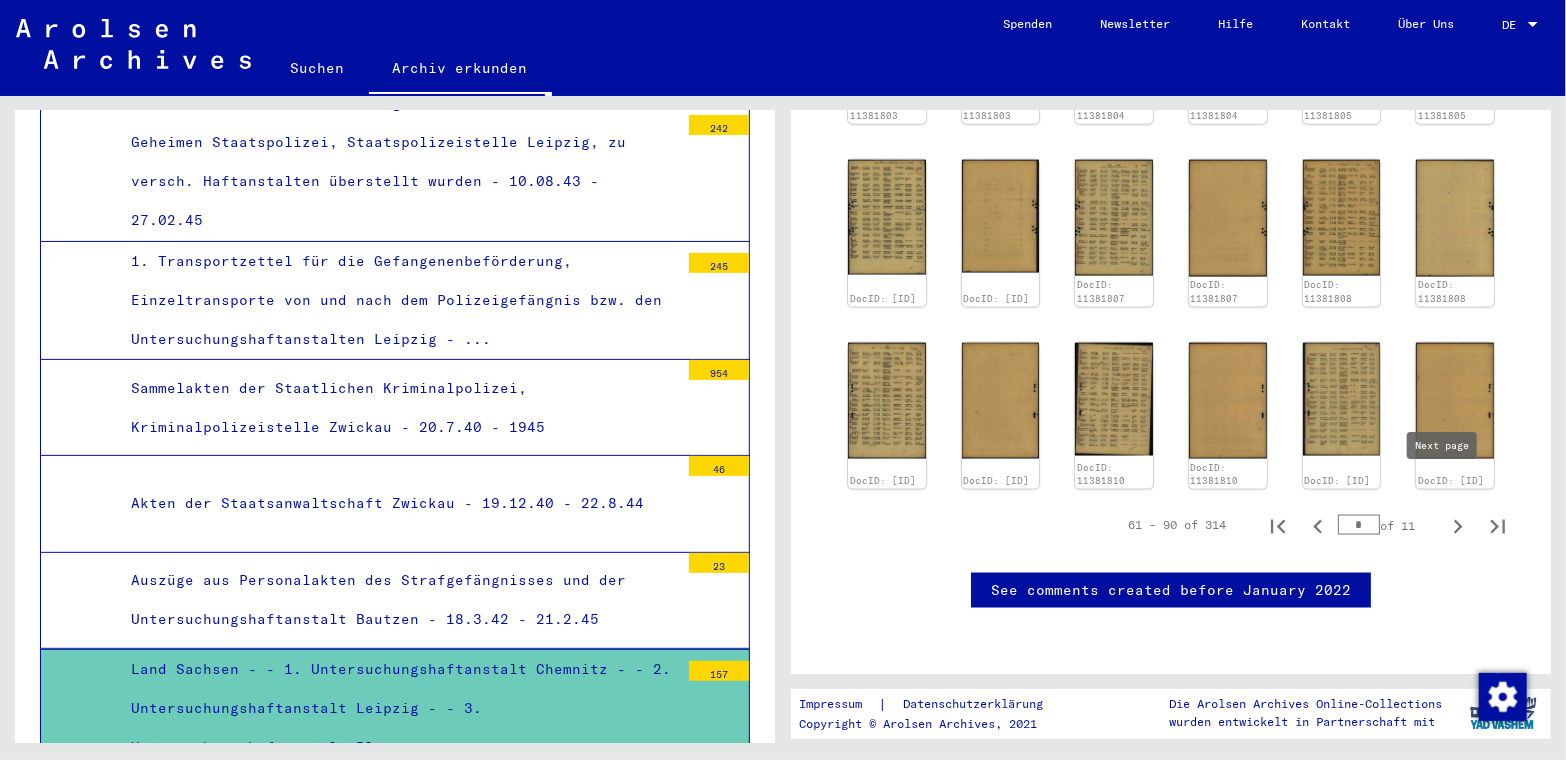 click 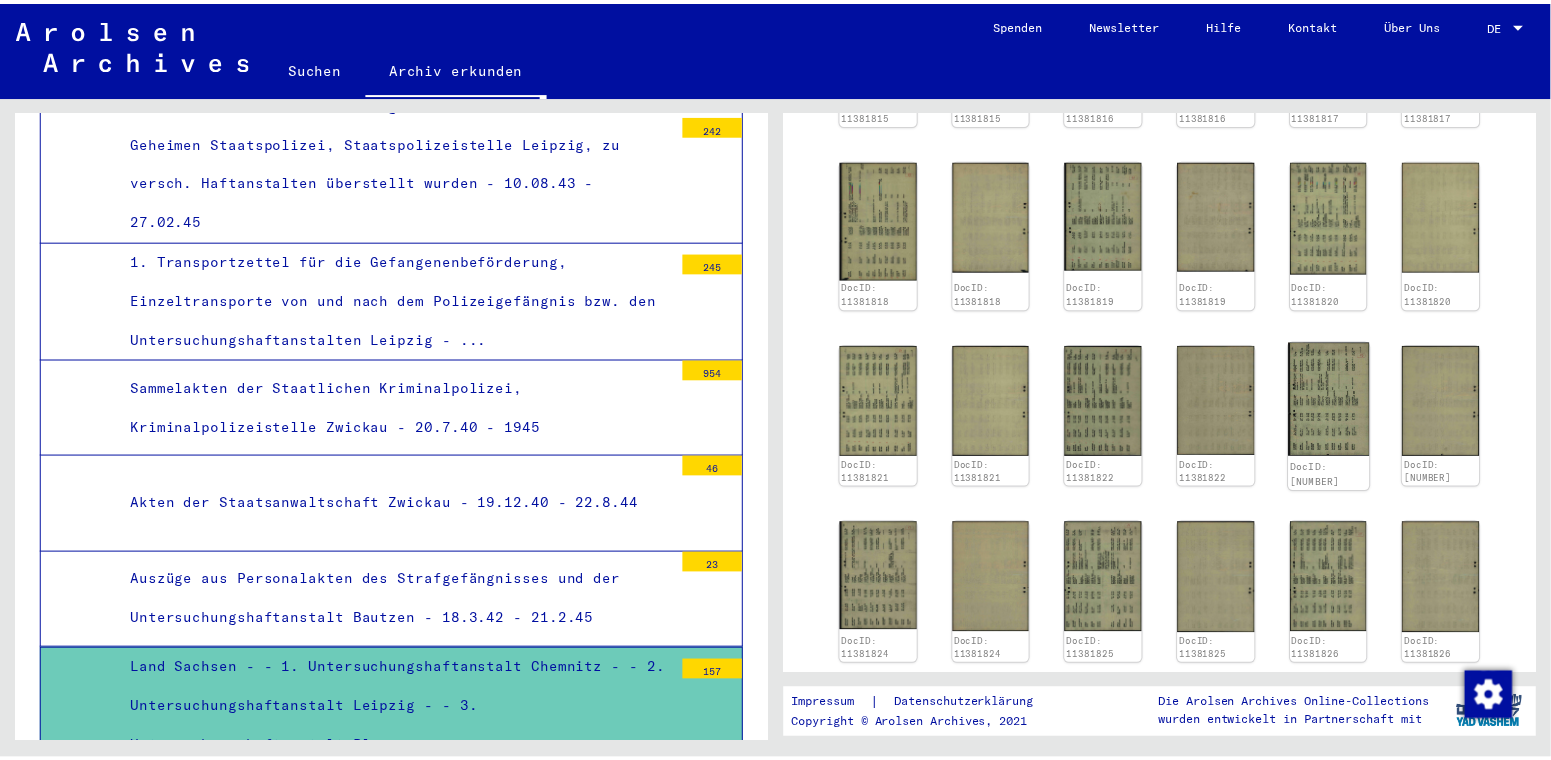 scroll, scrollTop: 1299, scrollLeft: 0, axis: vertical 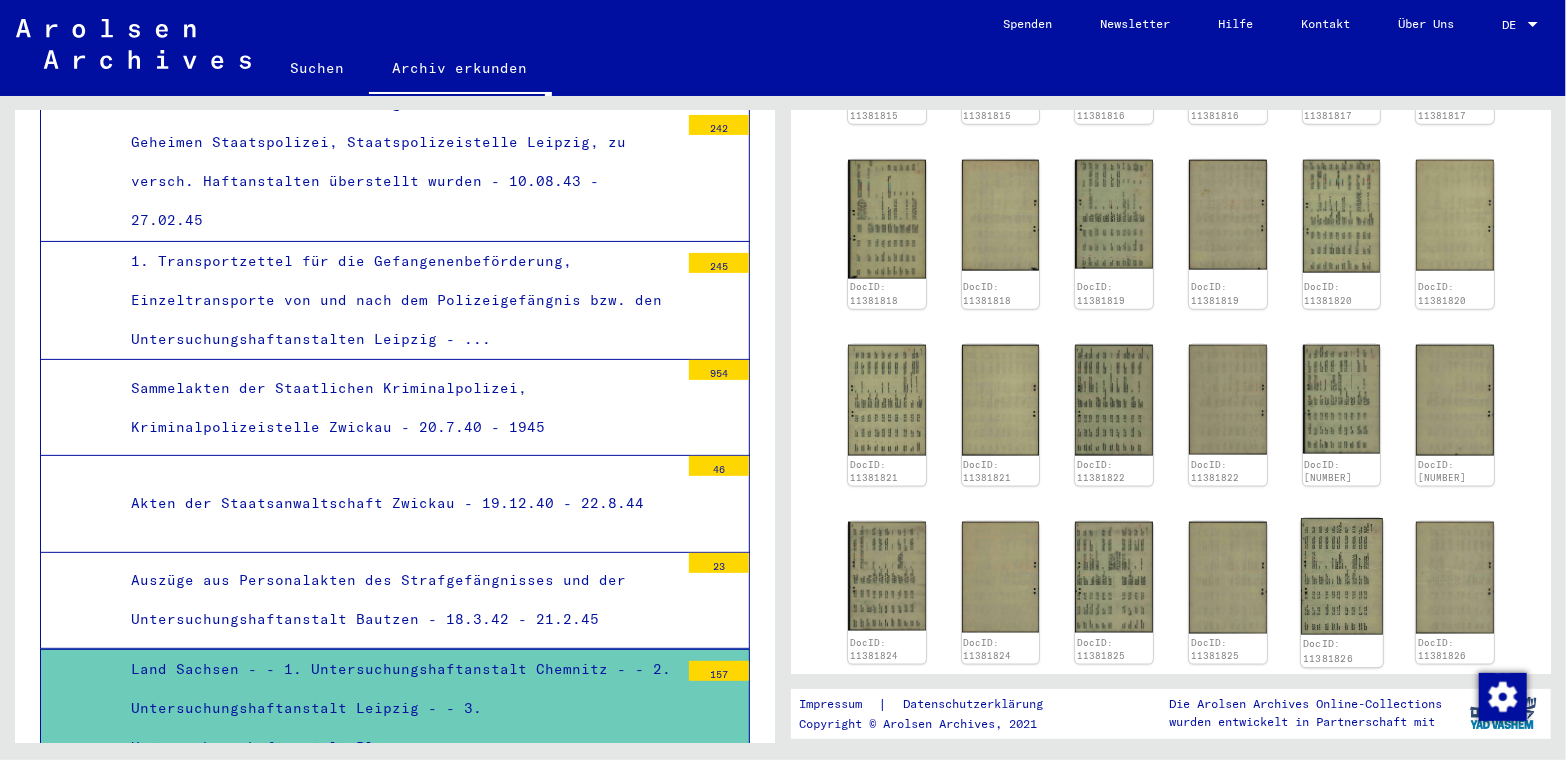 click 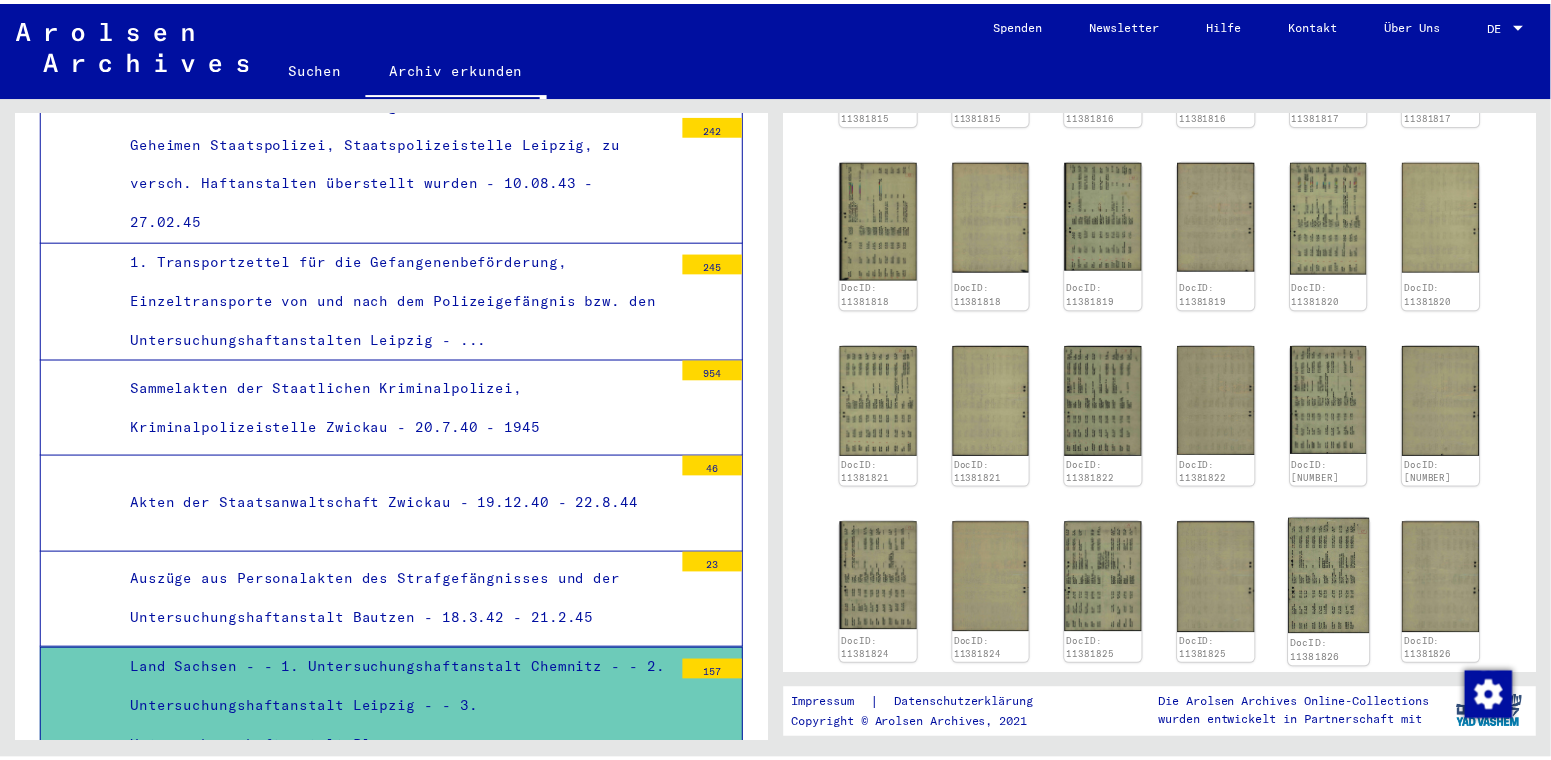 scroll, scrollTop: 4304, scrollLeft: 0, axis: vertical 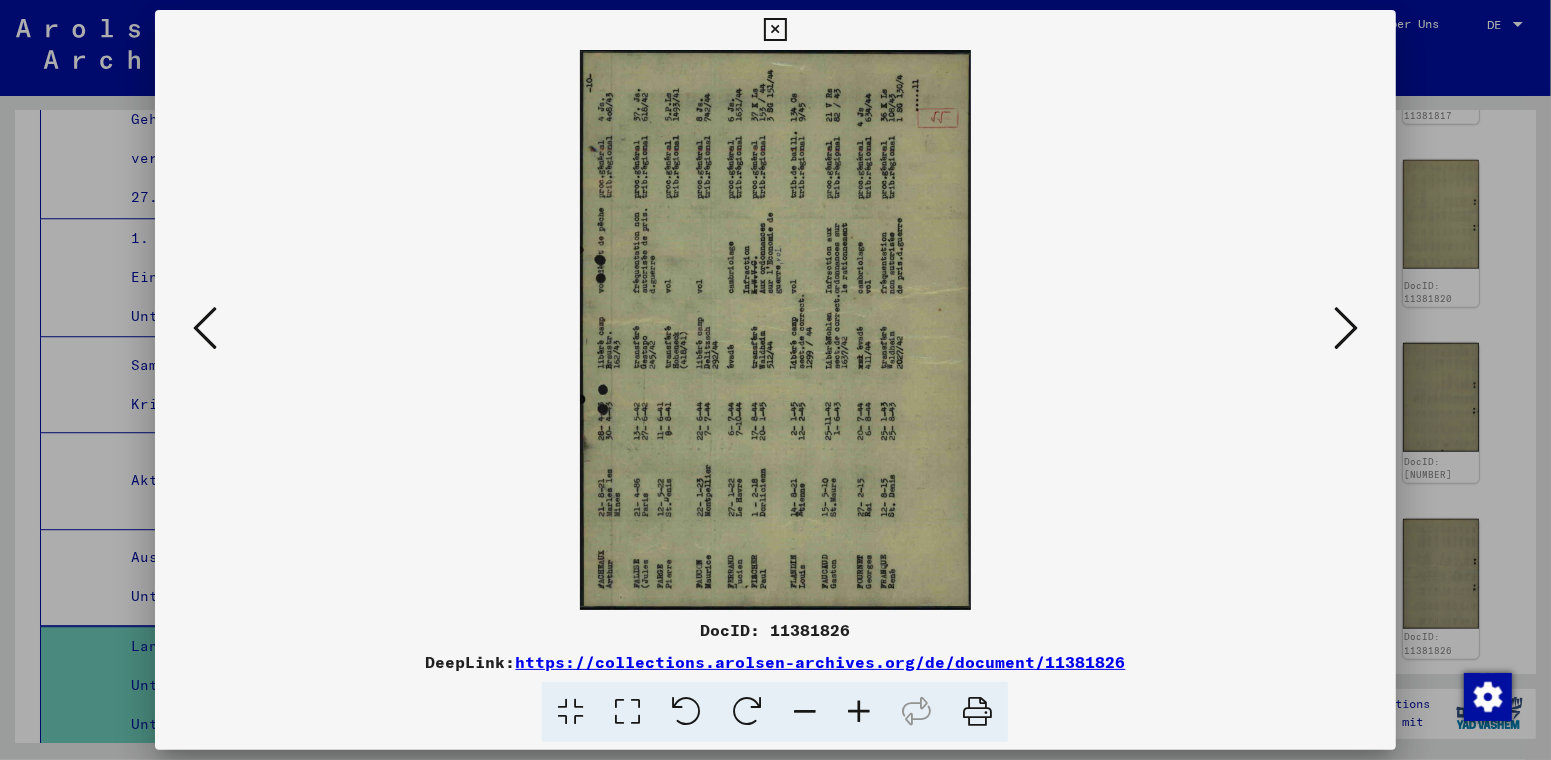click on "DocID: [ID]  DeepLink:  https://collections.arolsen-archives.org/de/document/[ID]" at bounding box center [775, 380] 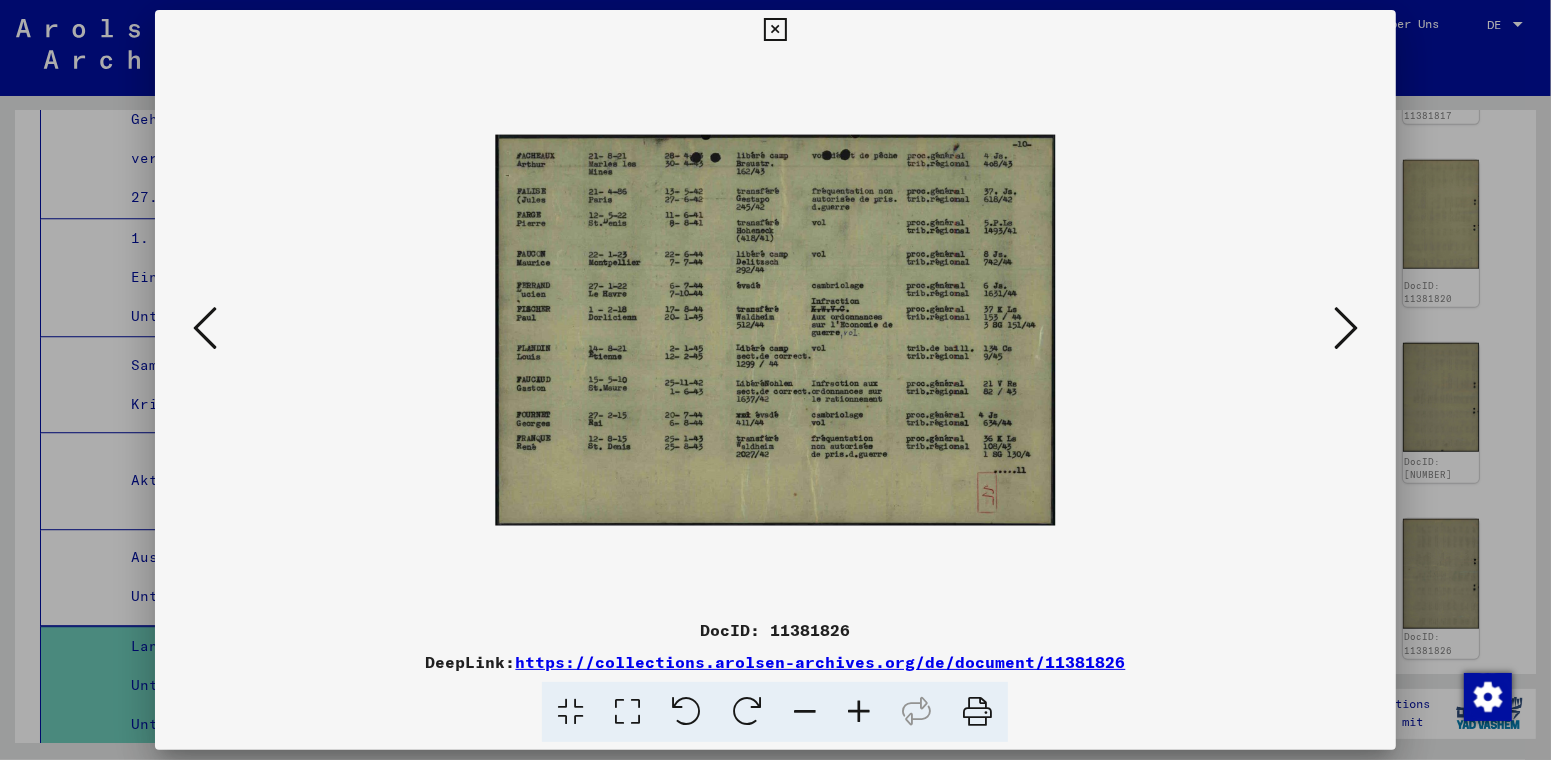 click at bounding box center [859, 712] 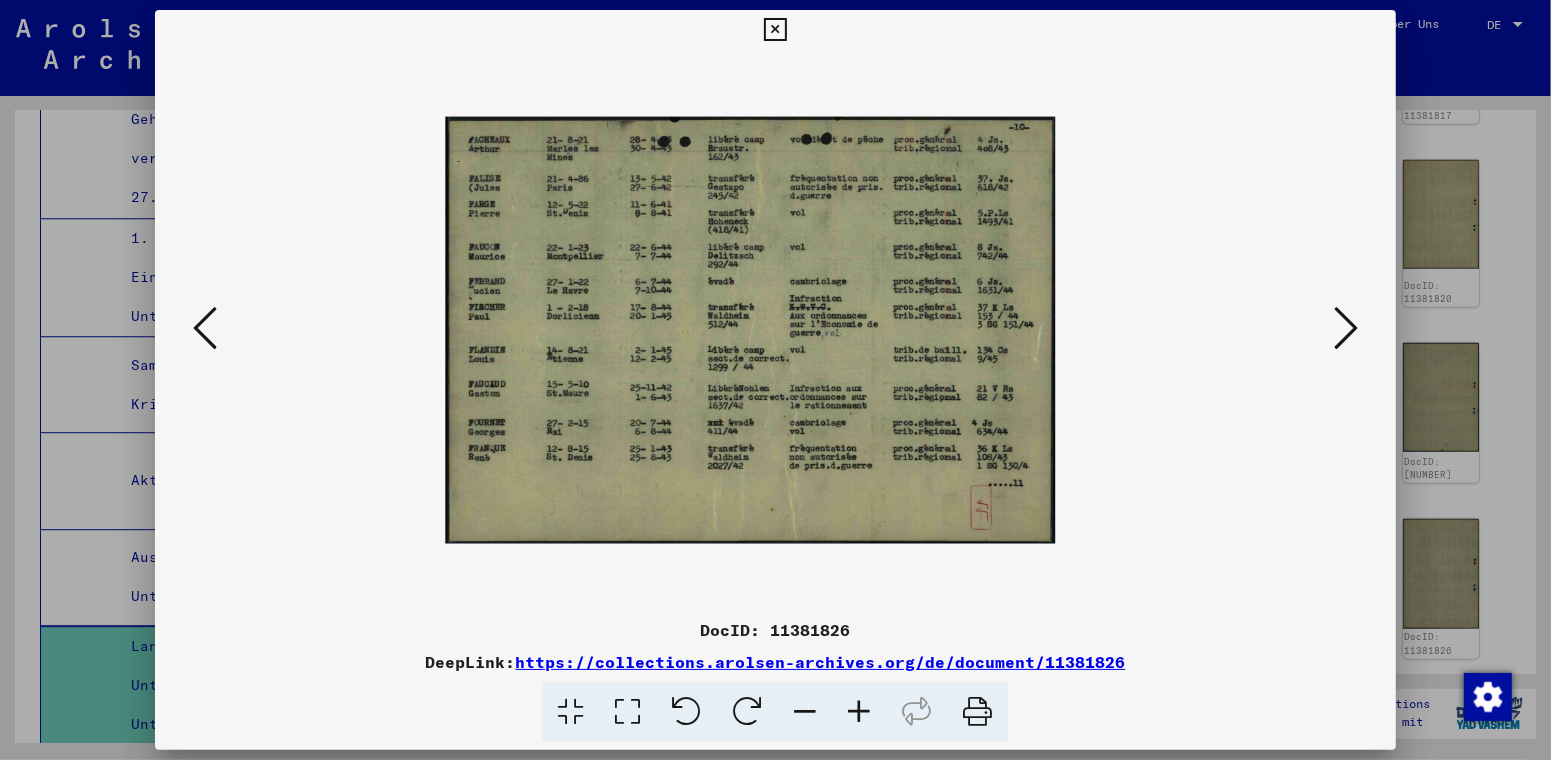 click at bounding box center (859, 712) 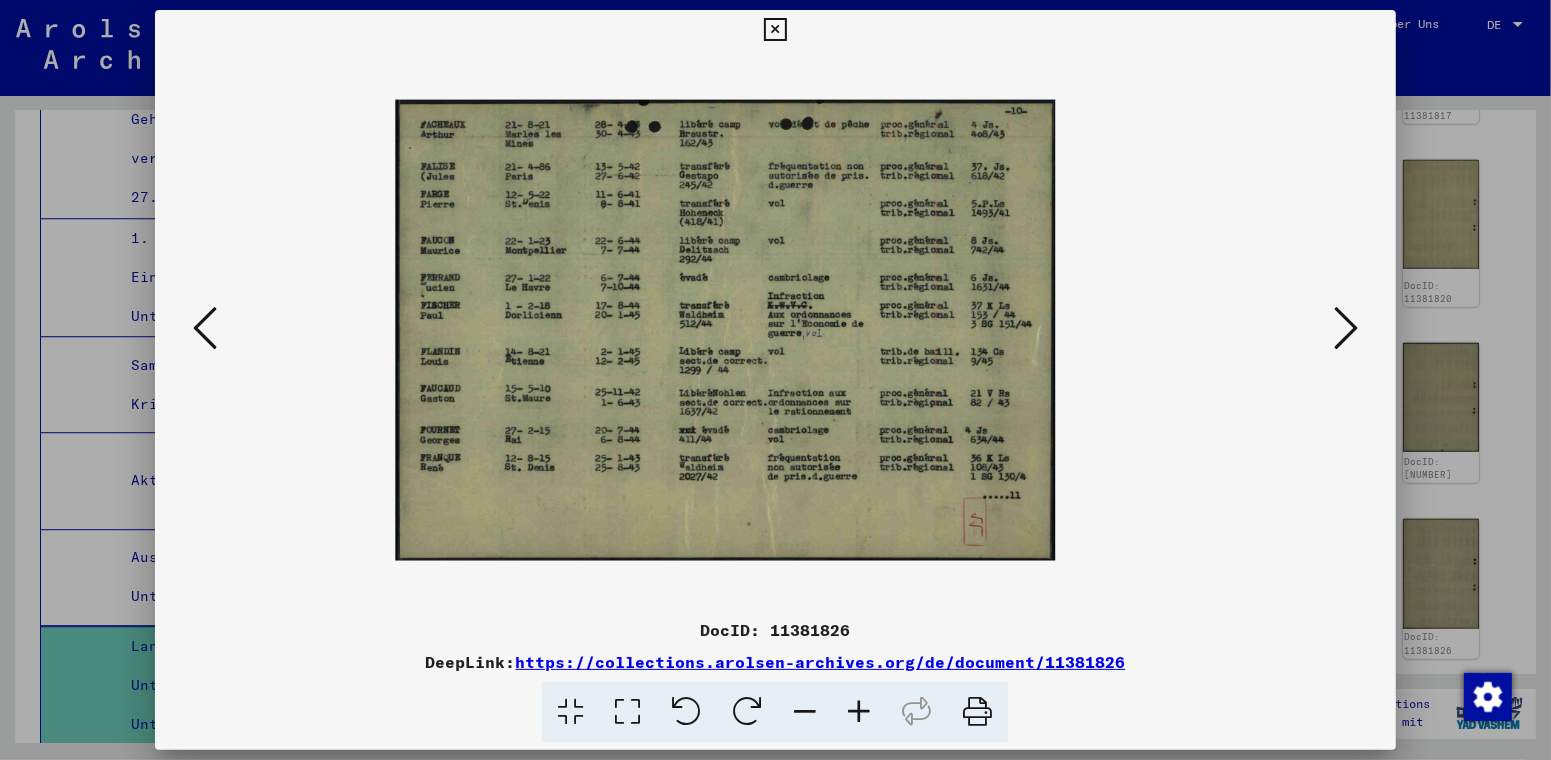 click at bounding box center [859, 712] 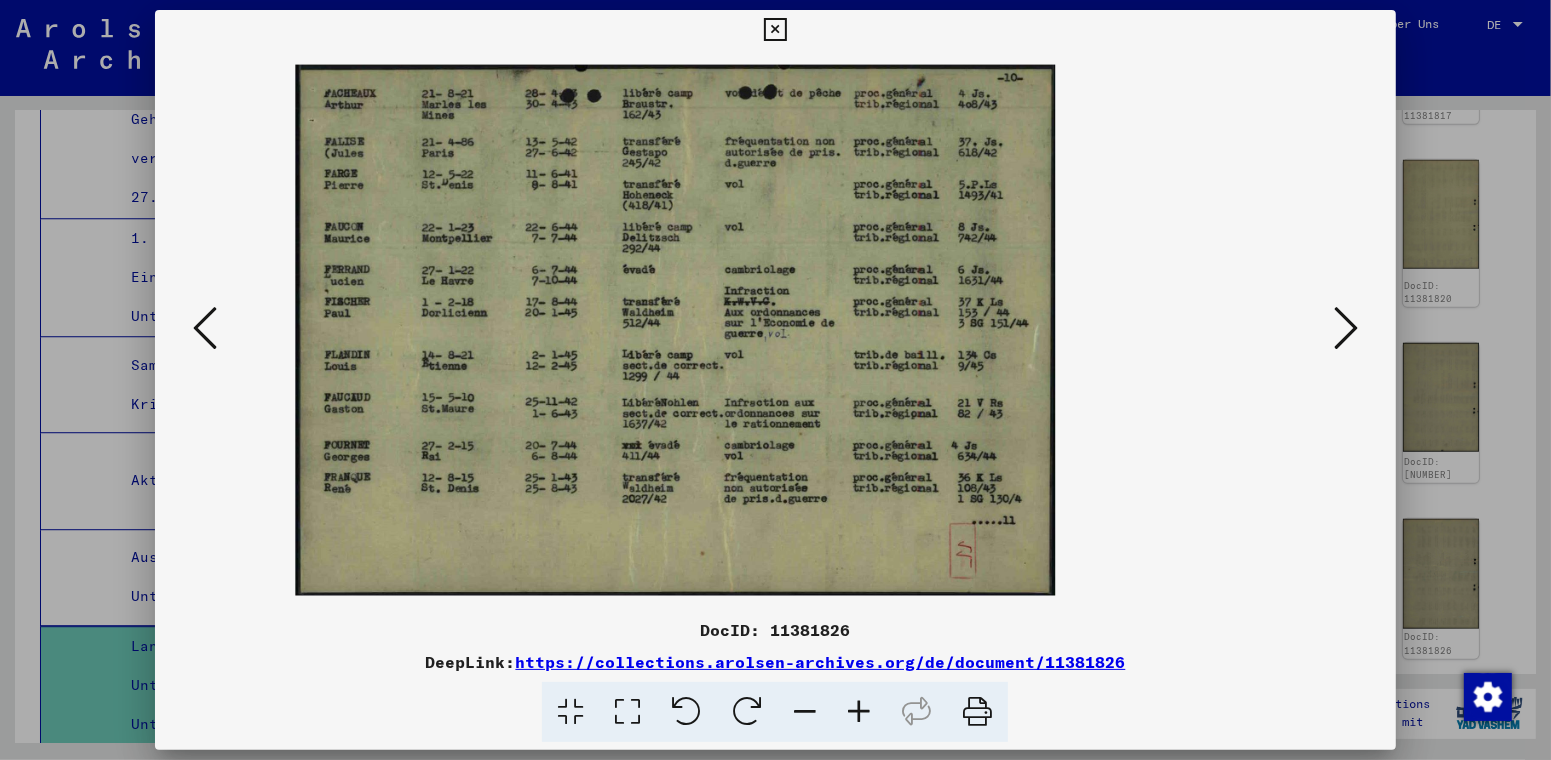 click at bounding box center (859, 712) 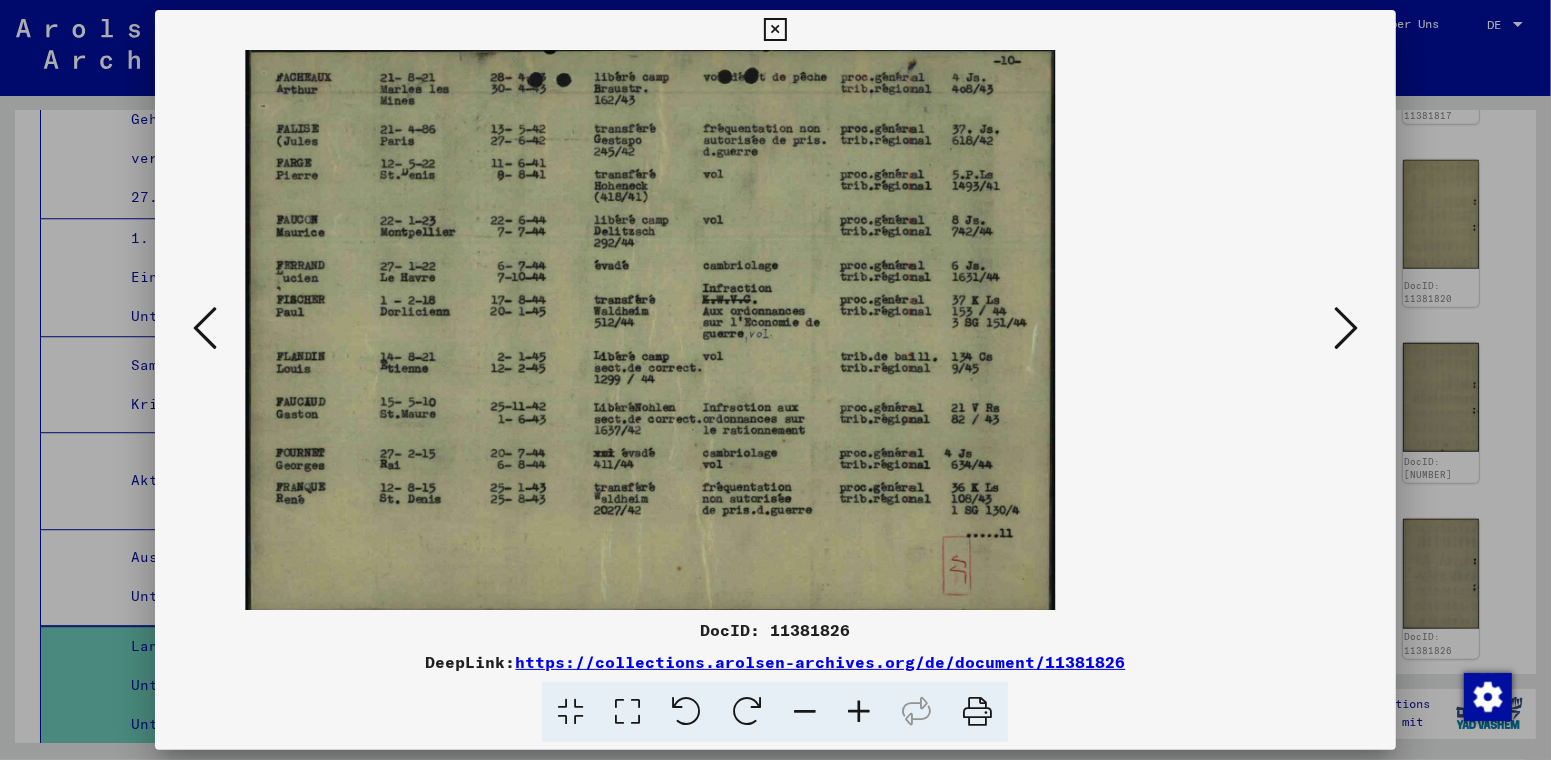 click at bounding box center [775, 30] 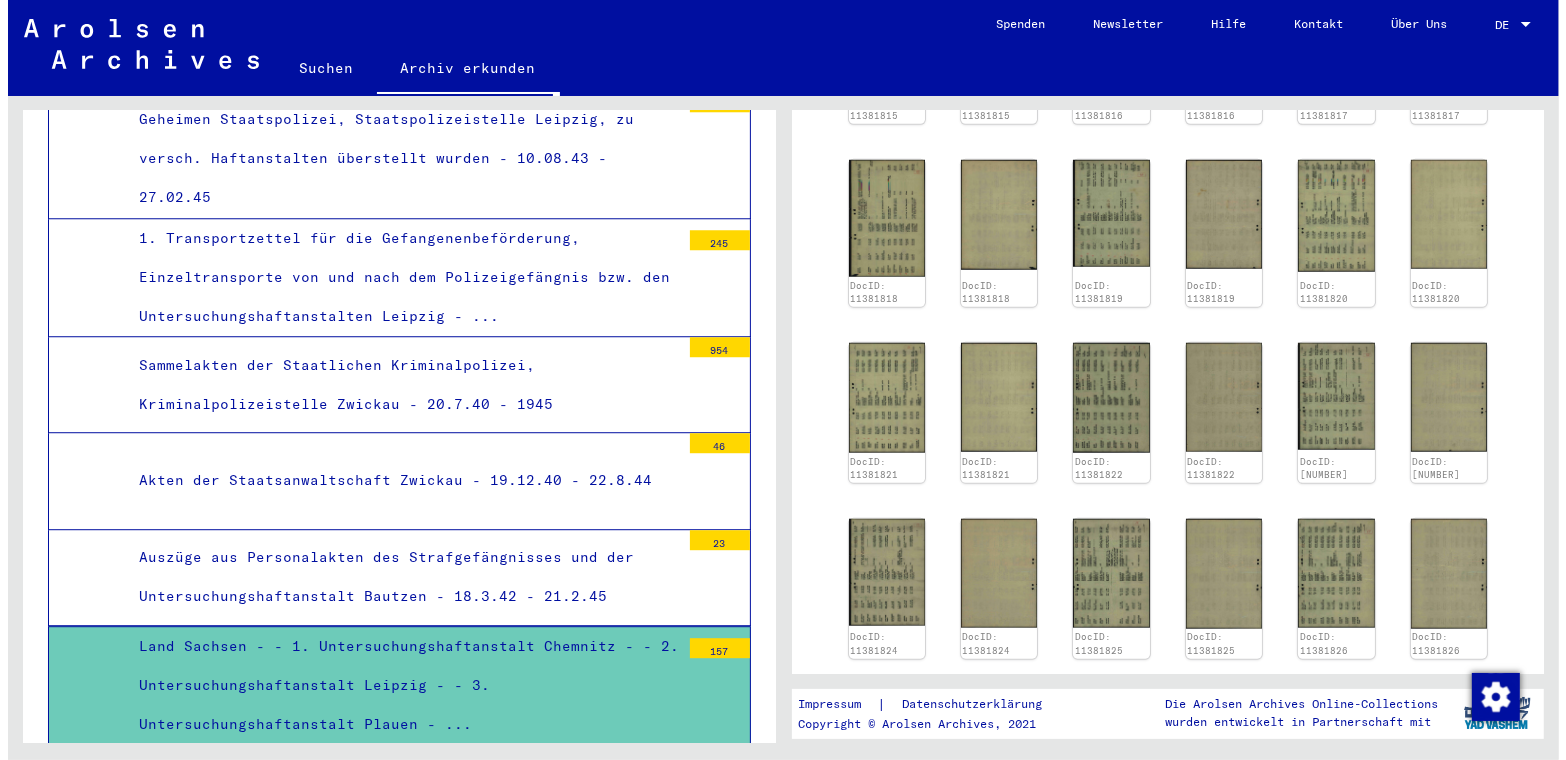 scroll, scrollTop: 4281, scrollLeft: 0, axis: vertical 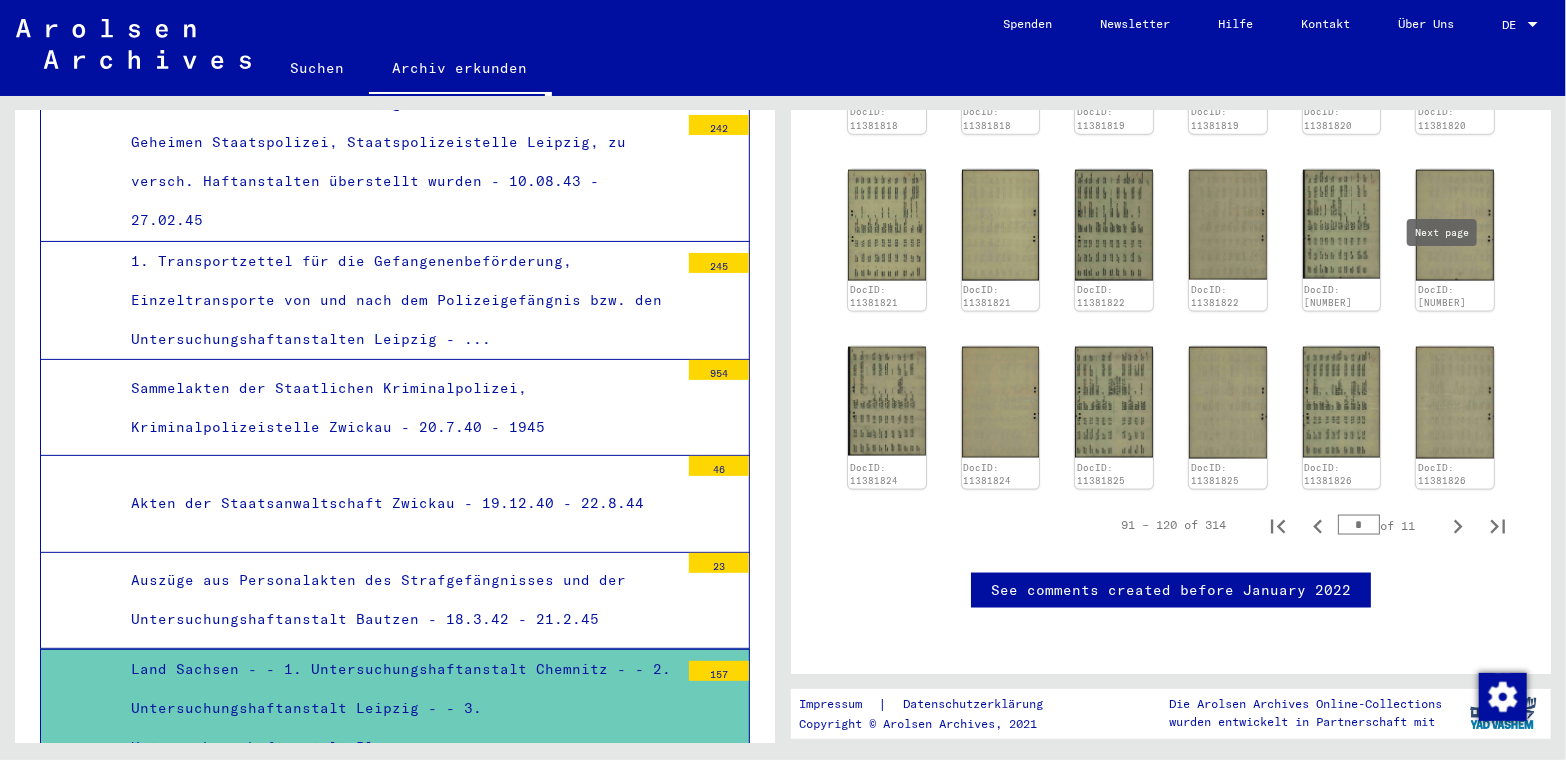 click 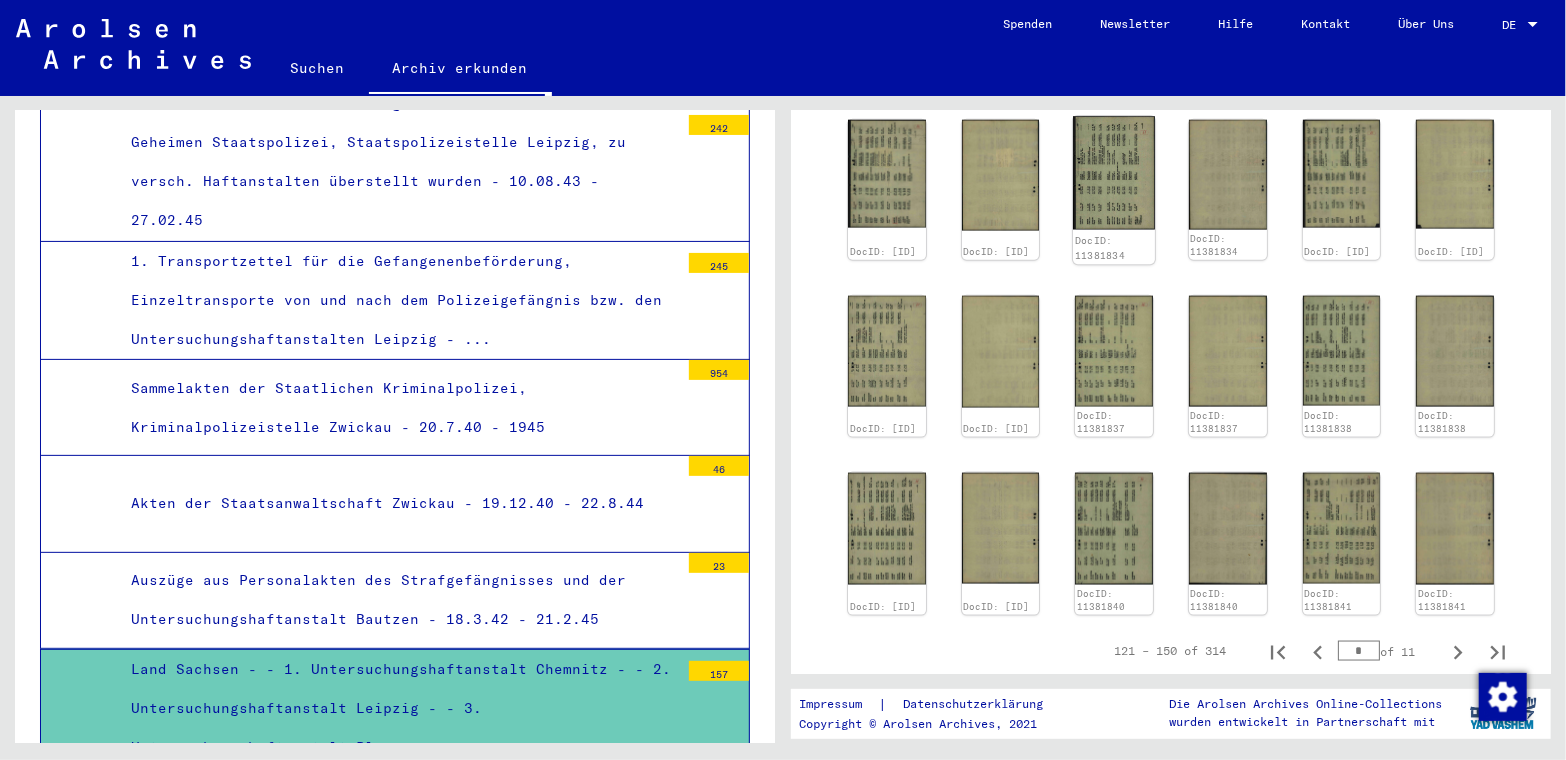 scroll, scrollTop: 1499, scrollLeft: 0, axis: vertical 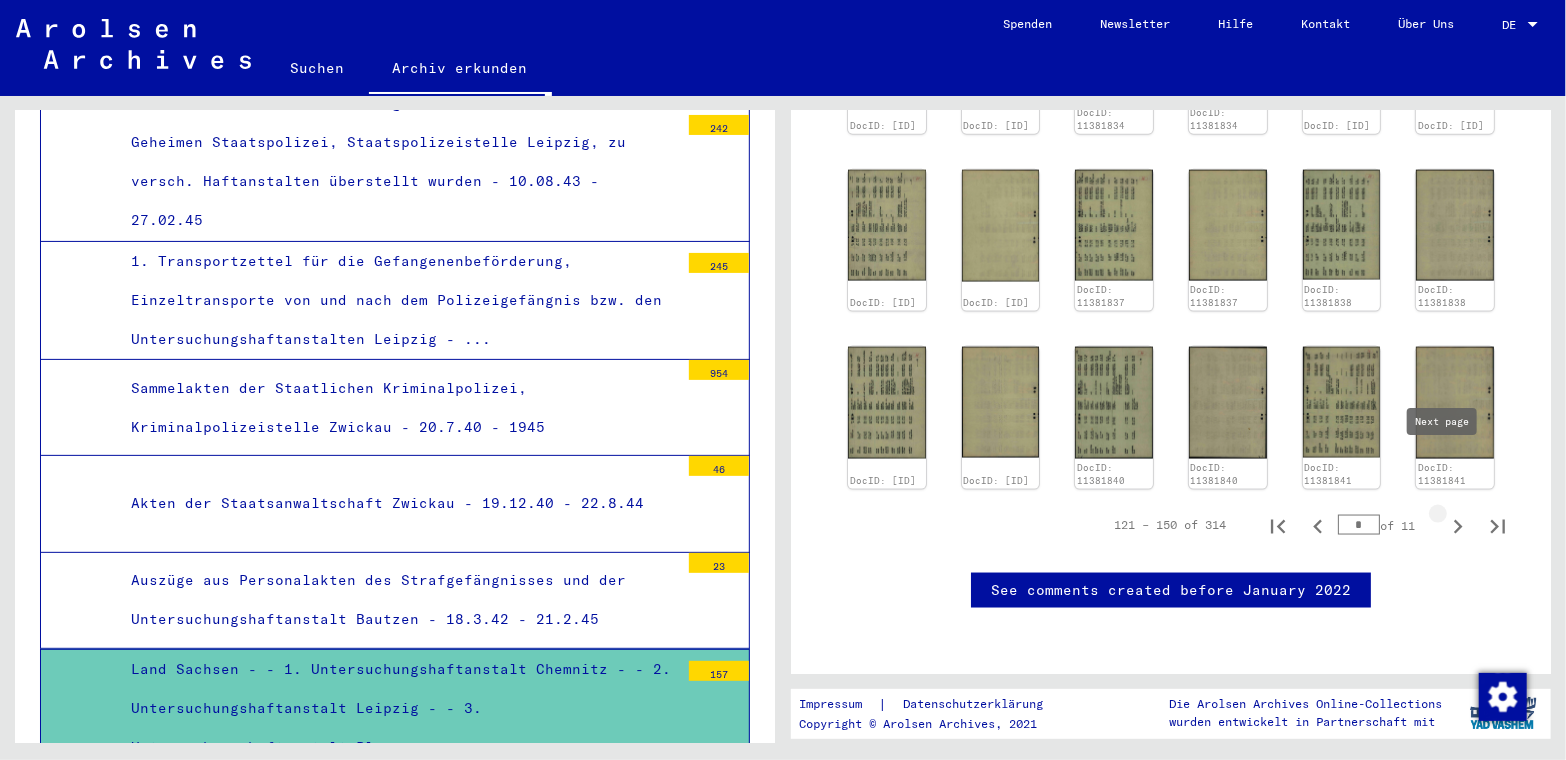 click 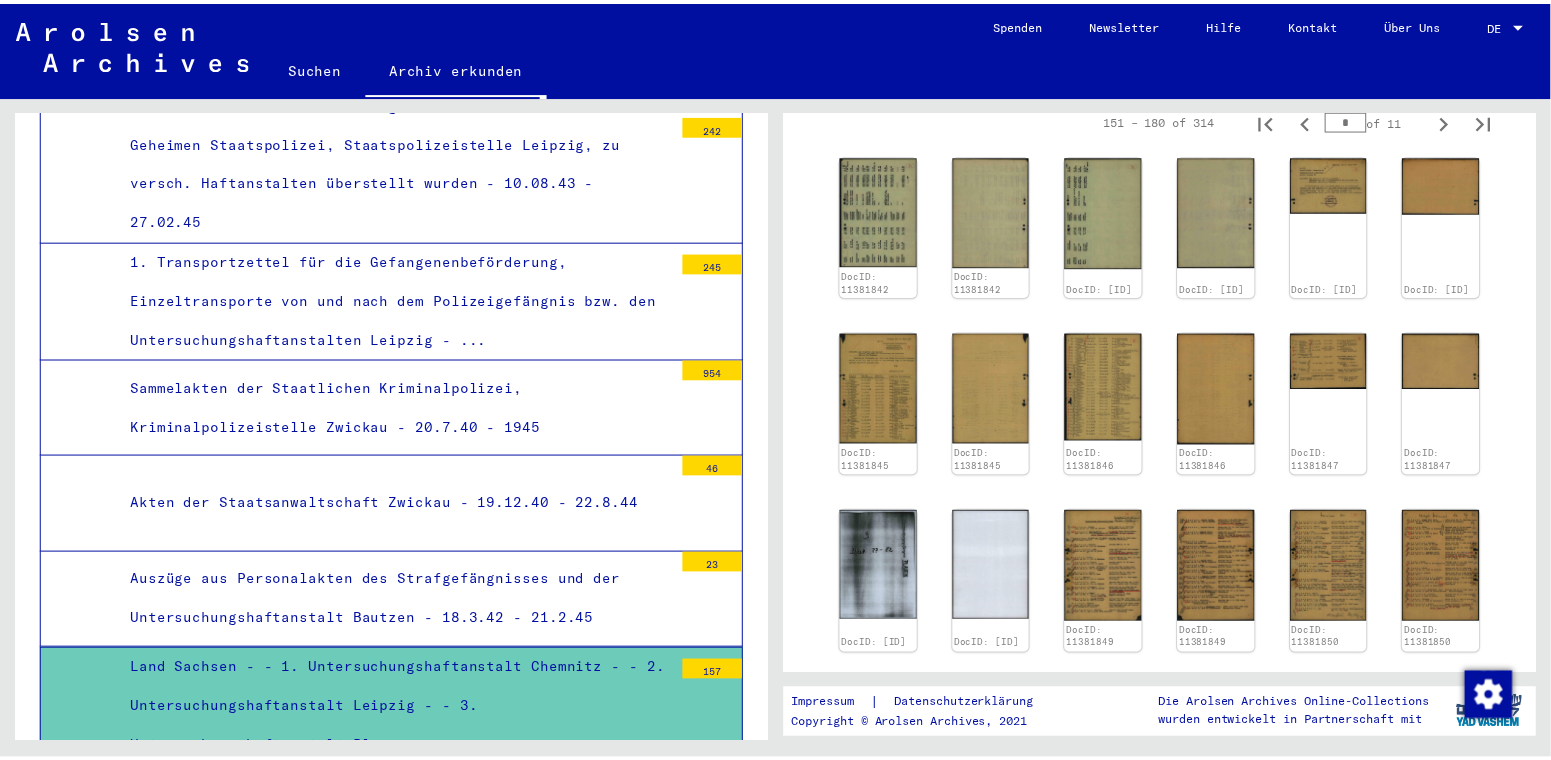 scroll, scrollTop: 999, scrollLeft: 0, axis: vertical 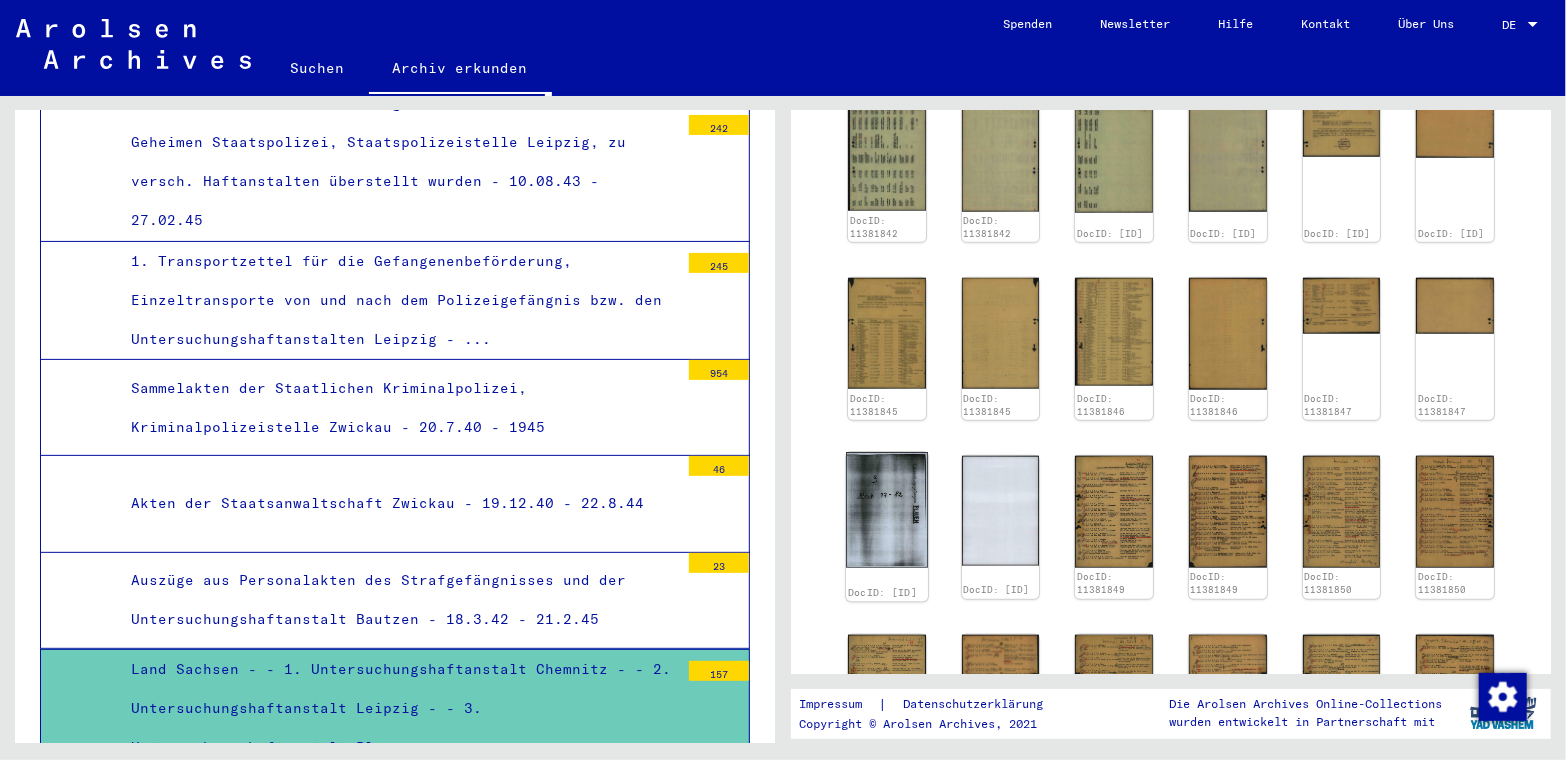 click 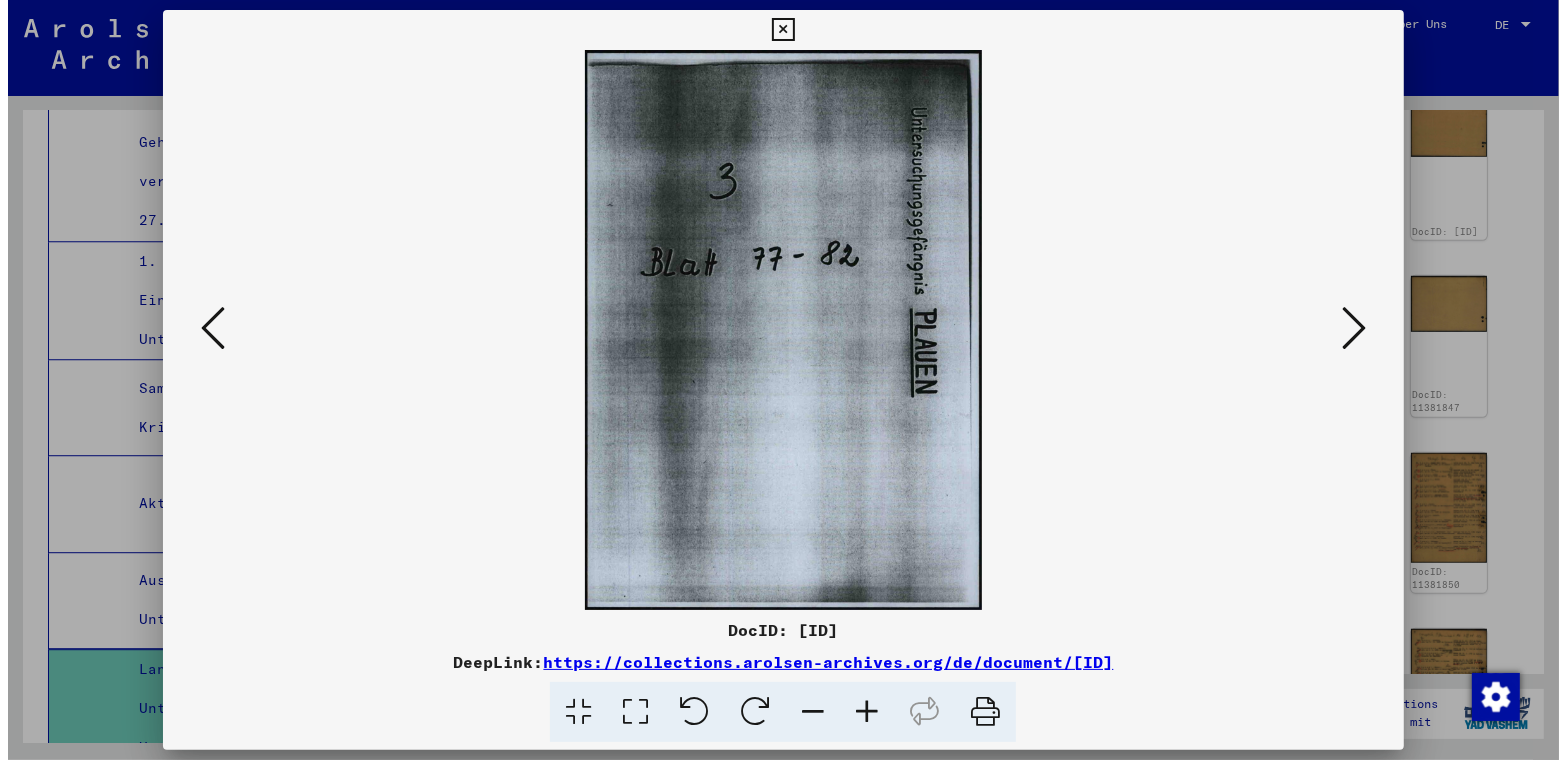 scroll, scrollTop: 4304, scrollLeft: 0, axis: vertical 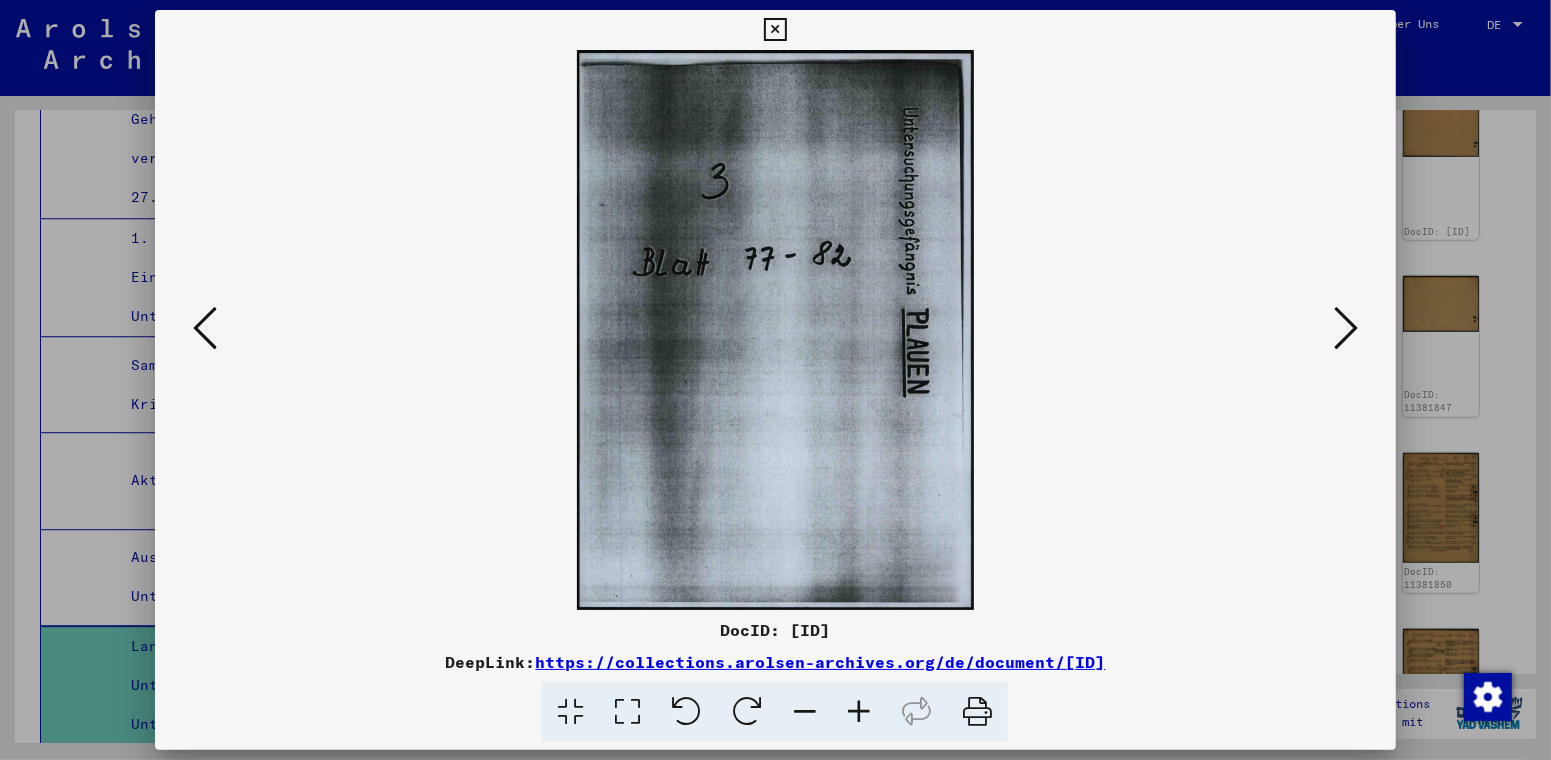 click at bounding box center [775, 330] 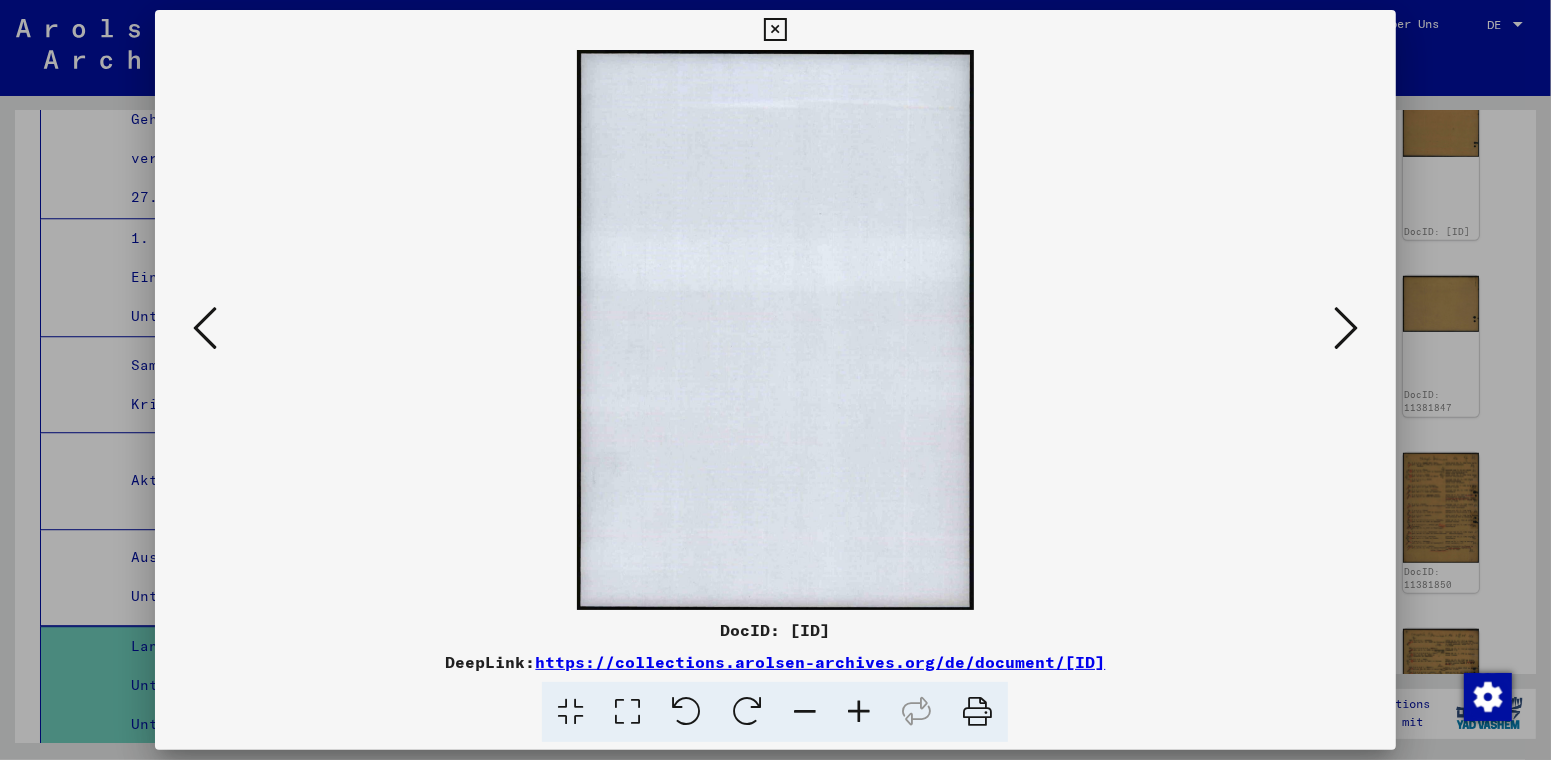 click at bounding box center [1346, 328] 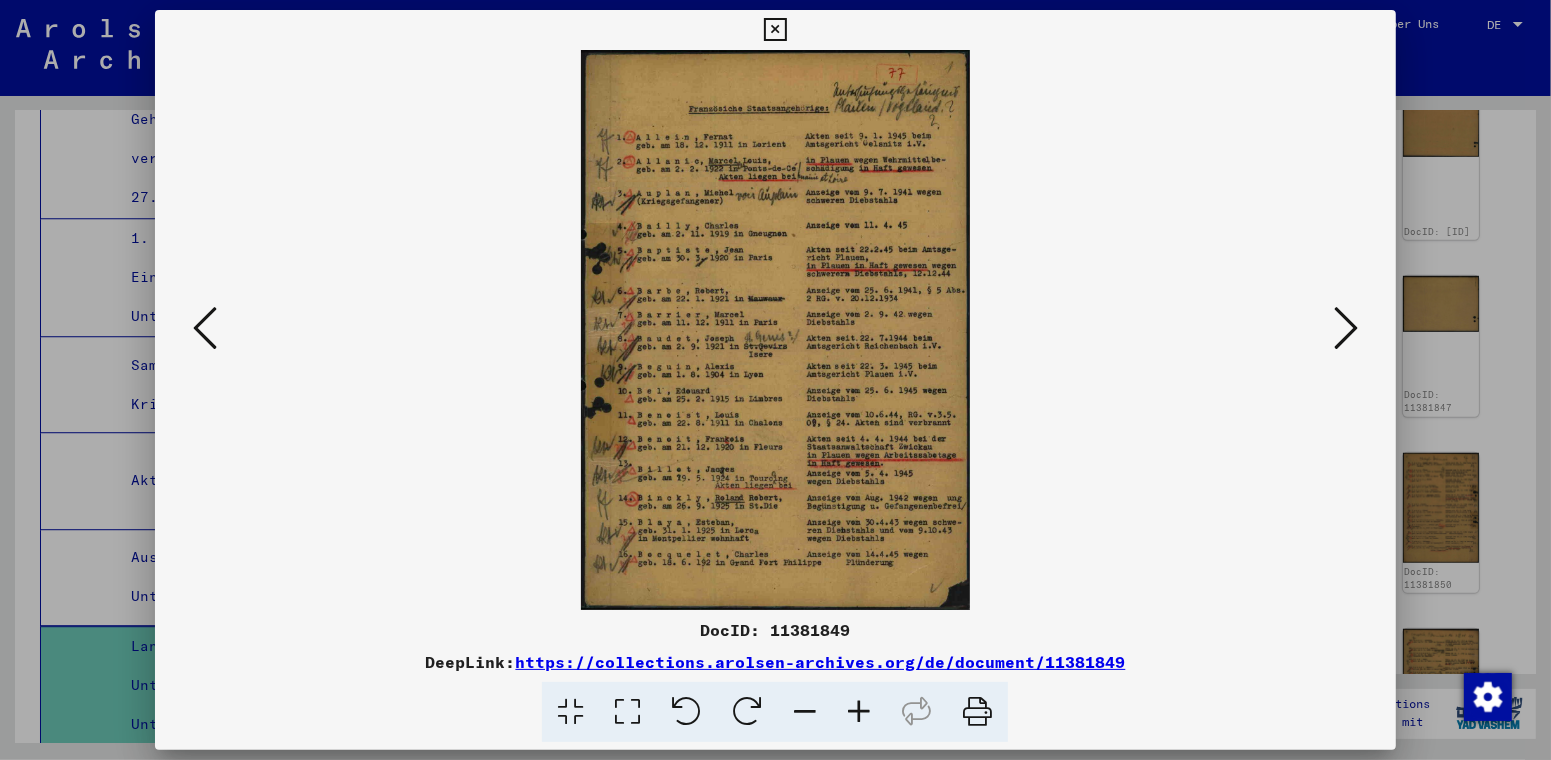 click at bounding box center (775, 330) 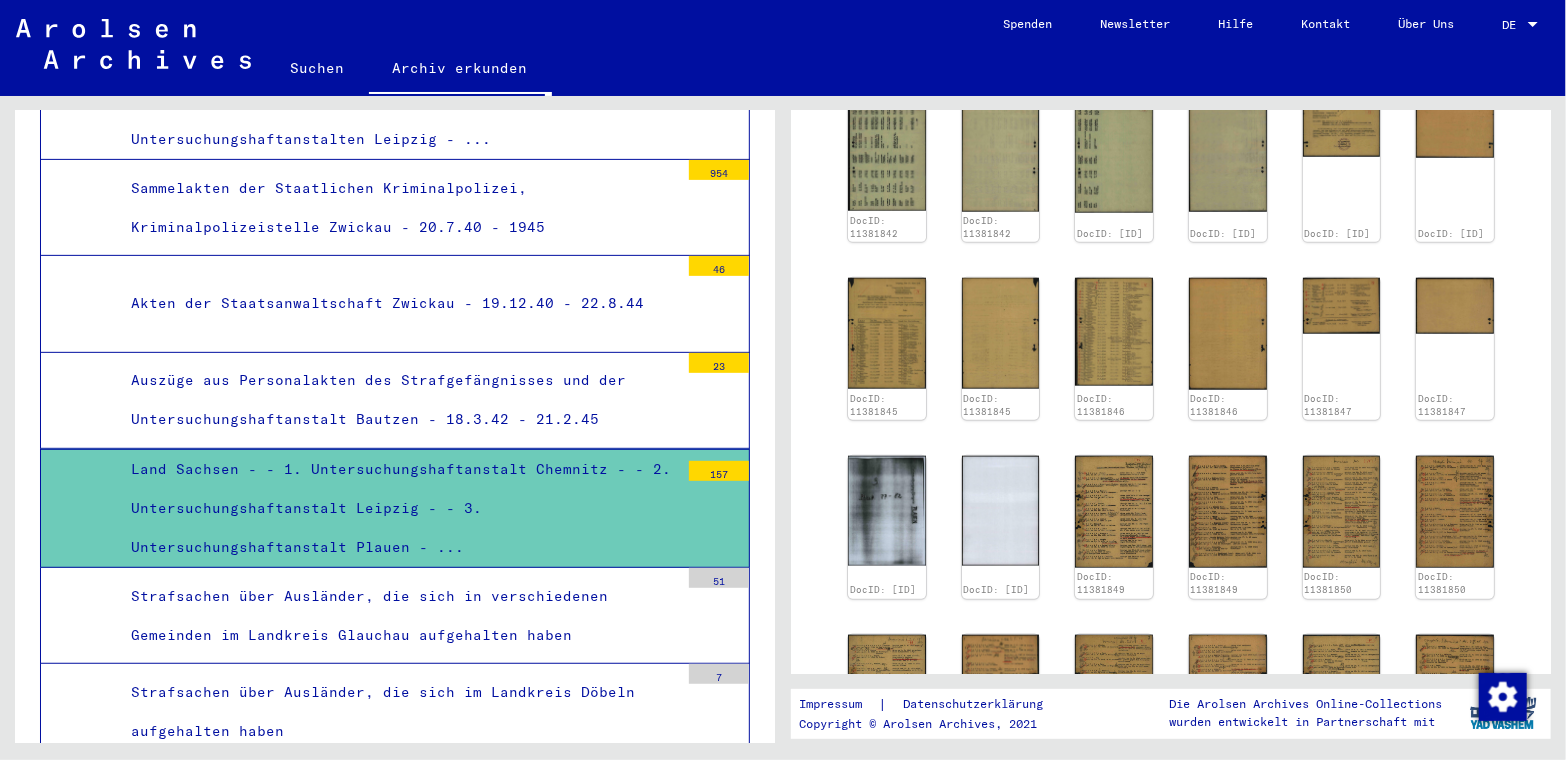 scroll, scrollTop: 4581, scrollLeft: 0, axis: vertical 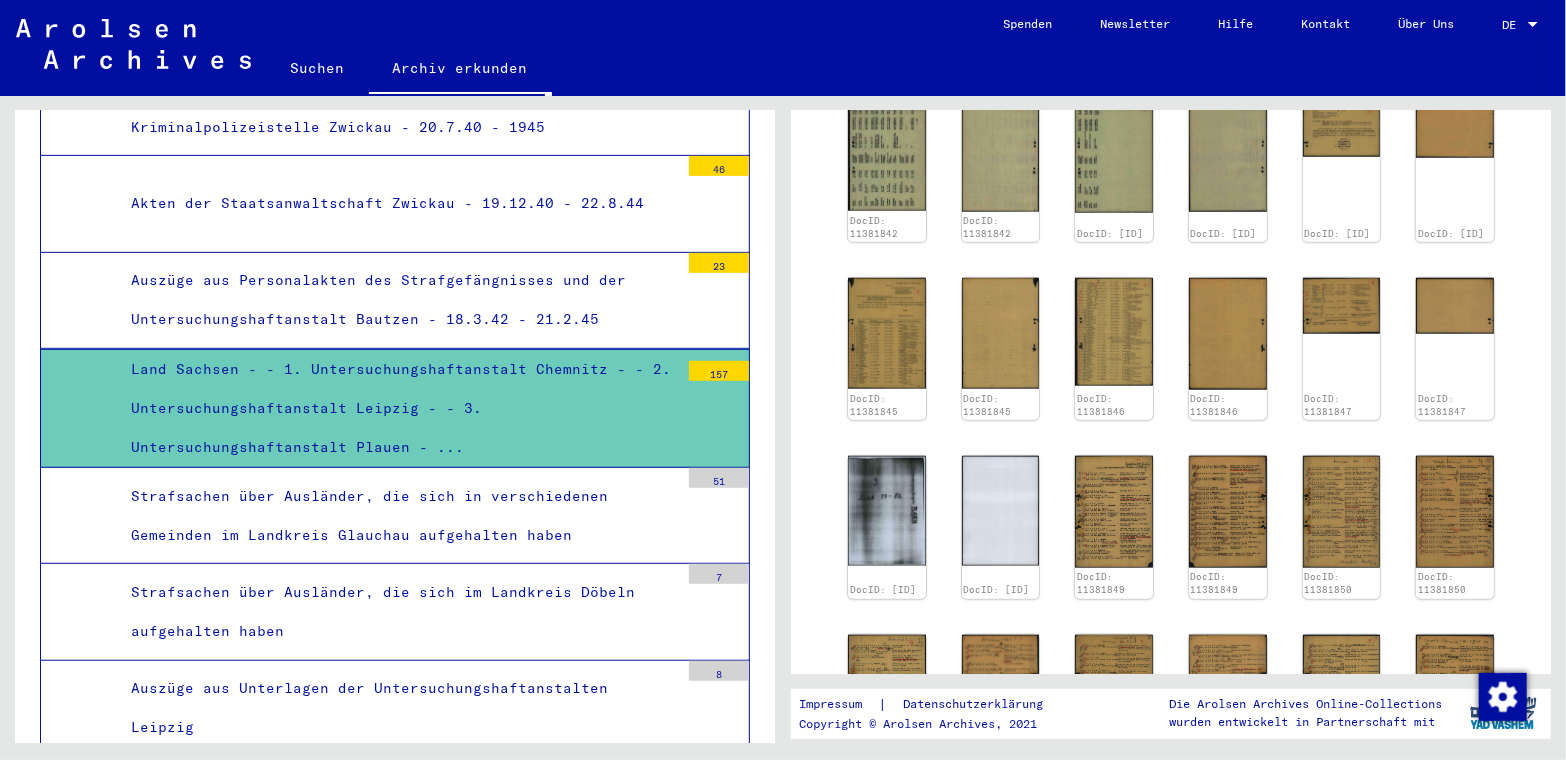 click on "Auszüge aus Unterlagen der Untersuchungshaftanstalten Leipzig" at bounding box center [397, 708] 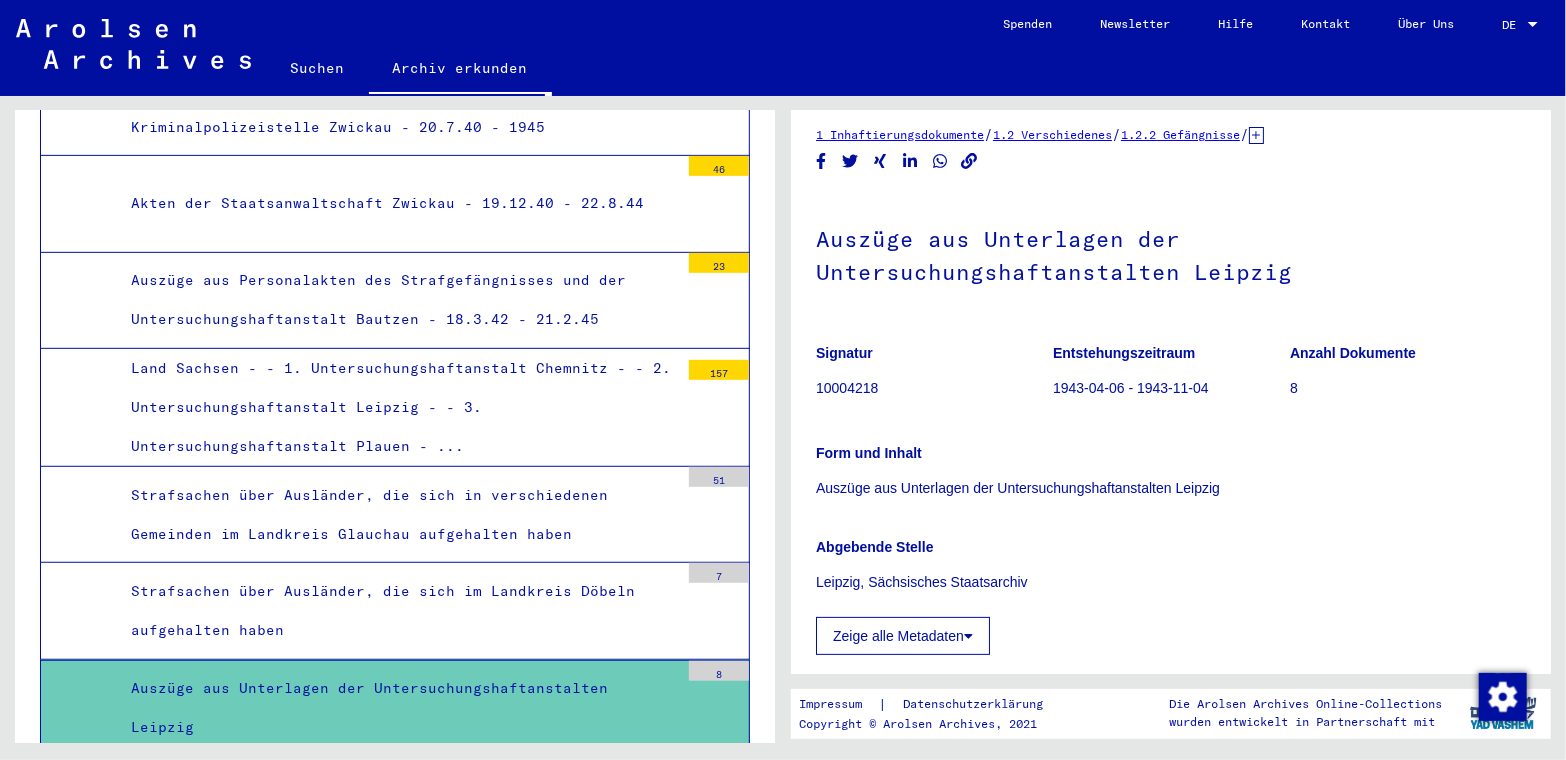scroll, scrollTop: 0, scrollLeft: 0, axis: both 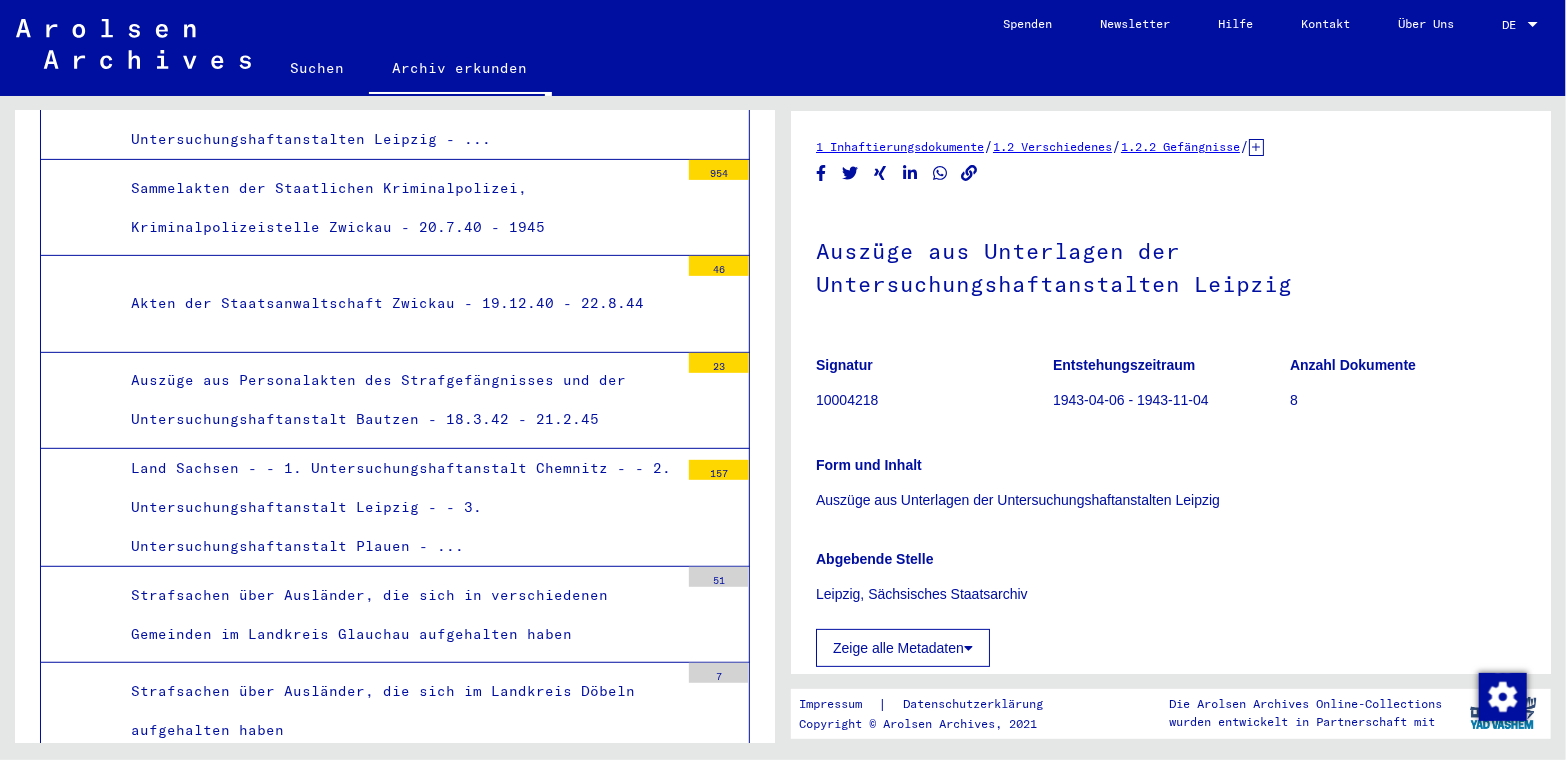 click on "Auszüge aus Personalakten des Strafgefängnisses und der Untersuchungshaftanstalt Bautzen - 18.3.42 - 21.2.45" at bounding box center (397, 400) 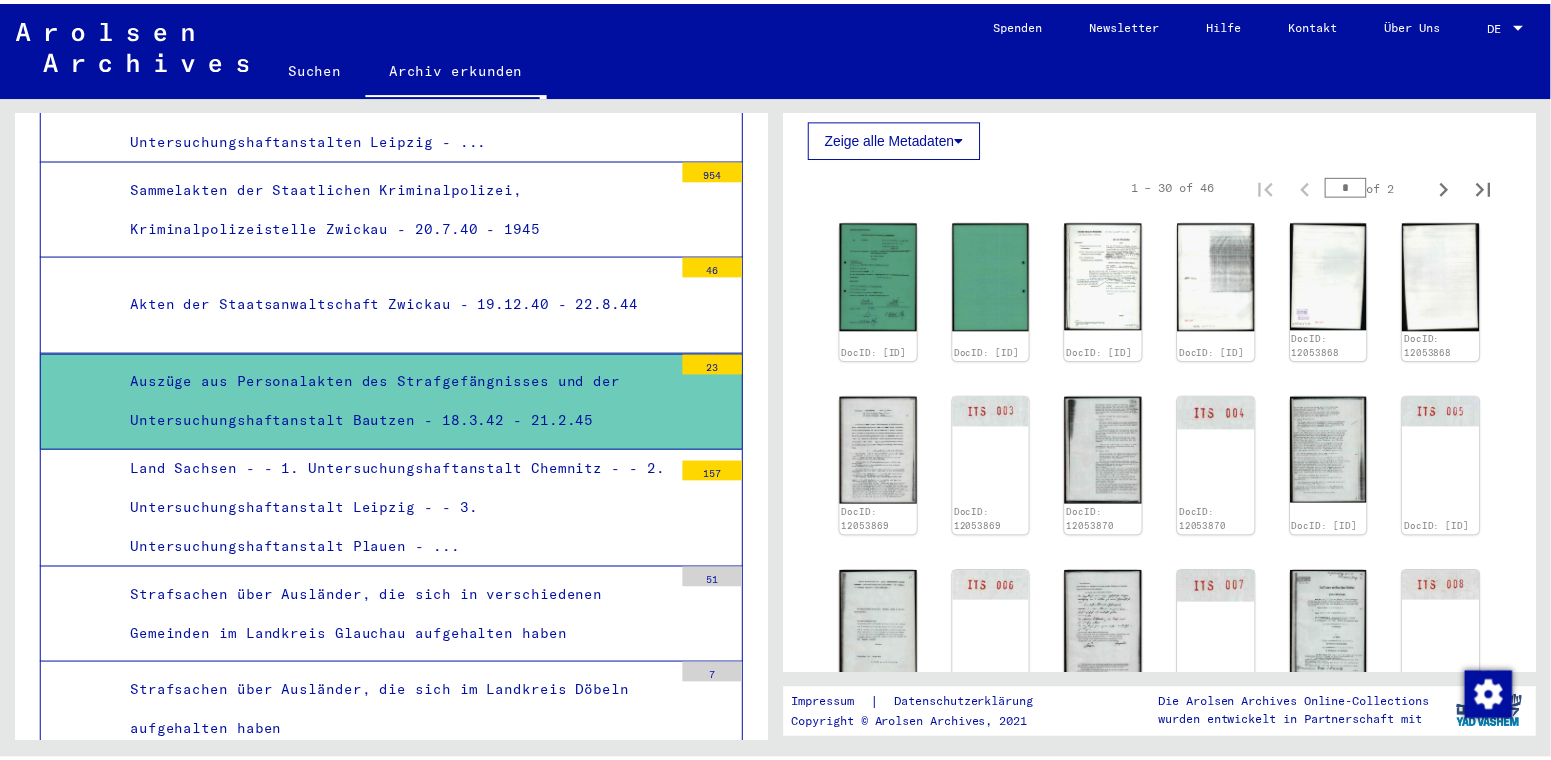 scroll, scrollTop: 600, scrollLeft: 0, axis: vertical 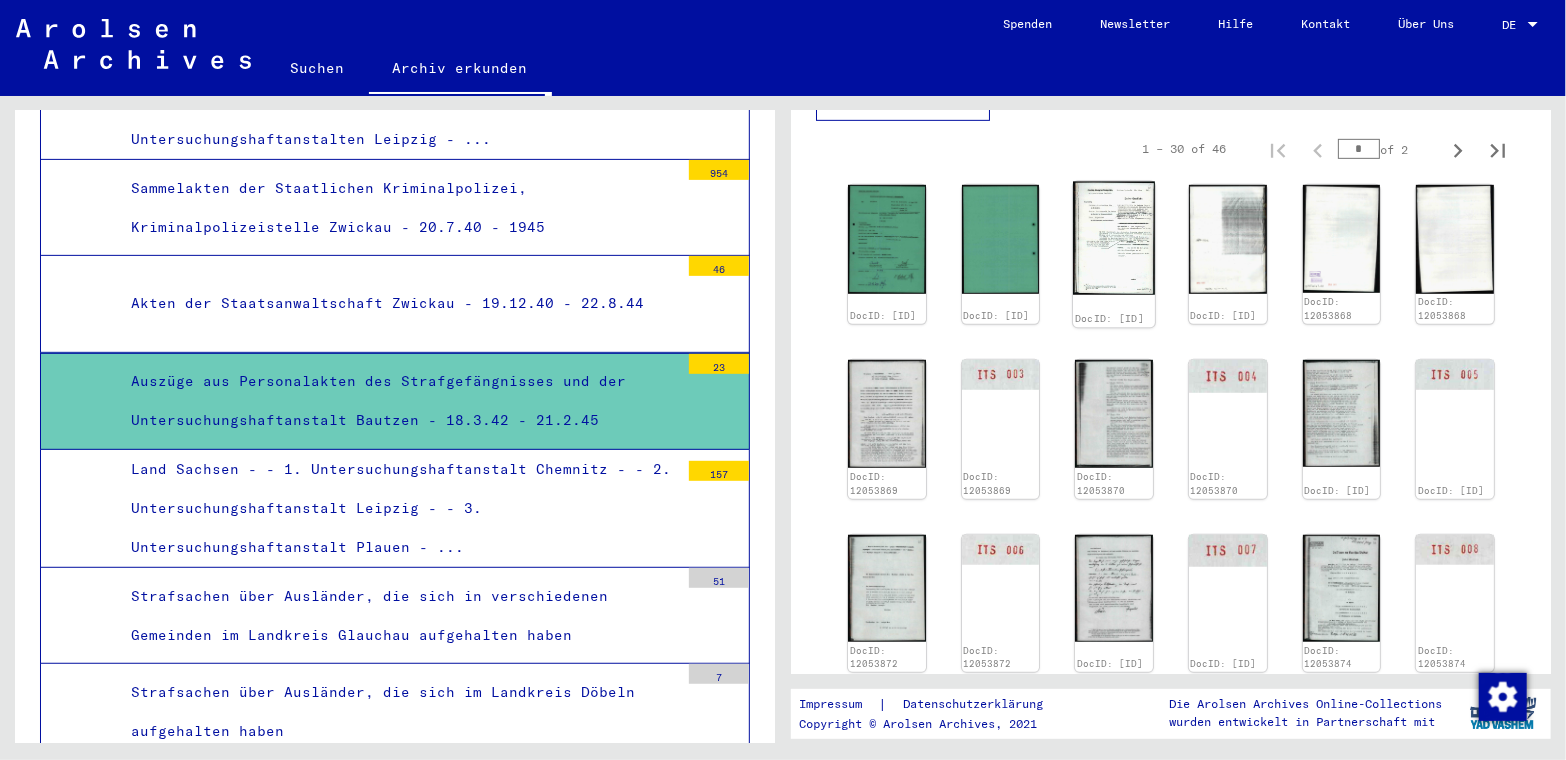 click 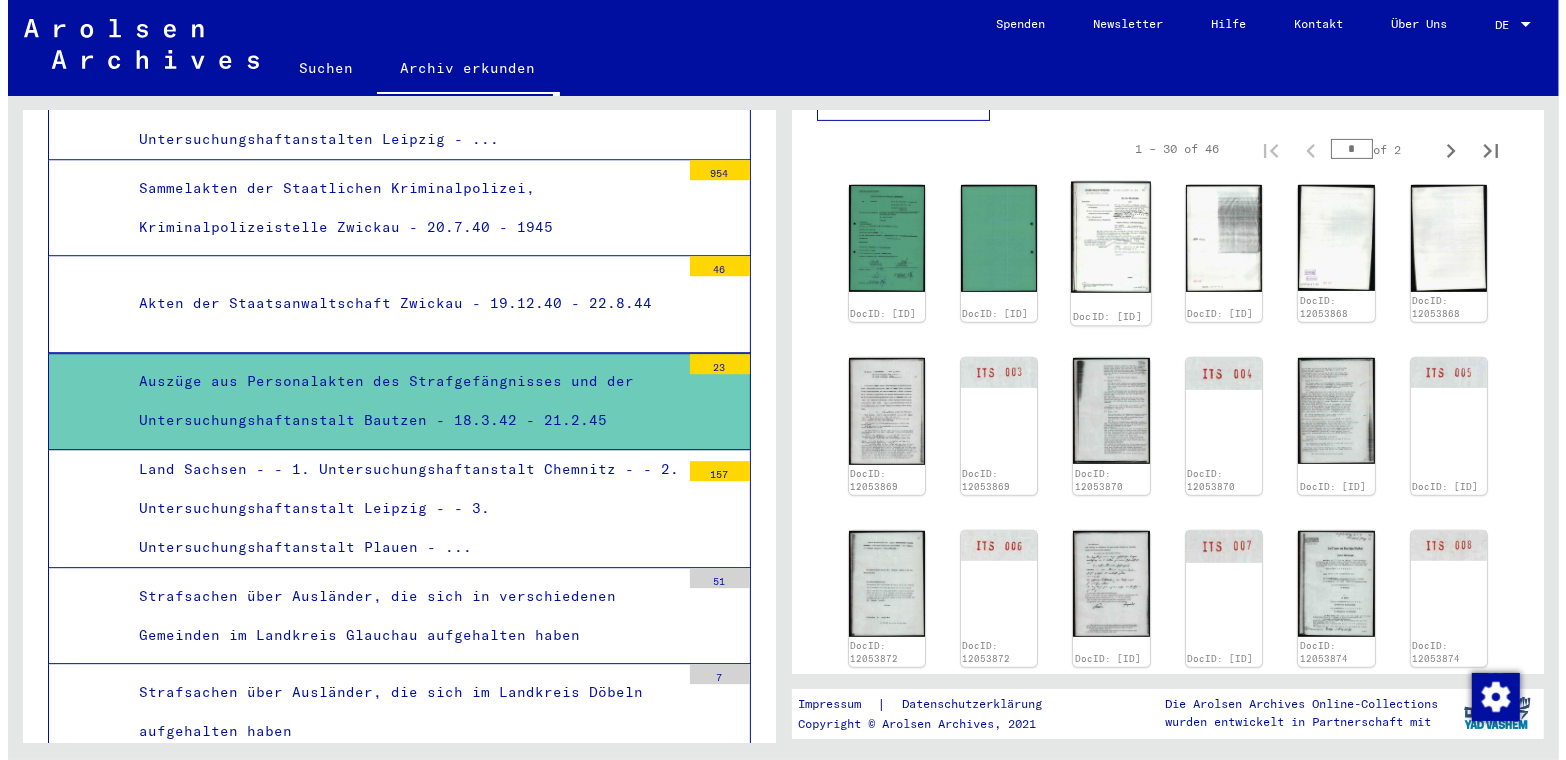 scroll, scrollTop: 4543, scrollLeft: 0, axis: vertical 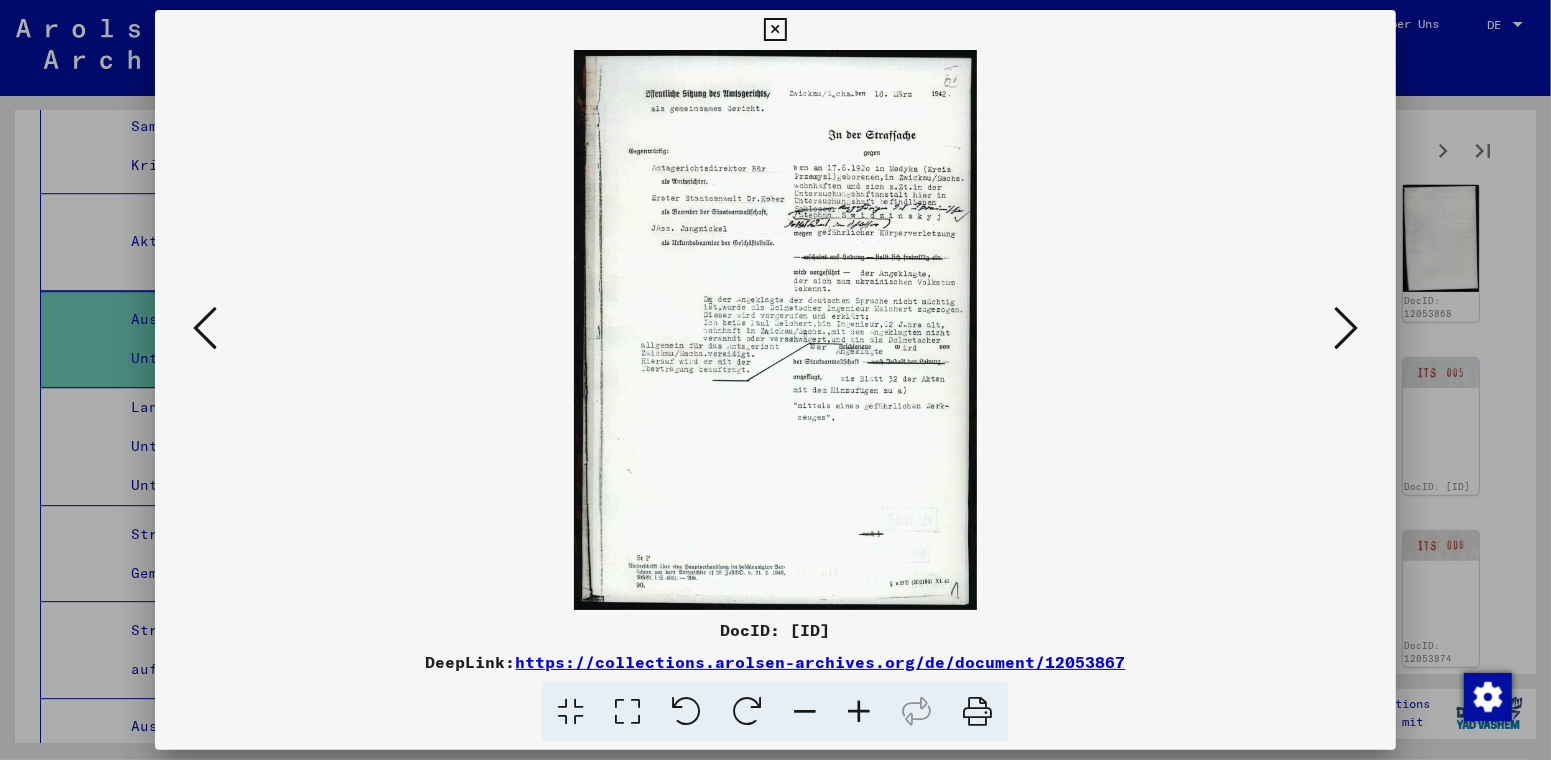 click at bounding box center [859, 712] 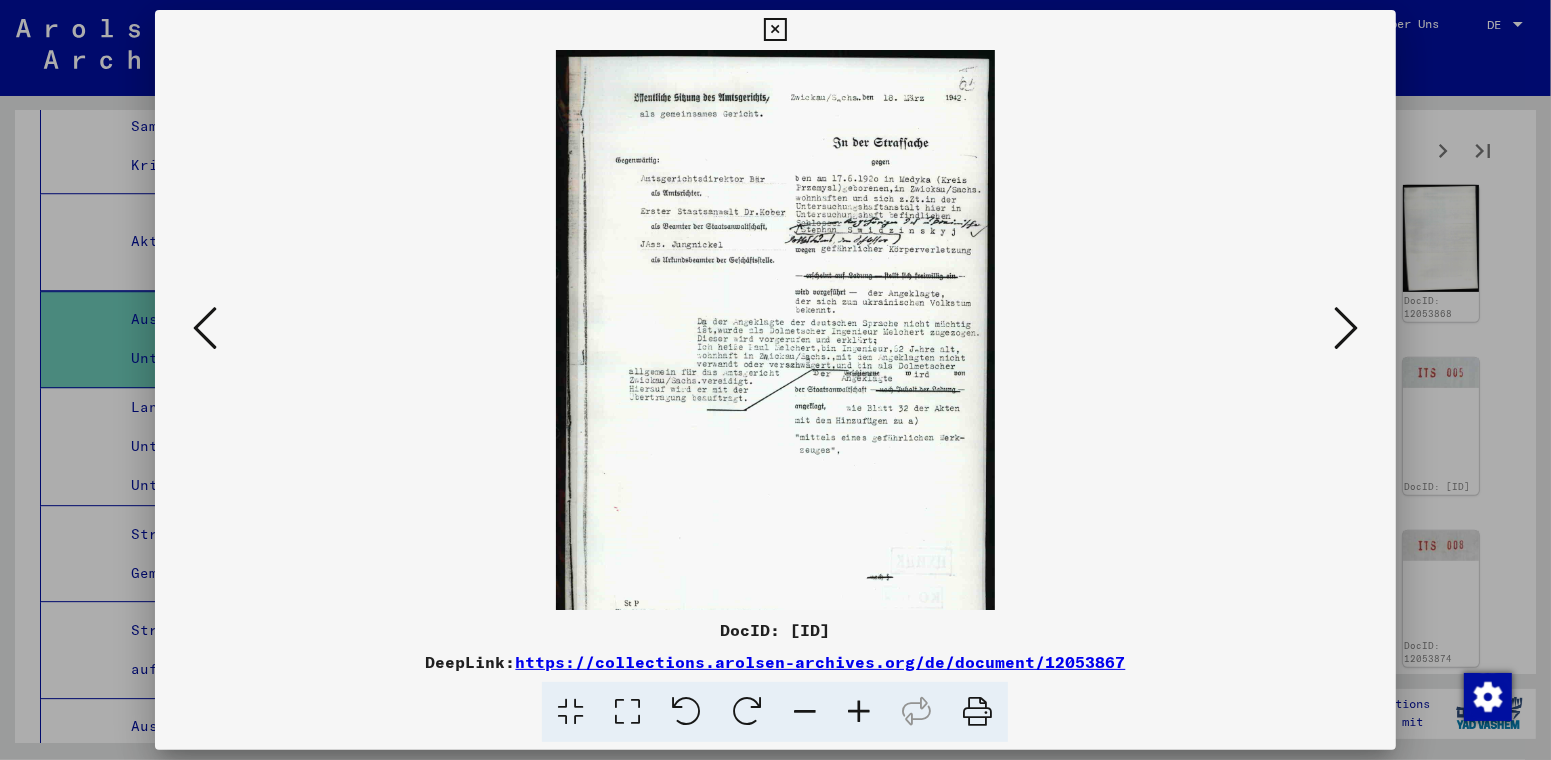 click at bounding box center [859, 712] 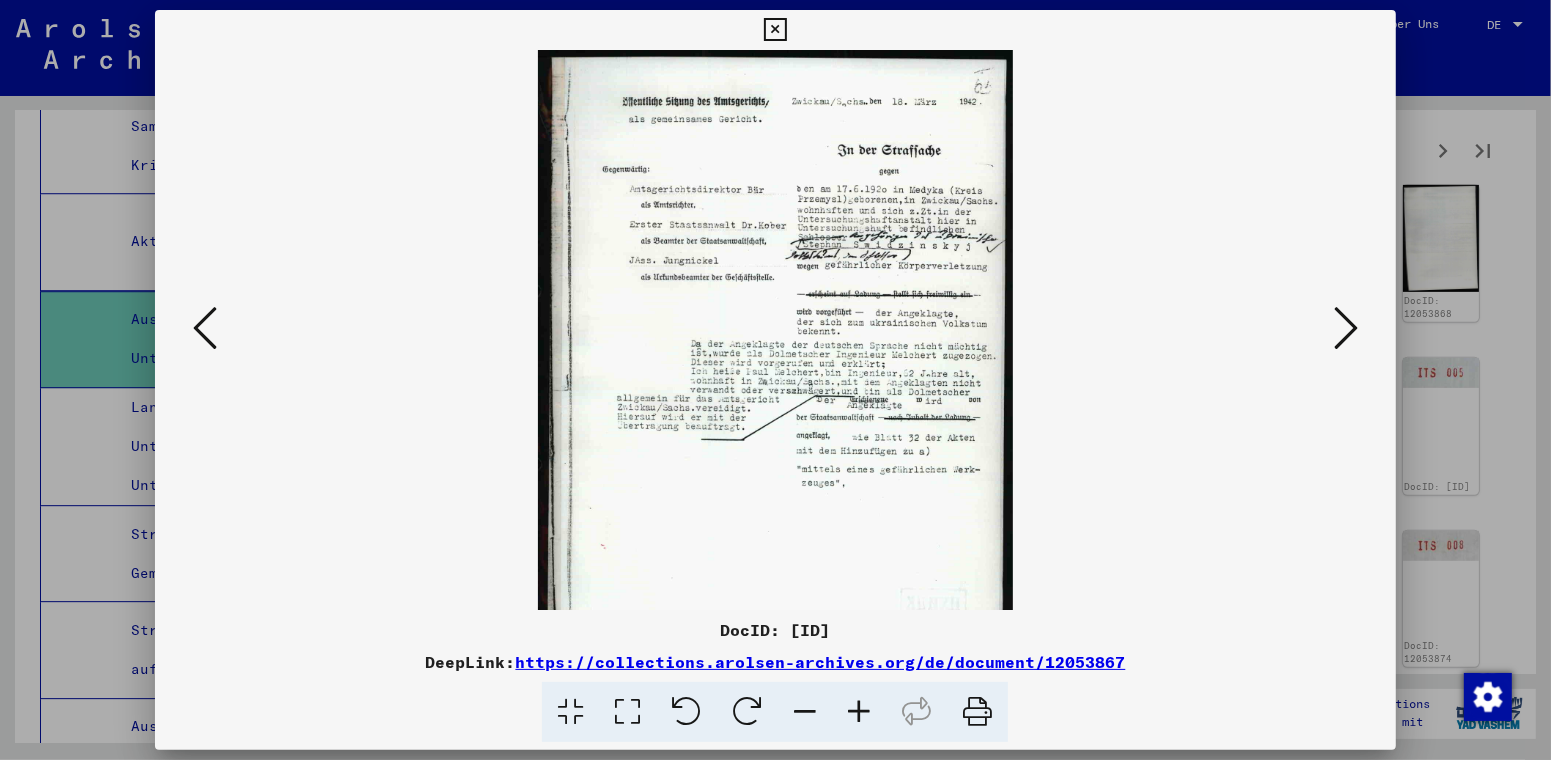 click at bounding box center (859, 712) 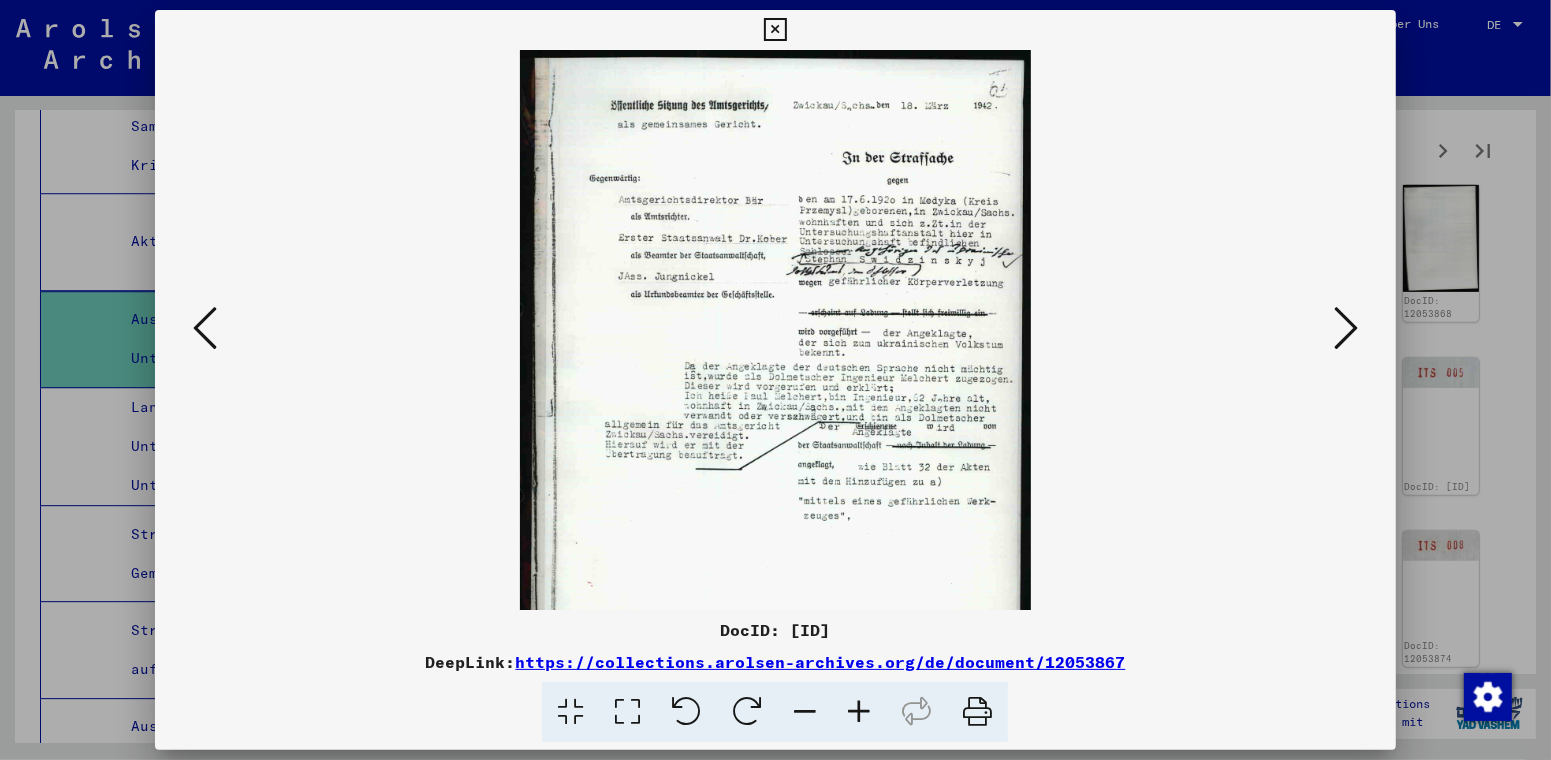 click at bounding box center (859, 712) 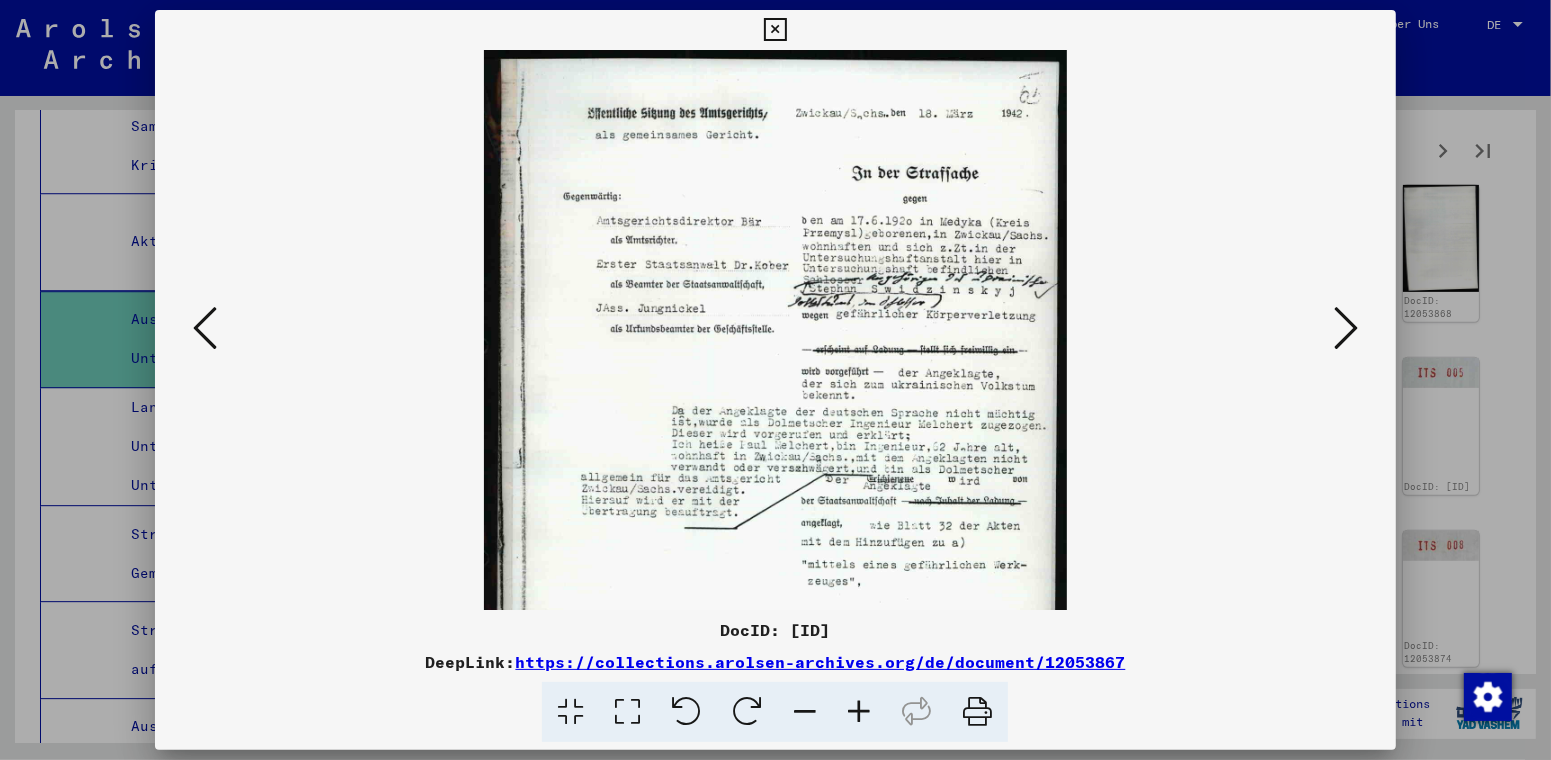 click at bounding box center (1346, 328) 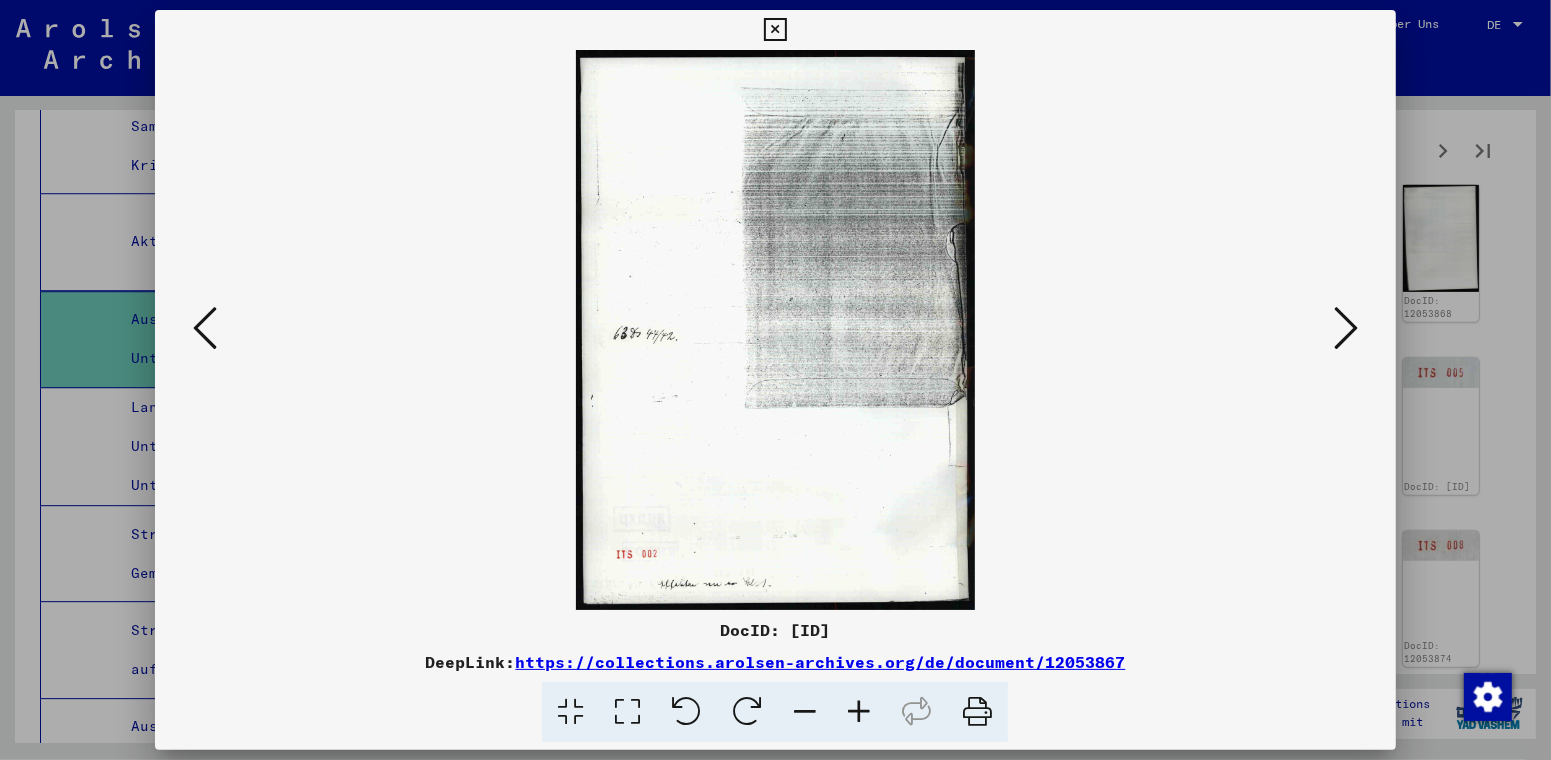 click at bounding box center [1346, 328] 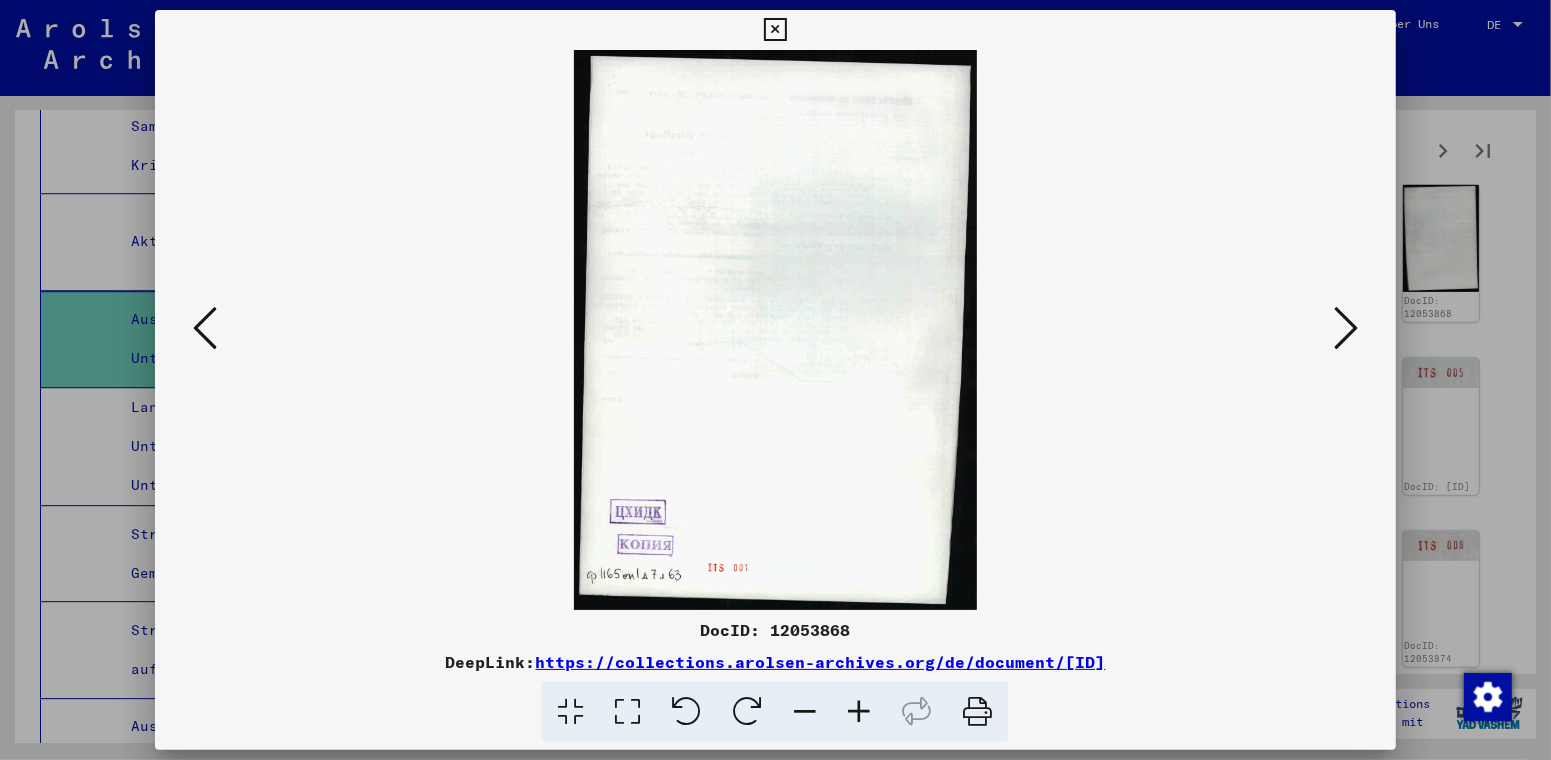 click at bounding box center (1346, 328) 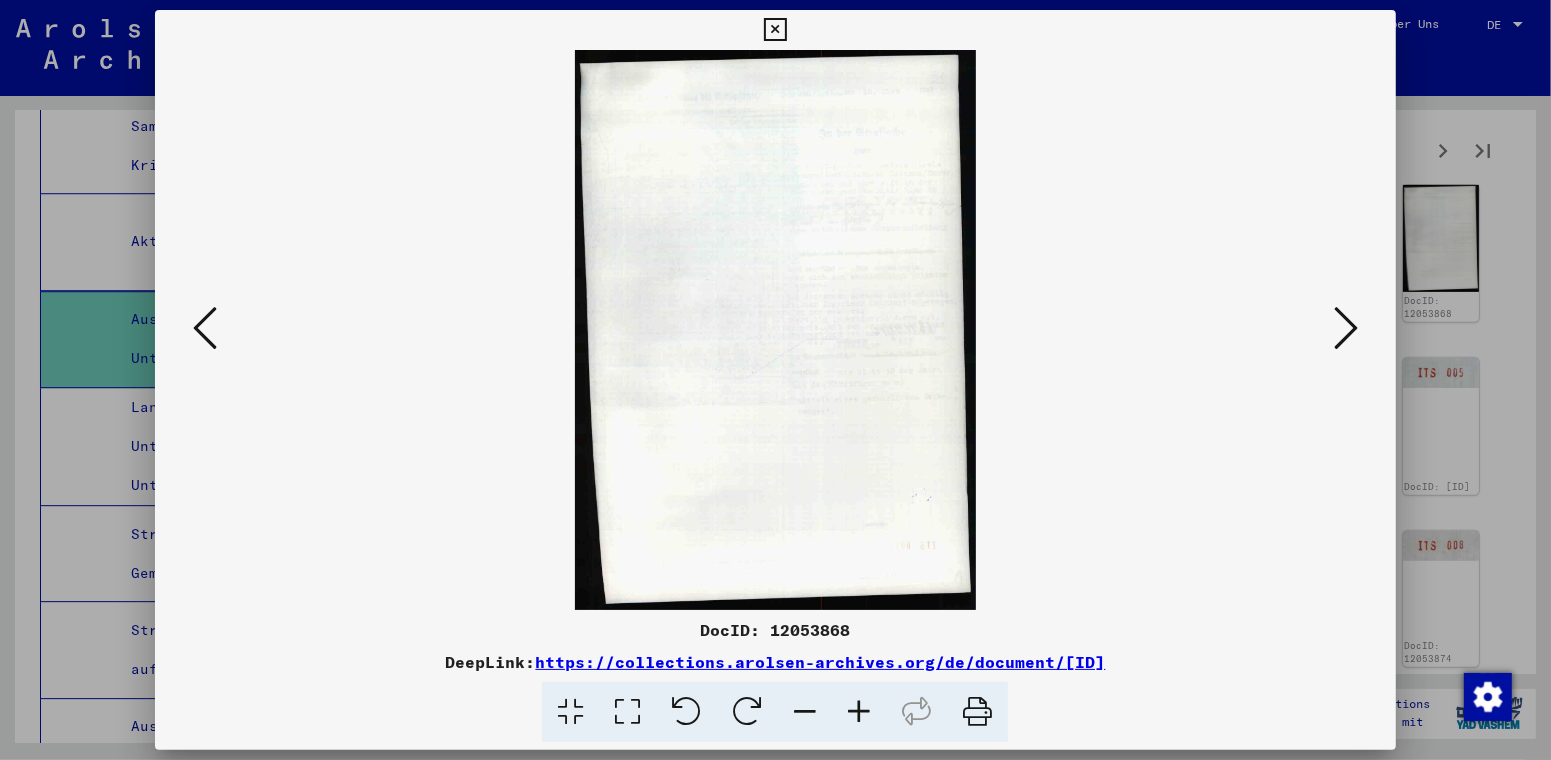 click at bounding box center (1346, 328) 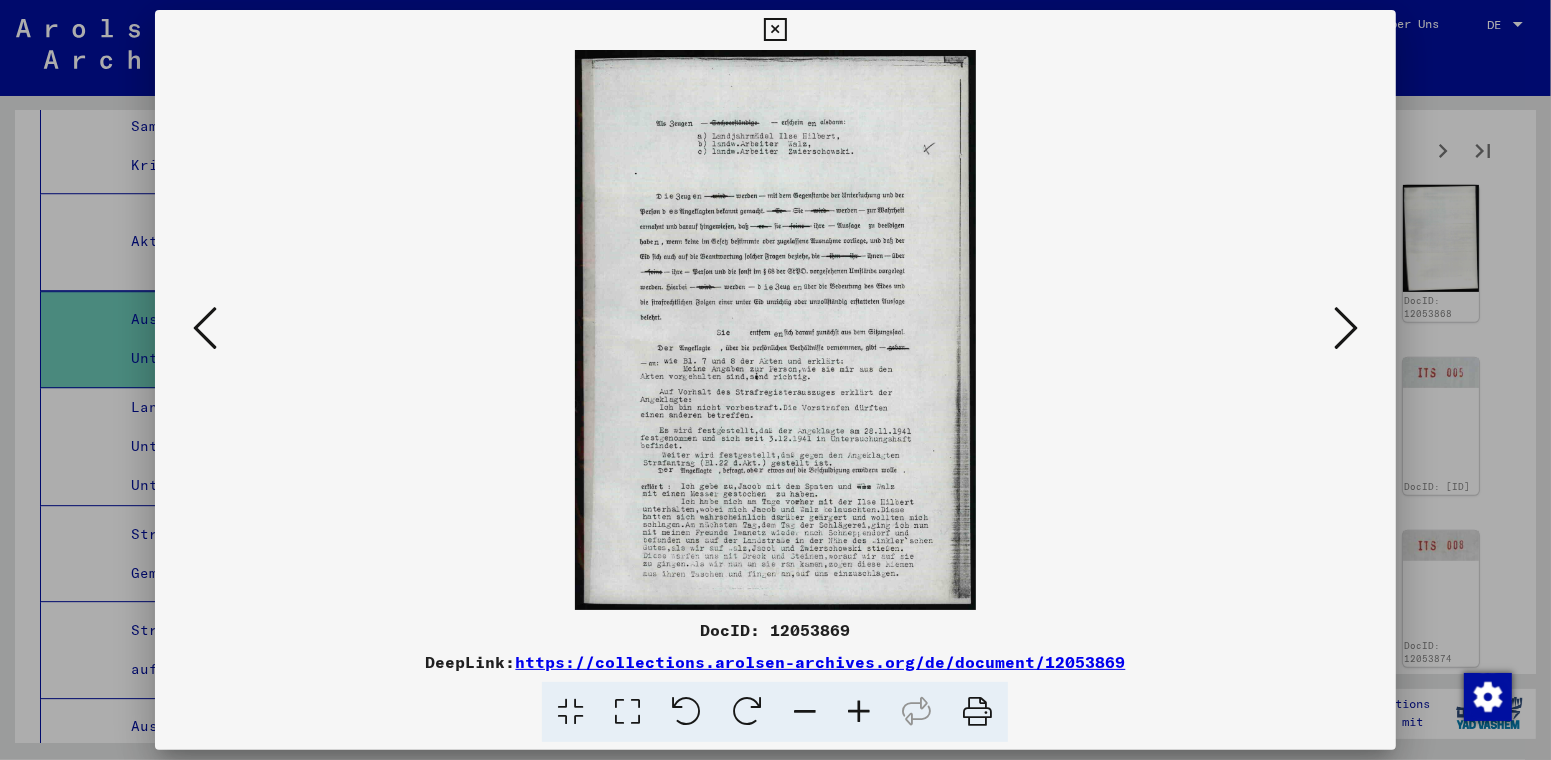 click at bounding box center (775, 30) 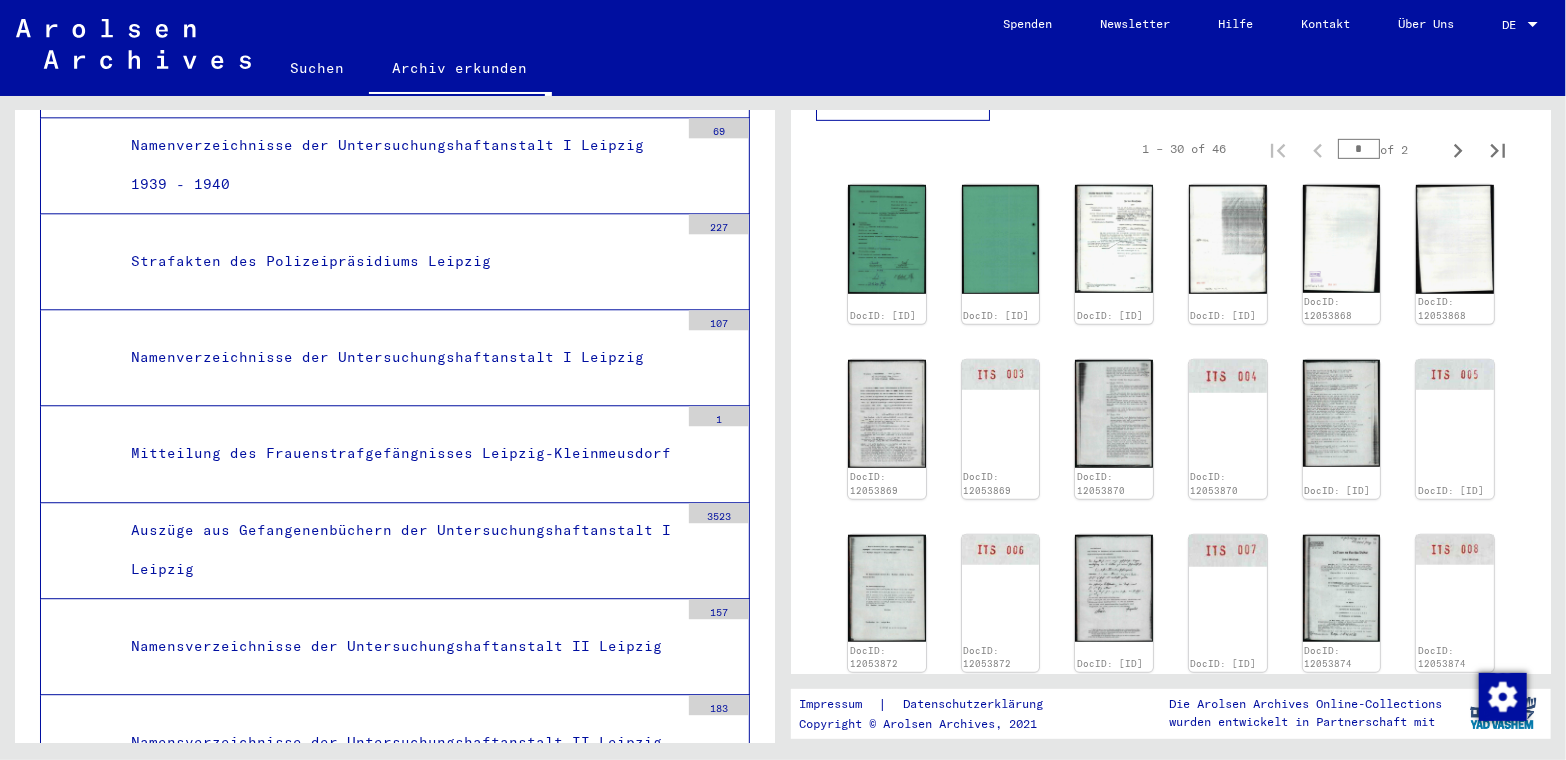 scroll, scrollTop: 6881, scrollLeft: 0, axis: vertical 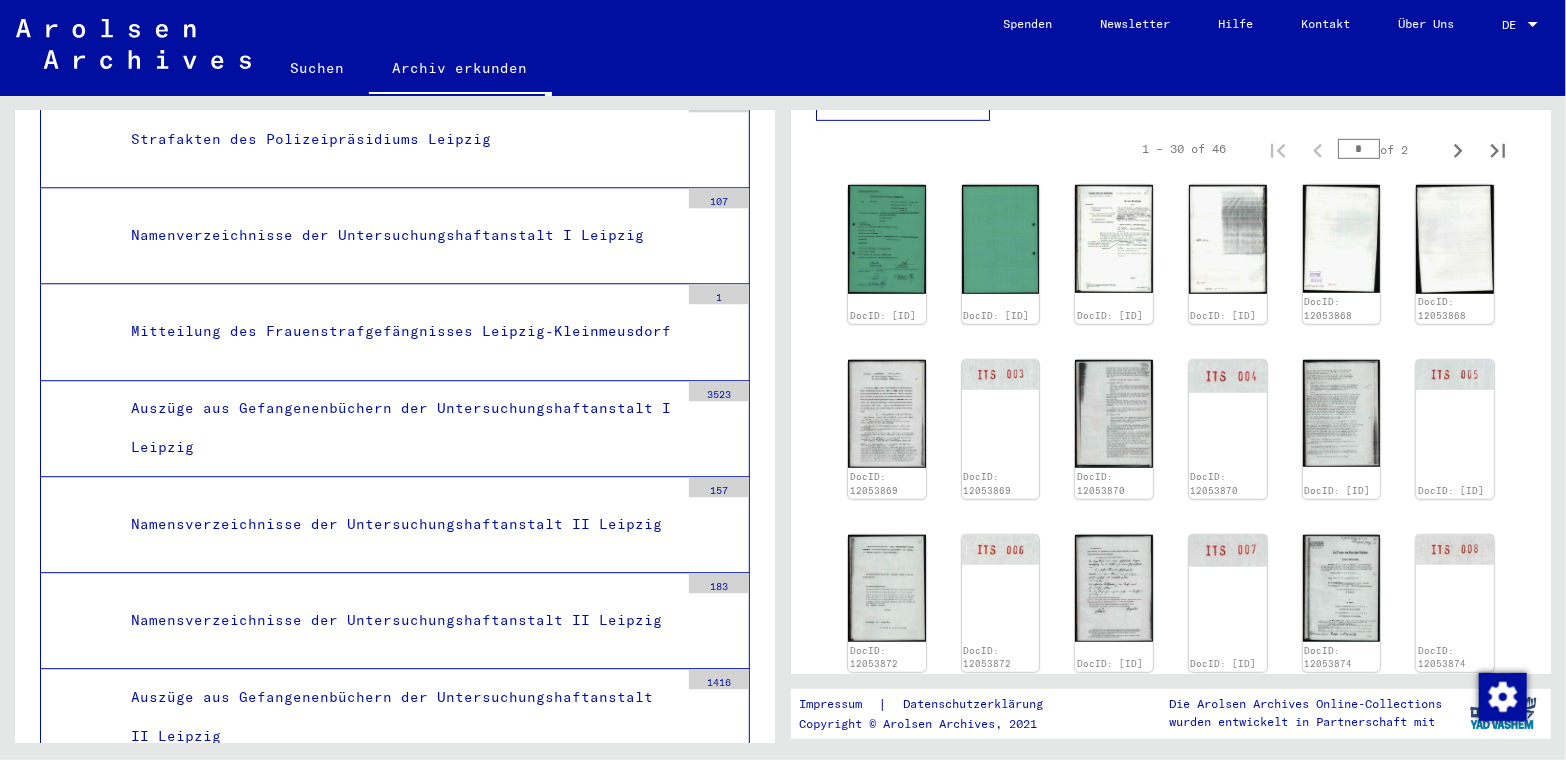 click on "Namensverzeichnisse der Untersuchungshaftanstalt II Leipzig" at bounding box center [397, 524] 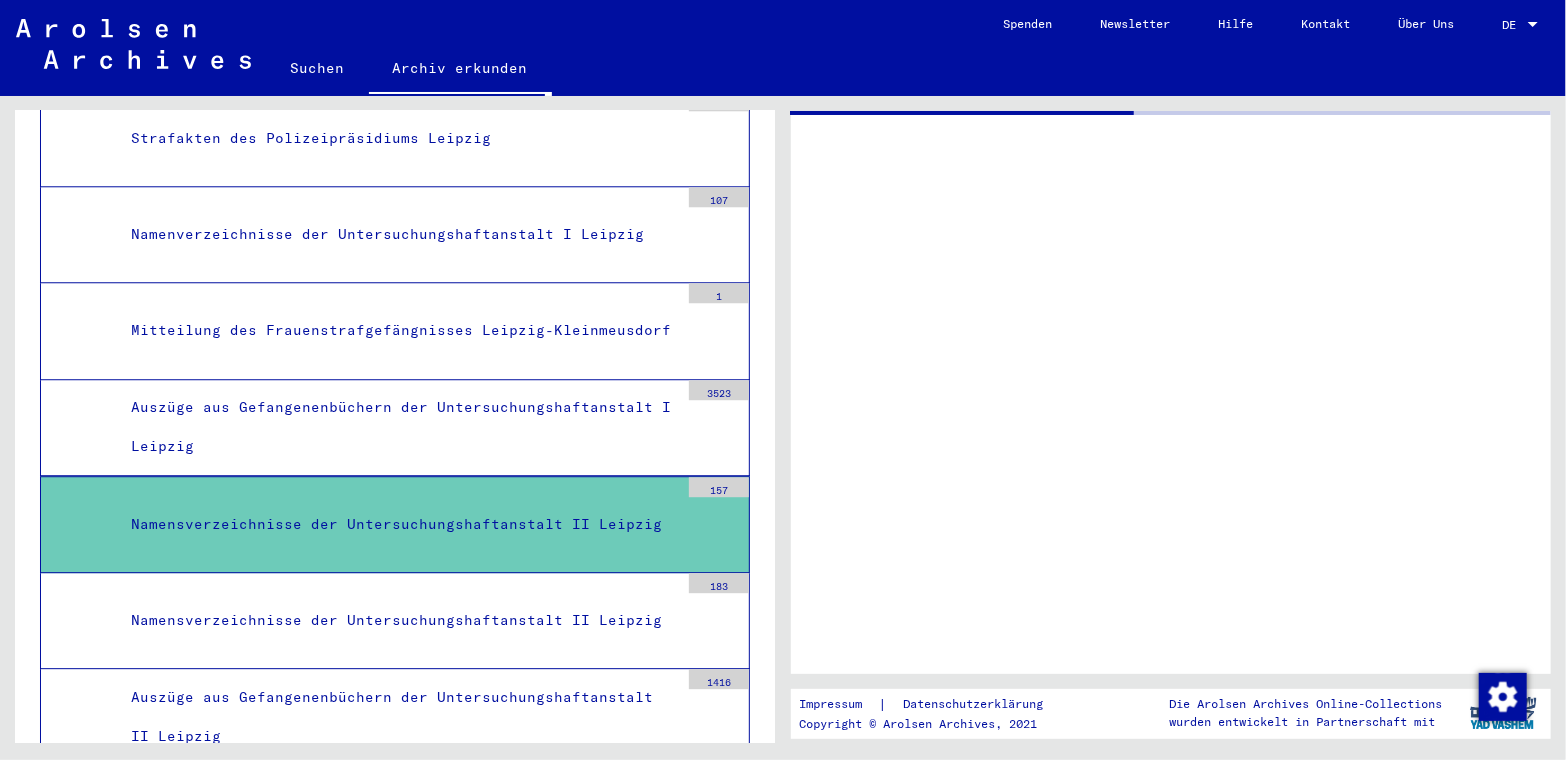 scroll, scrollTop: 0, scrollLeft: 0, axis: both 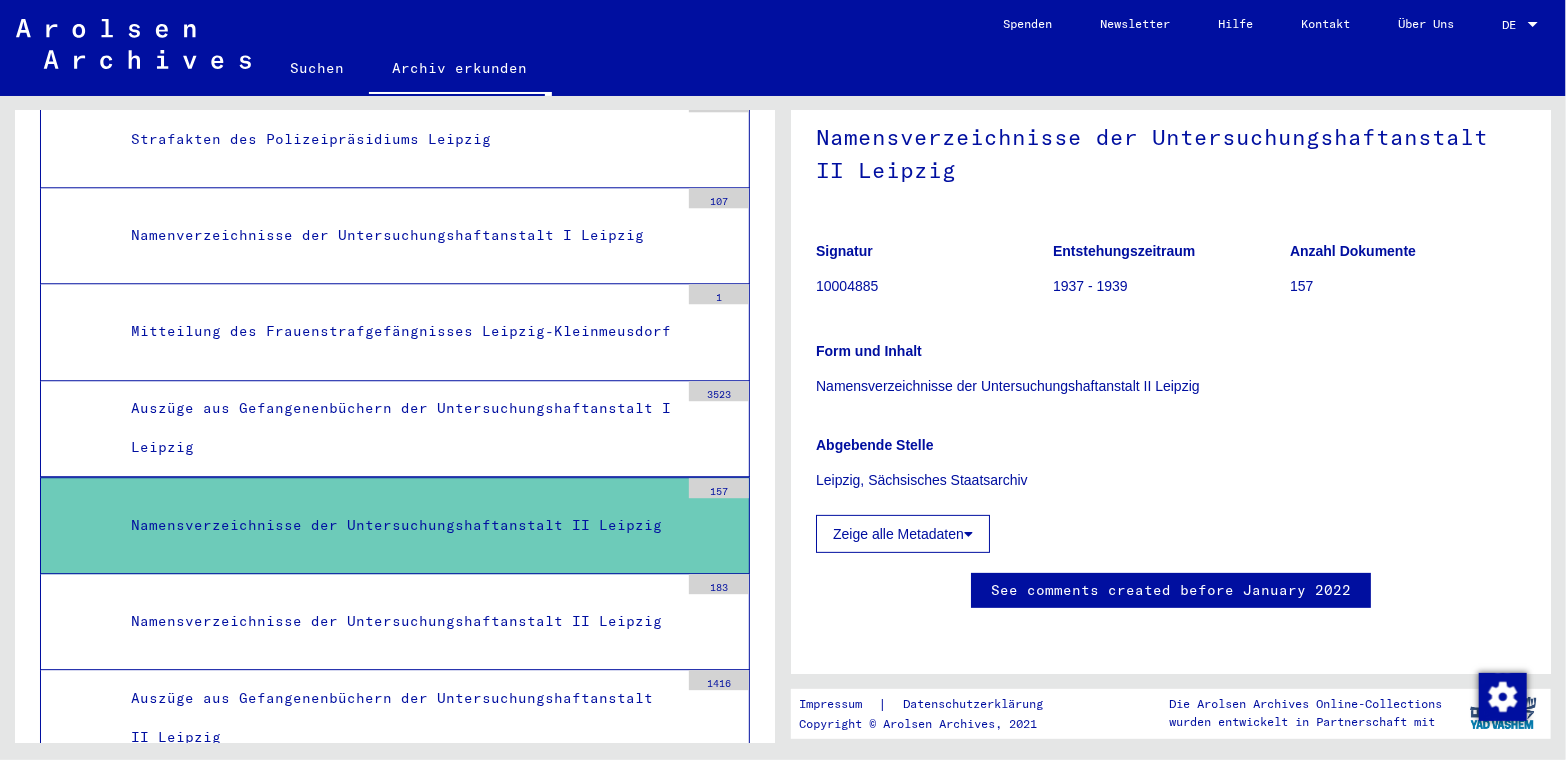 click on "Suchen" 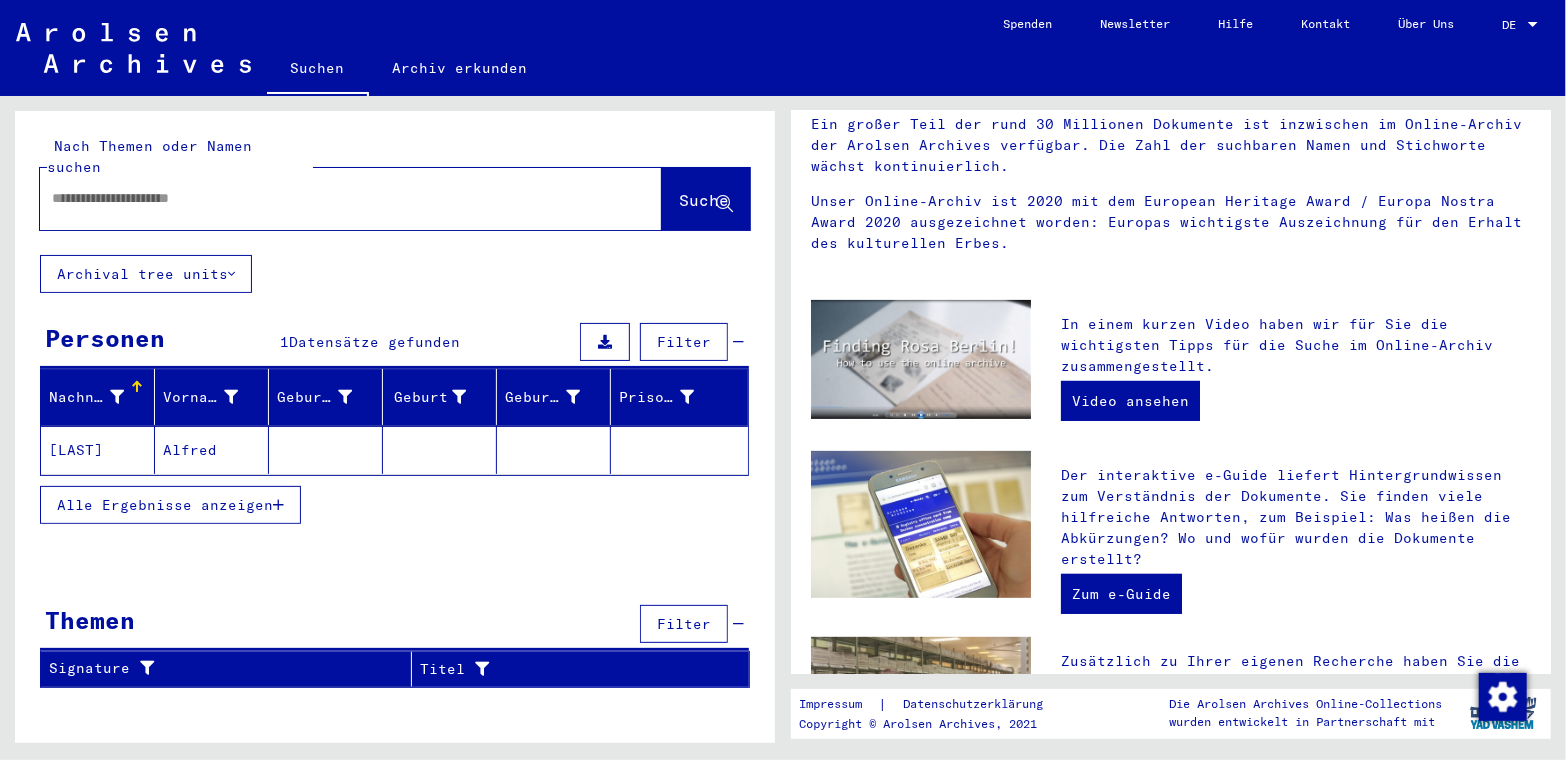 scroll, scrollTop: 199, scrollLeft: 0, axis: vertical 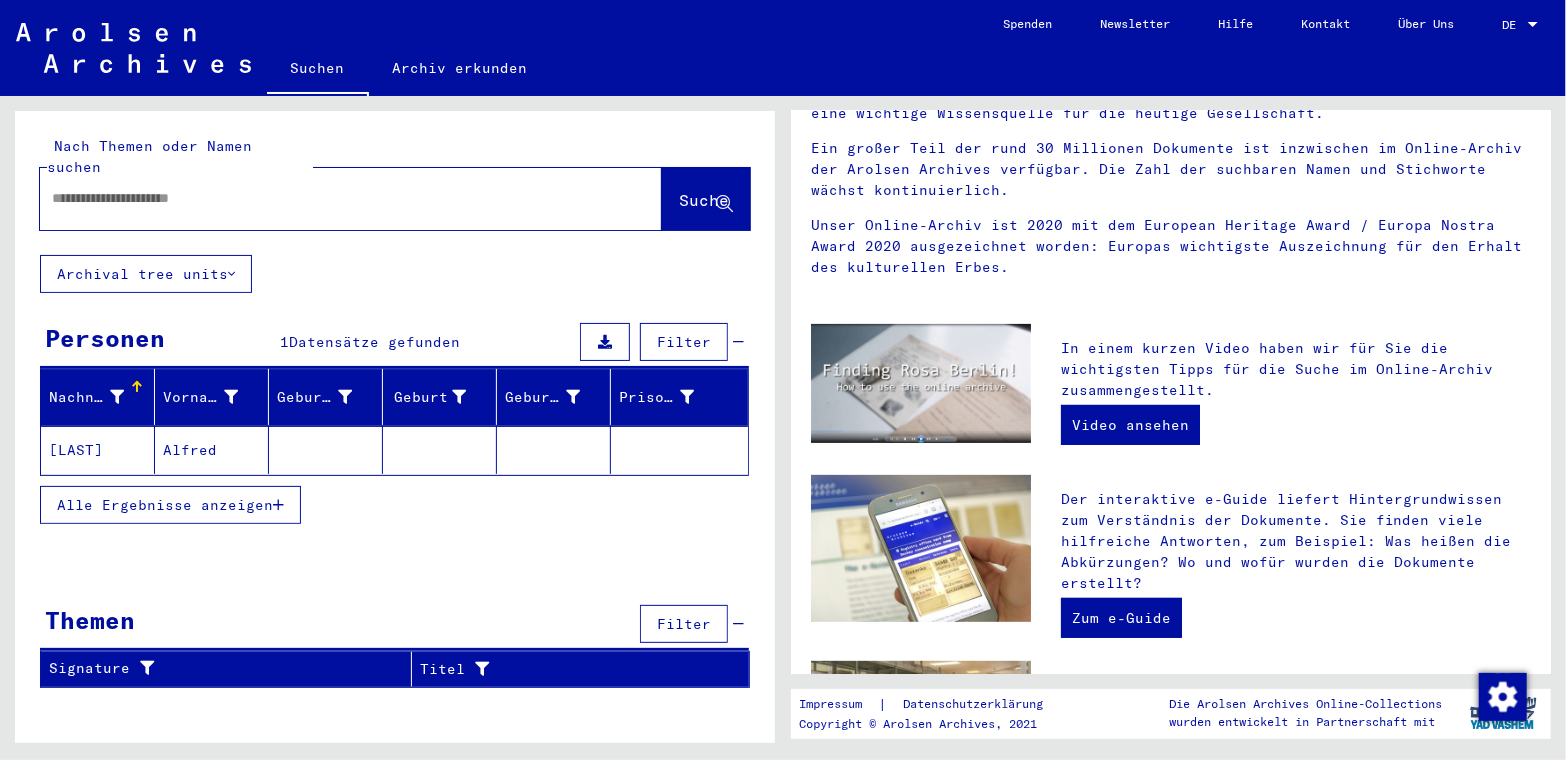 click on "[LAST]" 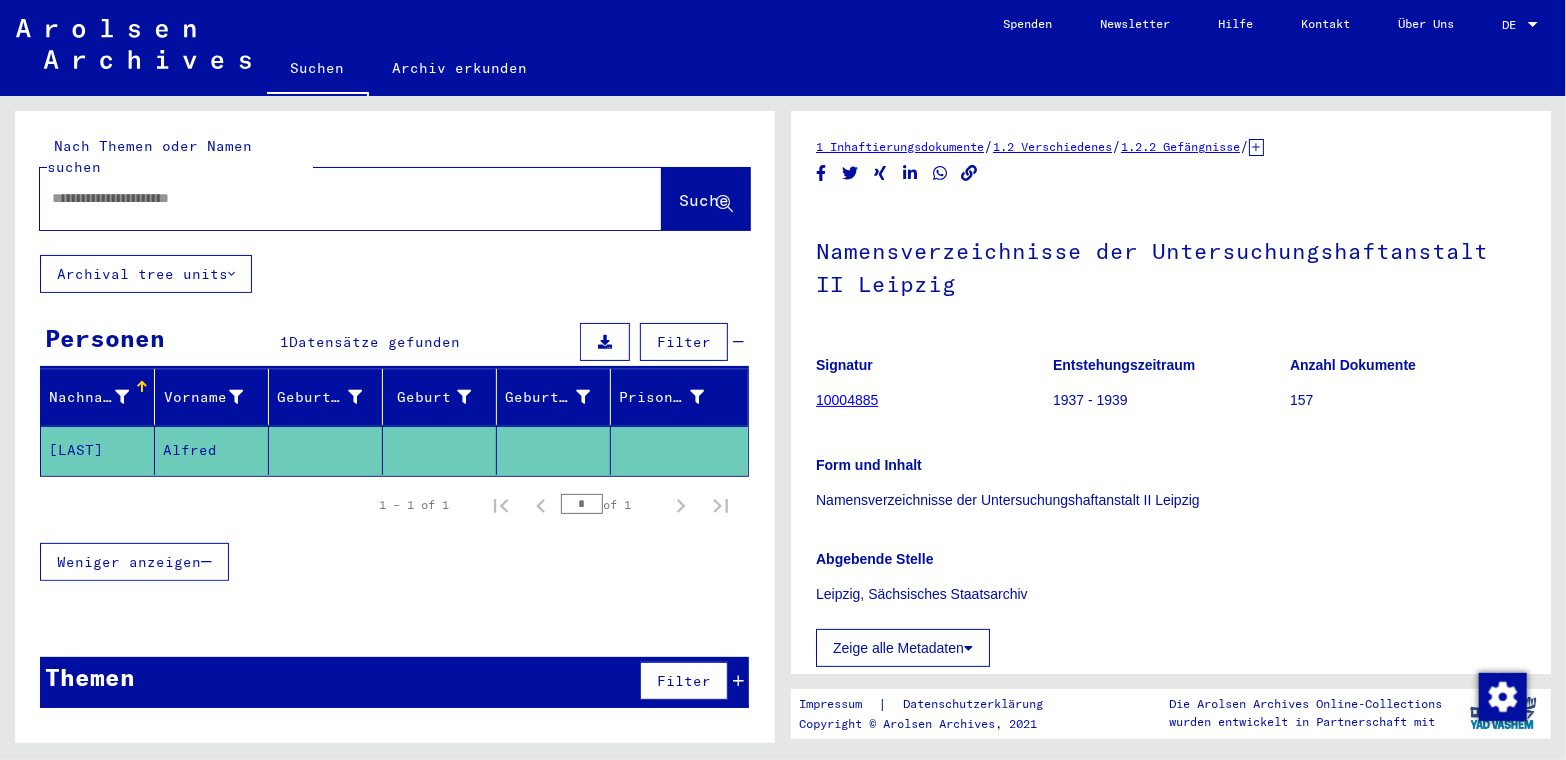 scroll, scrollTop: 0, scrollLeft: 0, axis: both 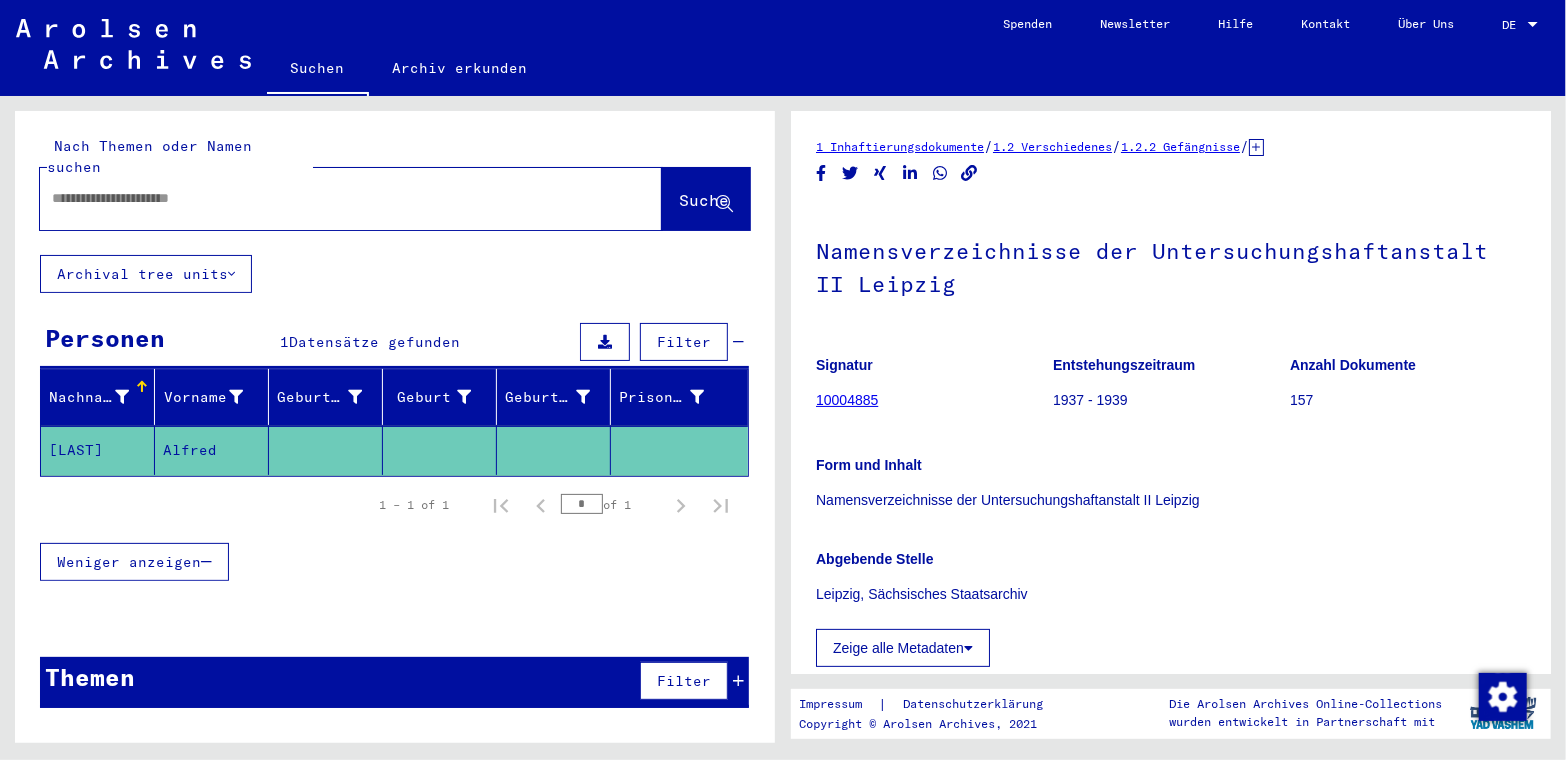 click on "Alfred" 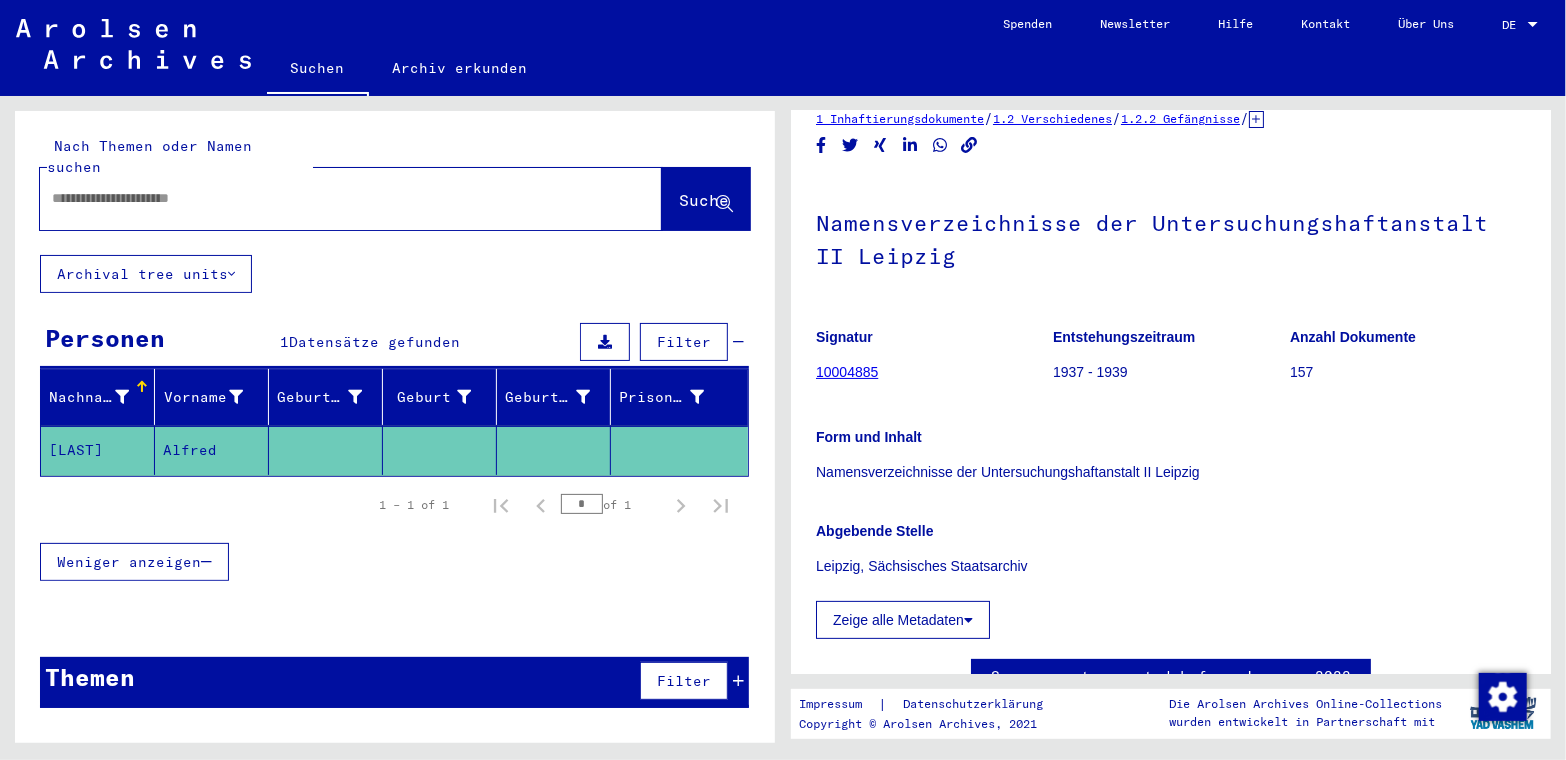 scroll, scrollTop: 0, scrollLeft: 0, axis: both 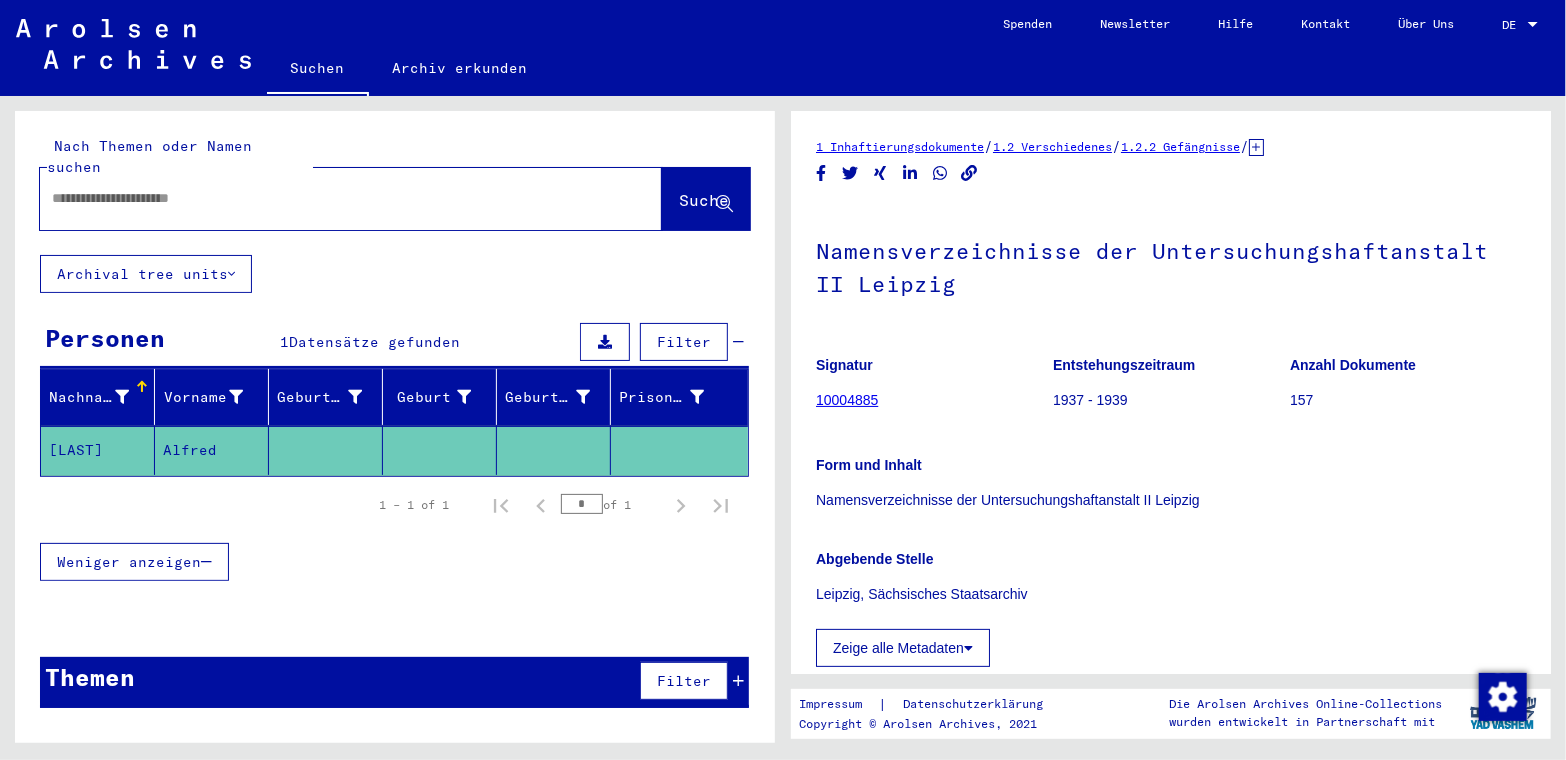 click on "1 Inhaftierungsdokumente" 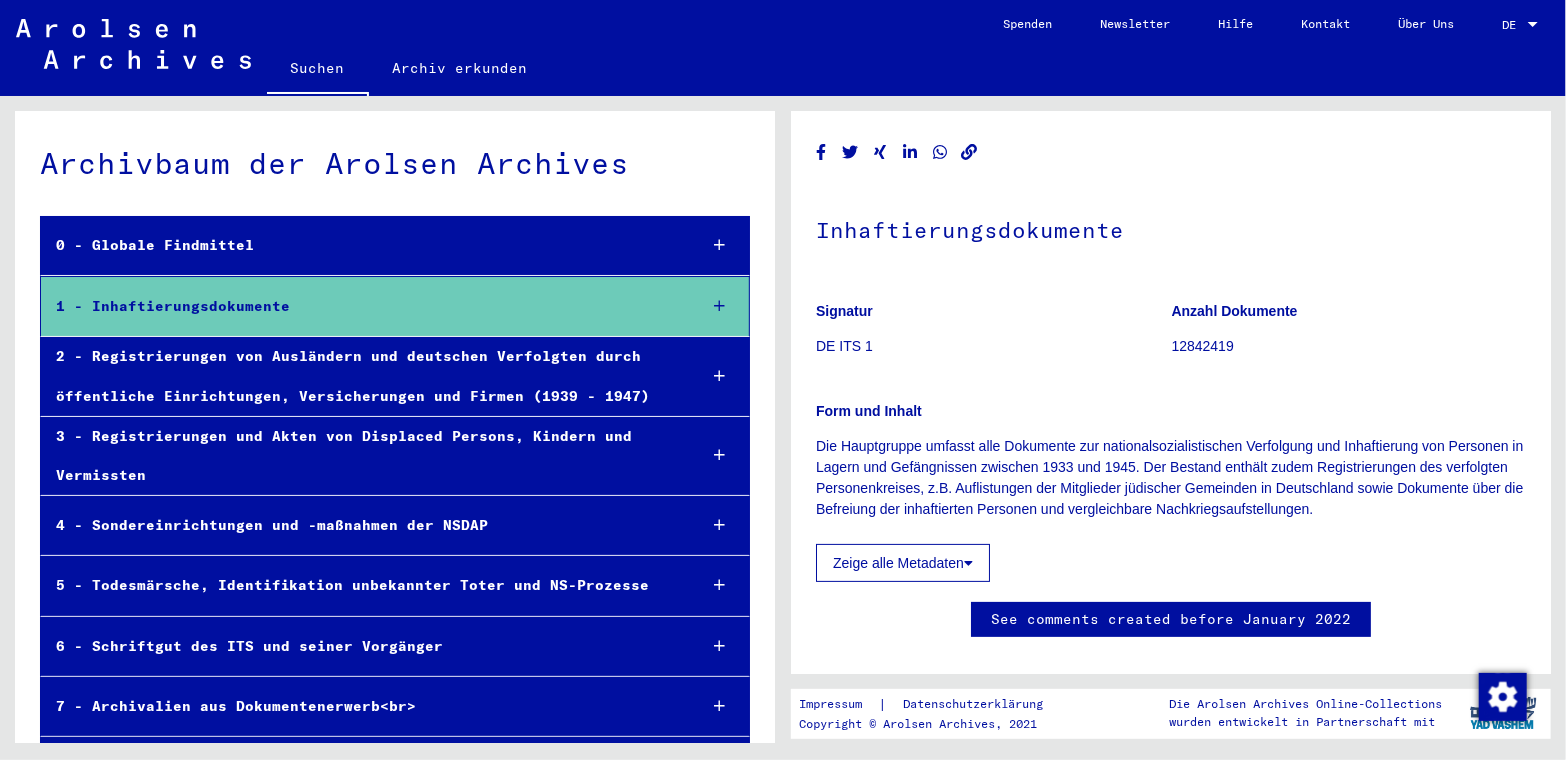 click on "3 - Registrierungen und Akten von Displaced Persons, Kindern und Vermissten" at bounding box center [361, 456] 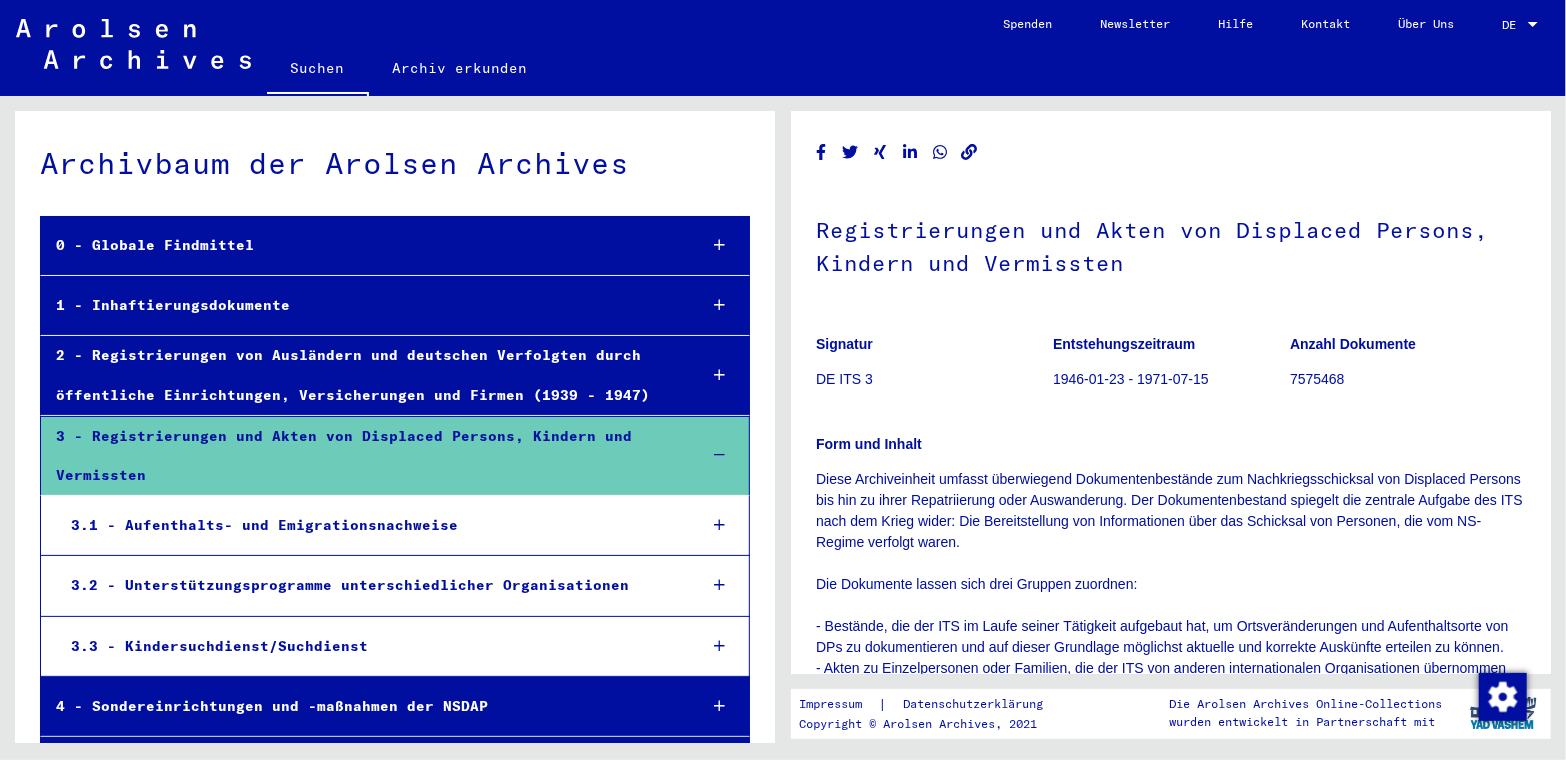 scroll, scrollTop: 0, scrollLeft: 0, axis: both 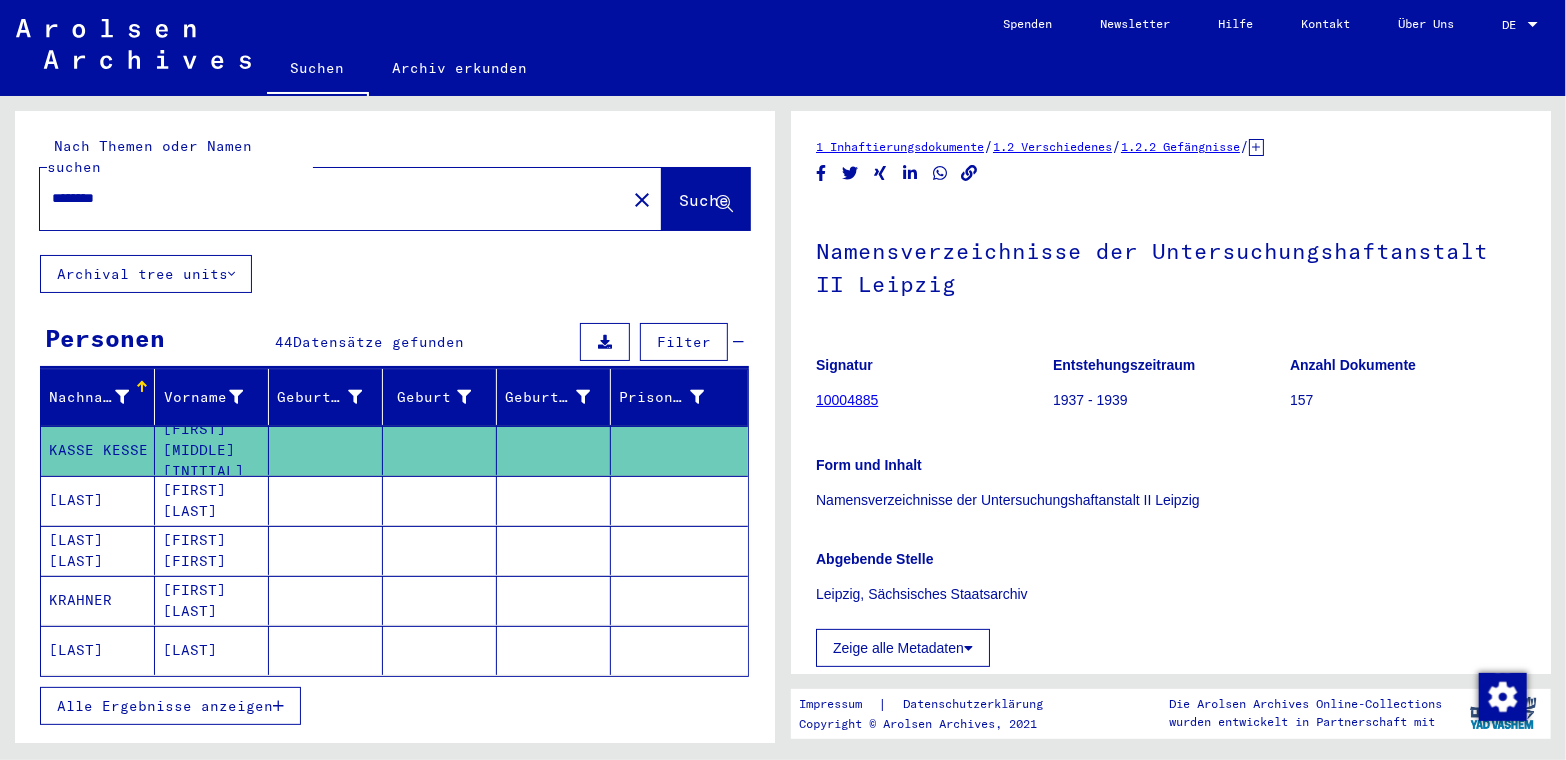 click on "********" at bounding box center (333, 198) 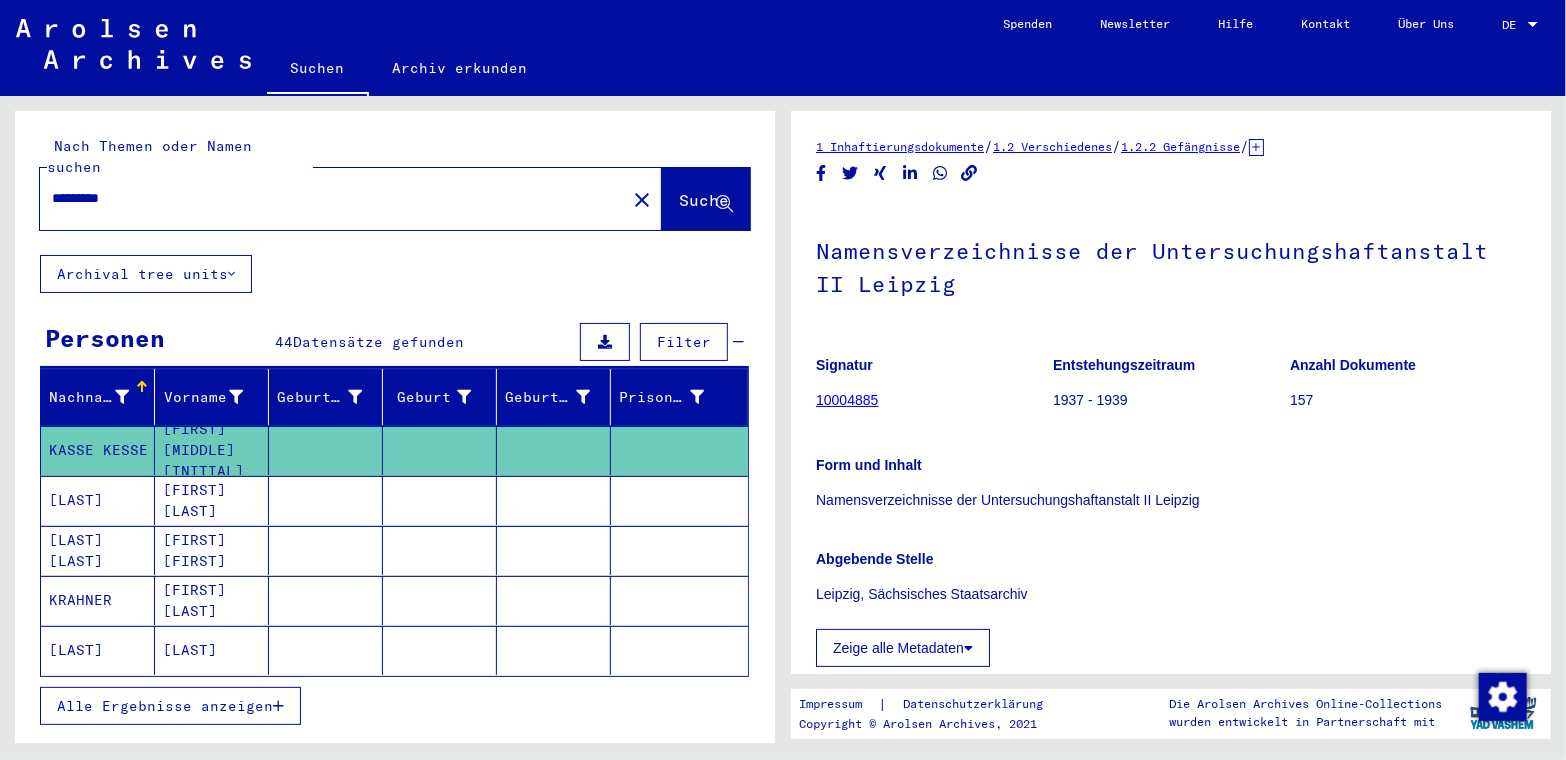 type on "*********" 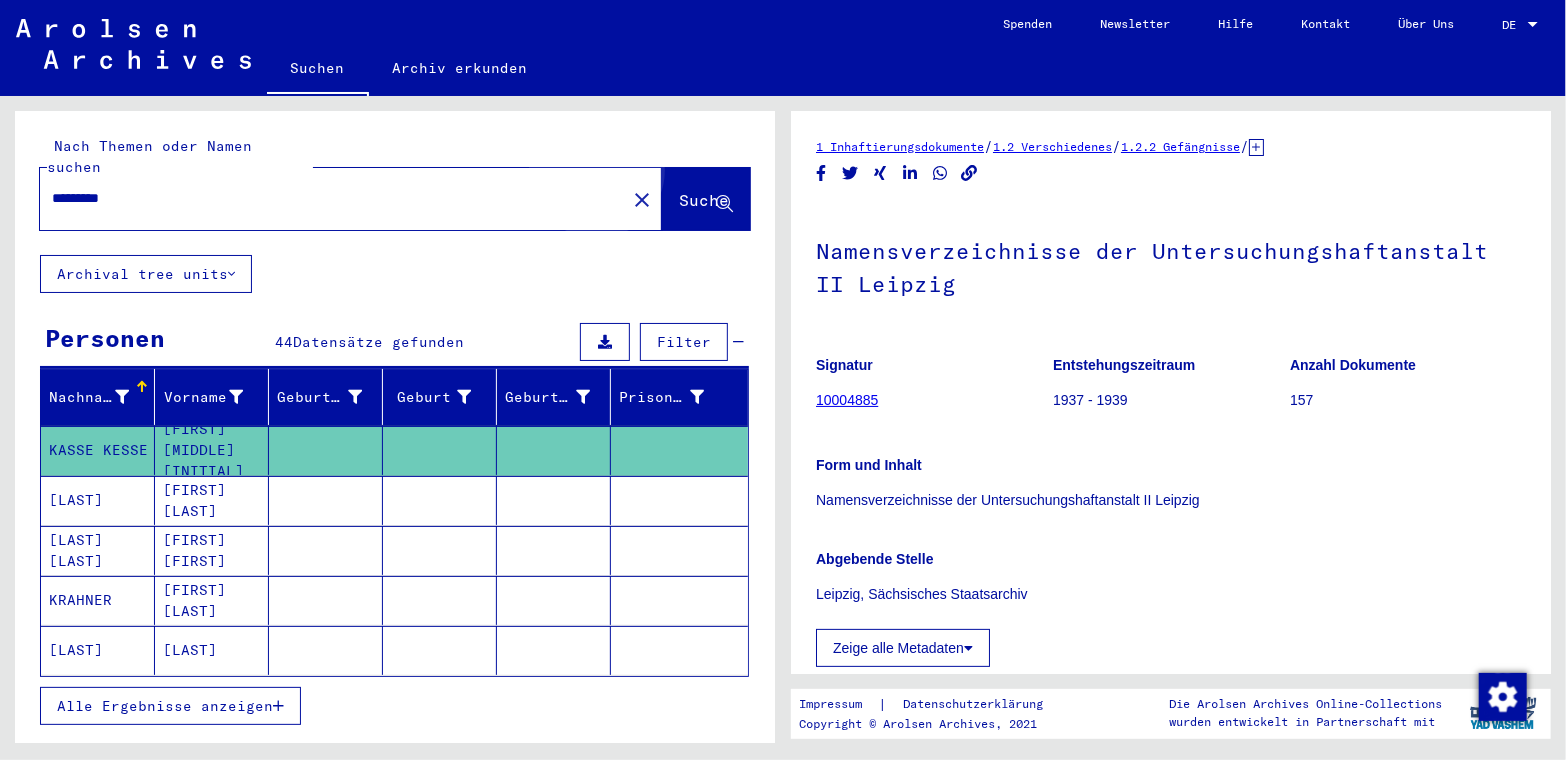 click on "Suche" 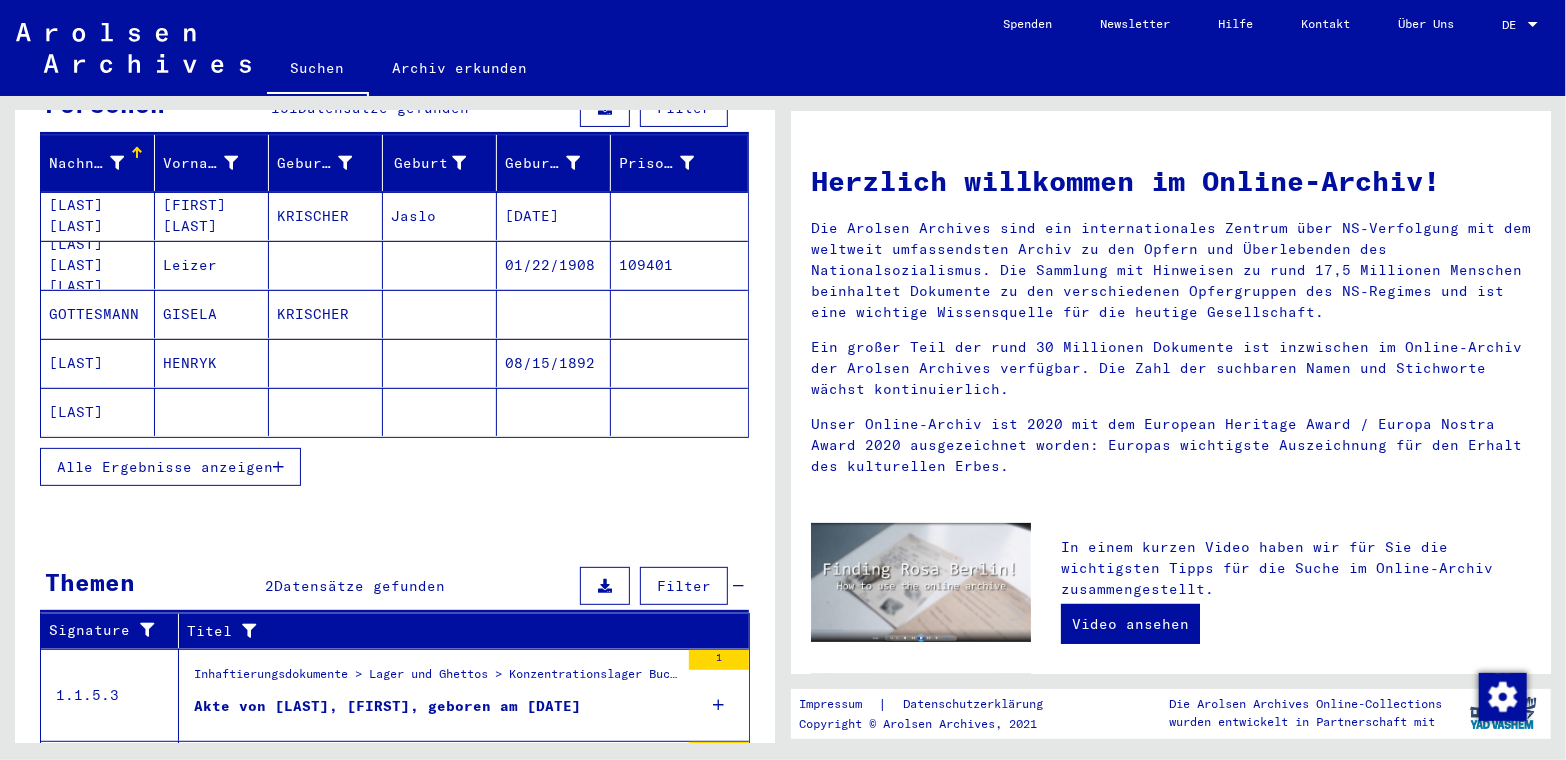 scroll, scrollTop: 300, scrollLeft: 0, axis: vertical 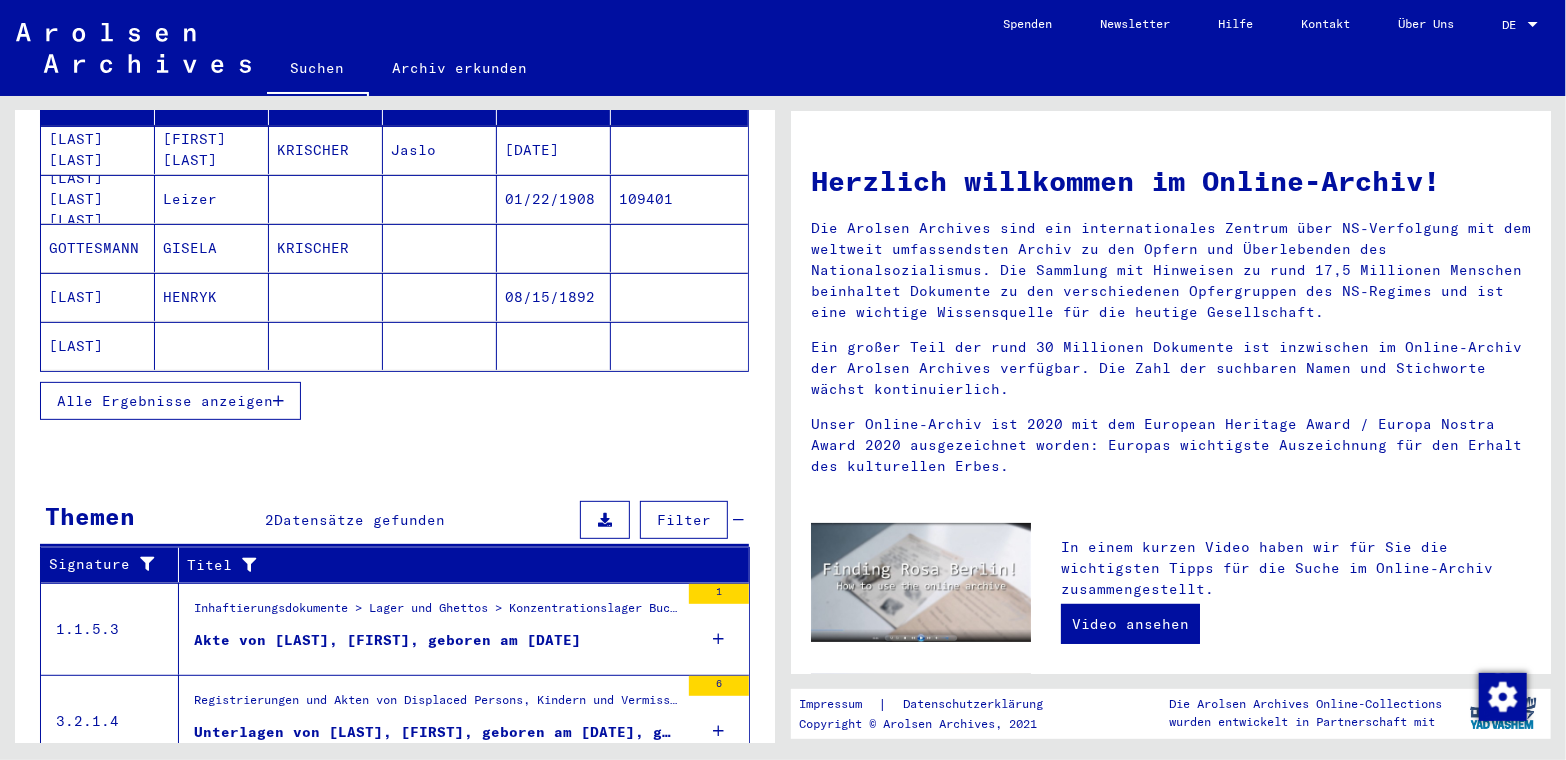 click on "Alle Ergebnisse anzeigen" at bounding box center (170, 401) 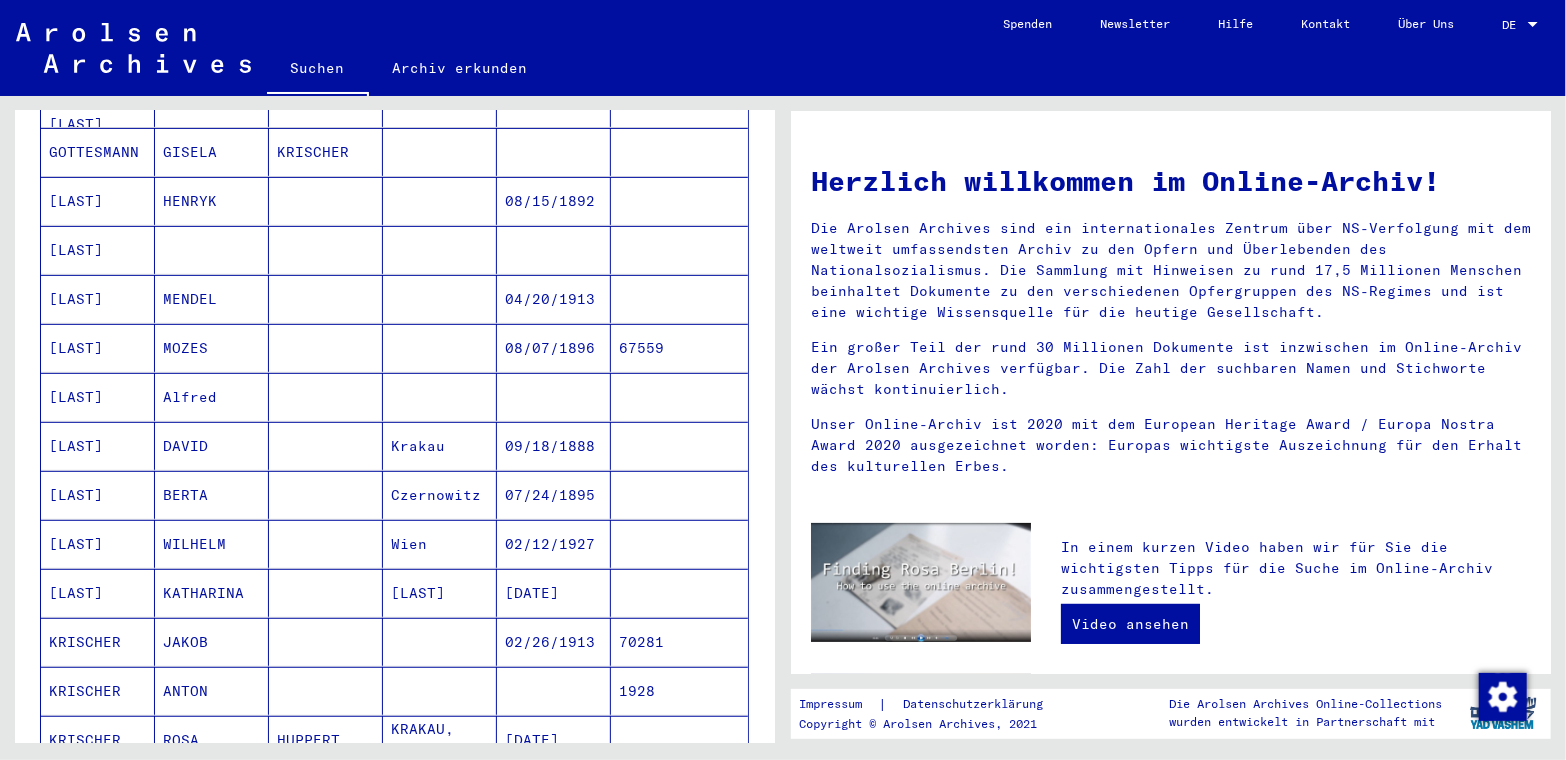 scroll, scrollTop: 399, scrollLeft: 0, axis: vertical 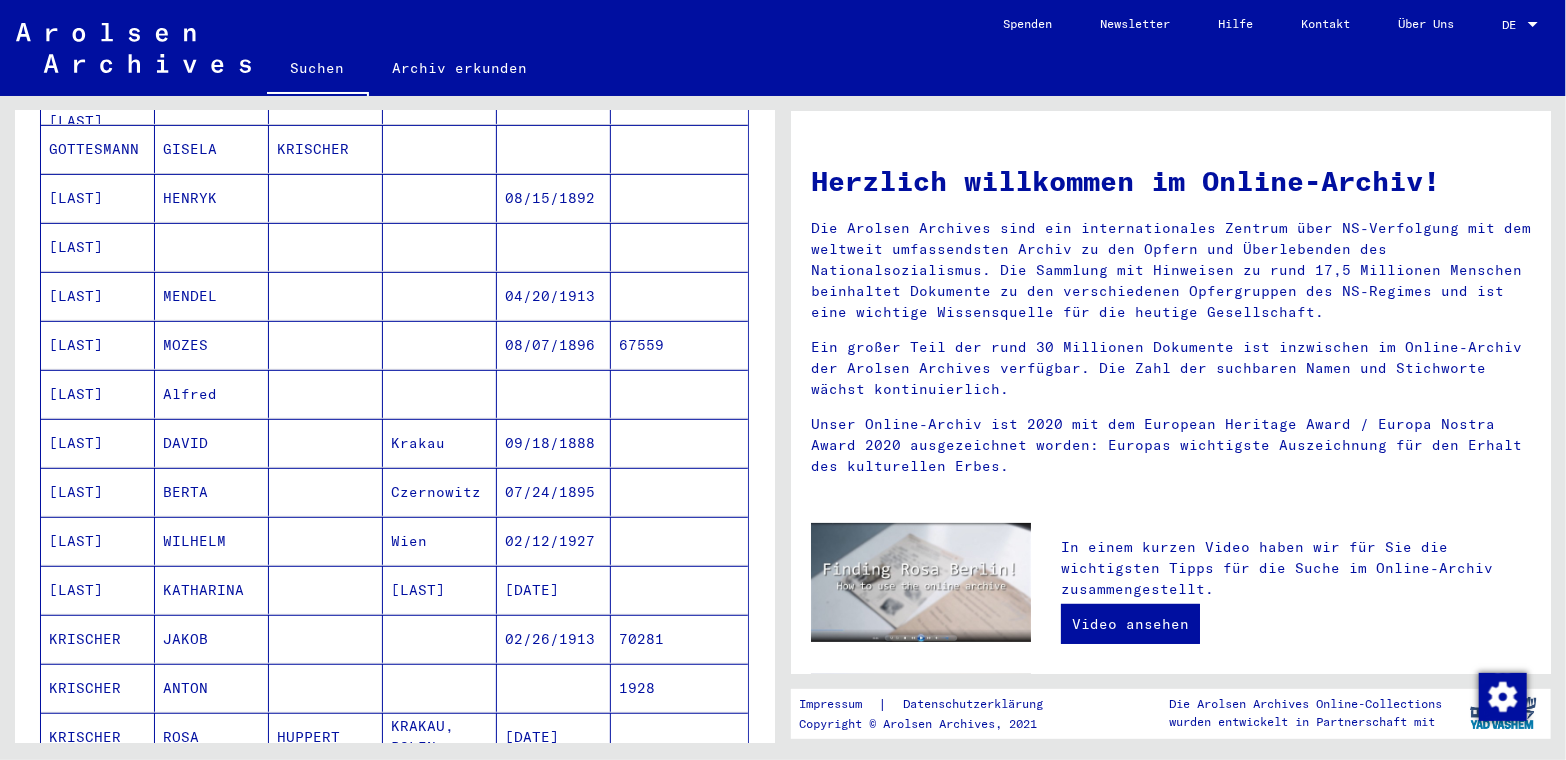 click on "[LAST]" at bounding box center [98, 492] 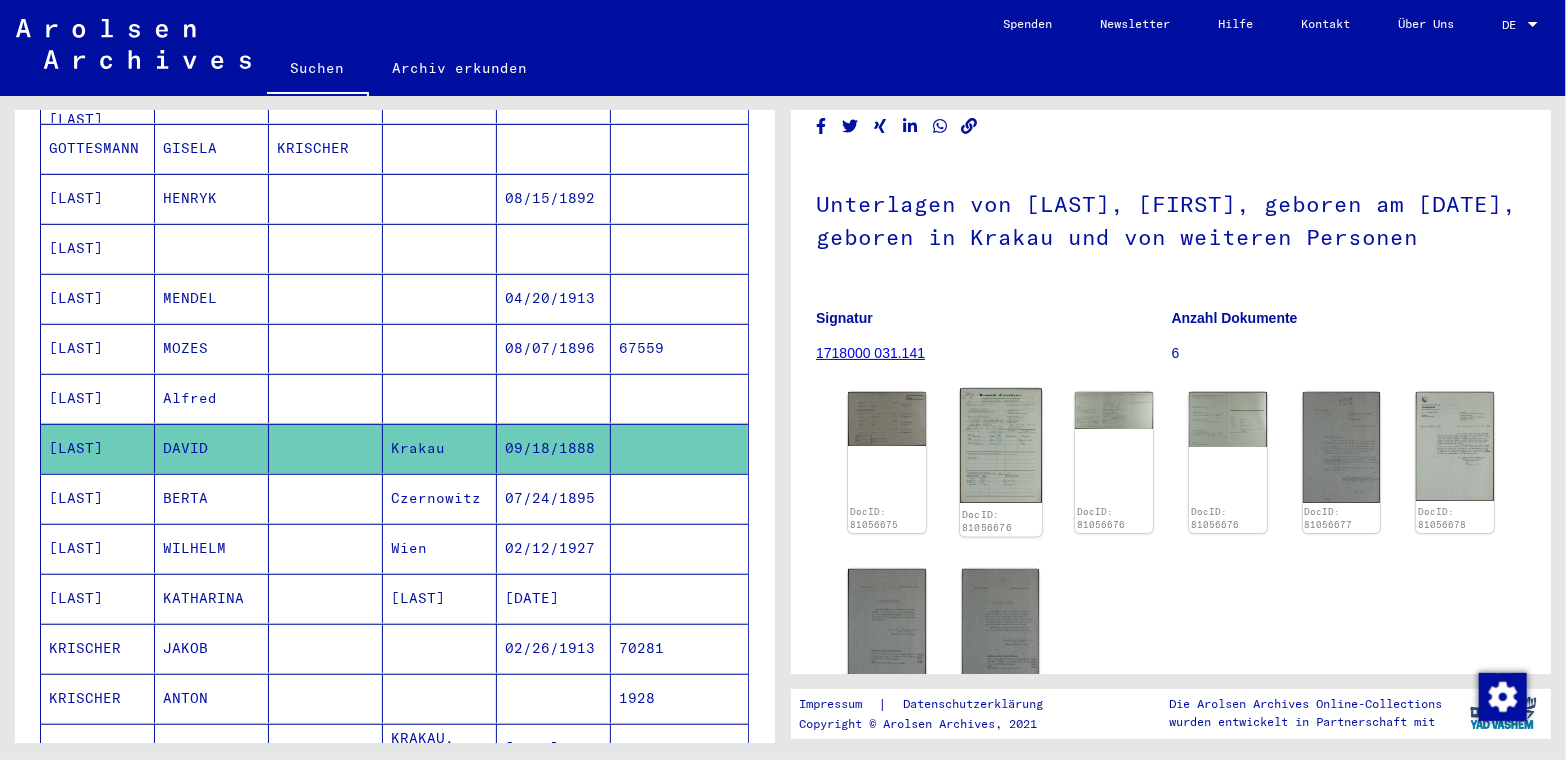 scroll, scrollTop: 300, scrollLeft: 0, axis: vertical 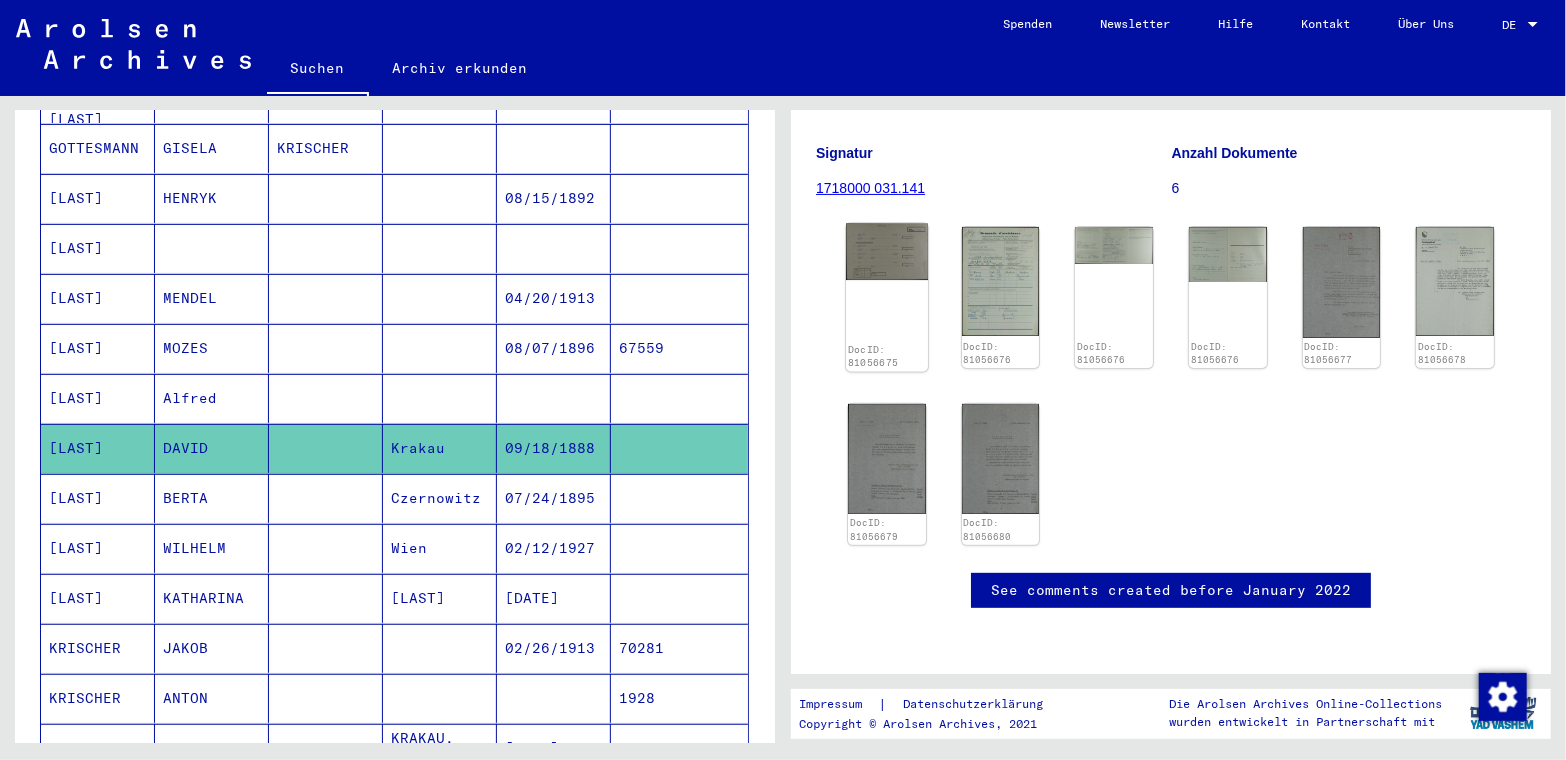 click 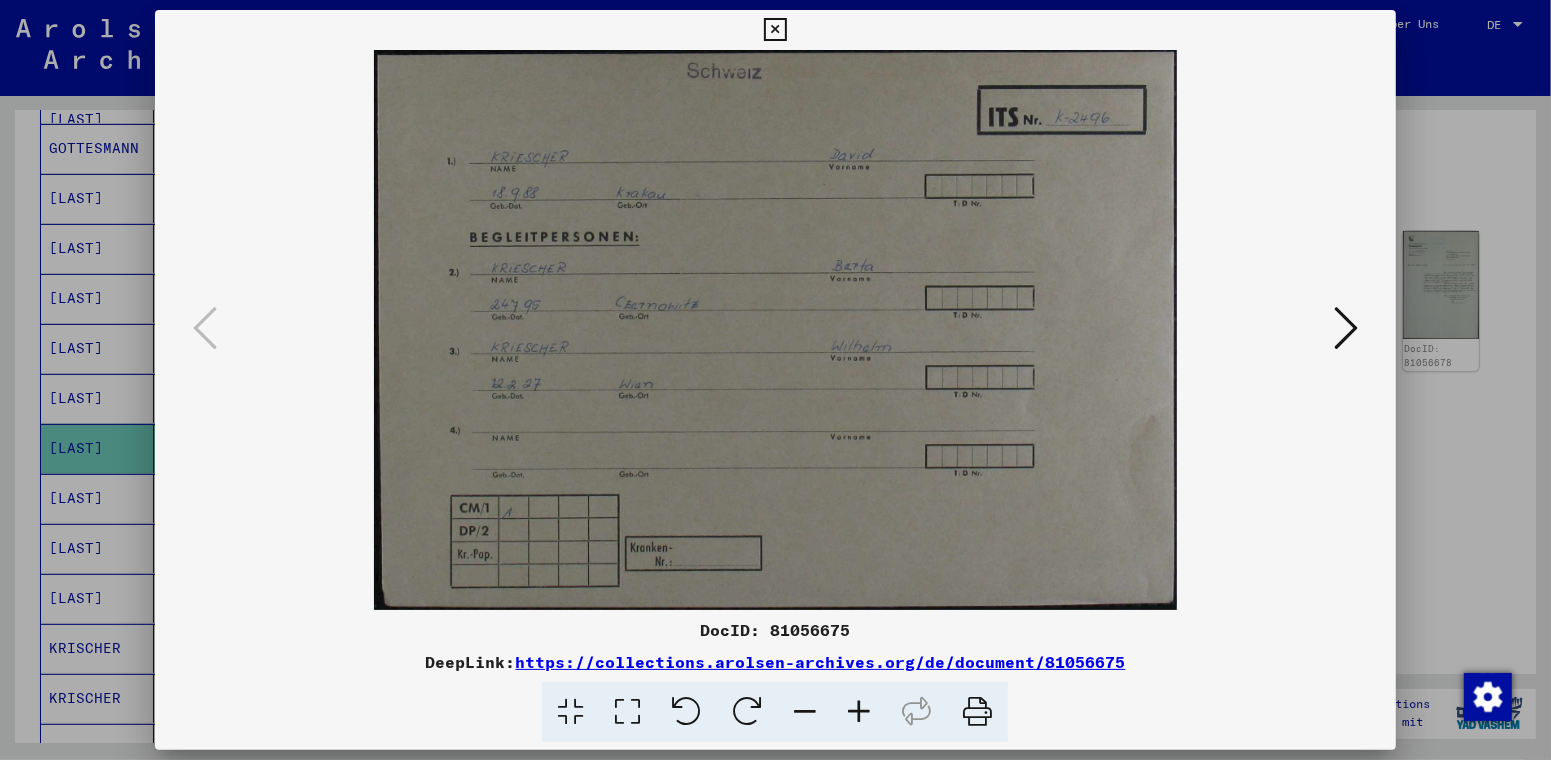 click at bounding box center [859, 712] 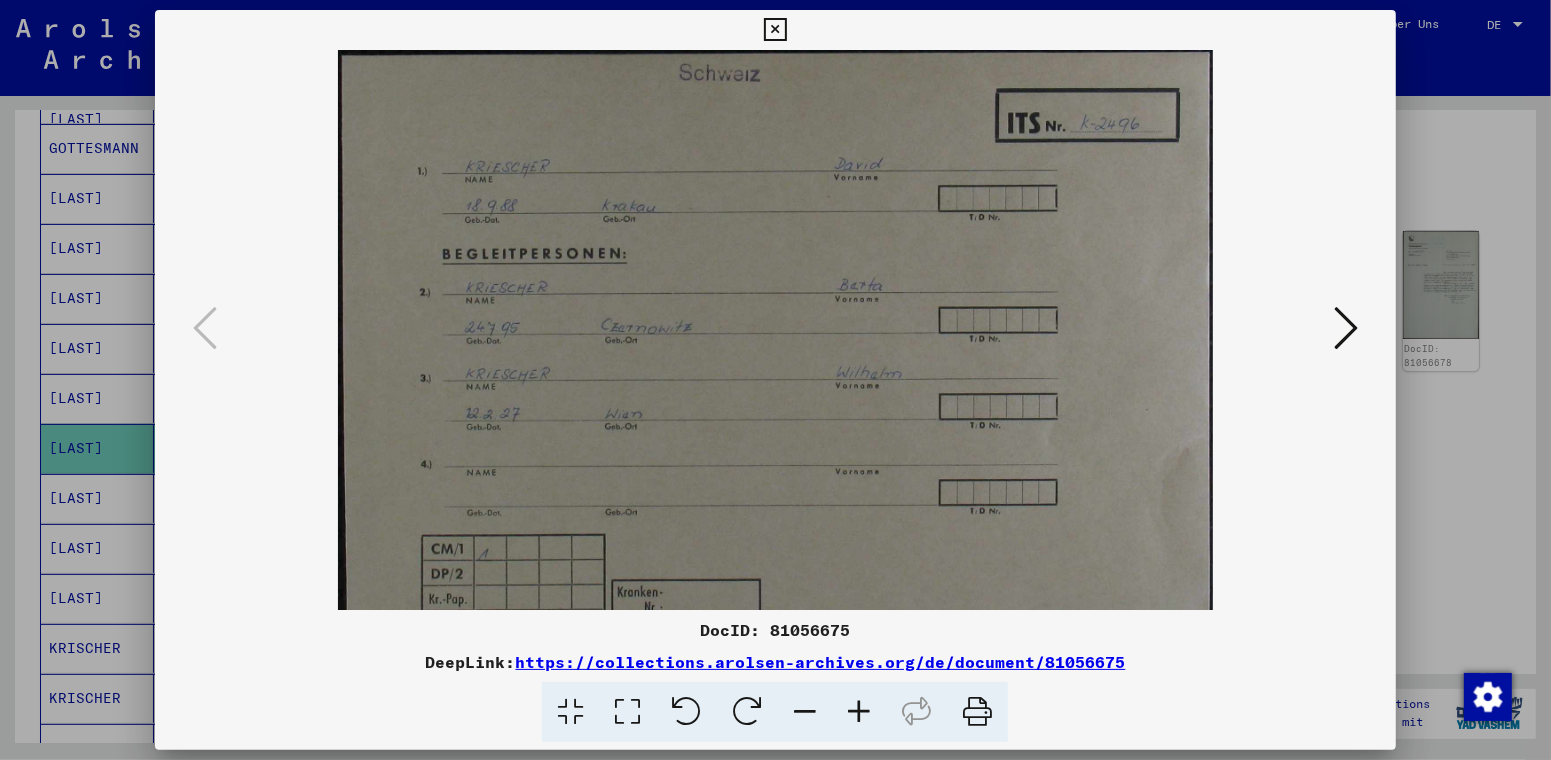 click at bounding box center (859, 712) 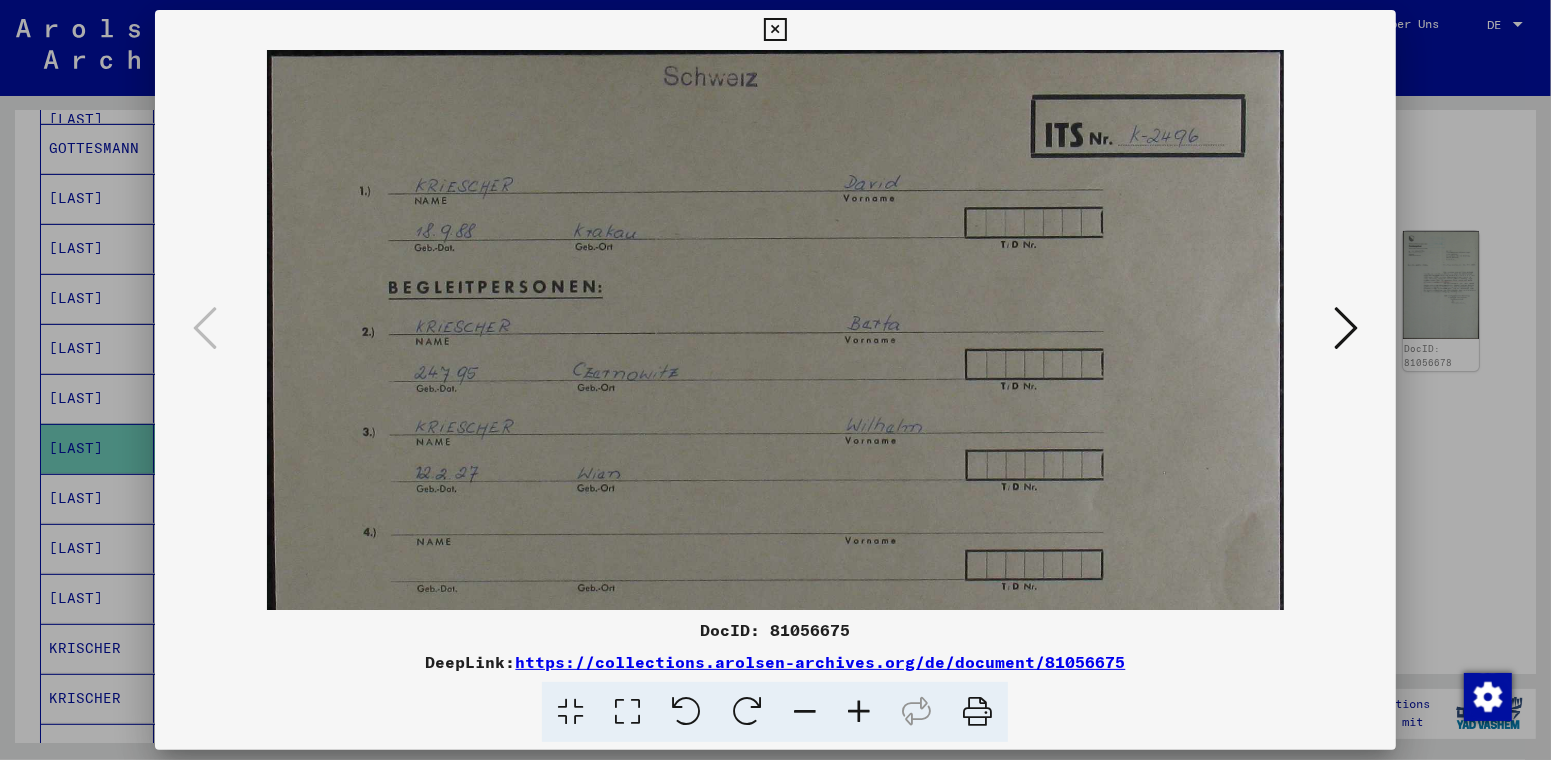 click at bounding box center (859, 712) 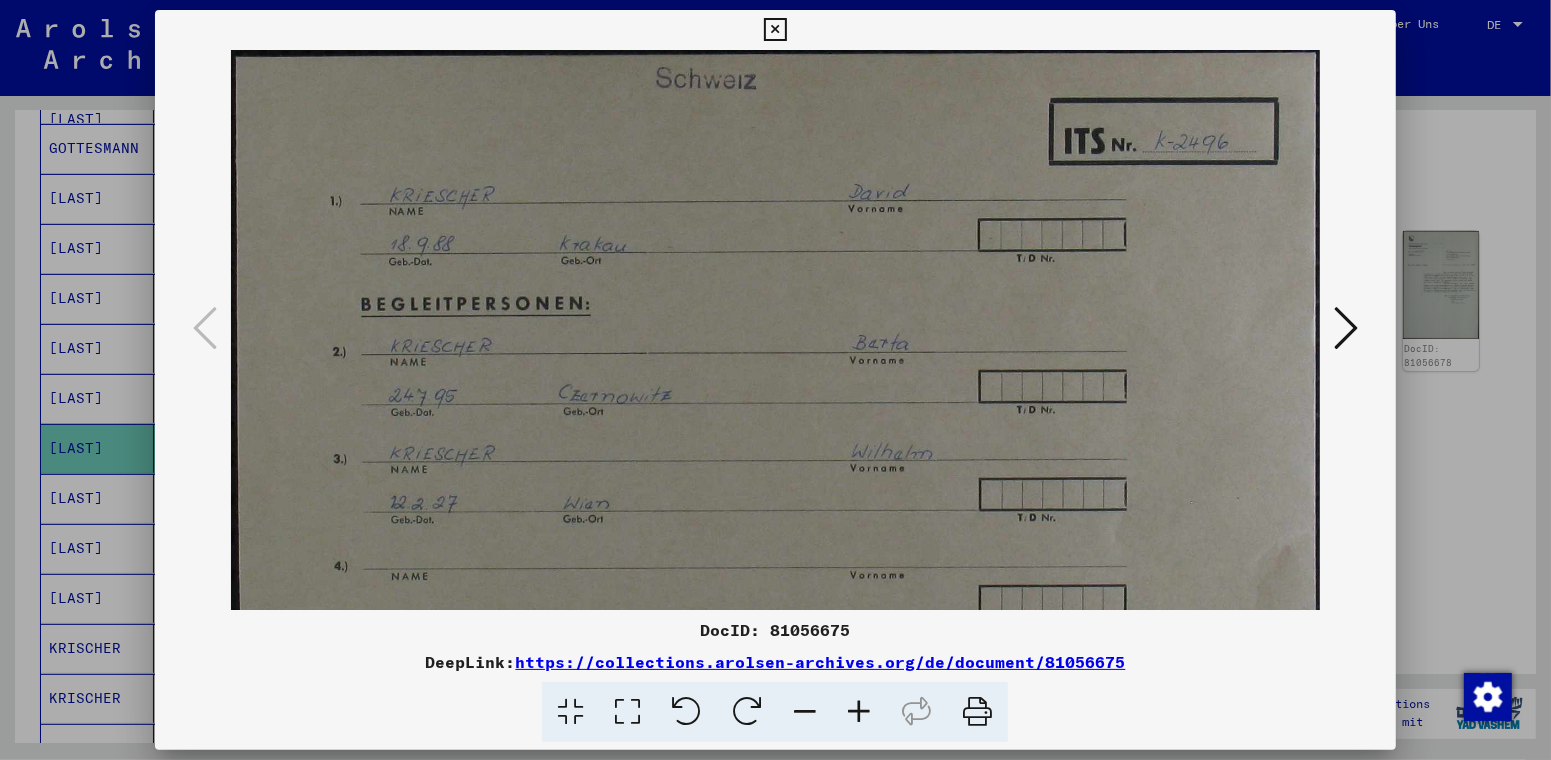 click at bounding box center (775, 30) 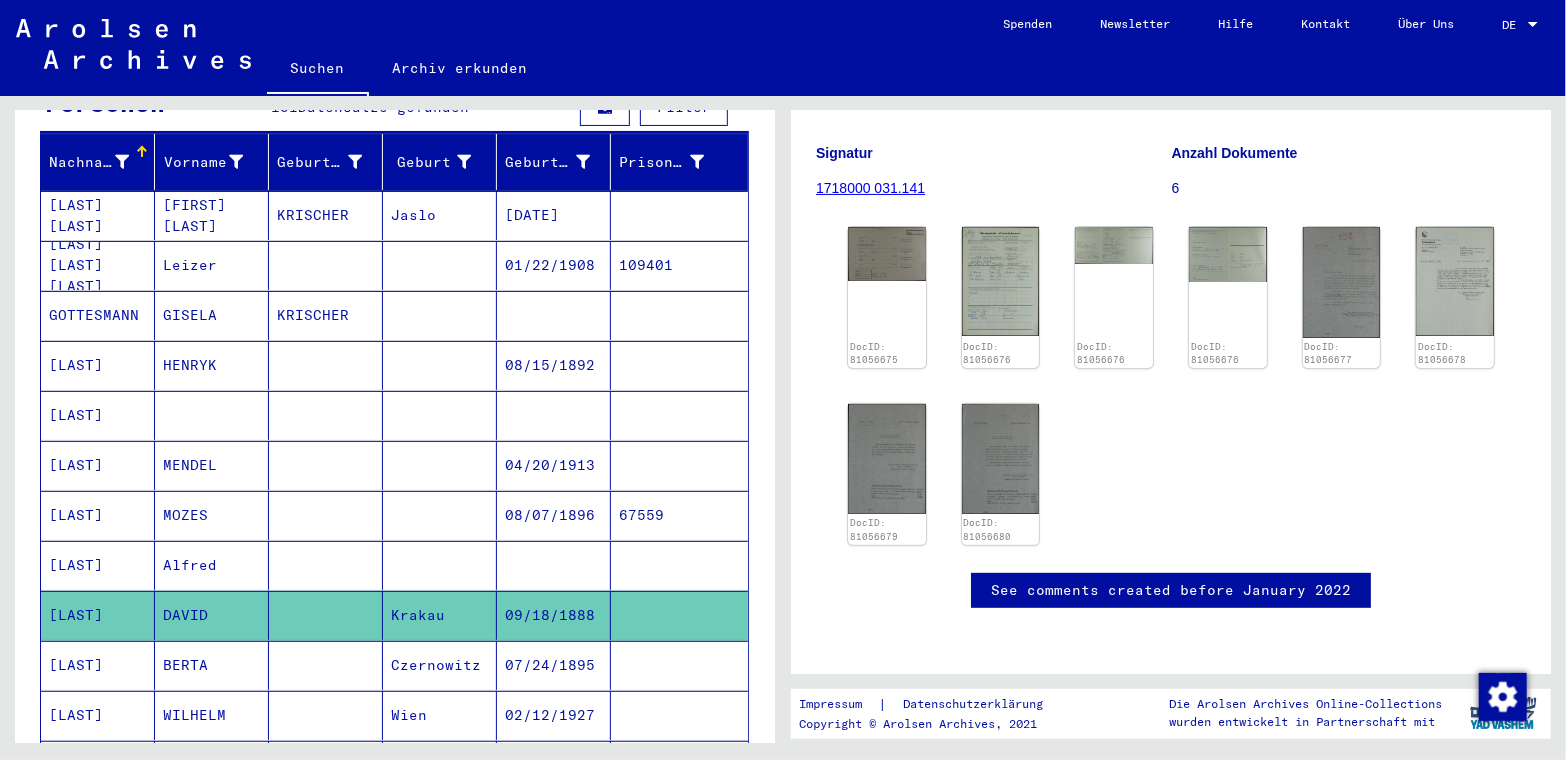 scroll, scrollTop: 202, scrollLeft: 0, axis: vertical 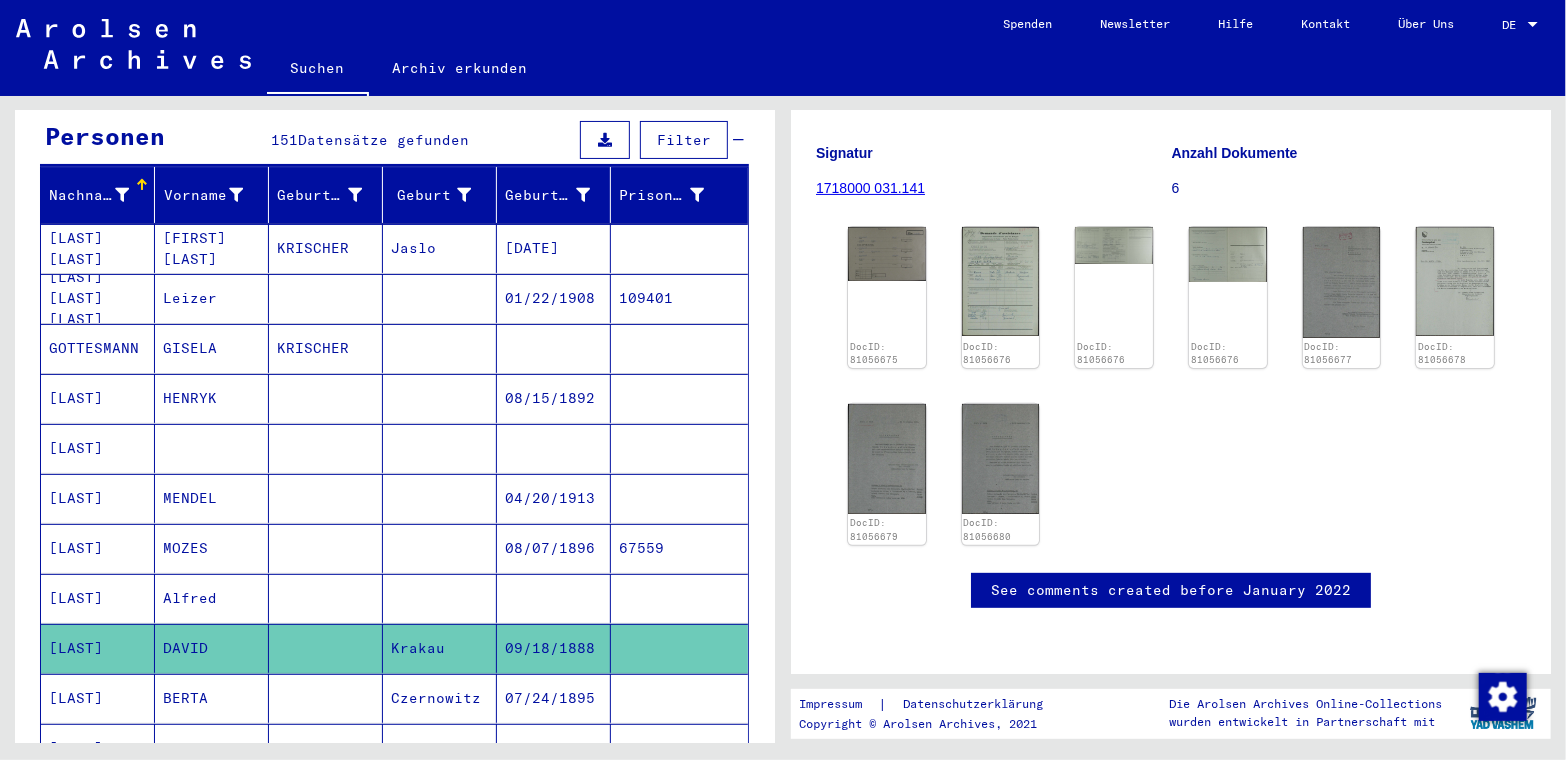 click on "[LAST]" at bounding box center [98, 448] 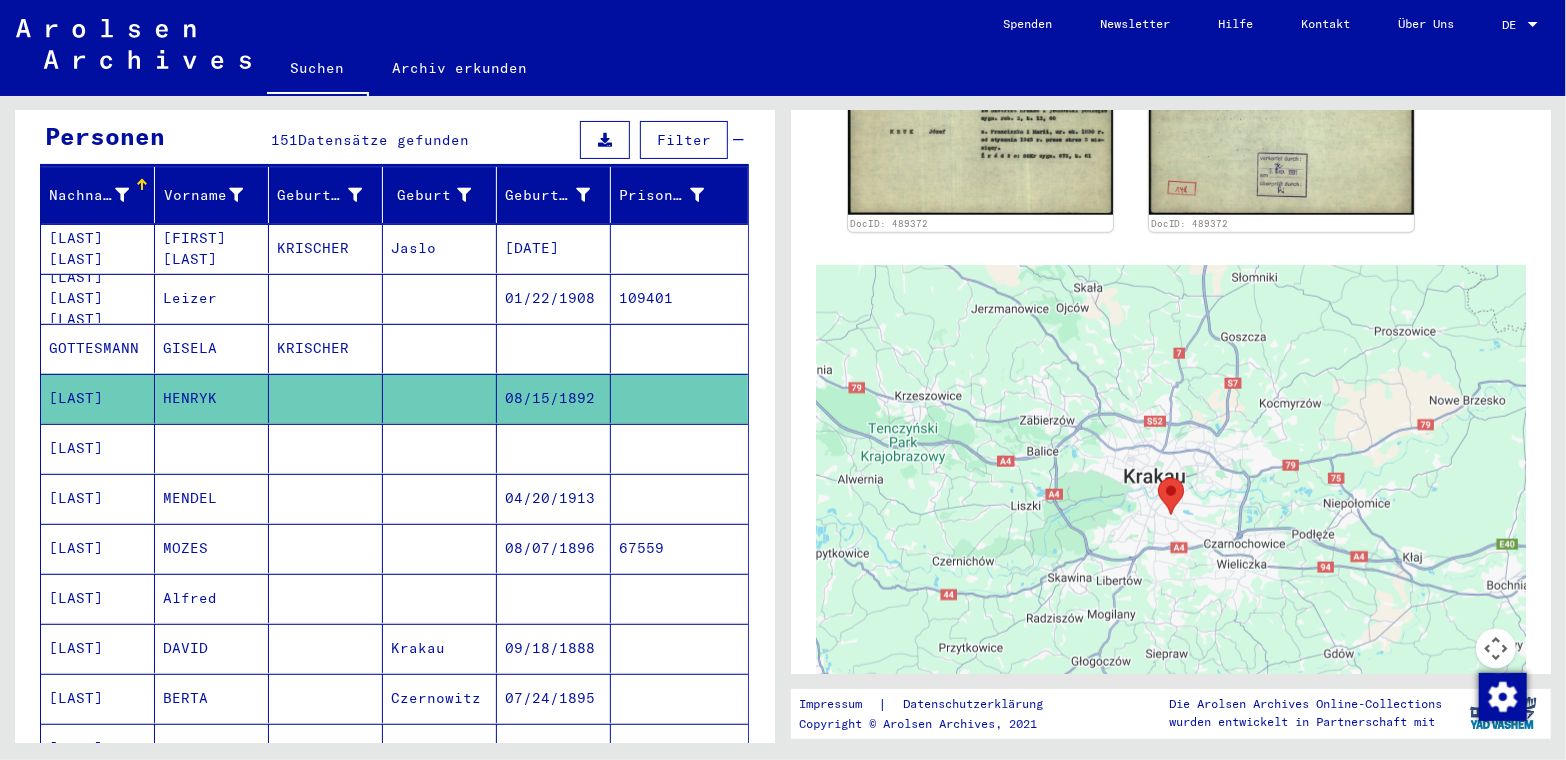 scroll, scrollTop: 1200, scrollLeft: 0, axis: vertical 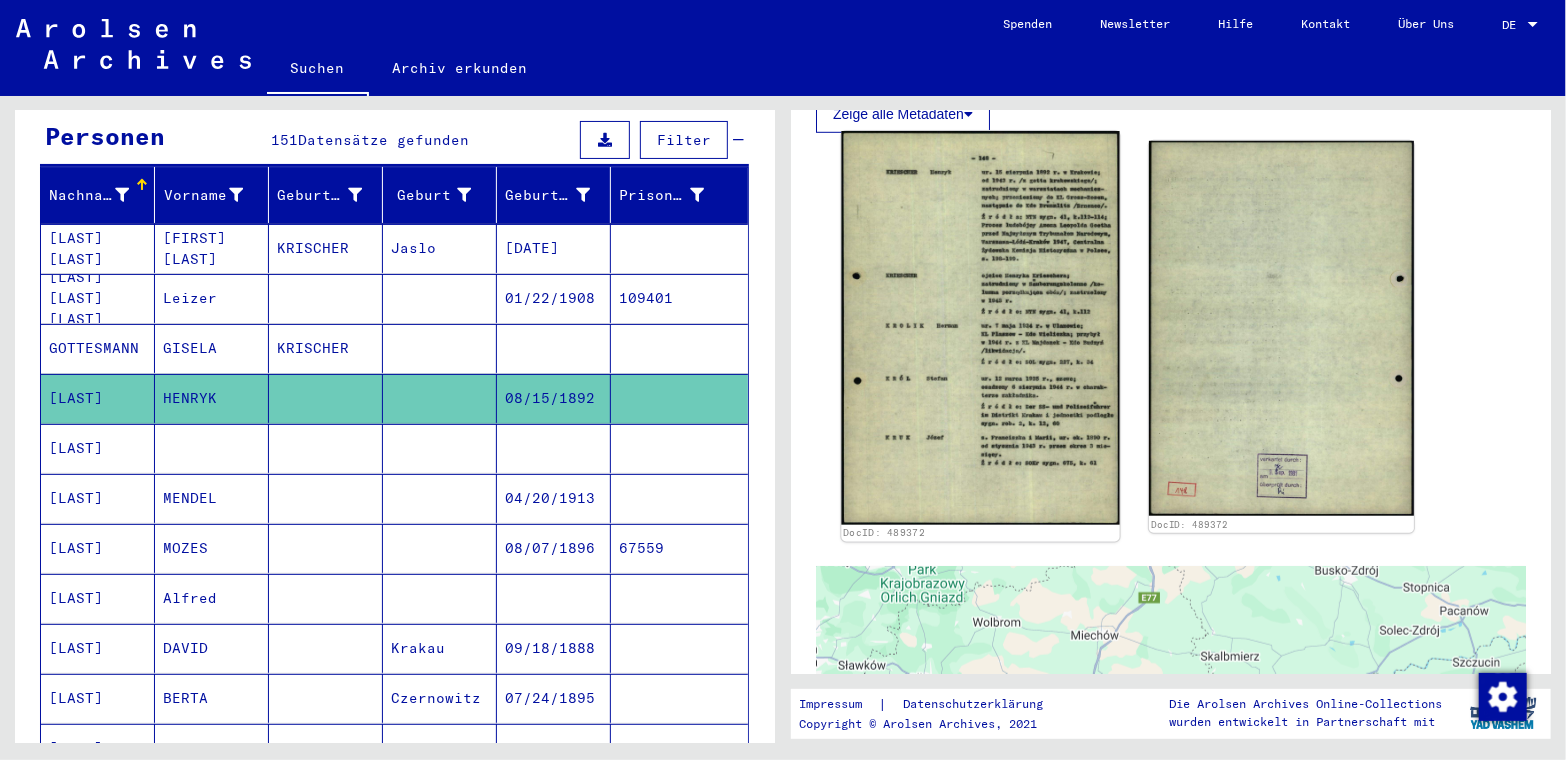 click 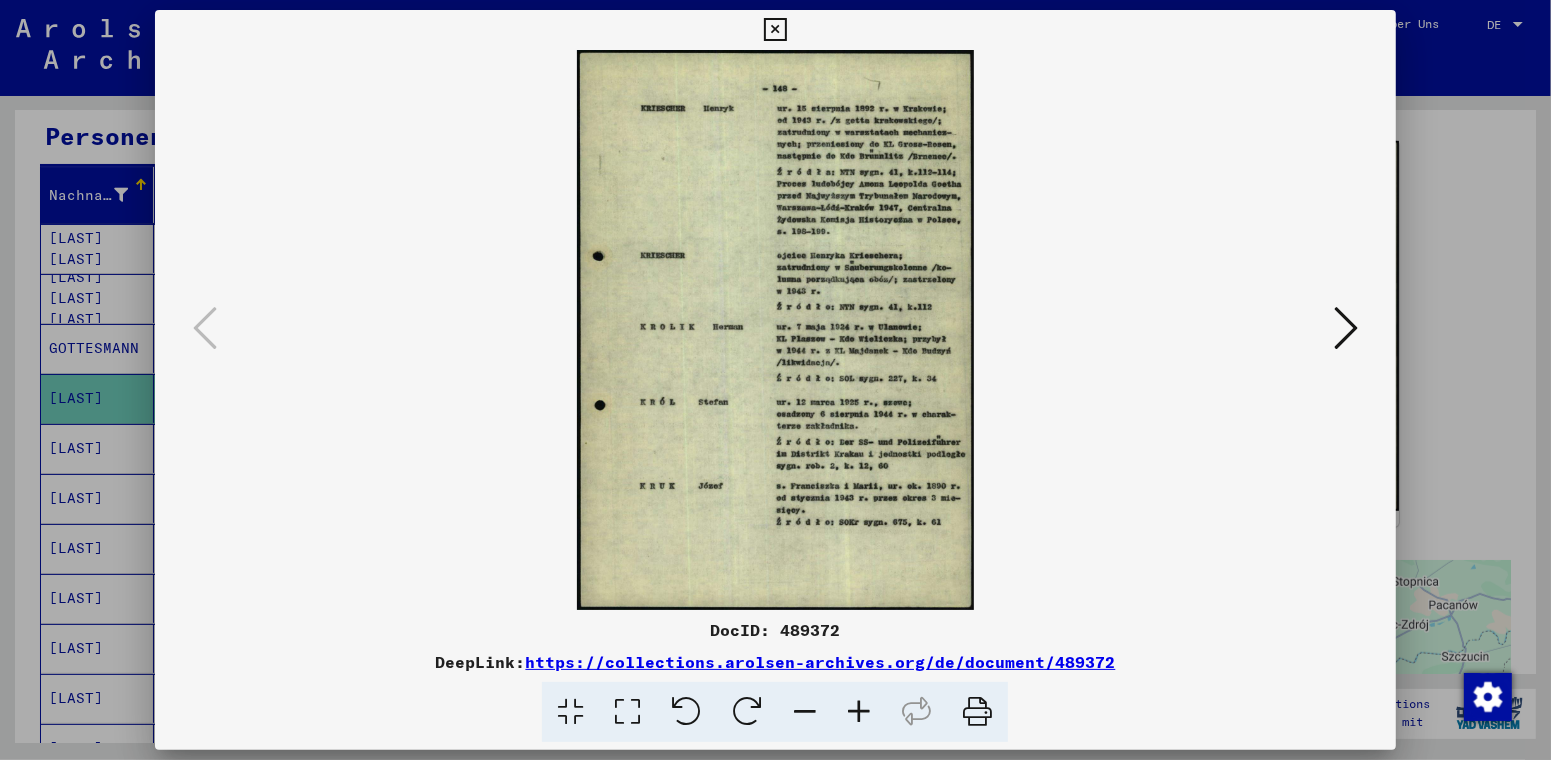 click at bounding box center [775, 330] 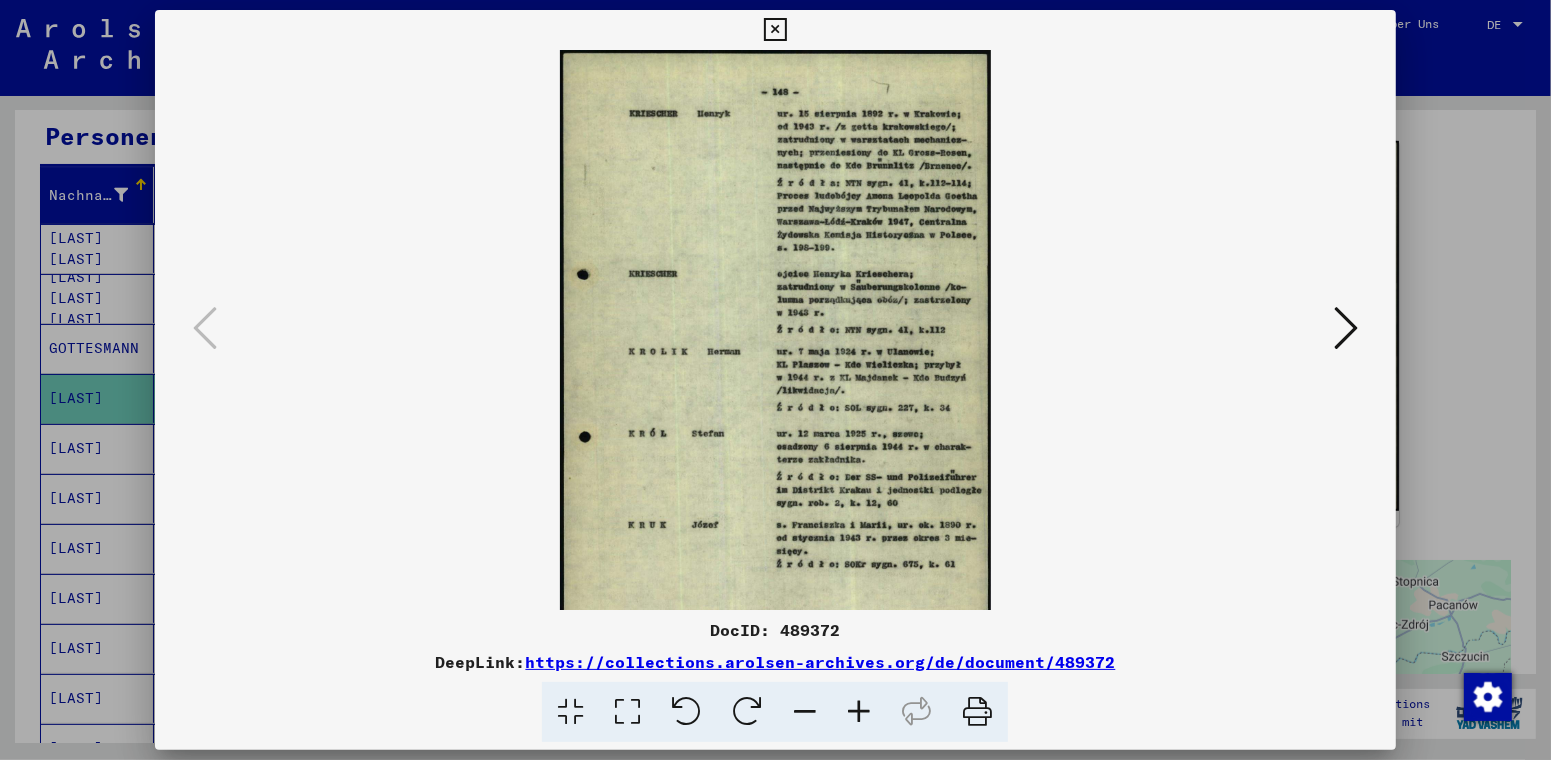 click at bounding box center (859, 712) 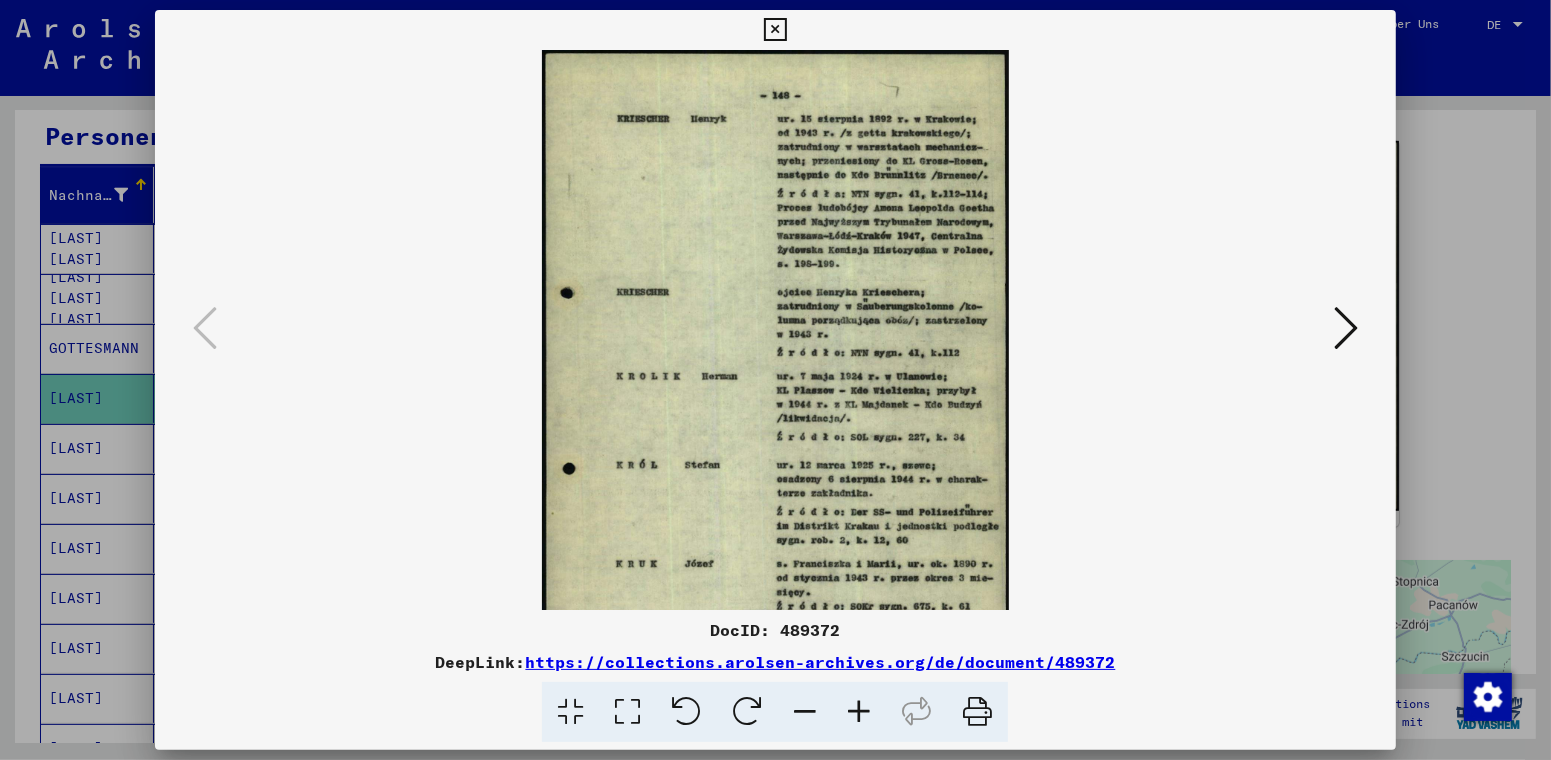 click at bounding box center (859, 712) 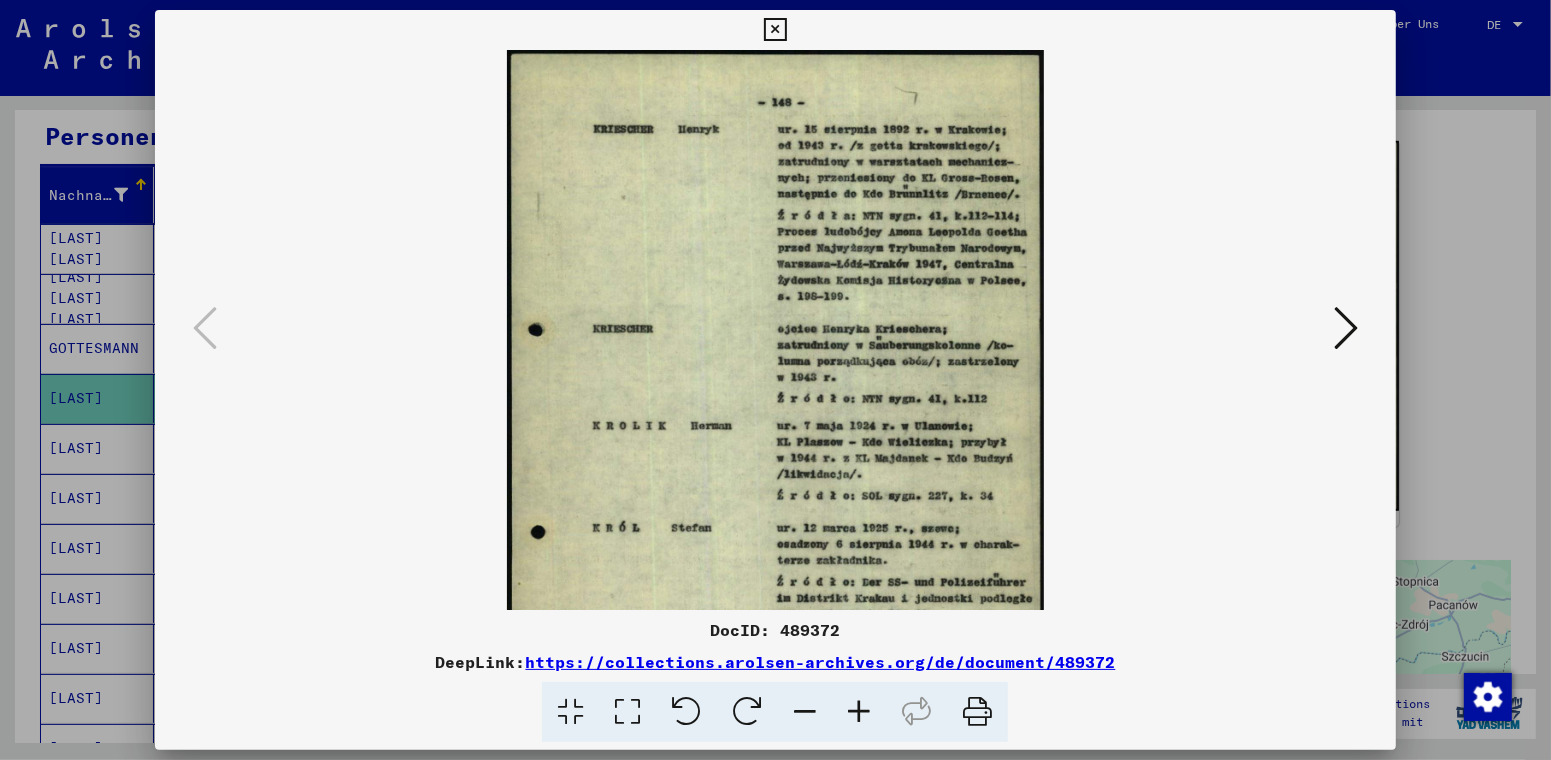 click at bounding box center (859, 712) 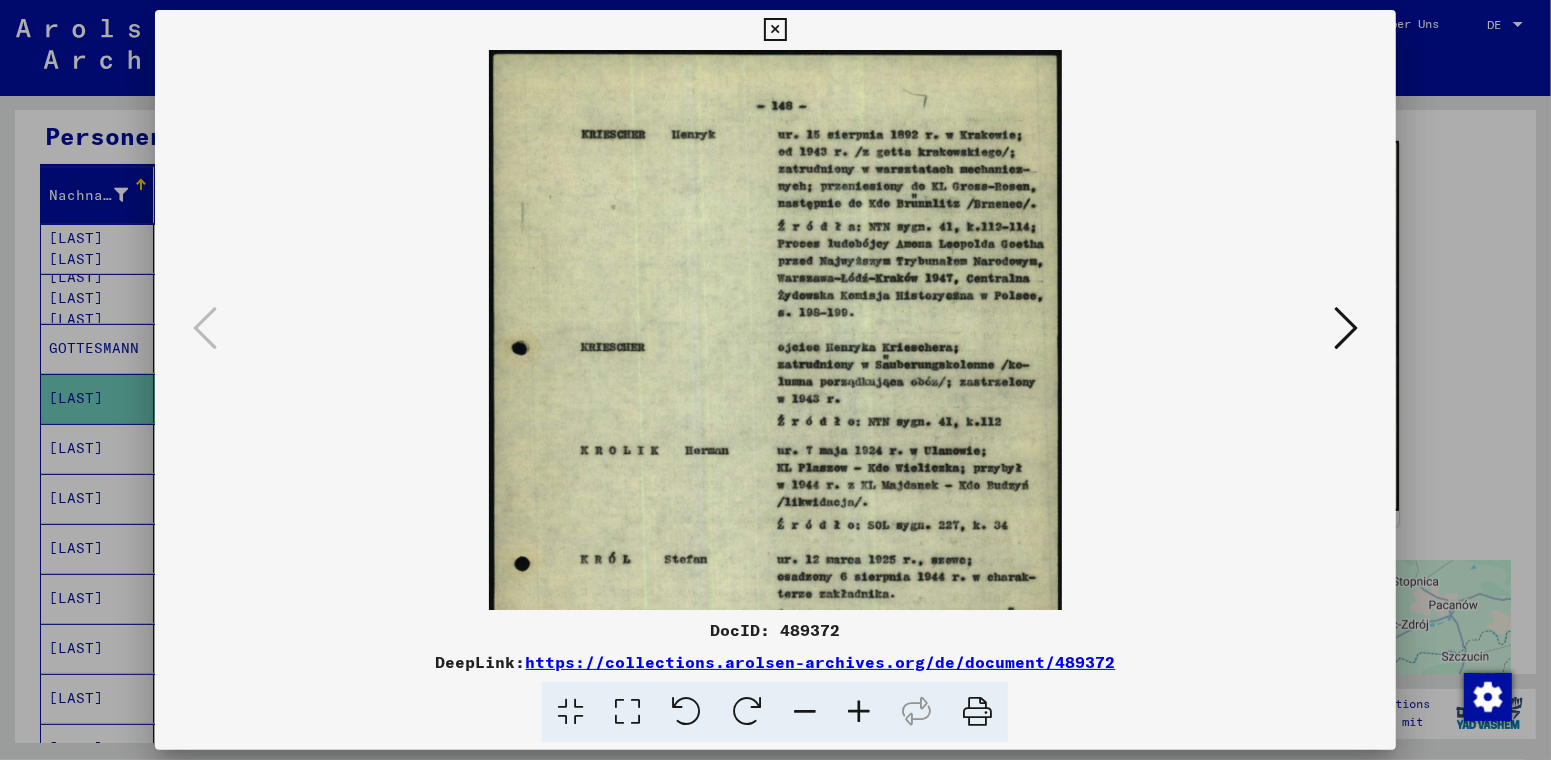 click at bounding box center (859, 712) 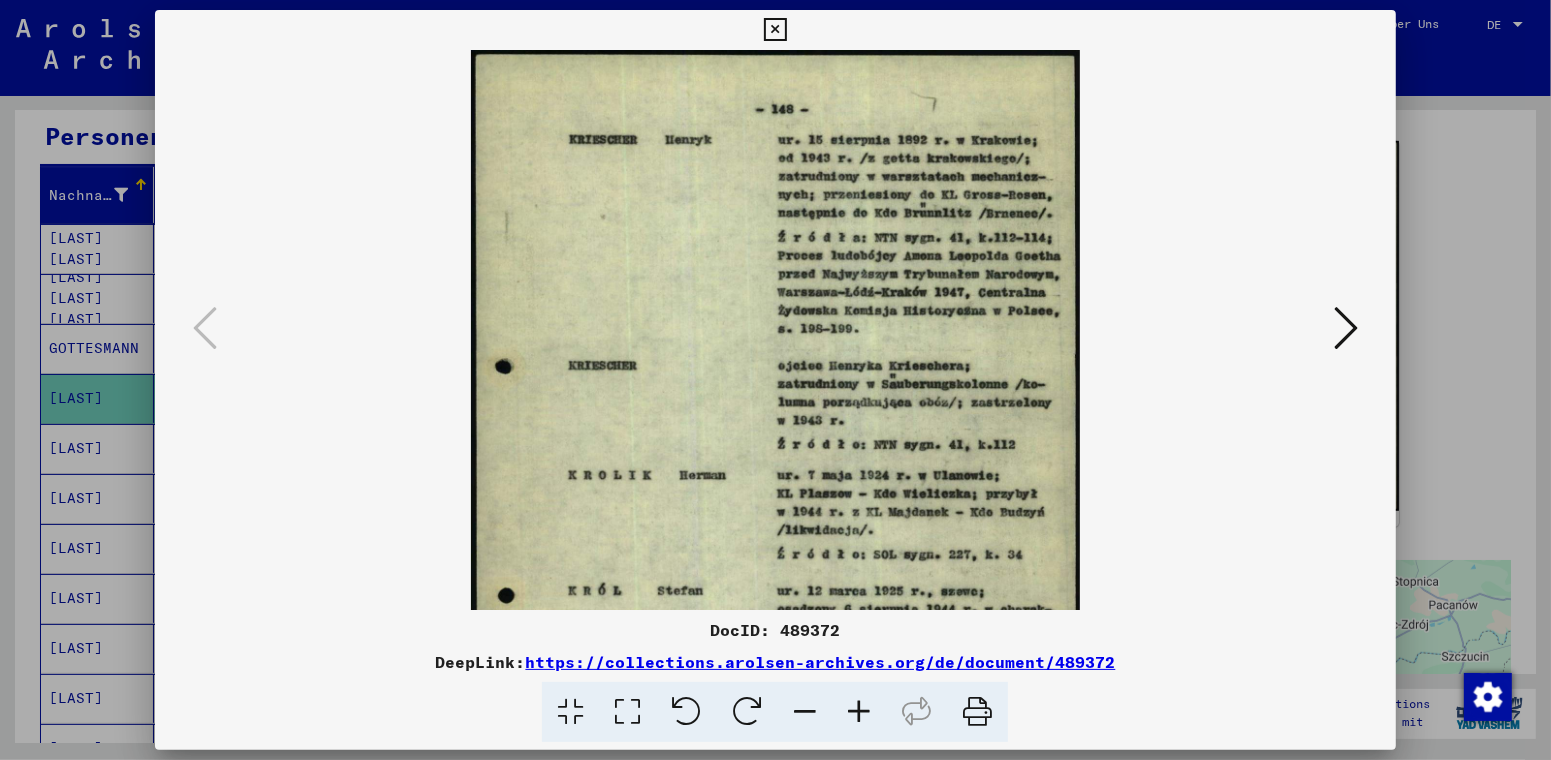 click at bounding box center [859, 712] 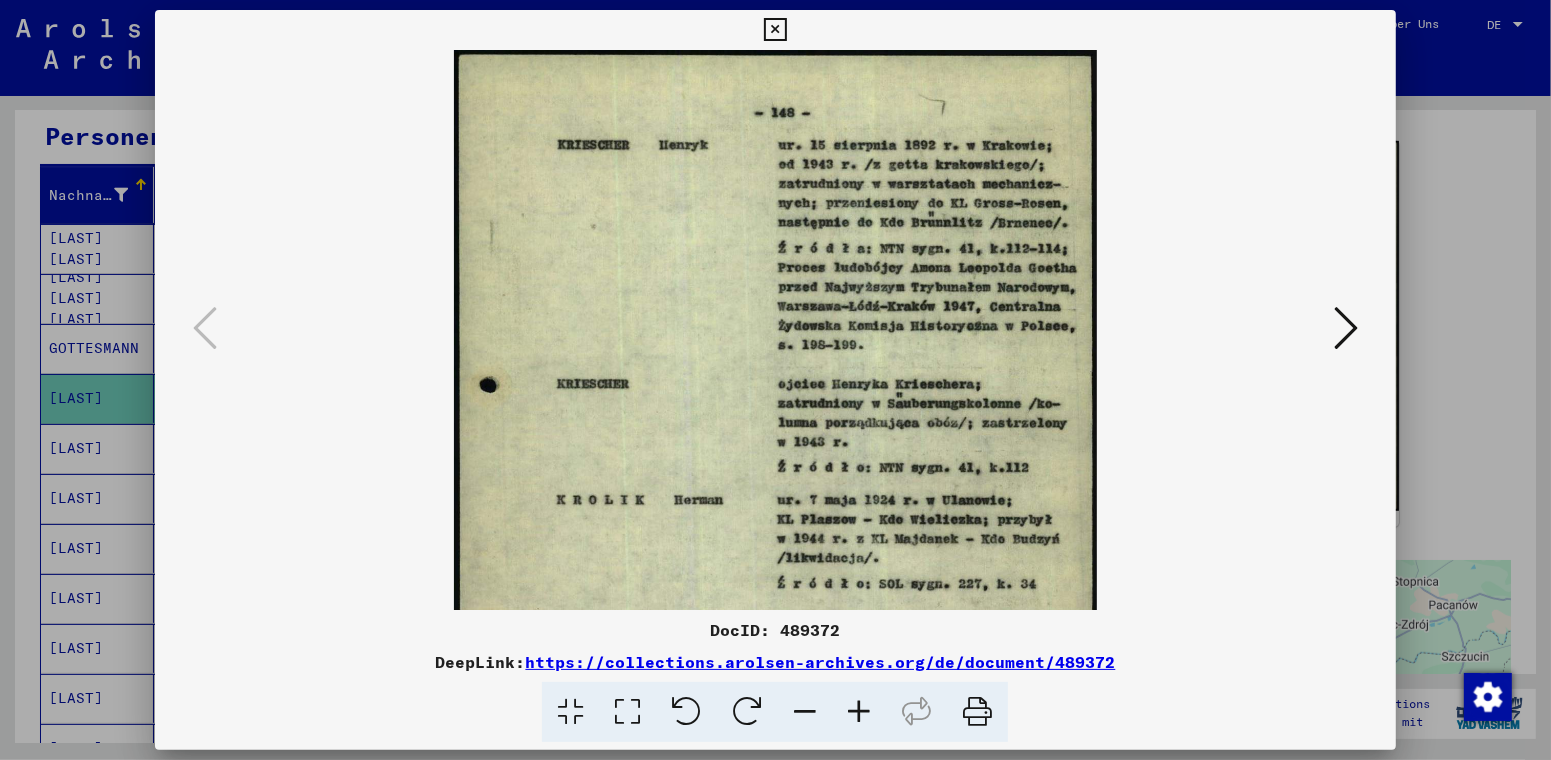click at bounding box center (775, 30) 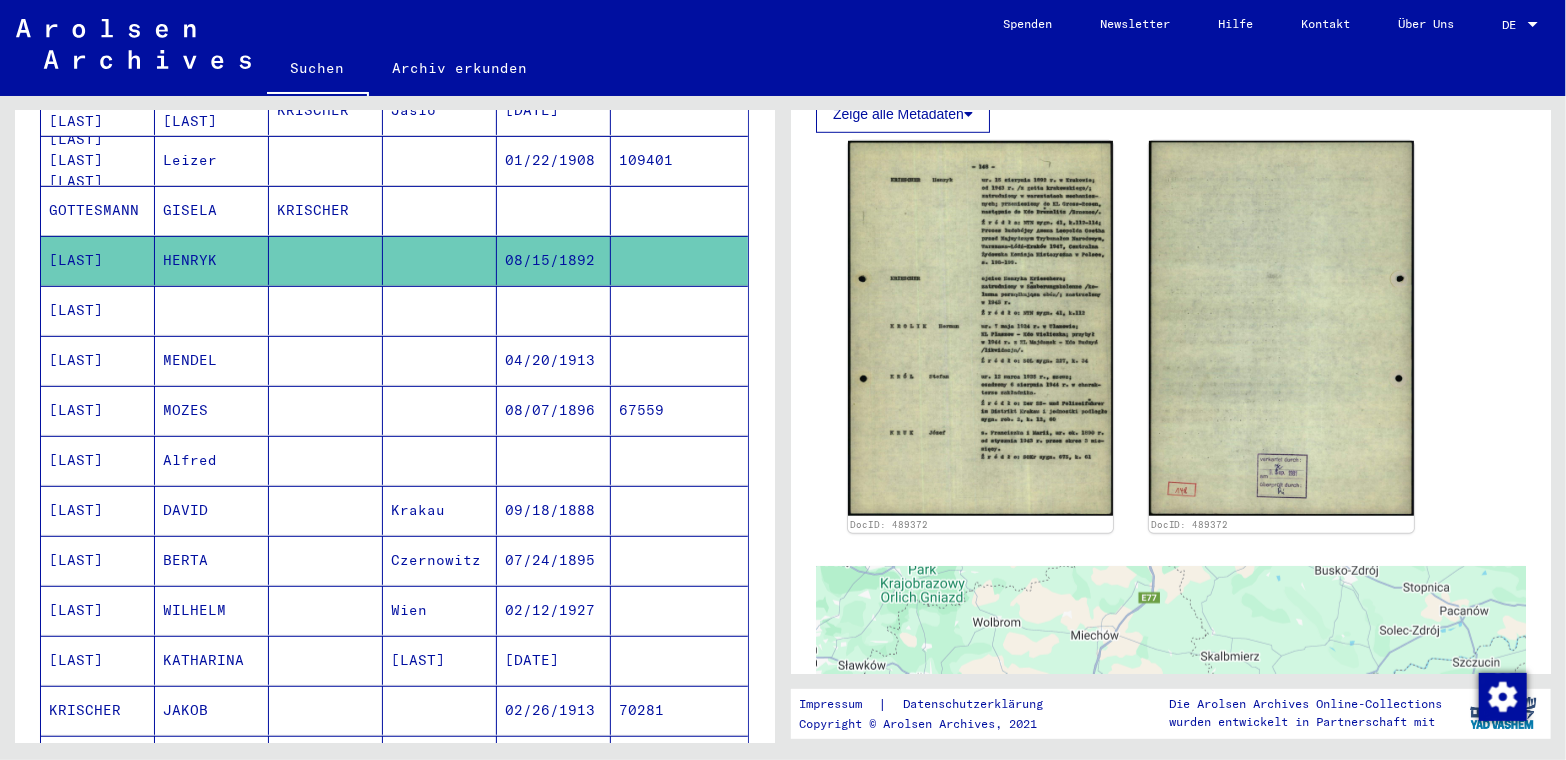 scroll, scrollTop: 402, scrollLeft: 0, axis: vertical 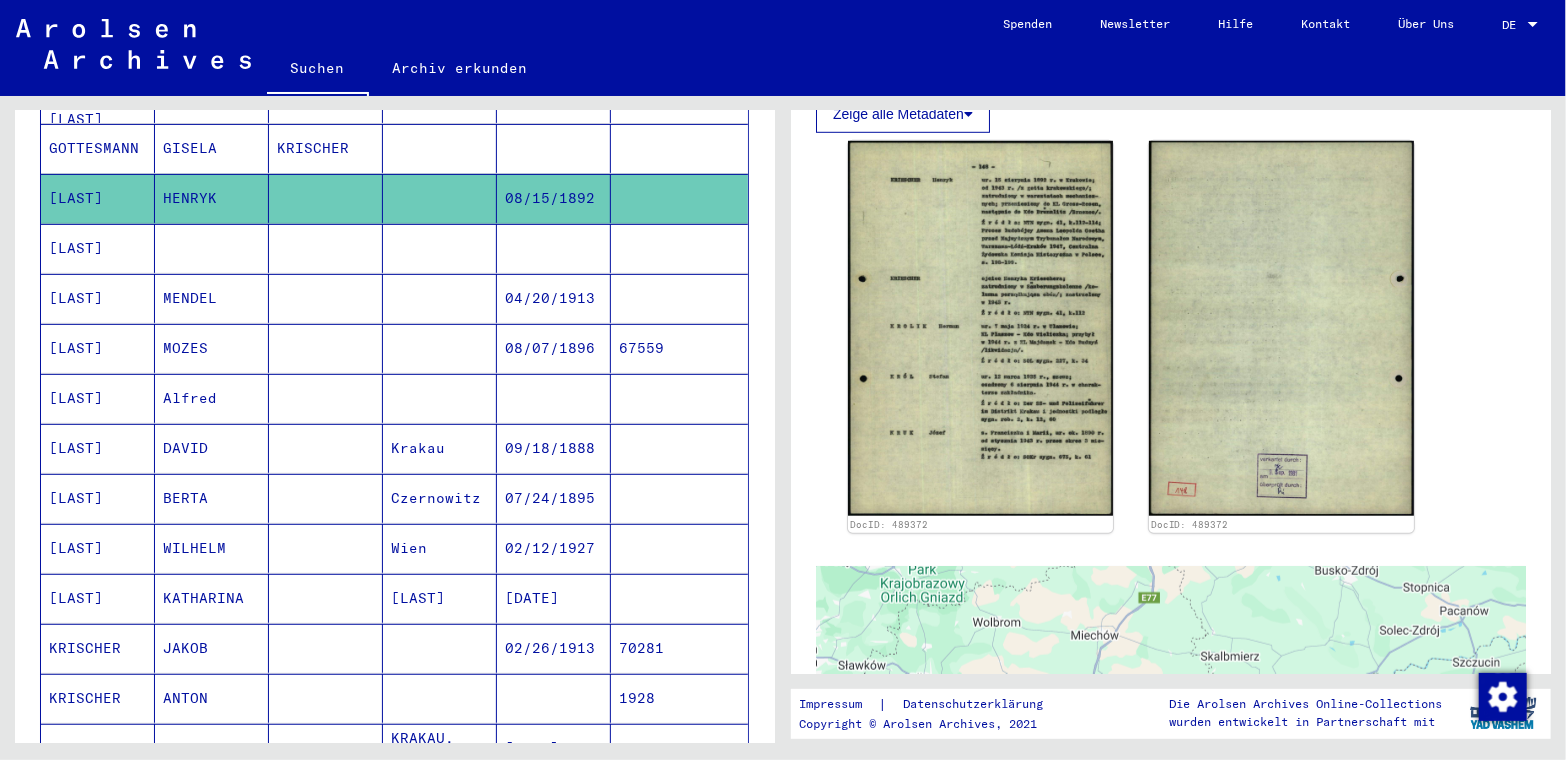 click on "[LAST]" at bounding box center (98, 448) 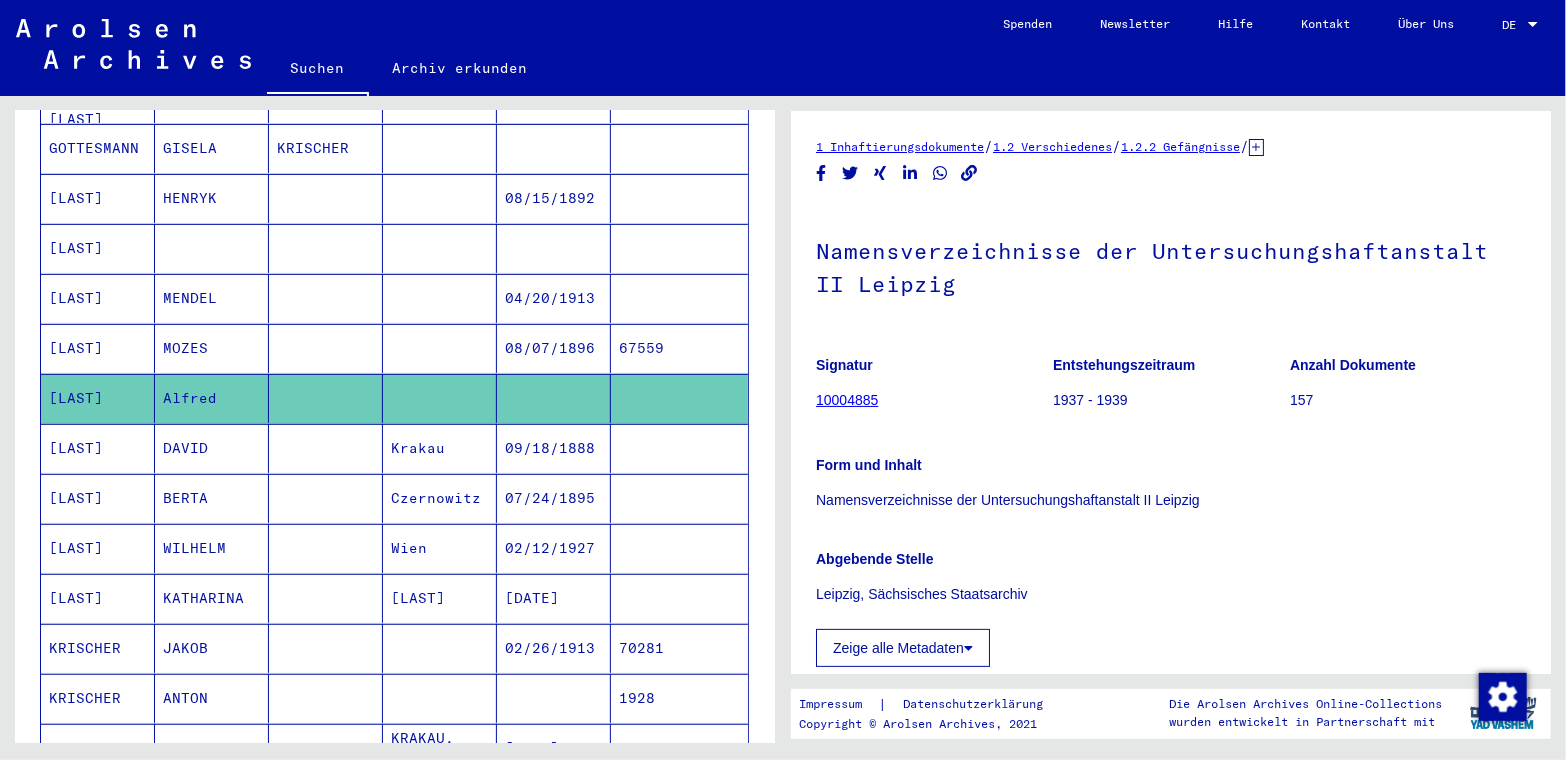 scroll, scrollTop: 0, scrollLeft: 0, axis: both 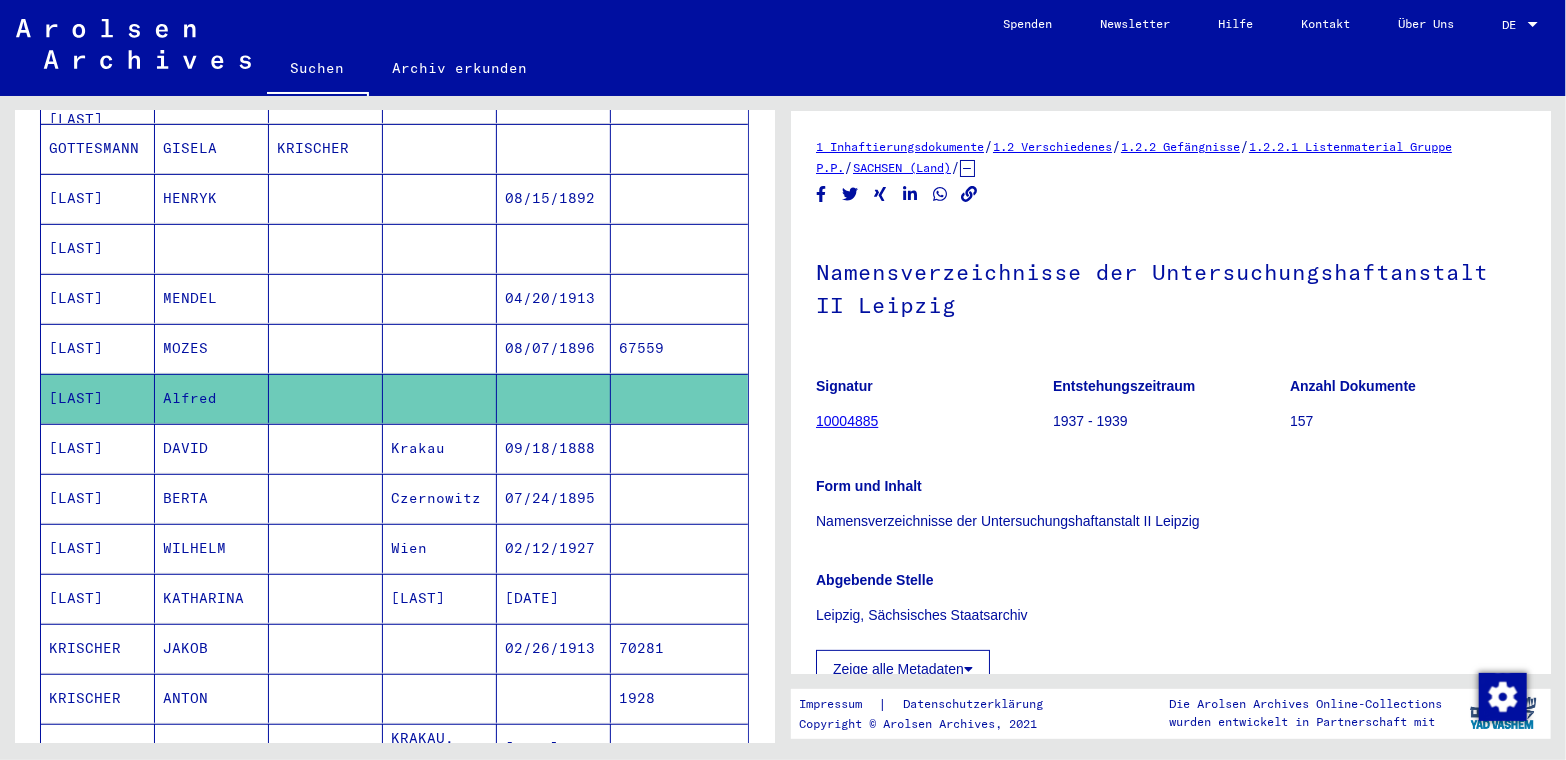 click on "SACHSEN (Land)" 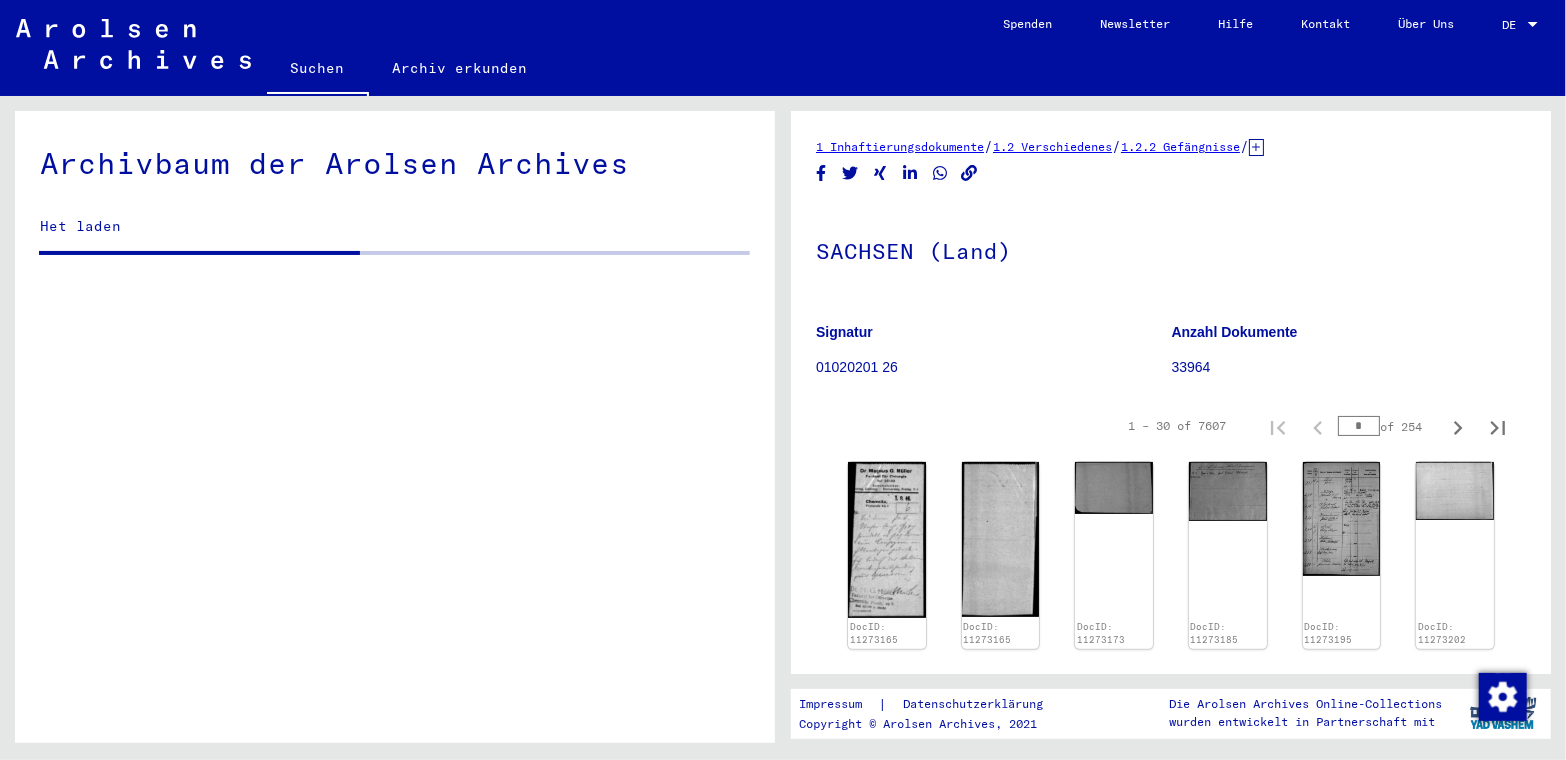scroll, scrollTop: 2342, scrollLeft: 0, axis: vertical 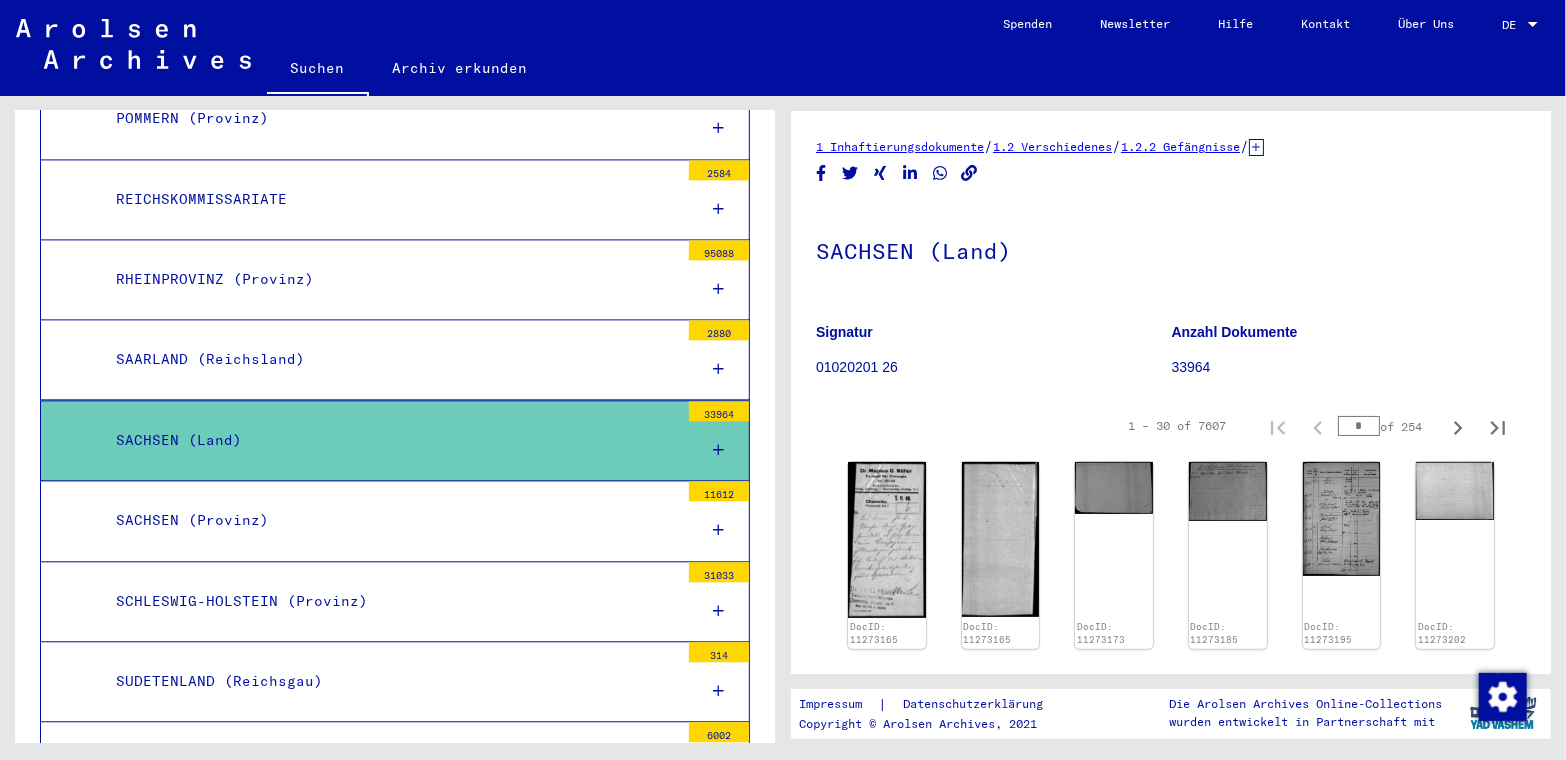 click on "SACHSEN (Land)" at bounding box center (390, 440) 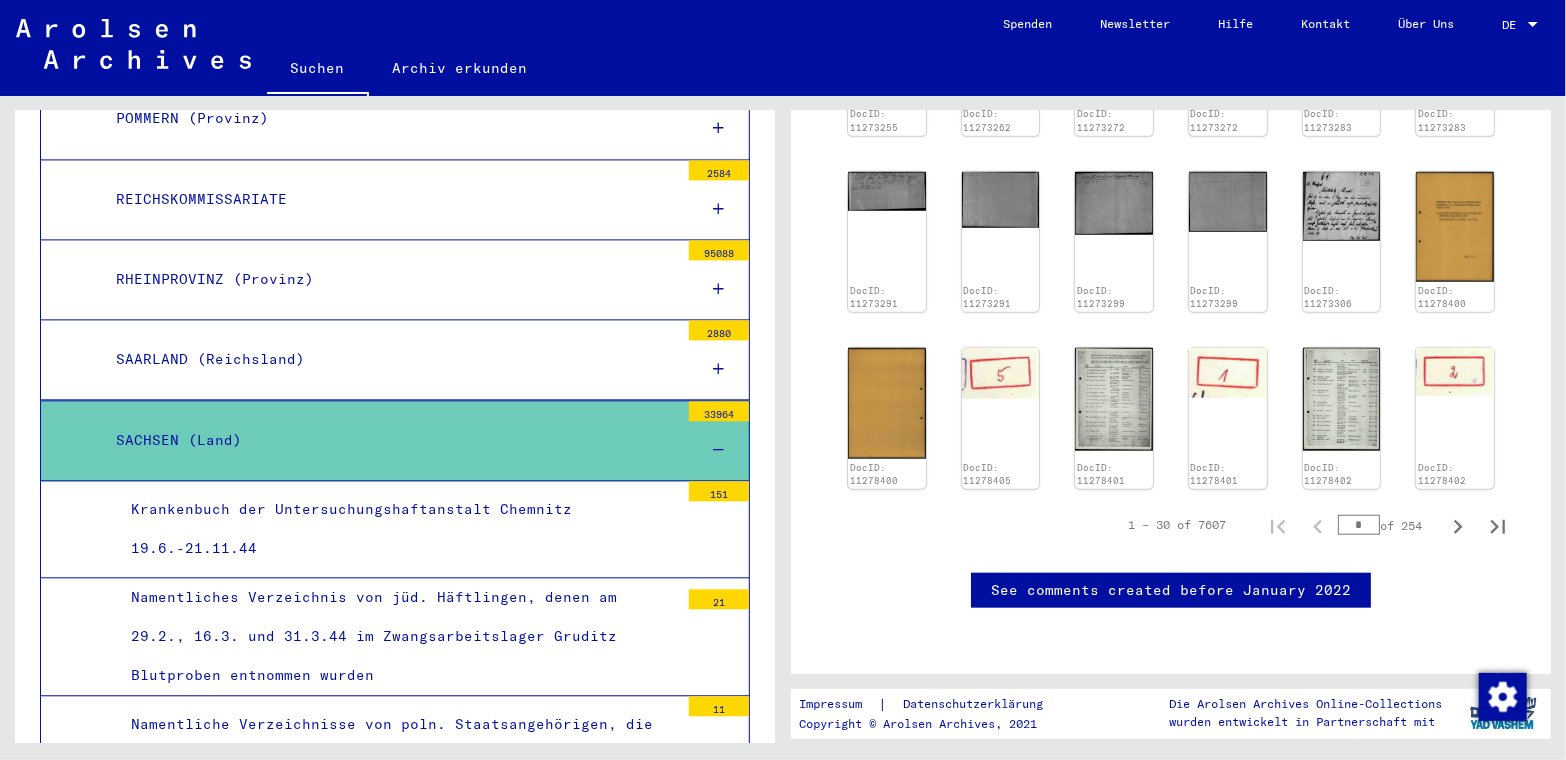 scroll, scrollTop: 999, scrollLeft: 0, axis: vertical 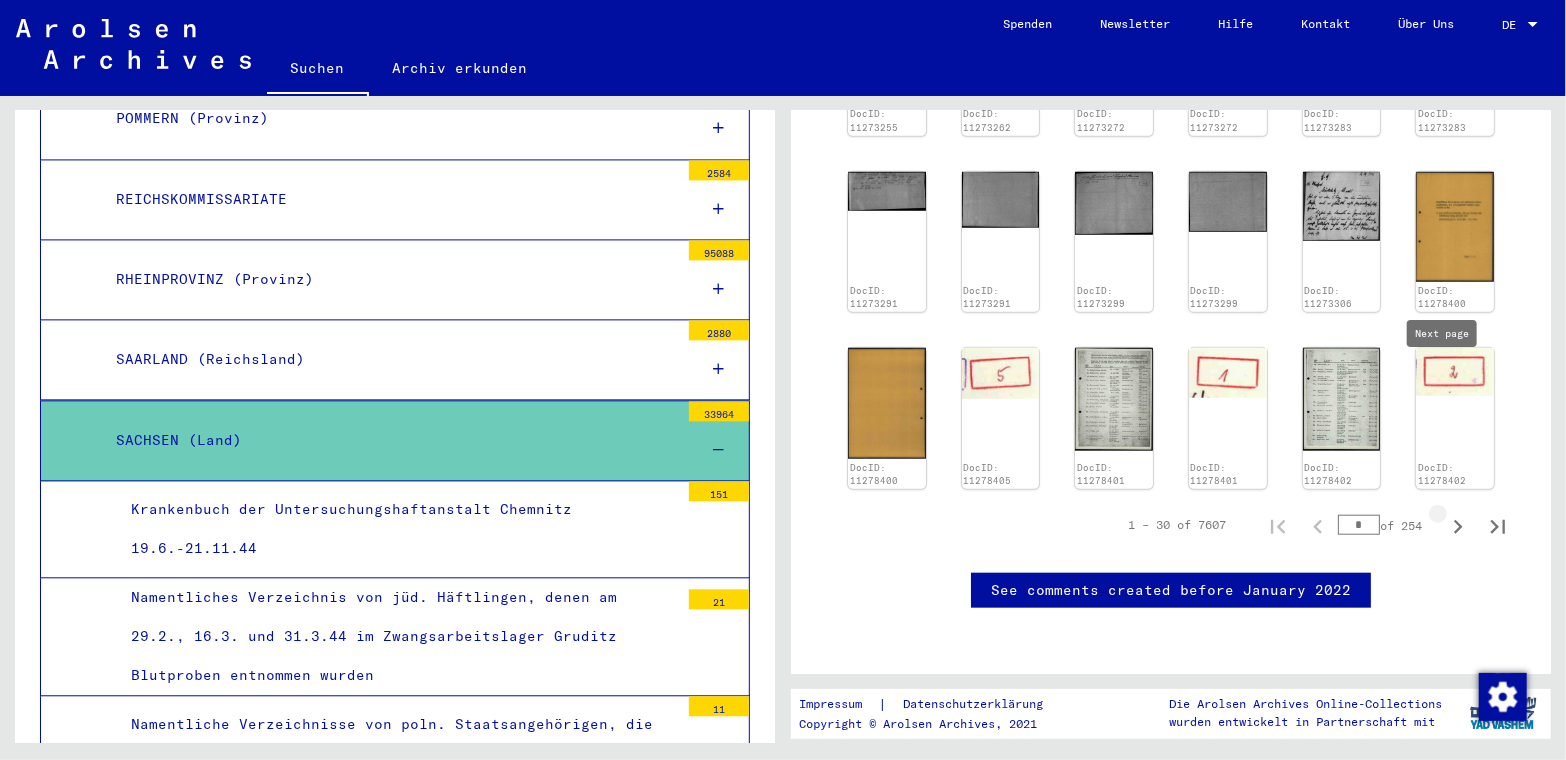 click 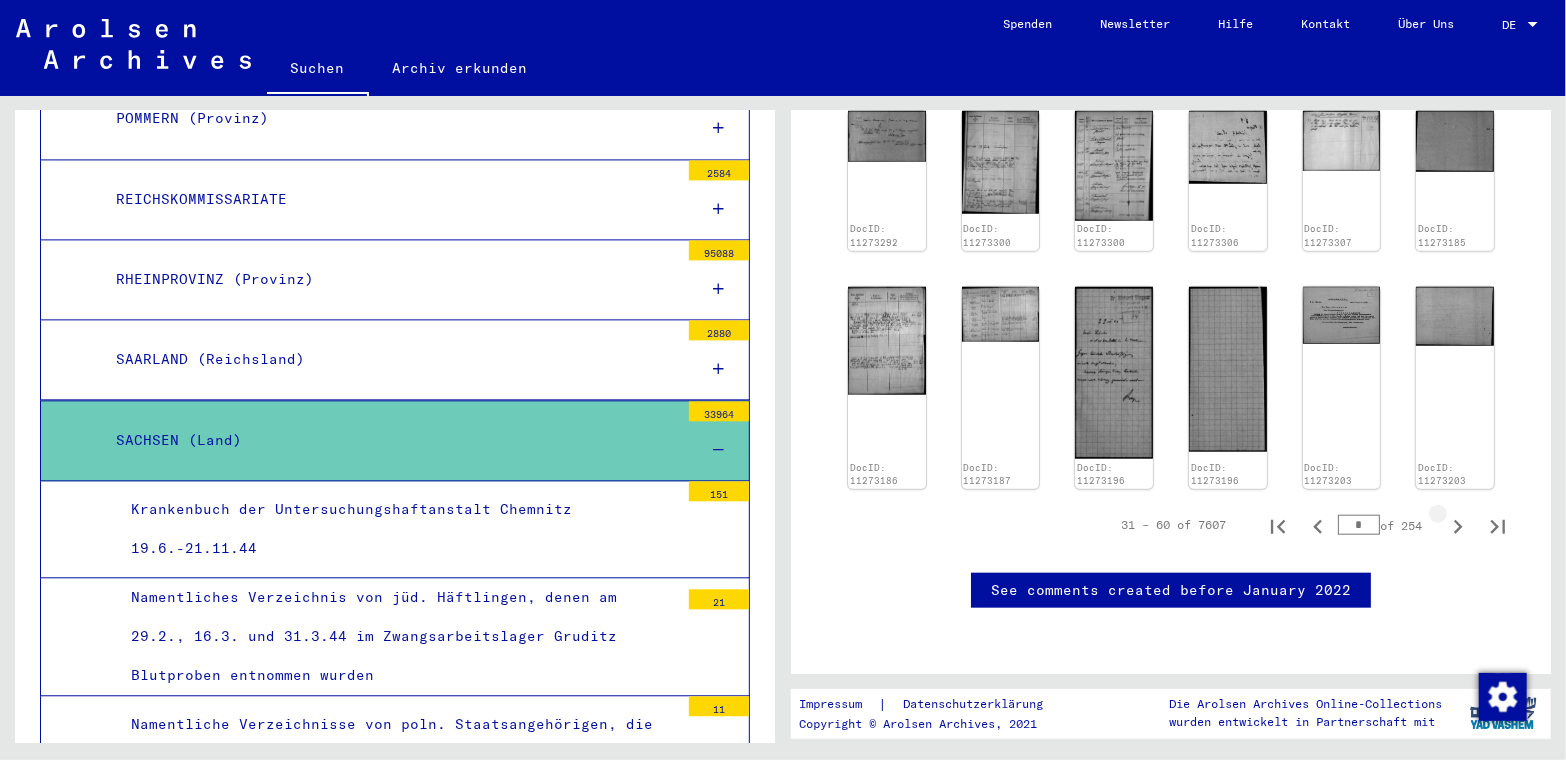 scroll, scrollTop: 999, scrollLeft: 0, axis: vertical 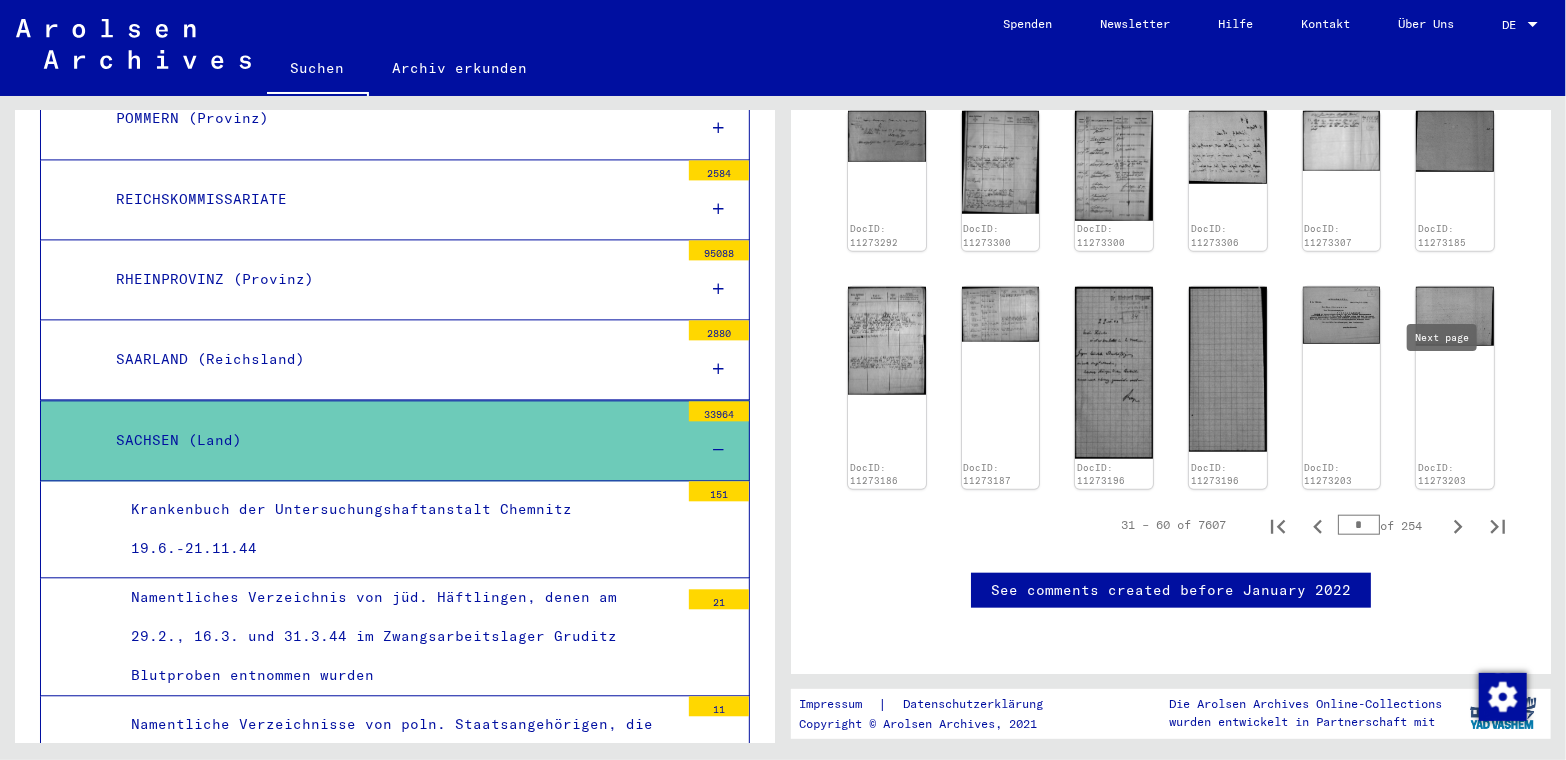 click 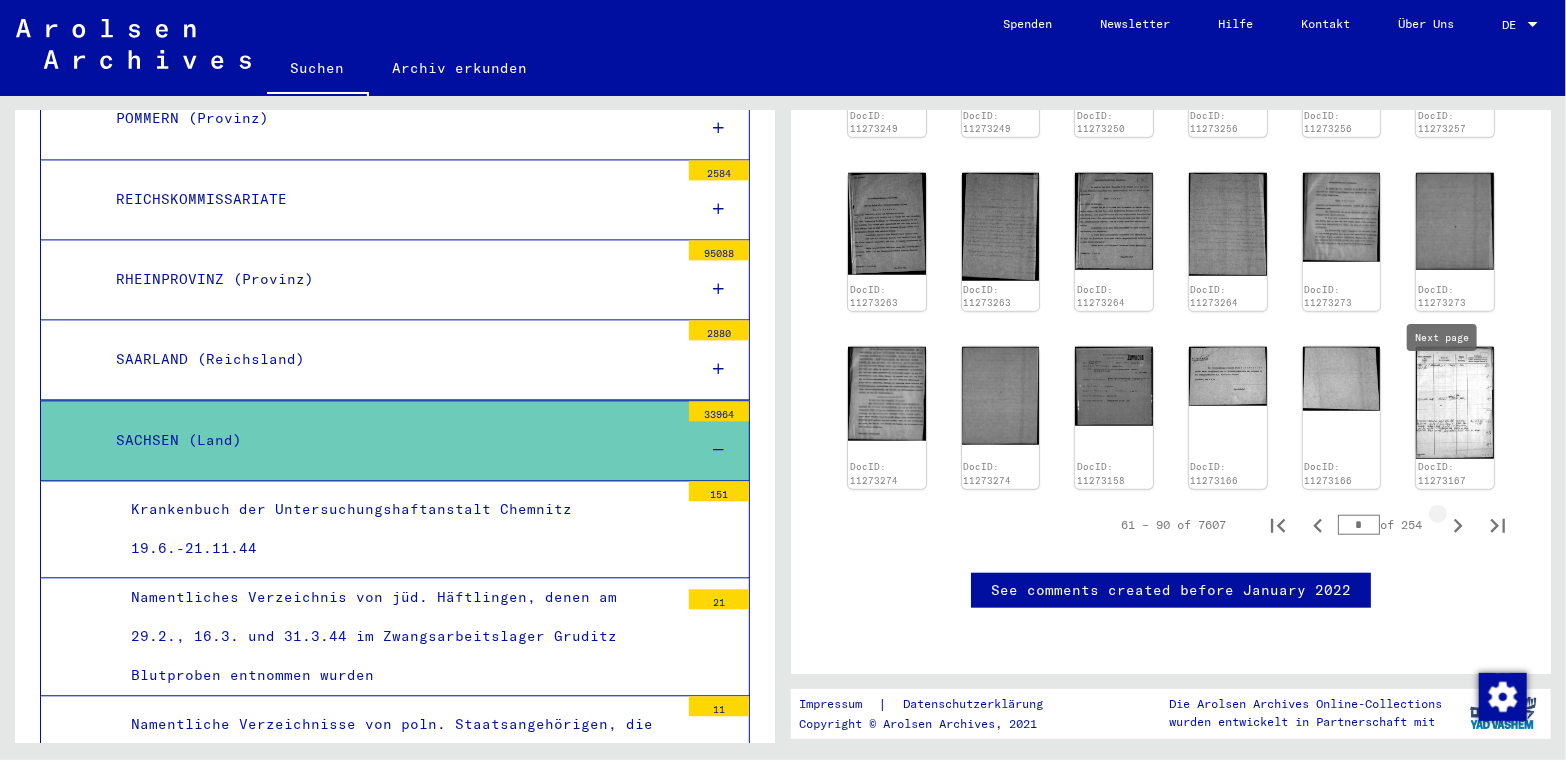 scroll, scrollTop: 999, scrollLeft: 0, axis: vertical 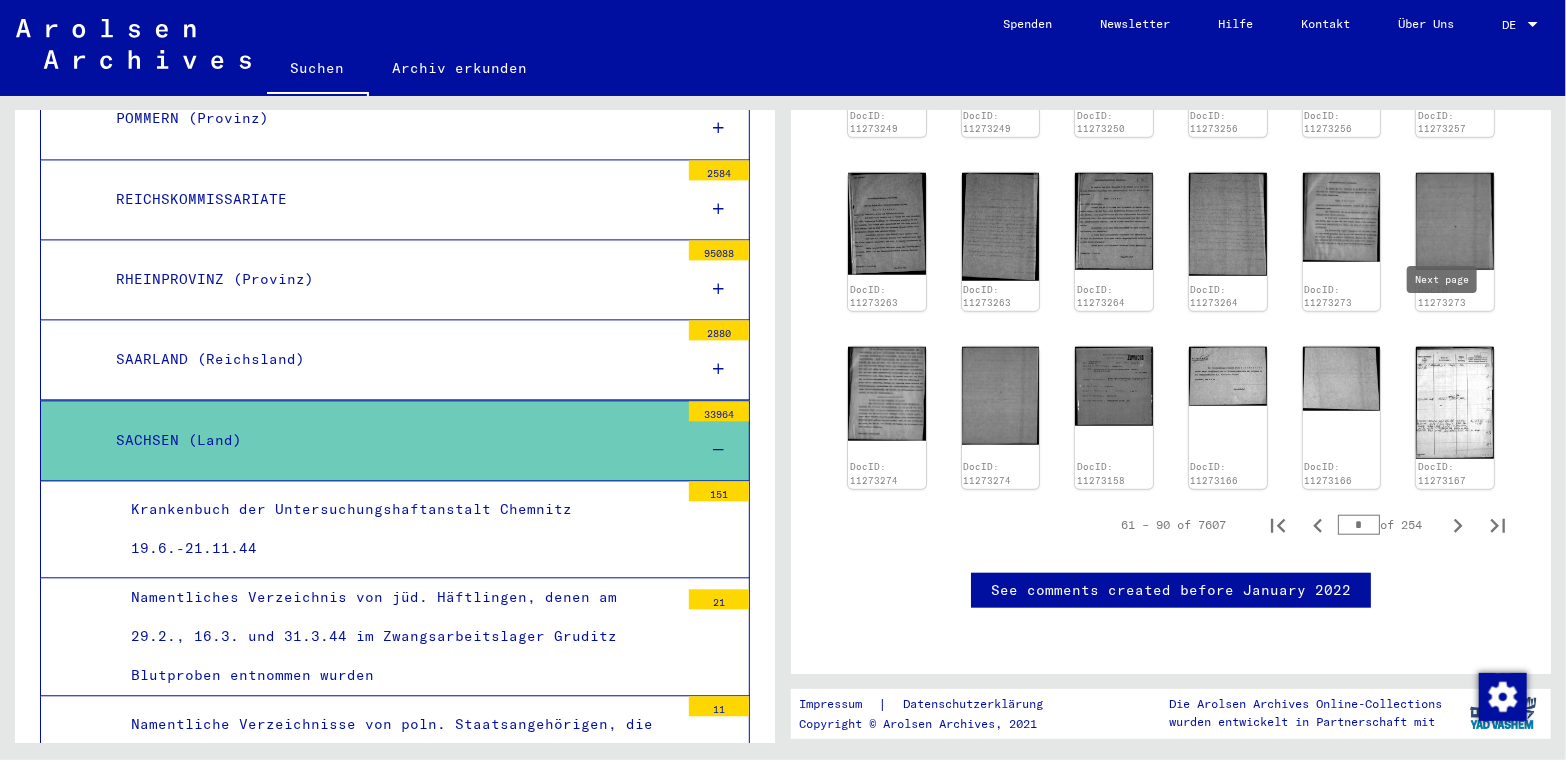 click 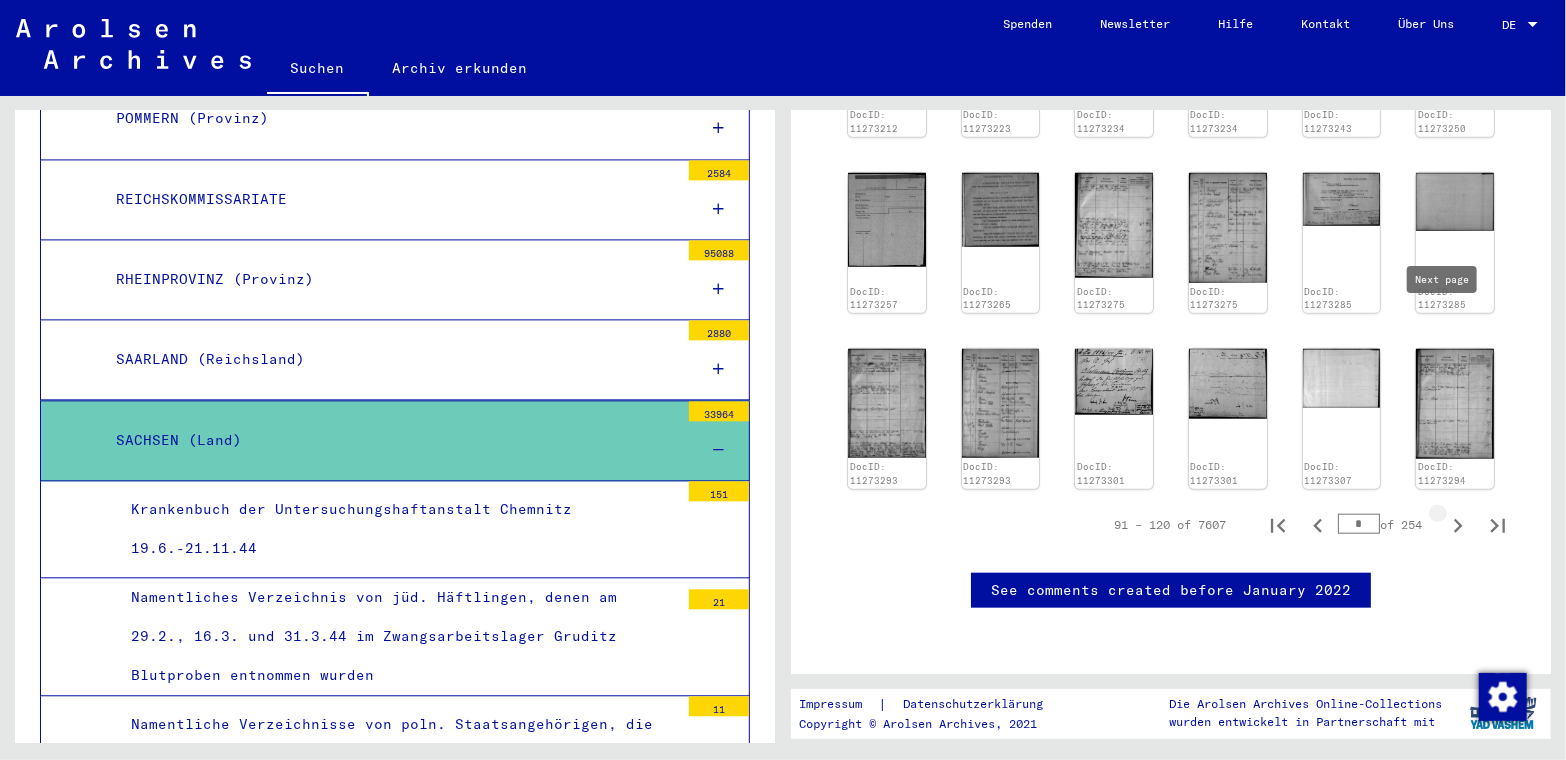 scroll, scrollTop: 999, scrollLeft: 0, axis: vertical 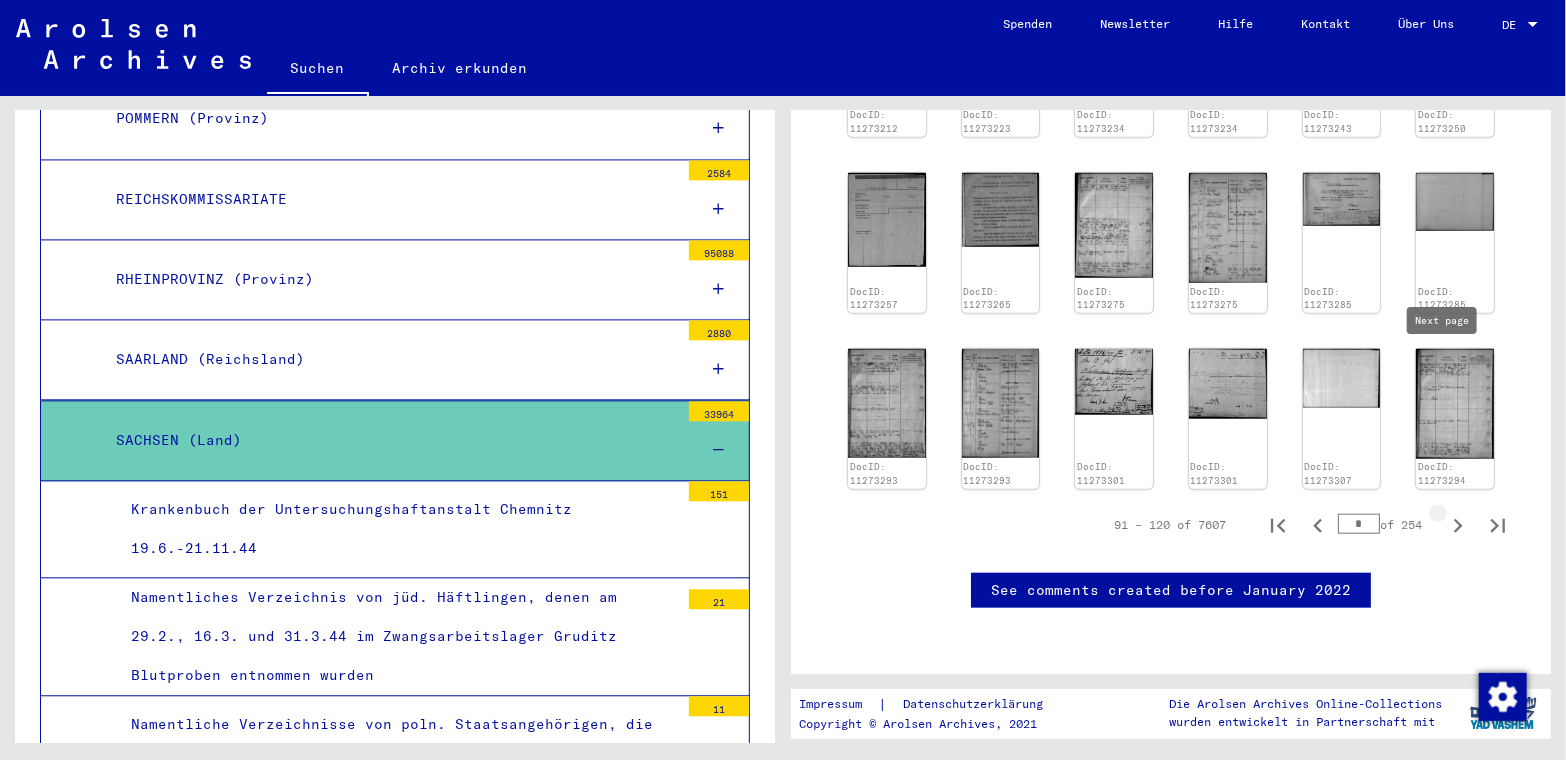 click 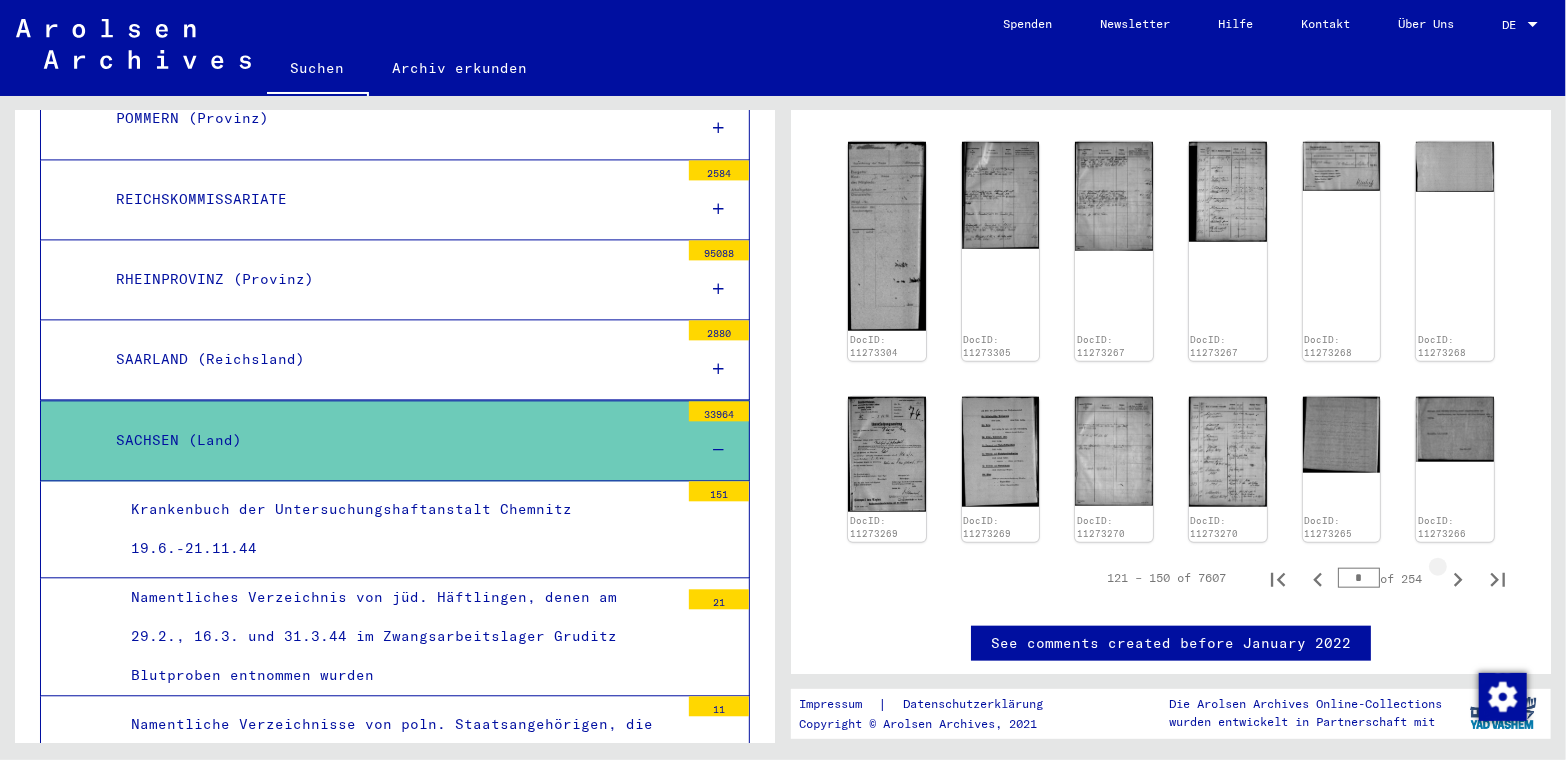 scroll, scrollTop: 999, scrollLeft: 0, axis: vertical 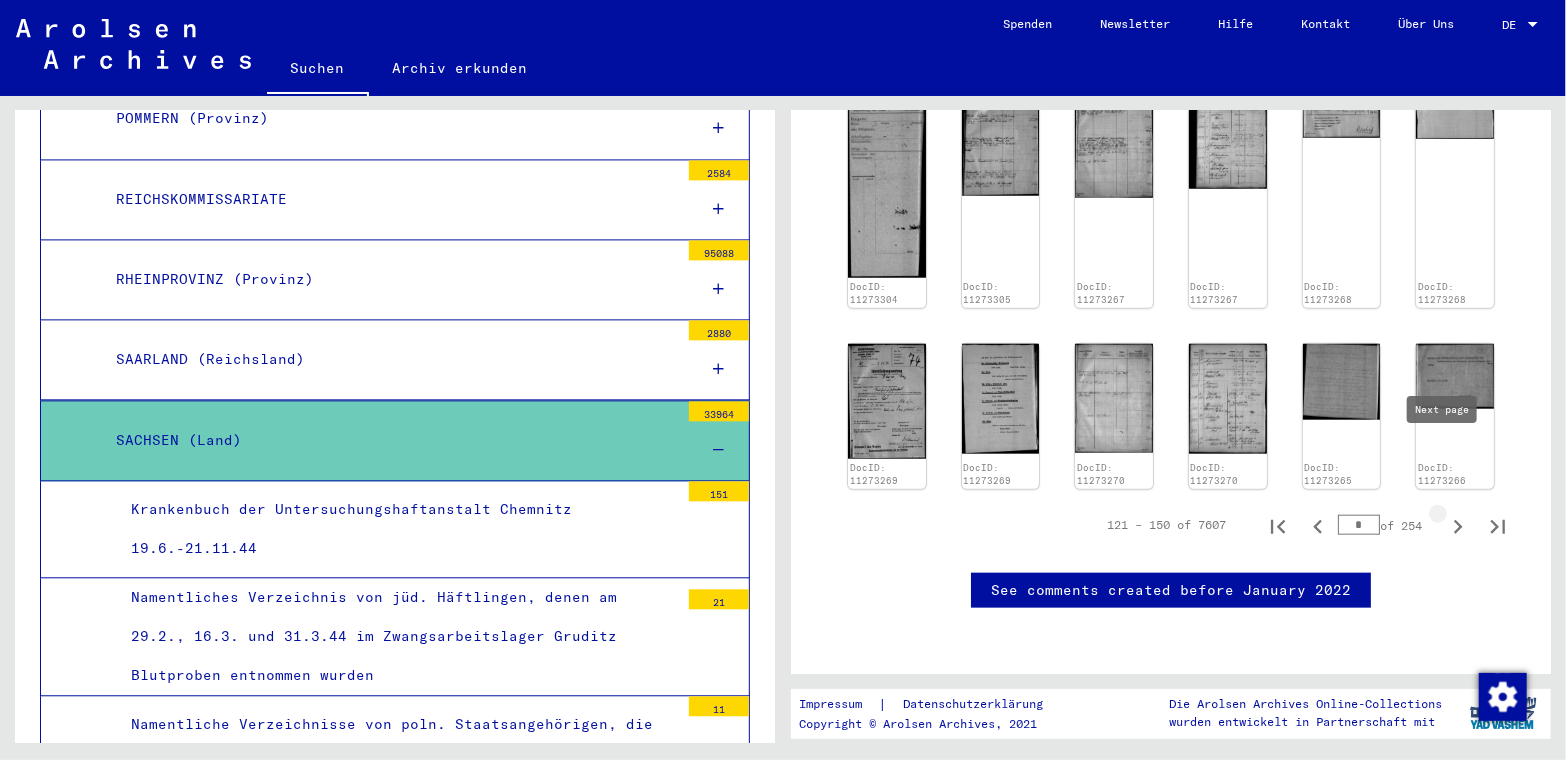 click 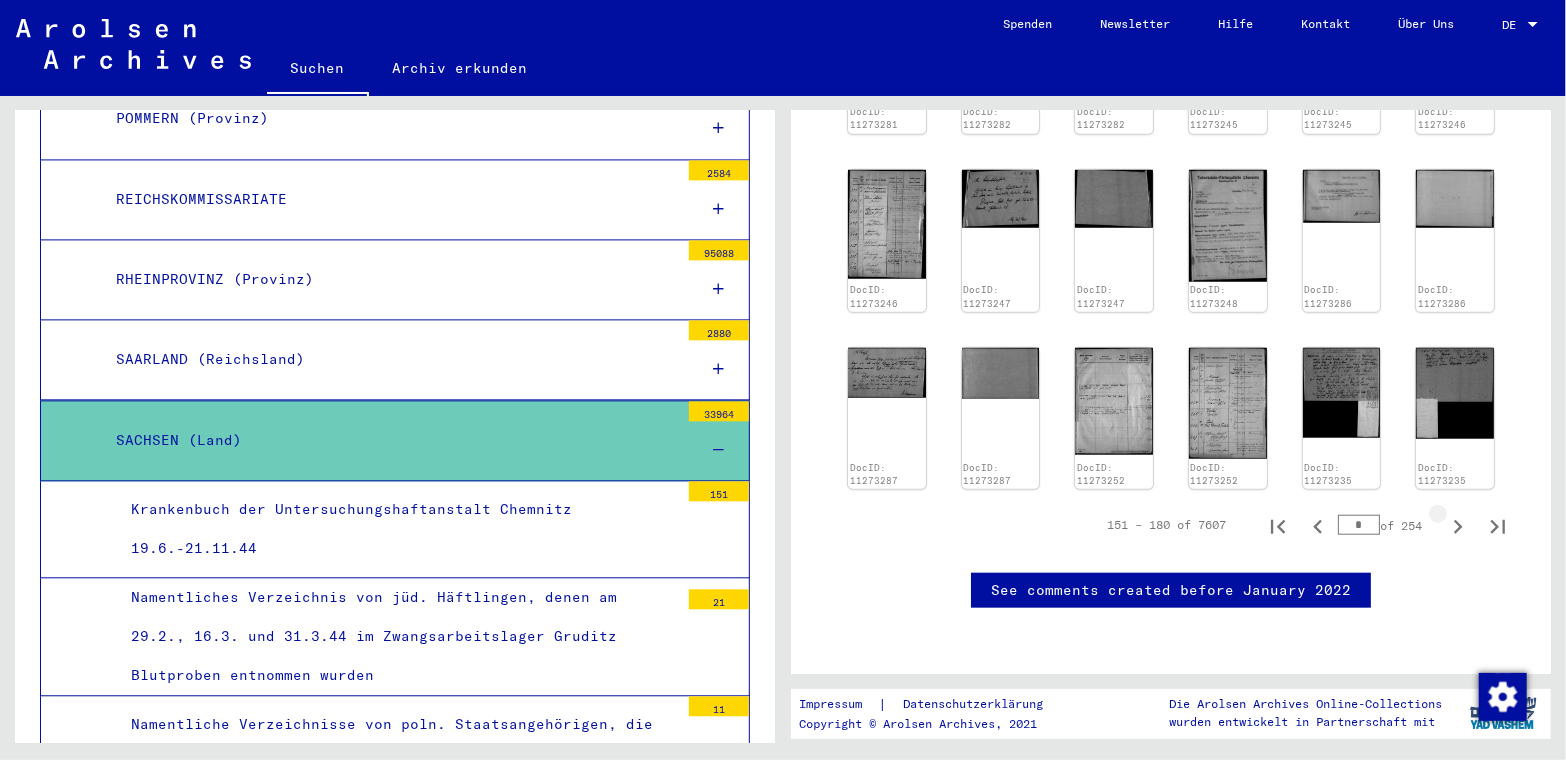 scroll, scrollTop: 999, scrollLeft: 0, axis: vertical 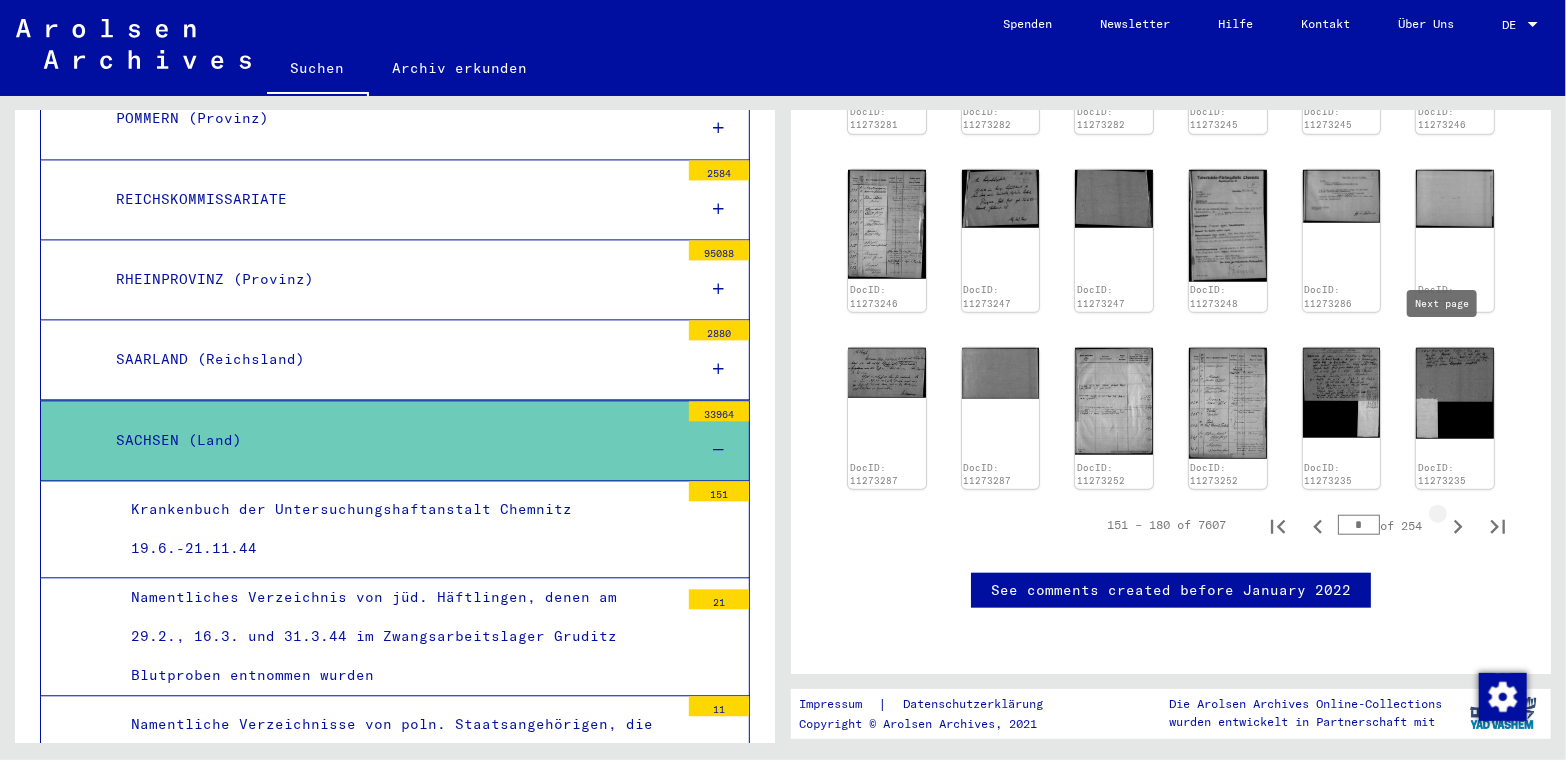 click 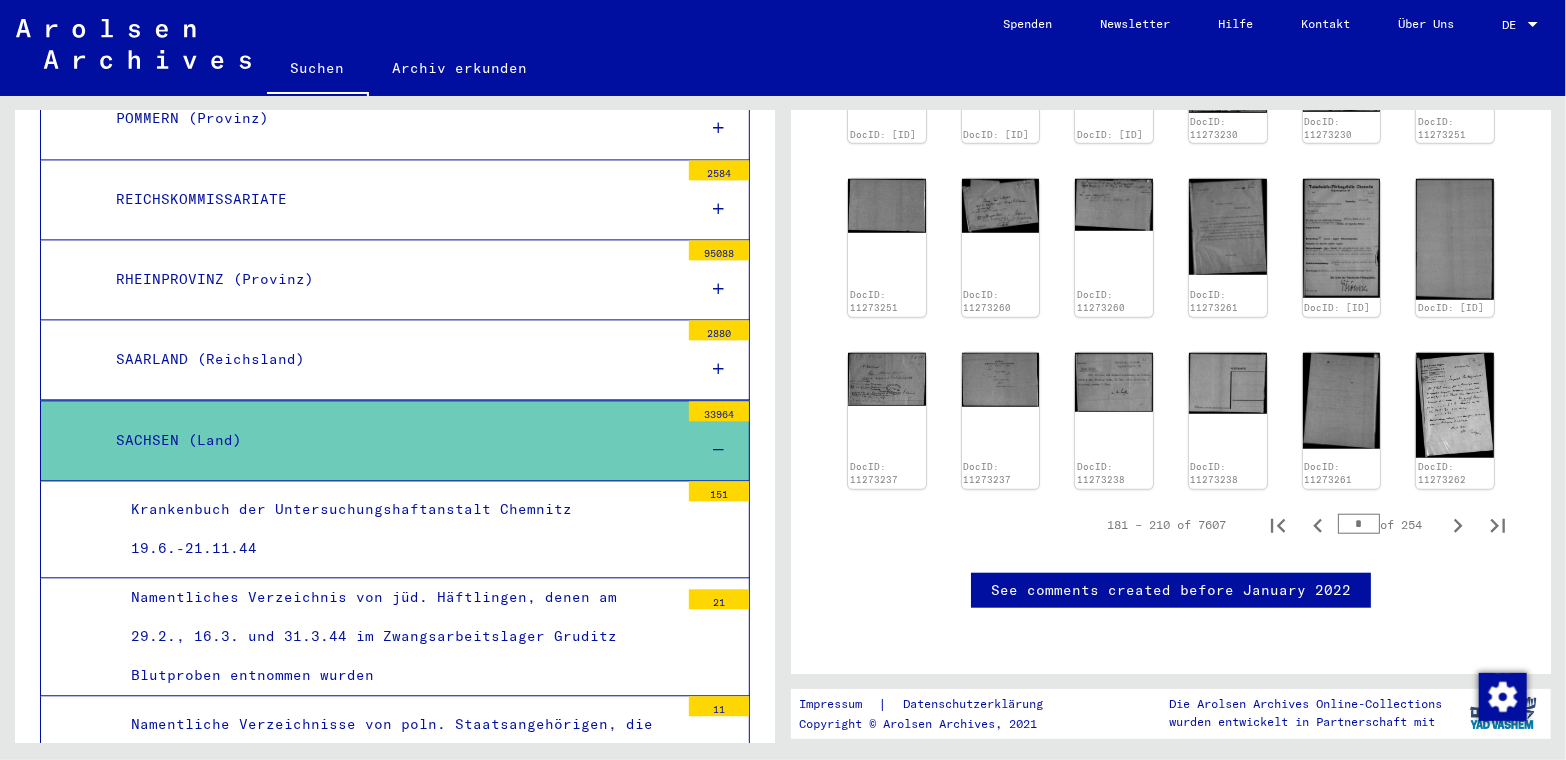 scroll, scrollTop: 999, scrollLeft: 0, axis: vertical 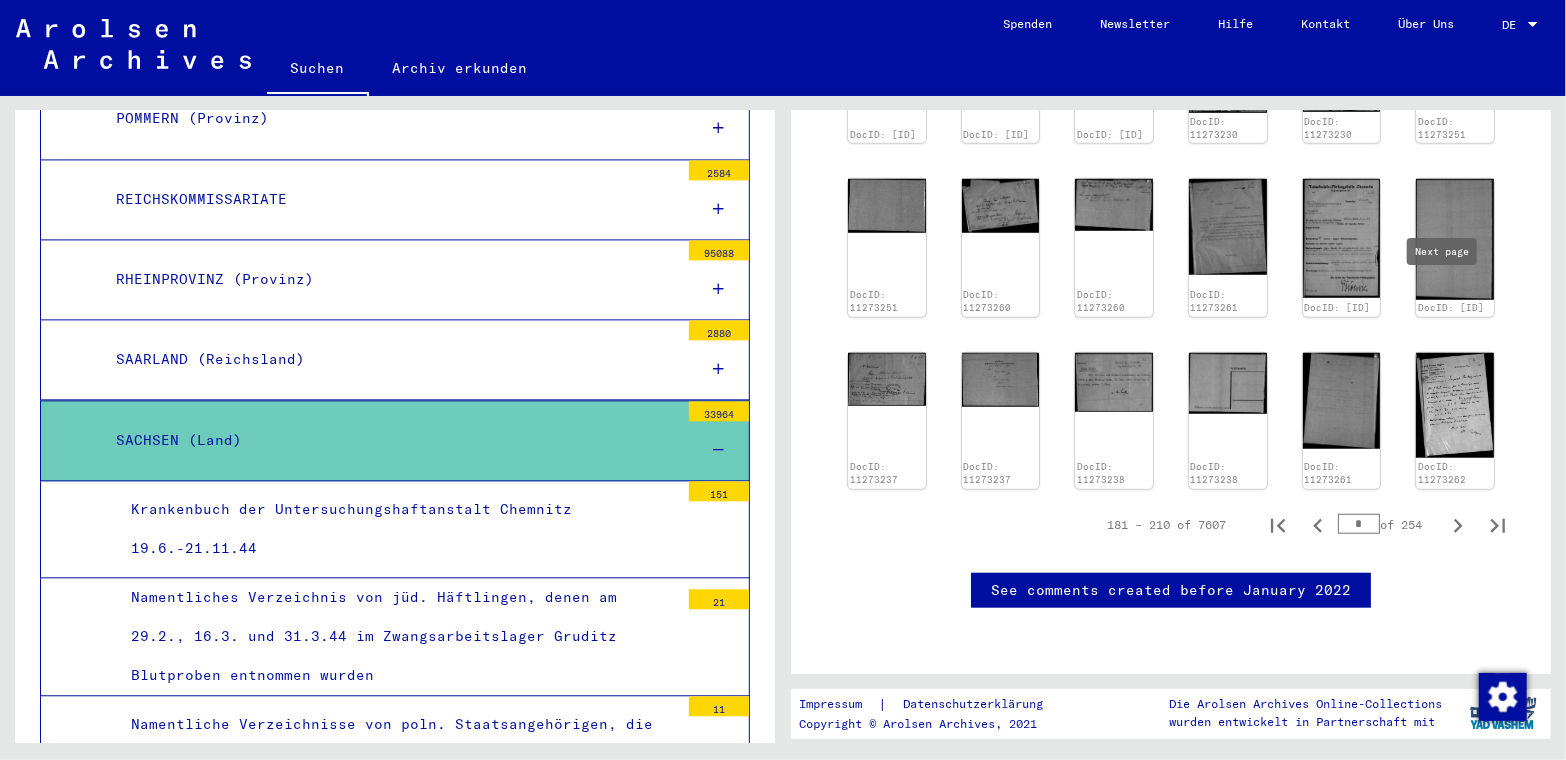 click 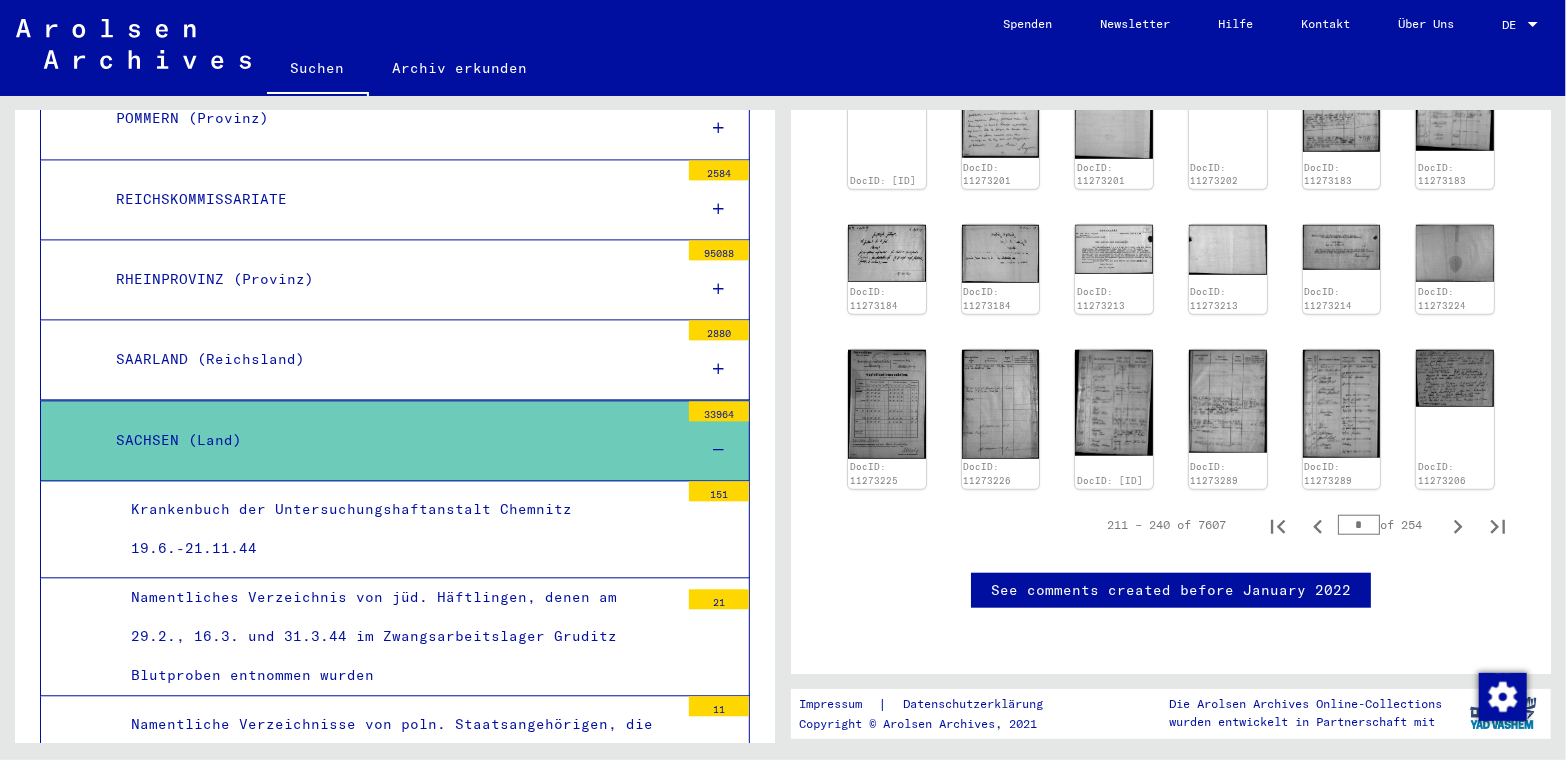 scroll, scrollTop: 999, scrollLeft: 0, axis: vertical 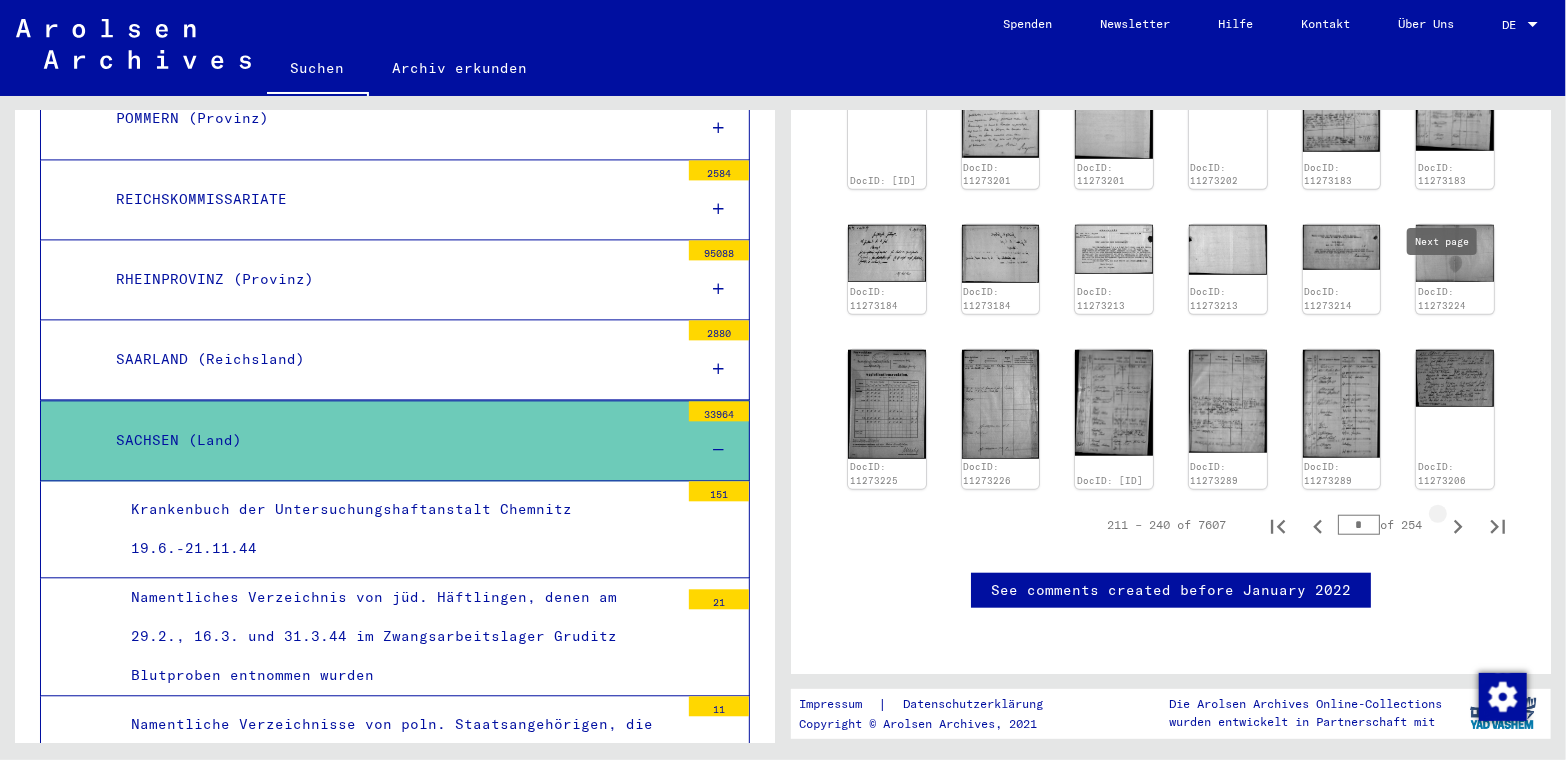 click 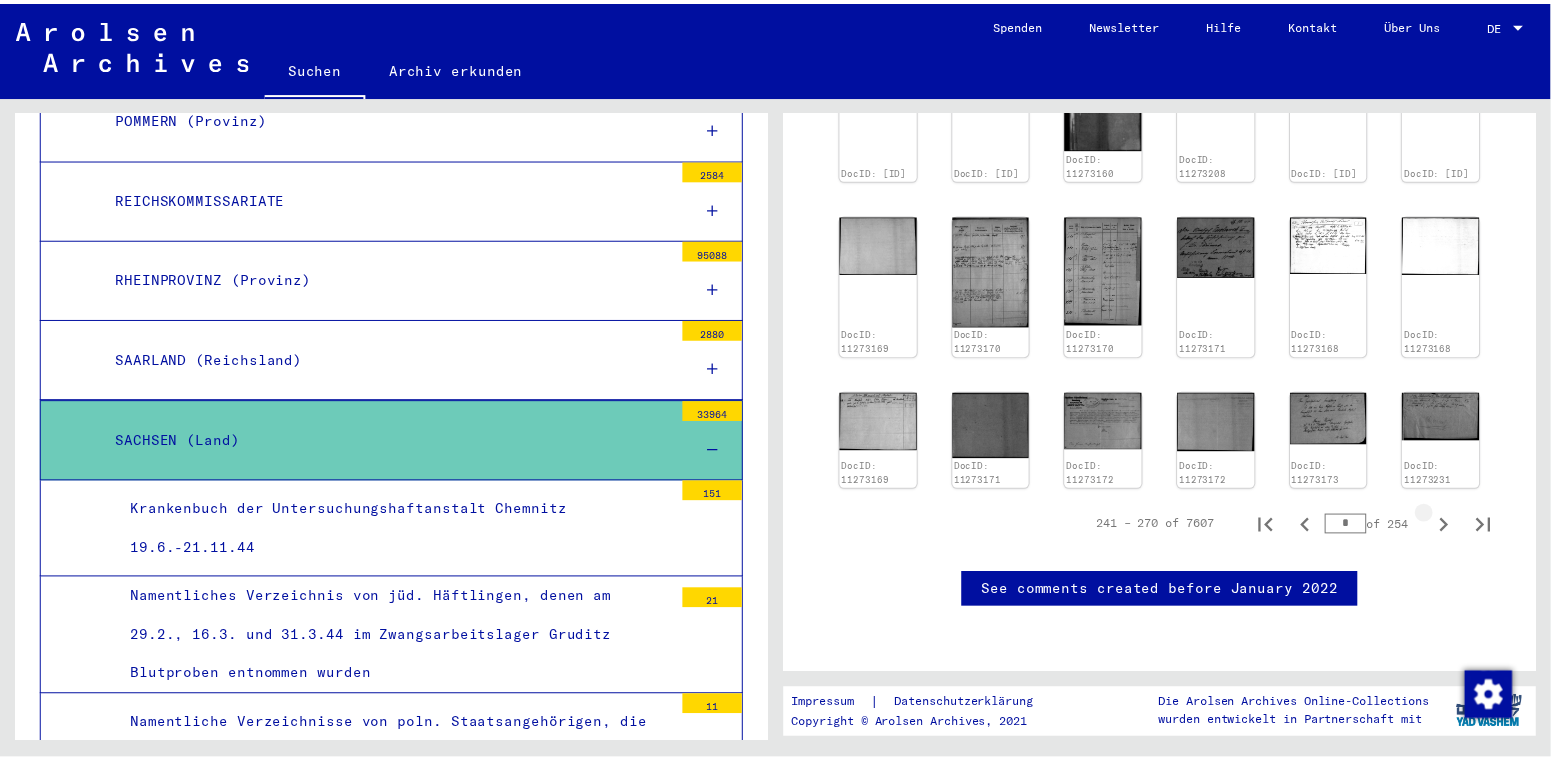 scroll, scrollTop: 999, scrollLeft: 0, axis: vertical 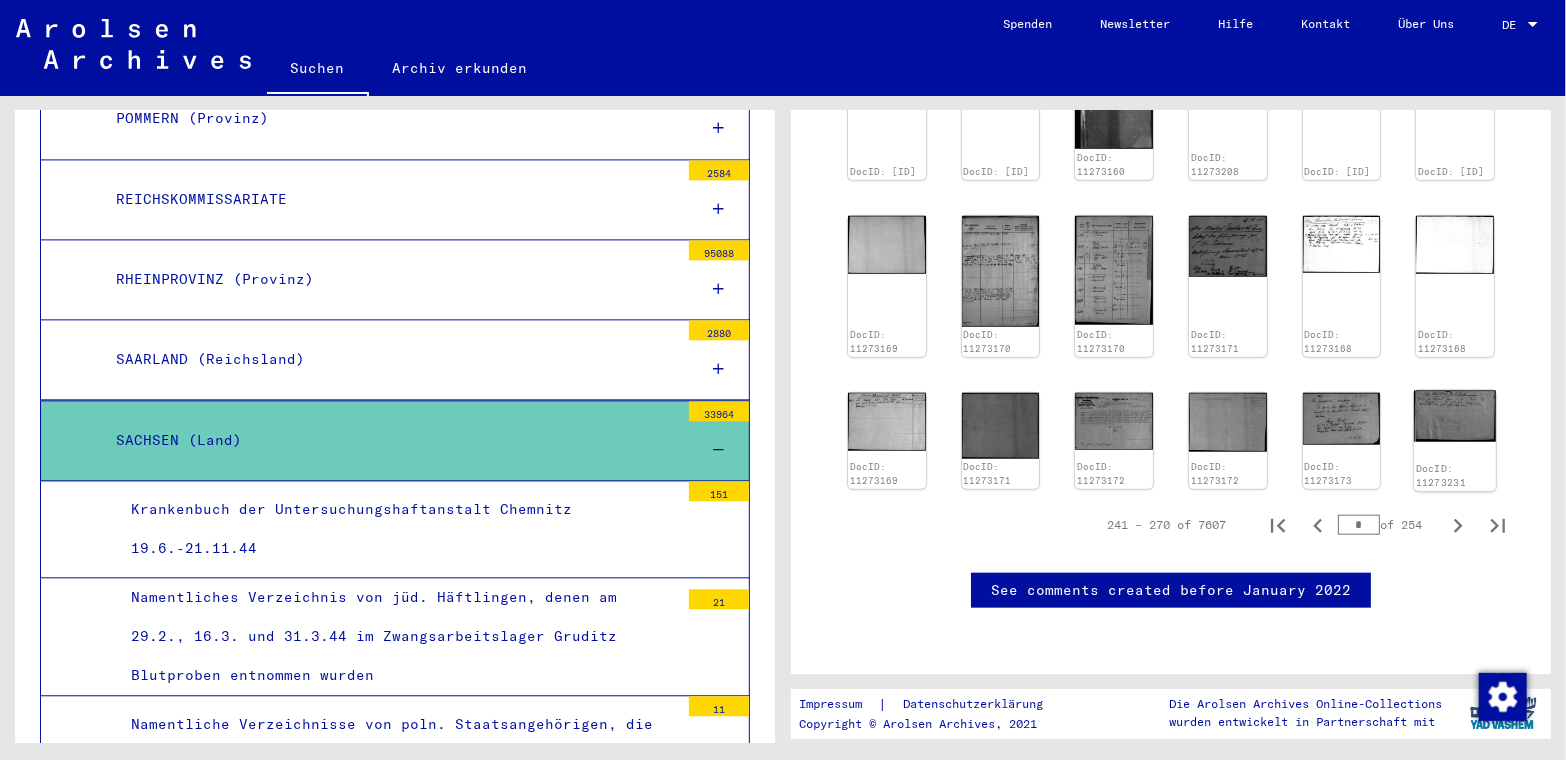 click 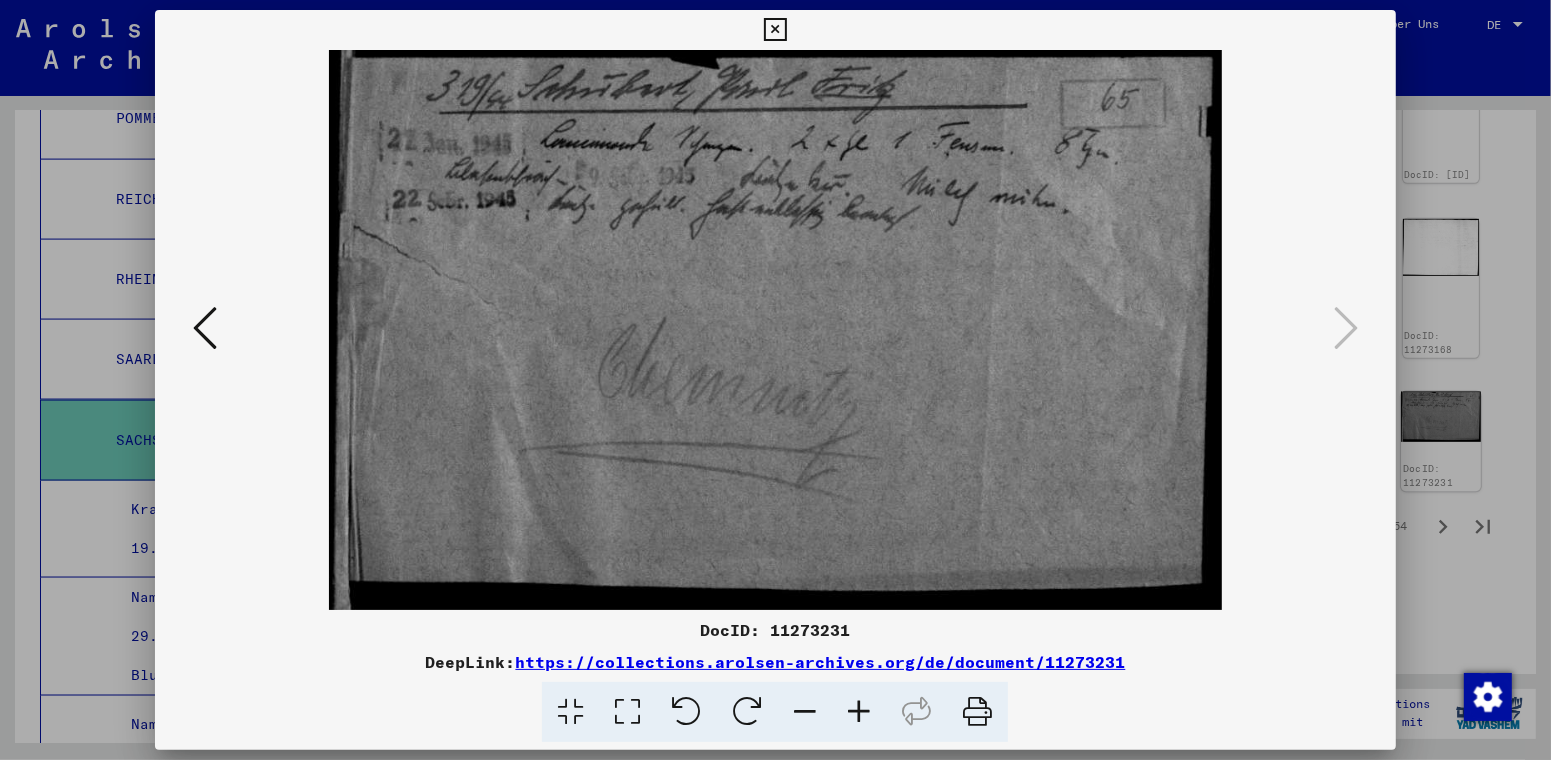 click at bounding box center [775, 380] 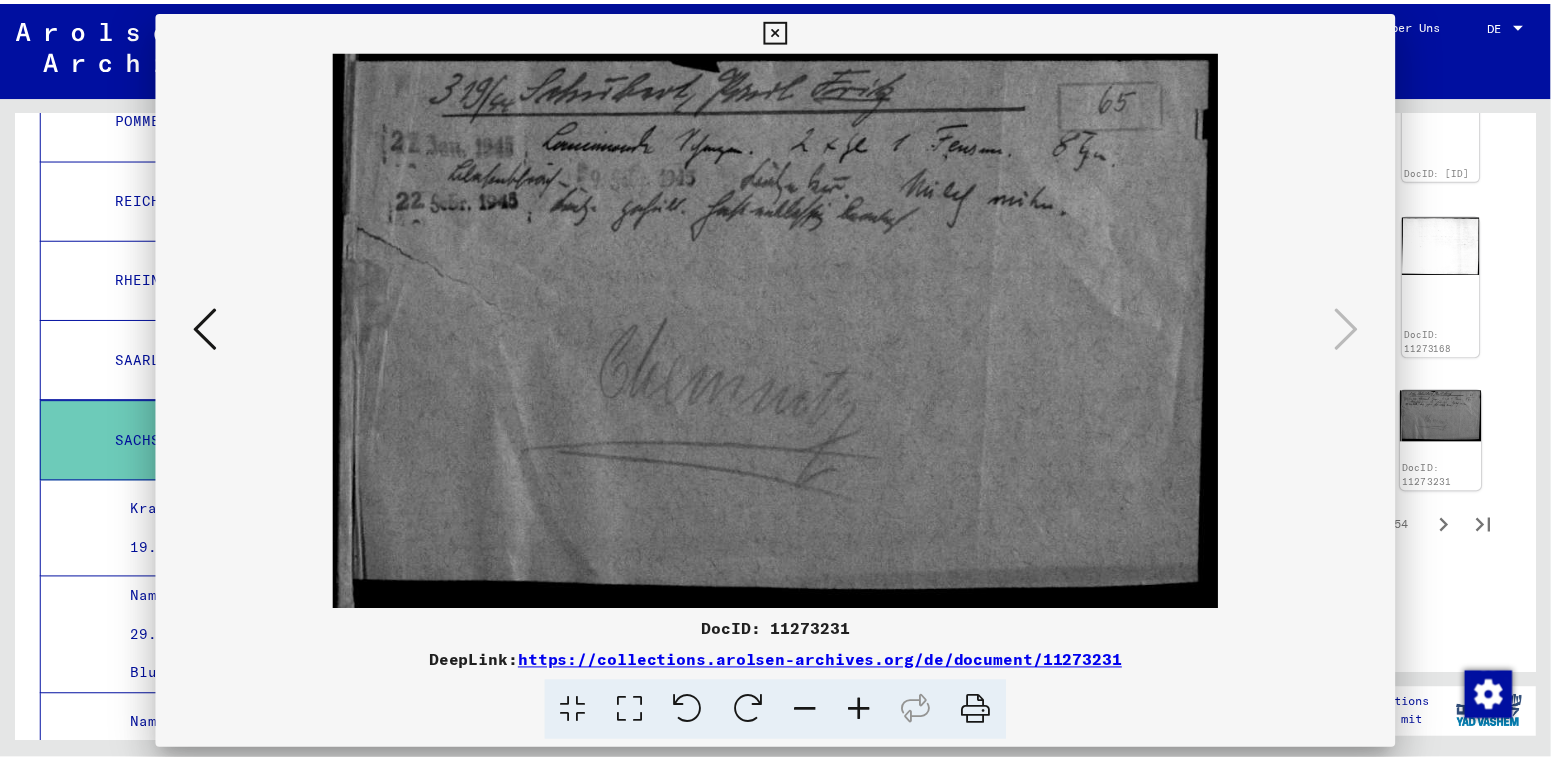 scroll, scrollTop: 999, scrollLeft: 0, axis: vertical 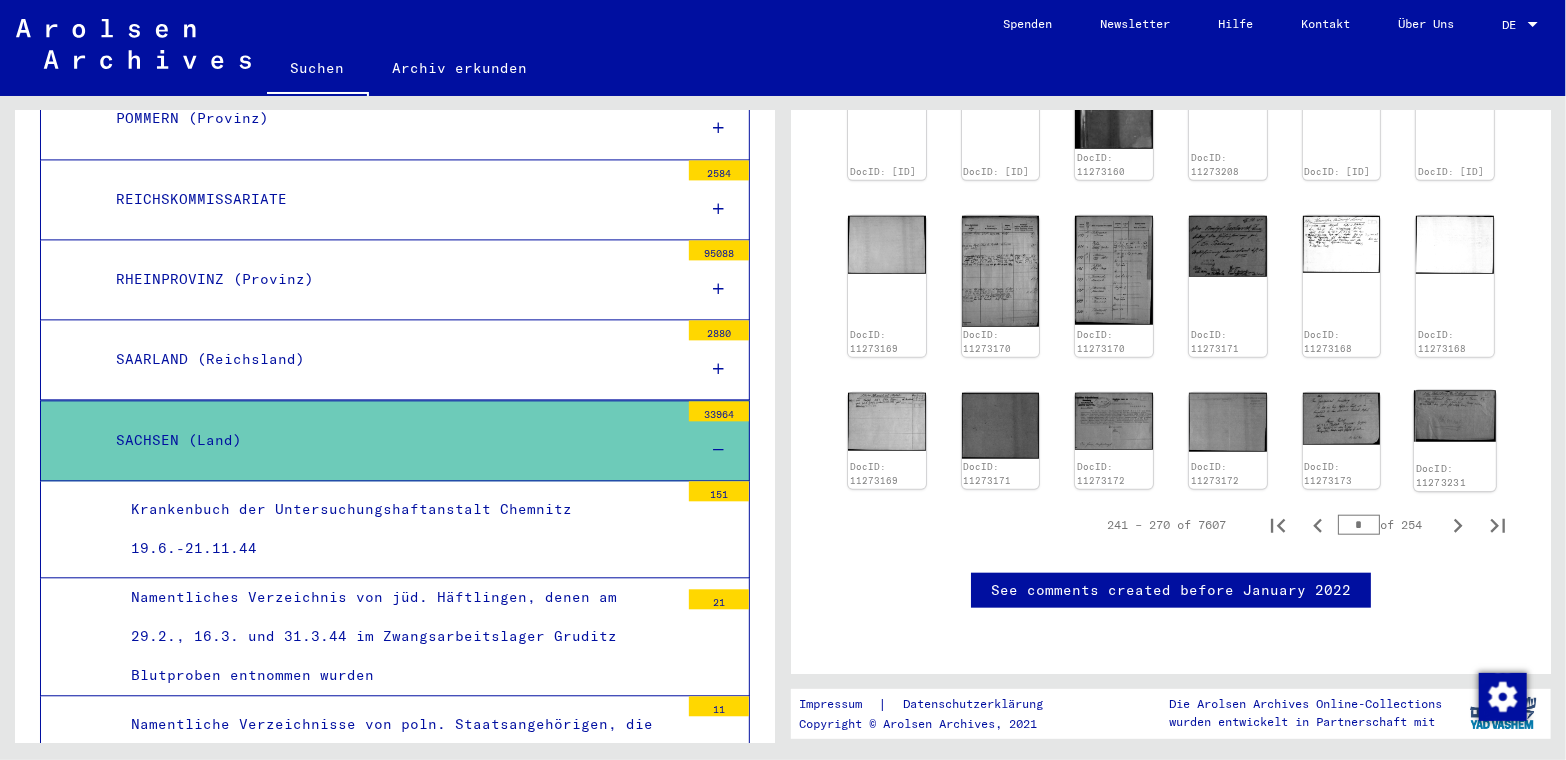 click 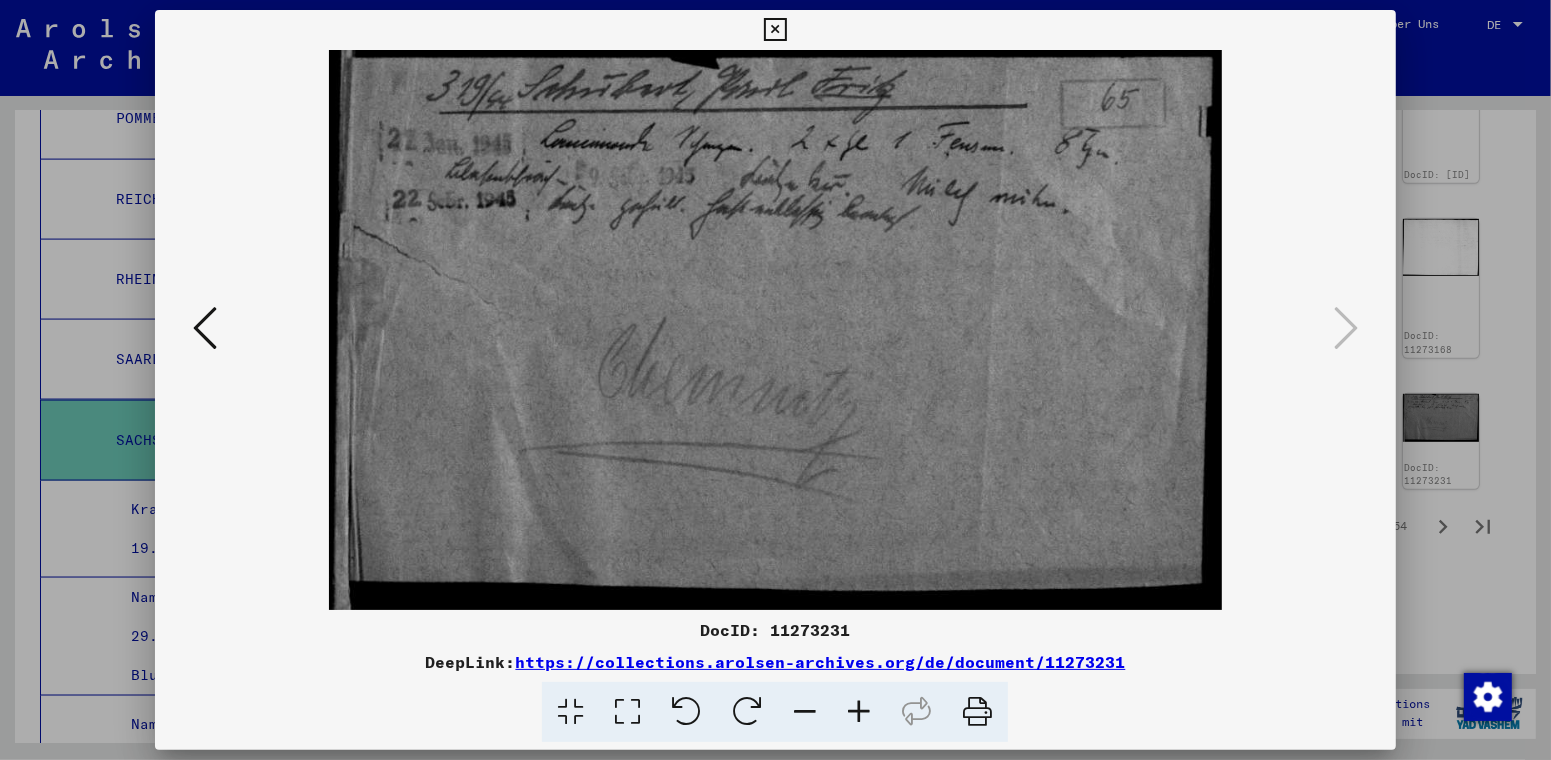 click at bounding box center [205, 328] 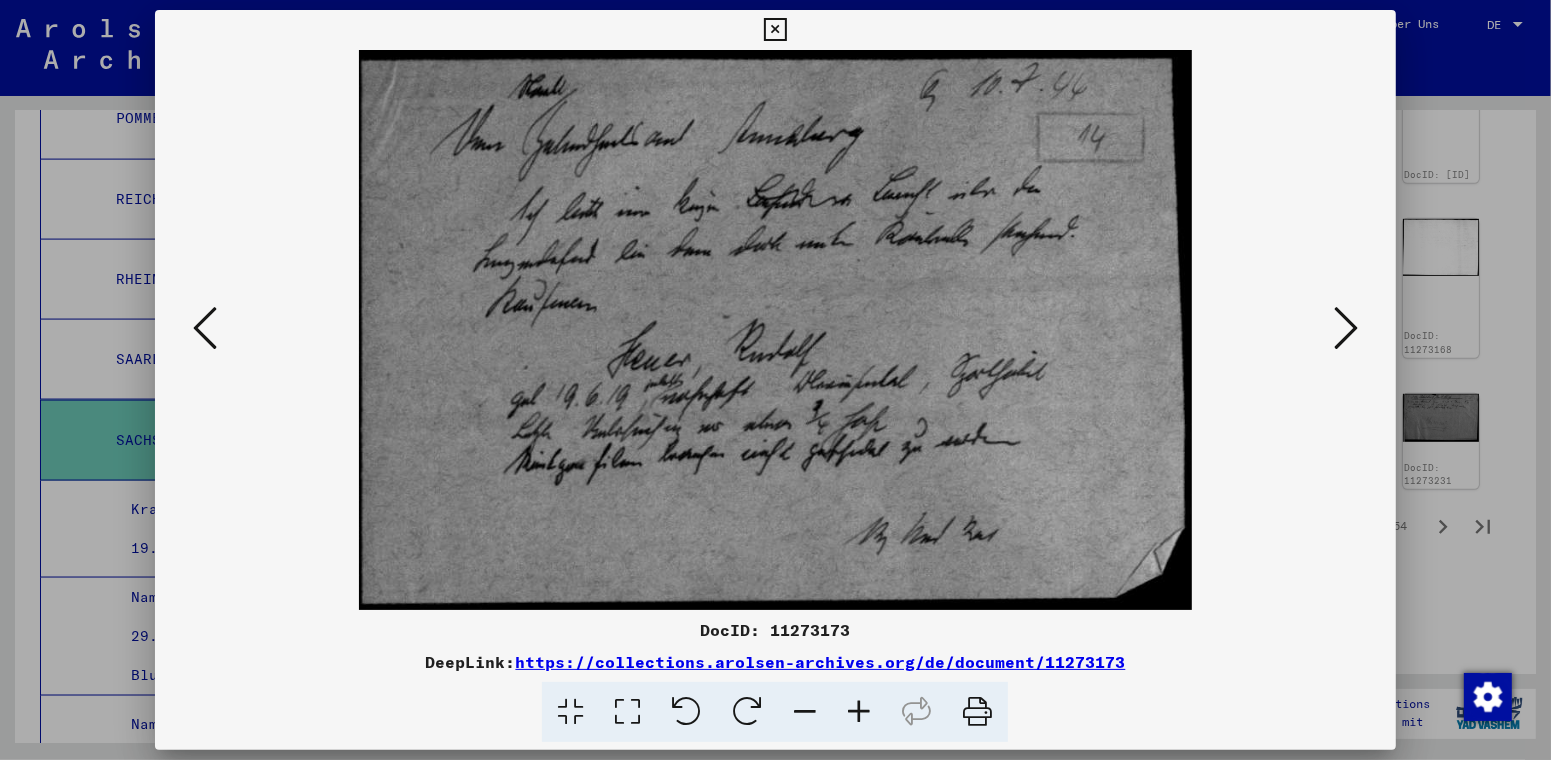 click at bounding box center [205, 328] 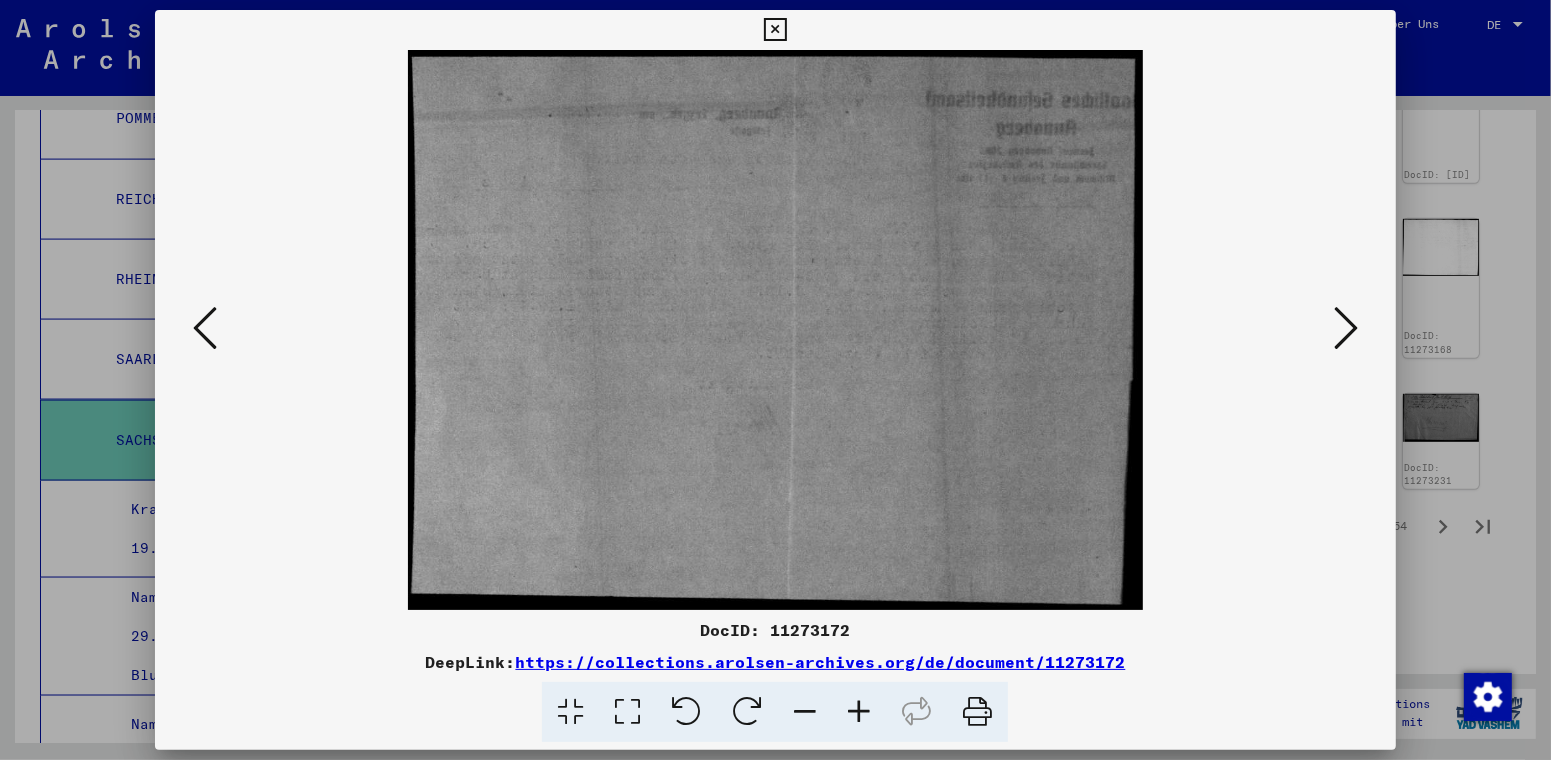 click at bounding box center [205, 328] 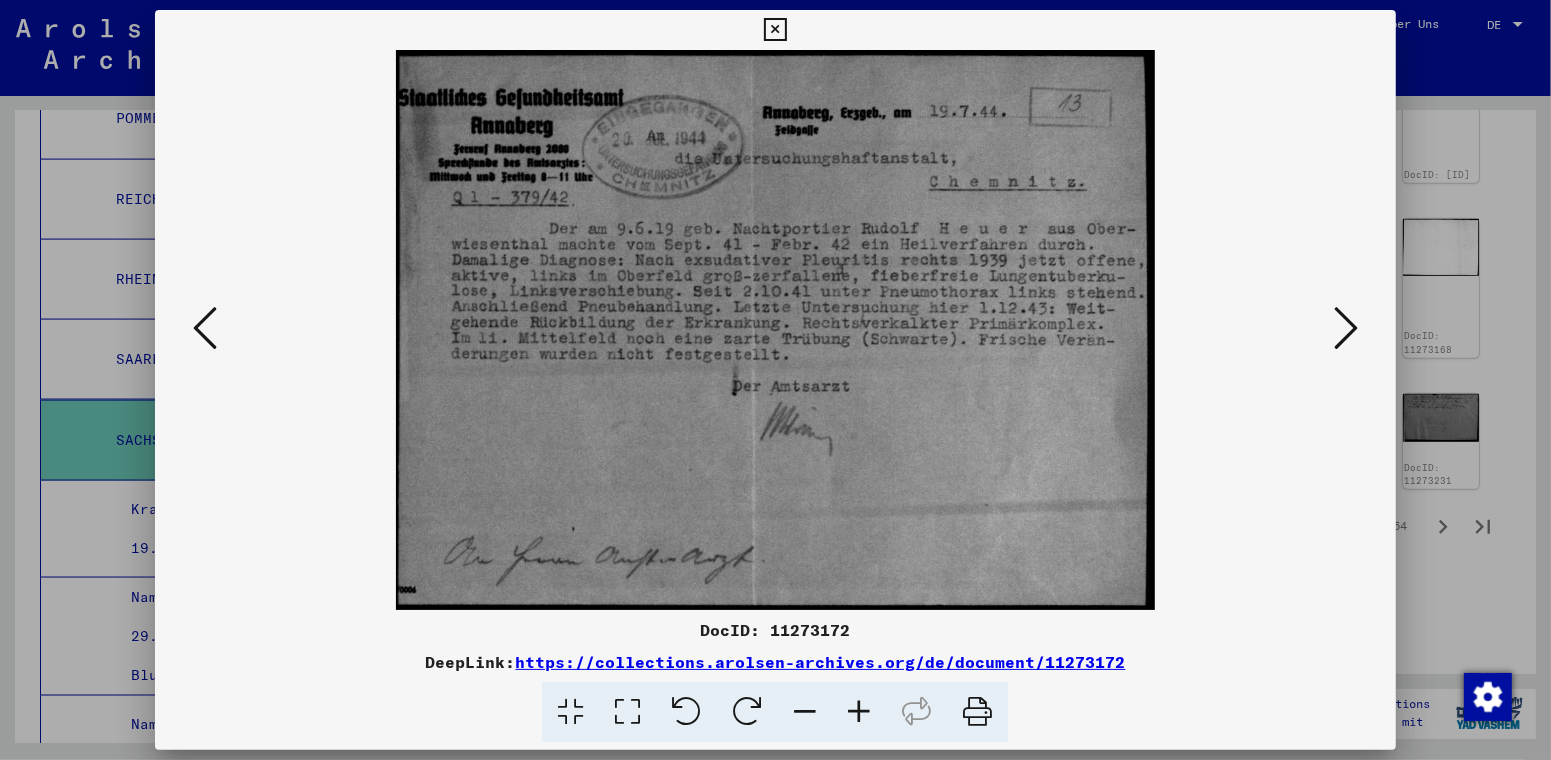 click at bounding box center (1346, 328) 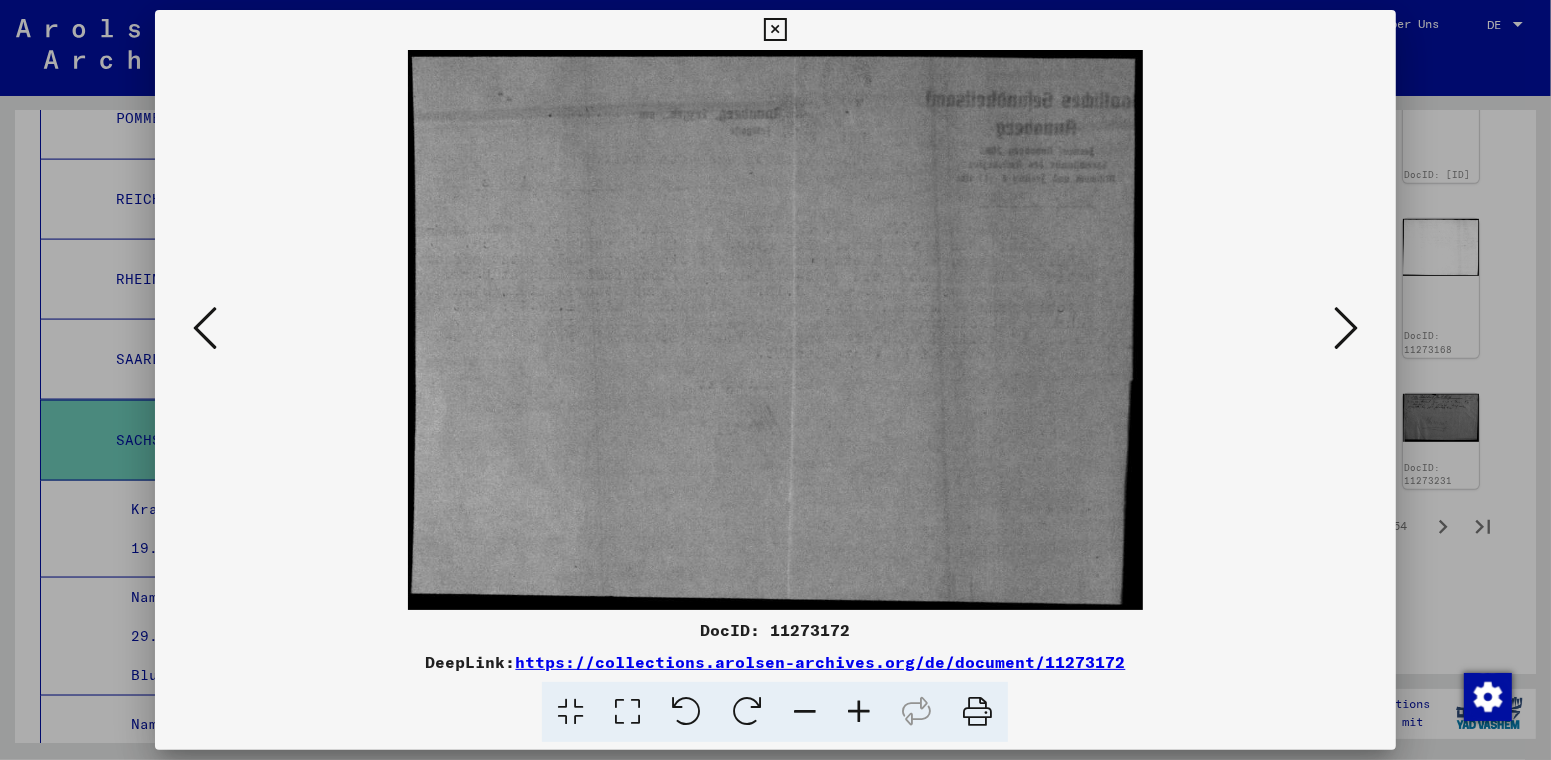 click at bounding box center (1346, 328) 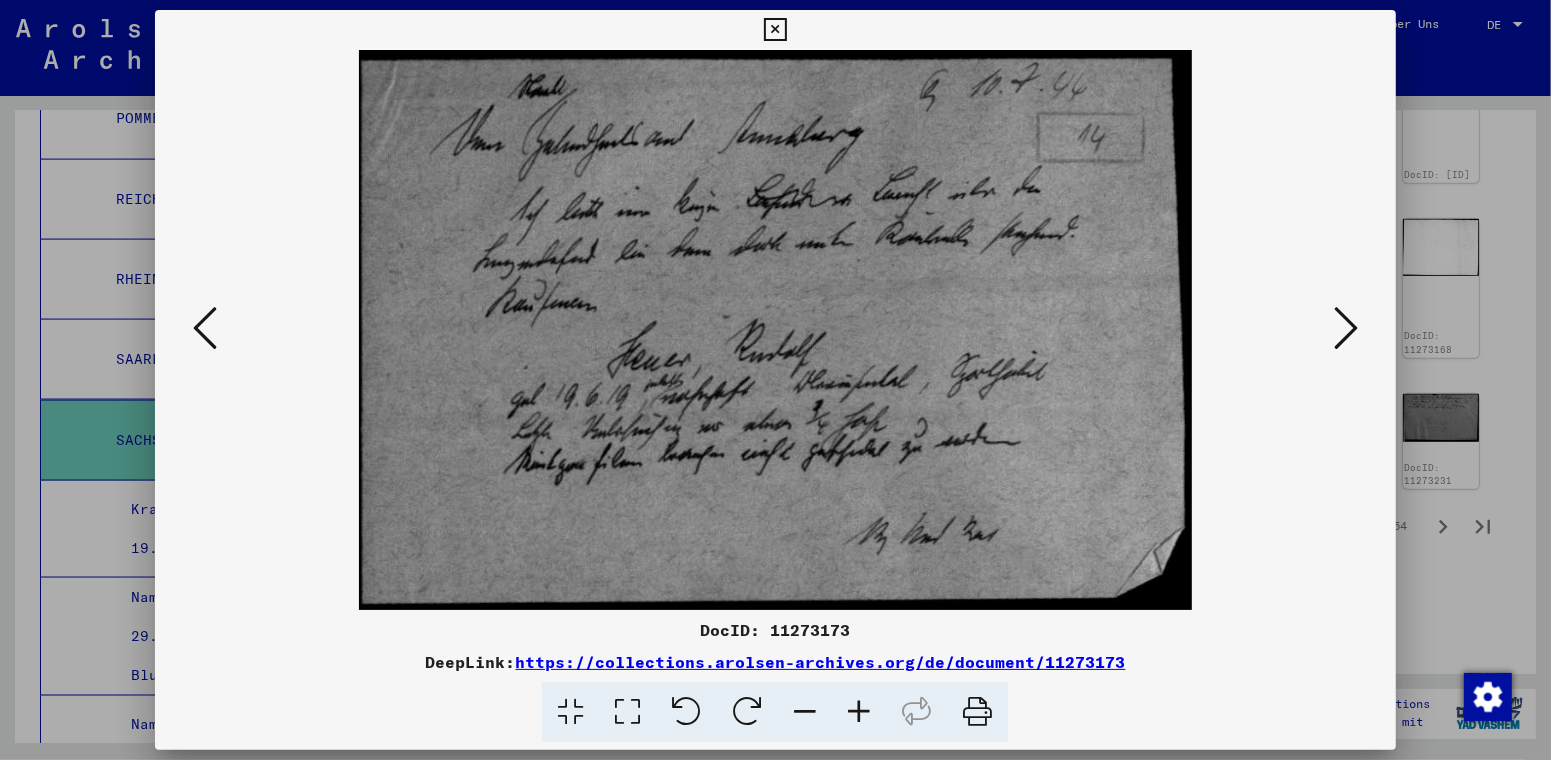 click at bounding box center [1346, 328] 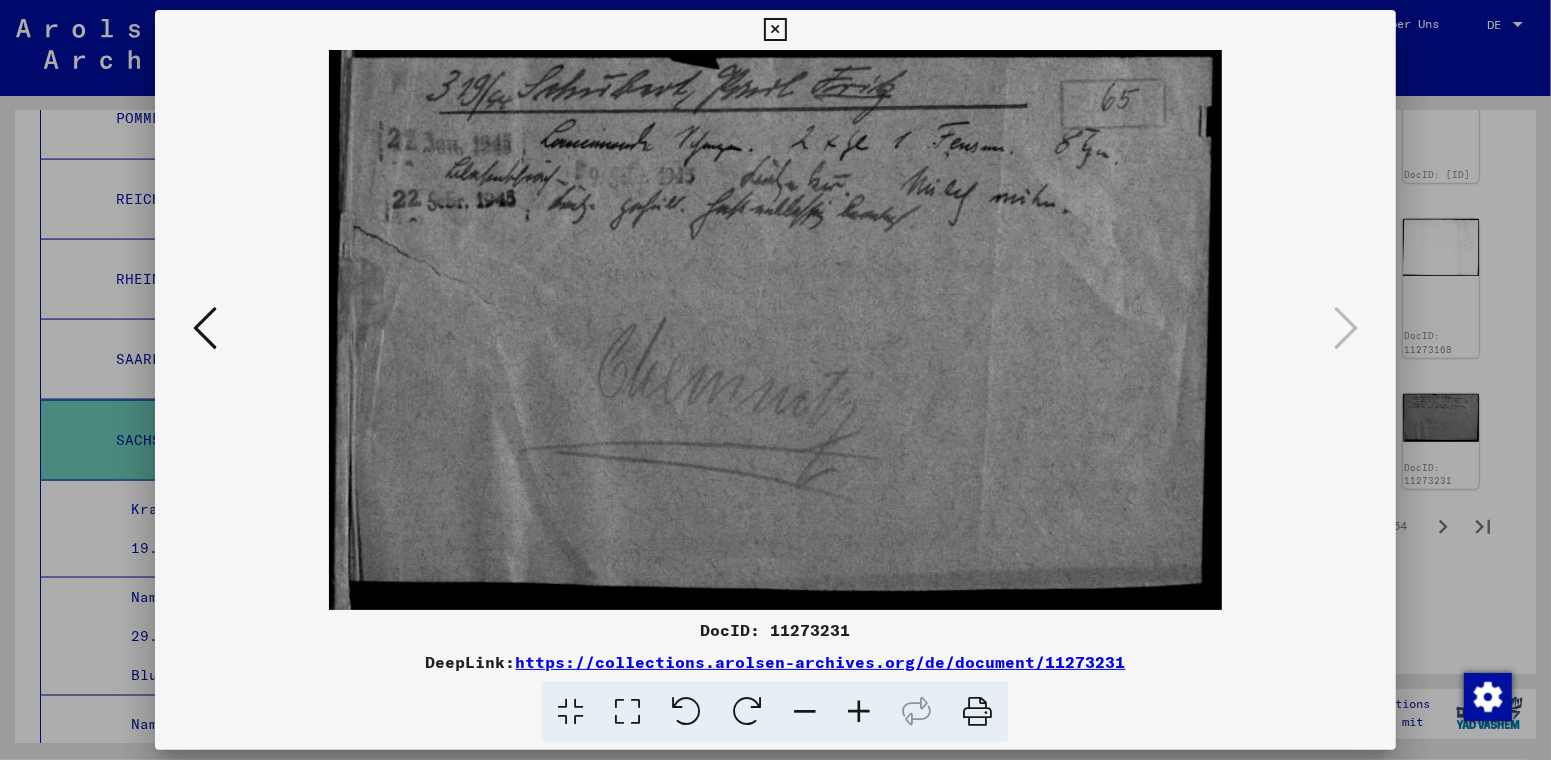click at bounding box center [775, 30] 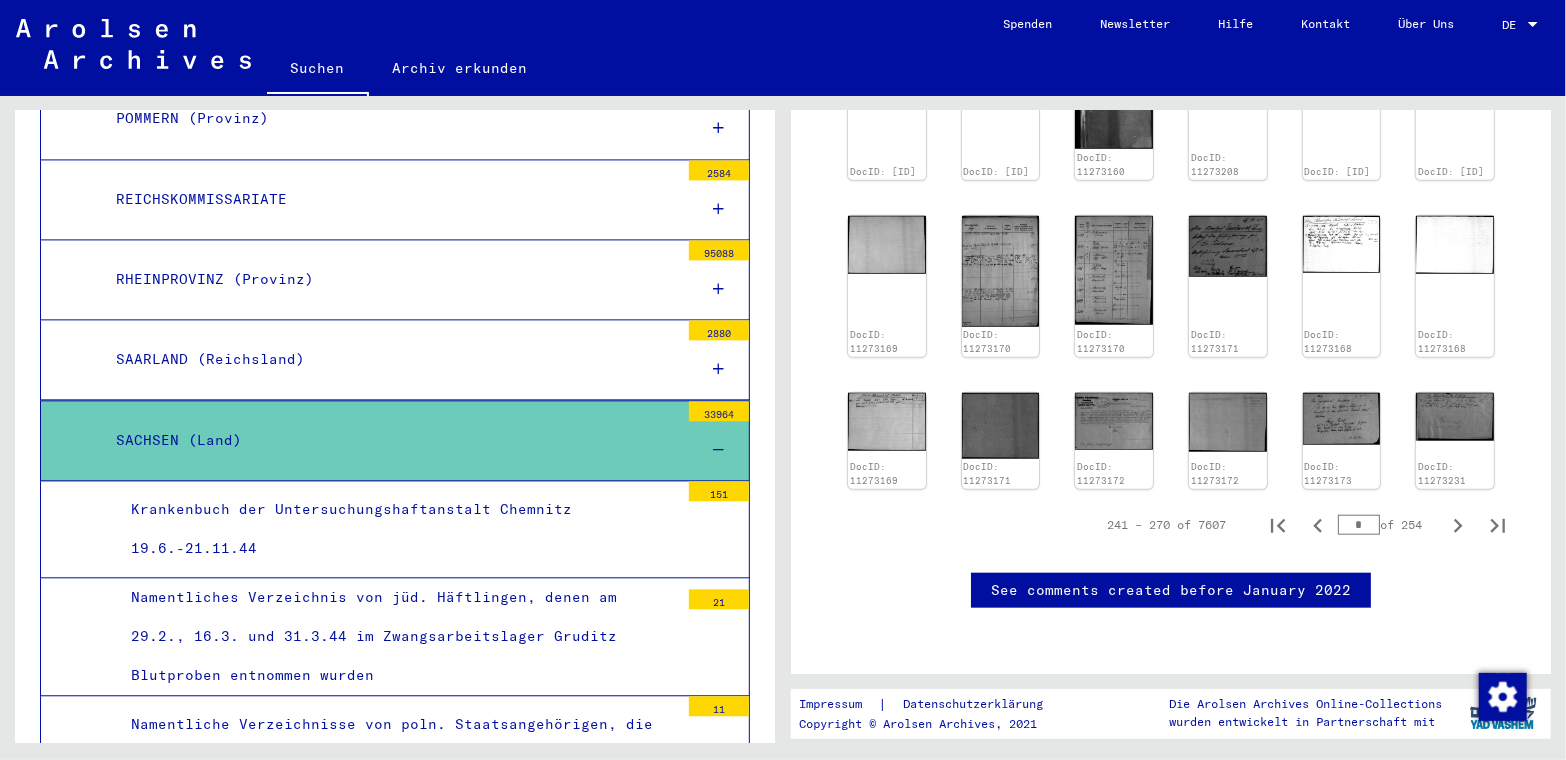 scroll, scrollTop: 999, scrollLeft: 0, axis: vertical 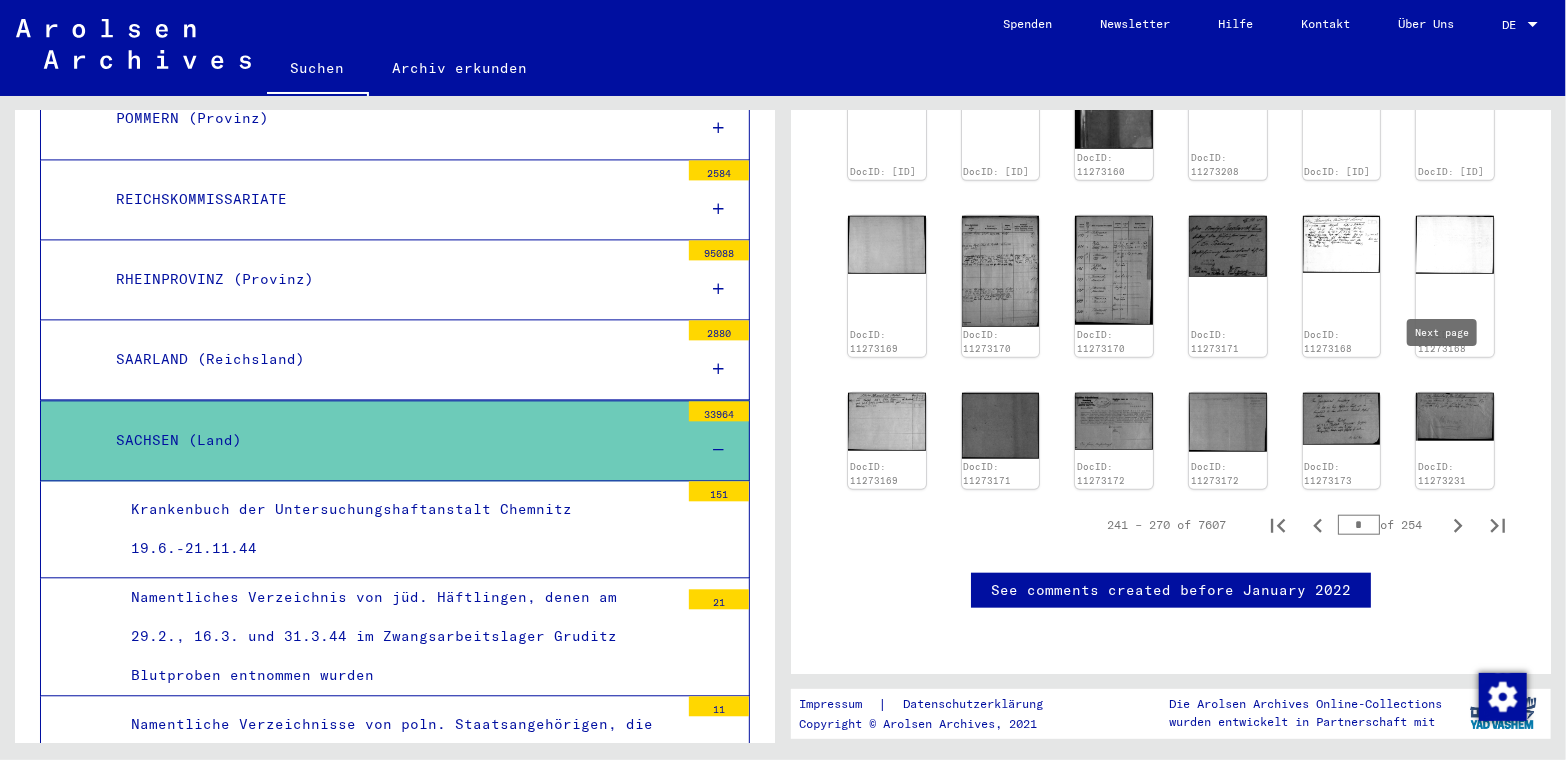 click 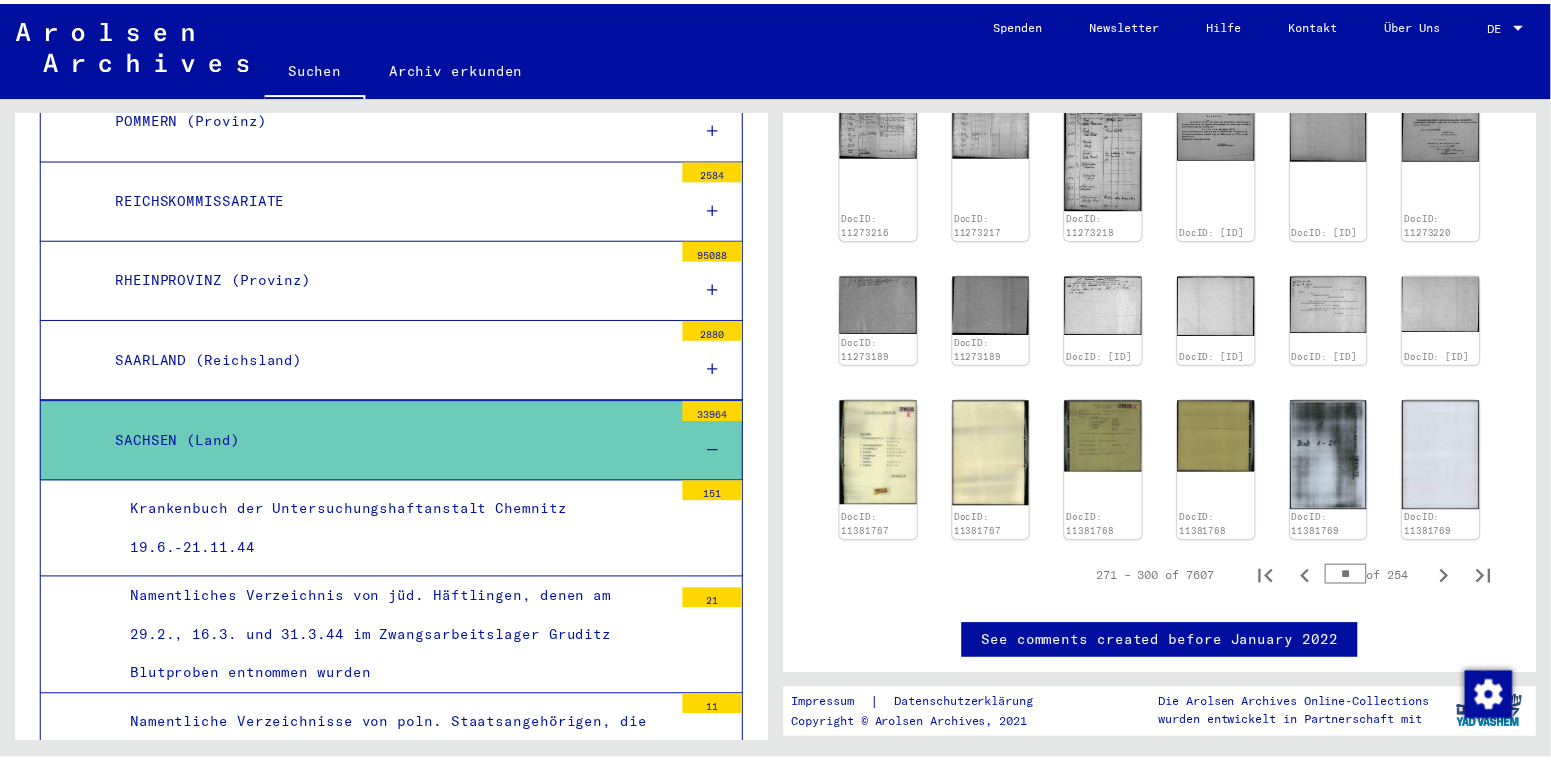 scroll, scrollTop: 699, scrollLeft: 0, axis: vertical 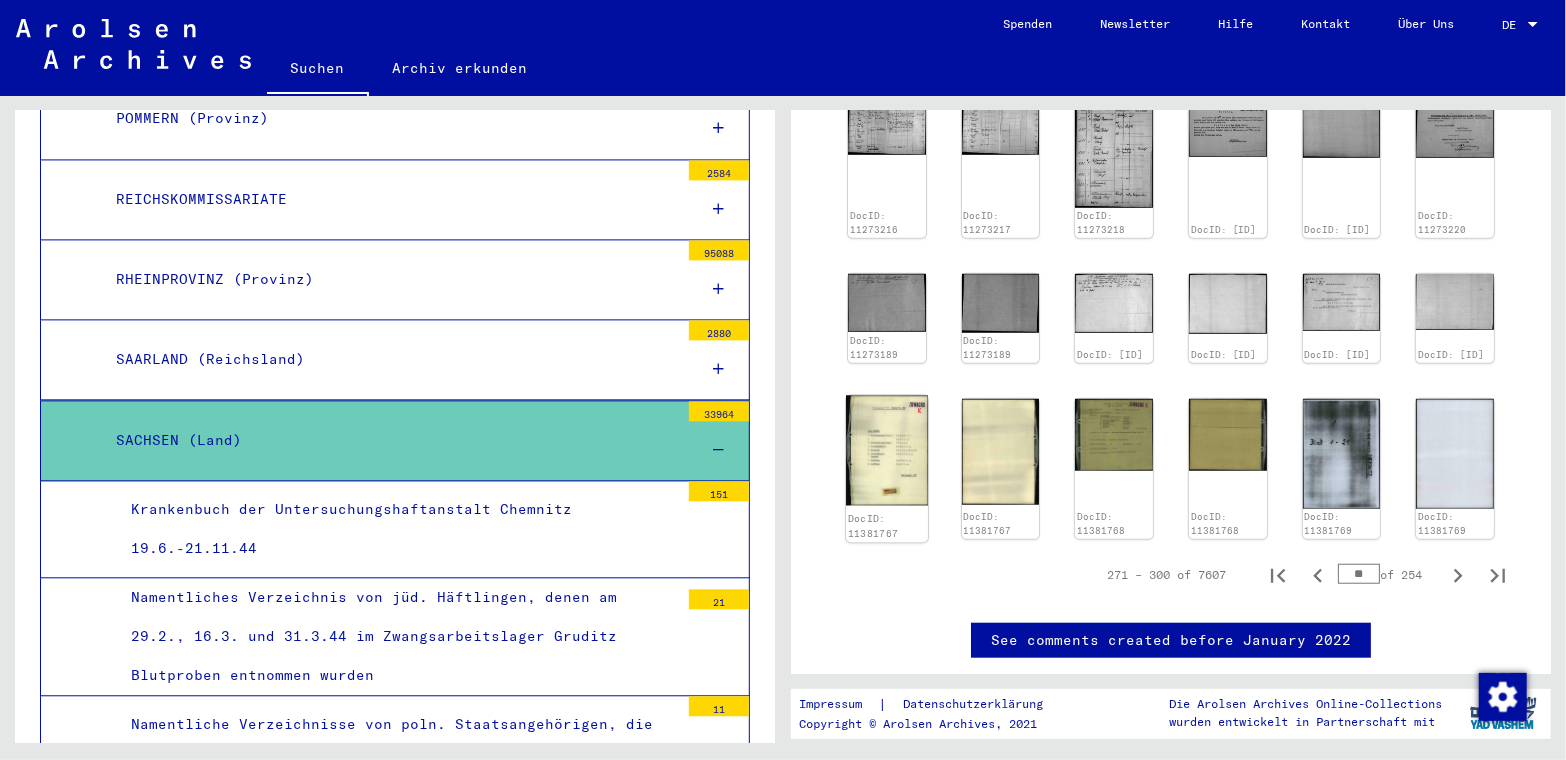 click 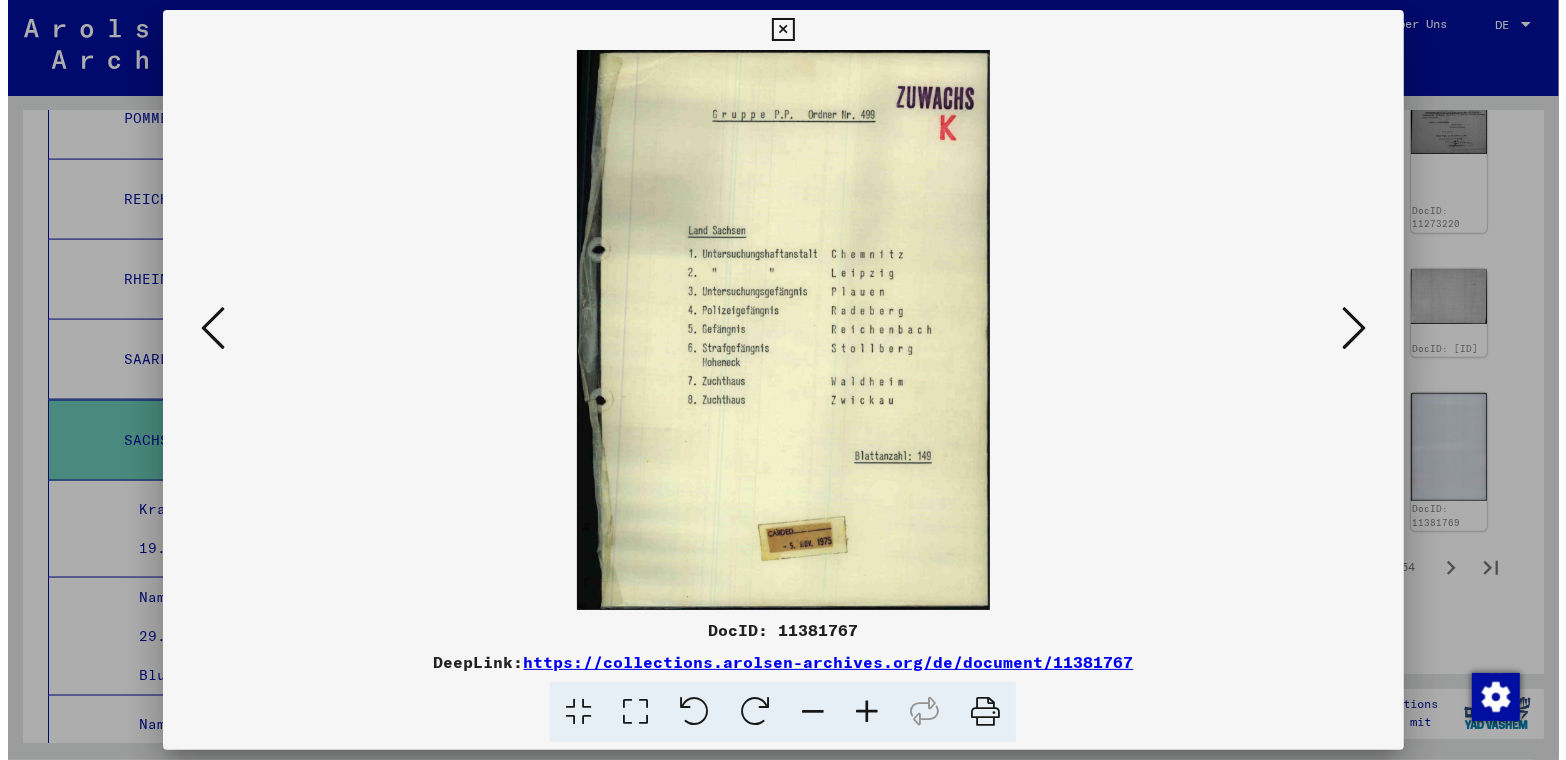 scroll, scrollTop: 696, scrollLeft: 0, axis: vertical 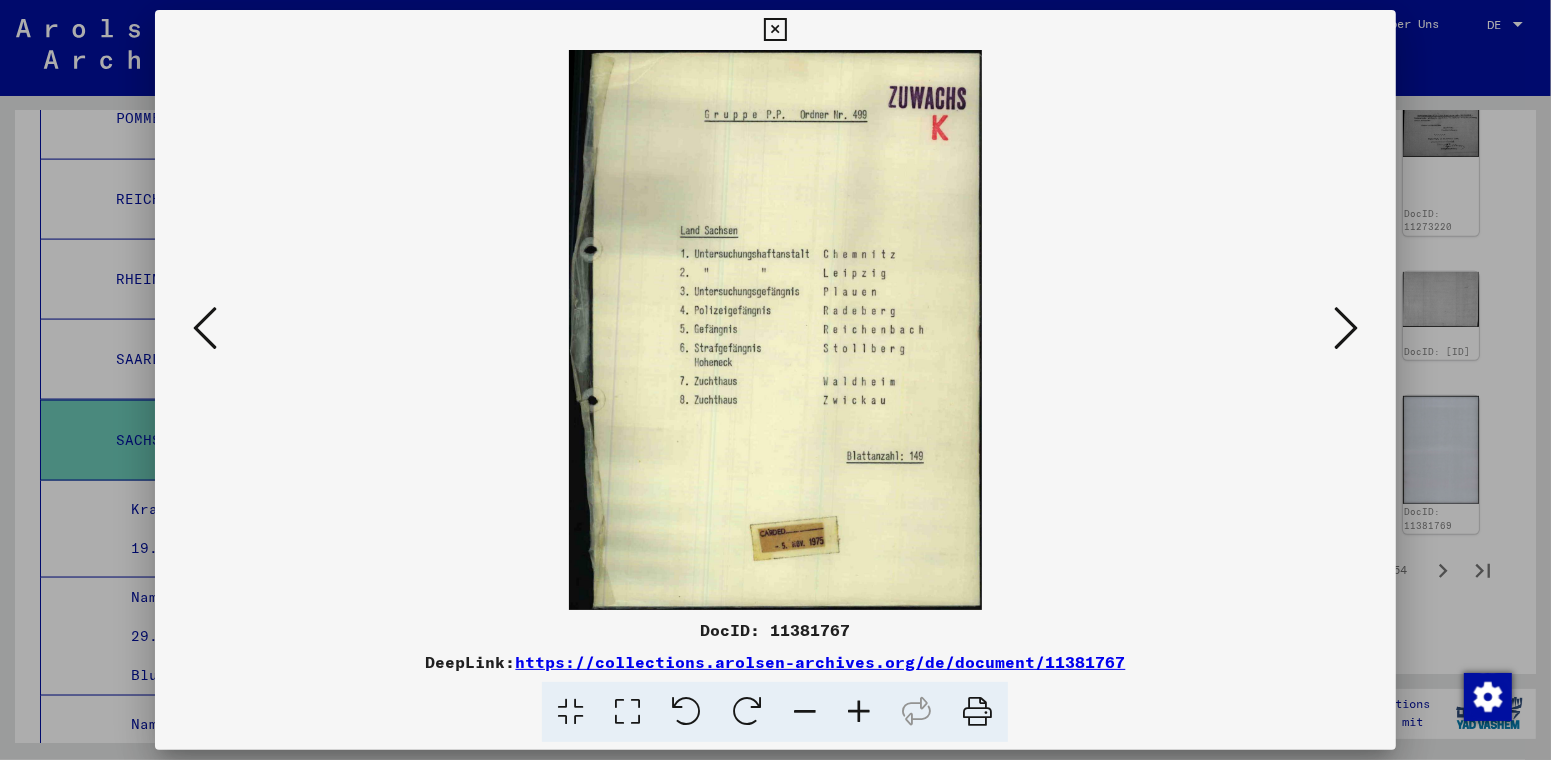 click at bounding box center (1346, 328) 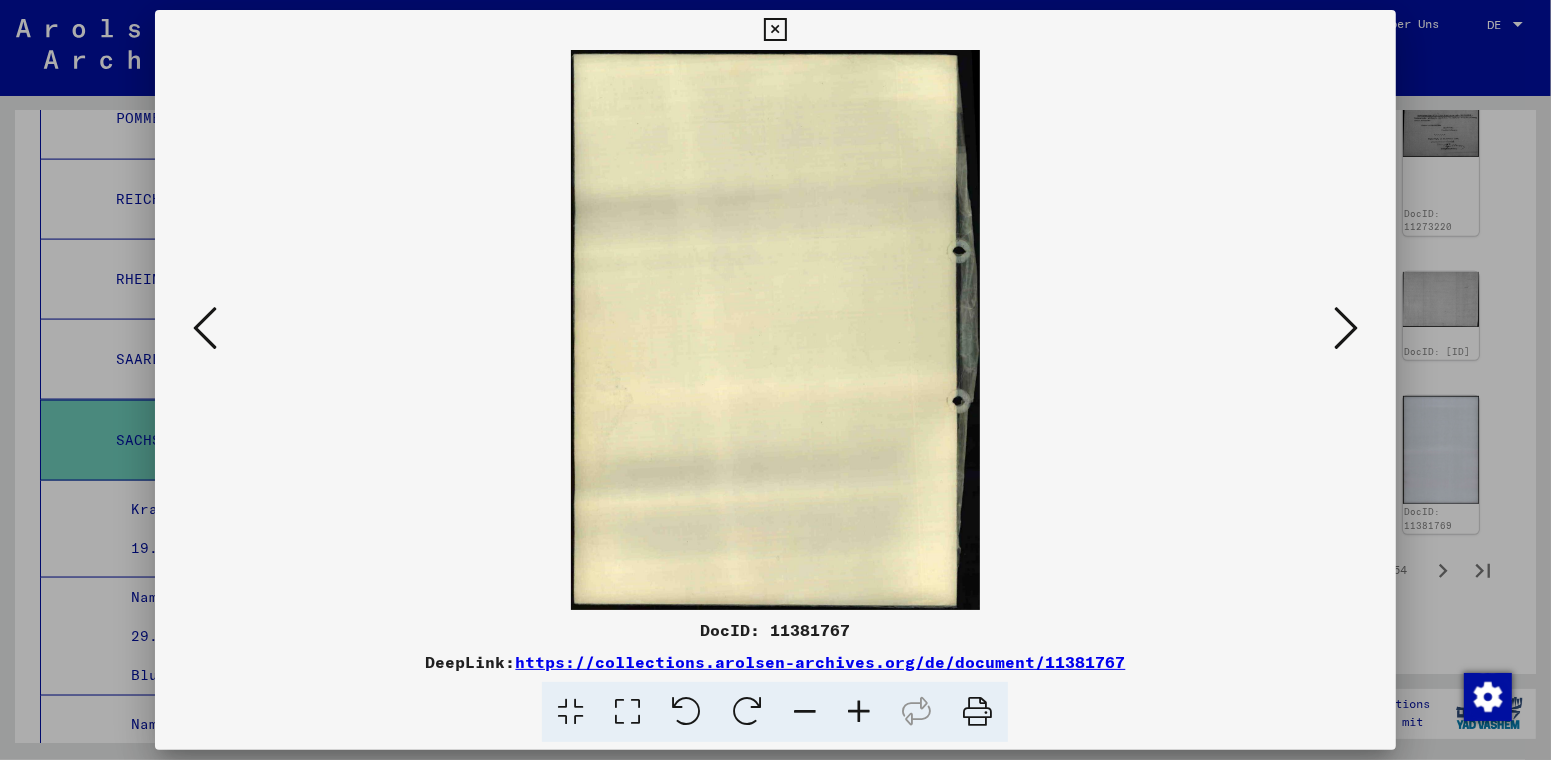 click at bounding box center (1346, 328) 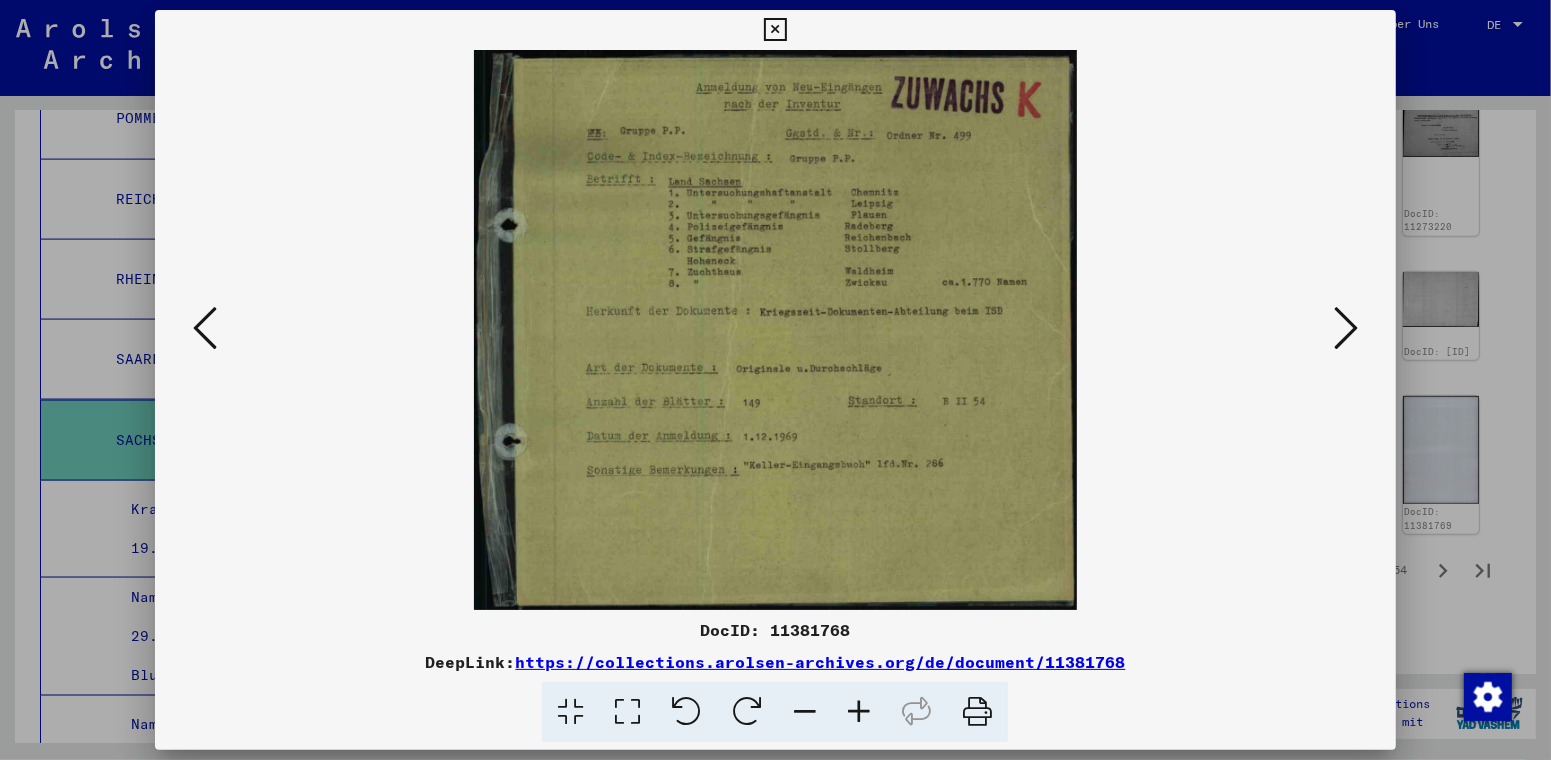 click at bounding box center (1346, 328) 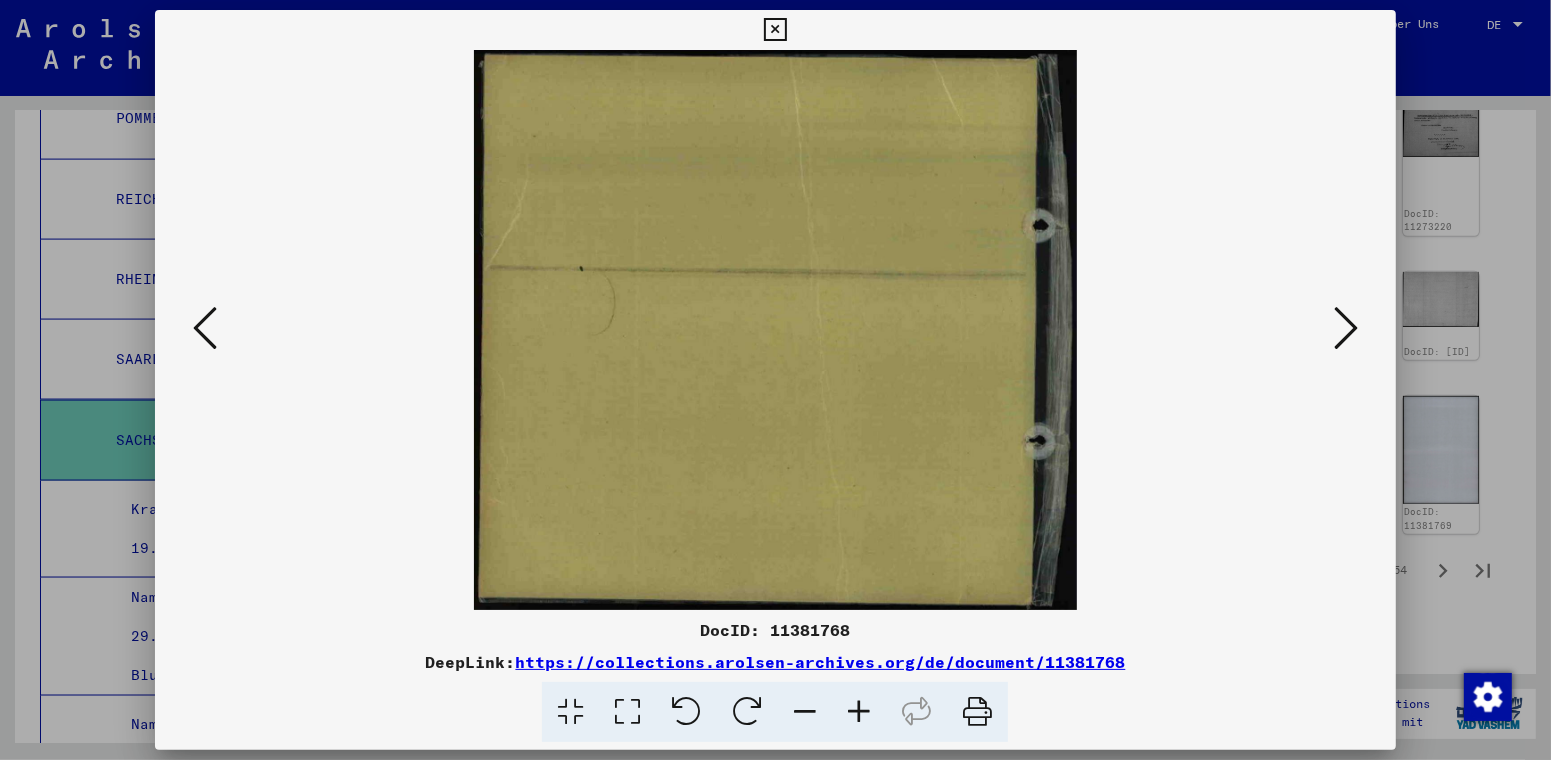 click at bounding box center [1346, 328] 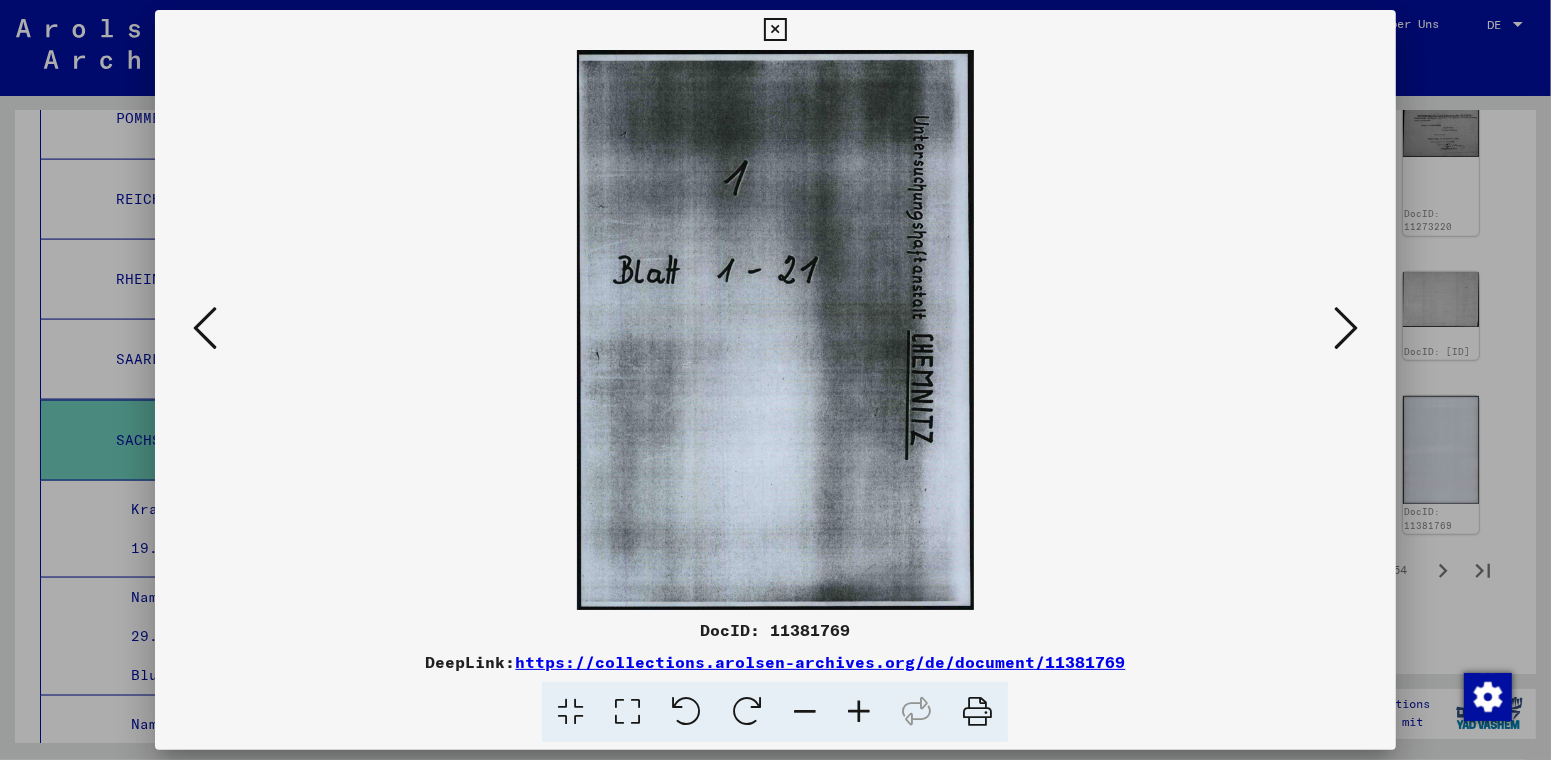 click at bounding box center (1346, 328) 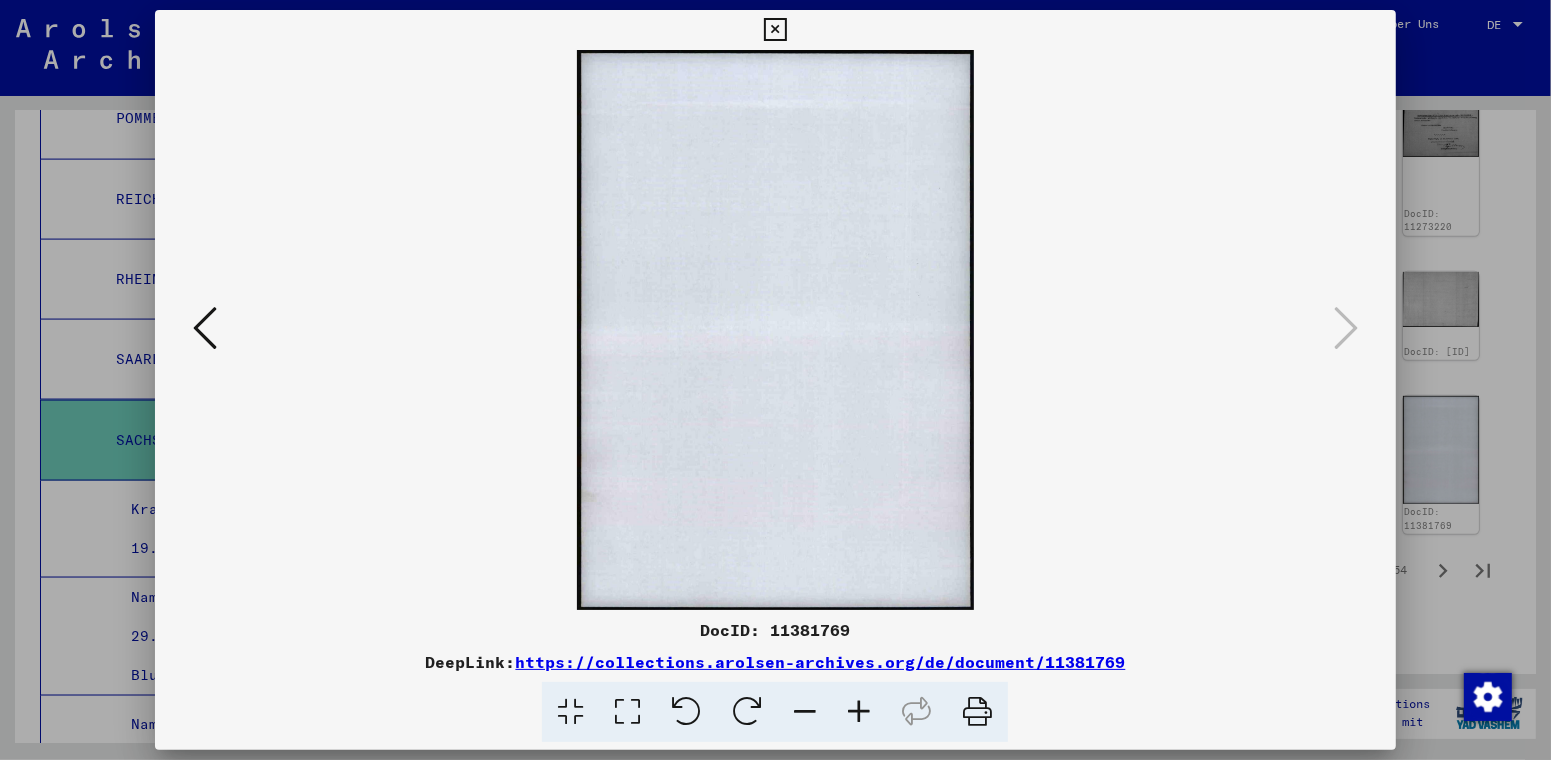 click at bounding box center (775, 30) 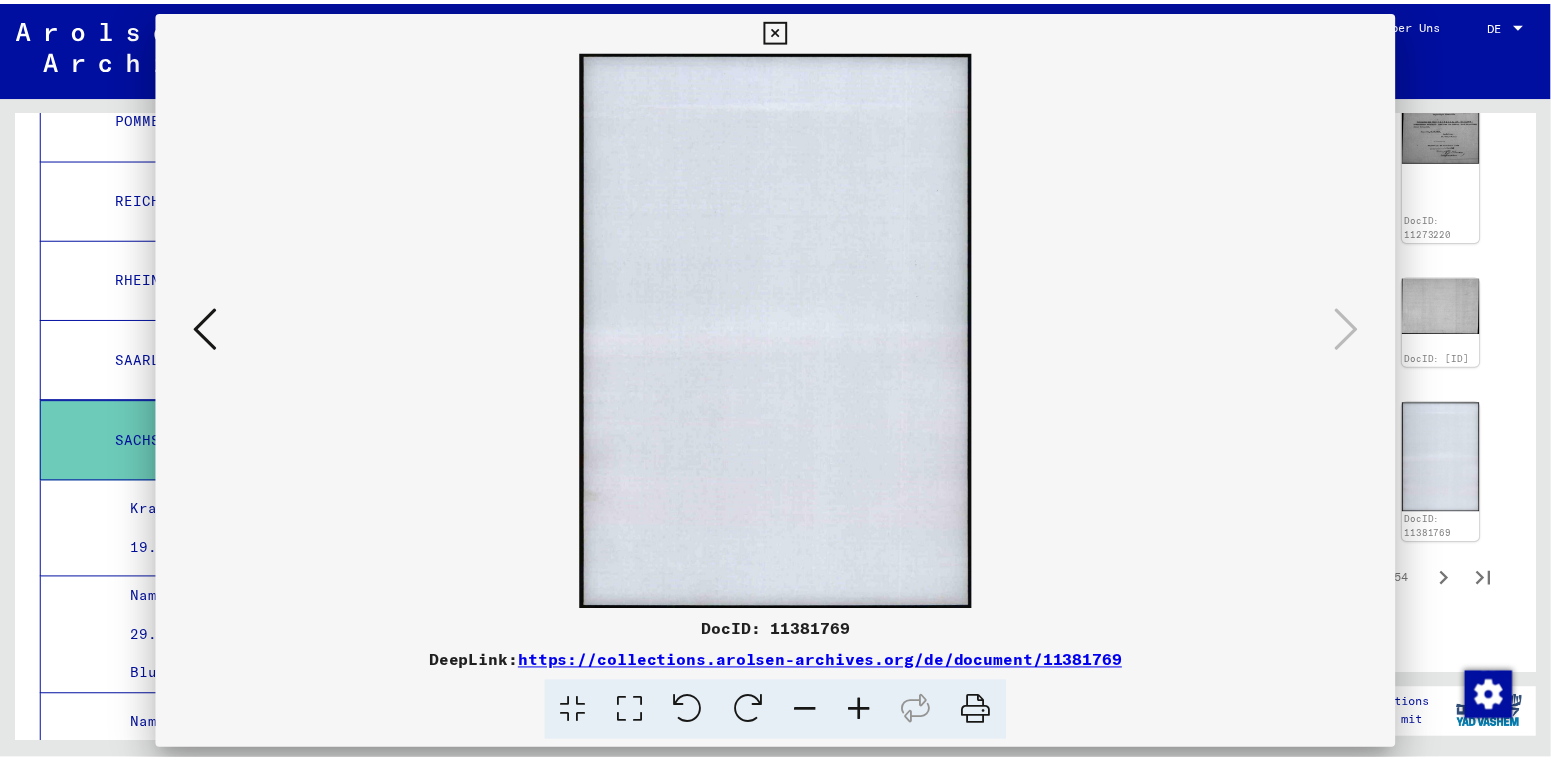 scroll, scrollTop: 699, scrollLeft: 0, axis: vertical 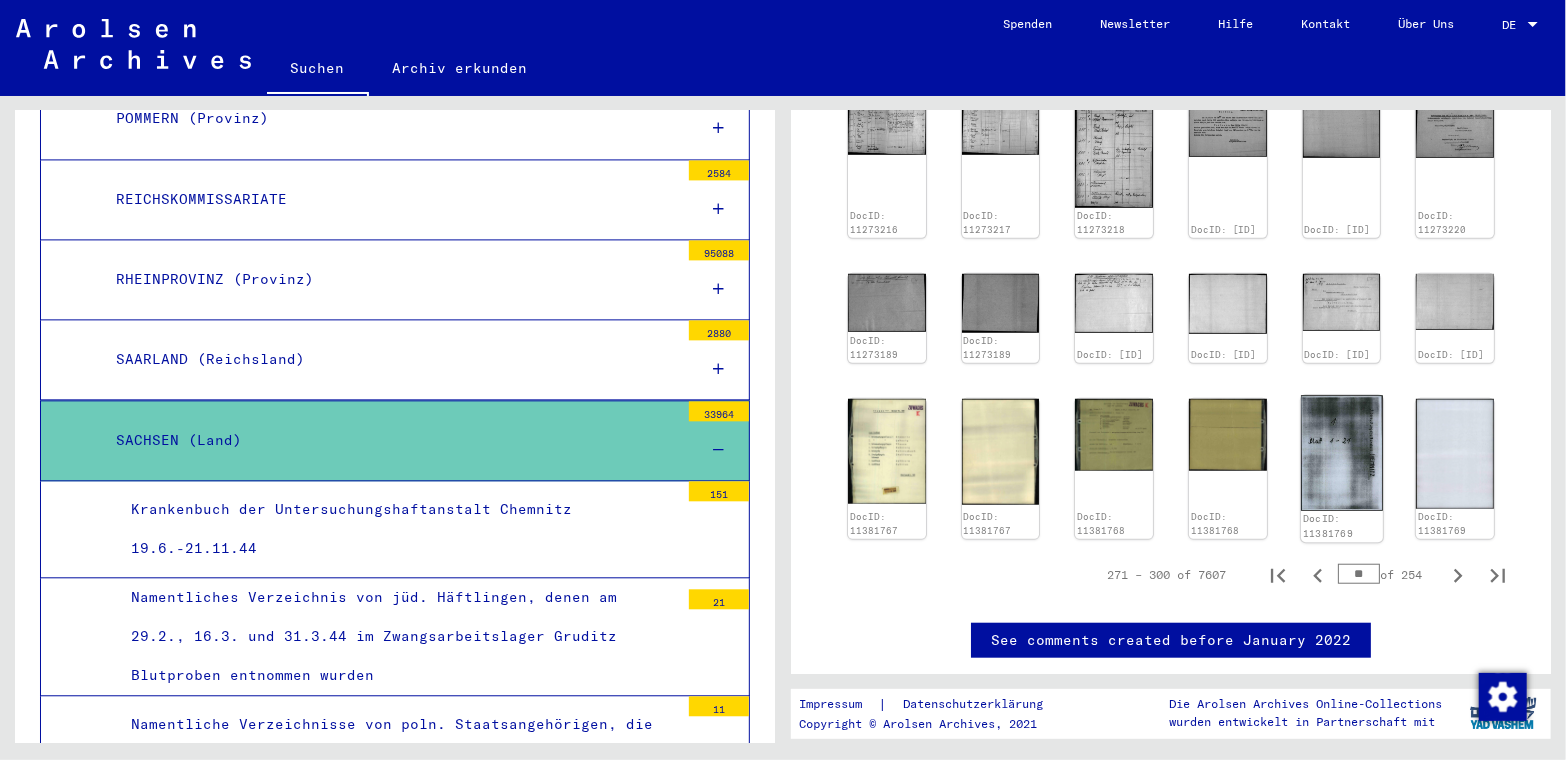 click 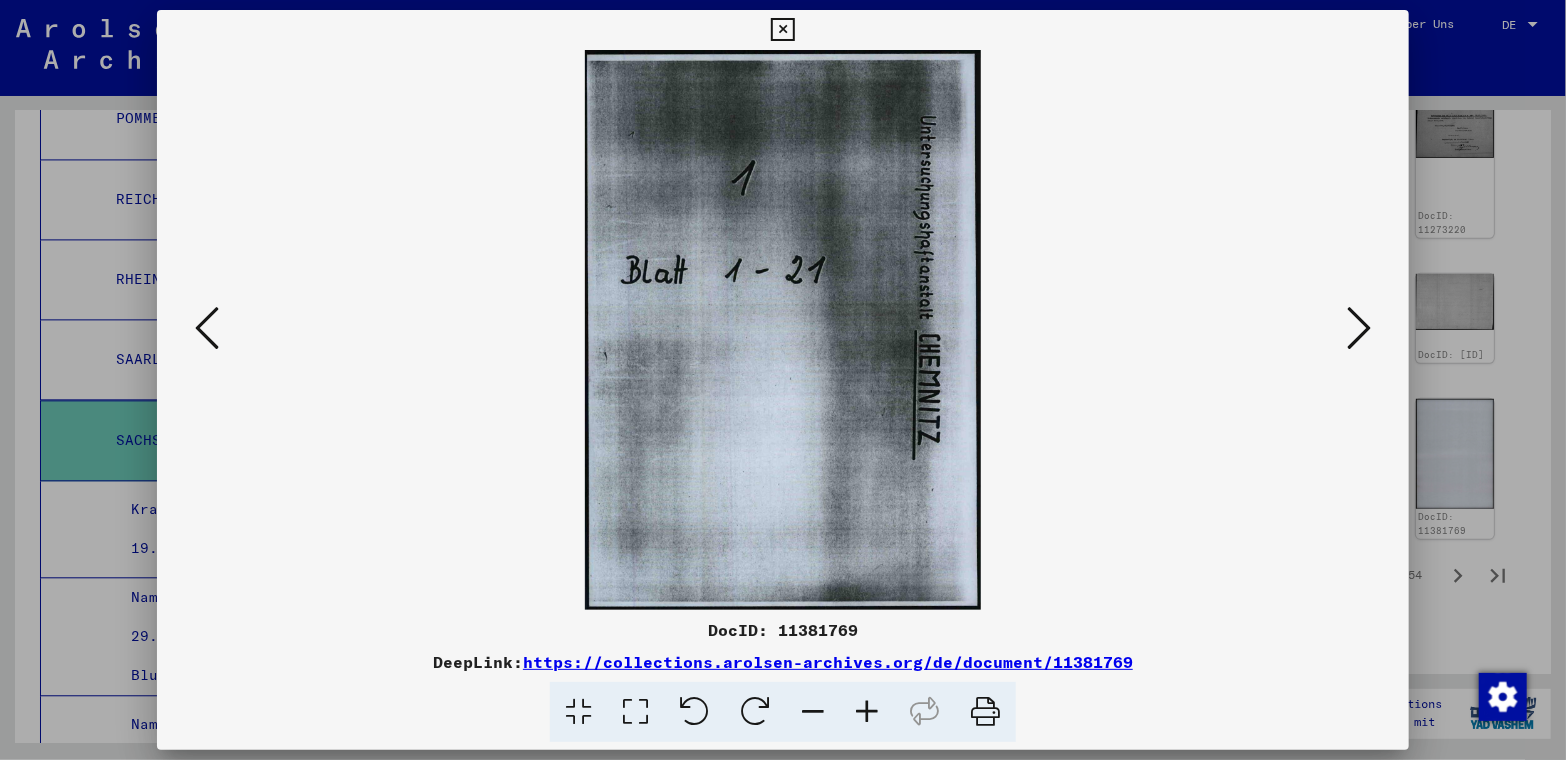 scroll, scrollTop: 696, scrollLeft: 0, axis: vertical 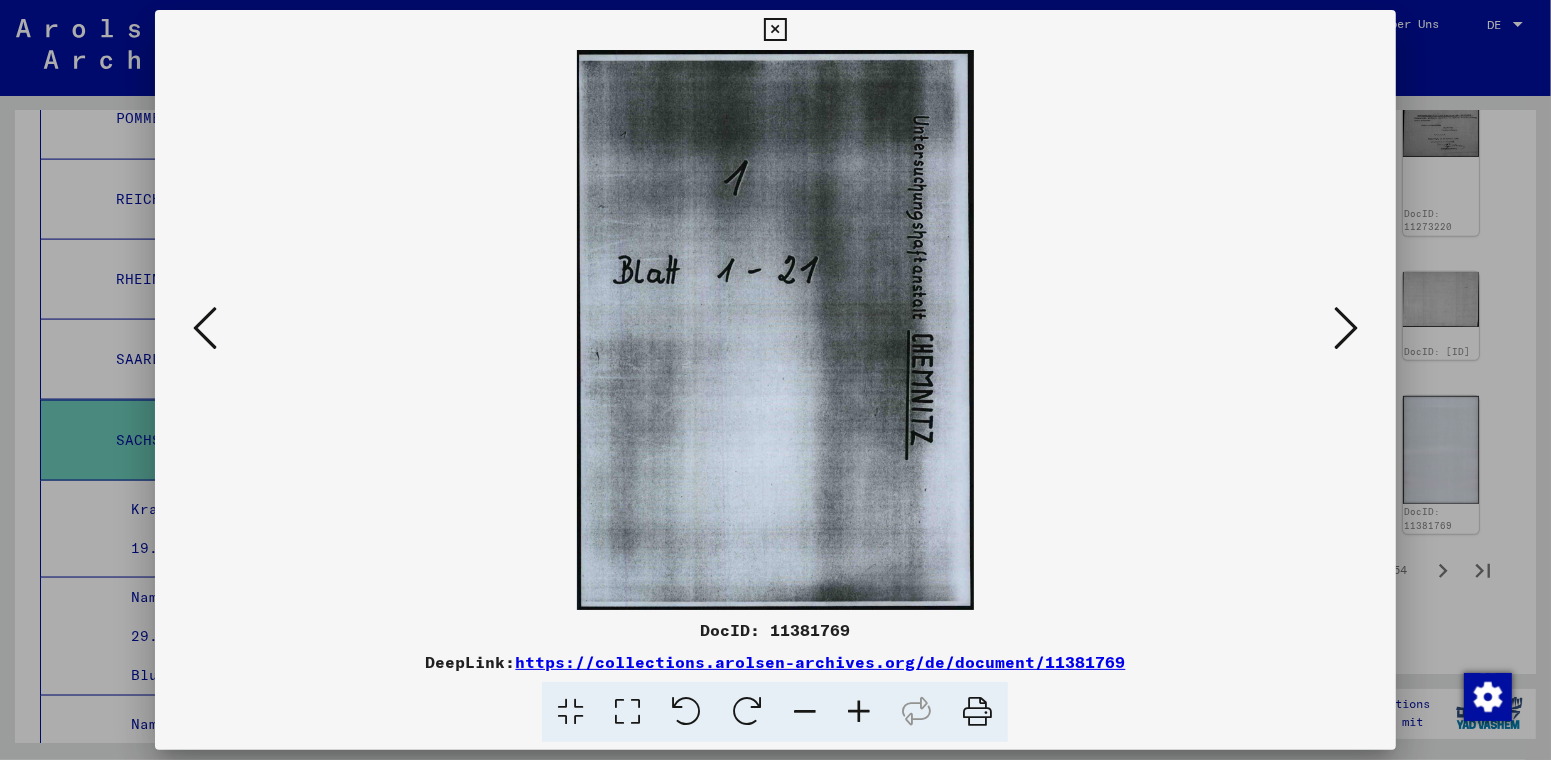 click at bounding box center [775, 330] 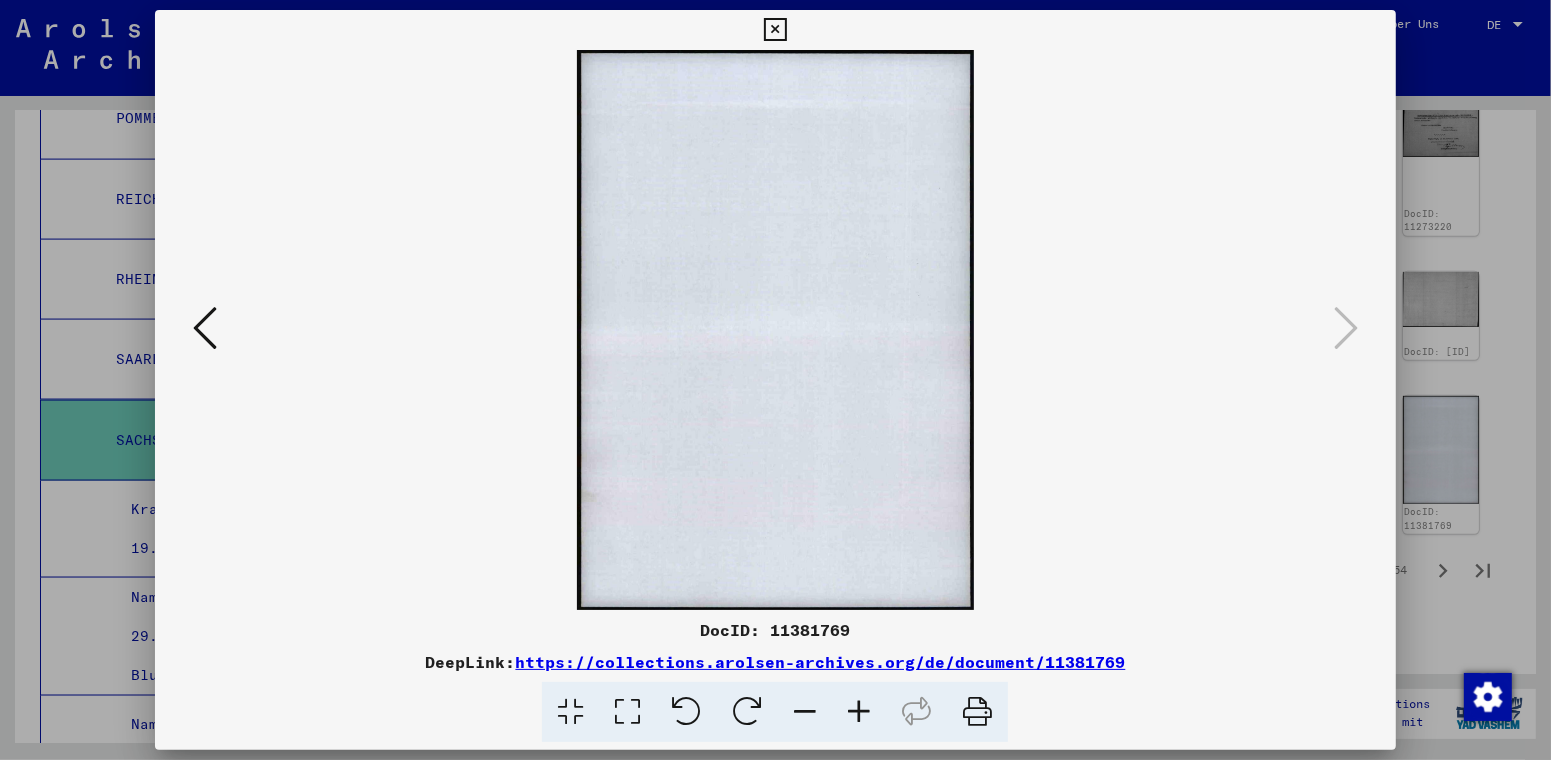 click on "DeepLink:  https://collections.arolsen-archives.org/de/document/[ID]" at bounding box center (775, 662) 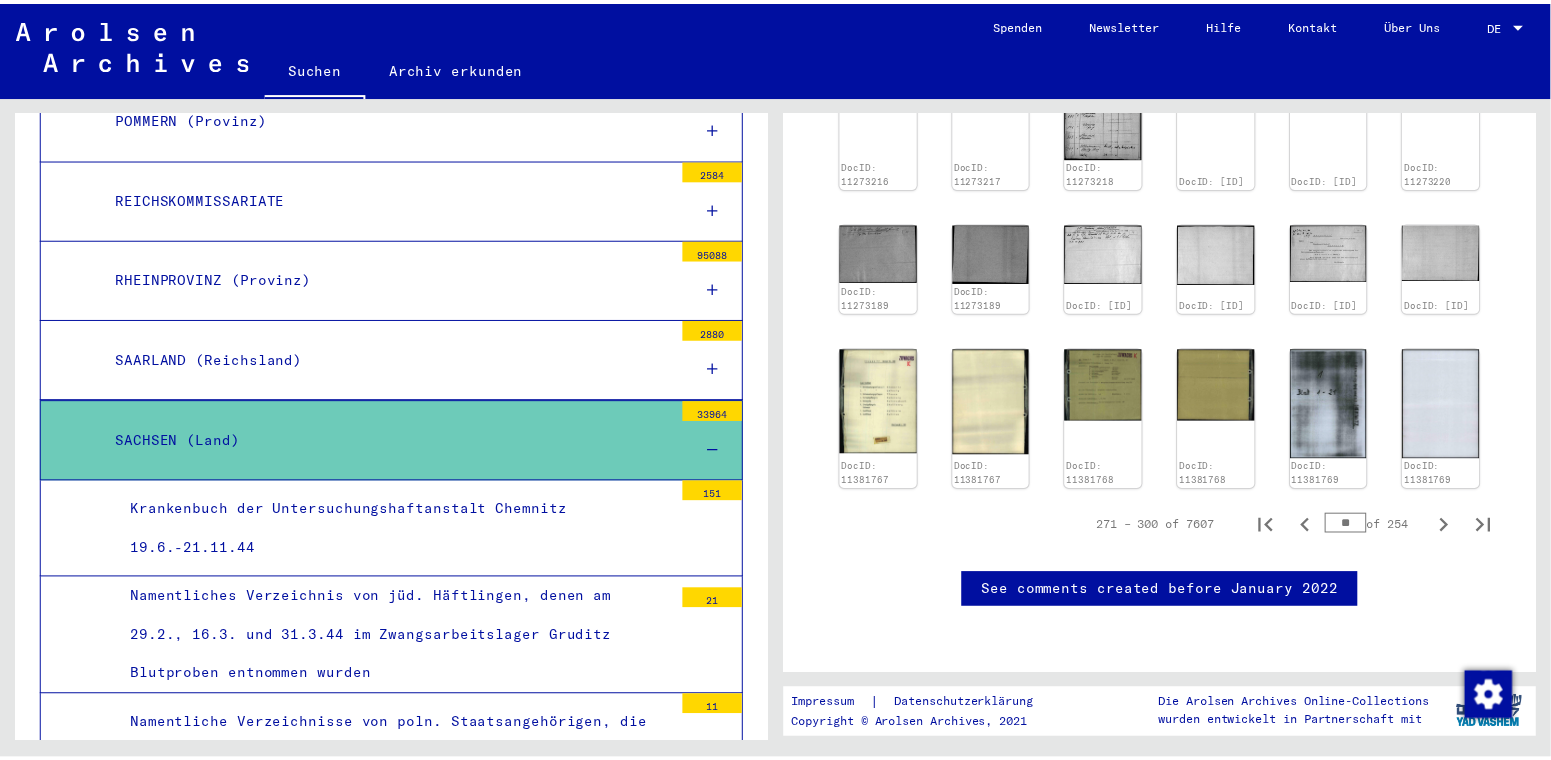 scroll, scrollTop: 799, scrollLeft: 0, axis: vertical 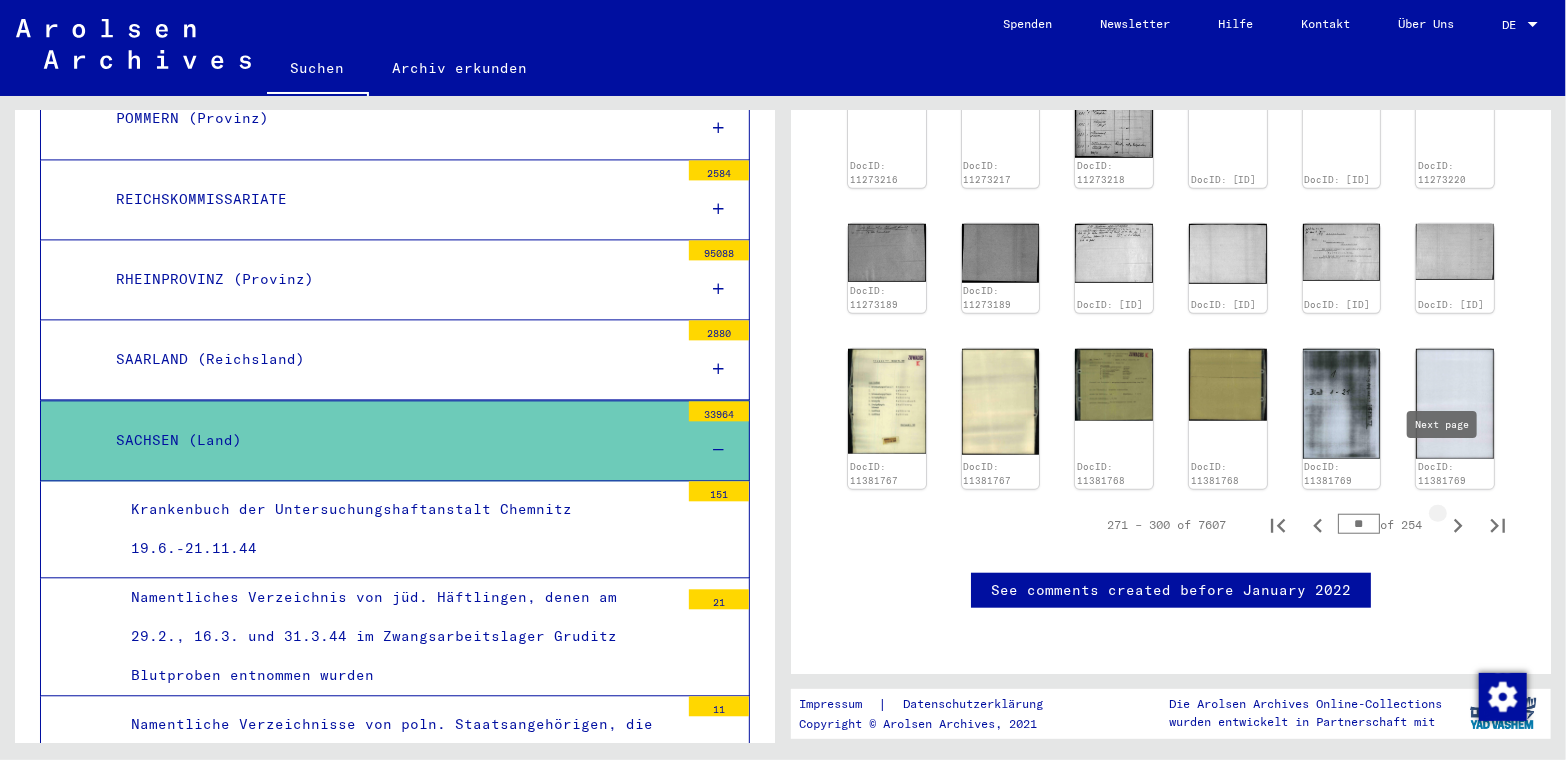 click 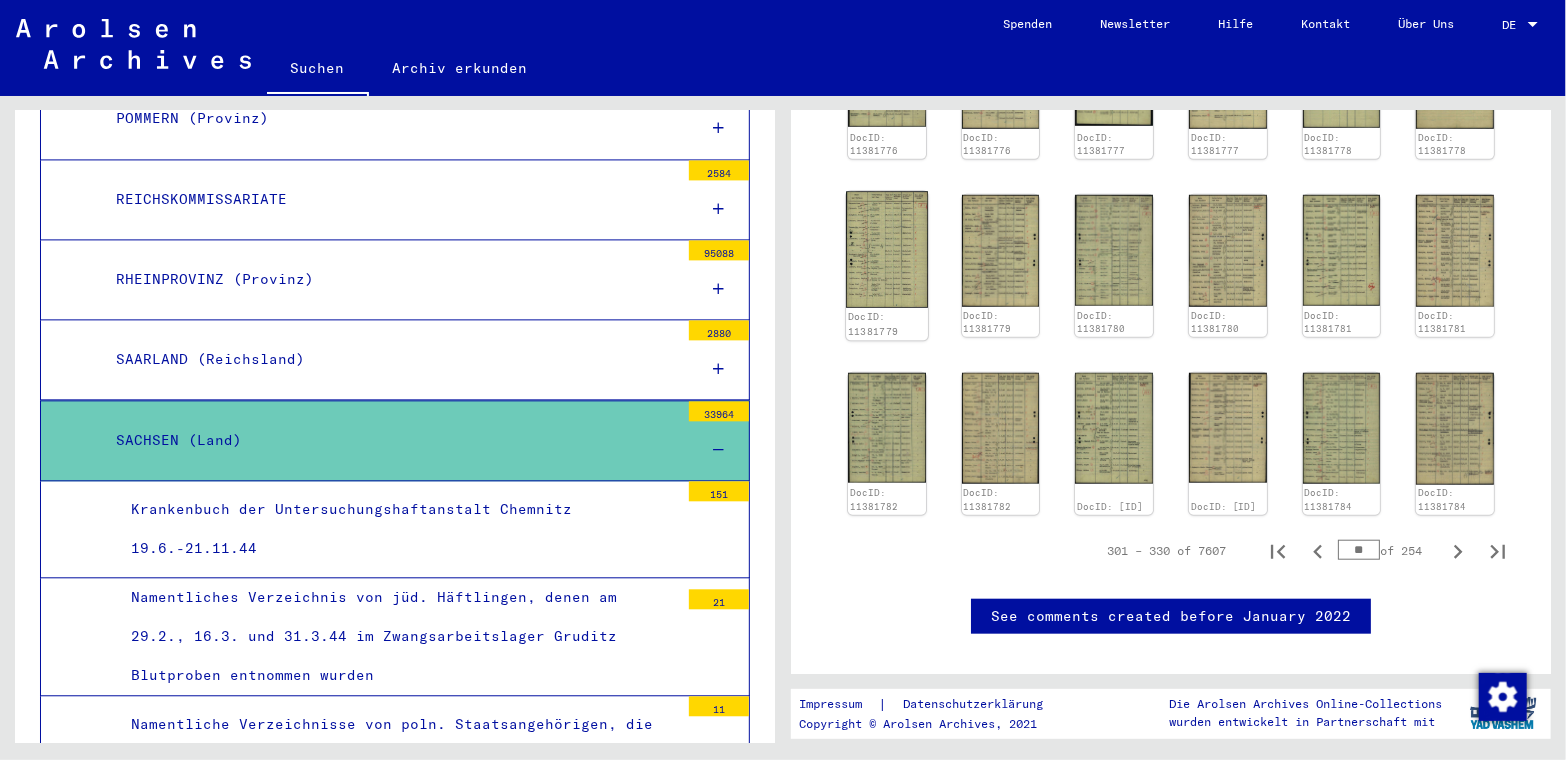 click 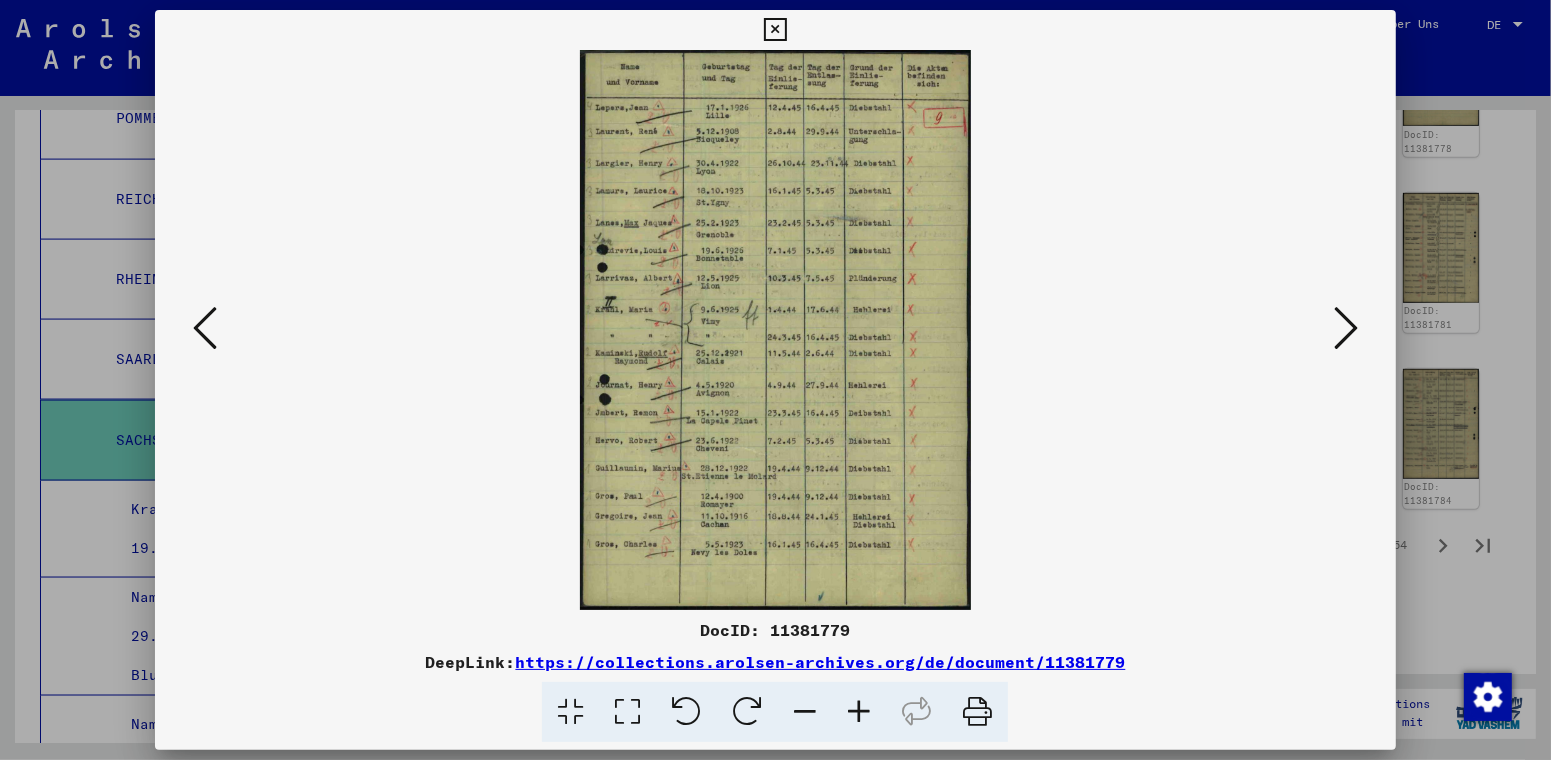 click at bounding box center (775, 330) 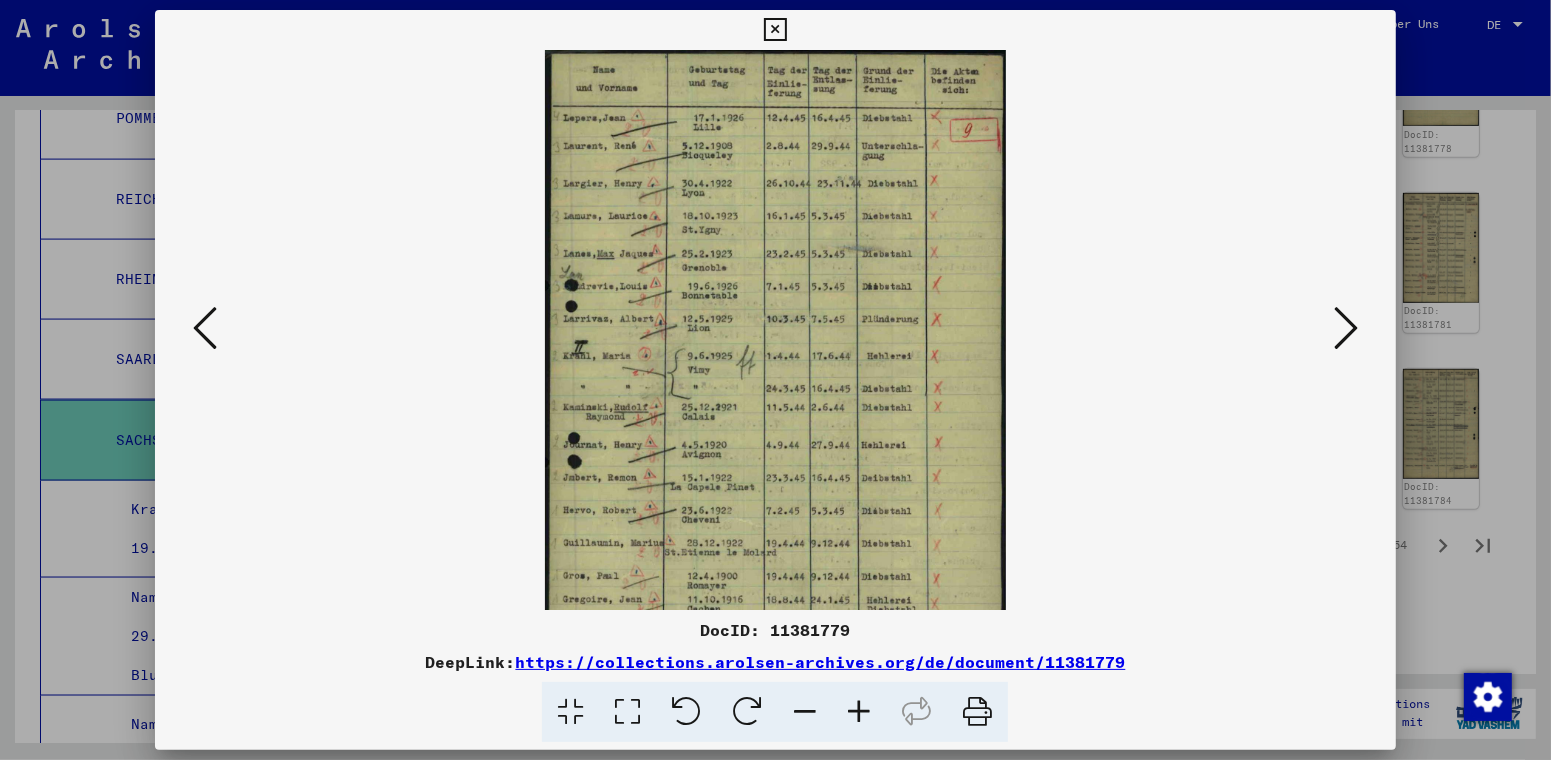 click at bounding box center (859, 712) 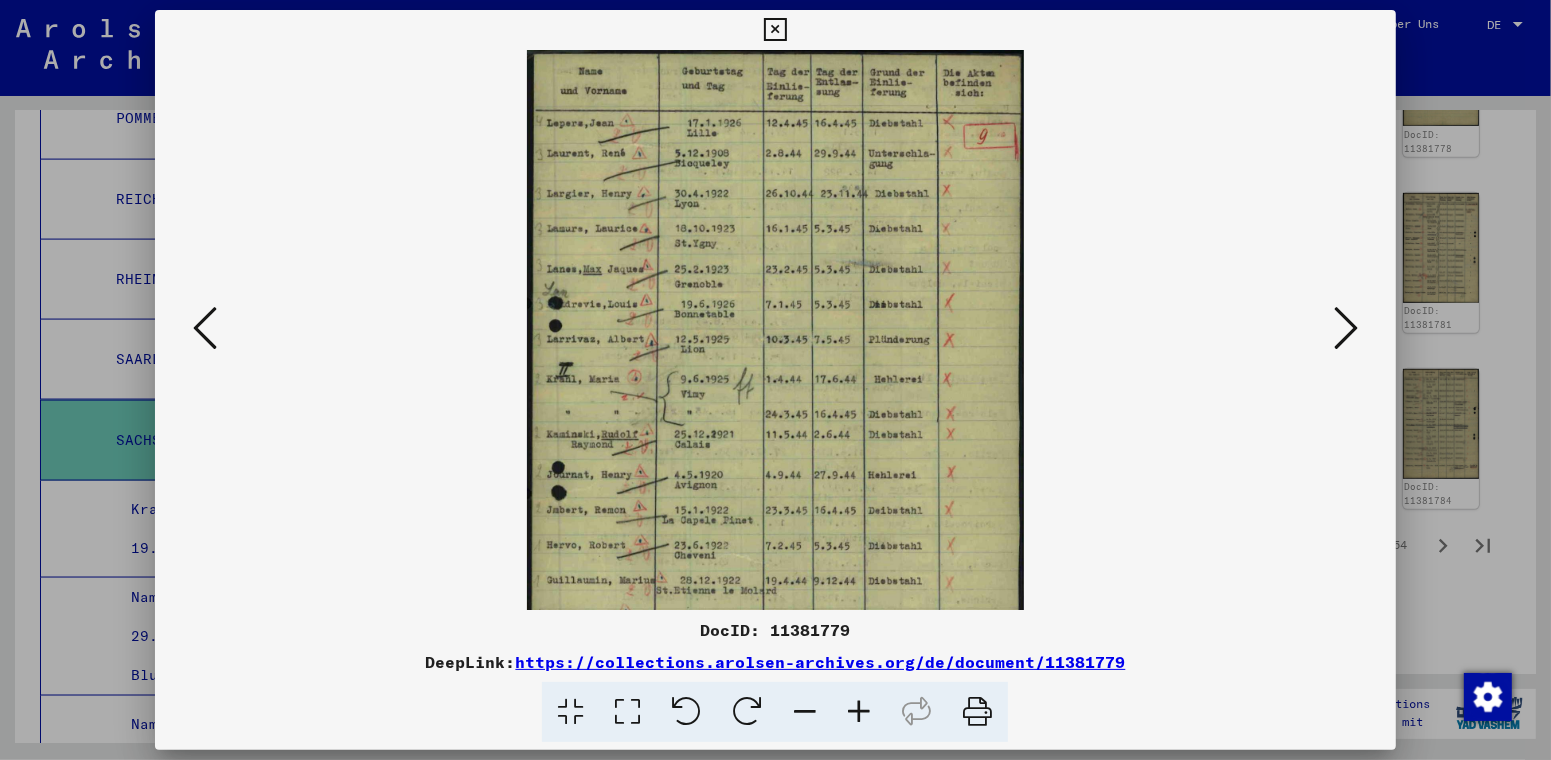 click at bounding box center [859, 712] 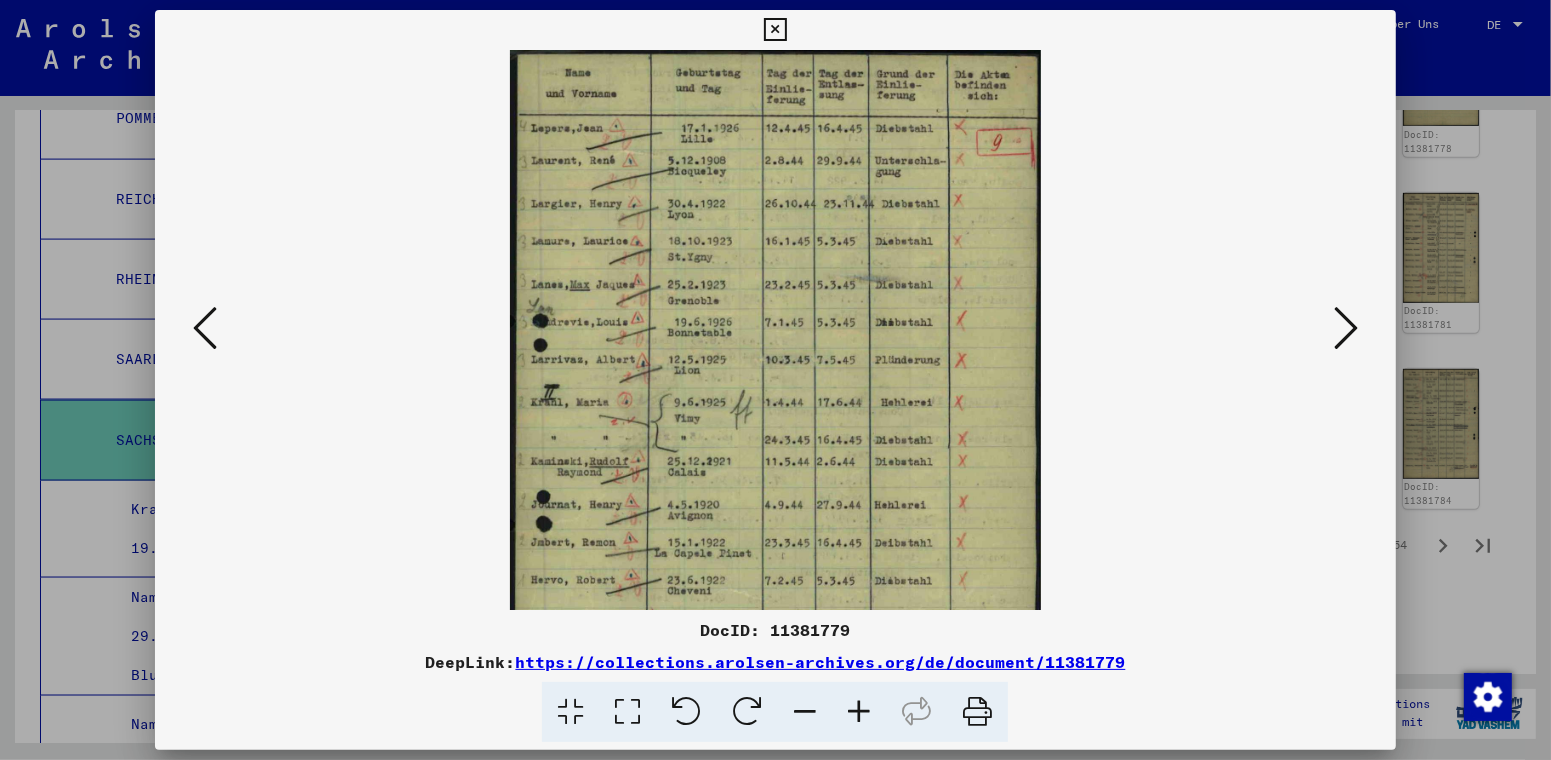 click at bounding box center (859, 712) 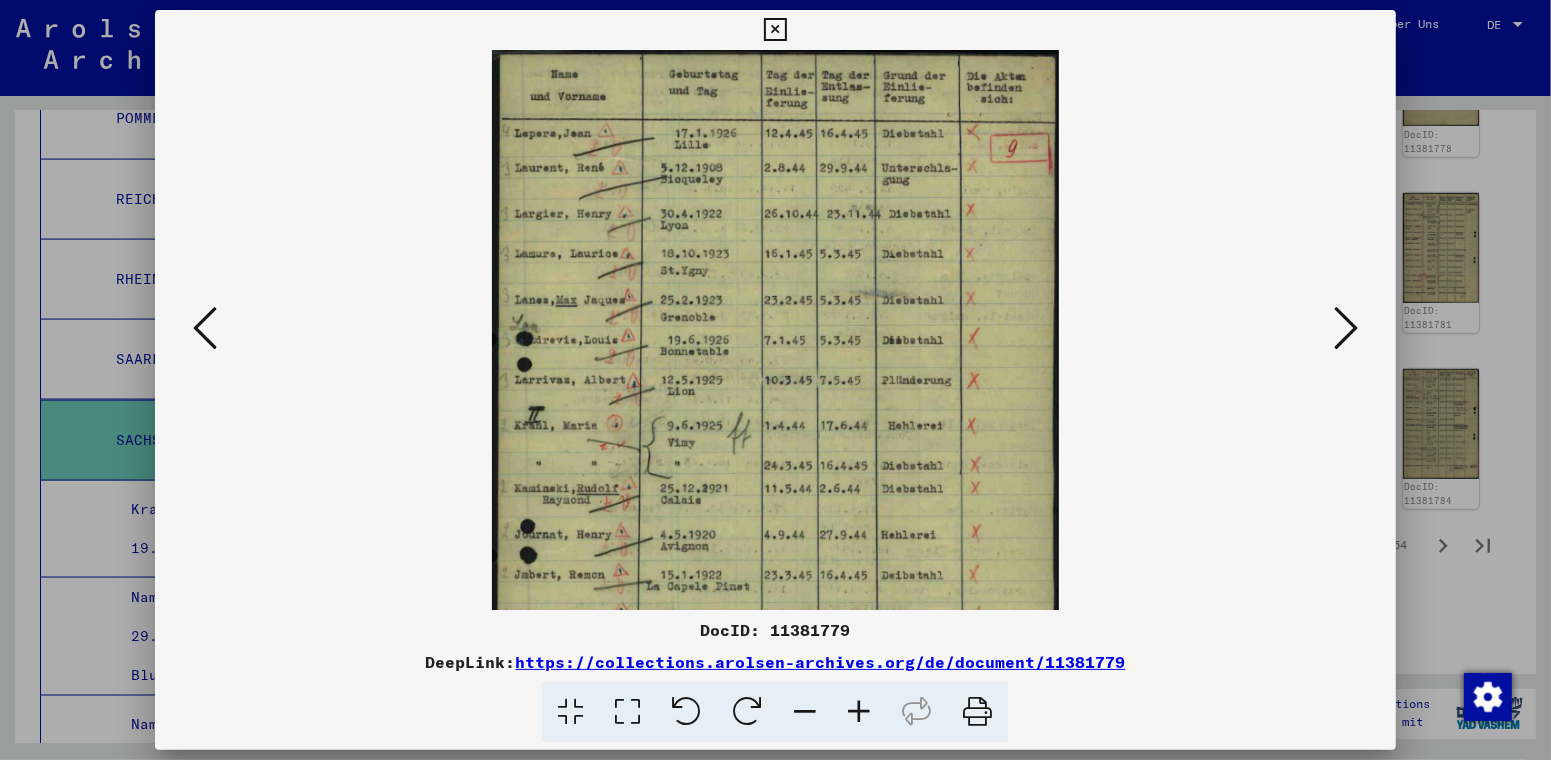 click at bounding box center (859, 712) 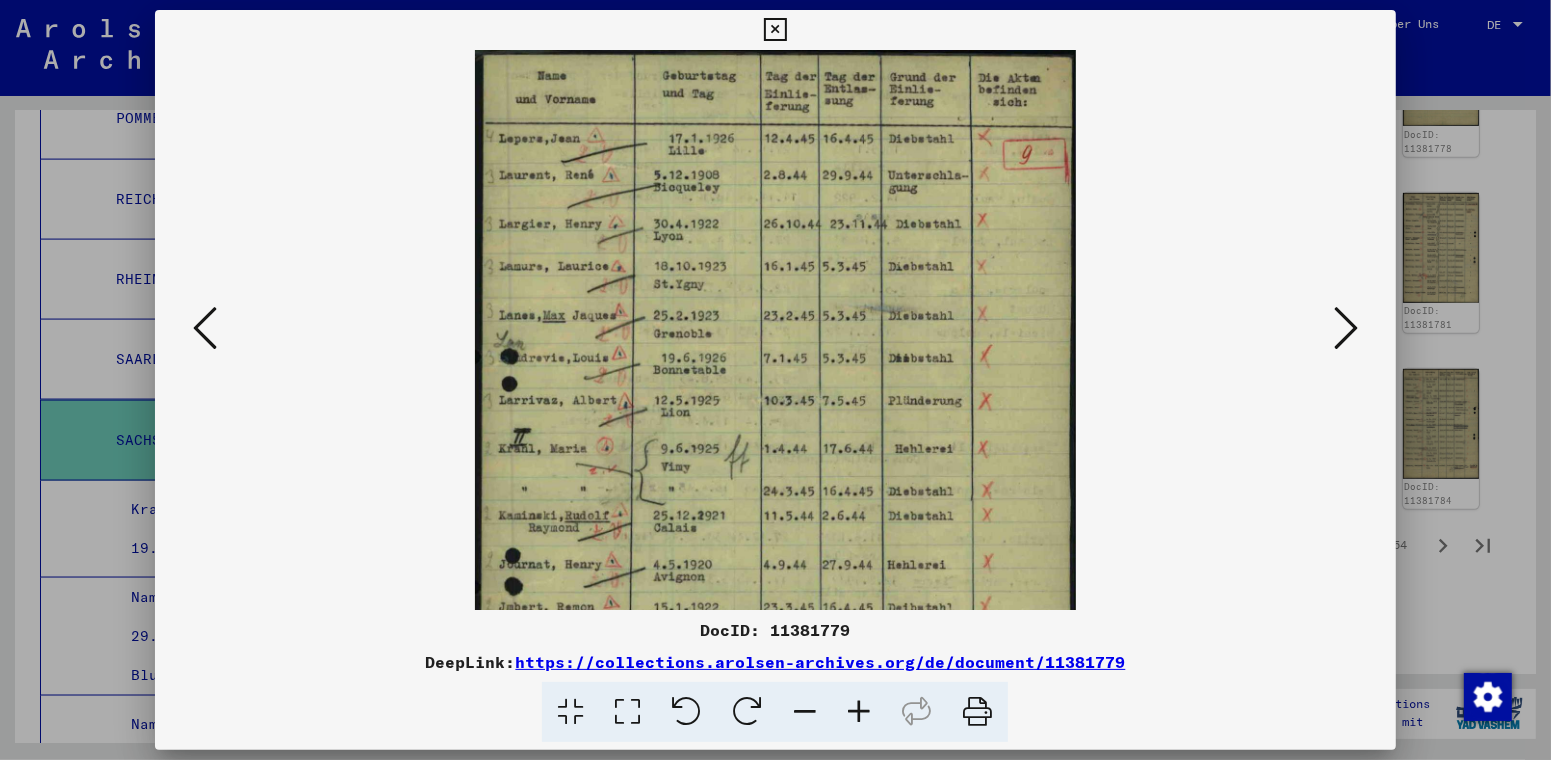 click at bounding box center (205, 328) 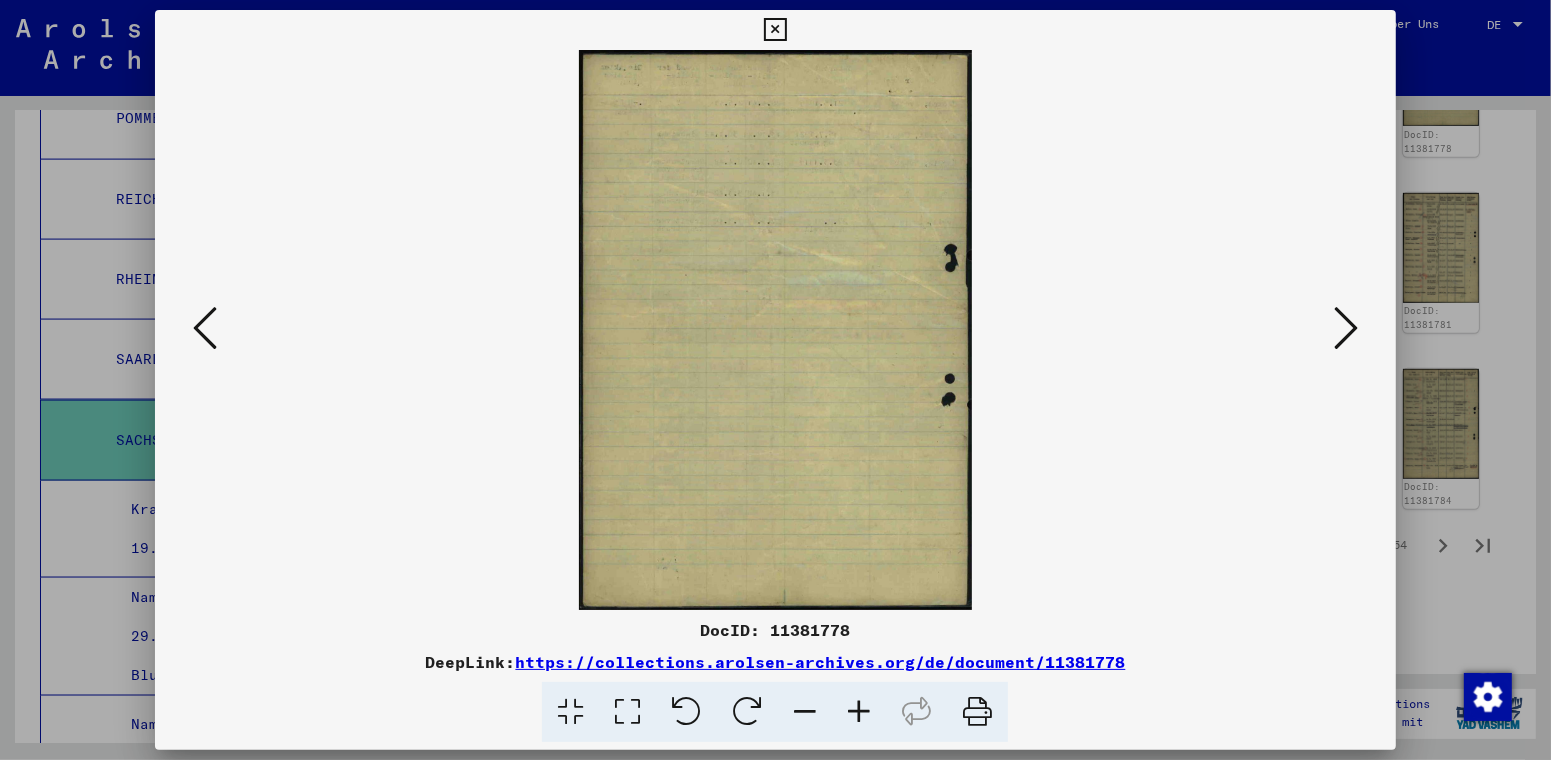 click at bounding box center (205, 328) 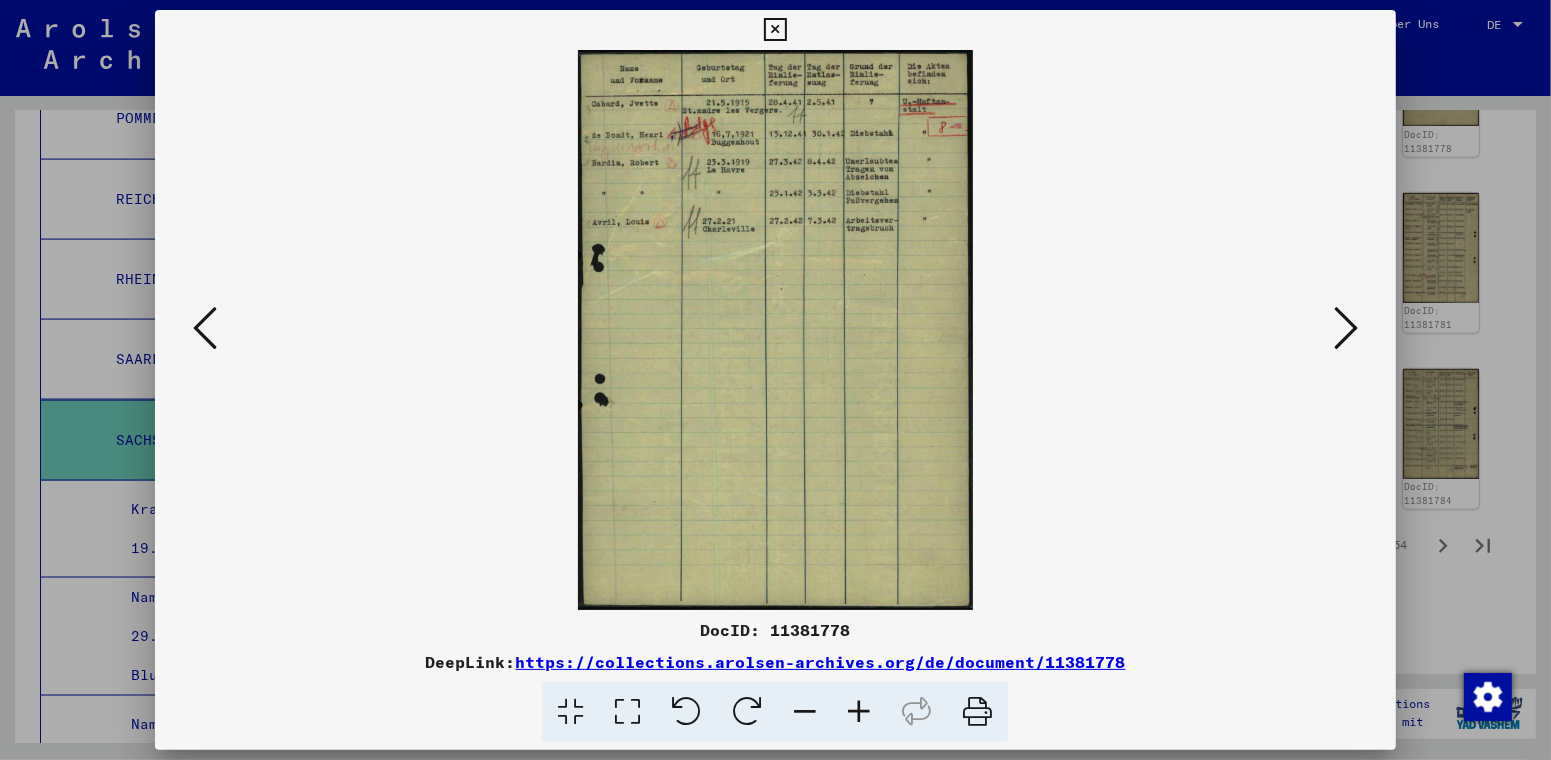 click at bounding box center (205, 328) 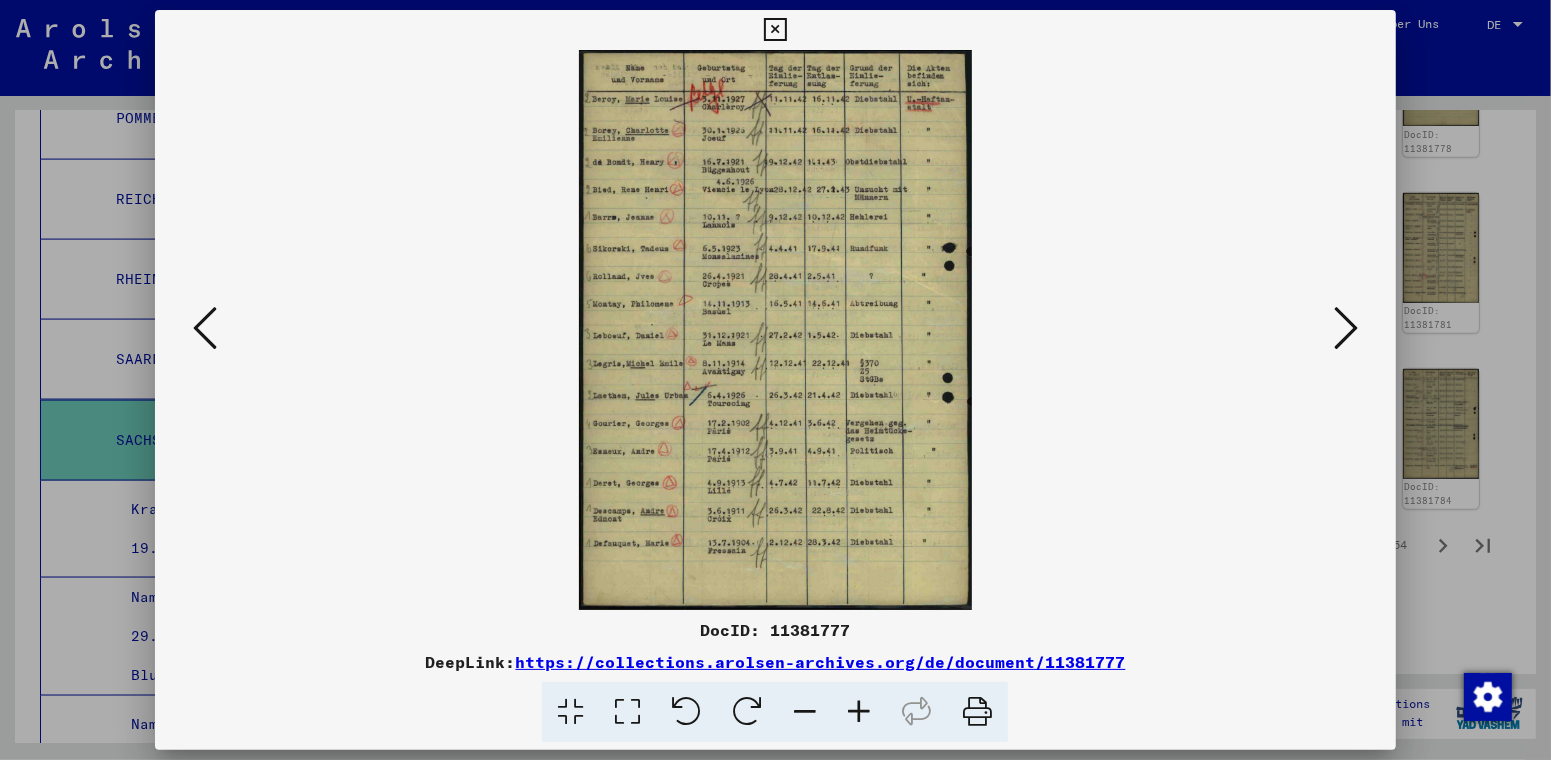 click at bounding box center [859, 712] 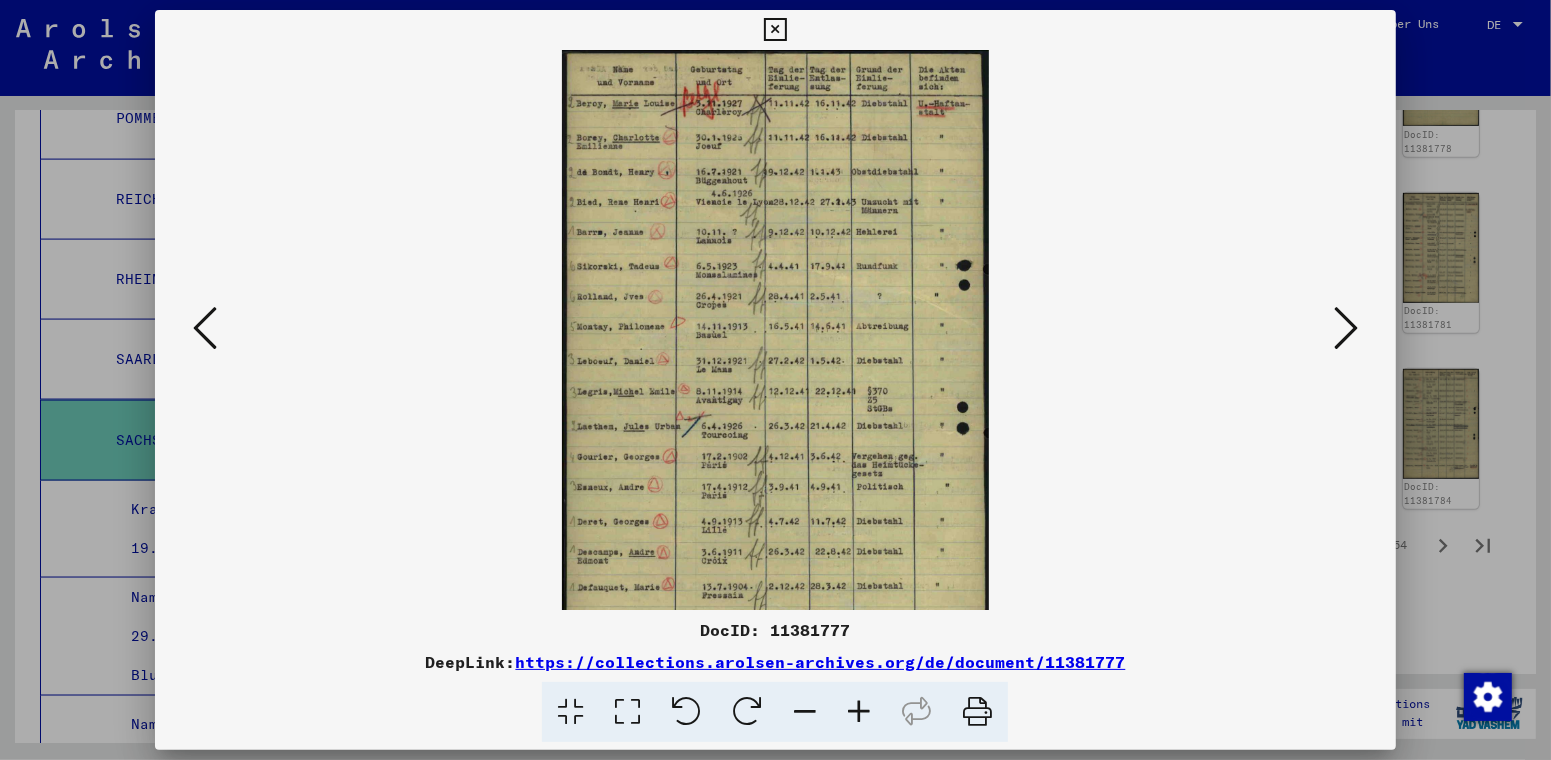 click at bounding box center (859, 712) 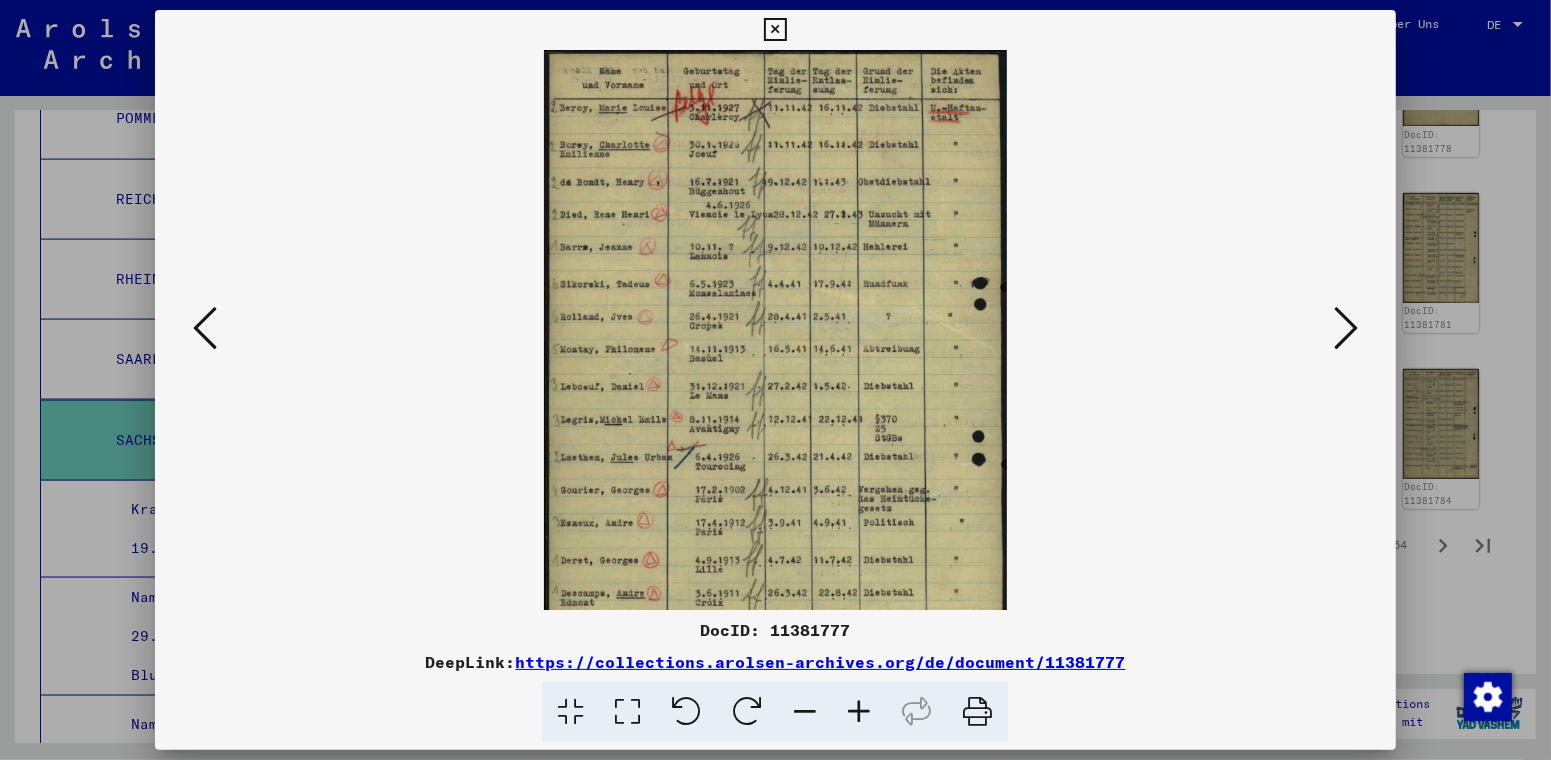 click at bounding box center [859, 712] 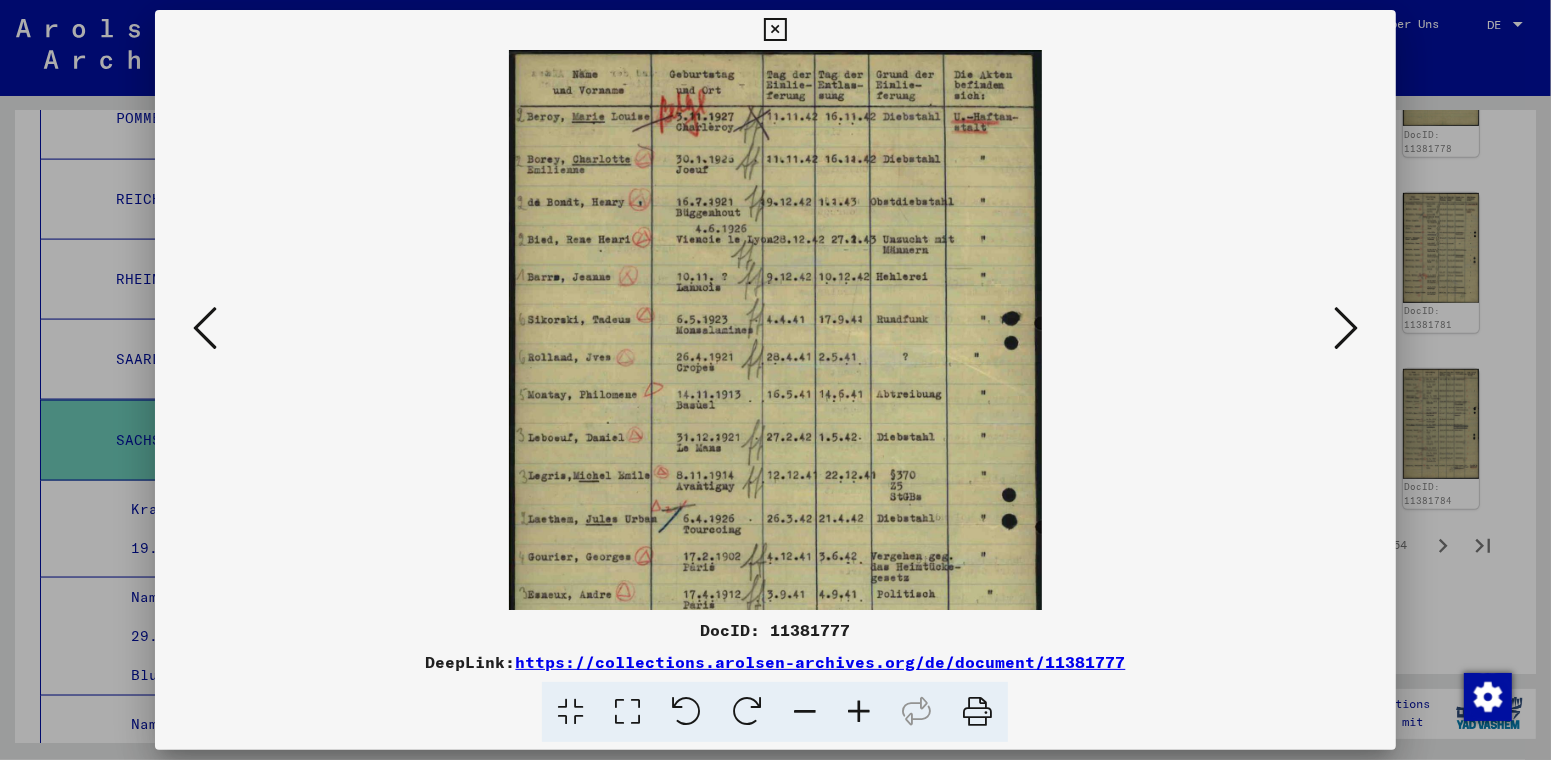 click at bounding box center [859, 712] 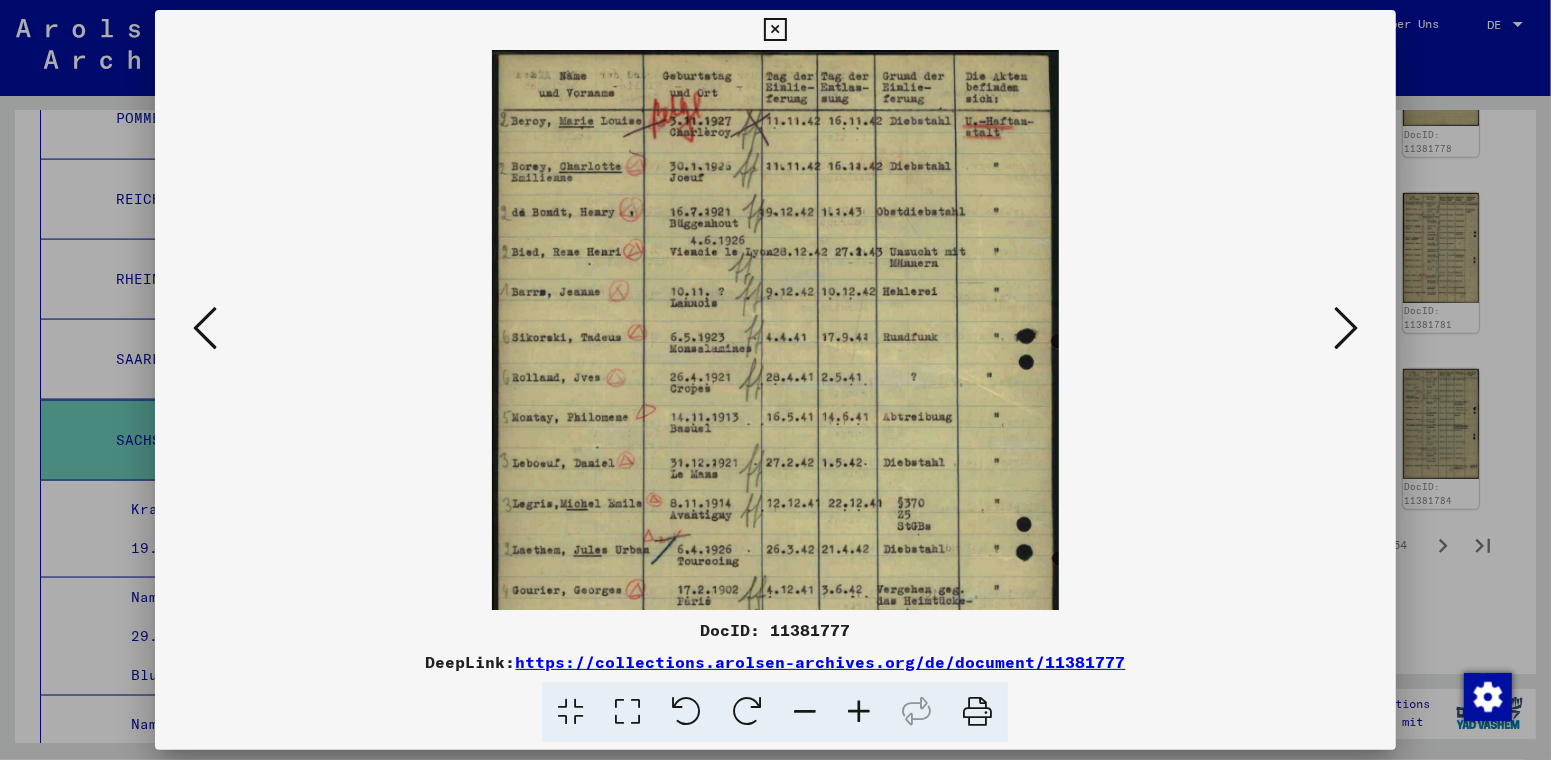 drag, startPoint x: 609, startPoint y: 280, endPoint x: 626, endPoint y: 355, distance: 76.902534 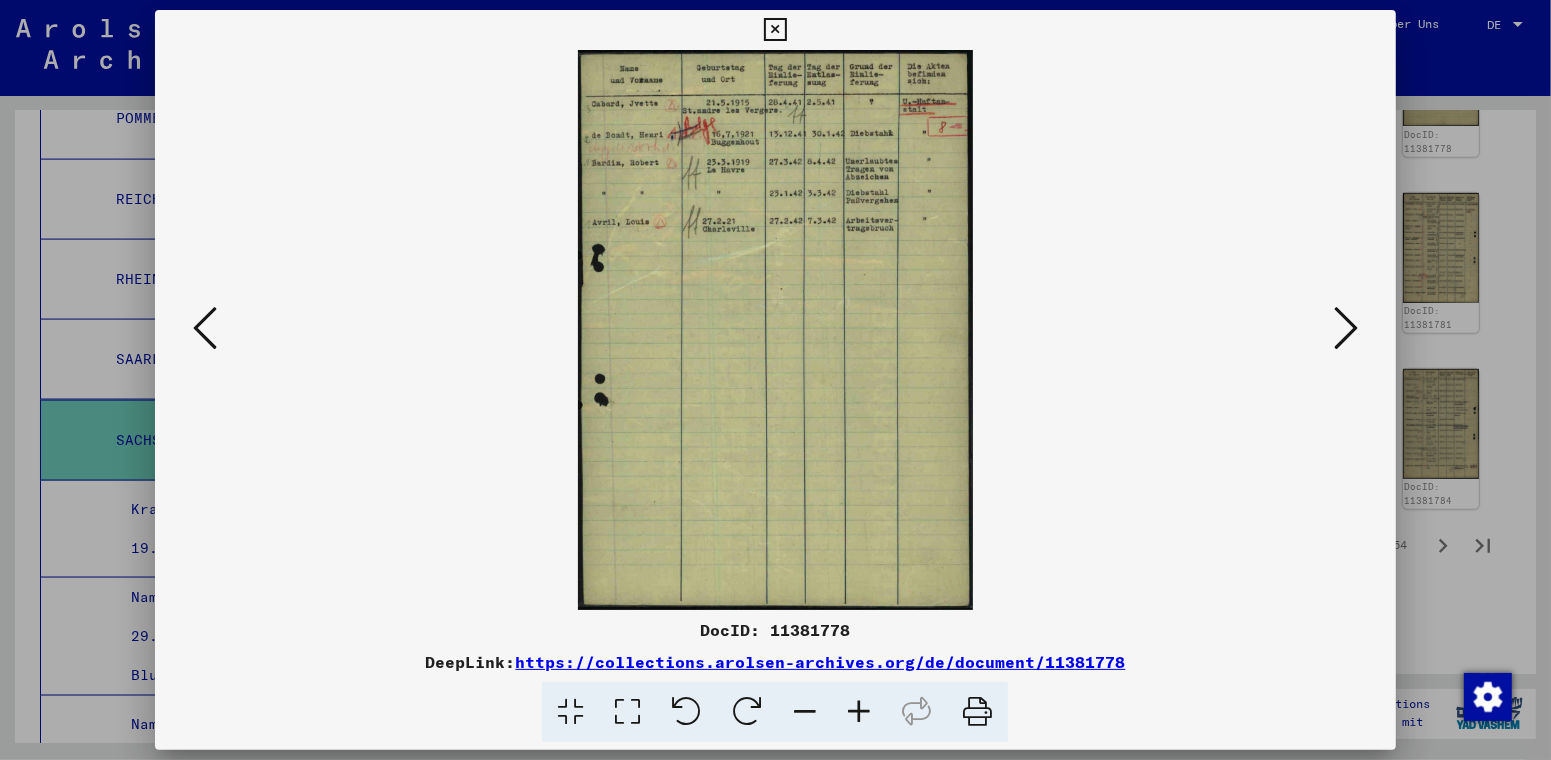 click at bounding box center (1346, 328) 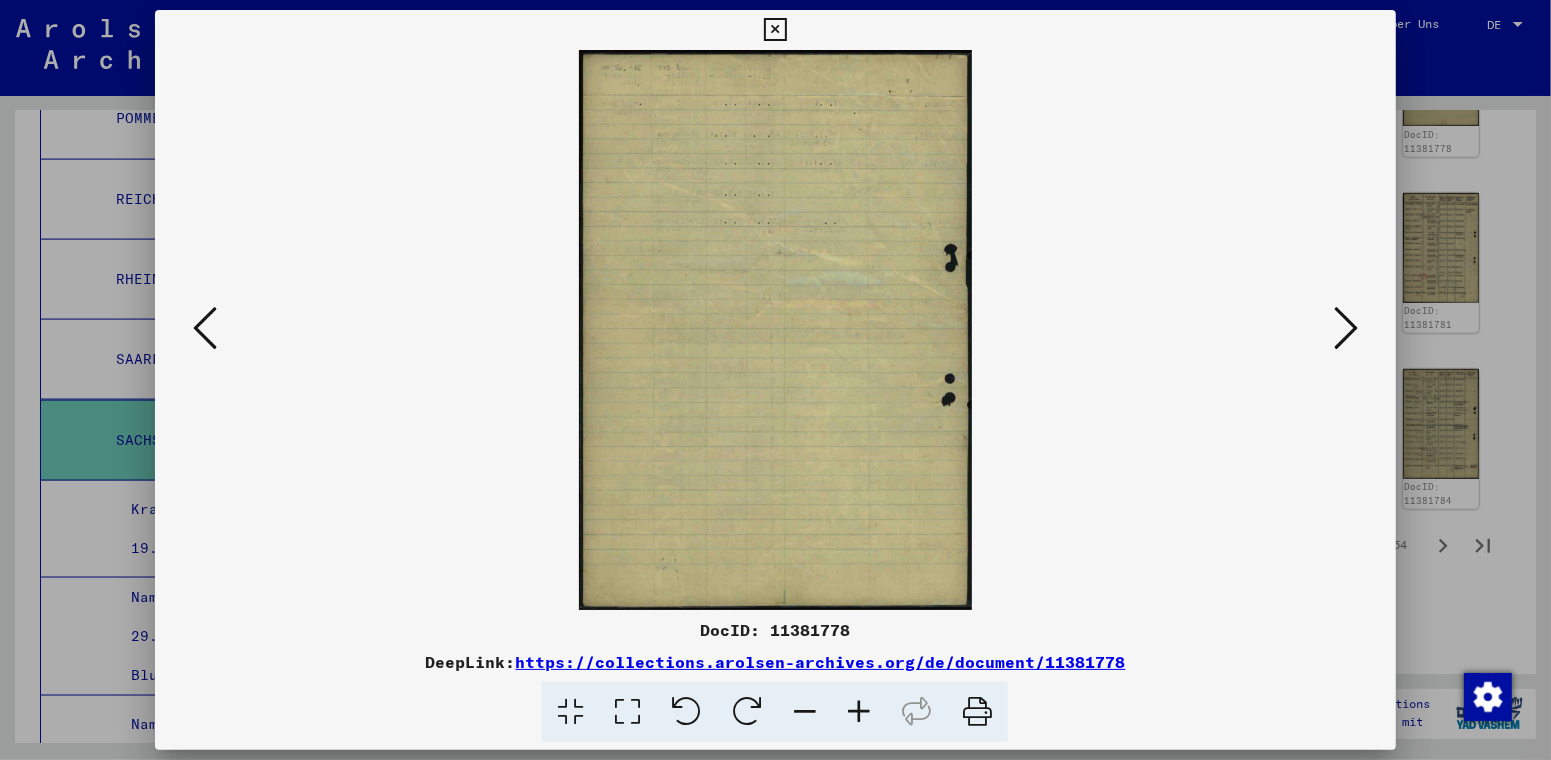 click at bounding box center (1346, 328) 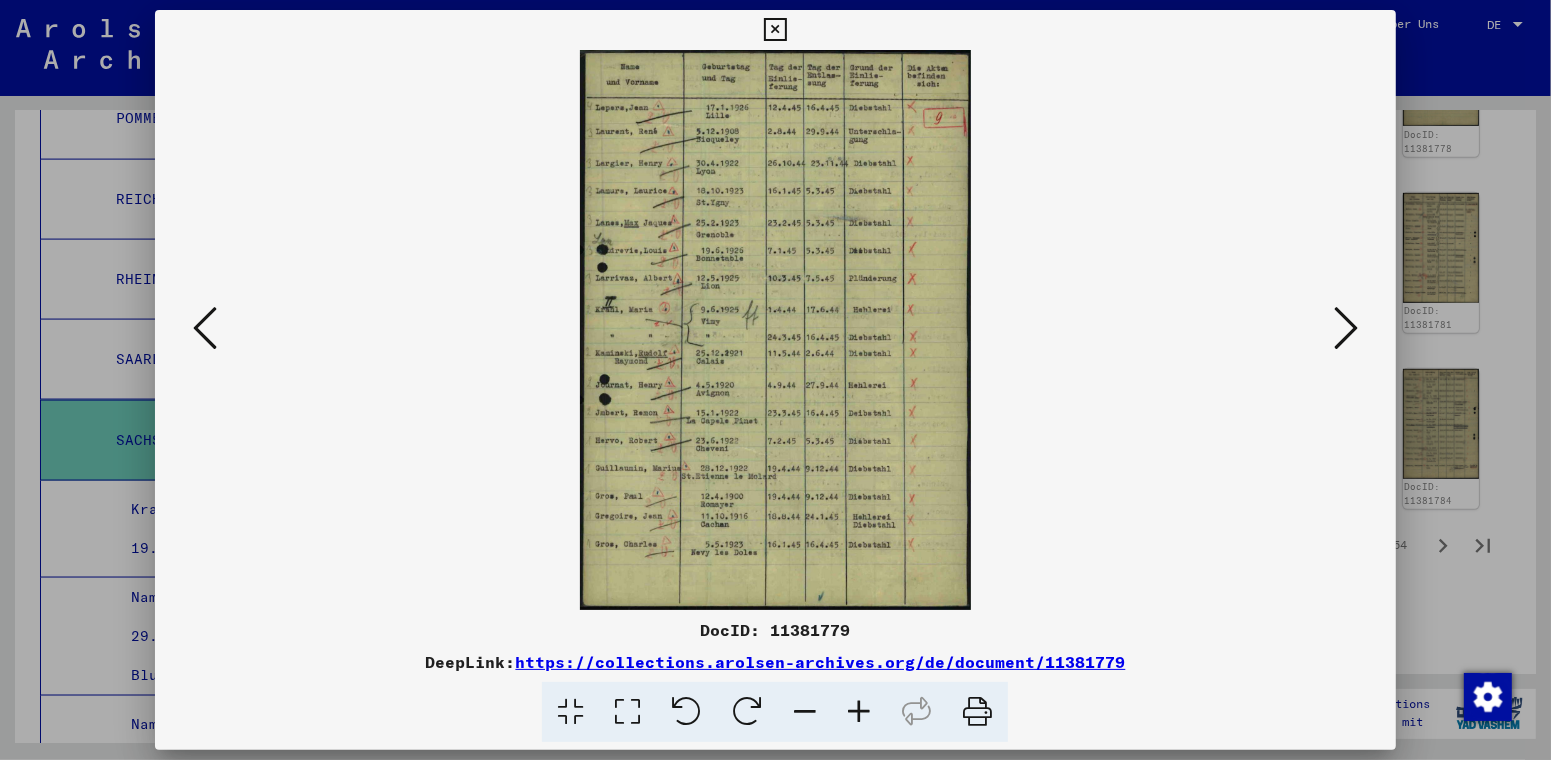 click at bounding box center (1346, 328) 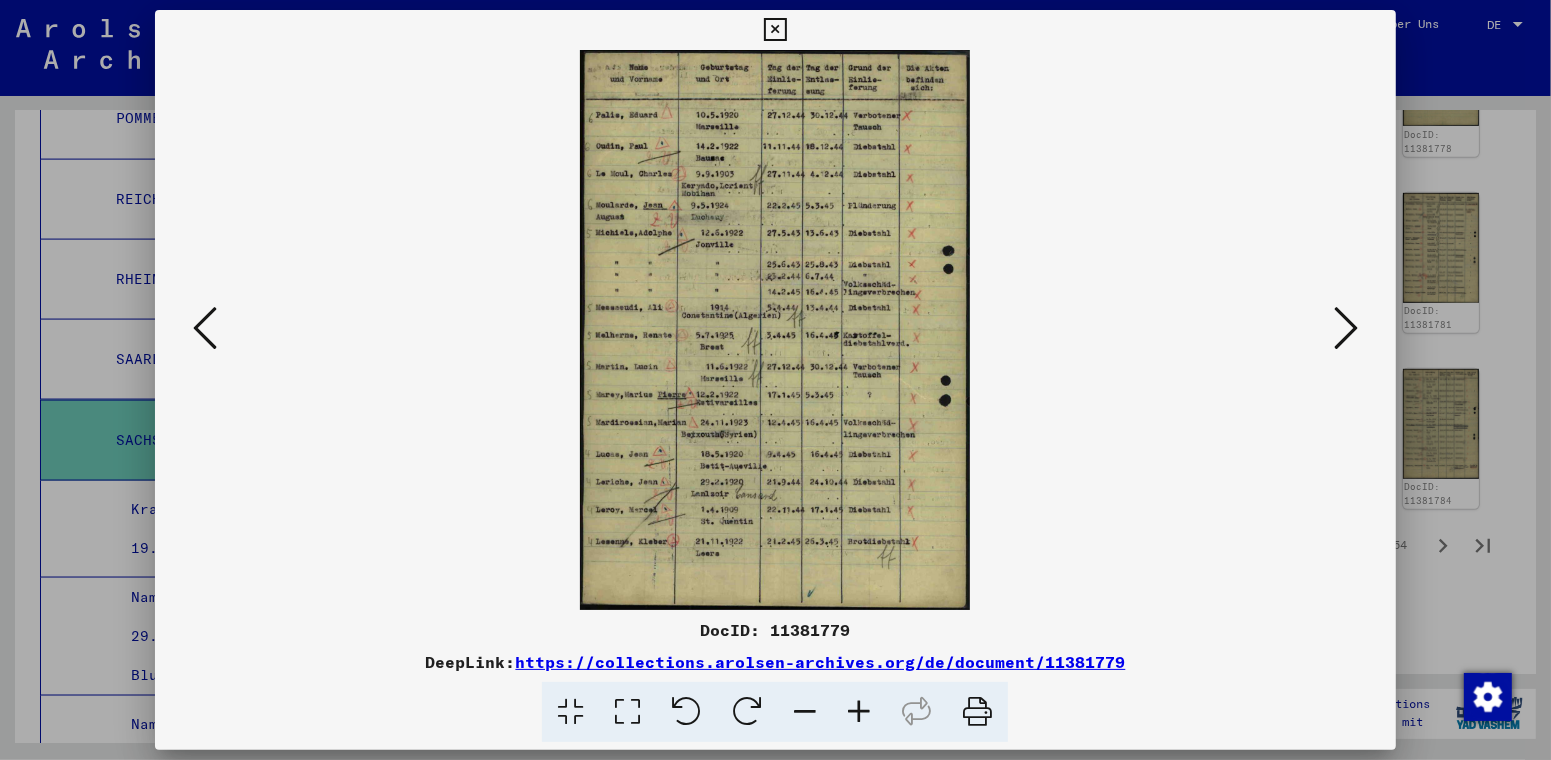 click at bounding box center [859, 712] 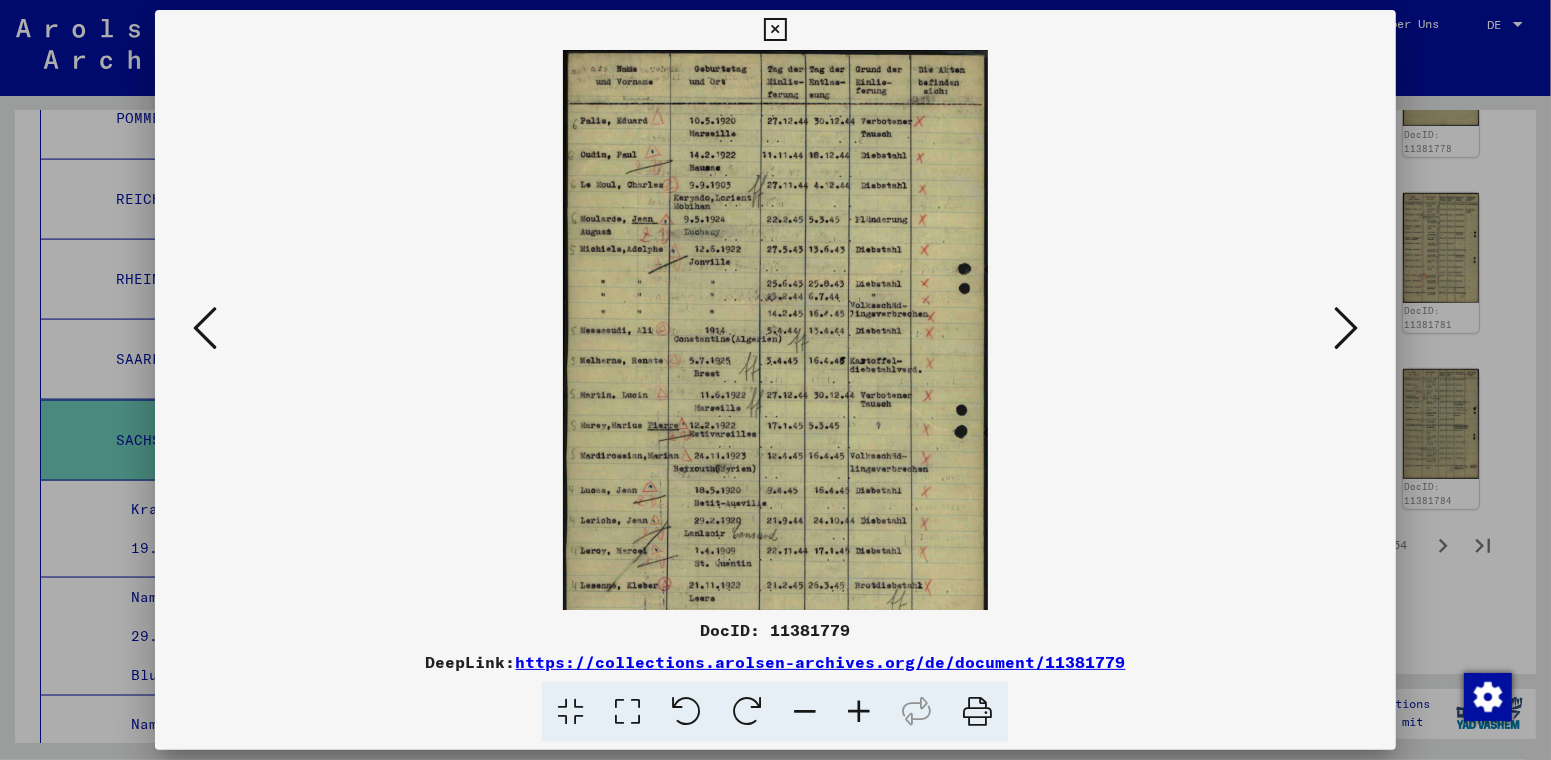 click at bounding box center [859, 712] 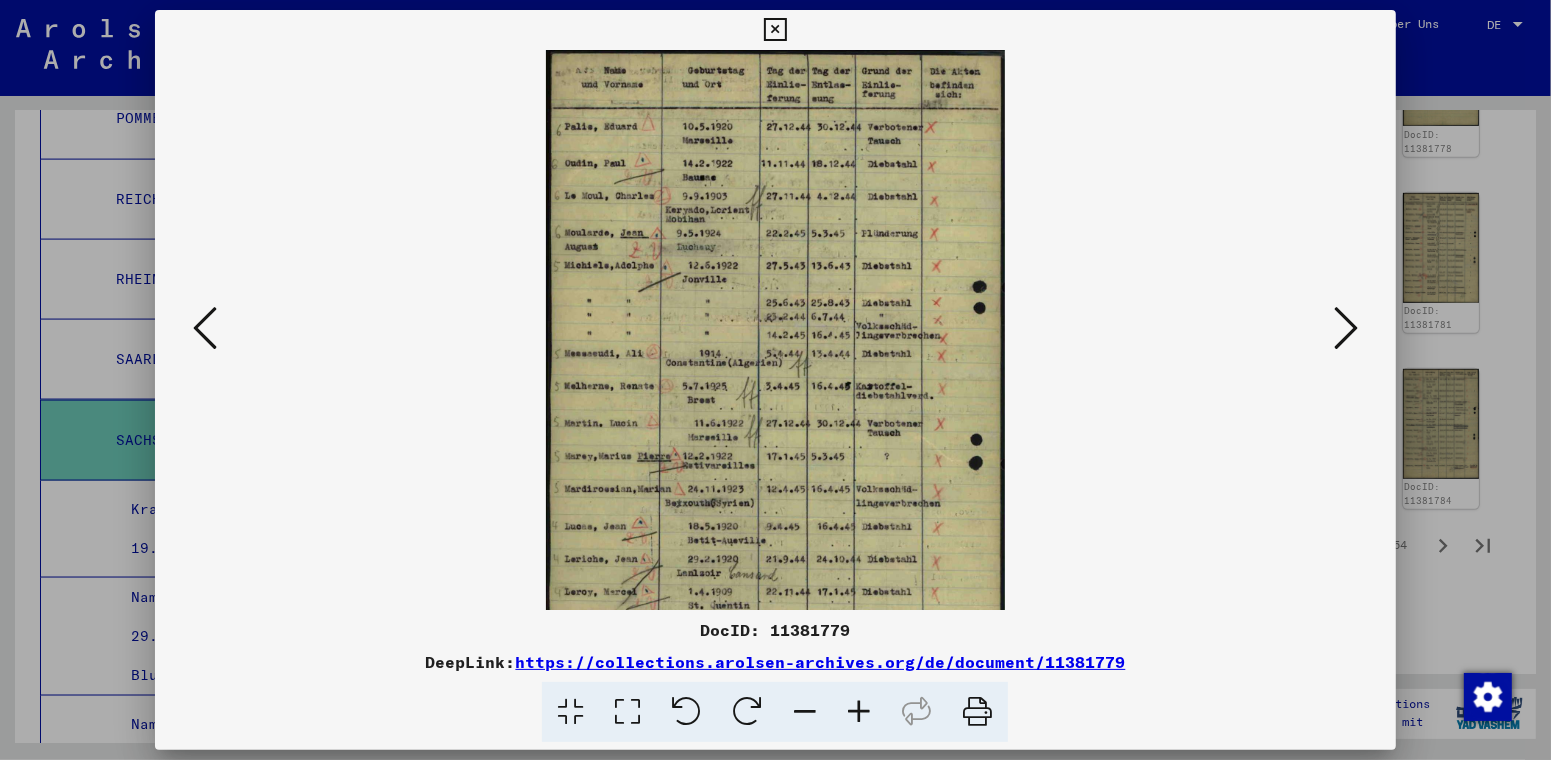 click at bounding box center [859, 712] 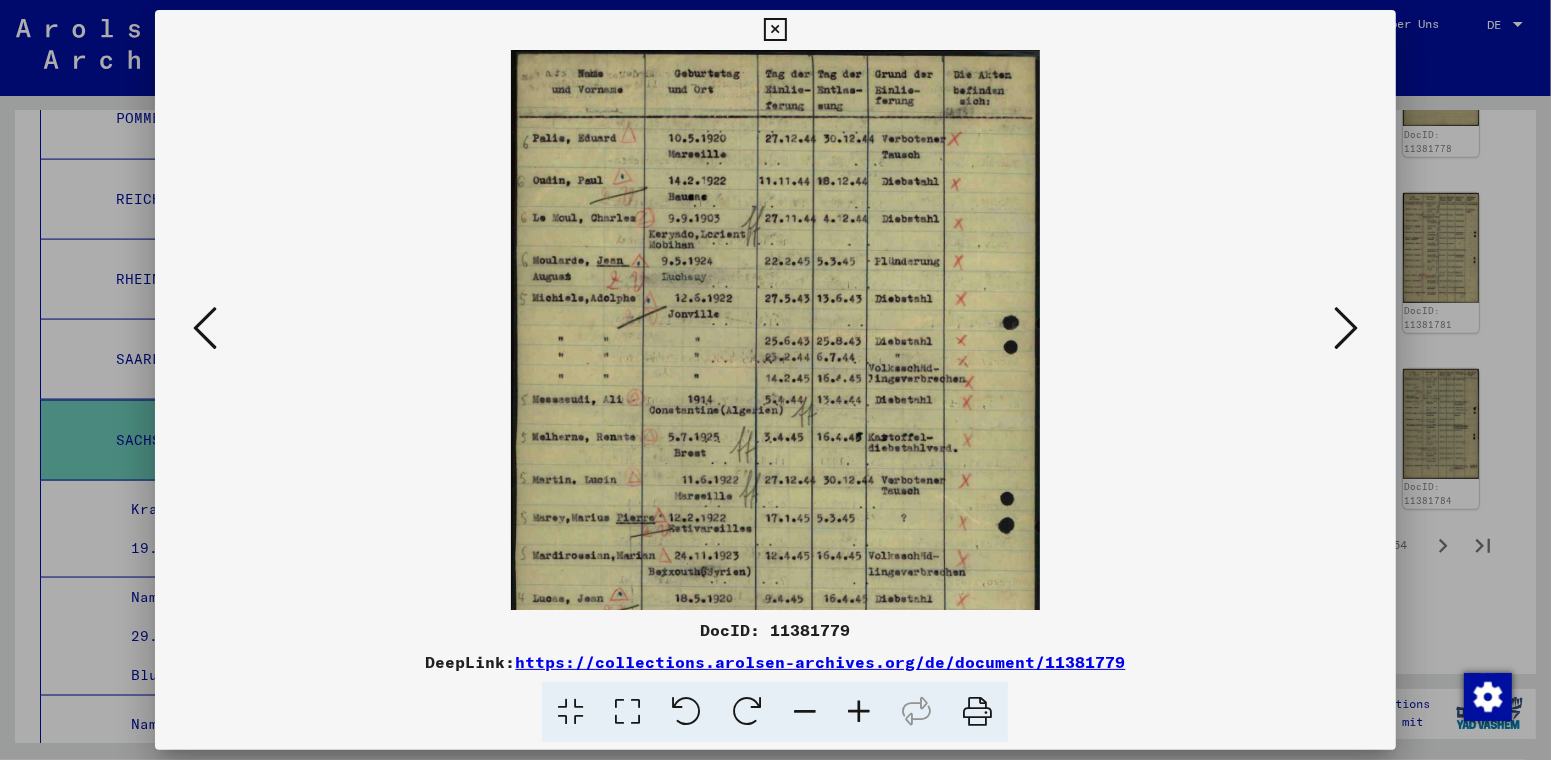 click at bounding box center (859, 712) 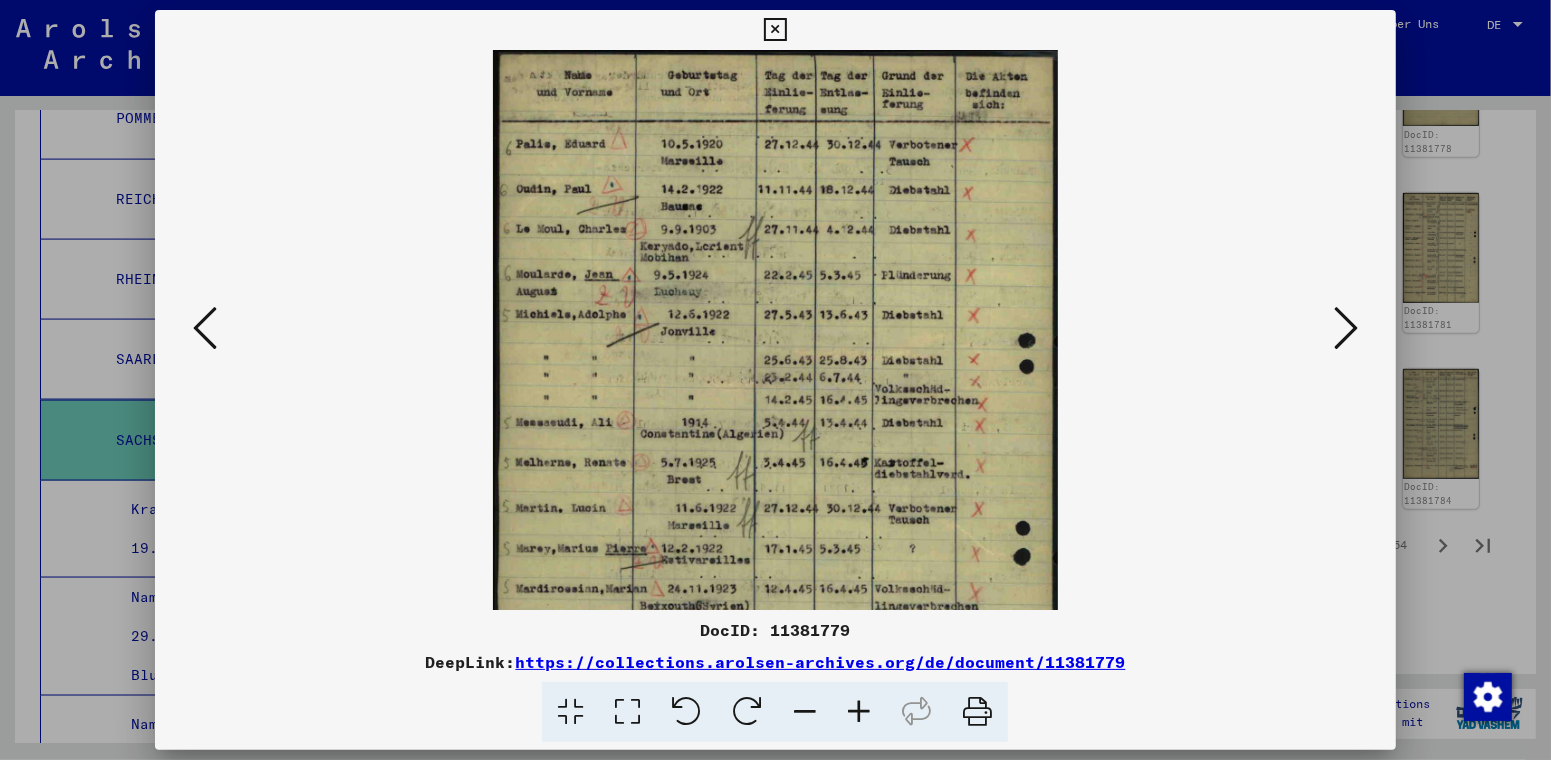 click at bounding box center [859, 712] 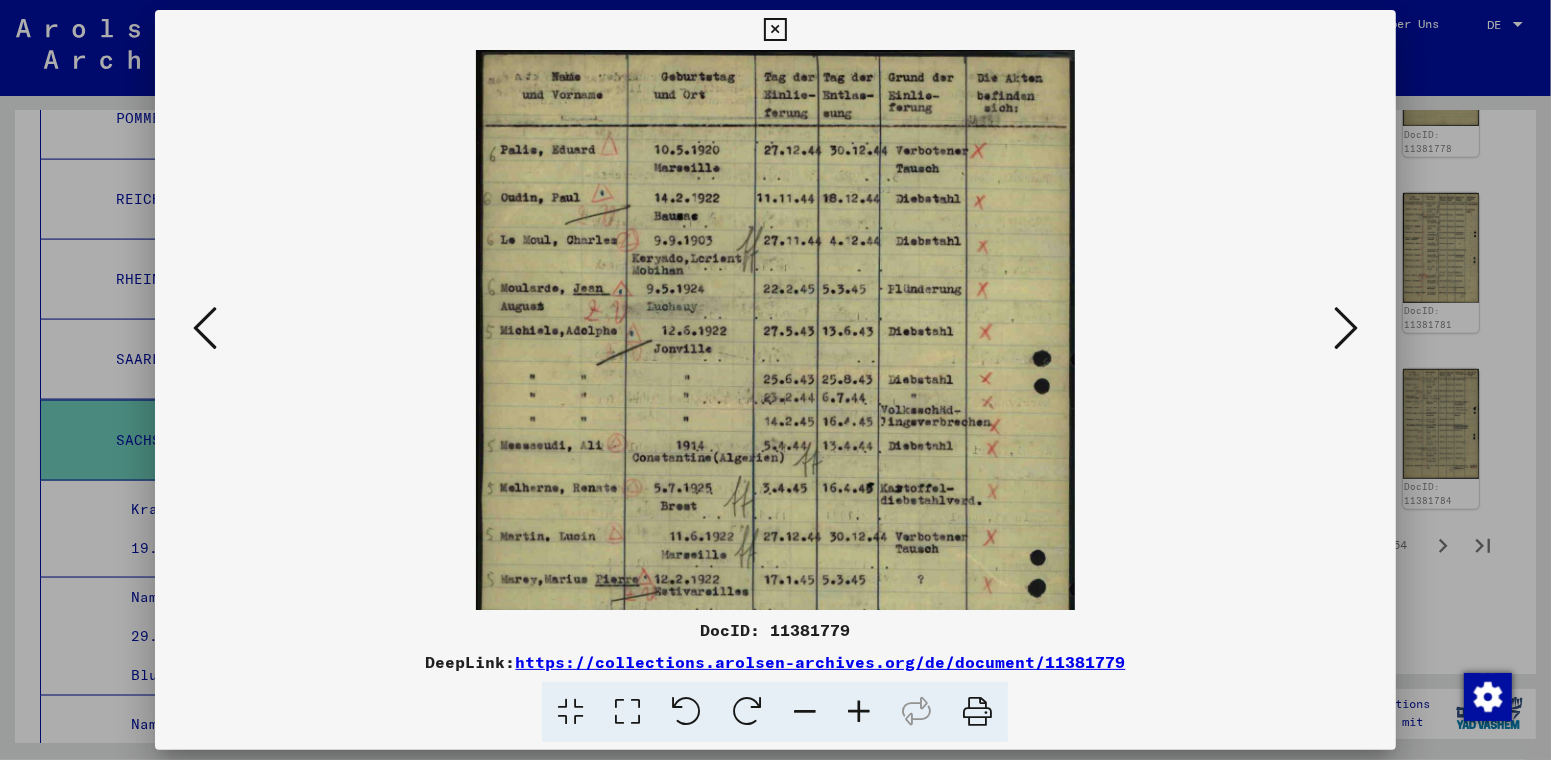 click at bounding box center (859, 712) 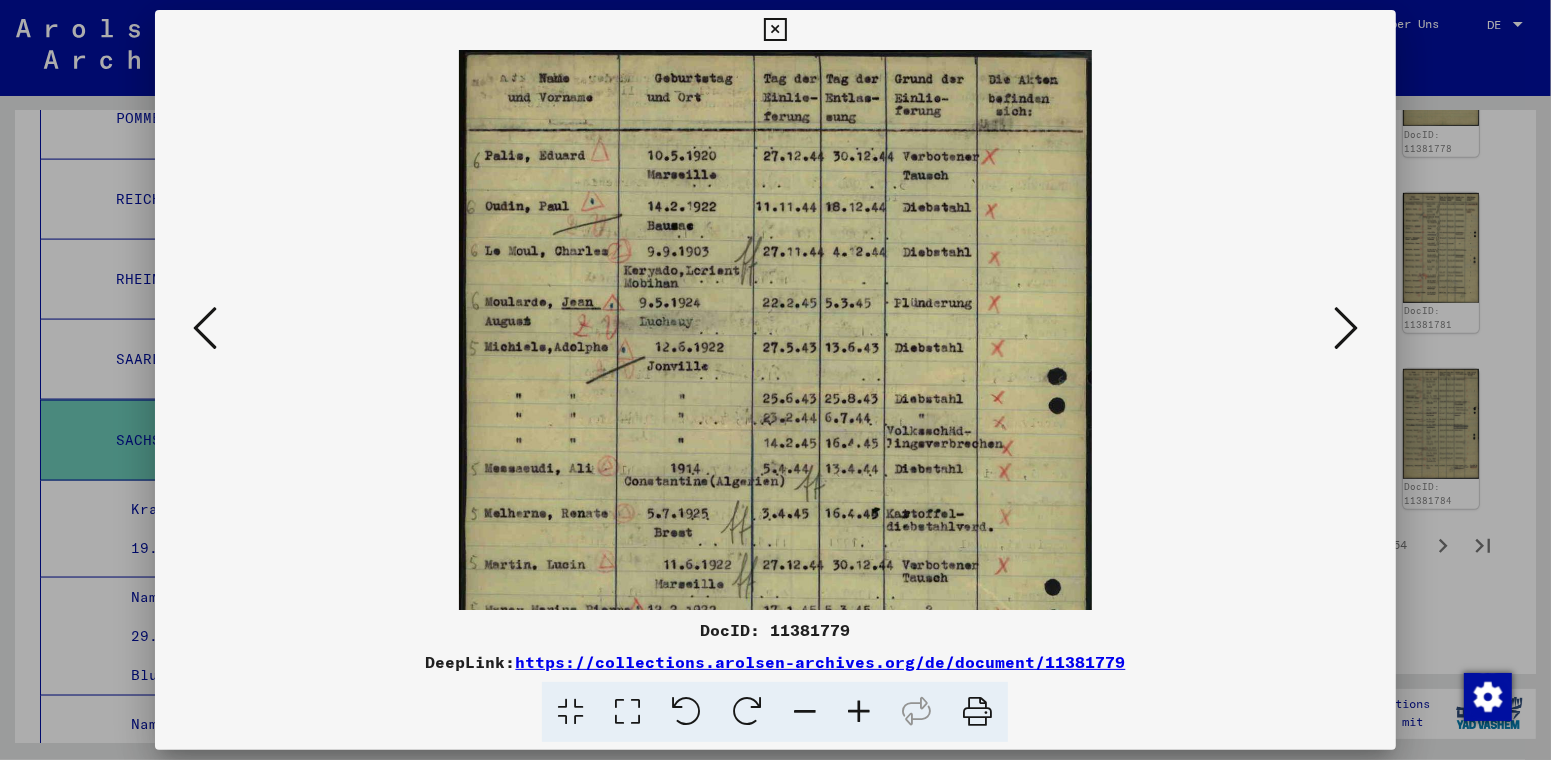 click at bounding box center (775, 30) 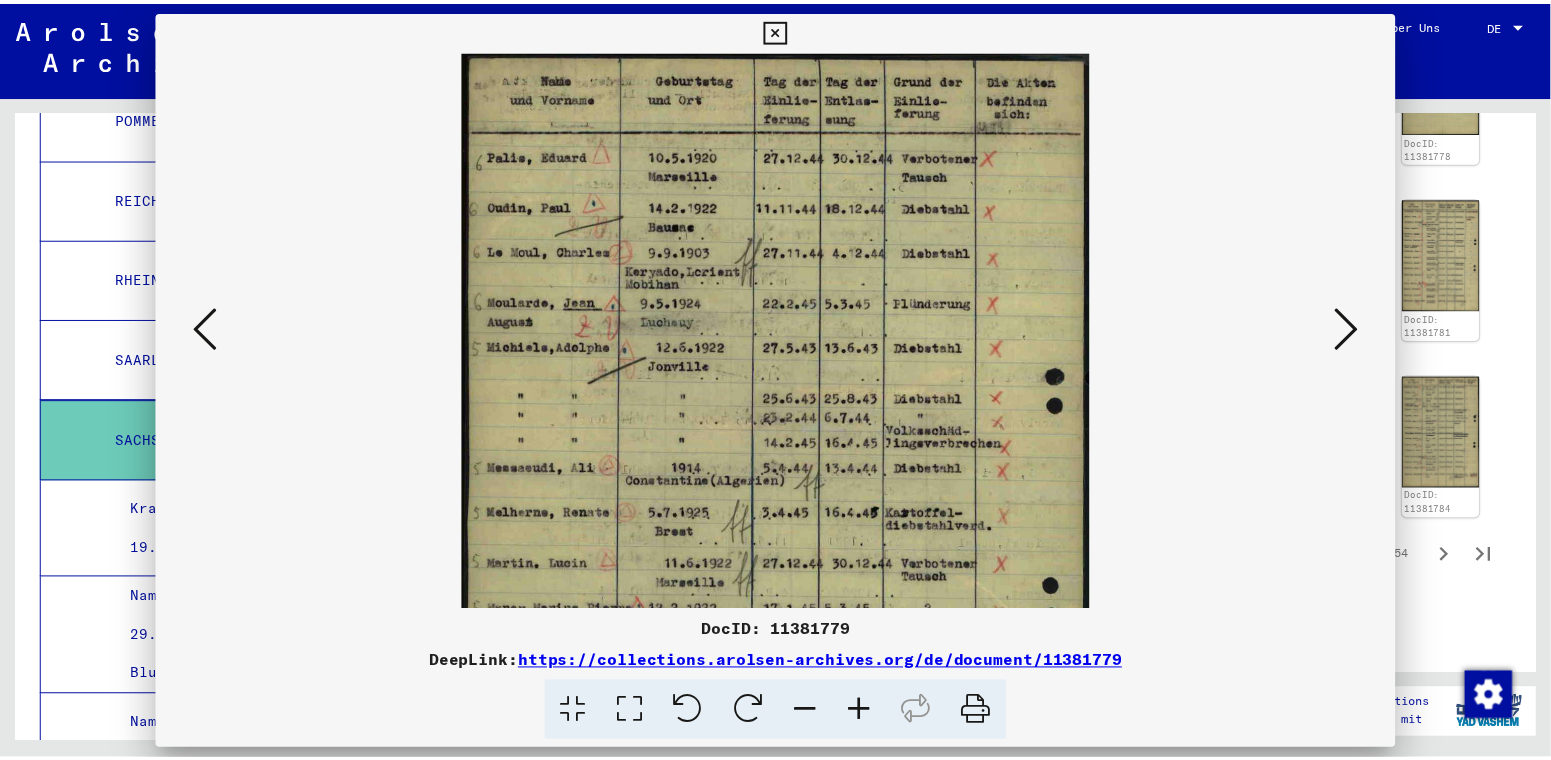 scroll, scrollTop: 799, scrollLeft: 0, axis: vertical 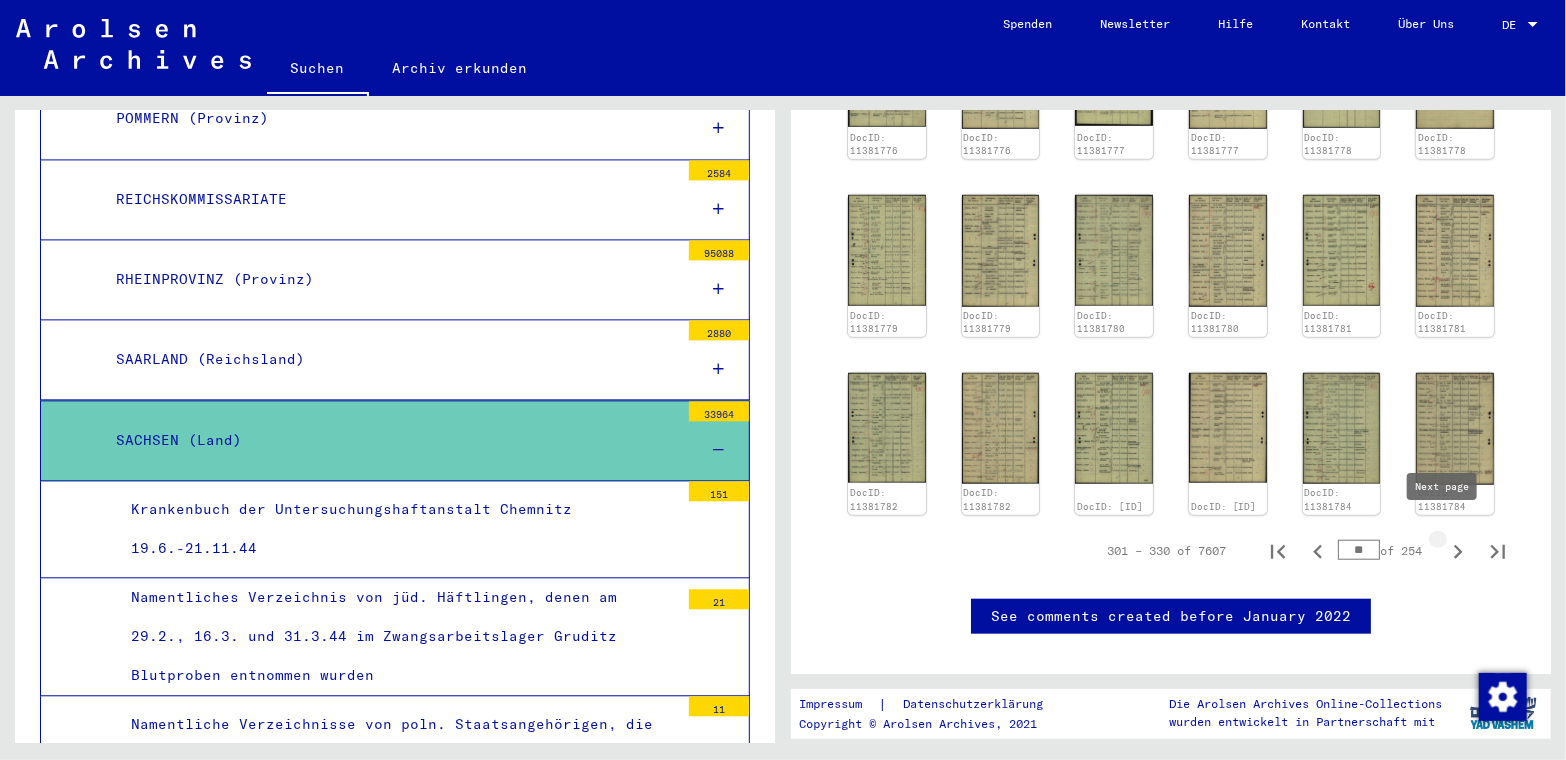 click 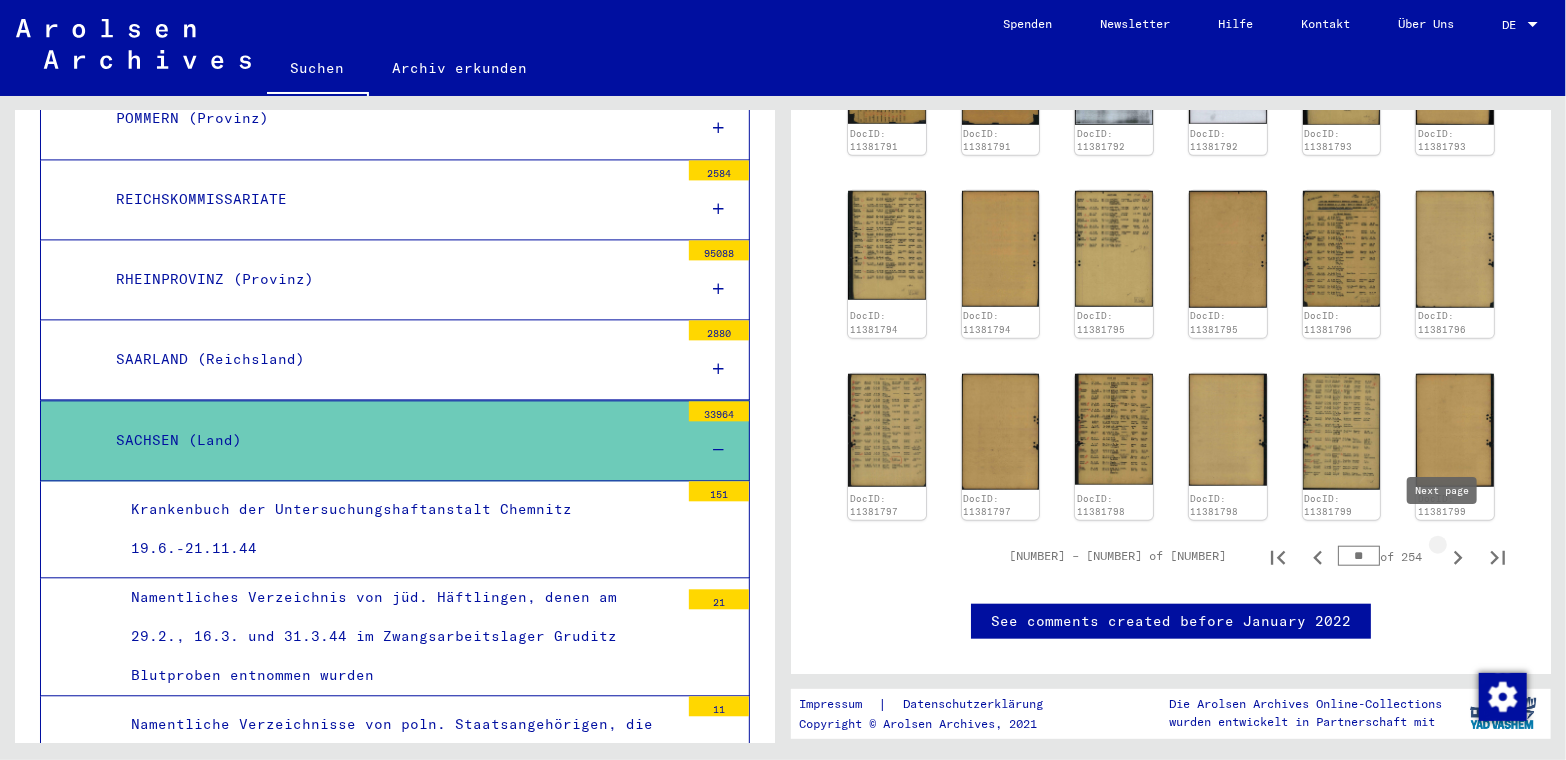 click 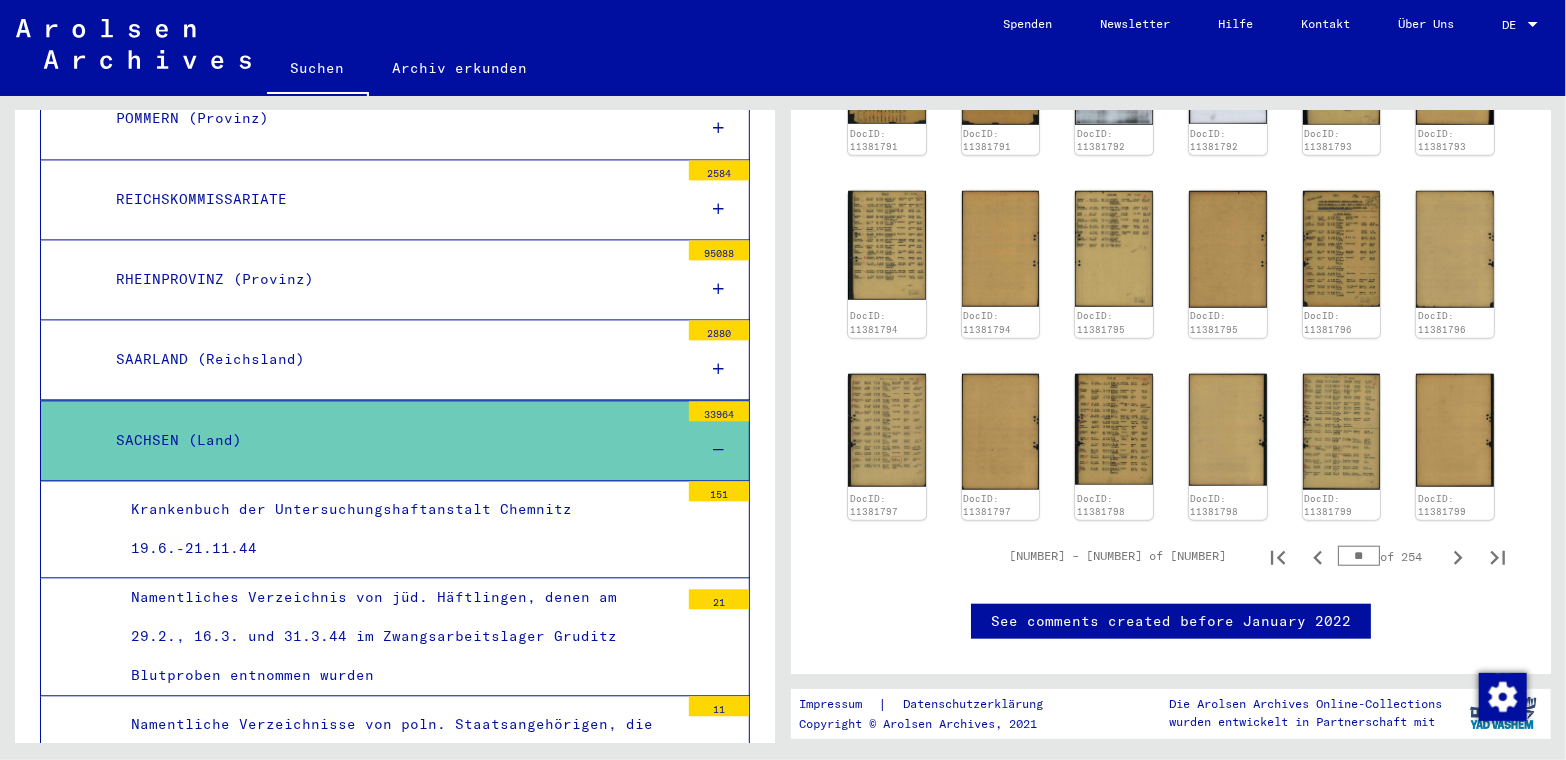 click 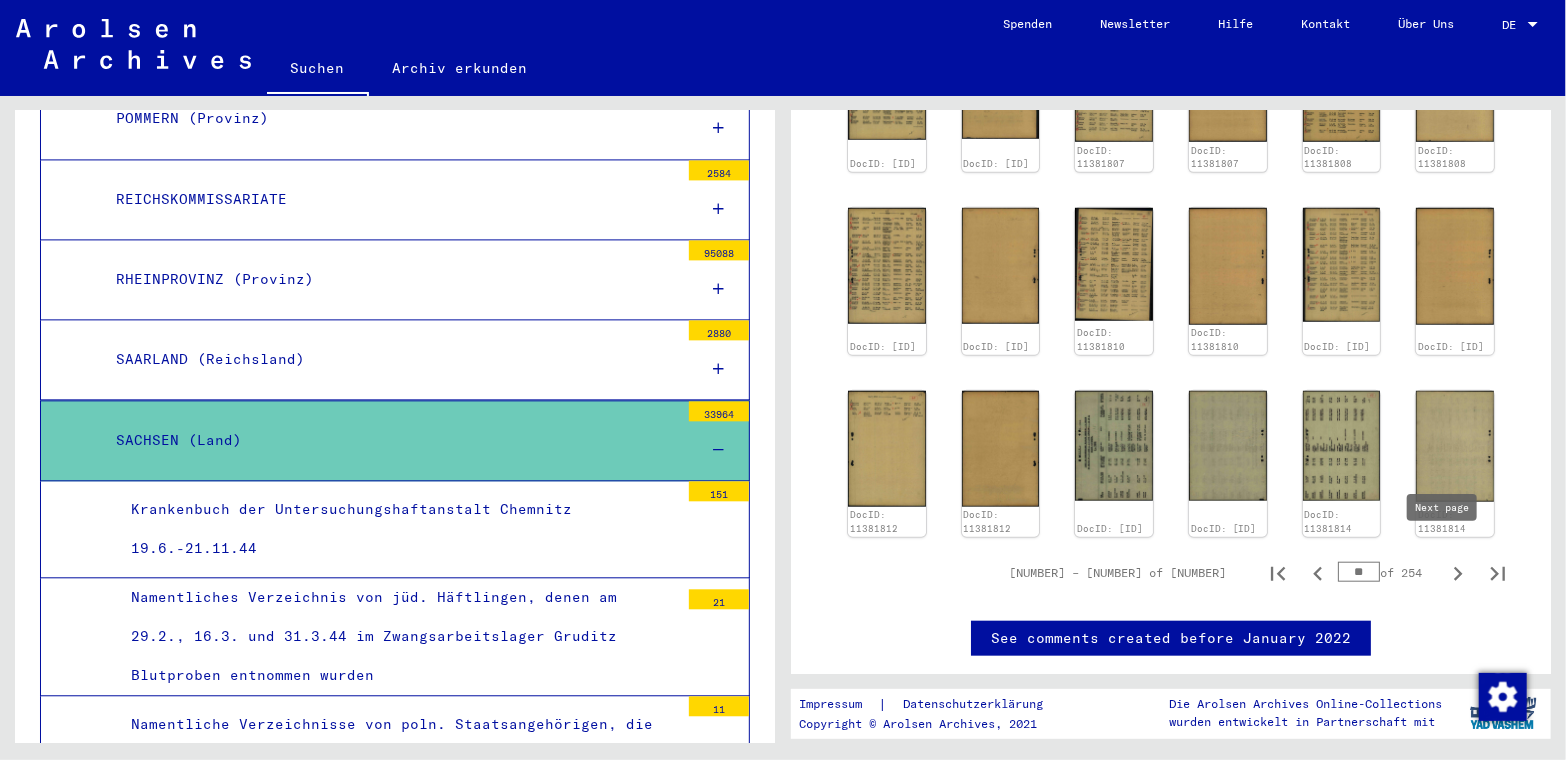 click 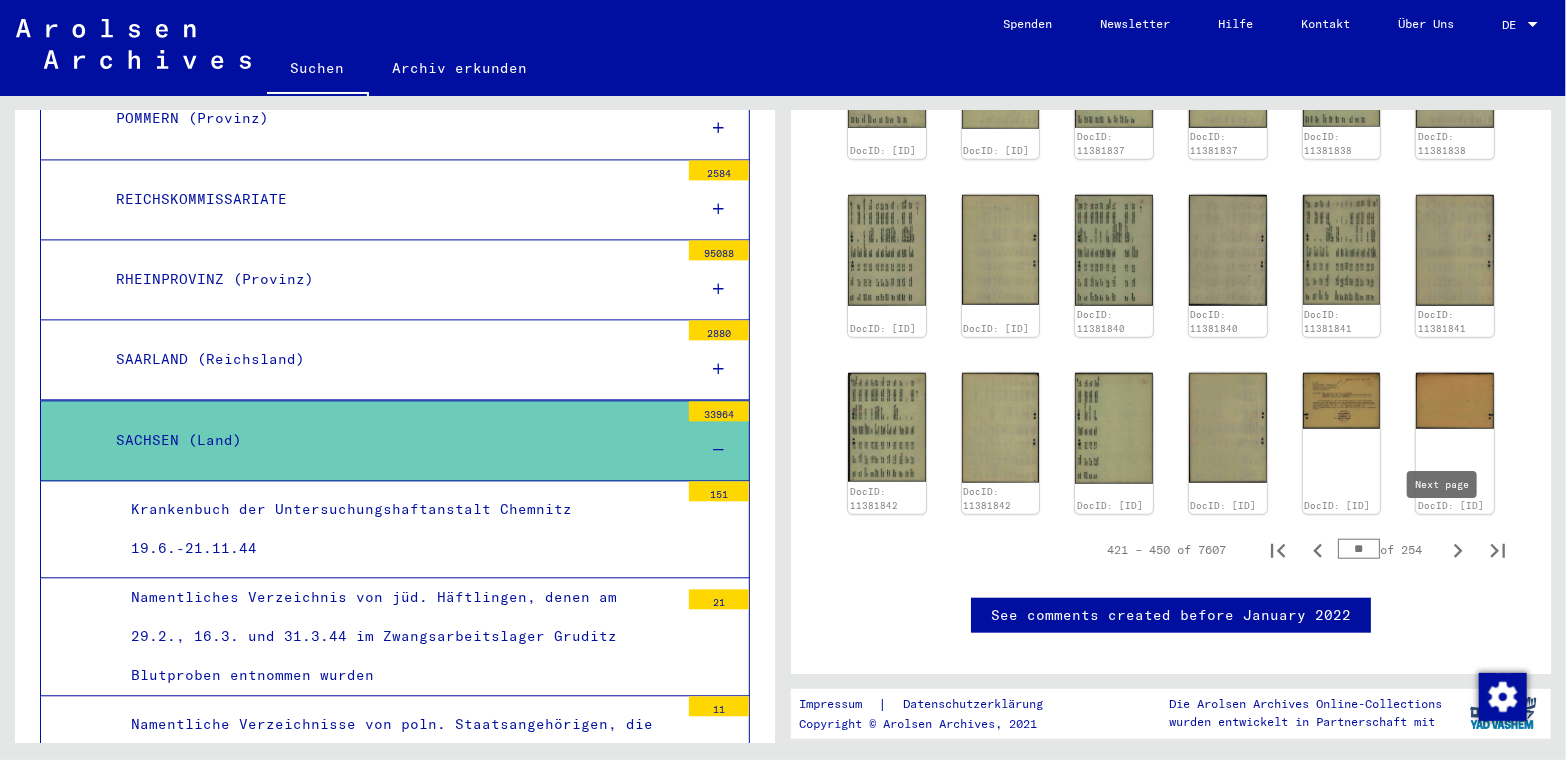 click 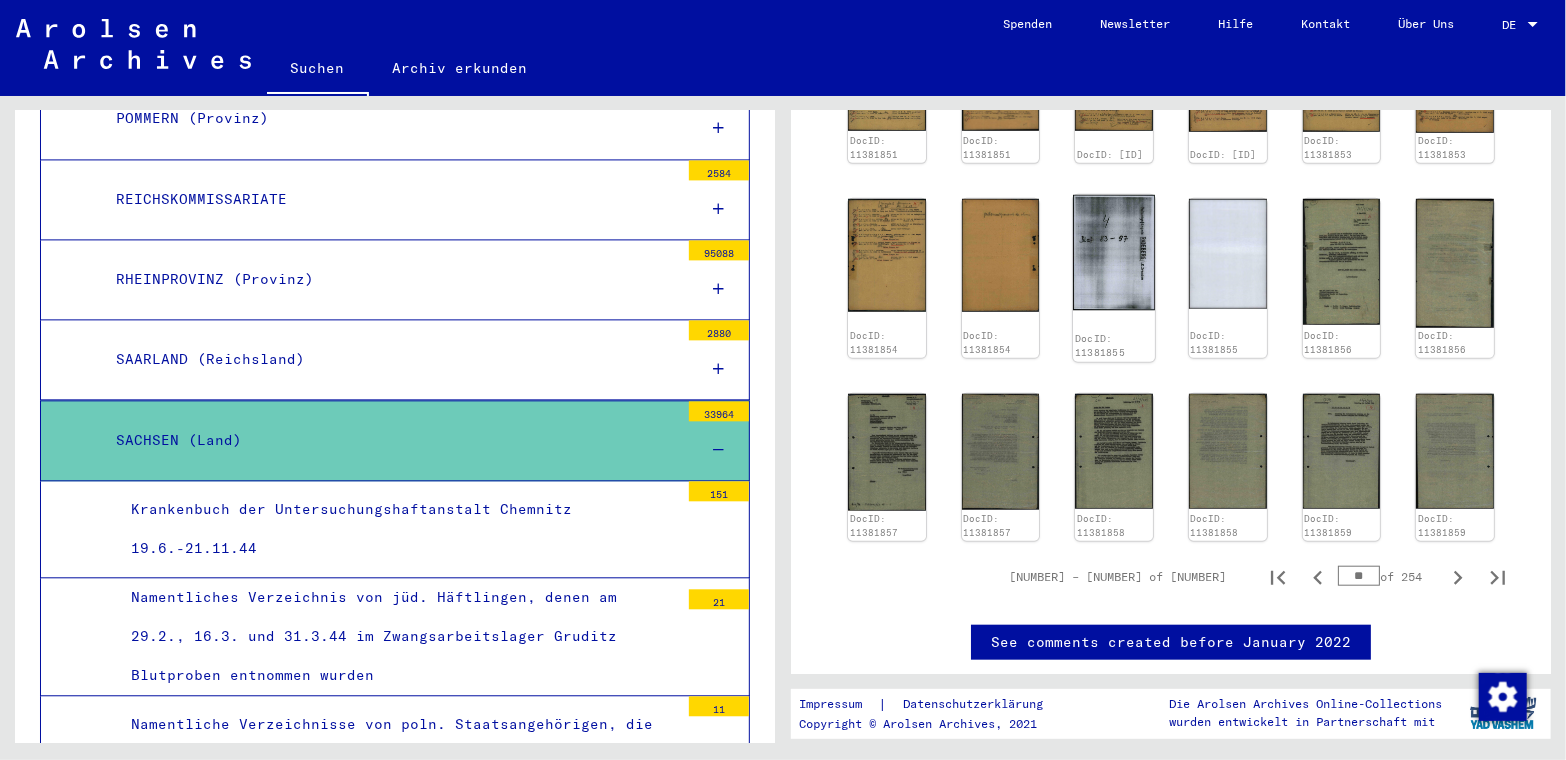 click 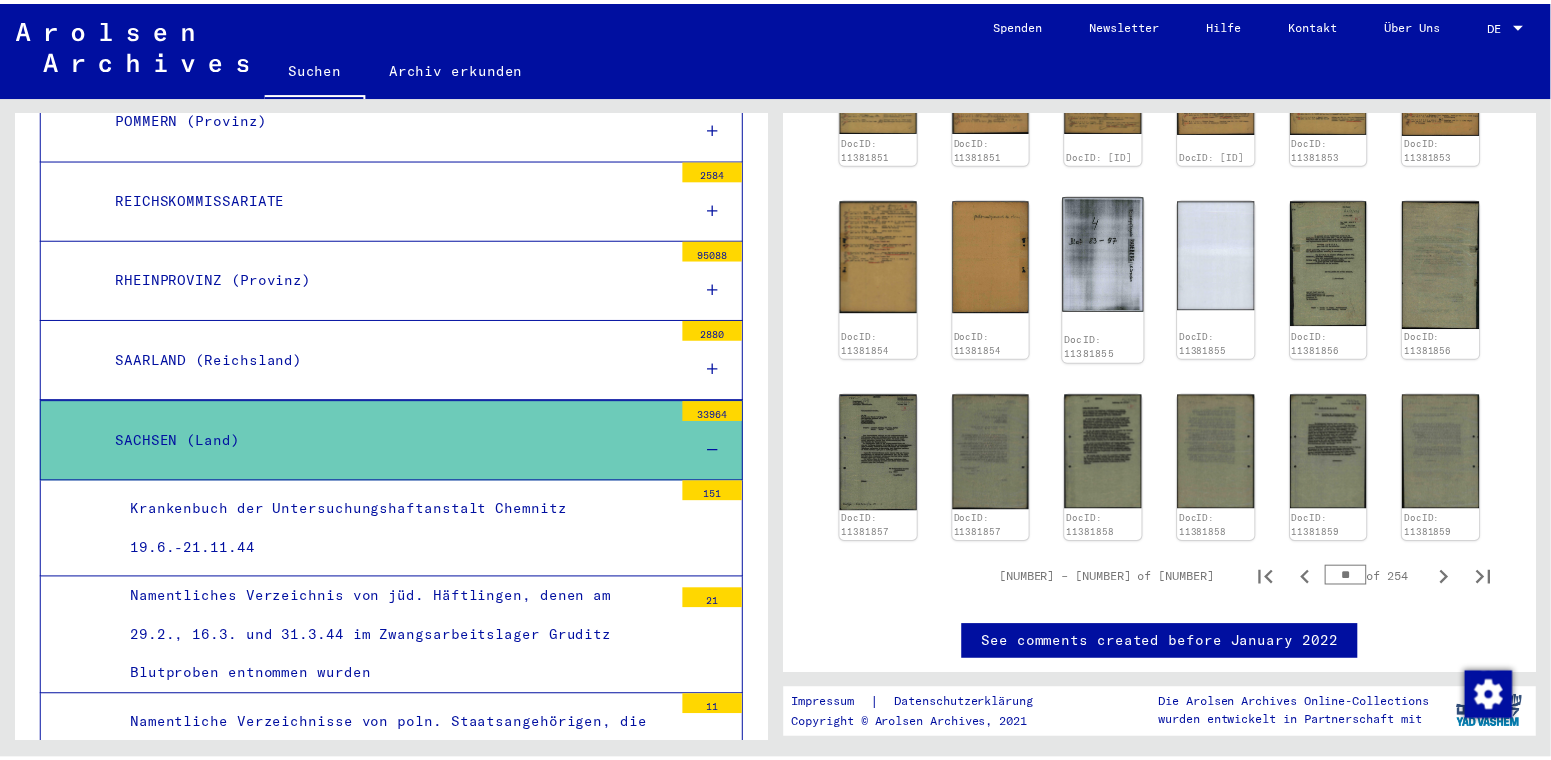 scroll, scrollTop: 796, scrollLeft: 0, axis: vertical 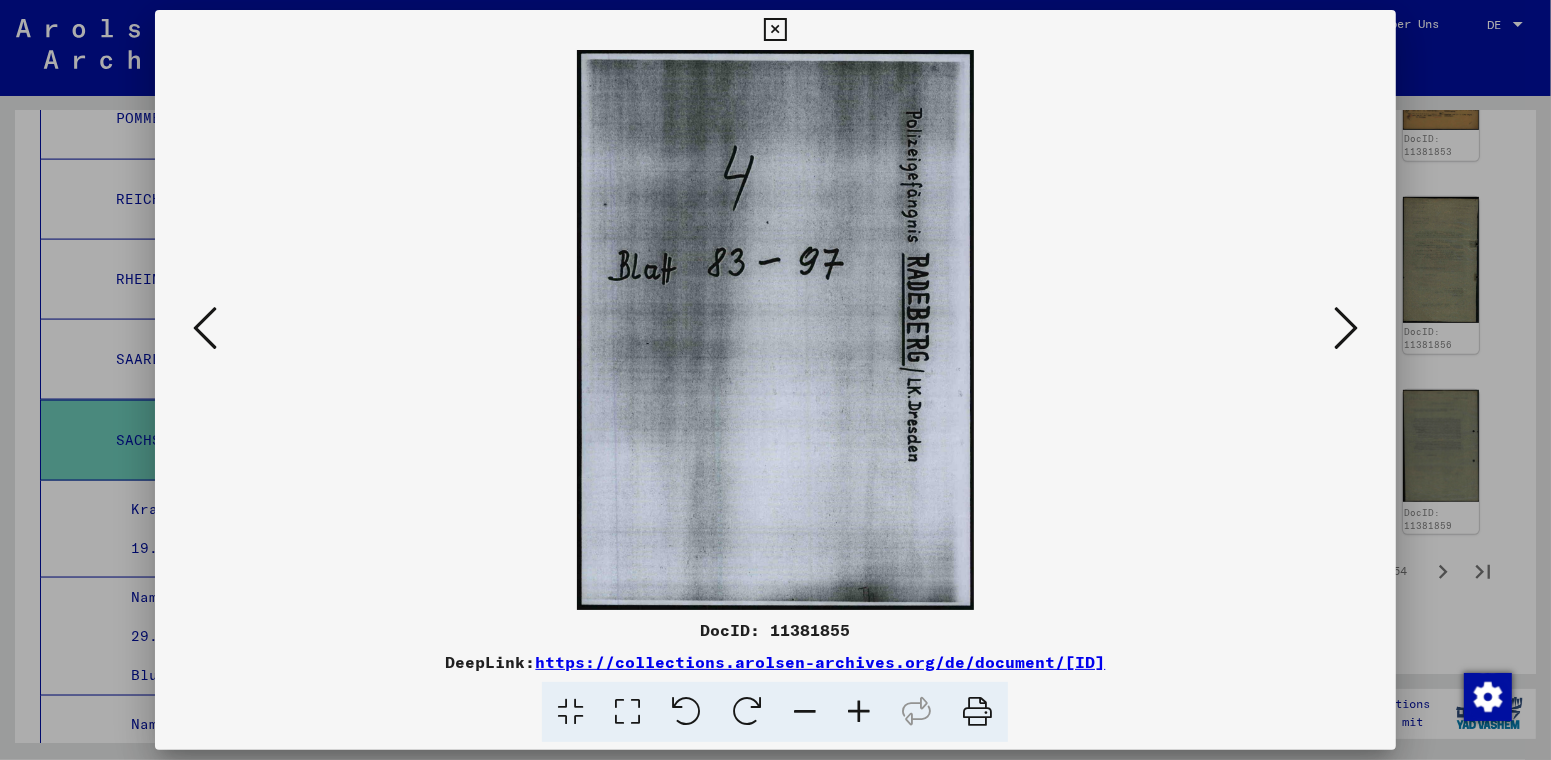 click at bounding box center [1346, 328] 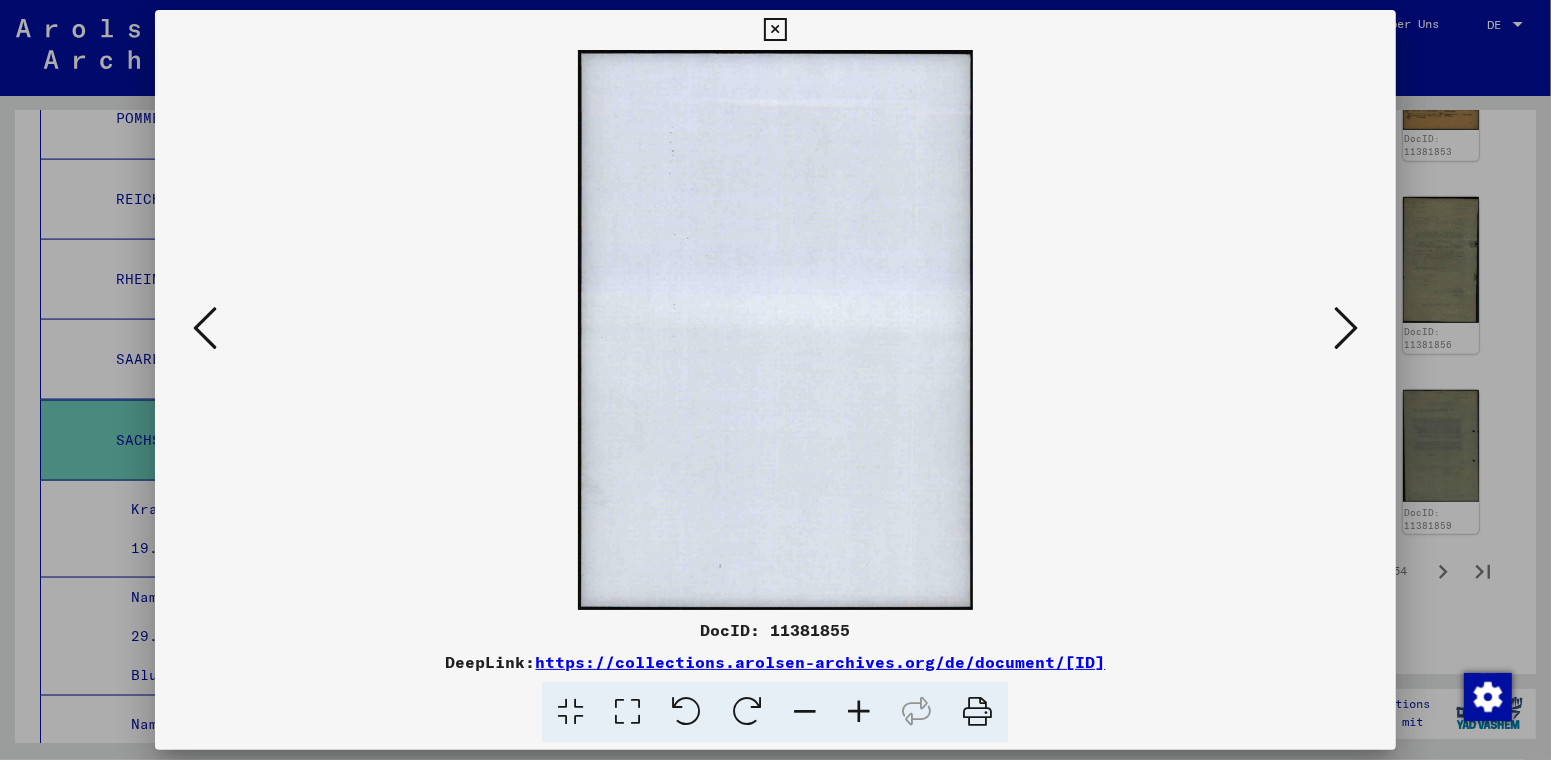 click at bounding box center [1346, 328] 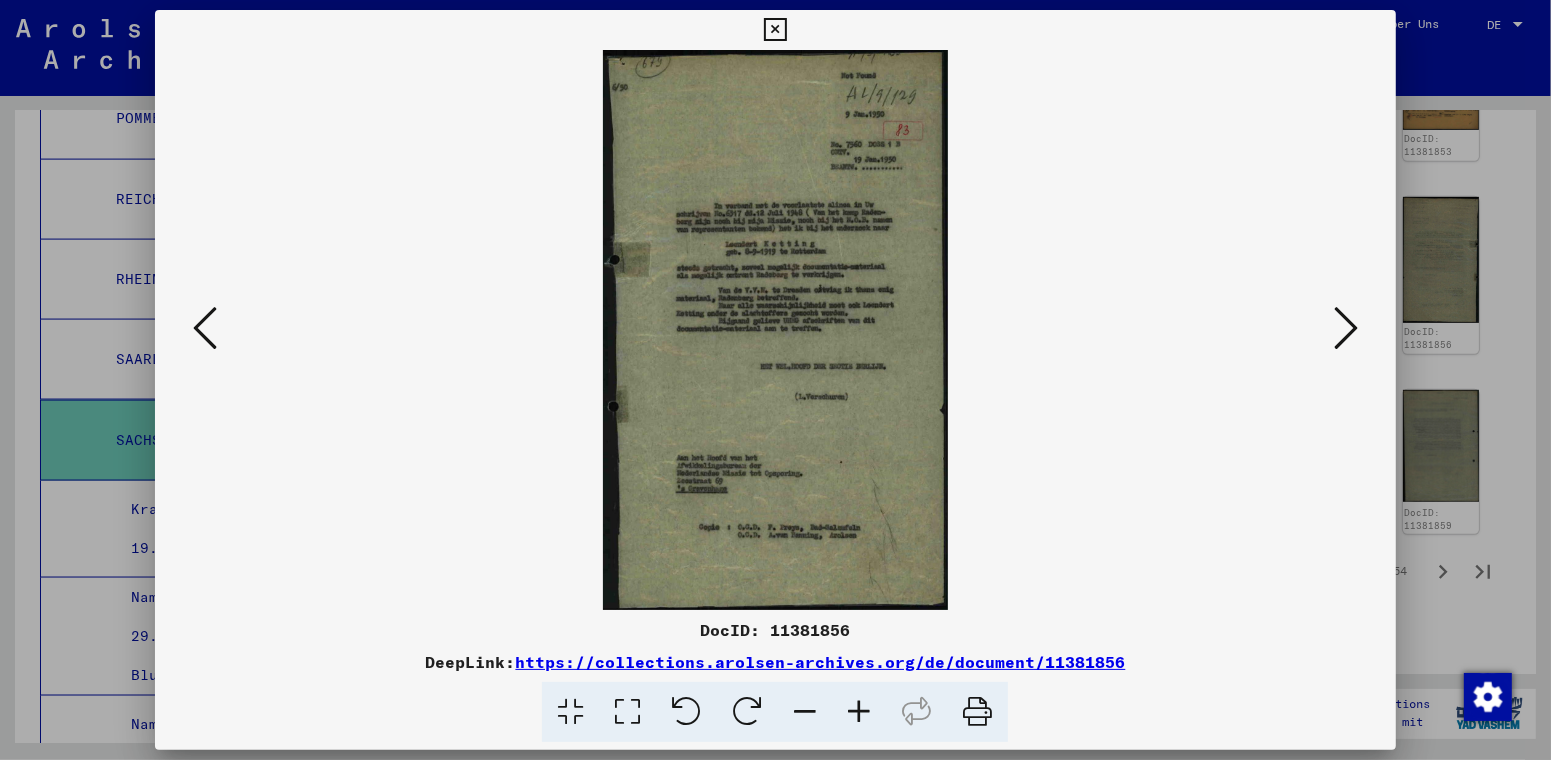 click at bounding box center (859, 712) 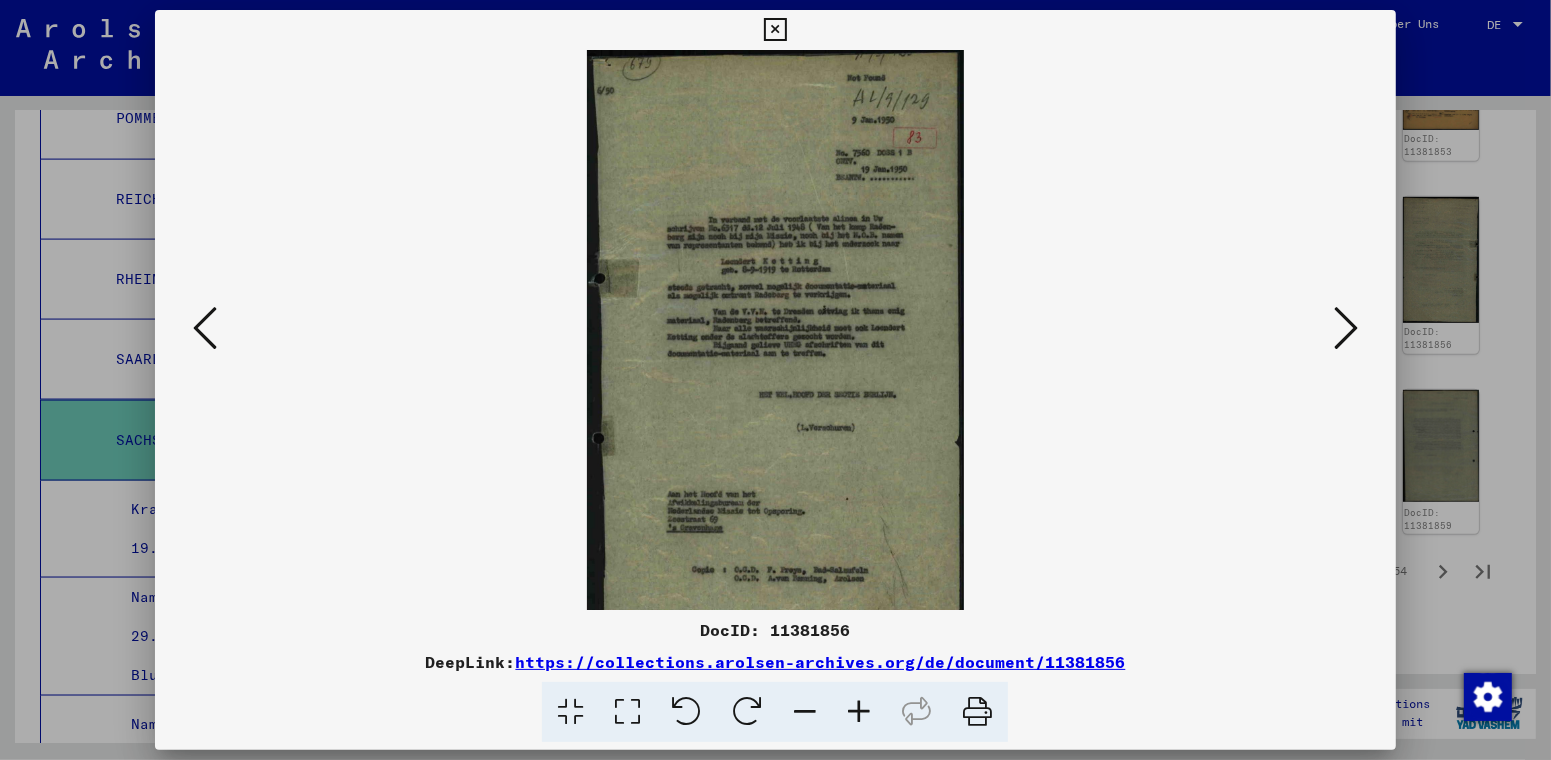click at bounding box center (859, 712) 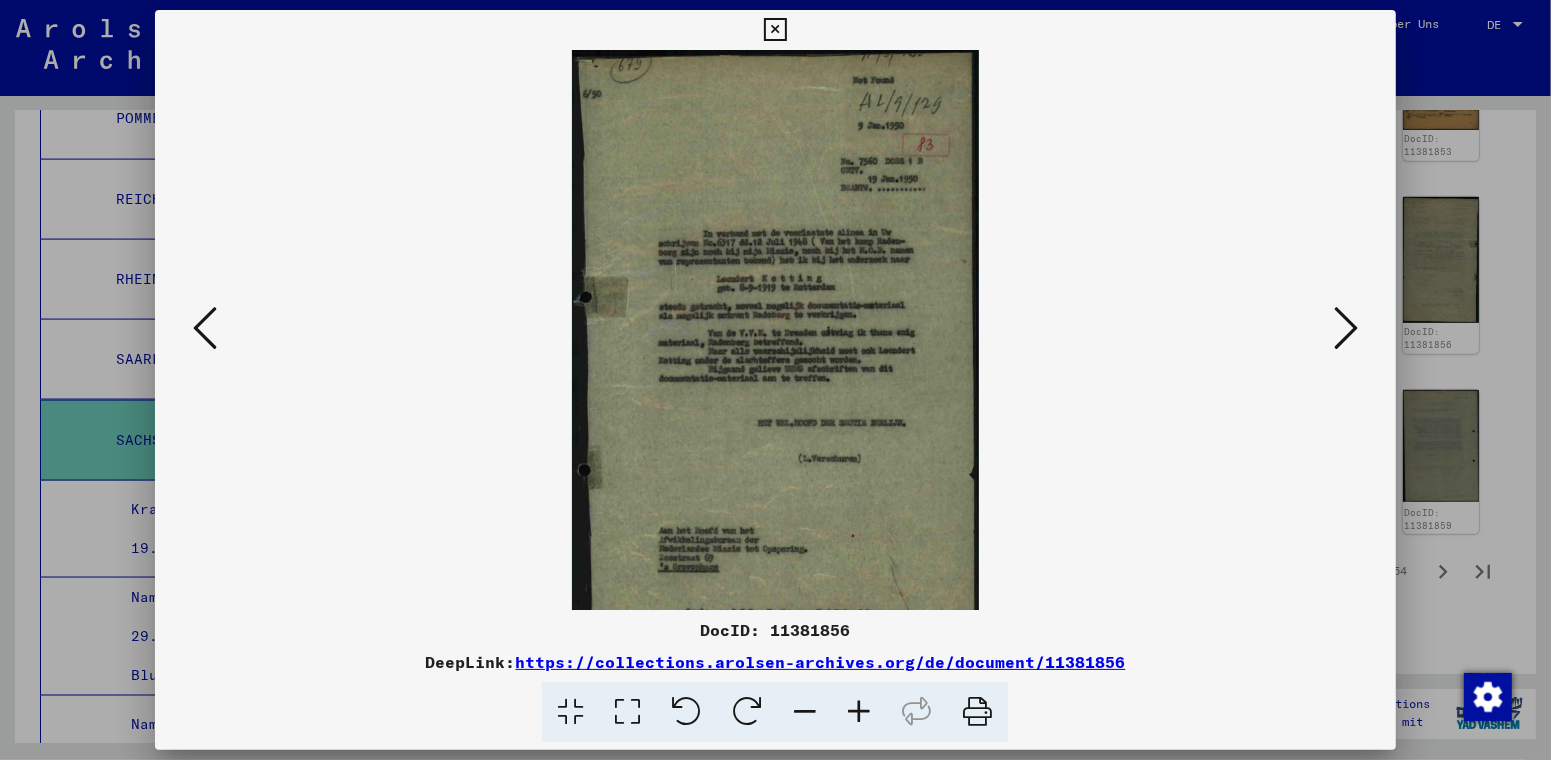click at bounding box center [859, 712] 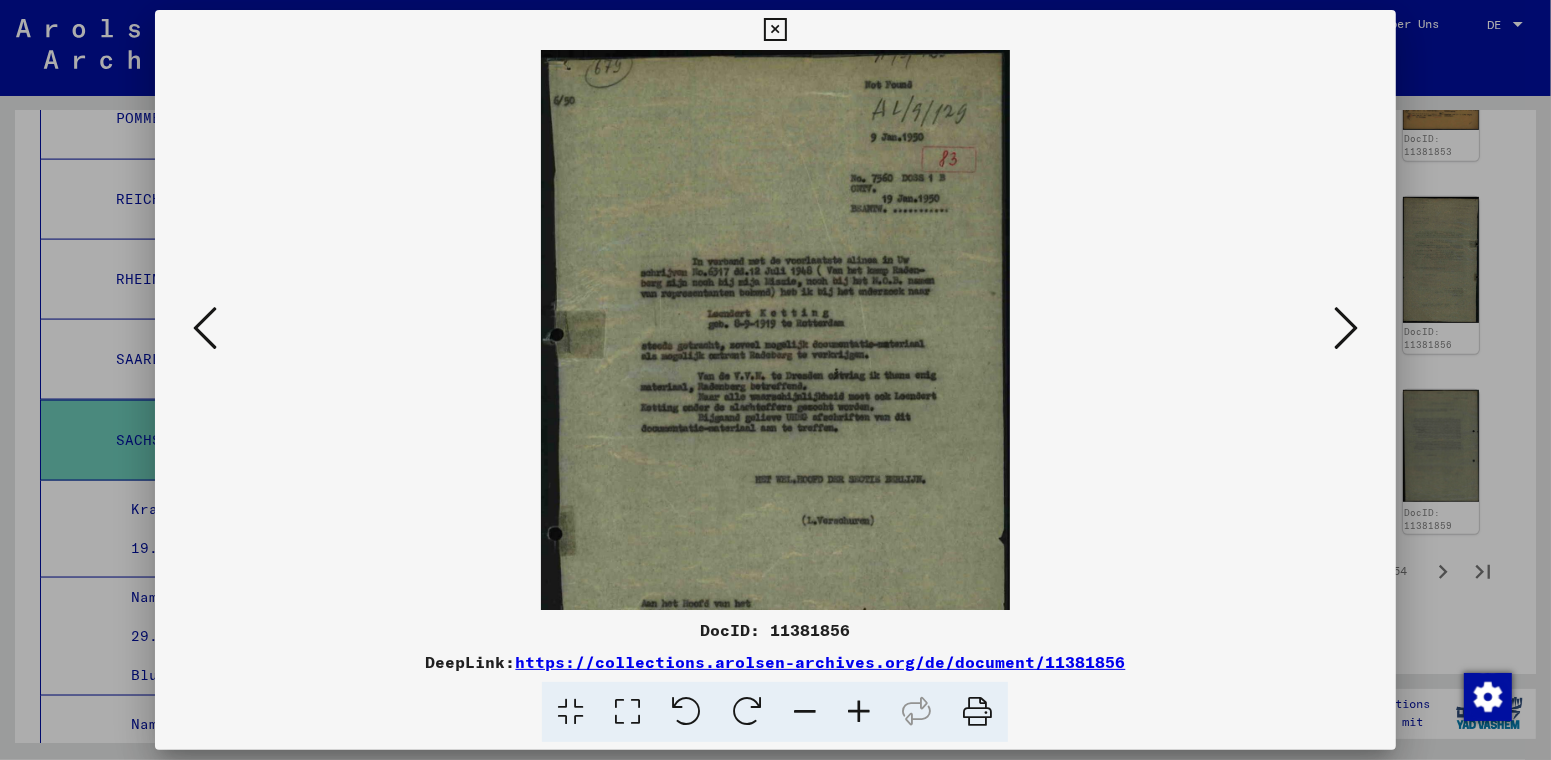 click at bounding box center [859, 712] 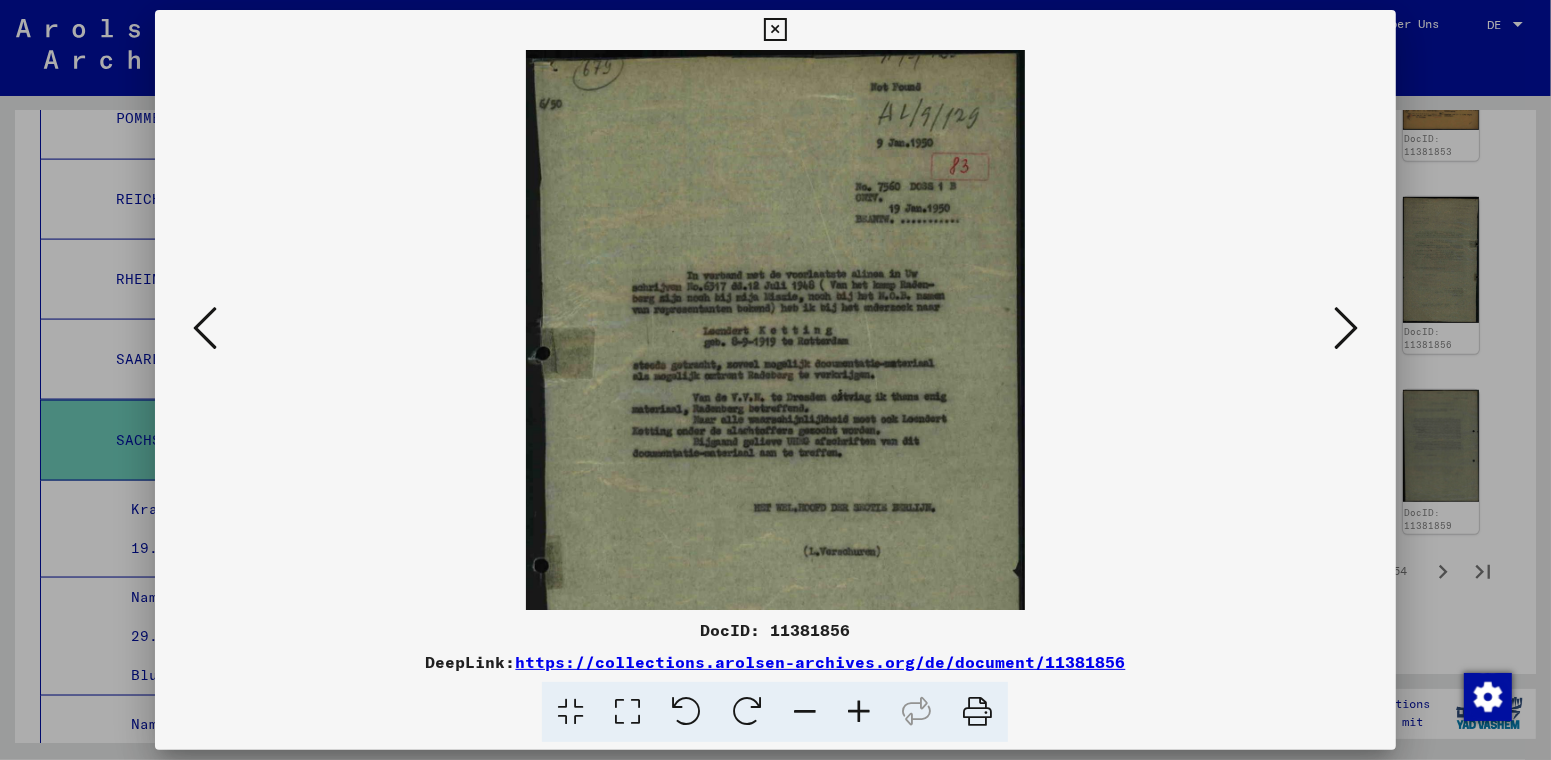 click at bounding box center (859, 712) 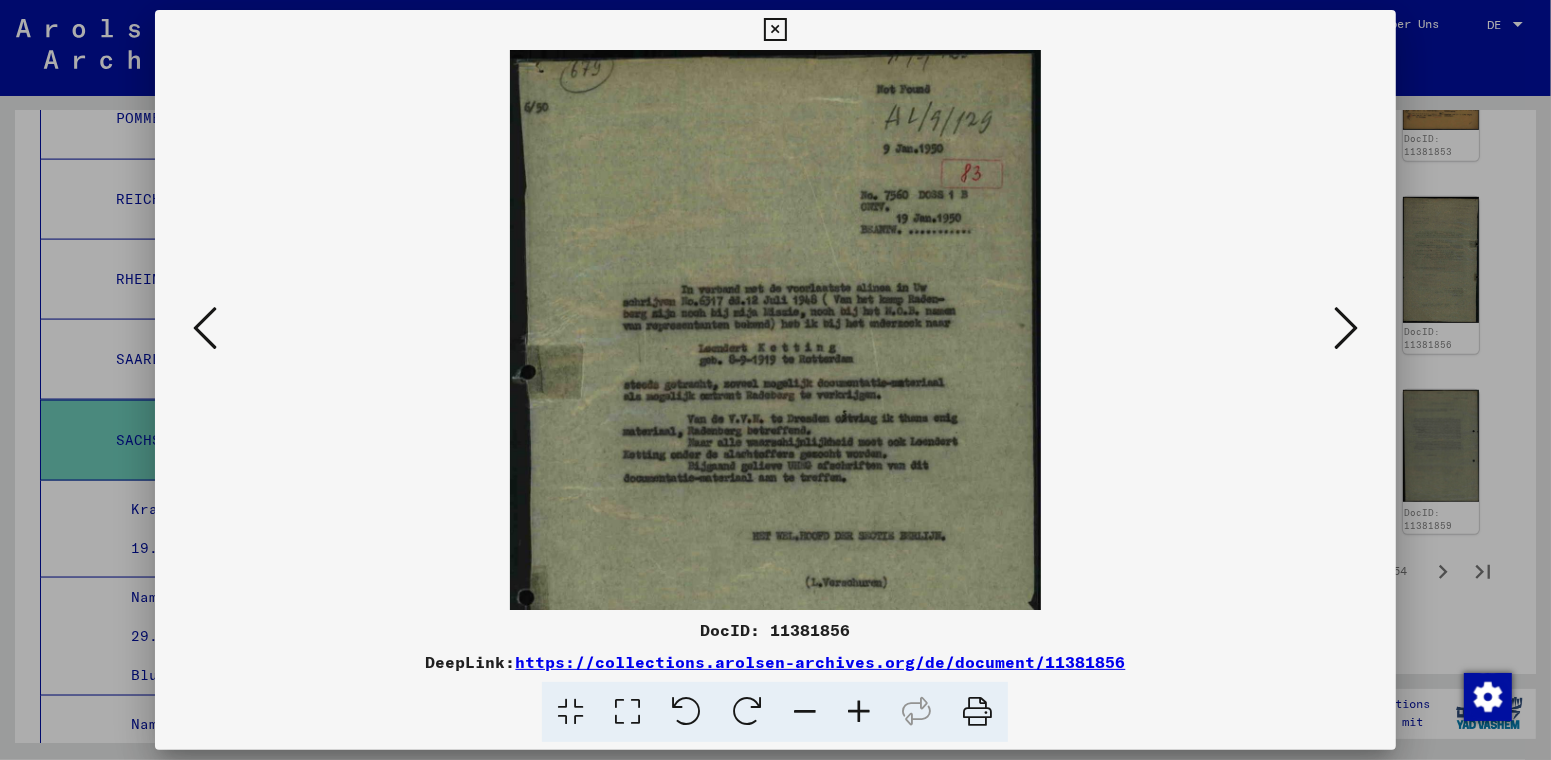 click at bounding box center [859, 712] 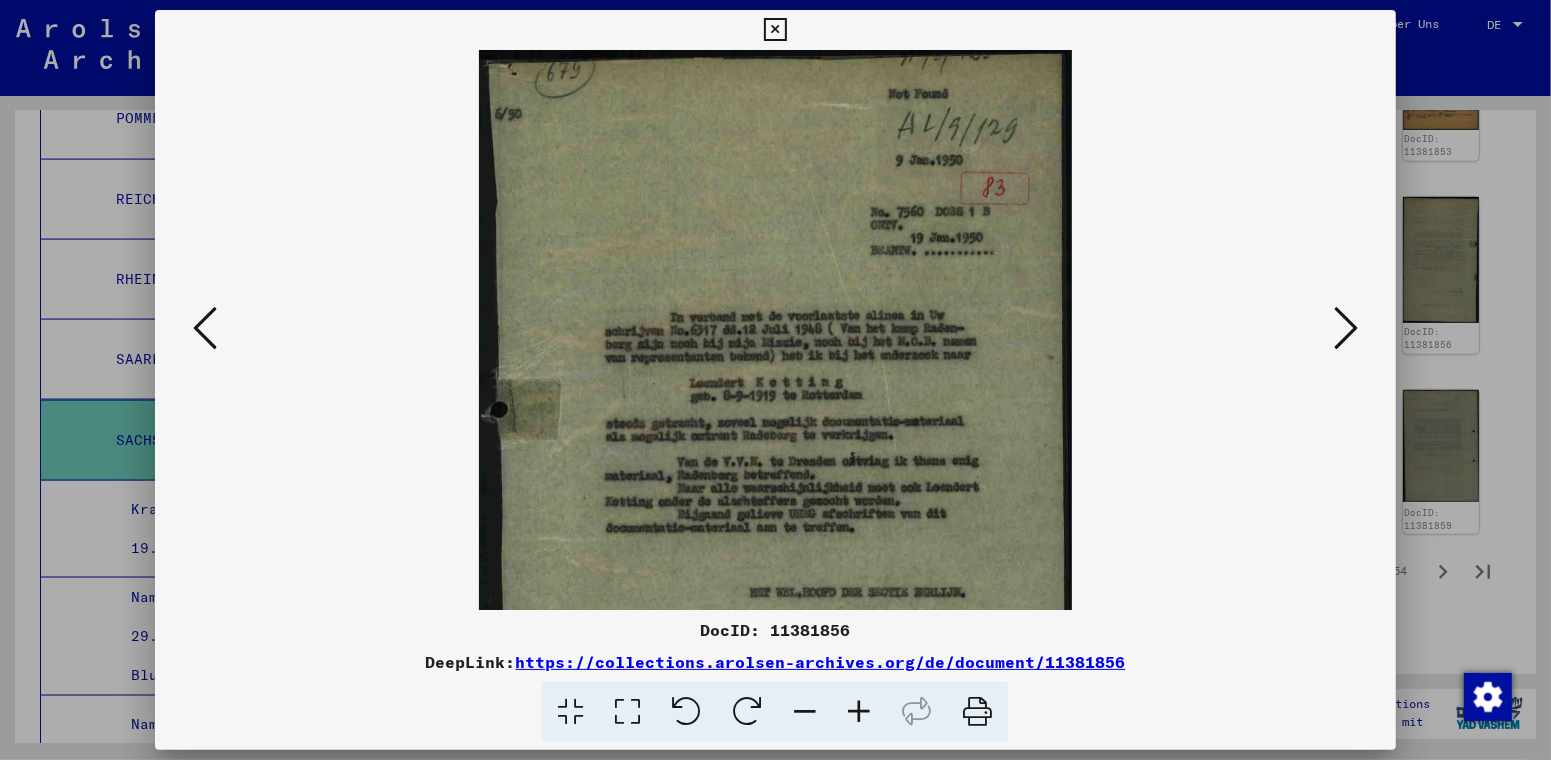 click at bounding box center (859, 712) 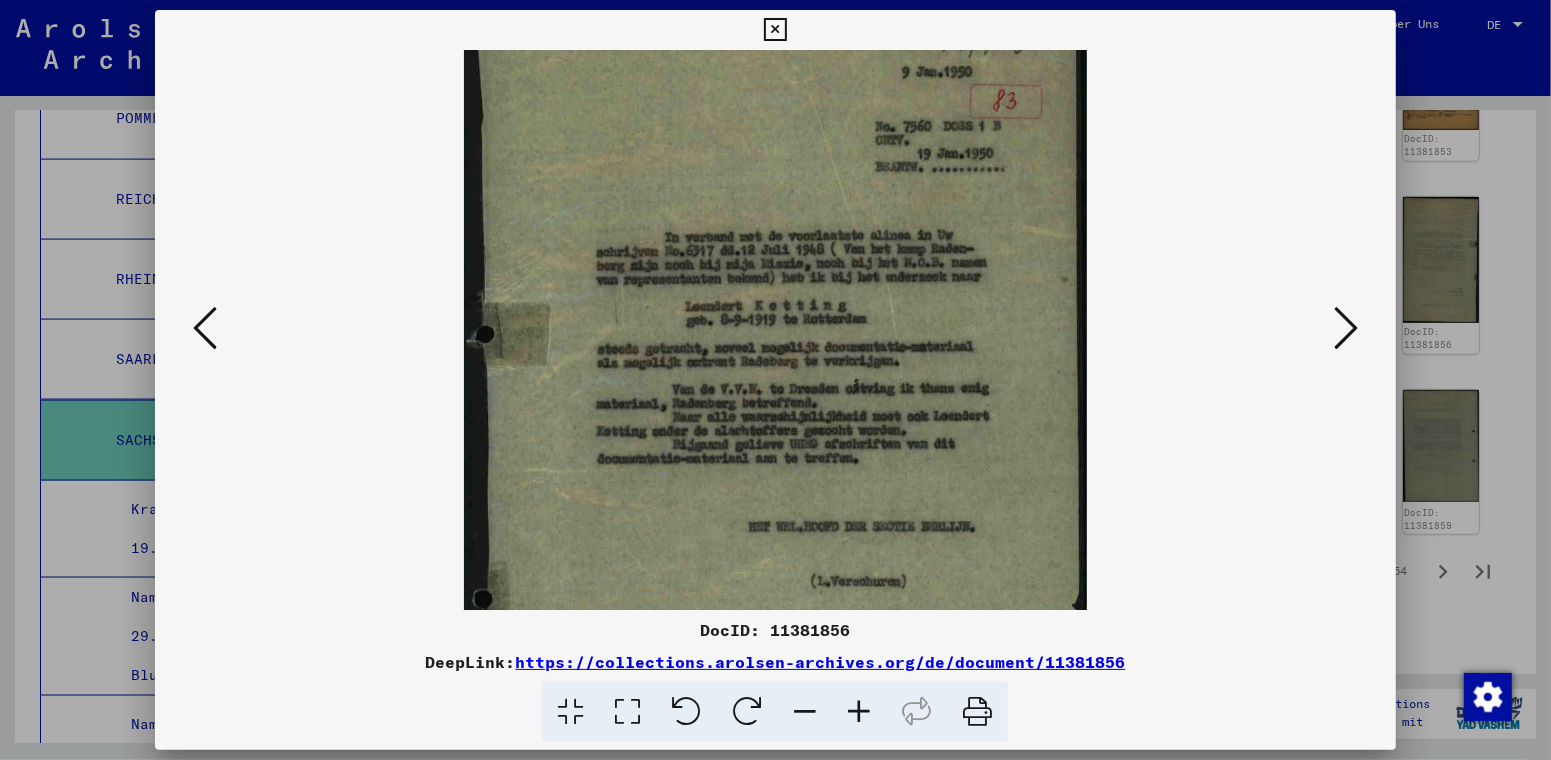 scroll, scrollTop: 96, scrollLeft: 0, axis: vertical 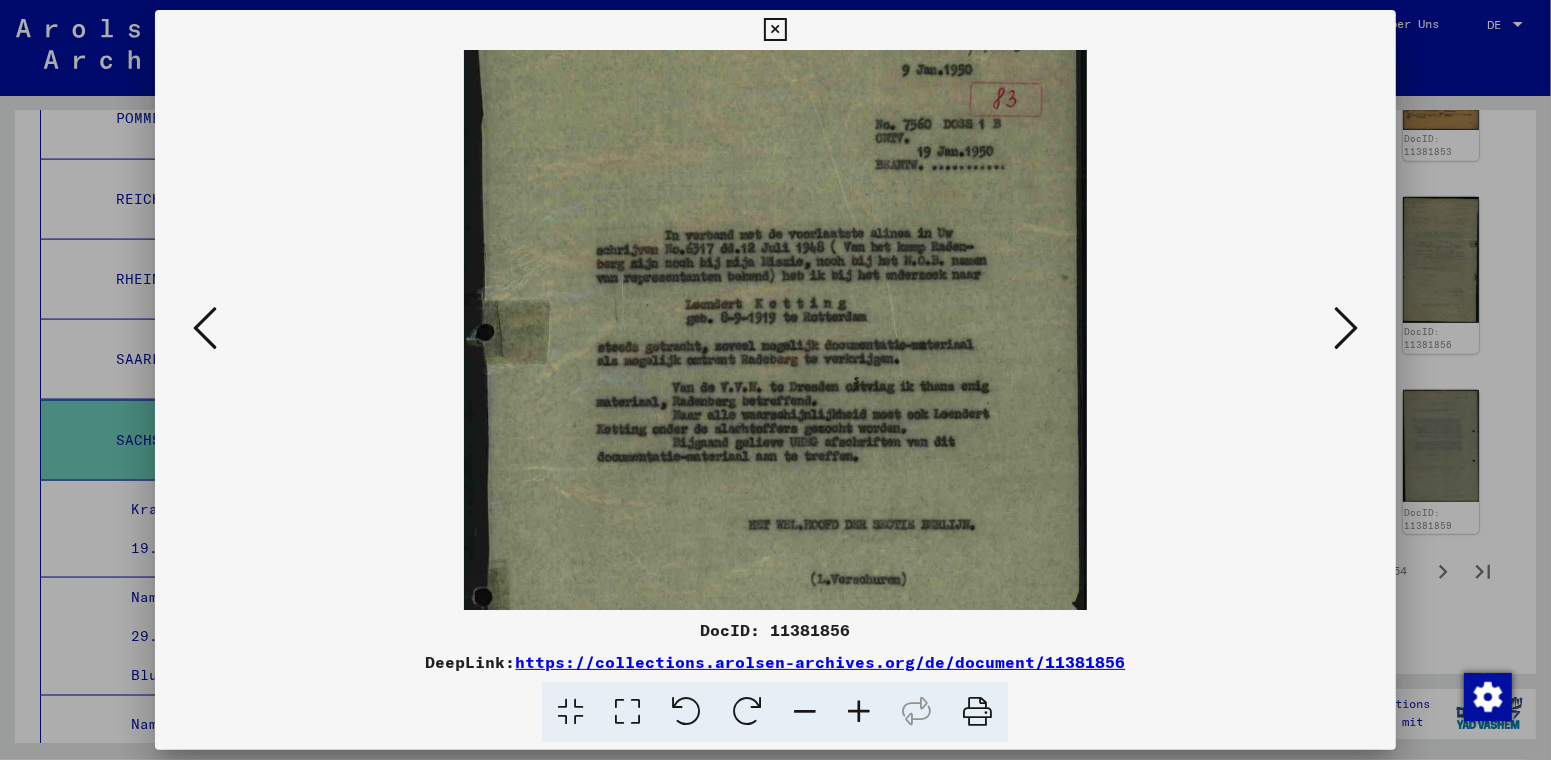 drag, startPoint x: 762, startPoint y: 403, endPoint x: 770, endPoint y: 306, distance: 97.32934 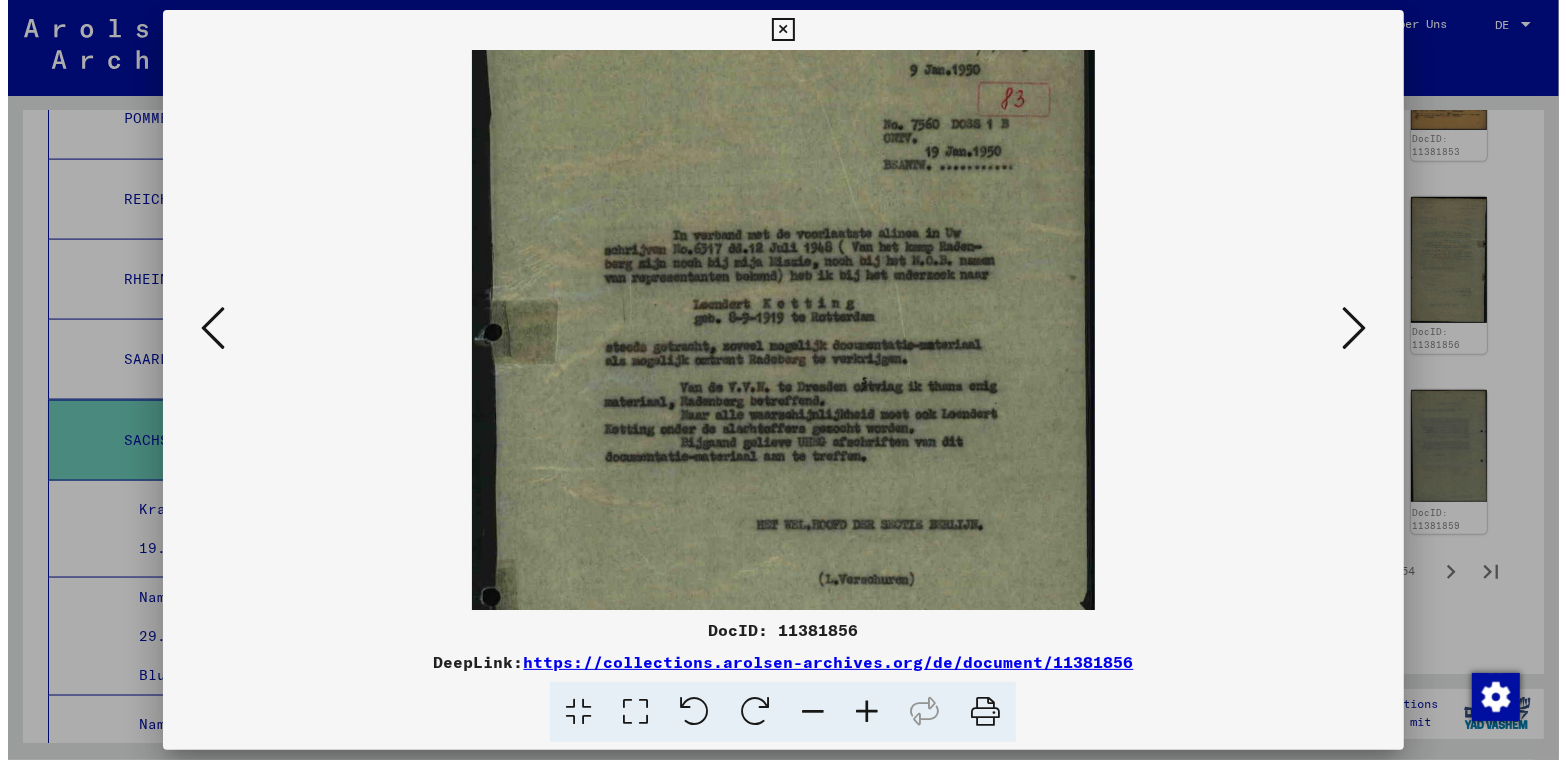 scroll, scrollTop: 0, scrollLeft: 0, axis: both 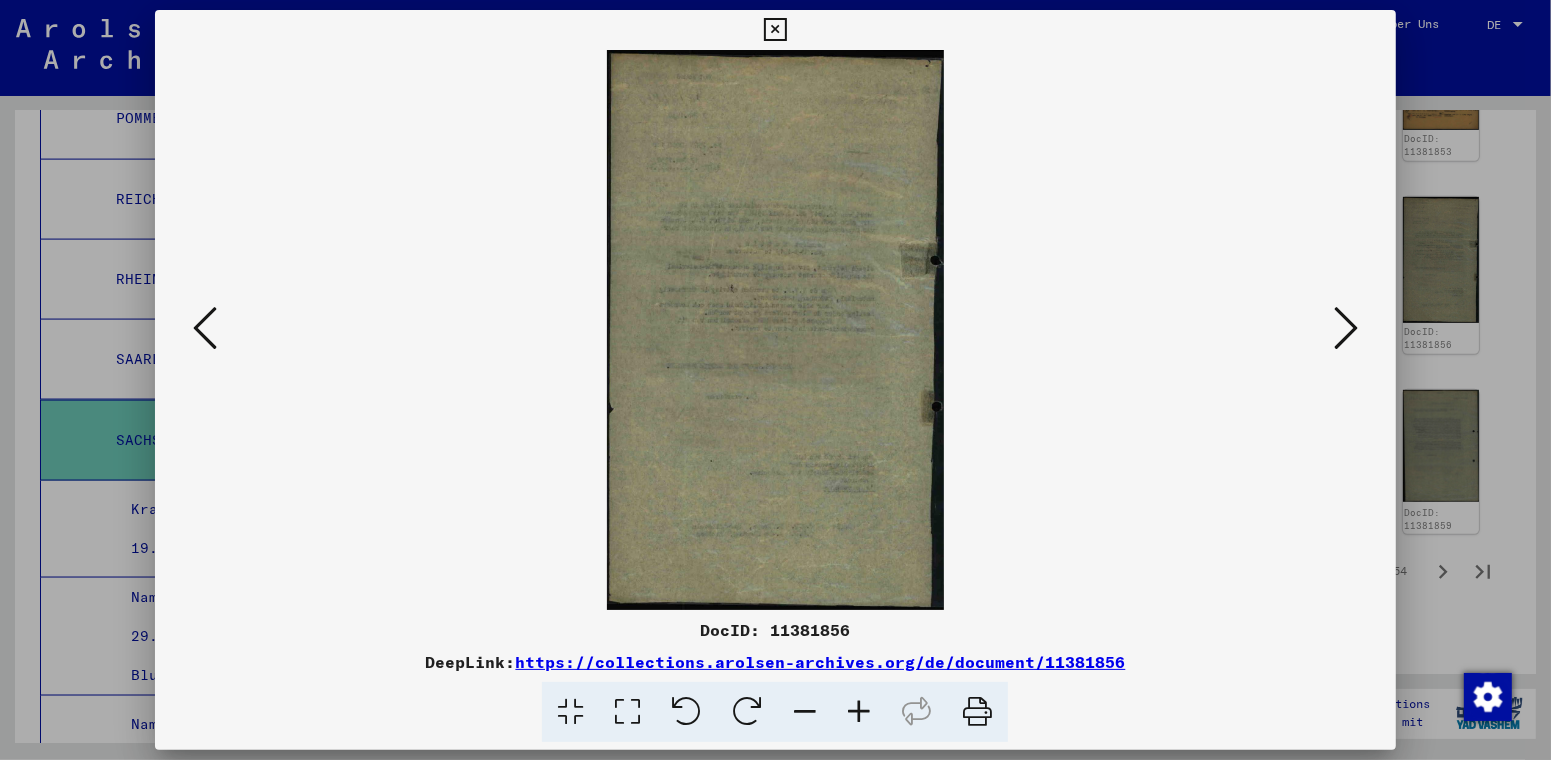 click at bounding box center [1346, 328] 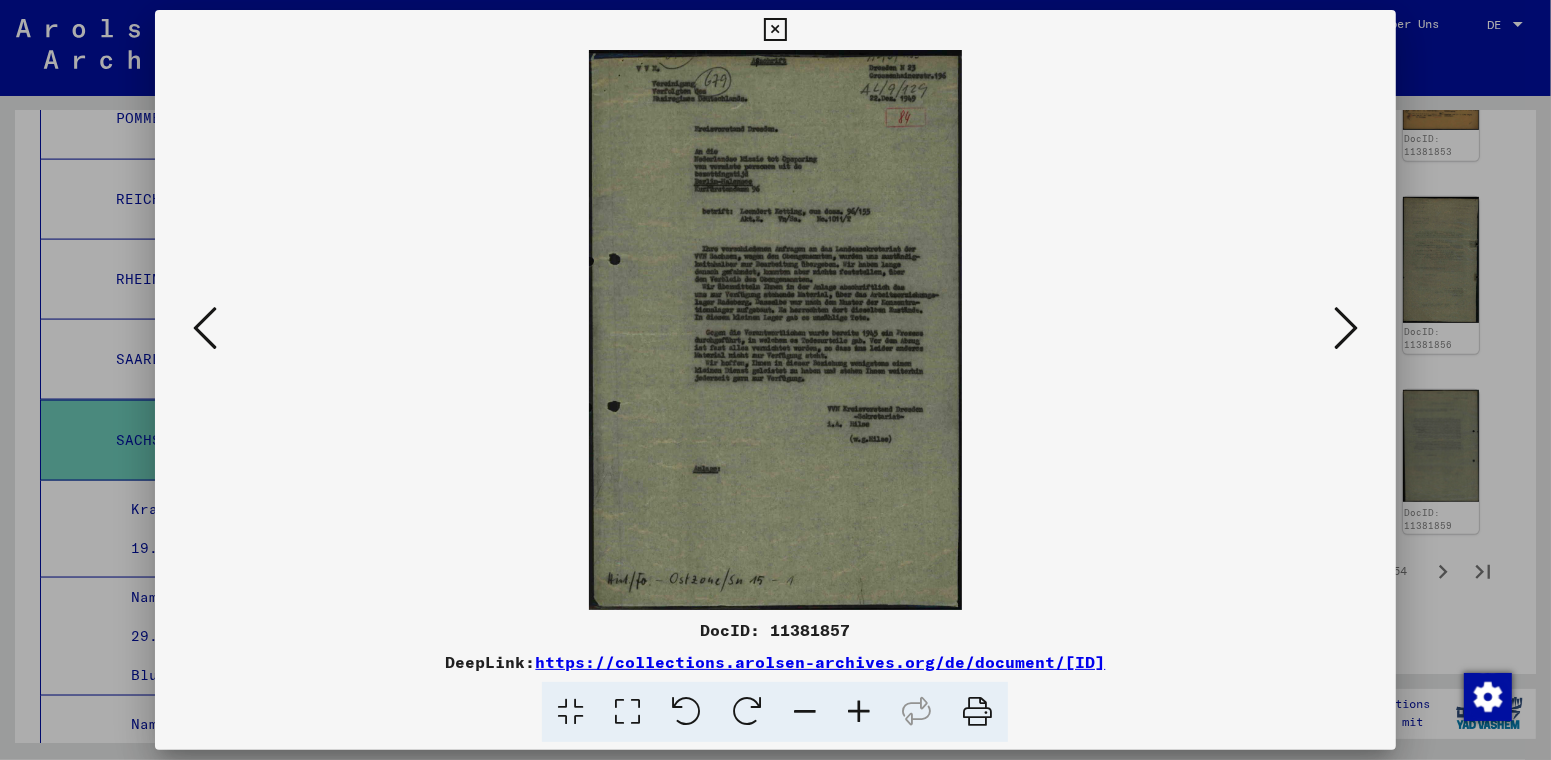 click at bounding box center (859, 712) 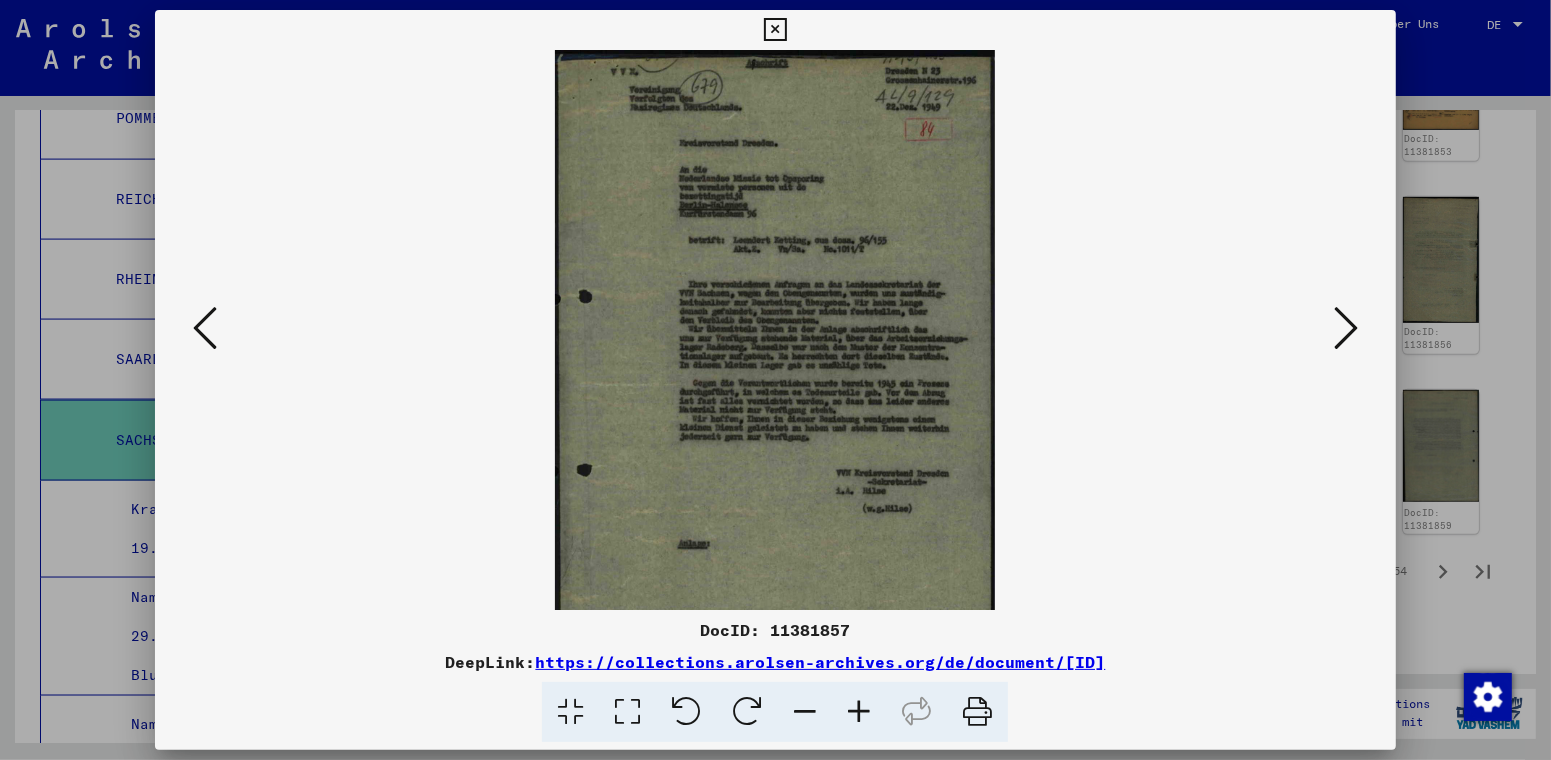 click at bounding box center [859, 712] 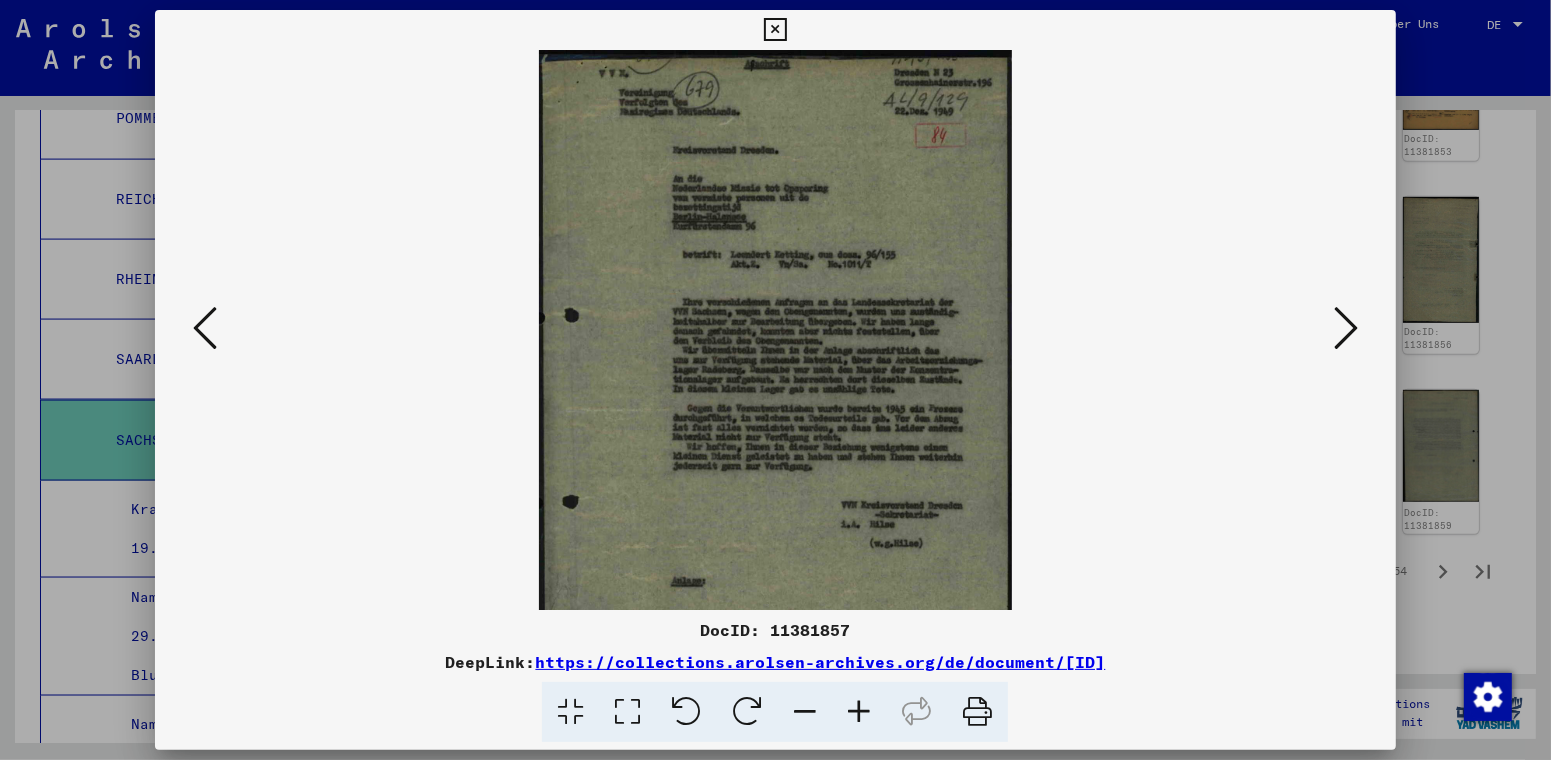 click at bounding box center (859, 712) 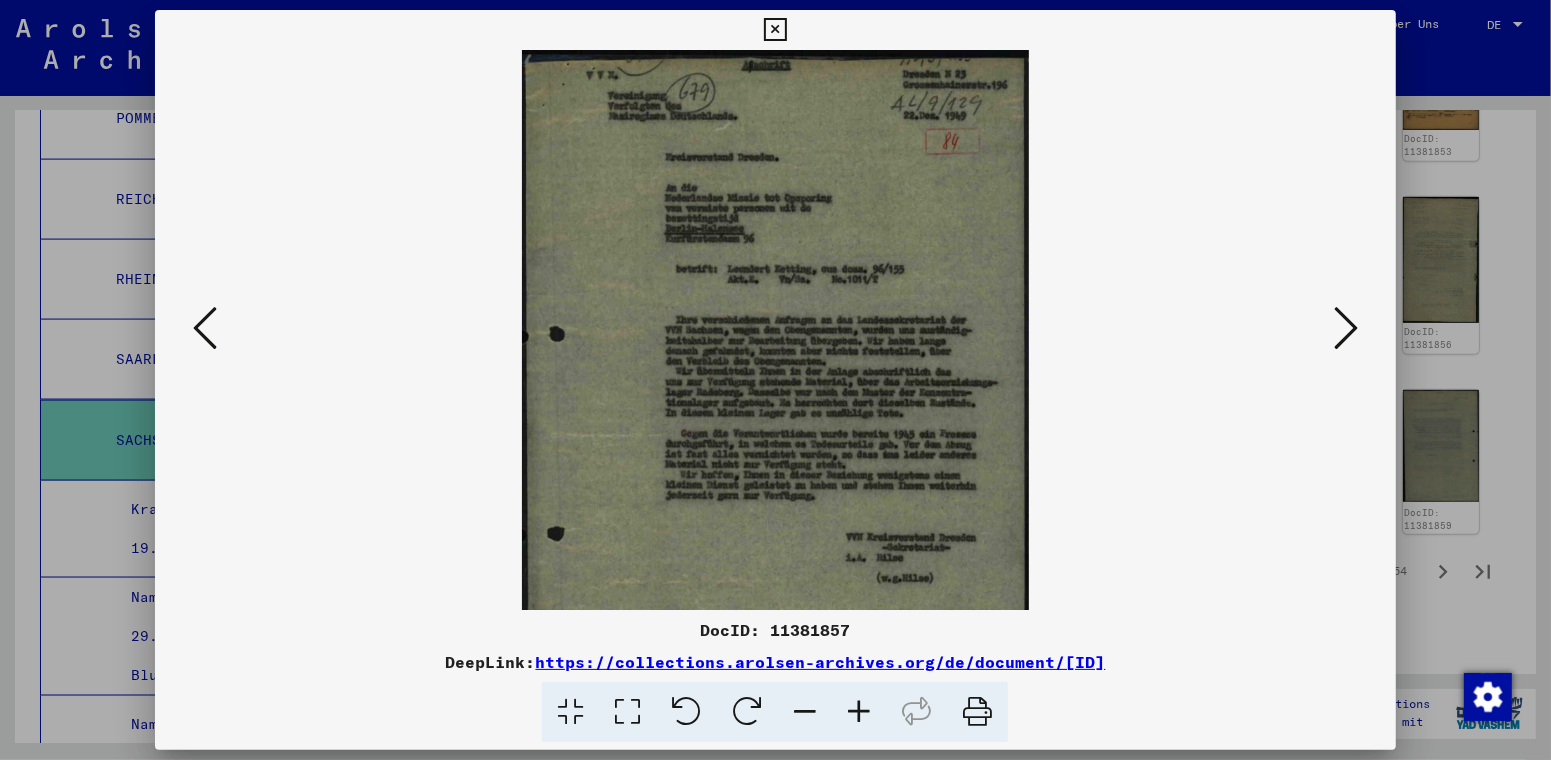 click at bounding box center [859, 712] 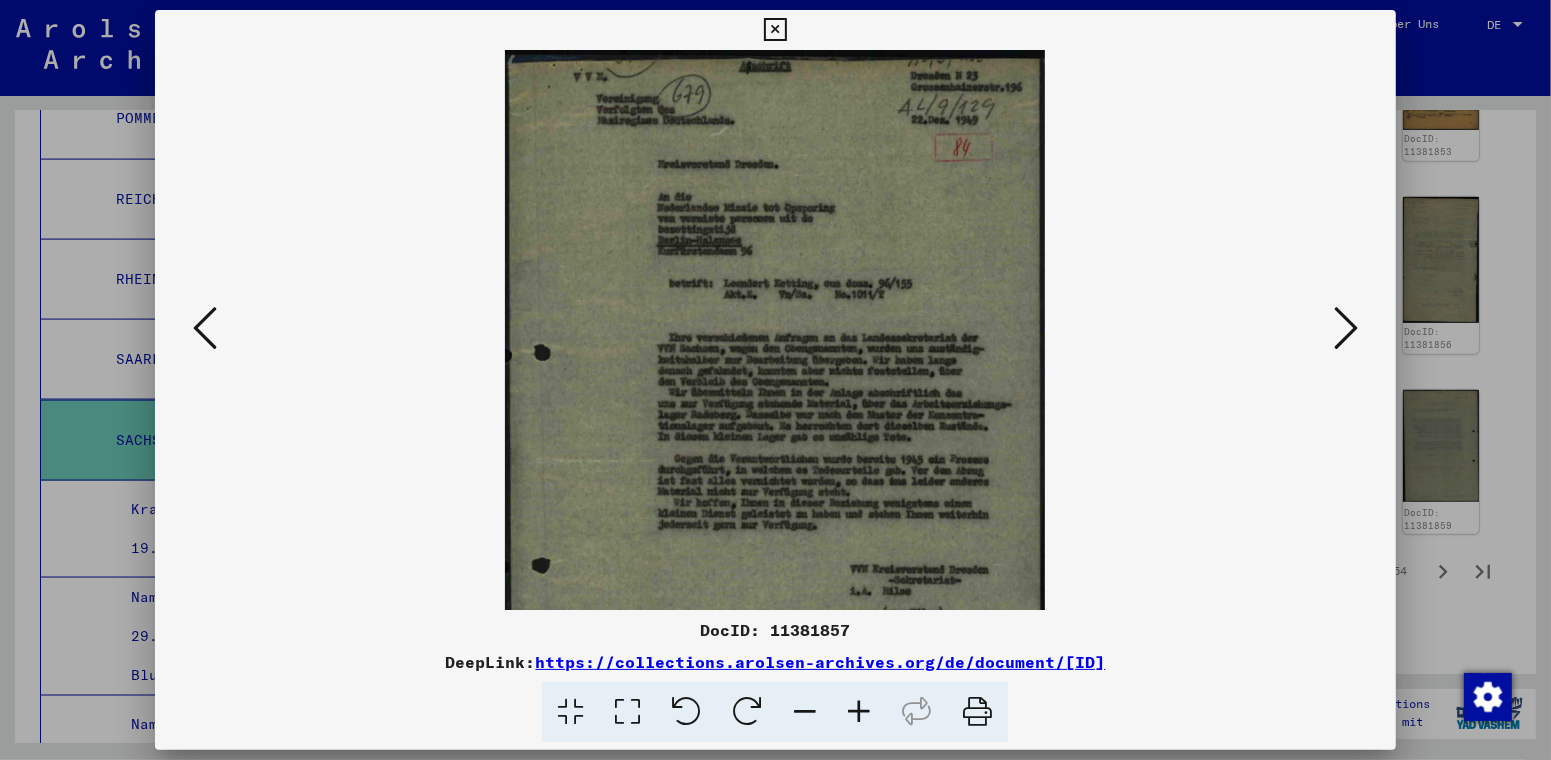 click at bounding box center [859, 712] 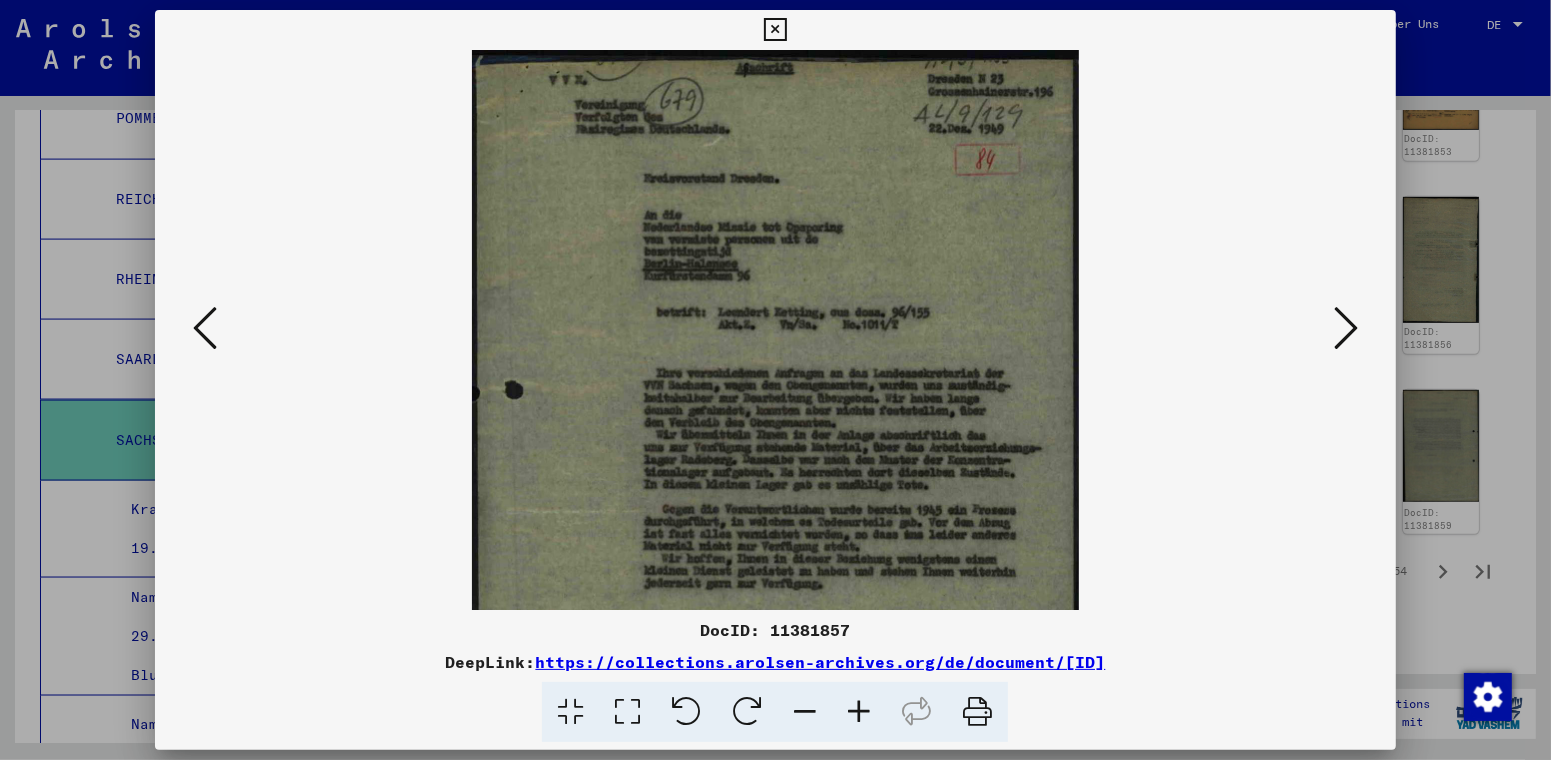 click at bounding box center (859, 712) 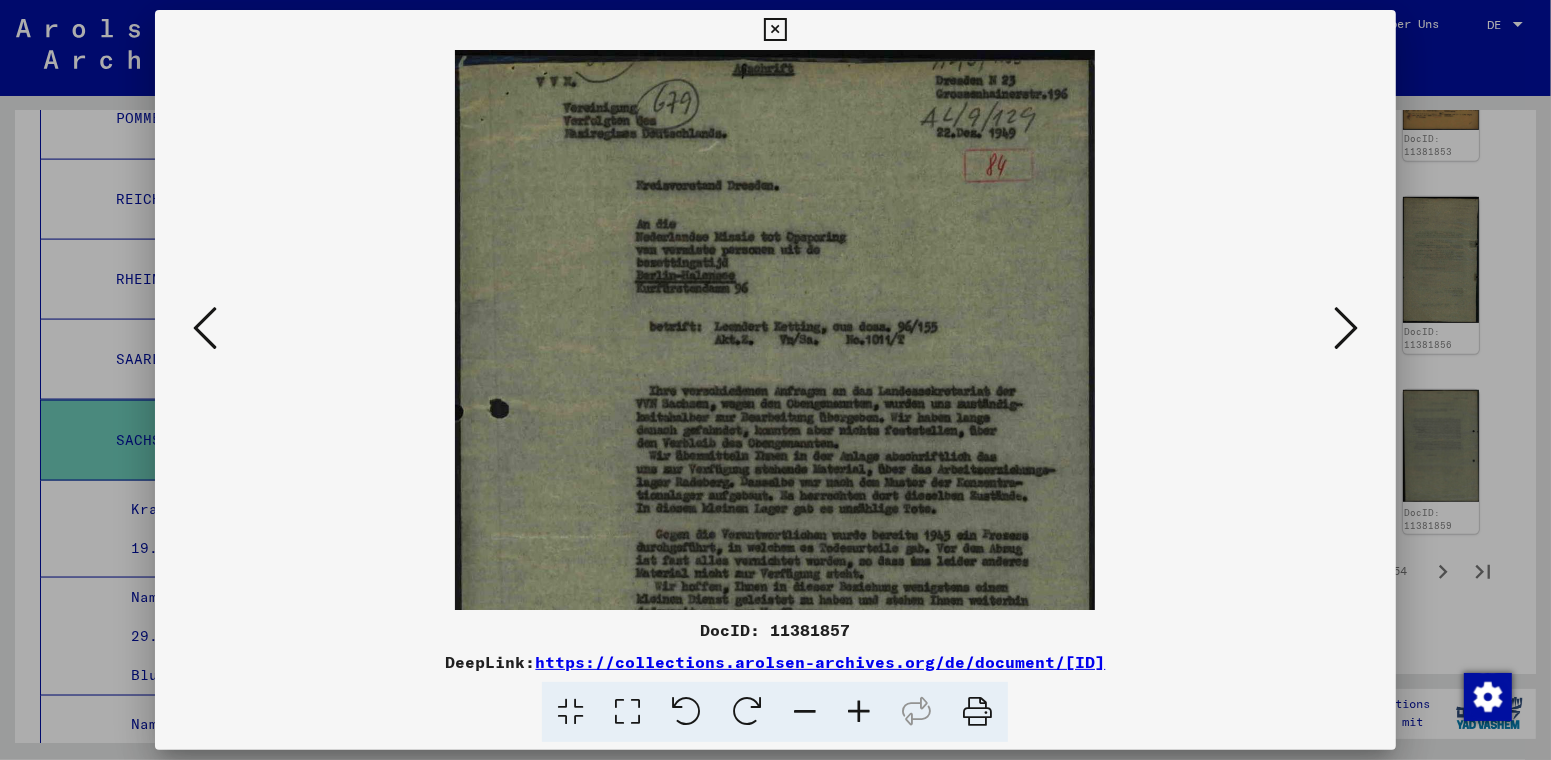 click at bounding box center [859, 712] 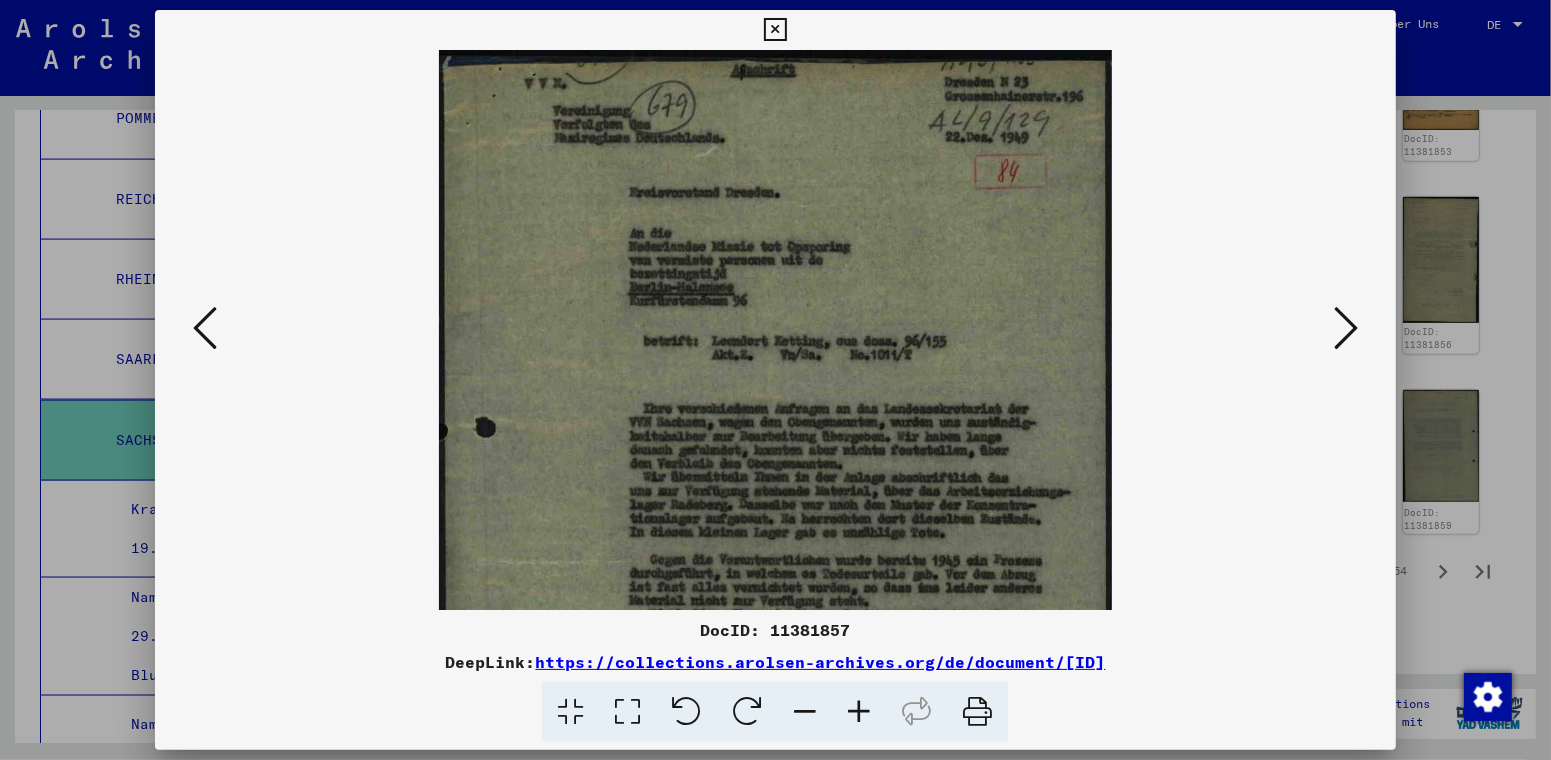 click at bounding box center (1346, 328) 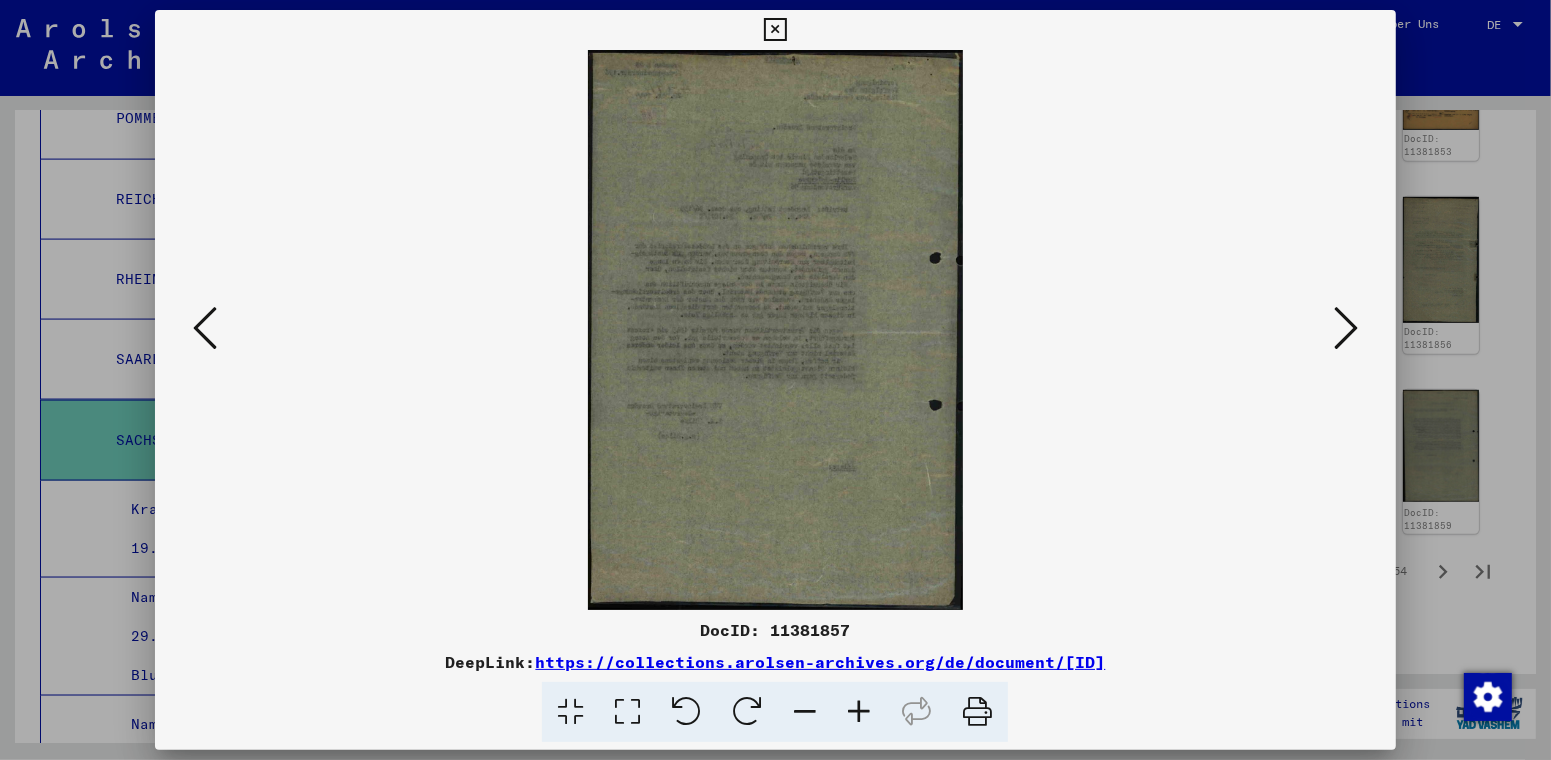 click at bounding box center [1346, 328] 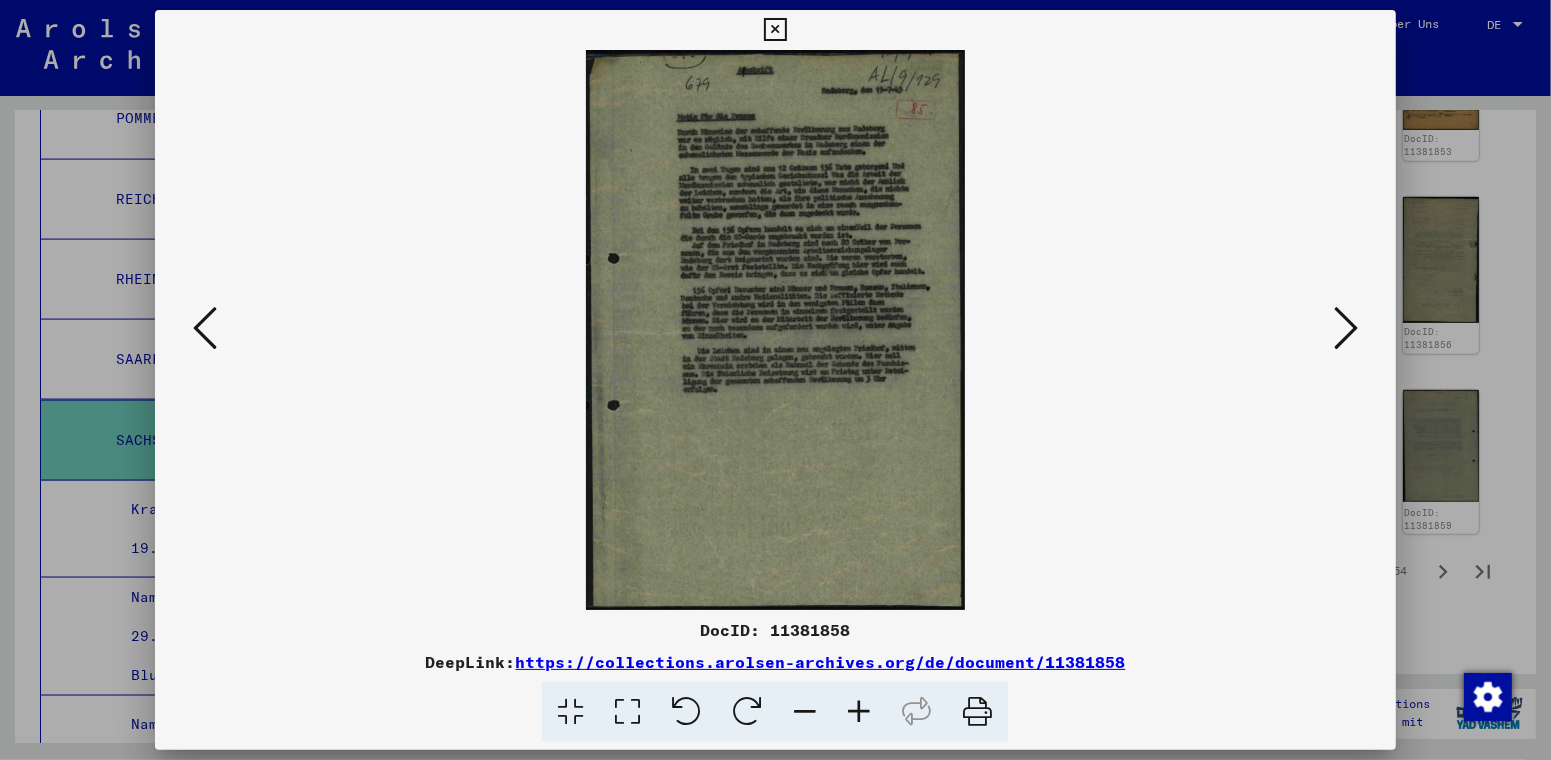click at bounding box center [1346, 328] 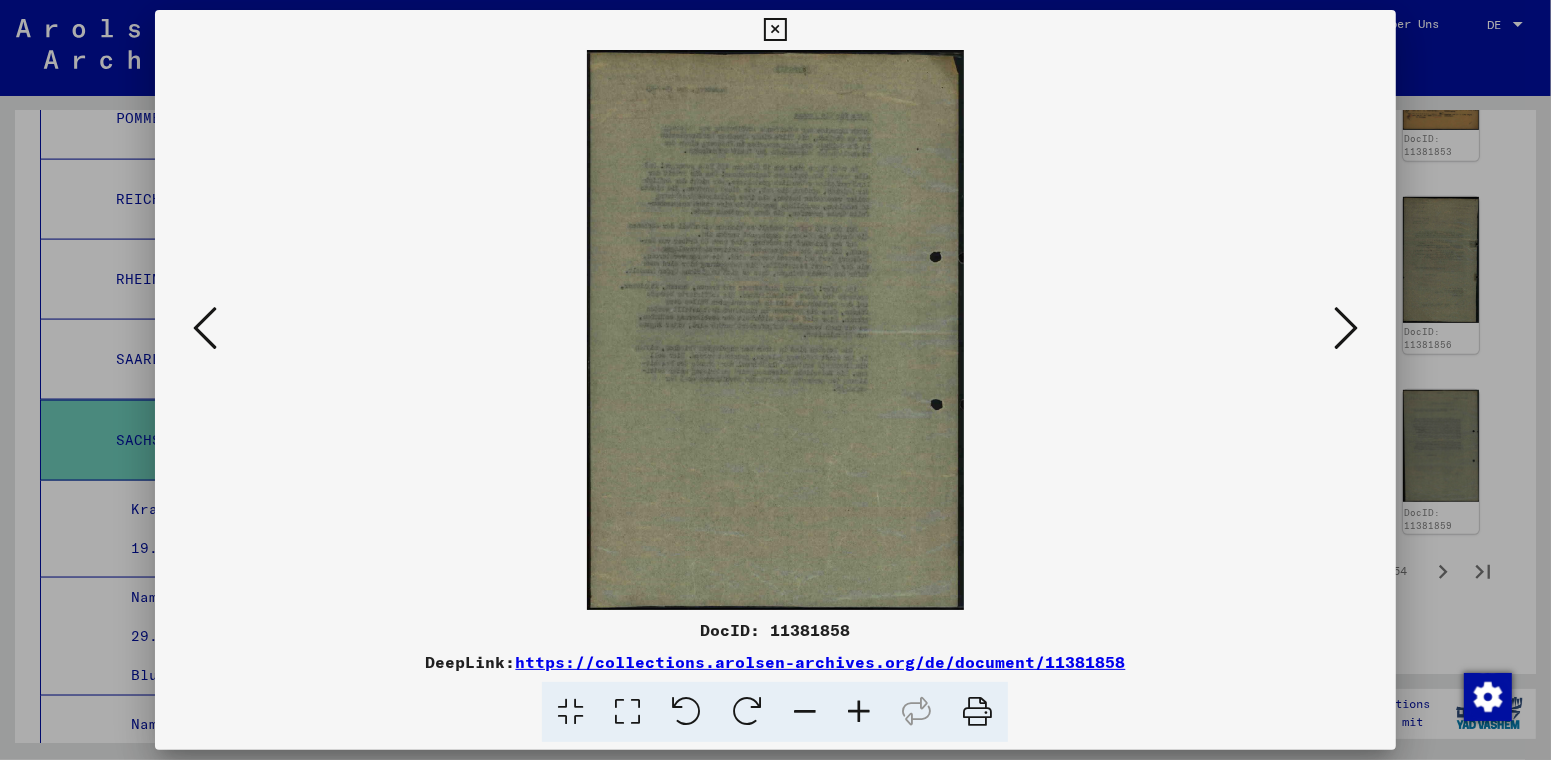click at bounding box center [1346, 328] 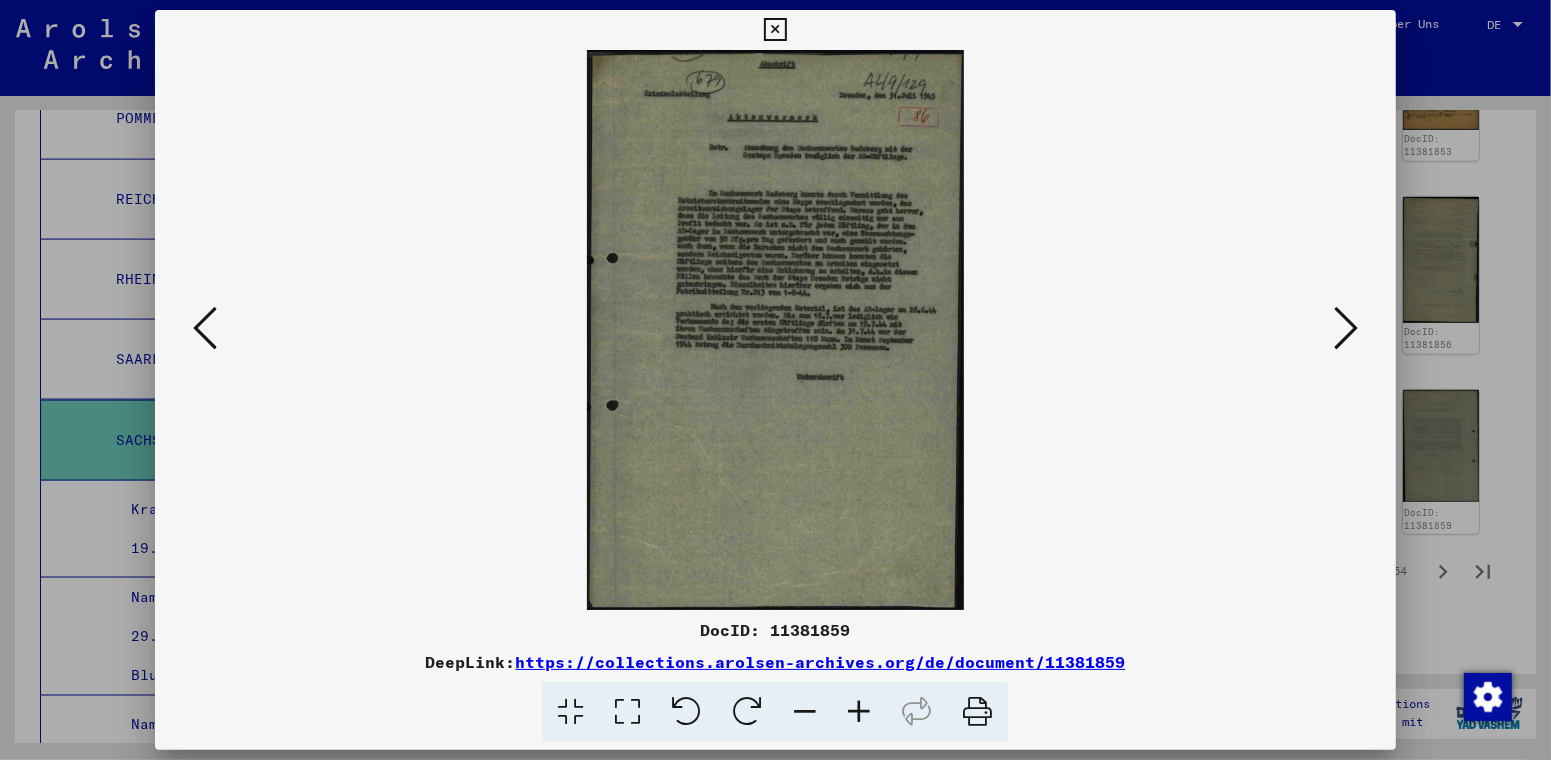 click at bounding box center (1346, 328) 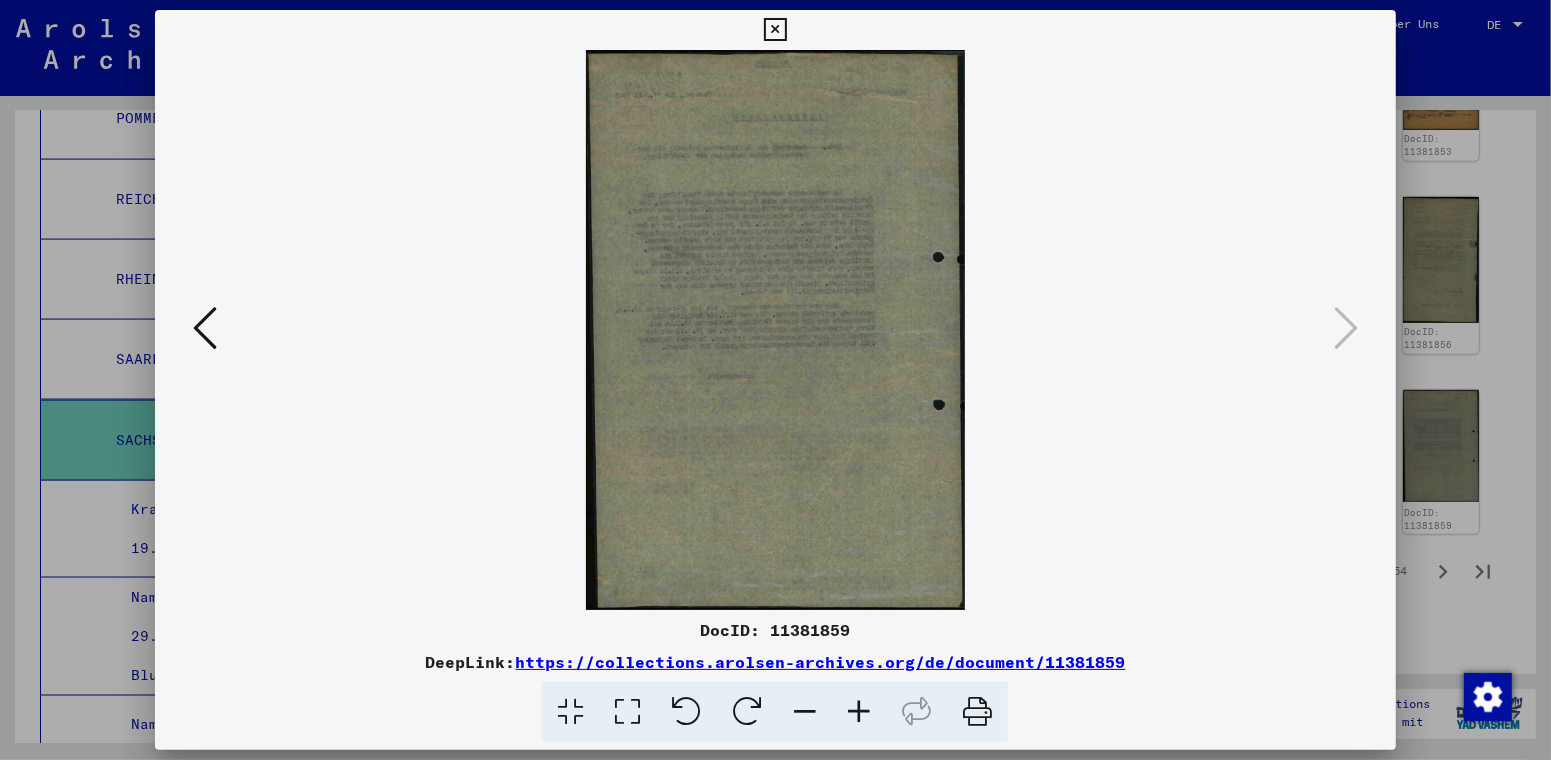 click at bounding box center [775, 30] 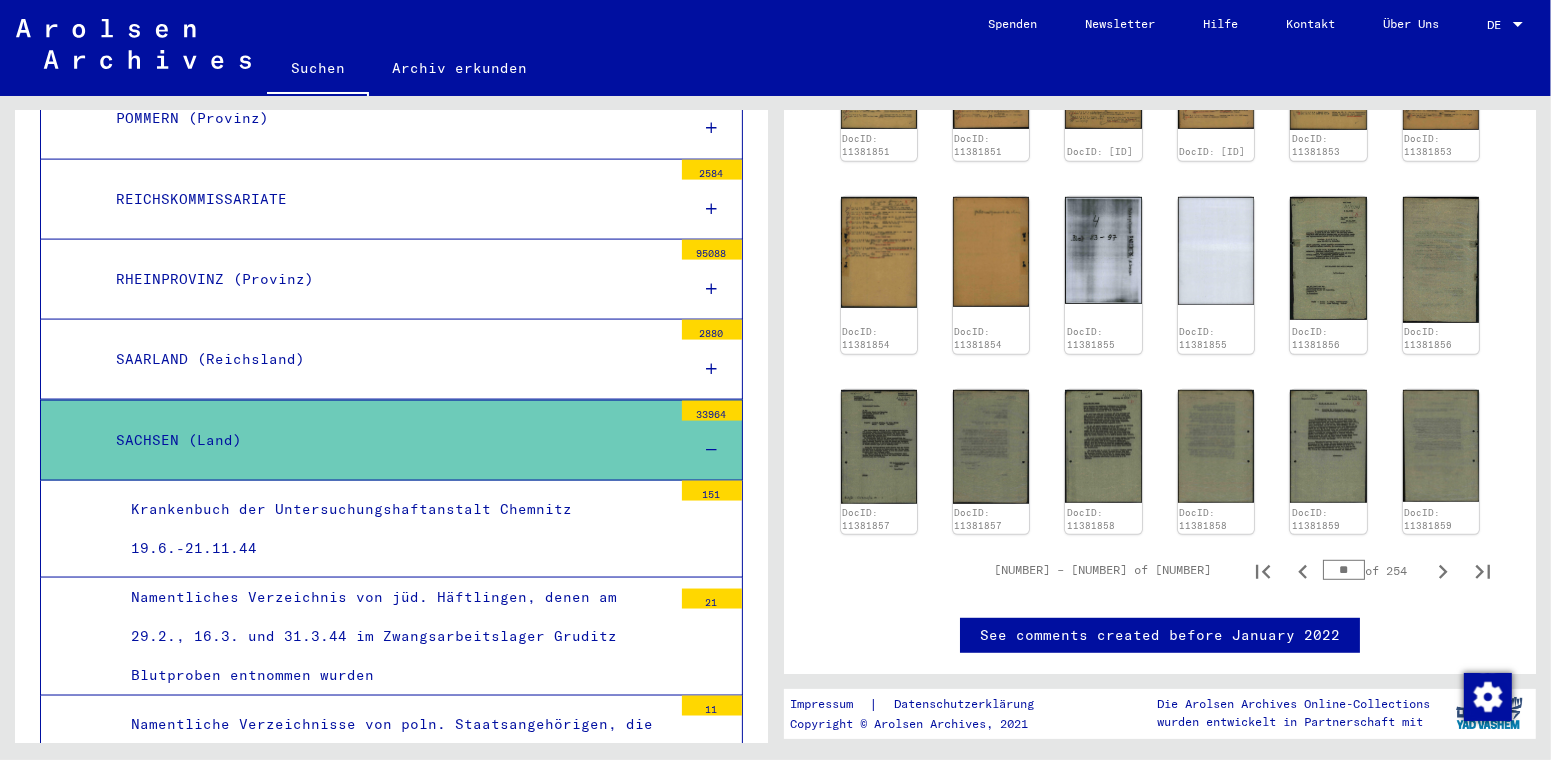 scroll, scrollTop: 799, scrollLeft: 0, axis: vertical 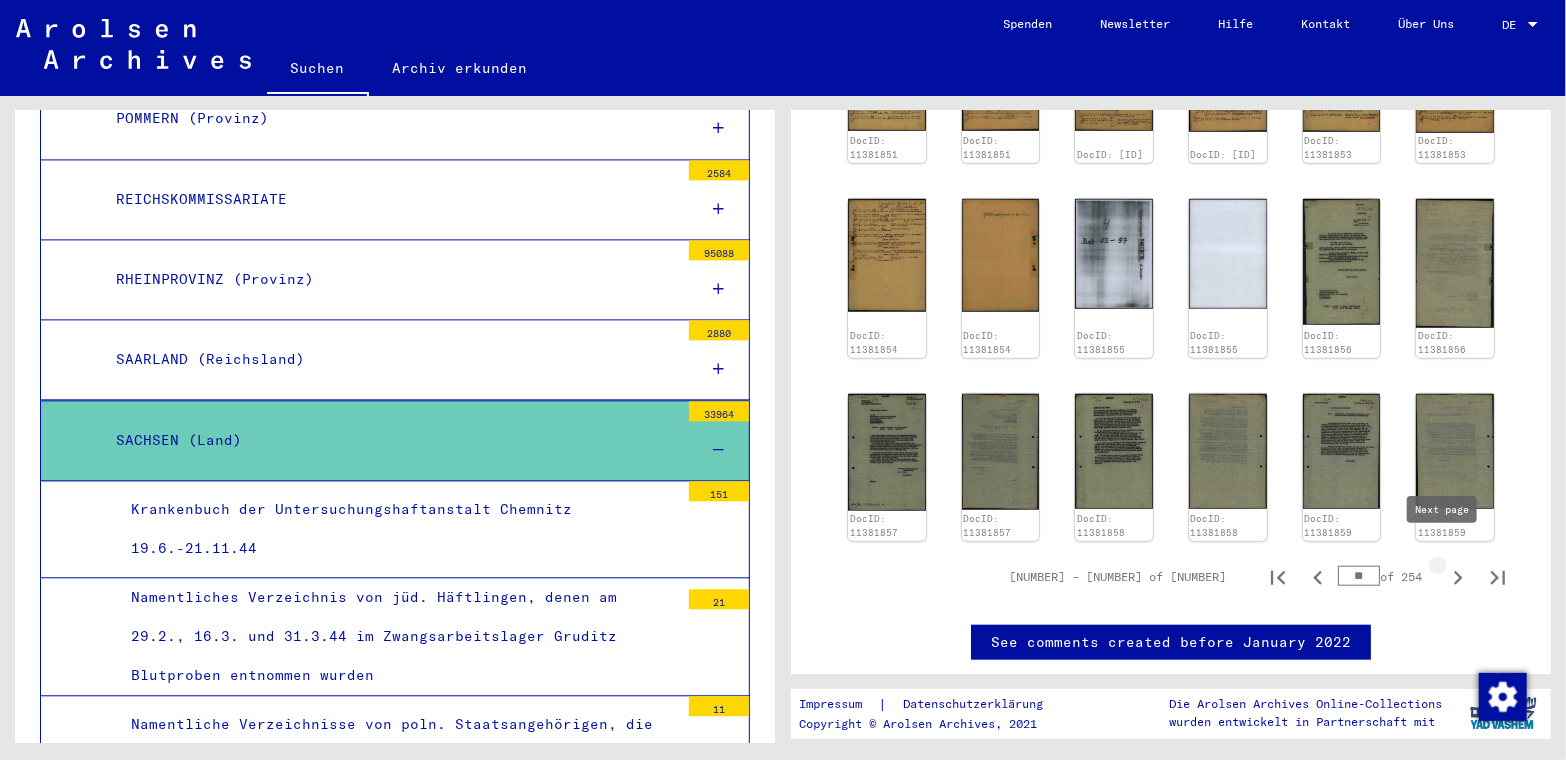 click 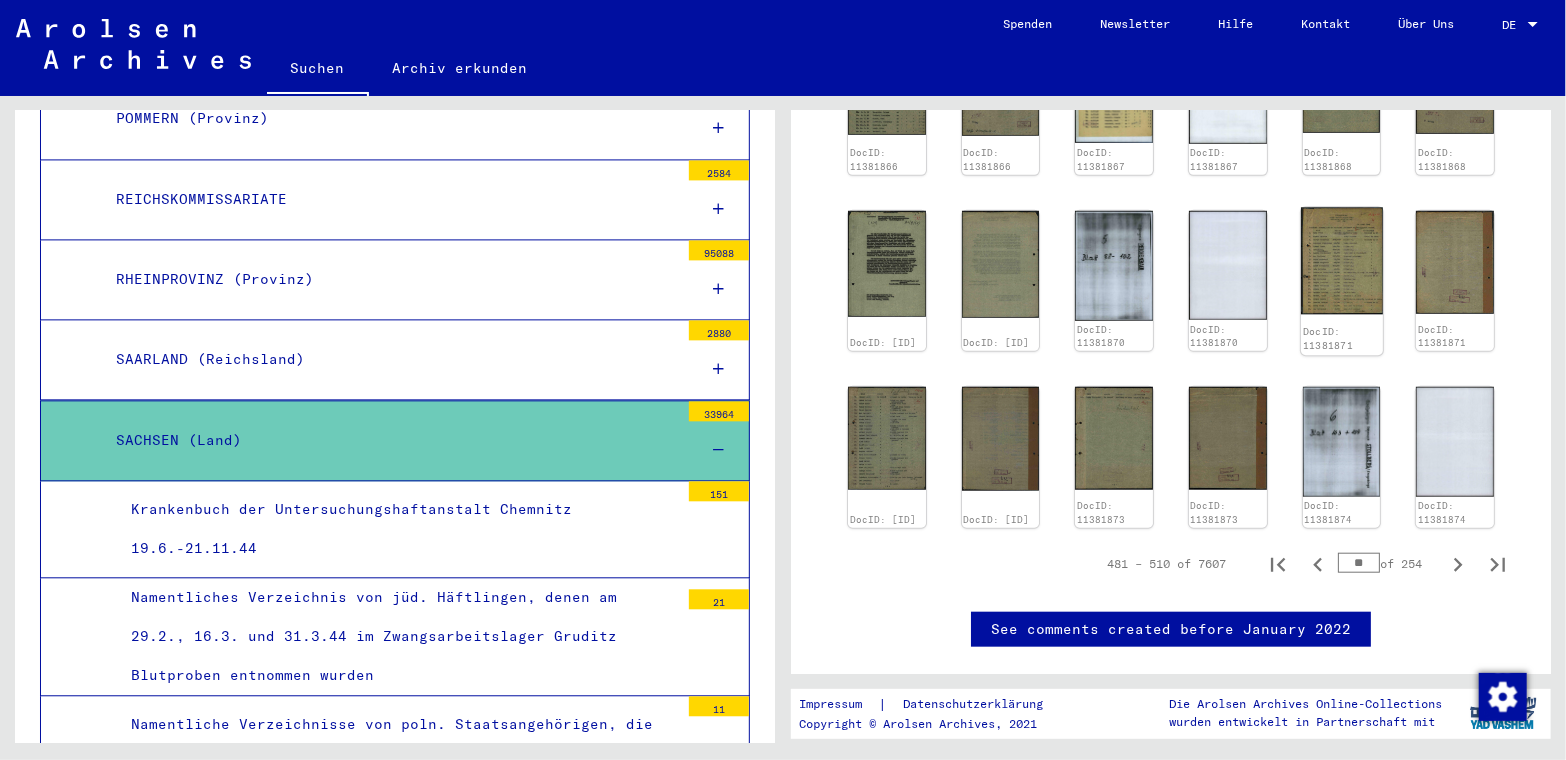 click 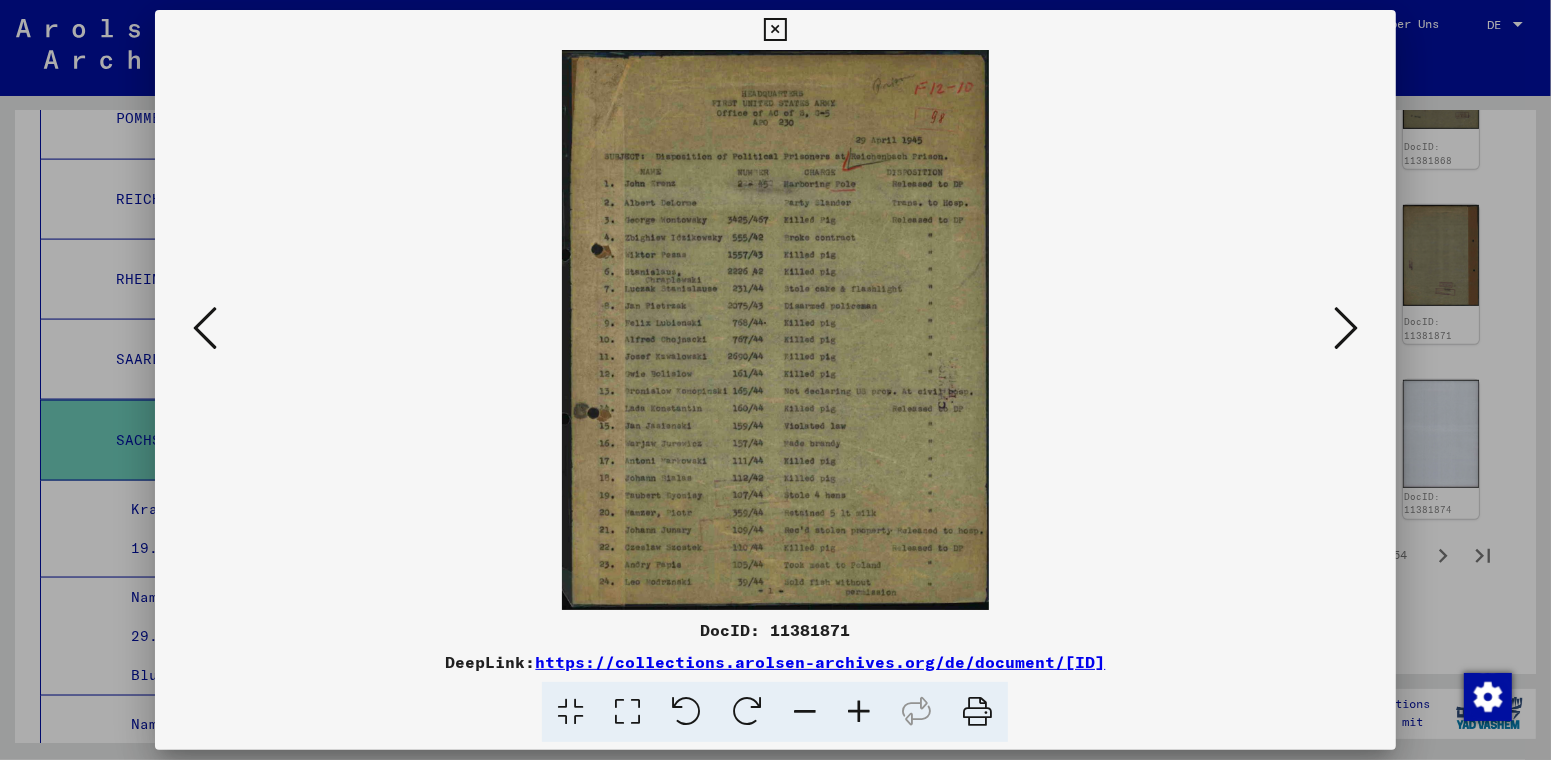 scroll, scrollTop: 795, scrollLeft: 0, axis: vertical 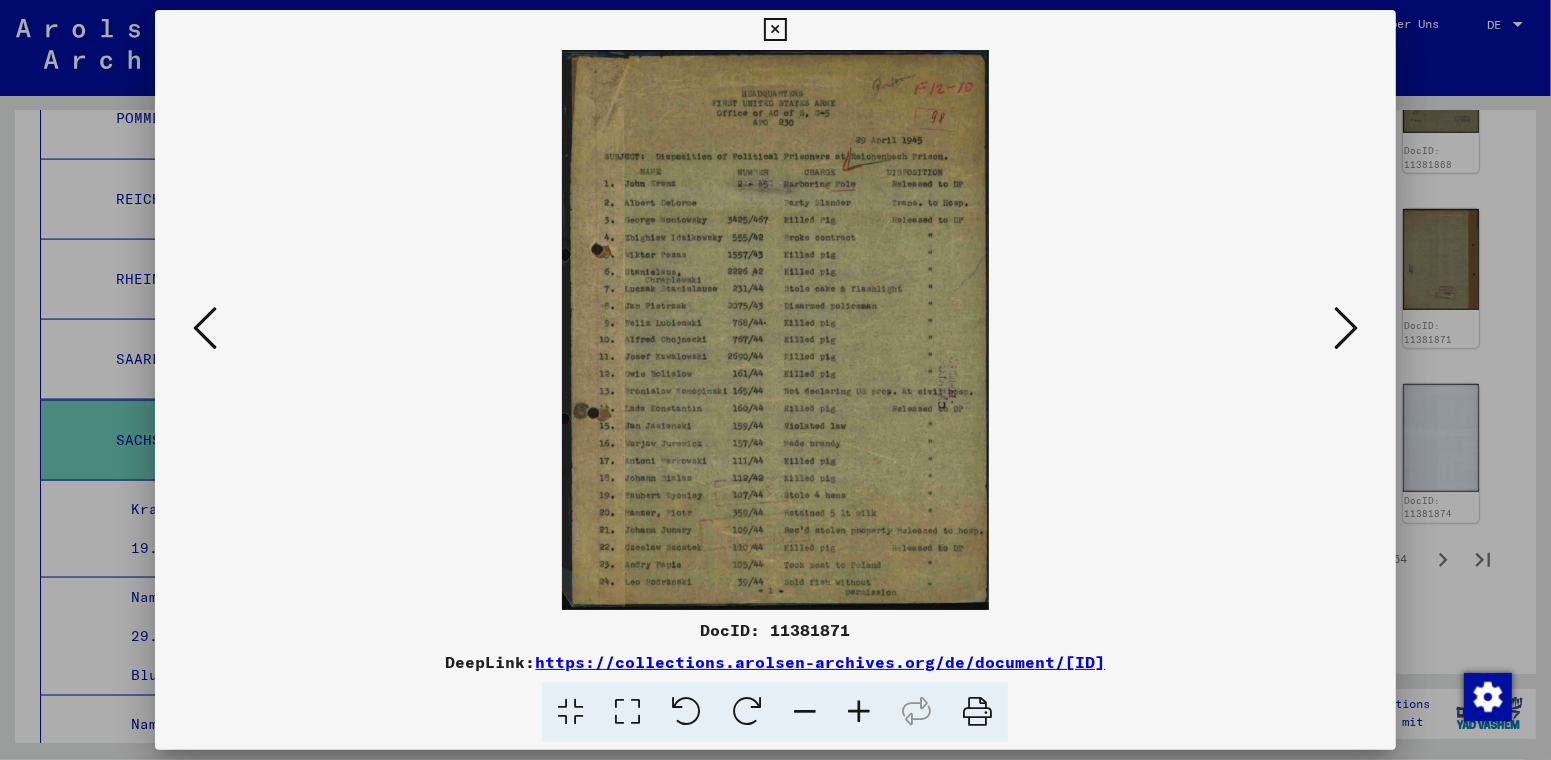 click at bounding box center (775, 330) 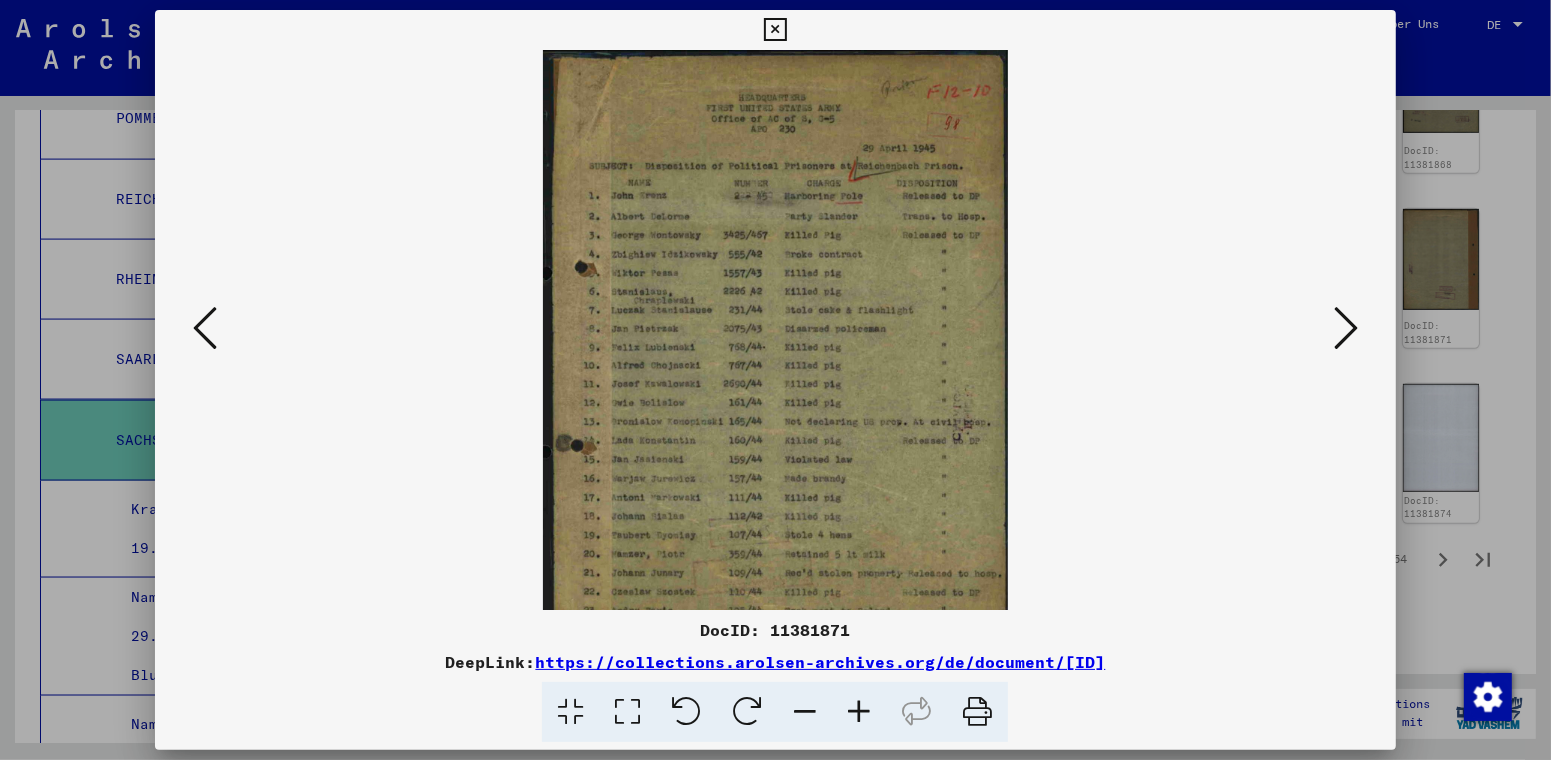 click at bounding box center (859, 712) 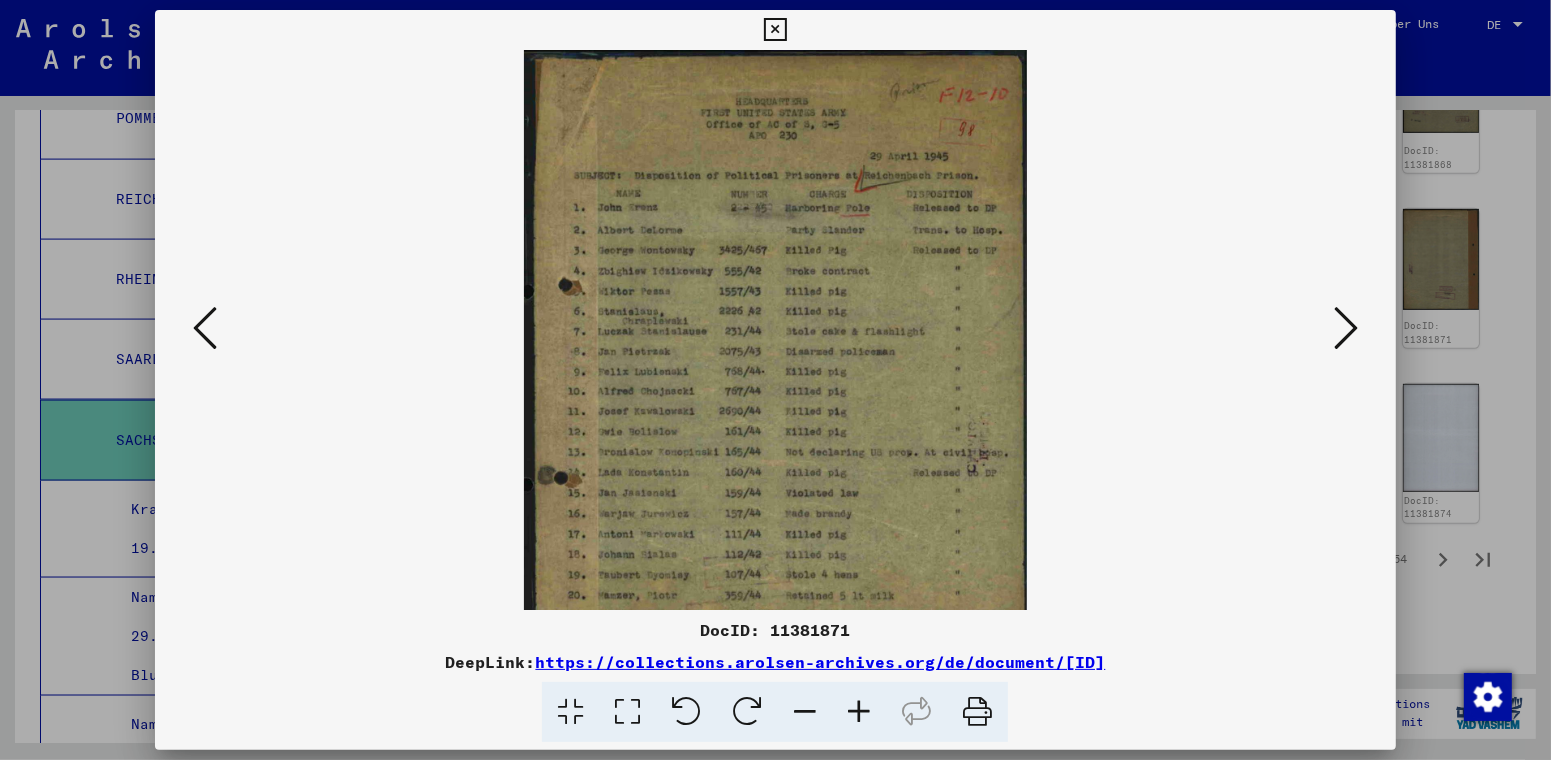 click at bounding box center (859, 712) 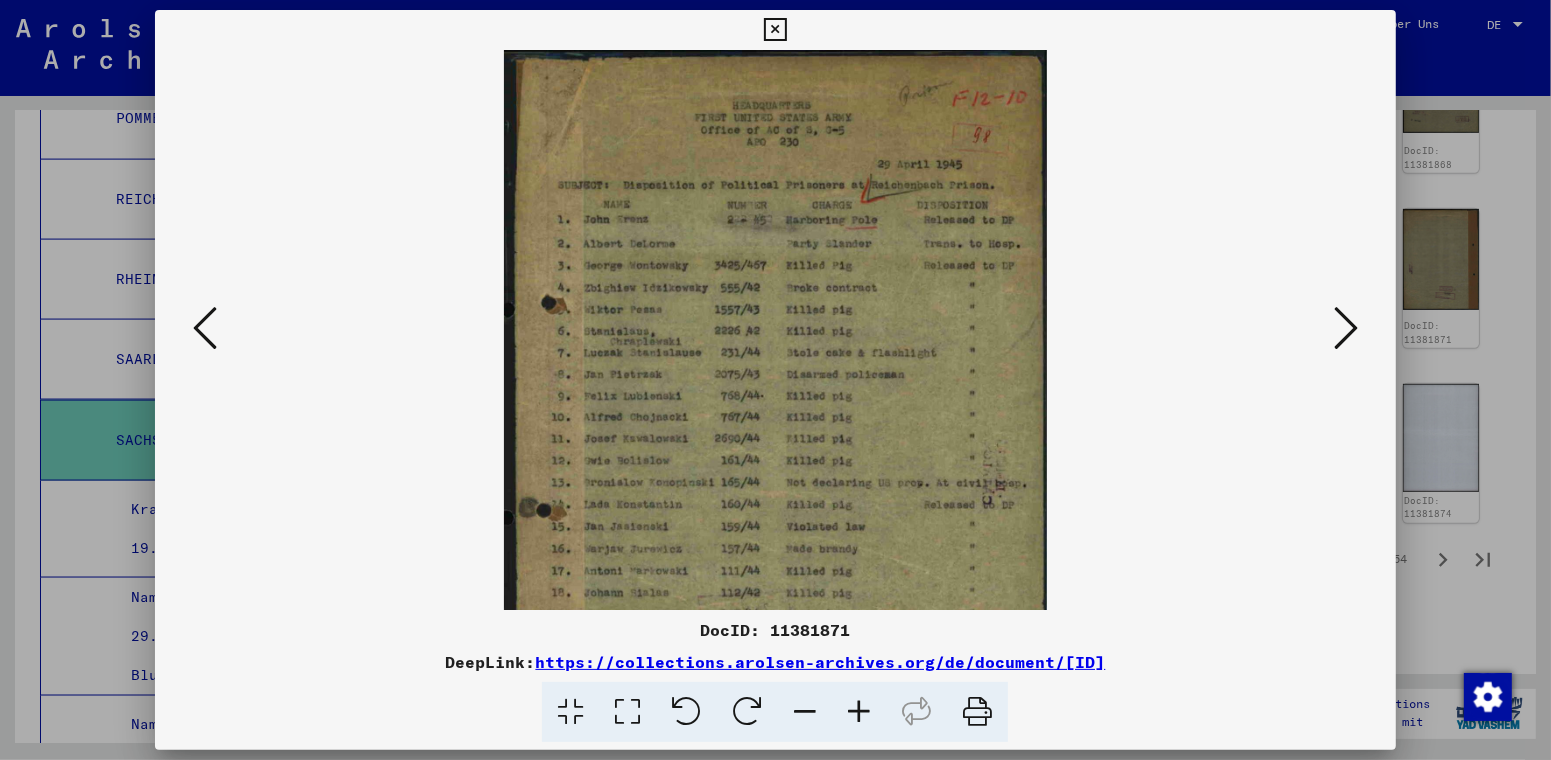 click at bounding box center [859, 712] 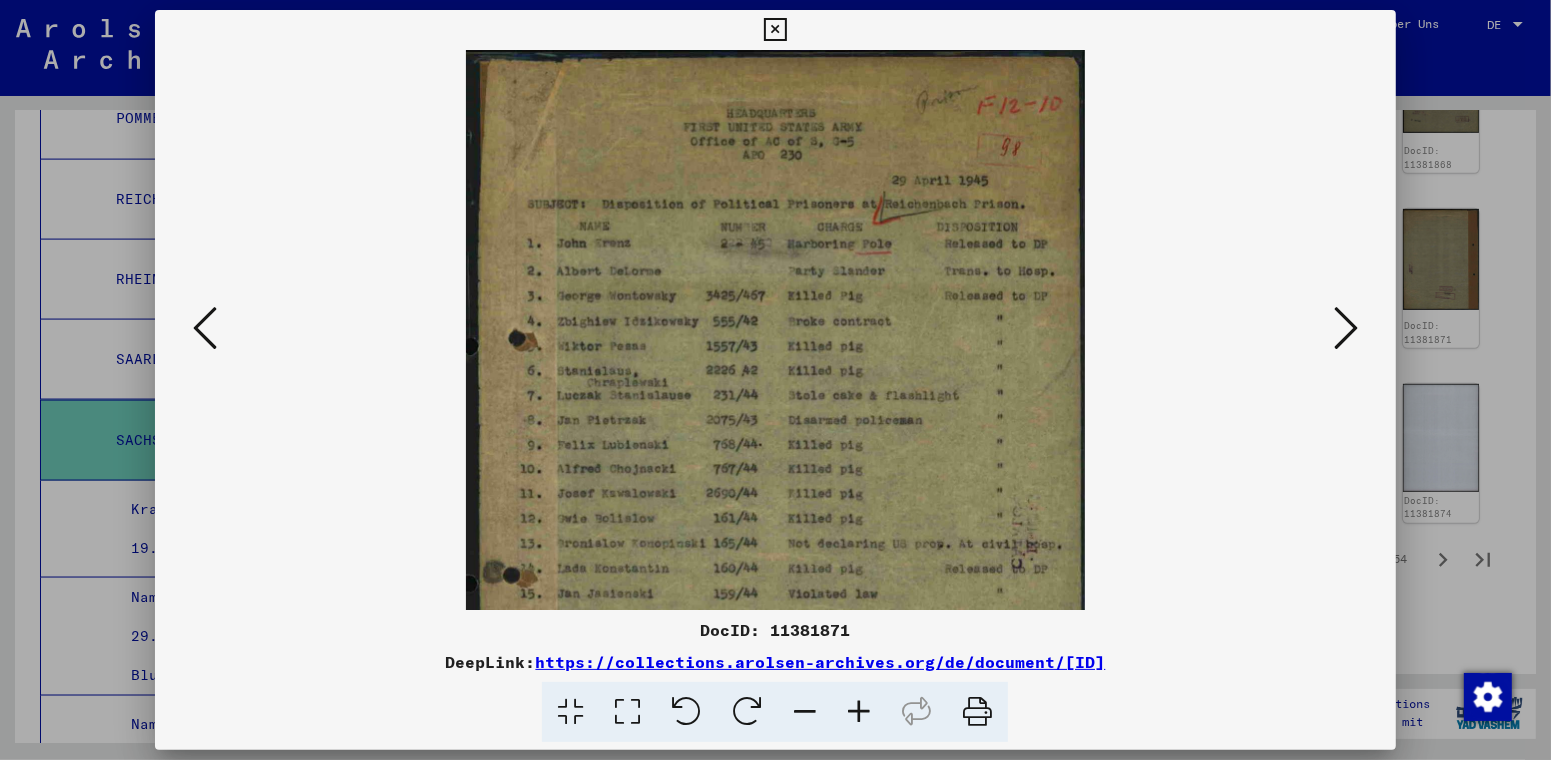 click at bounding box center (859, 712) 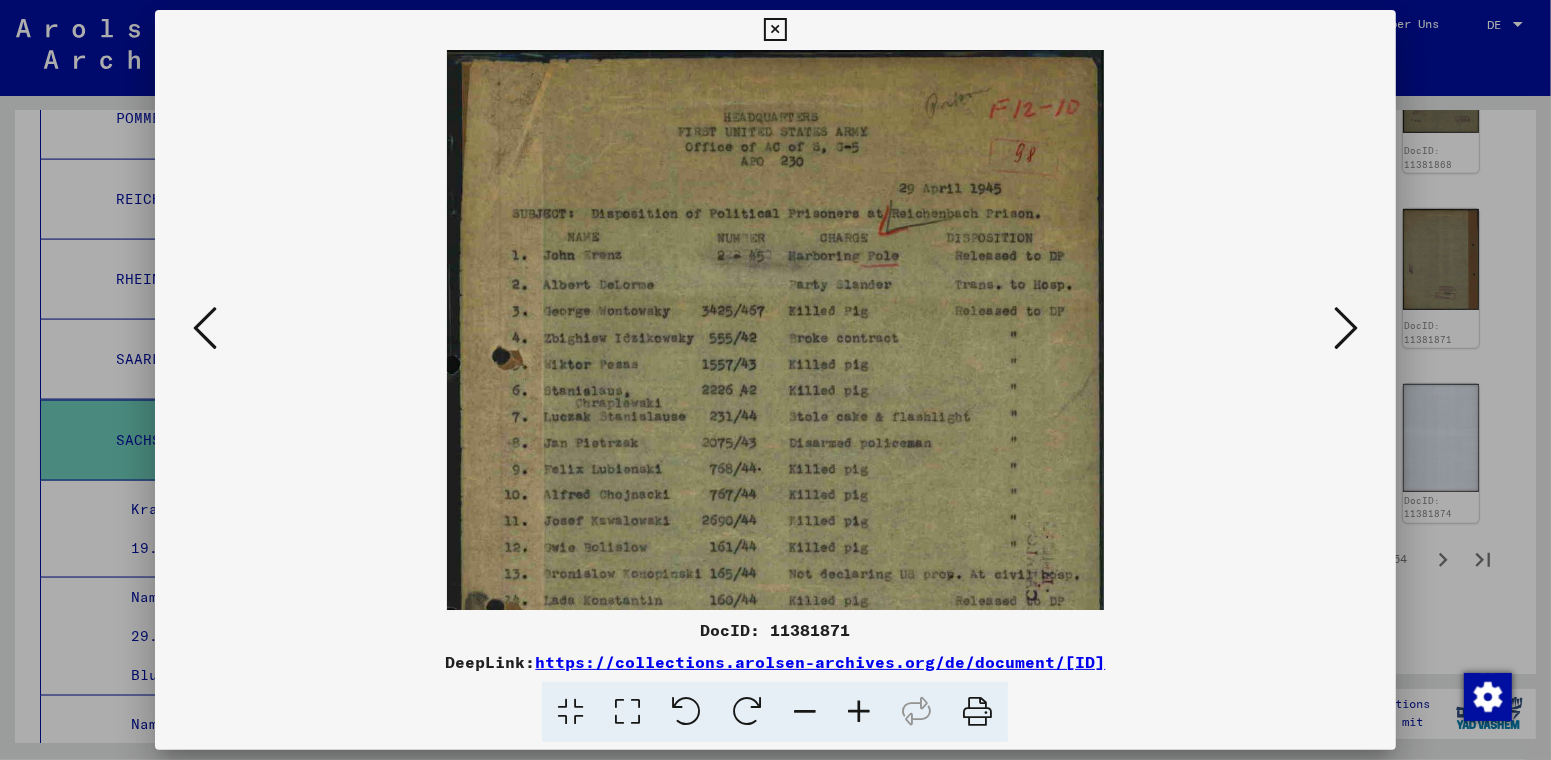 click at bounding box center (859, 712) 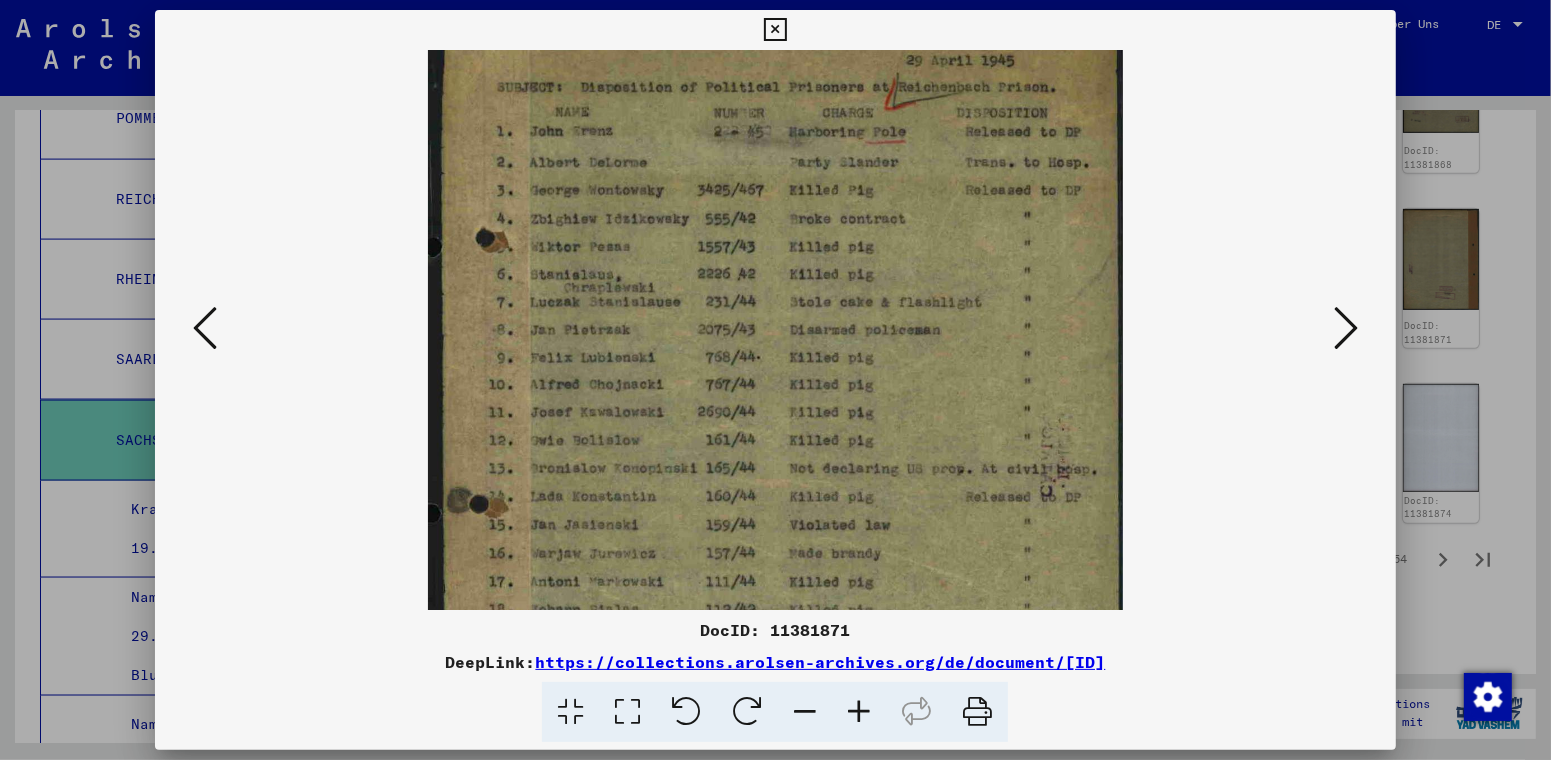 drag, startPoint x: 726, startPoint y: 350, endPoint x: 748, endPoint y: 227, distance: 124.95199 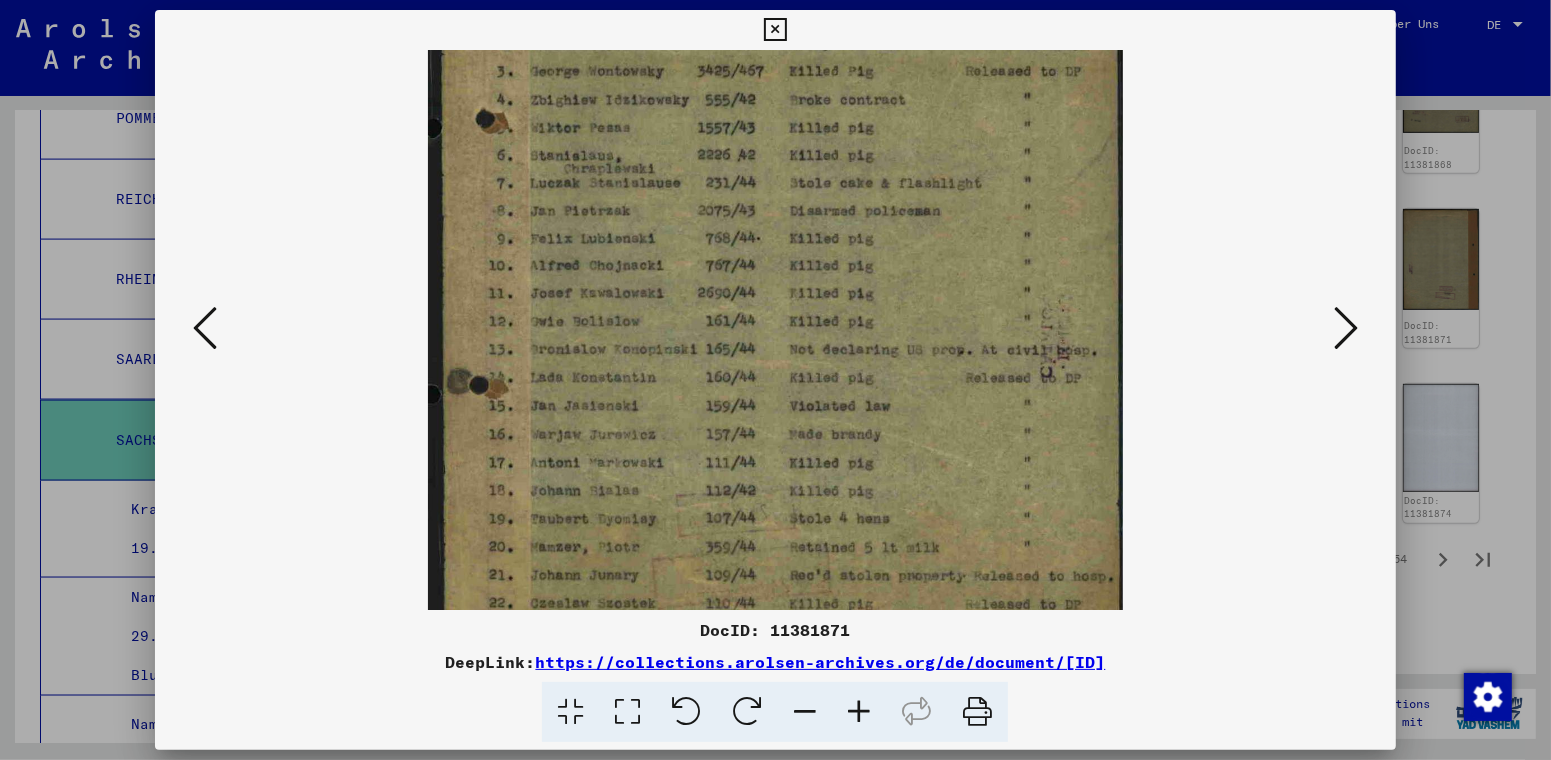 scroll, scrollTop: 302, scrollLeft: 0, axis: vertical 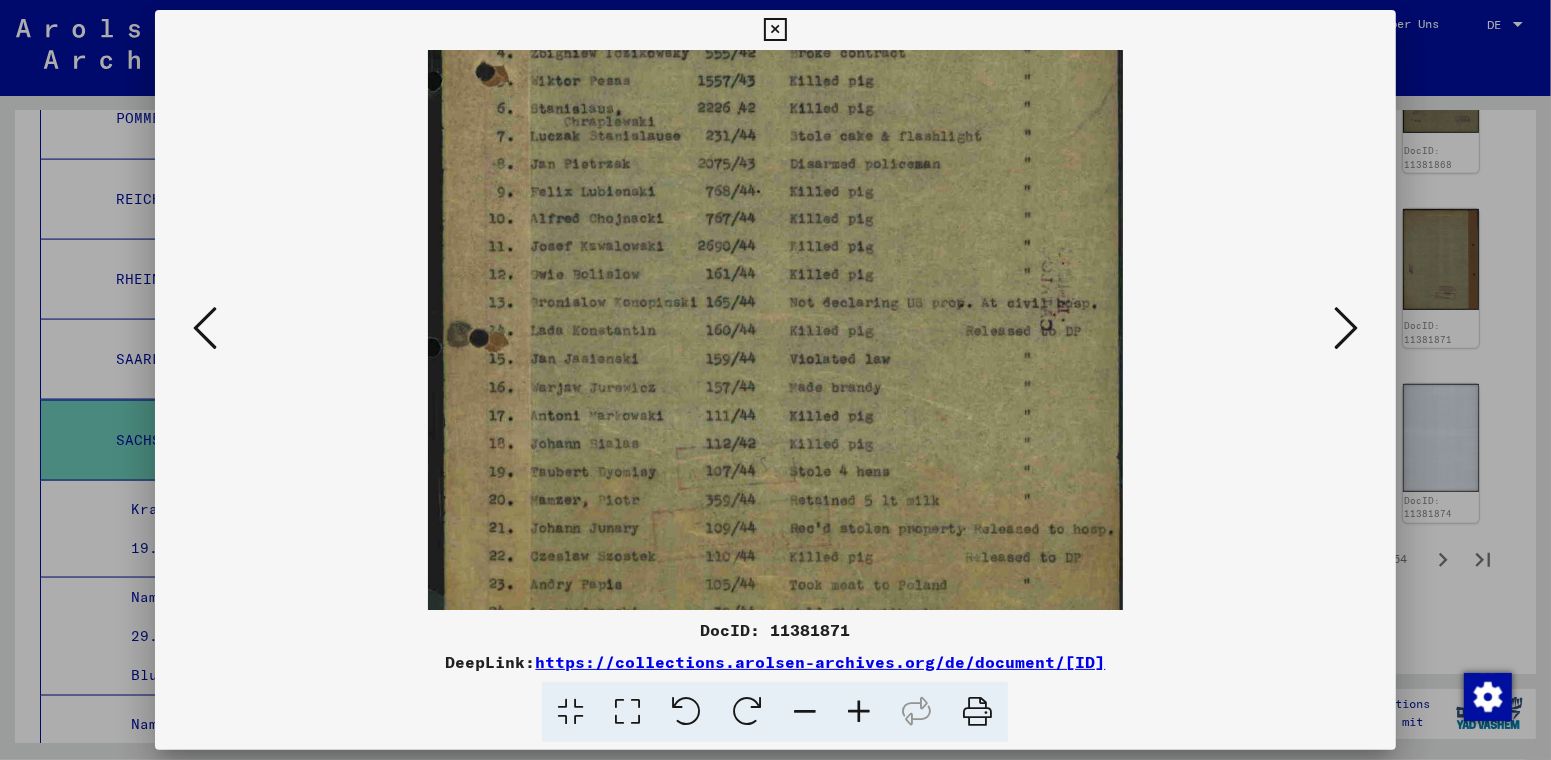 drag, startPoint x: 772, startPoint y: 456, endPoint x: 791, endPoint y: 289, distance: 168.07736 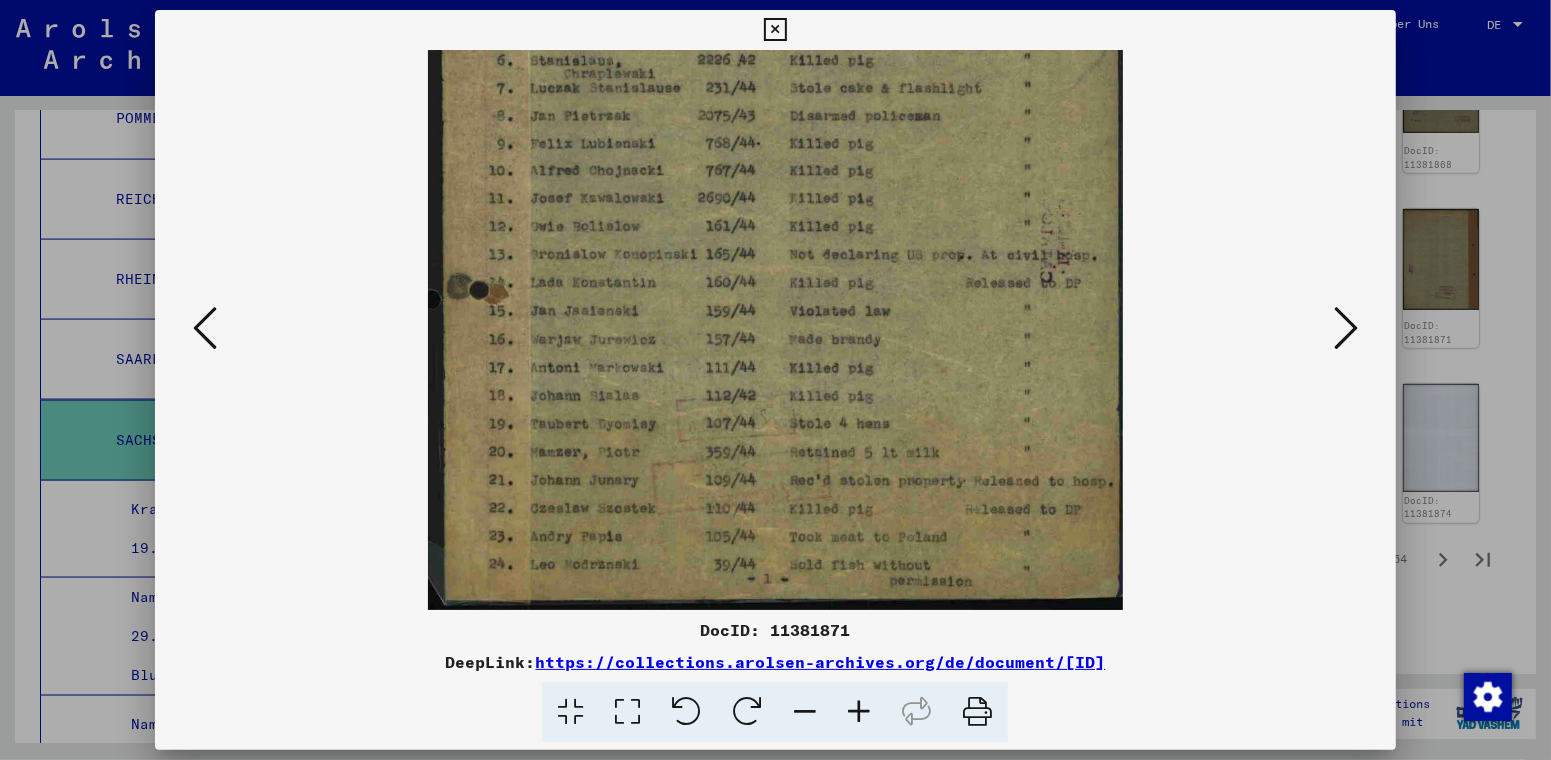 drag, startPoint x: 738, startPoint y: 477, endPoint x: 759, endPoint y: 352, distance: 126.751724 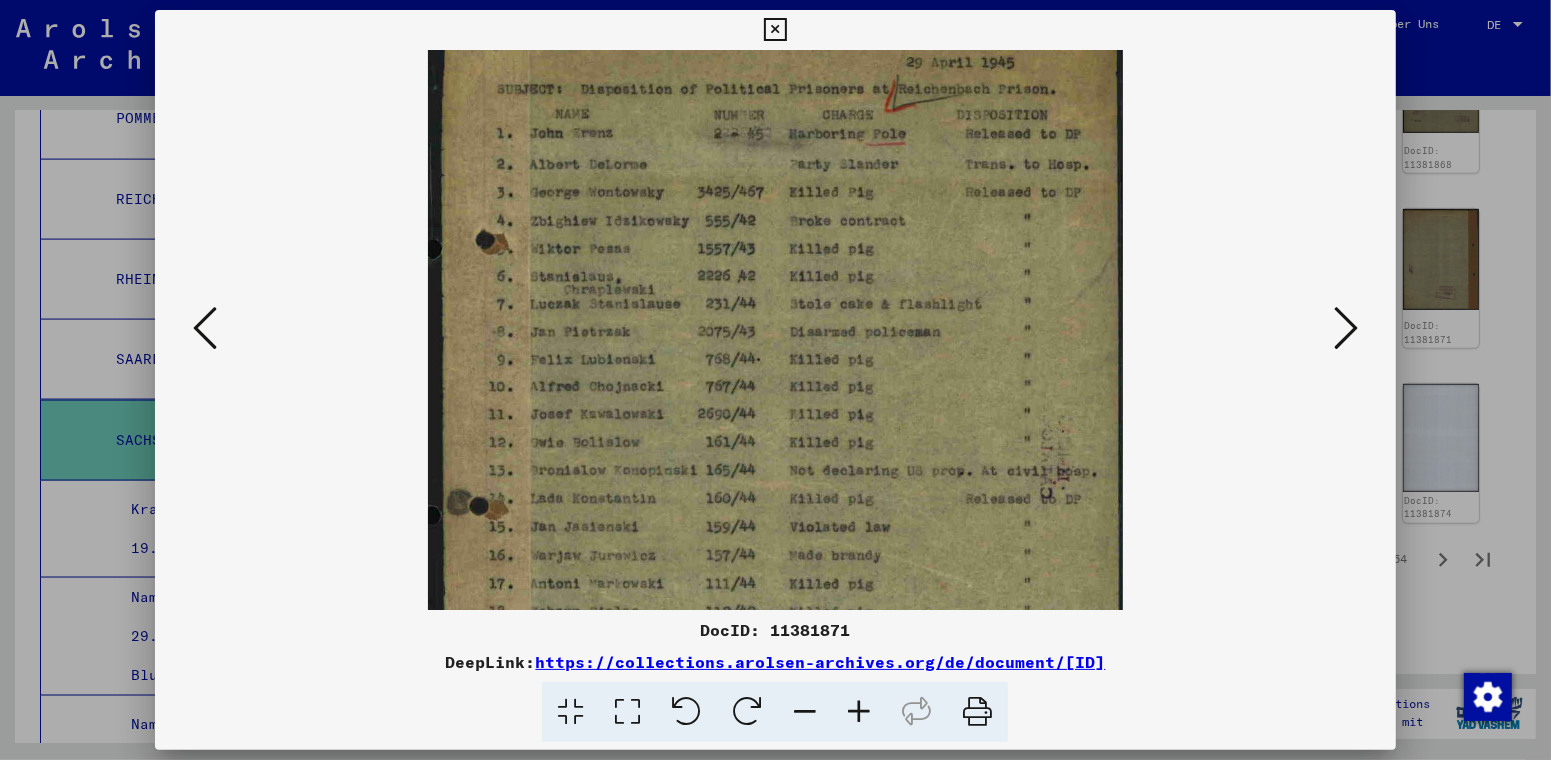 scroll, scrollTop: 115, scrollLeft: 0, axis: vertical 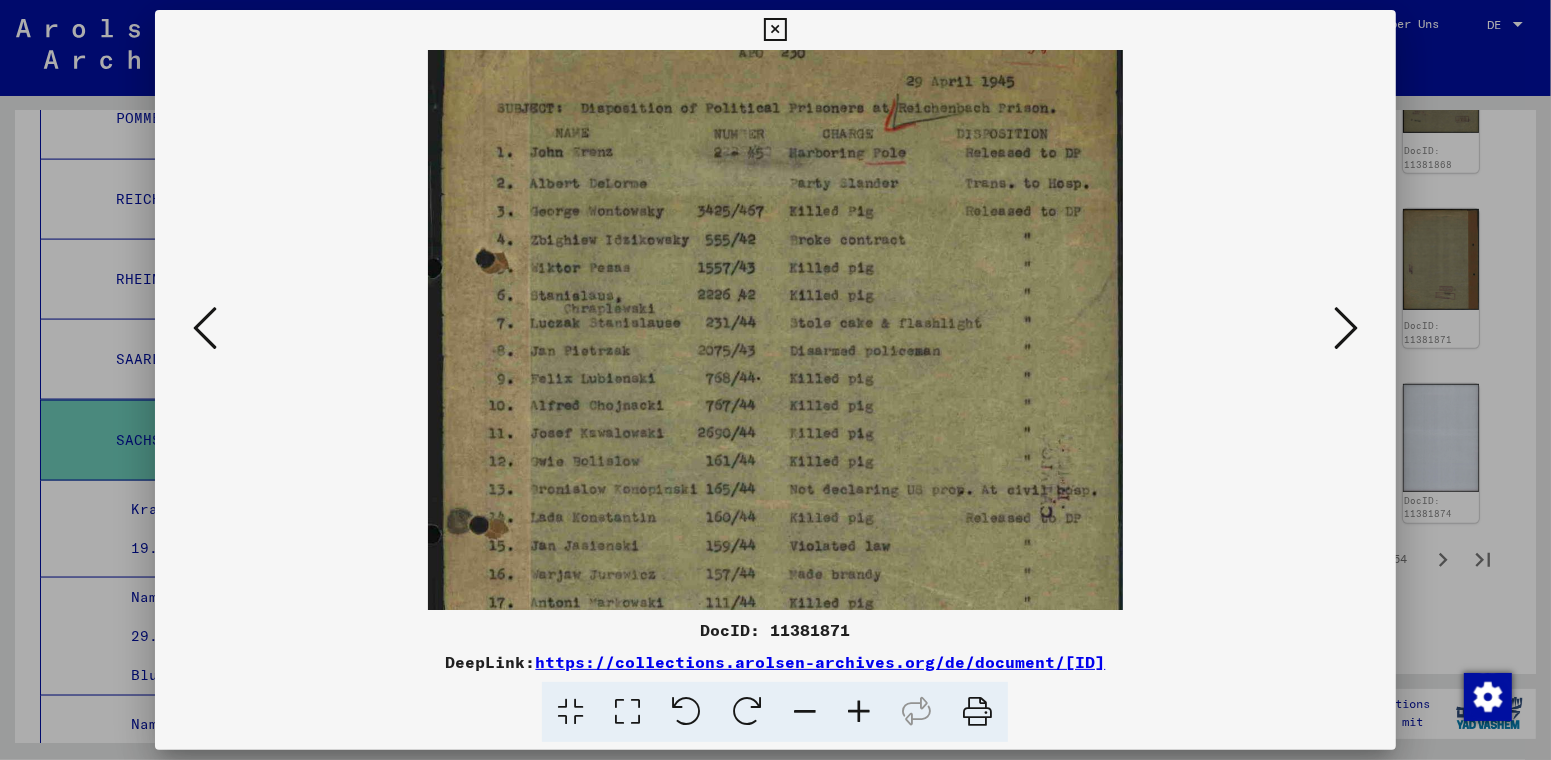 drag, startPoint x: 693, startPoint y: 364, endPoint x: 716, endPoint y: 576, distance: 213.24399 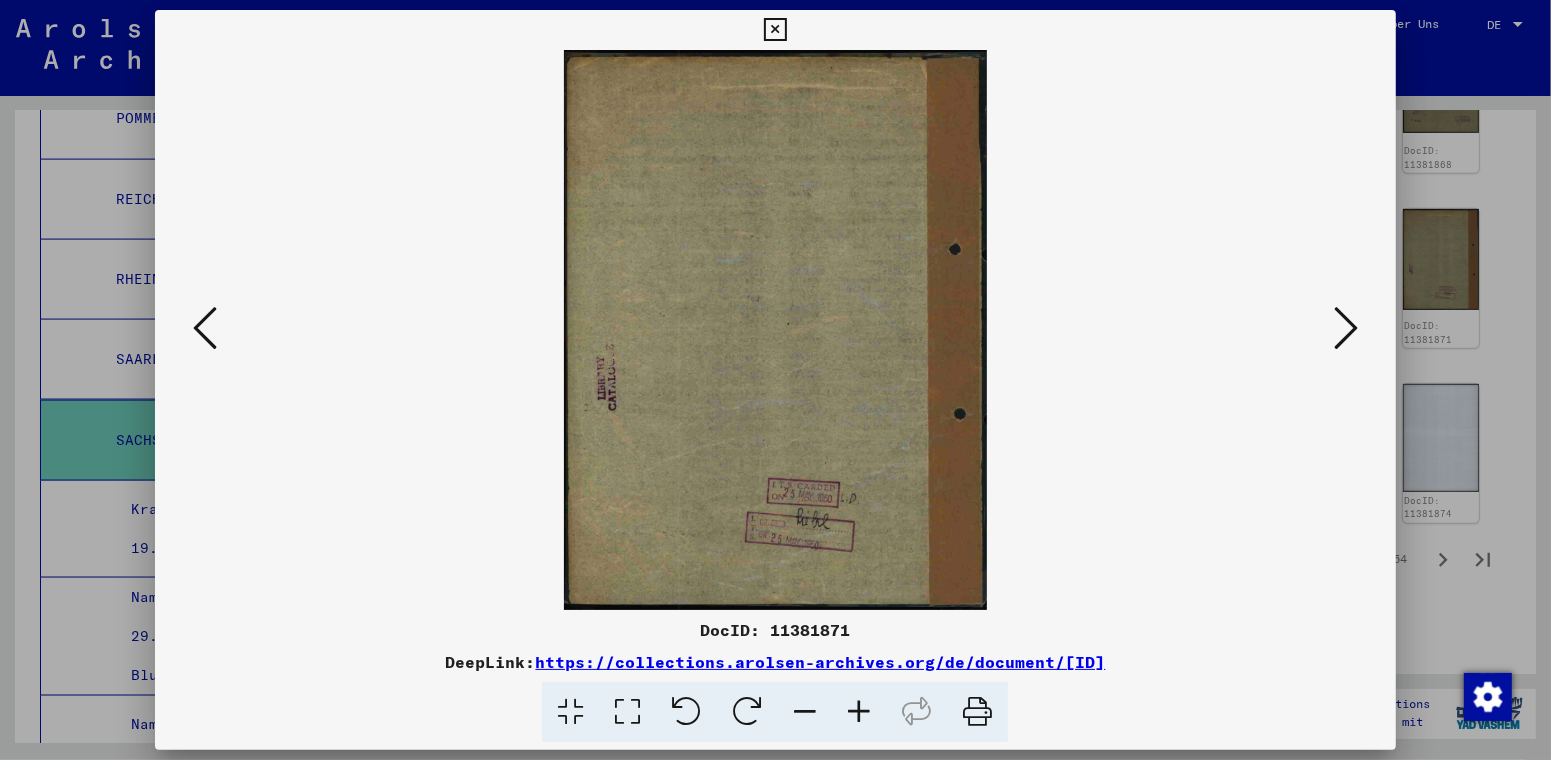 scroll, scrollTop: 0, scrollLeft: 0, axis: both 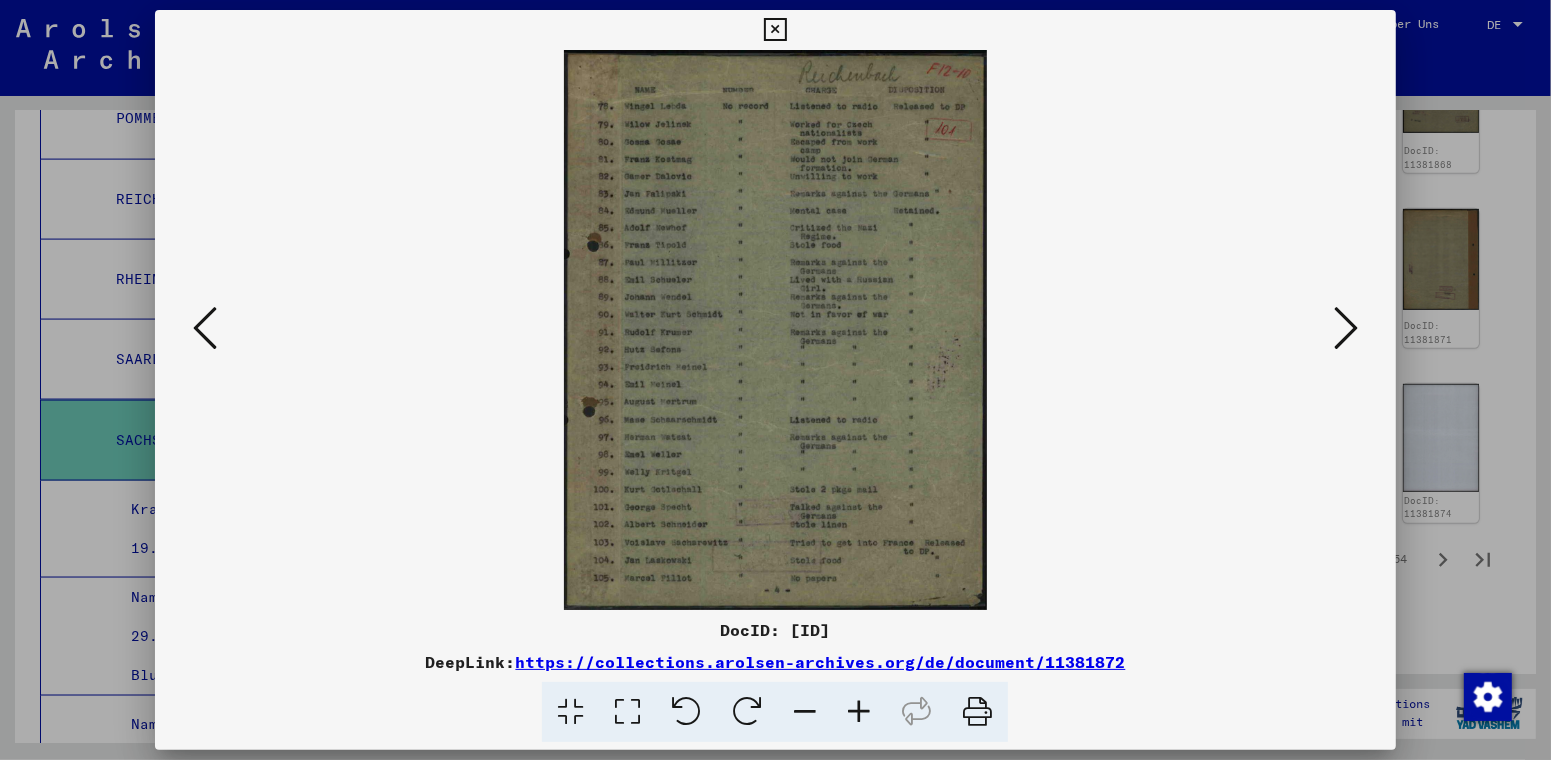 click at bounding box center [859, 712] 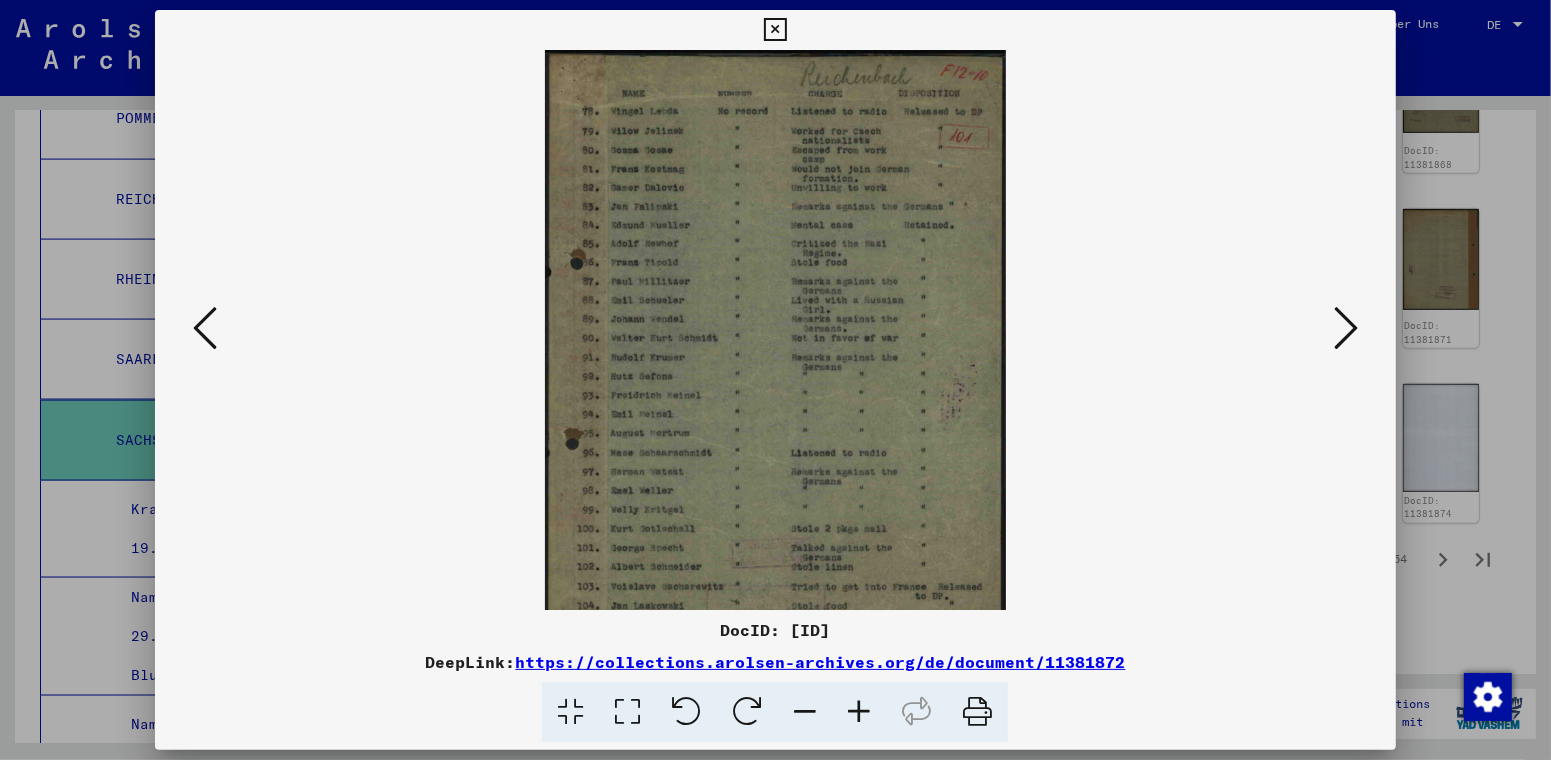 click at bounding box center [859, 712] 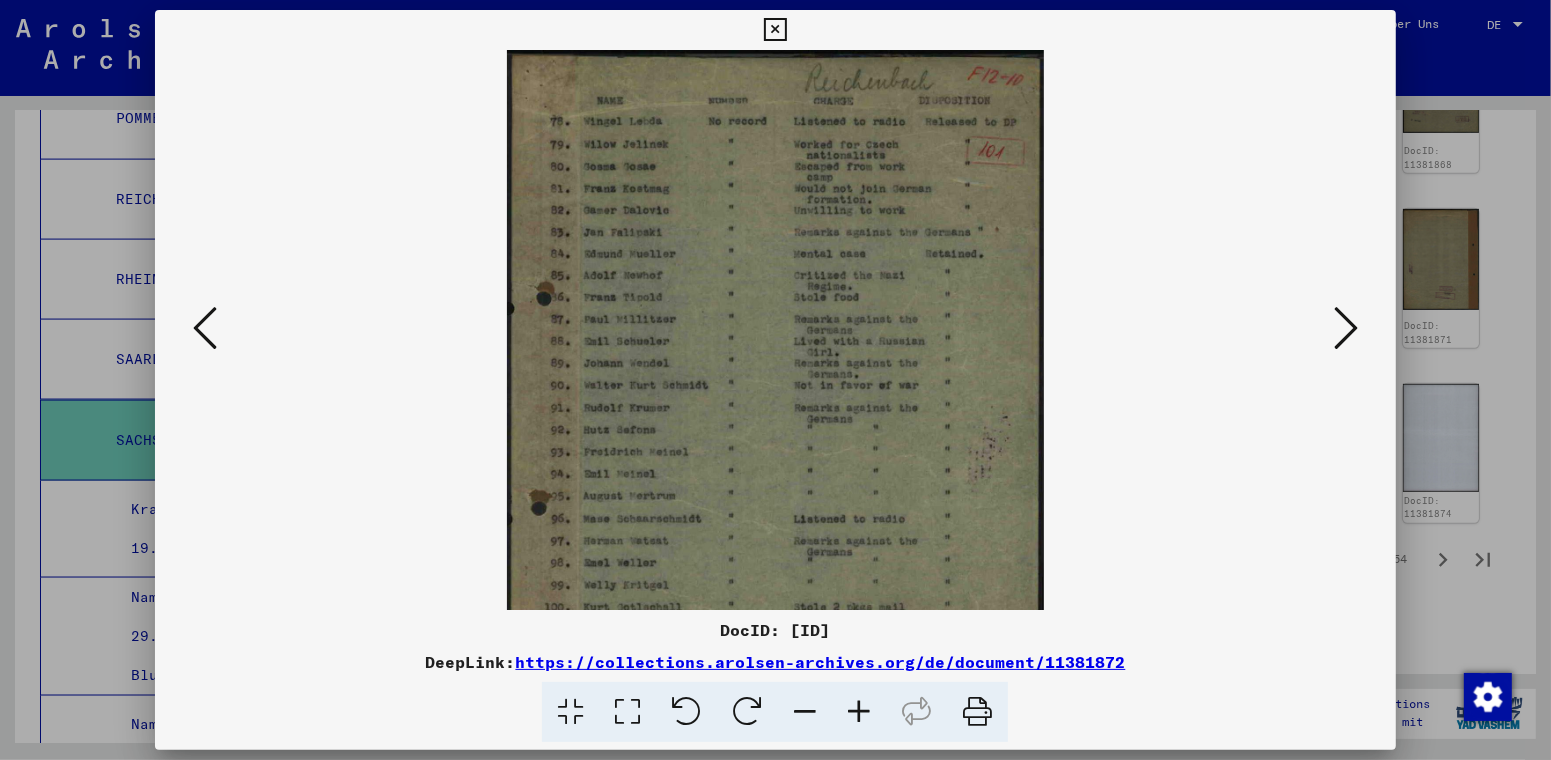 click at bounding box center (859, 712) 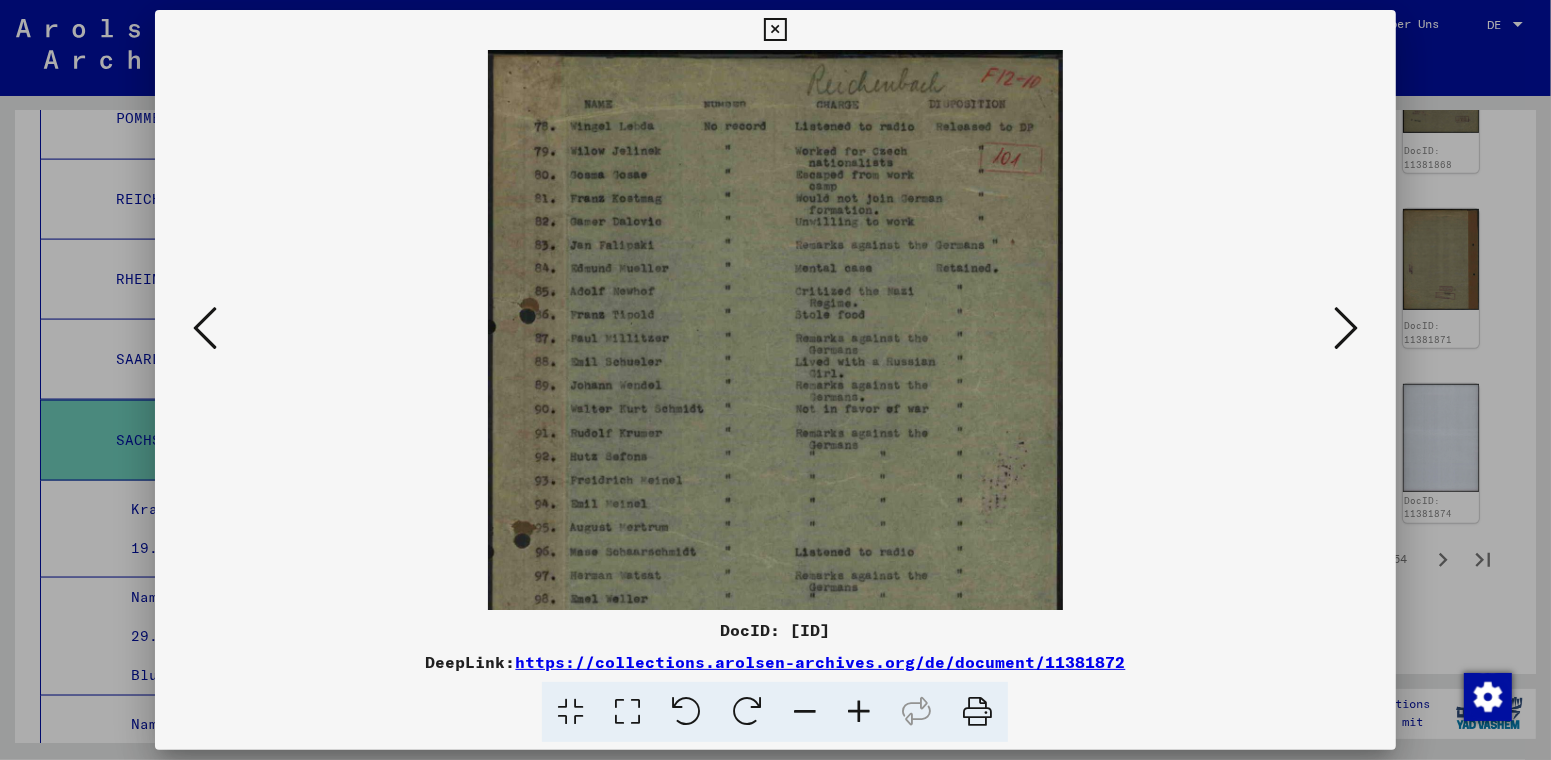 click at bounding box center (859, 712) 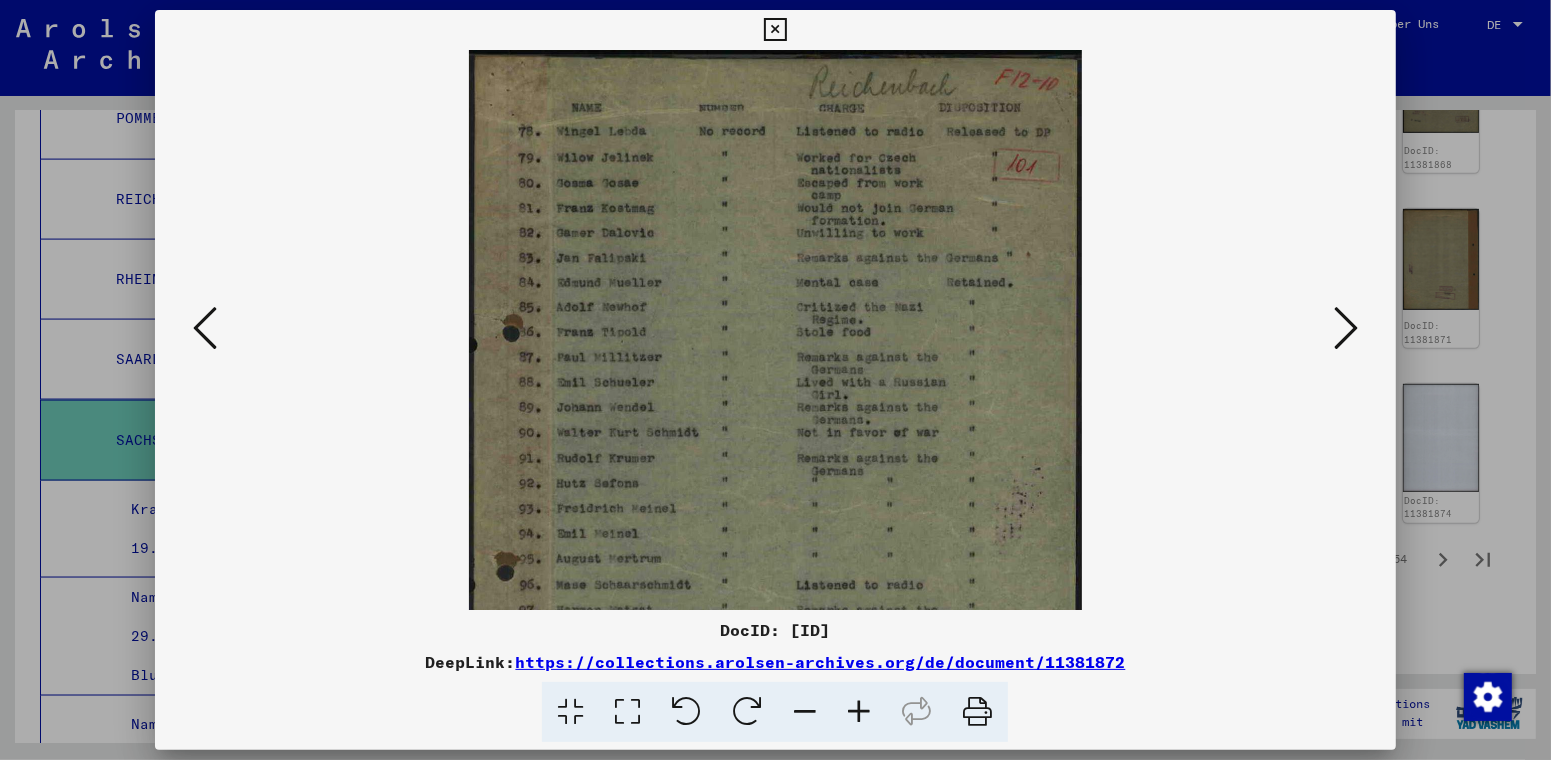 click at bounding box center [859, 712] 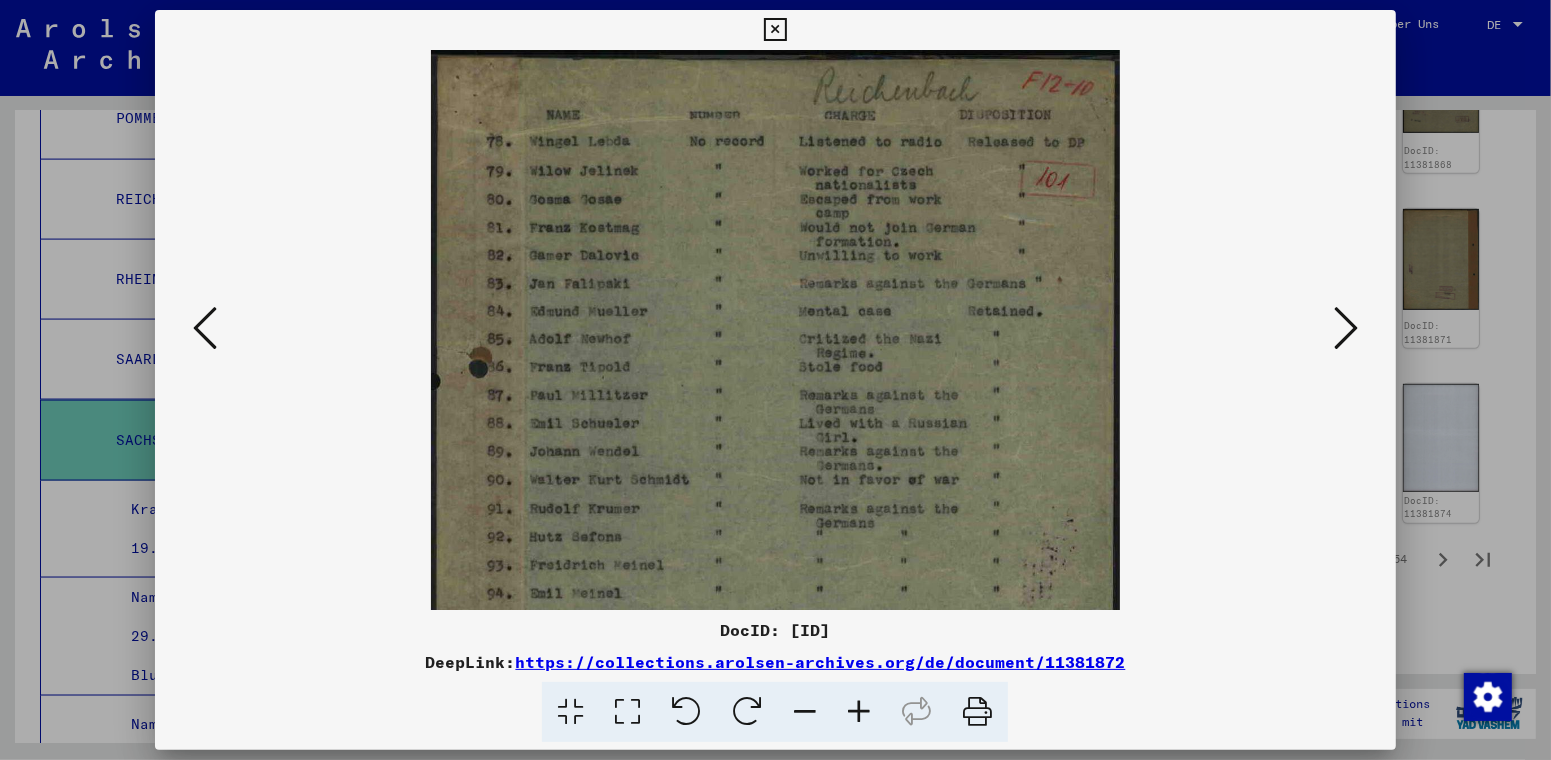 click at bounding box center (859, 712) 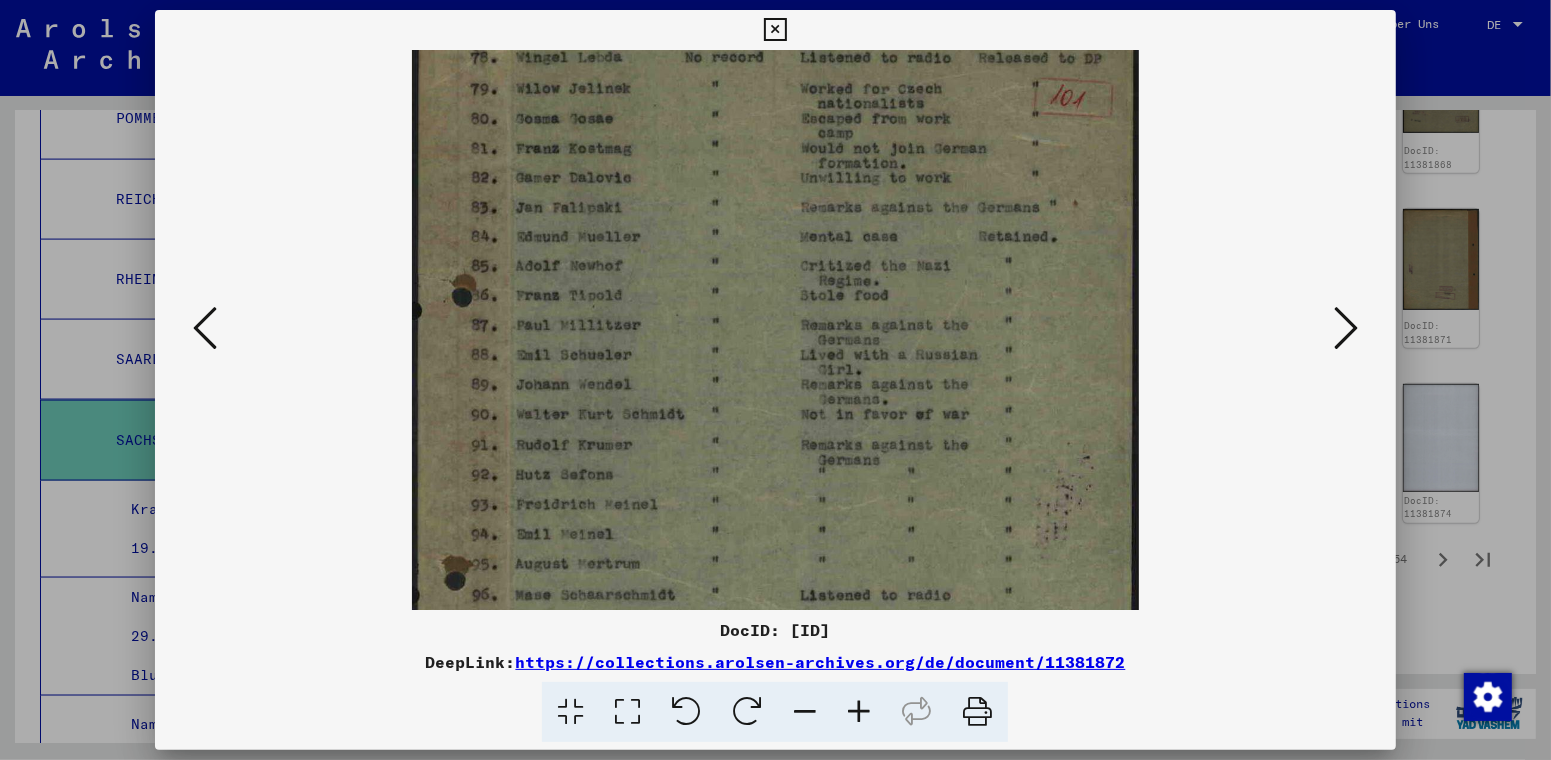scroll, scrollTop: 90, scrollLeft: 0, axis: vertical 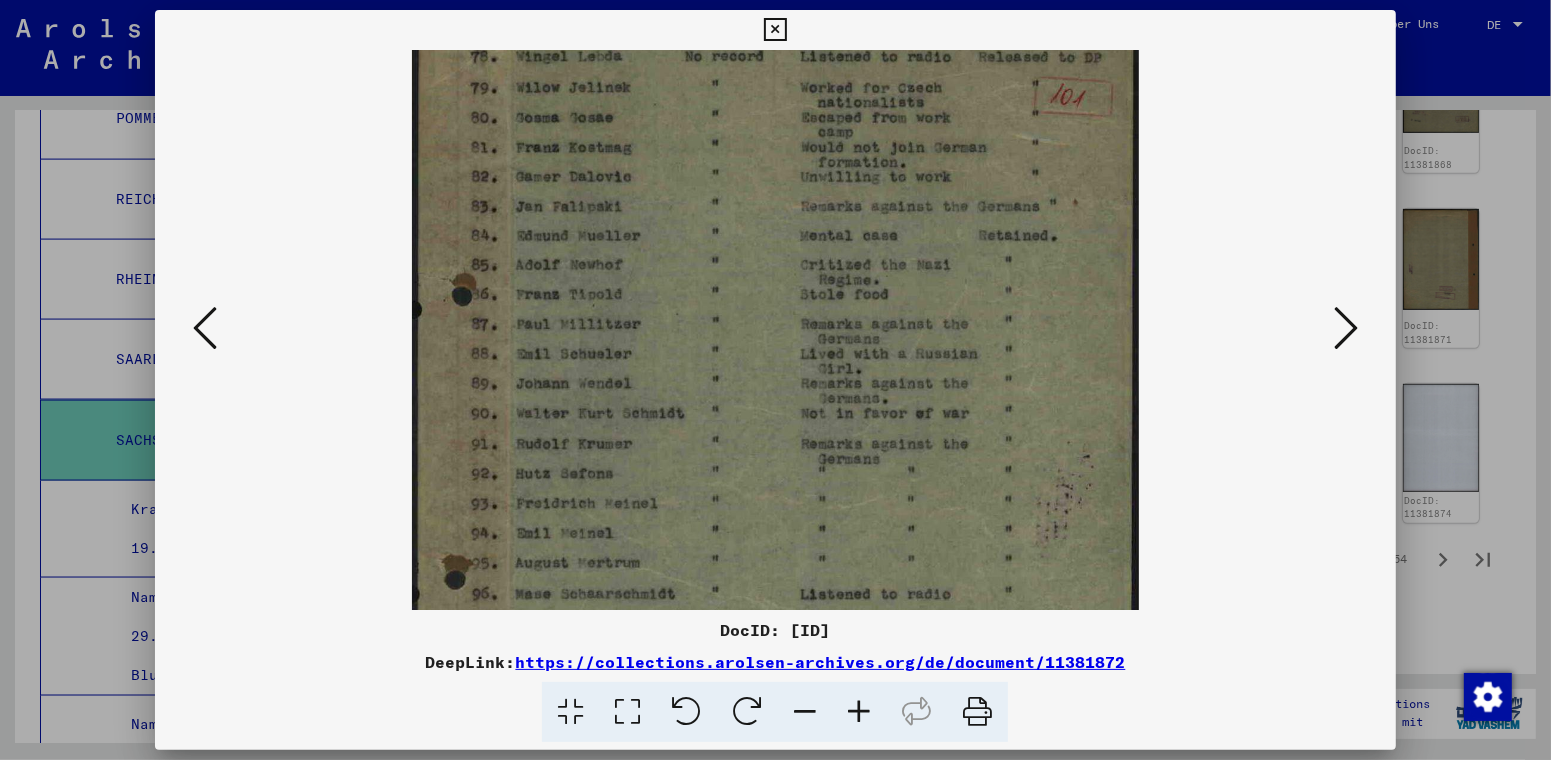 drag, startPoint x: 685, startPoint y: 290, endPoint x: 695, endPoint y: 243, distance: 48.052055 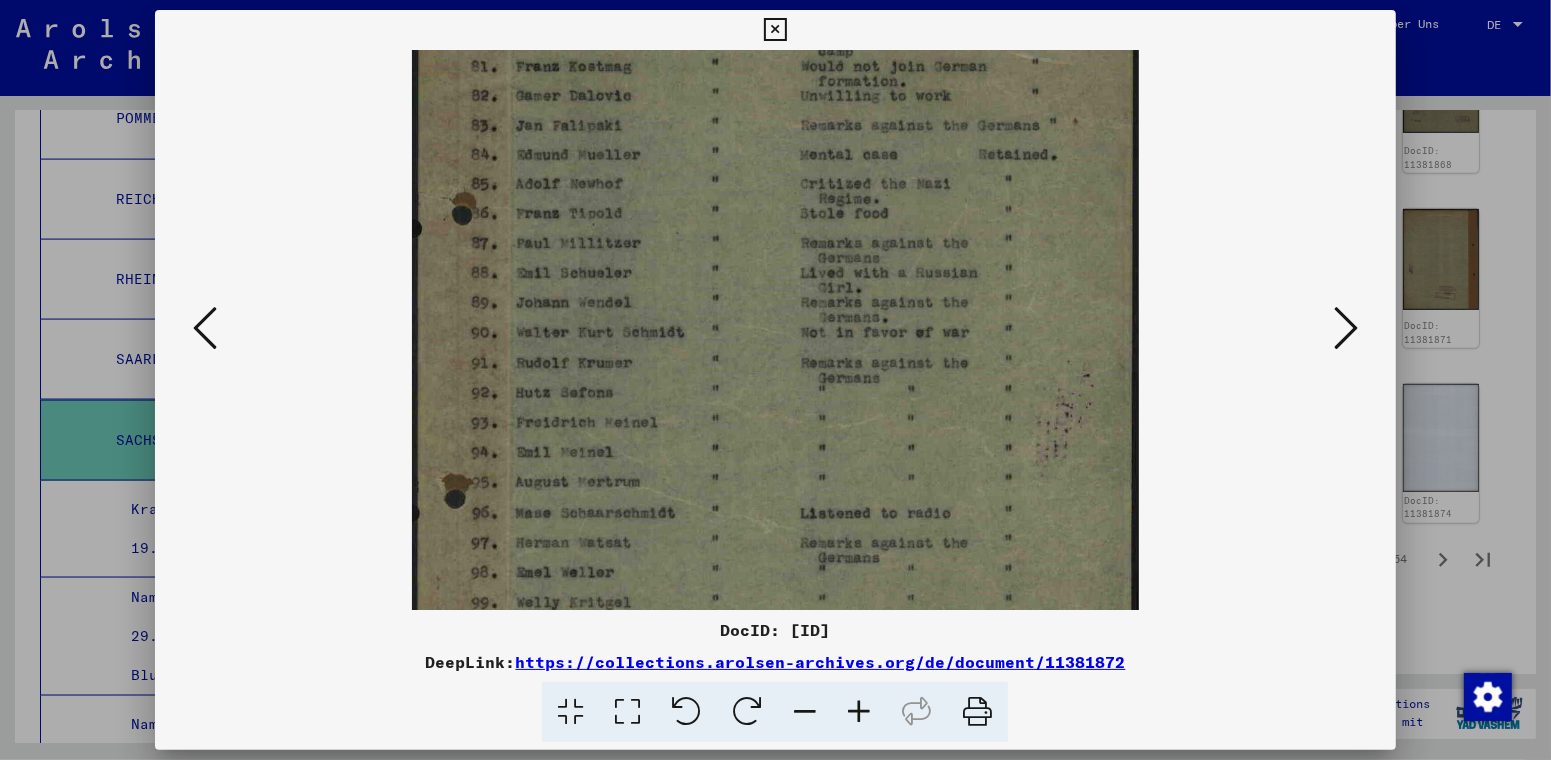 scroll, scrollTop: 209, scrollLeft: 0, axis: vertical 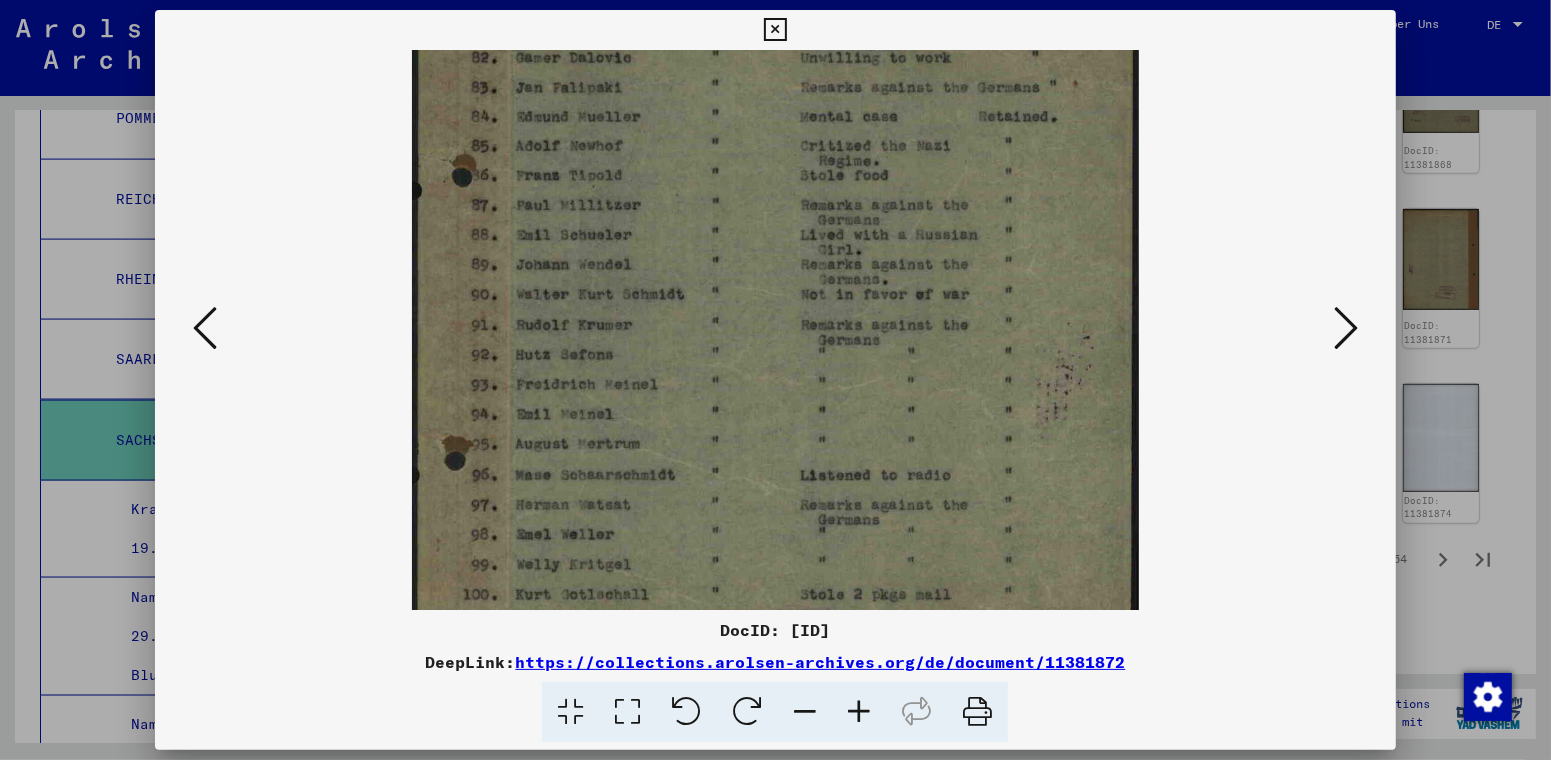 drag, startPoint x: 697, startPoint y: 432, endPoint x: 708, endPoint y: 313, distance: 119.507324 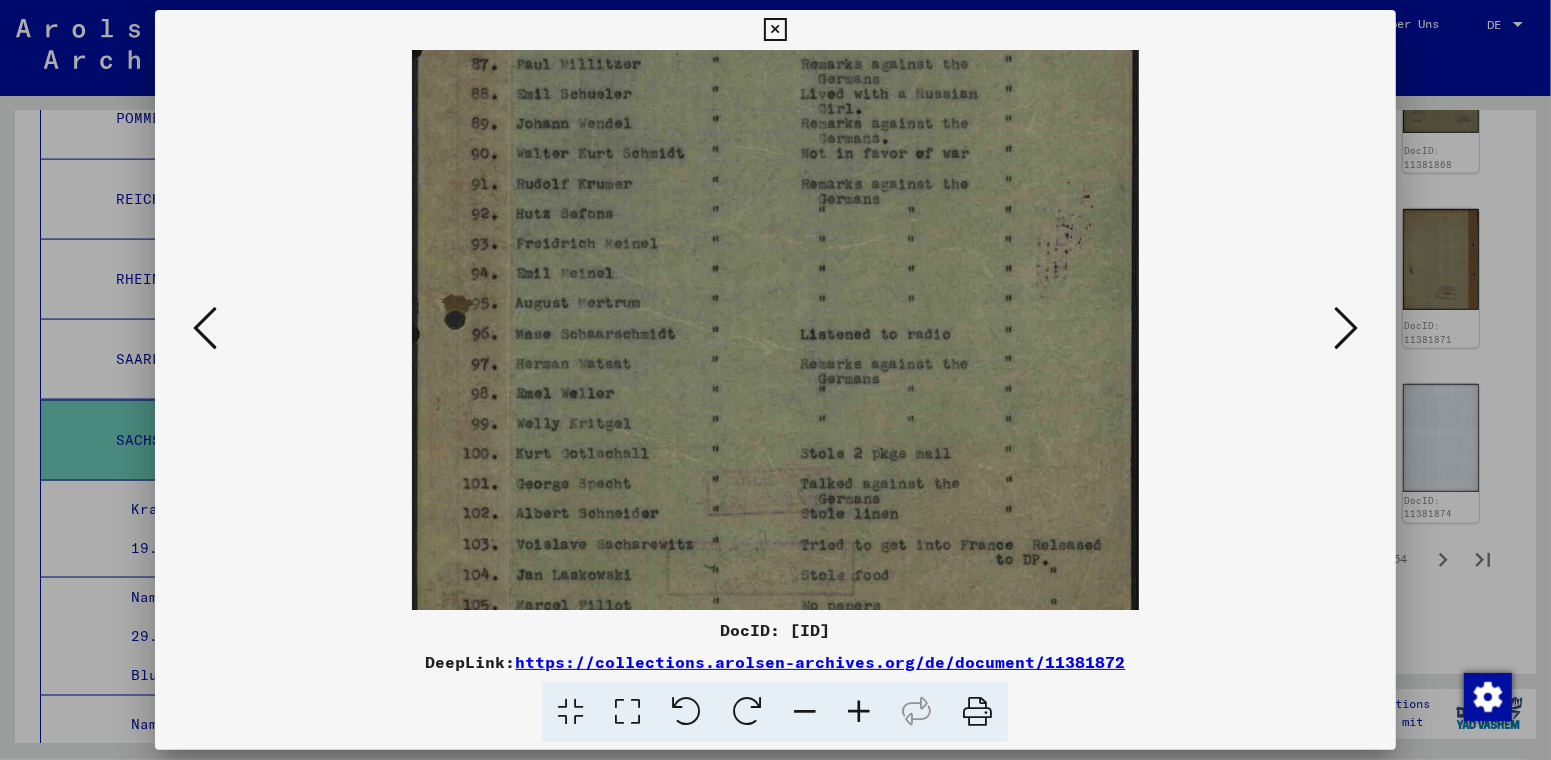 scroll, scrollTop: 355, scrollLeft: 0, axis: vertical 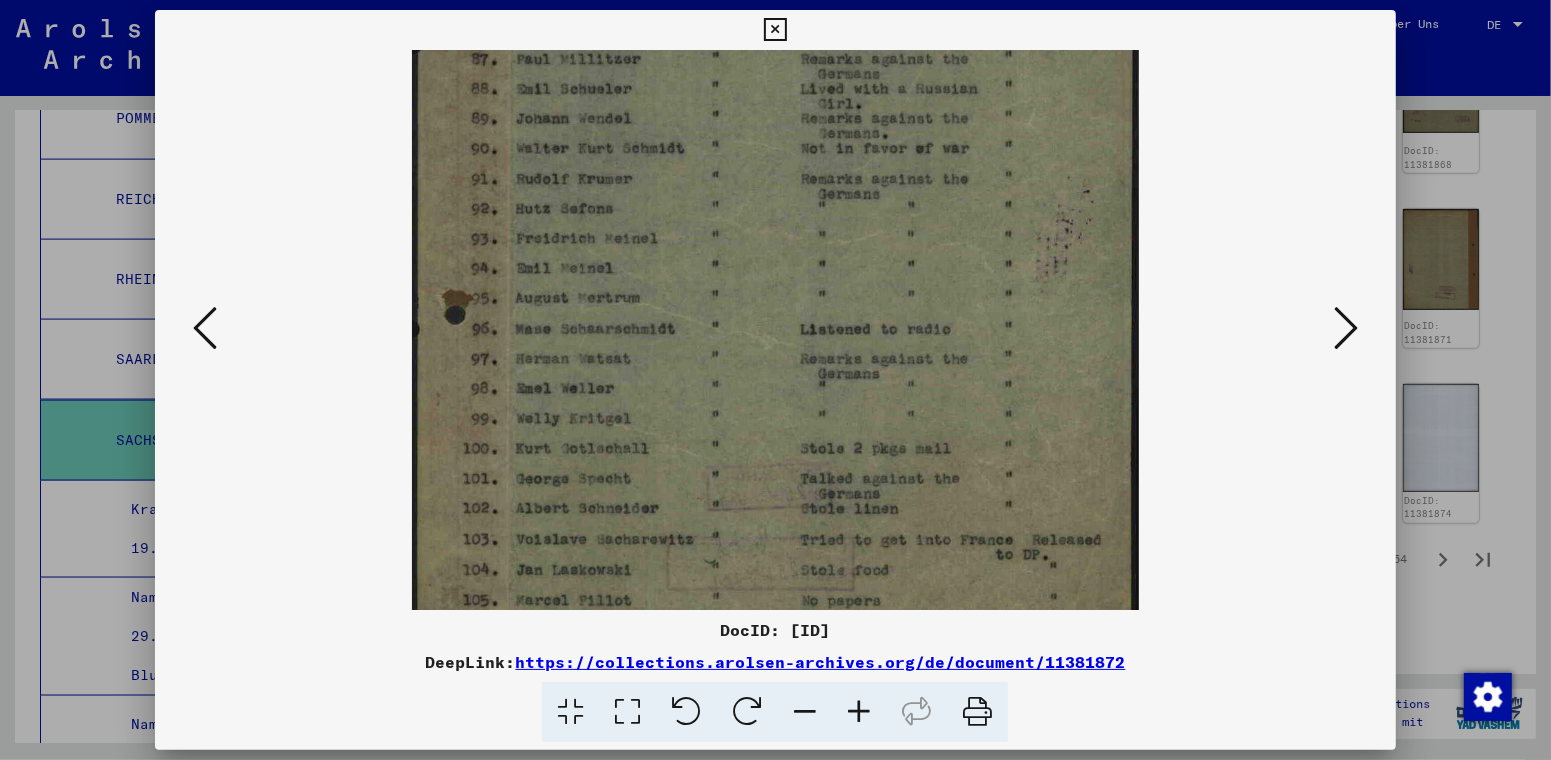 drag, startPoint x: 711, startPoint y: 478, endPoint x: 744, endPoint y: 329, distance: 152.61061 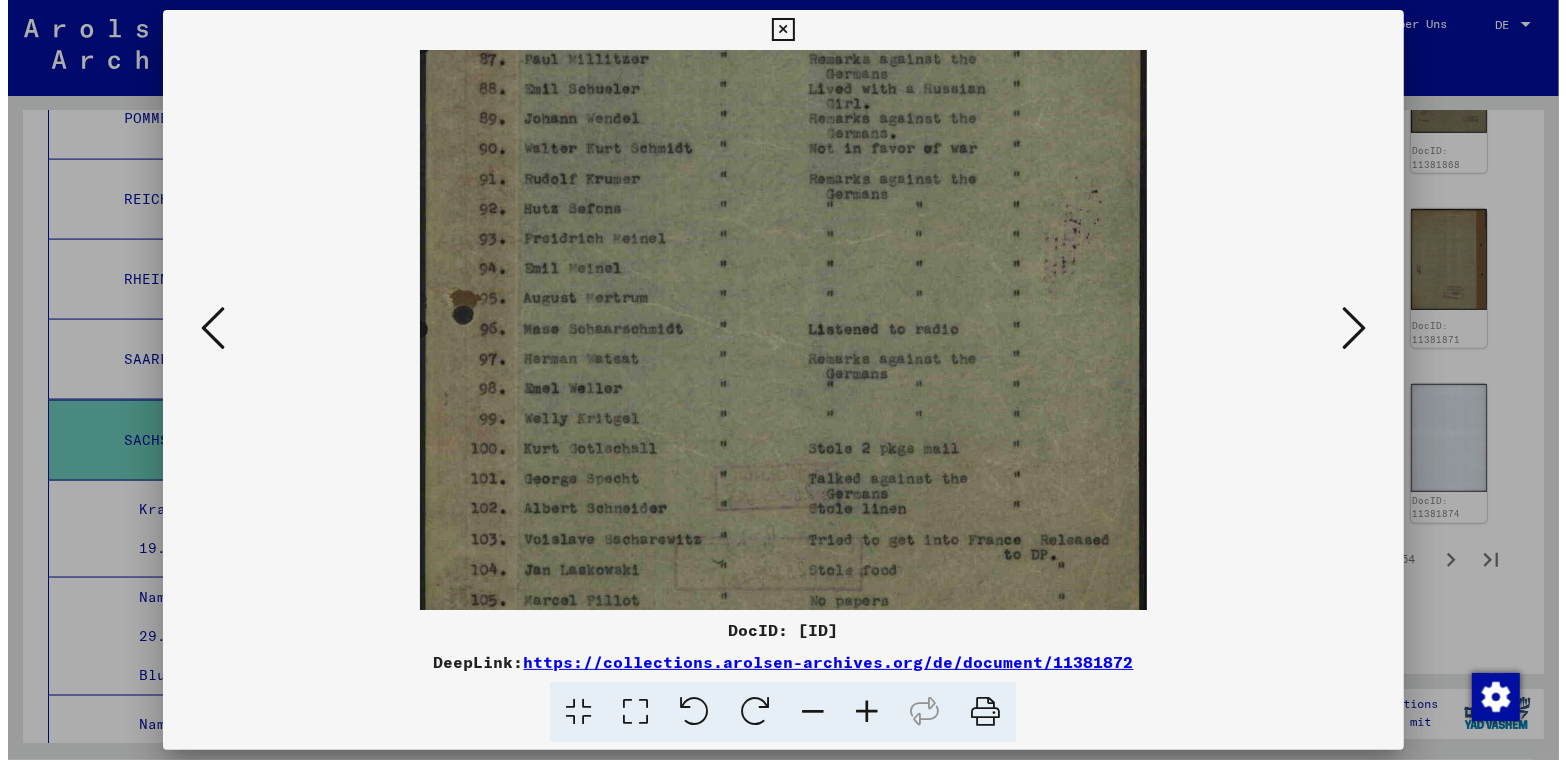 scroll, scrollTop: 399, scrollLeft: 0, axis: vertical 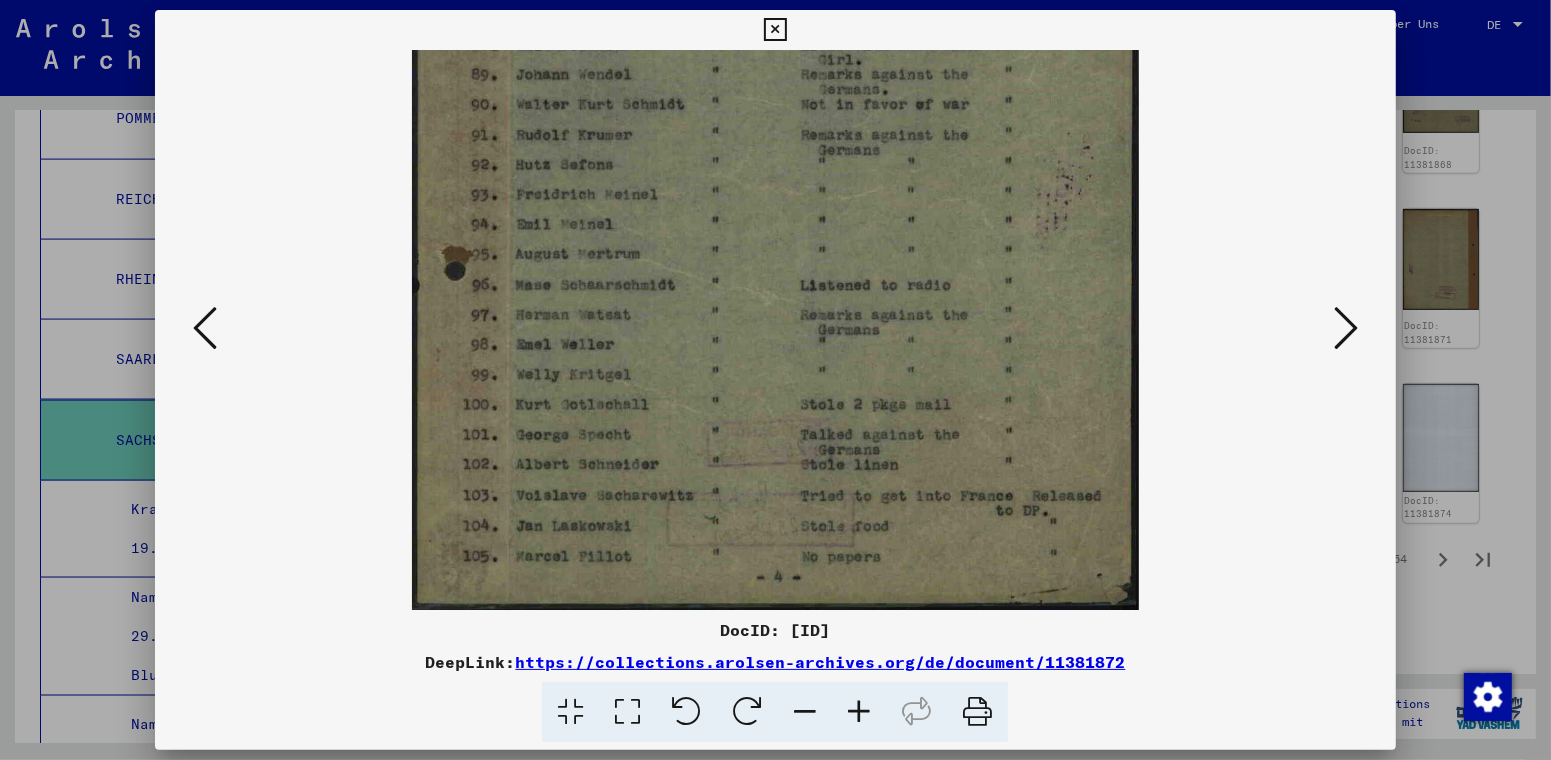 drag, startPoint x: 741, startPoint y: 466, endPoint x: 742, endPoint y: 323, distance: 143.0035 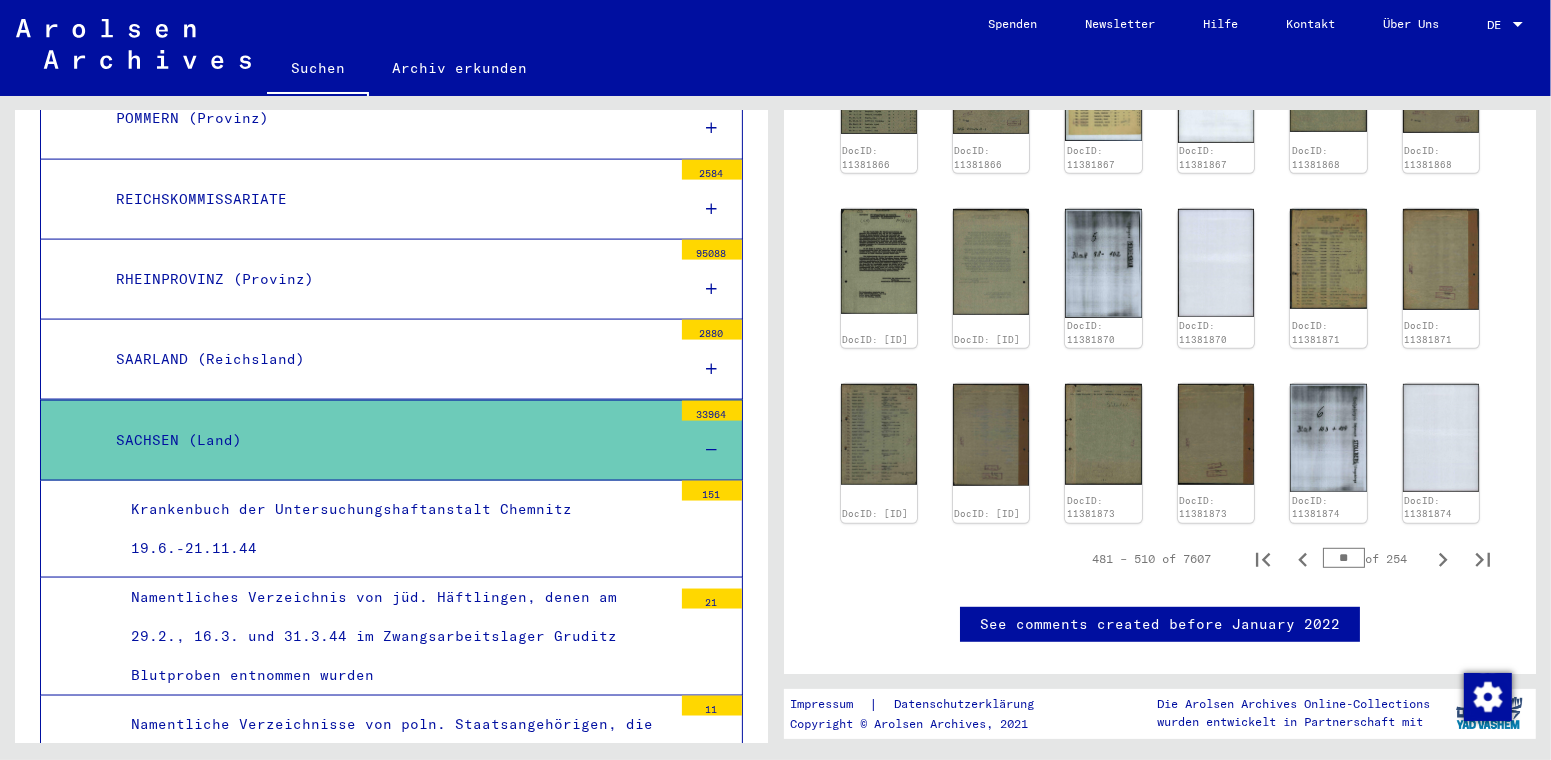 scroll, scrollTop: 799, scrollLeft: 0, axis: vertical 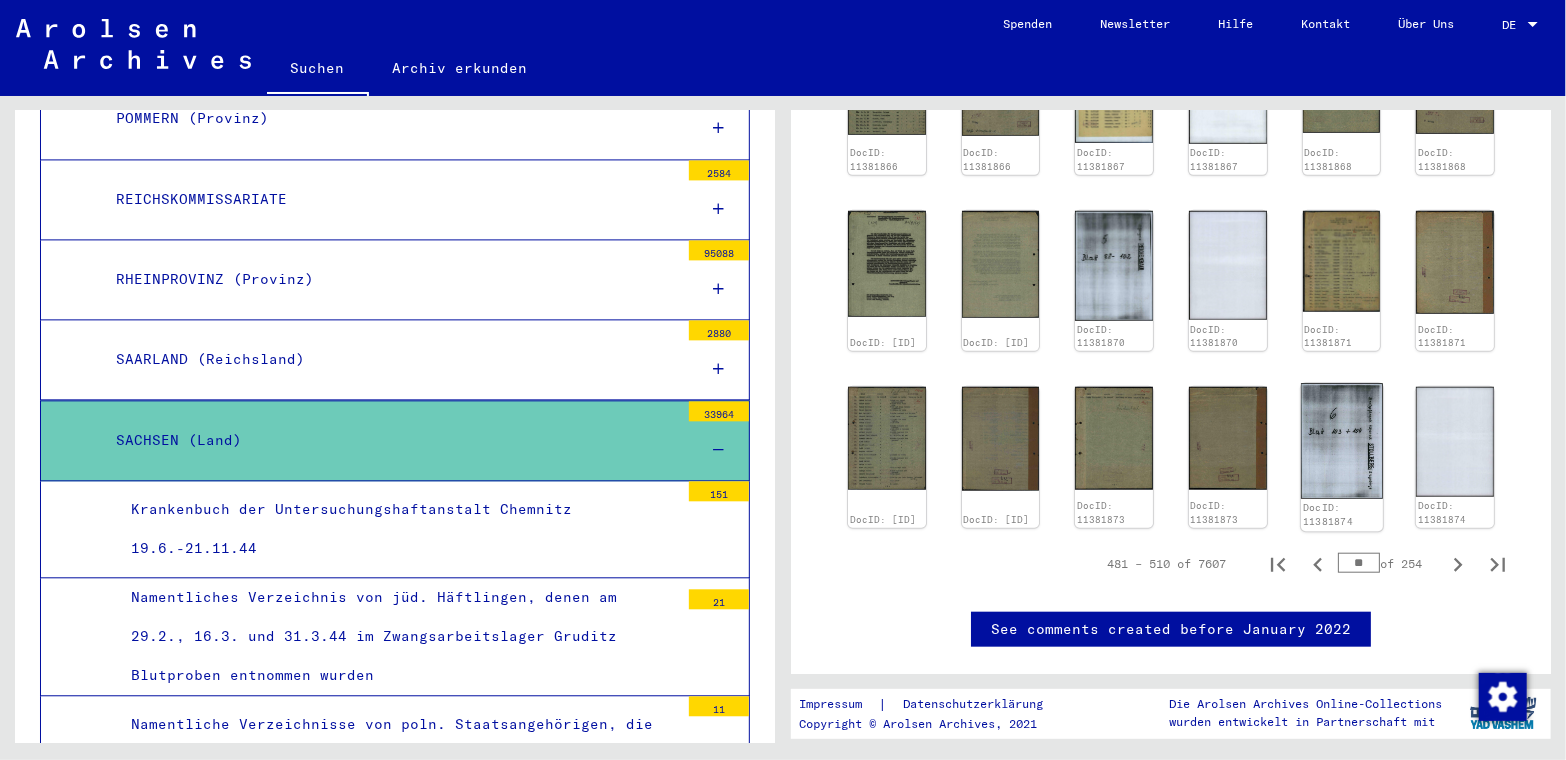 click 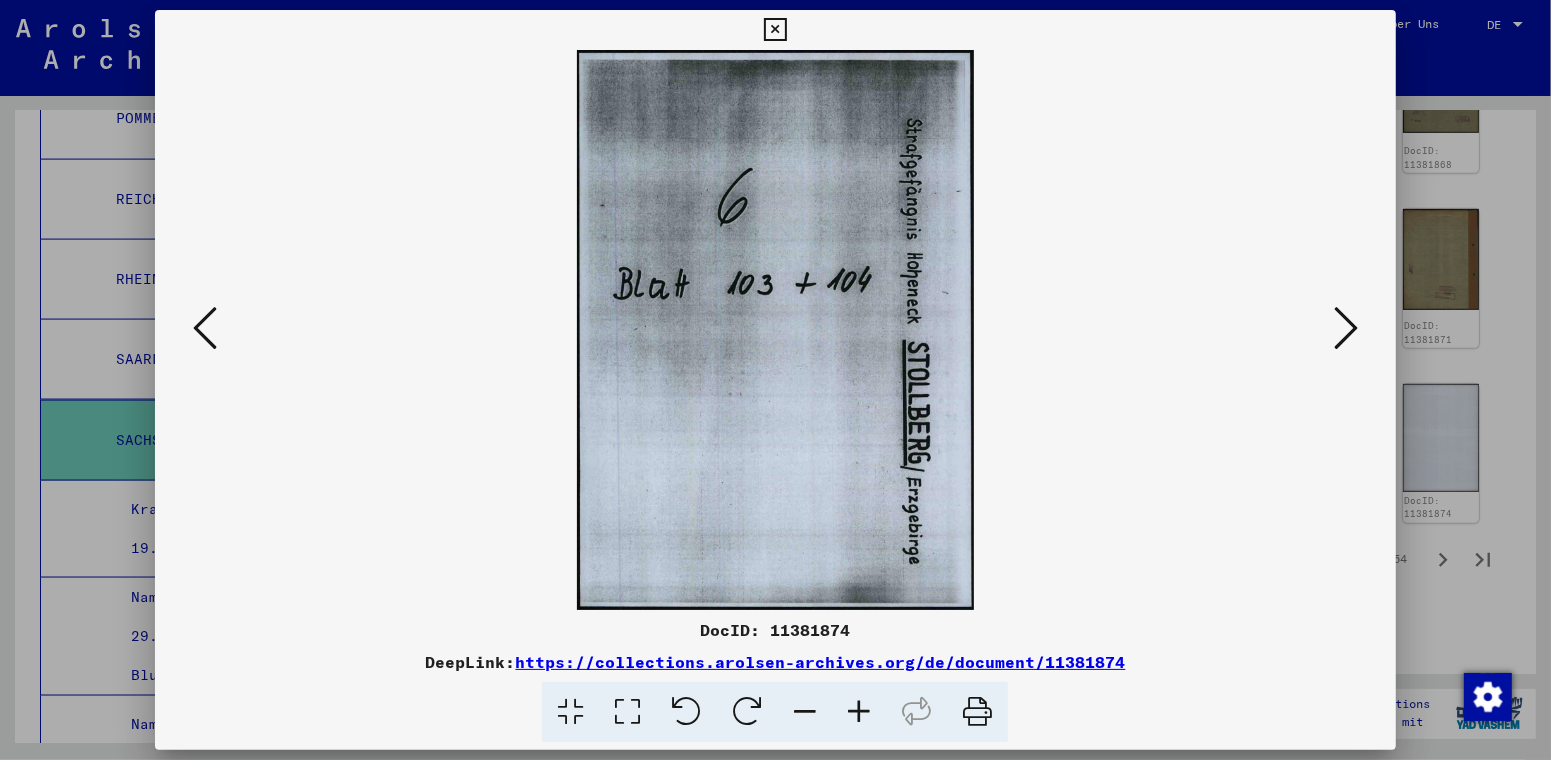 click on "DocID: 11381874  DeepLink:  https://collections.arolsen-archives.org/de/document/11381874" at bounding box center [775, 380] 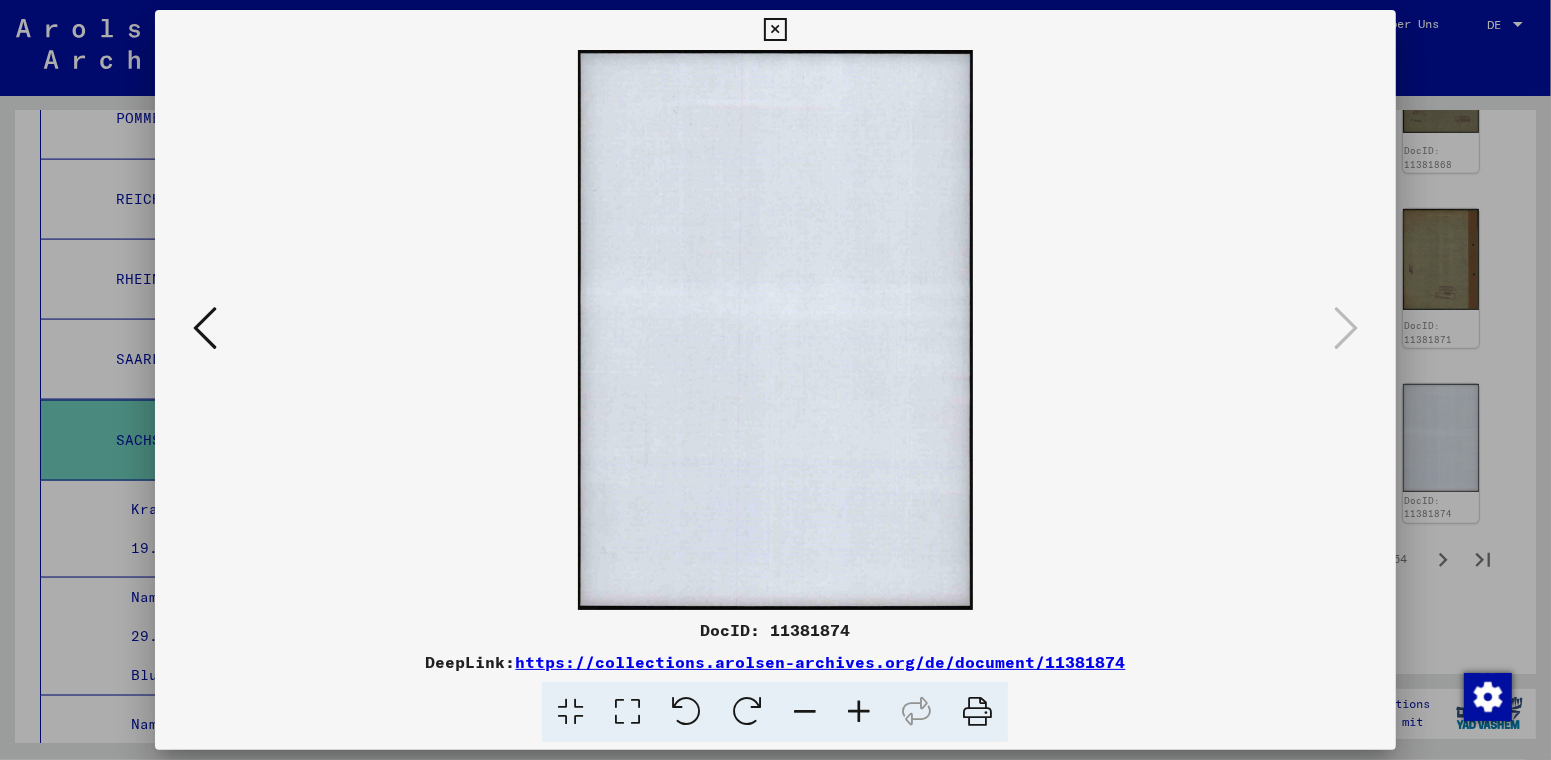 click at bounding box center [775, 30] 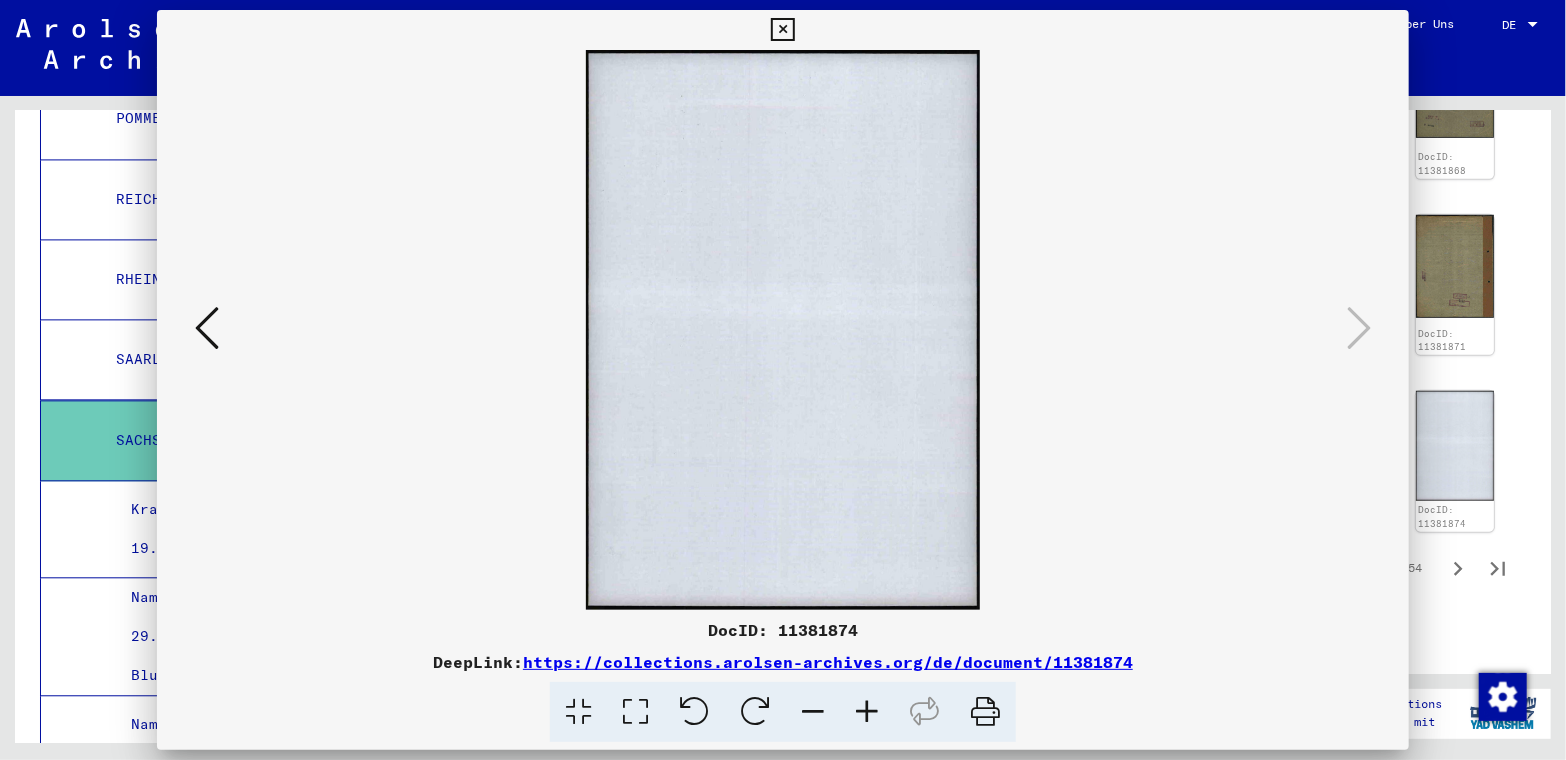 scroll, scrollTop: 799, scrollLeft: 0, axis: vertical 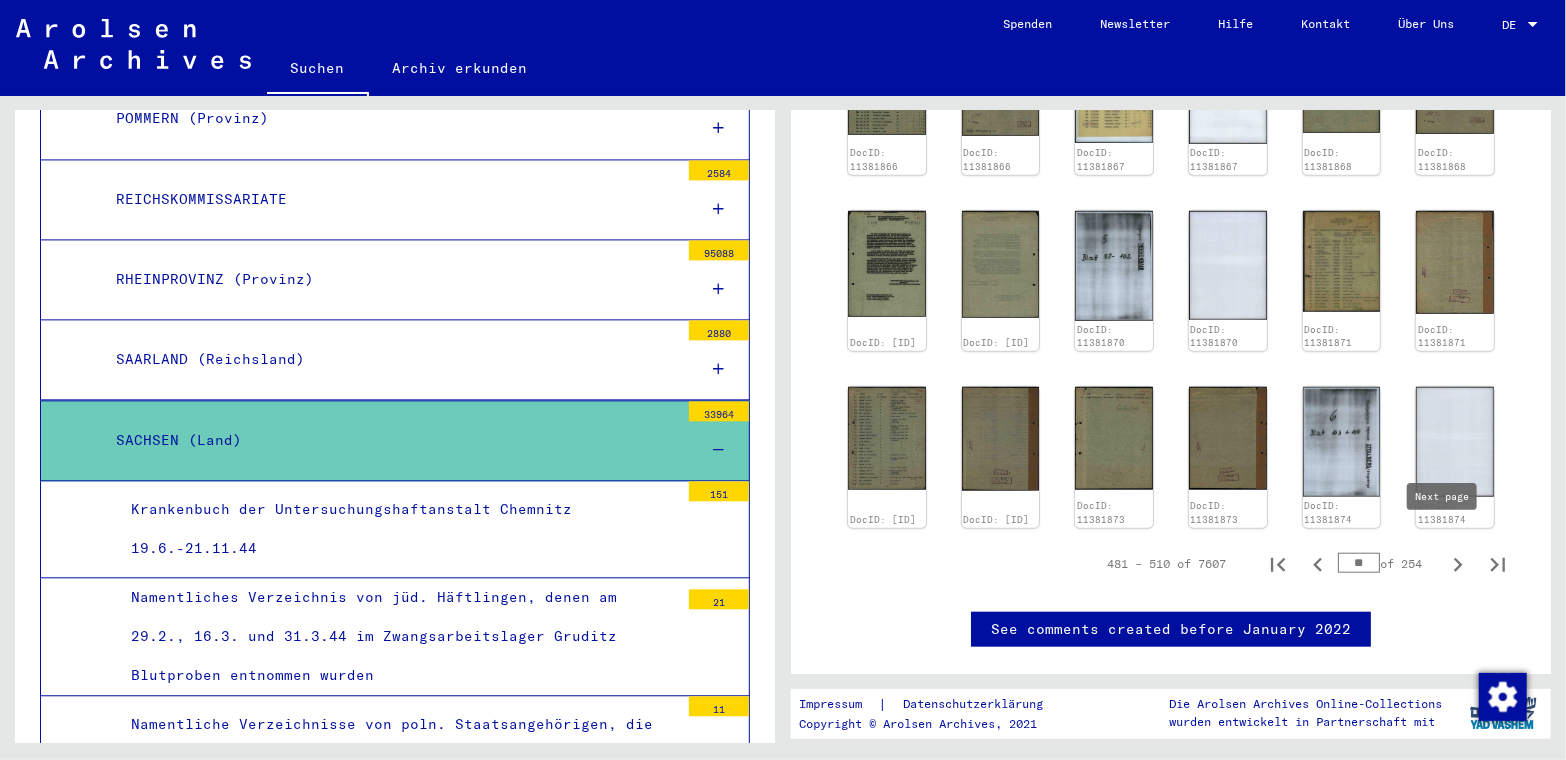 click 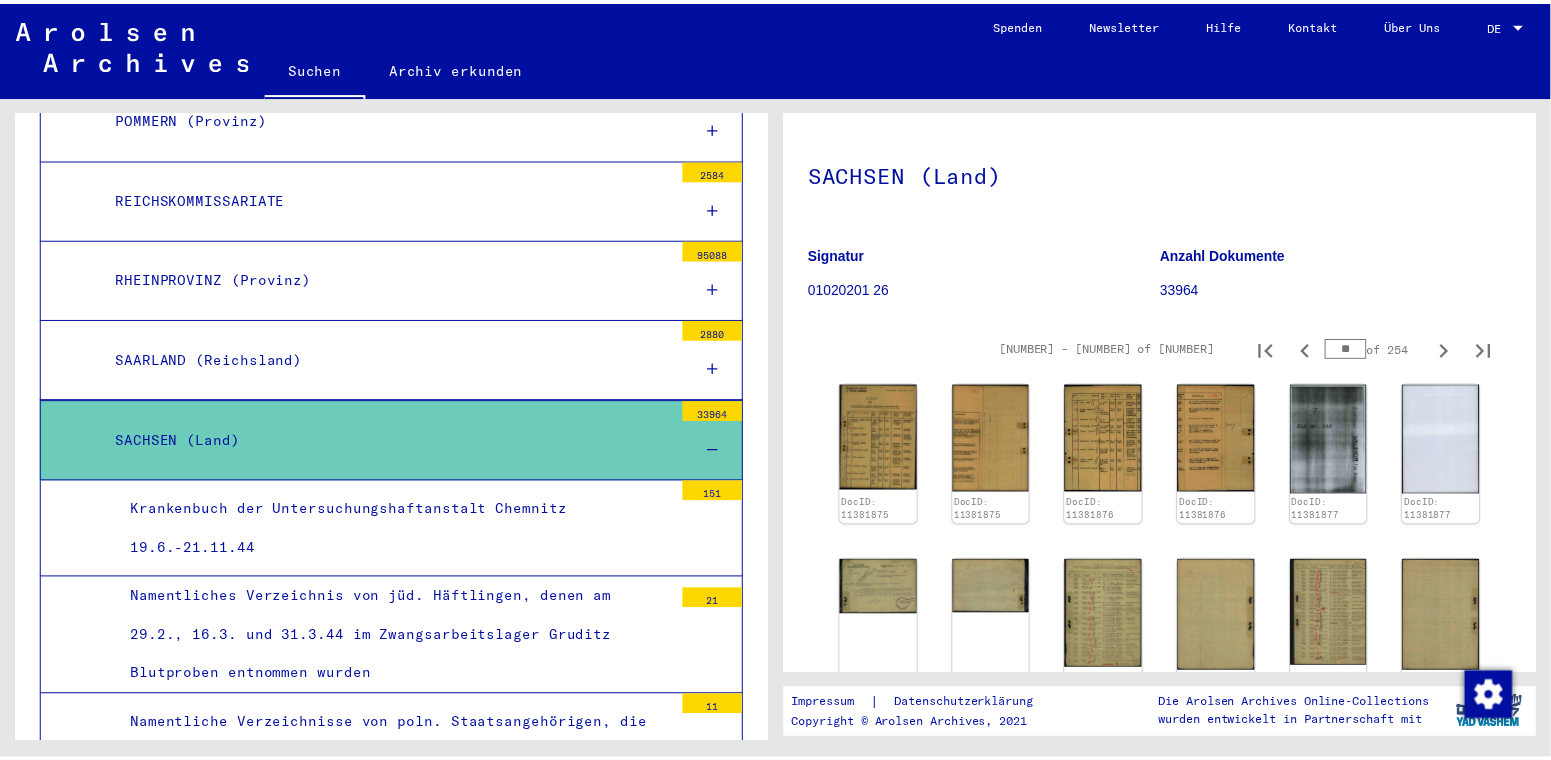 scroll, scrollTop: 0, scrollLeft: 0, axis: both 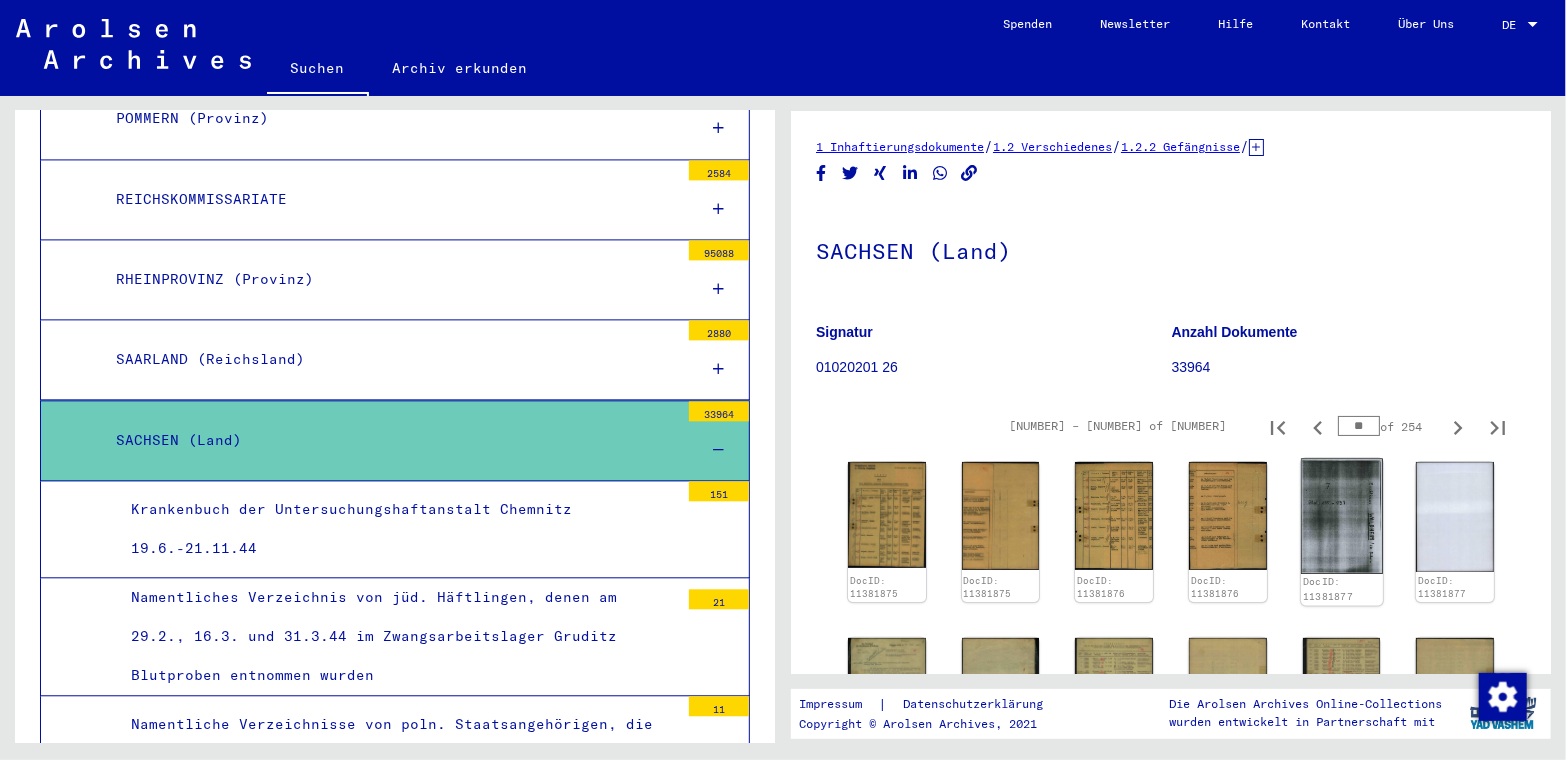 click 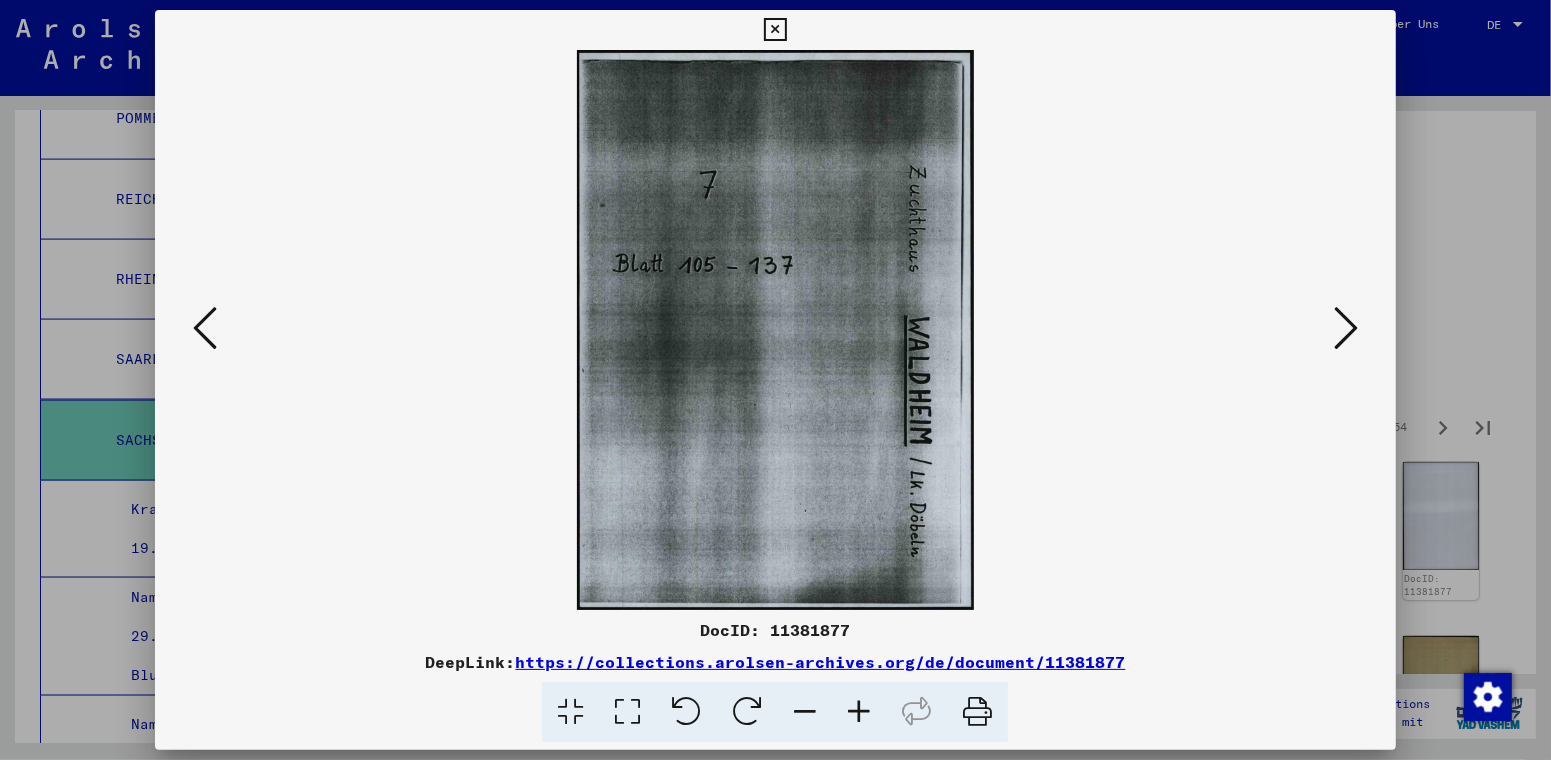 click at bounding box center [775, 330] 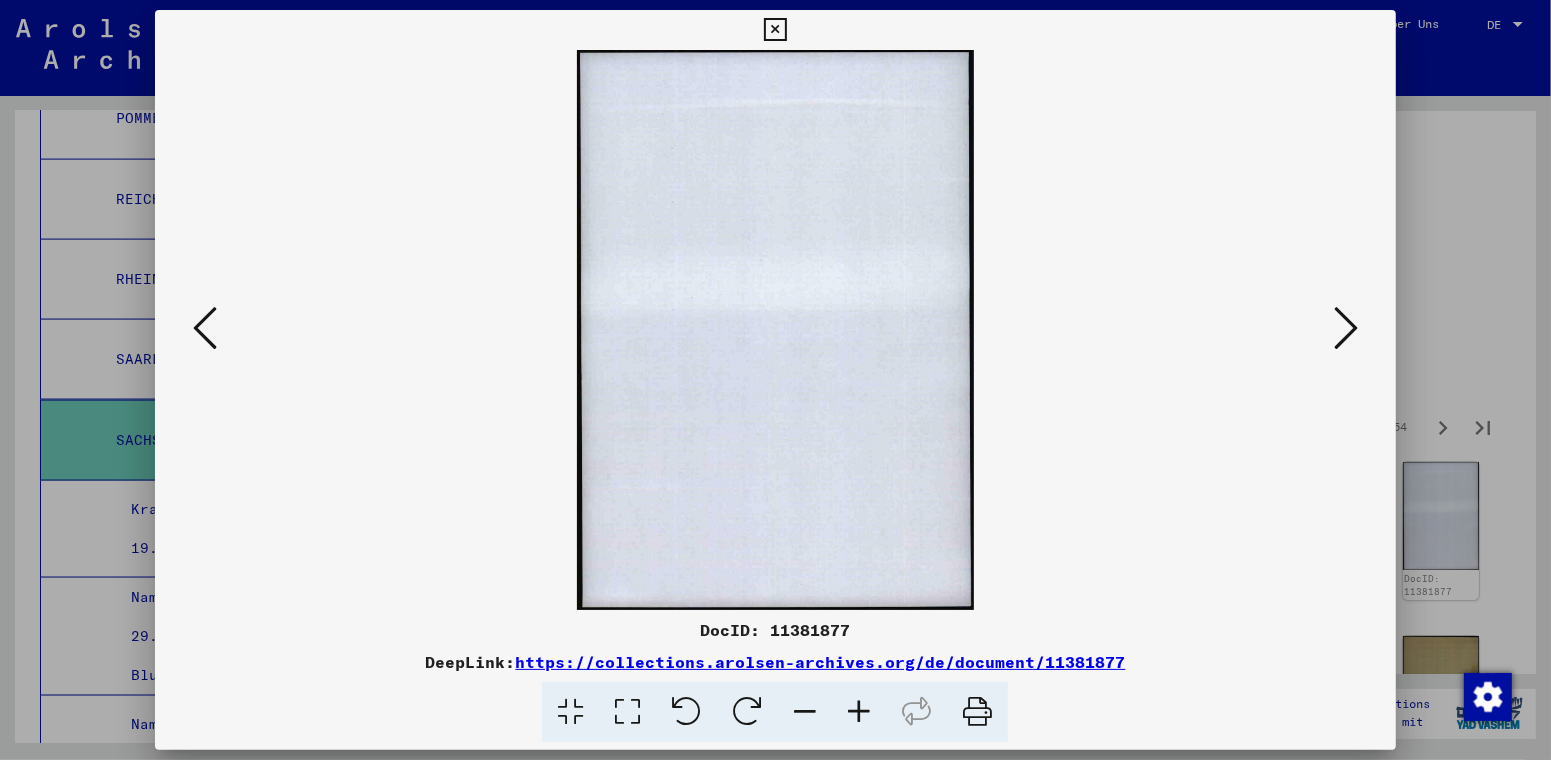 click at bounding box center (1346, 328) 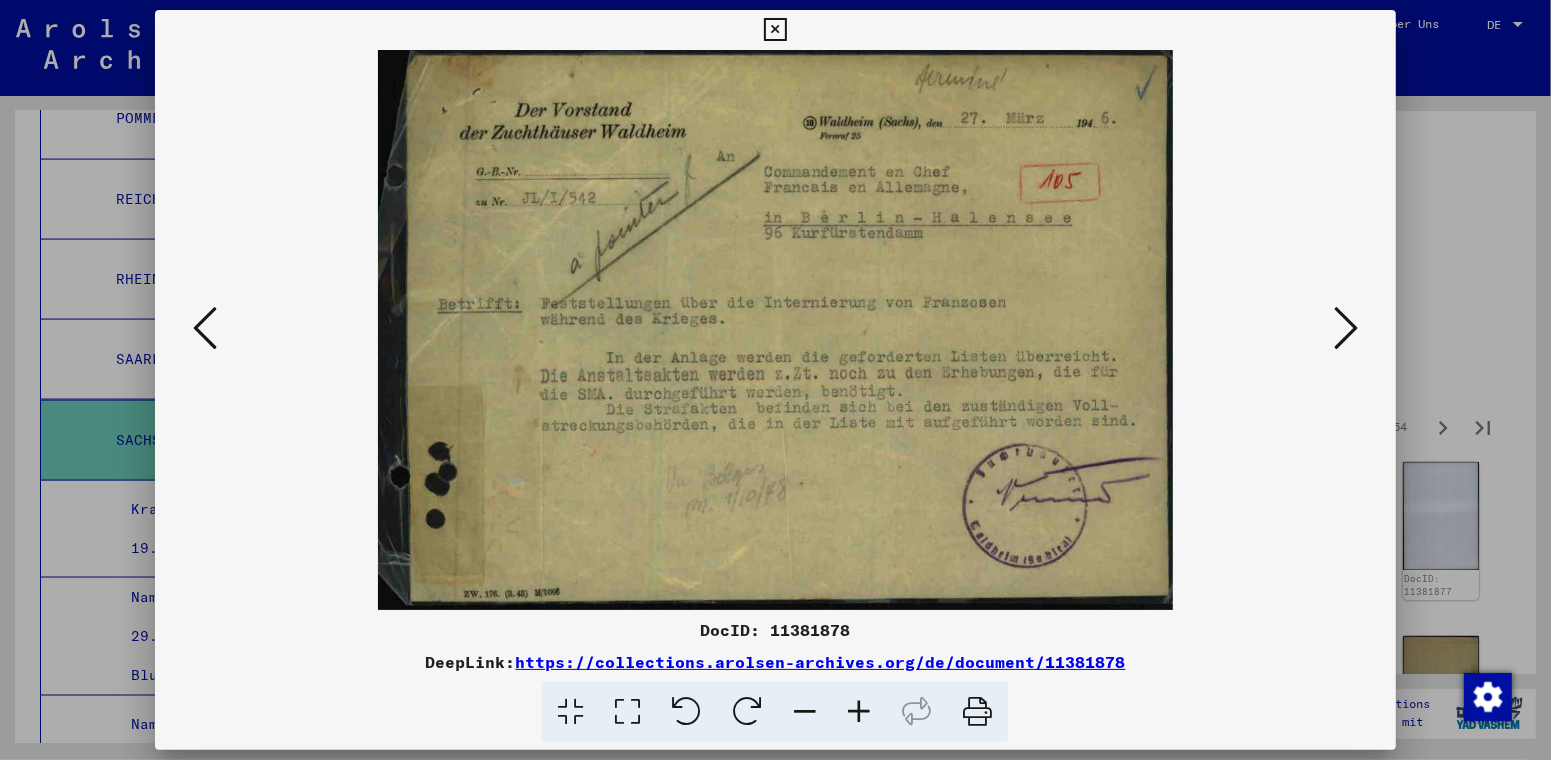 click at bounding box center (1346, 328) 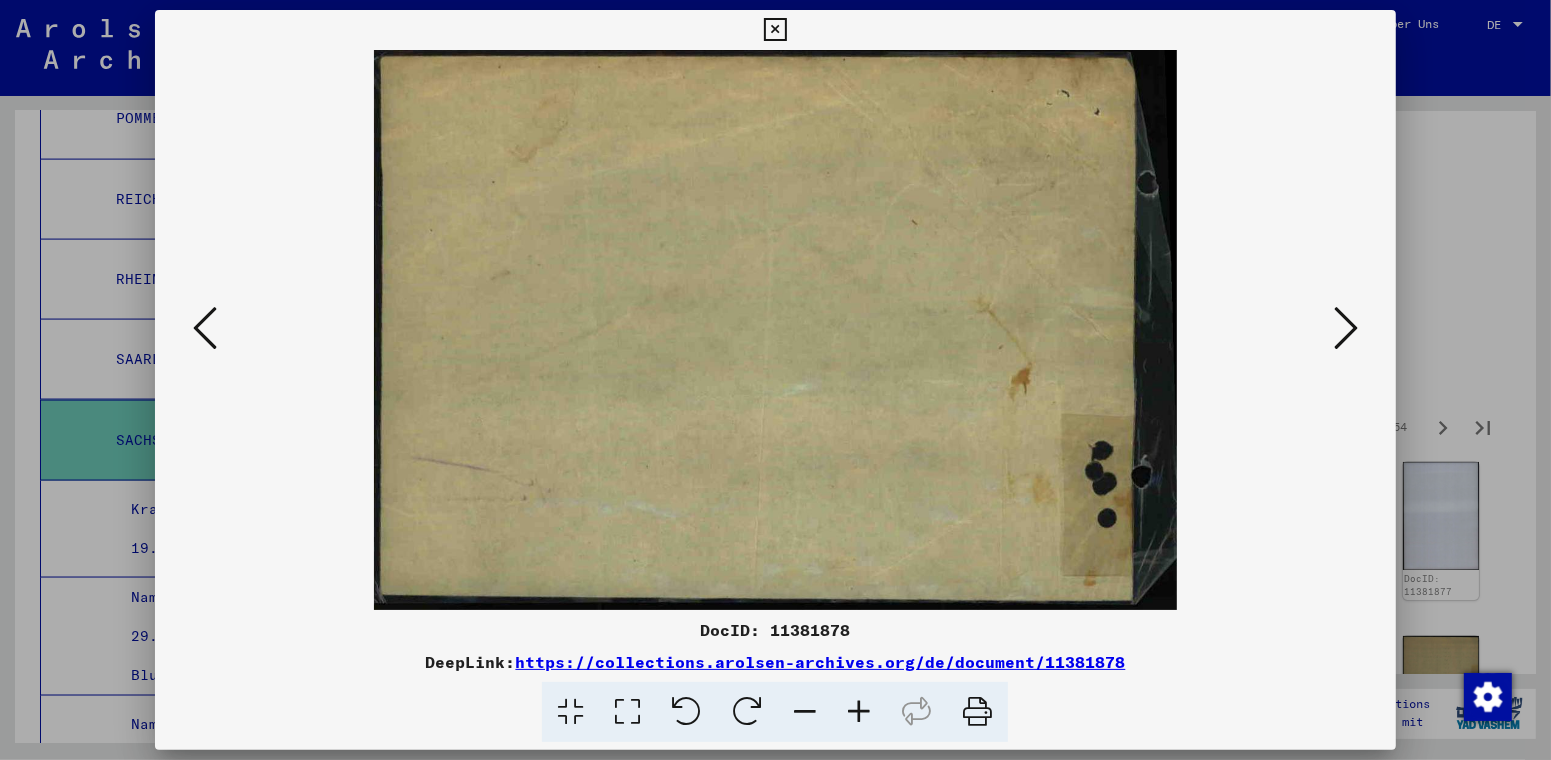 click at bounding box center [1346, 328] 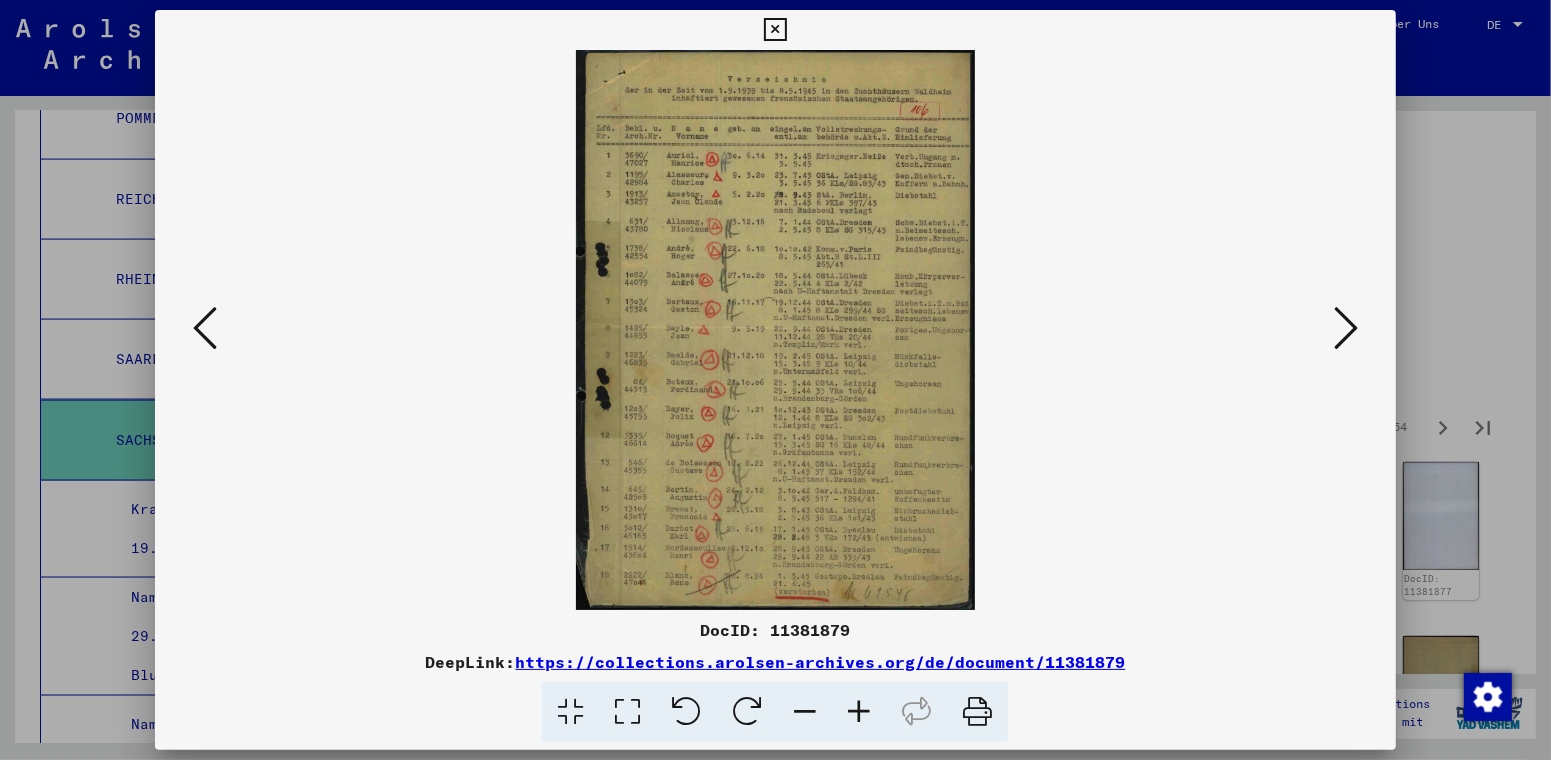 click at bounding box center (859, 712) 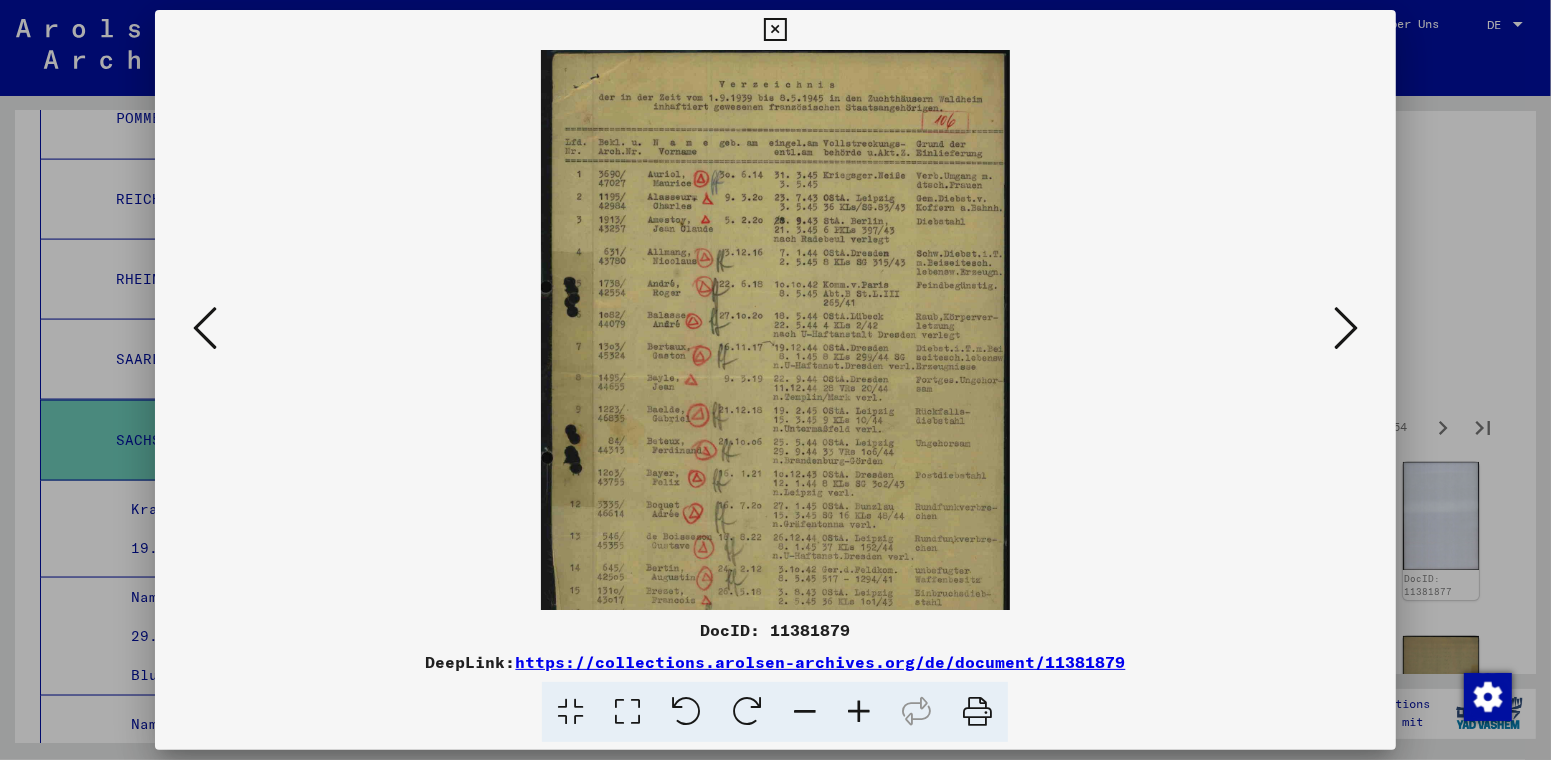click at bounding box center (859, 712) 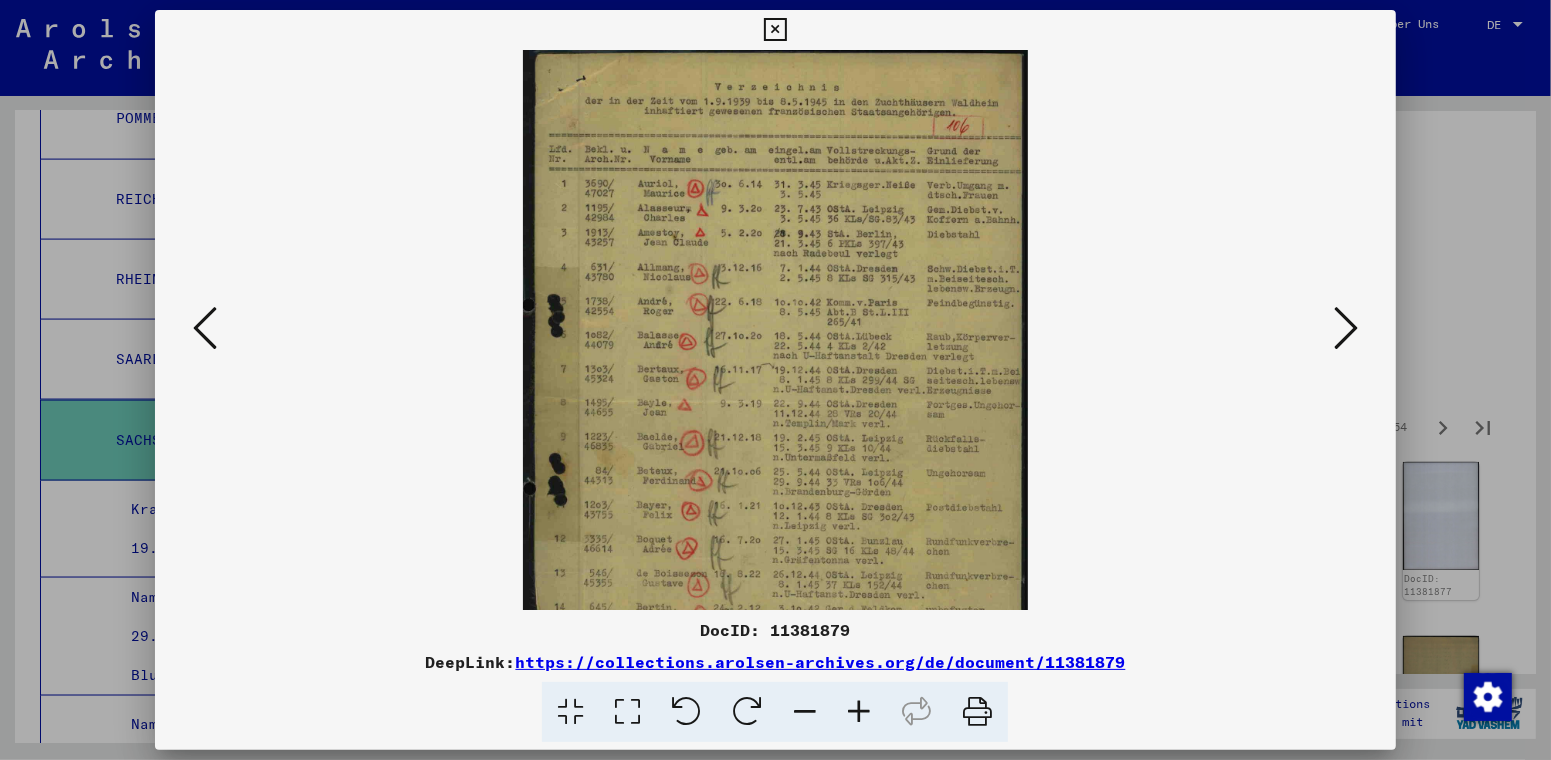 click at bounding box center (859, 712) 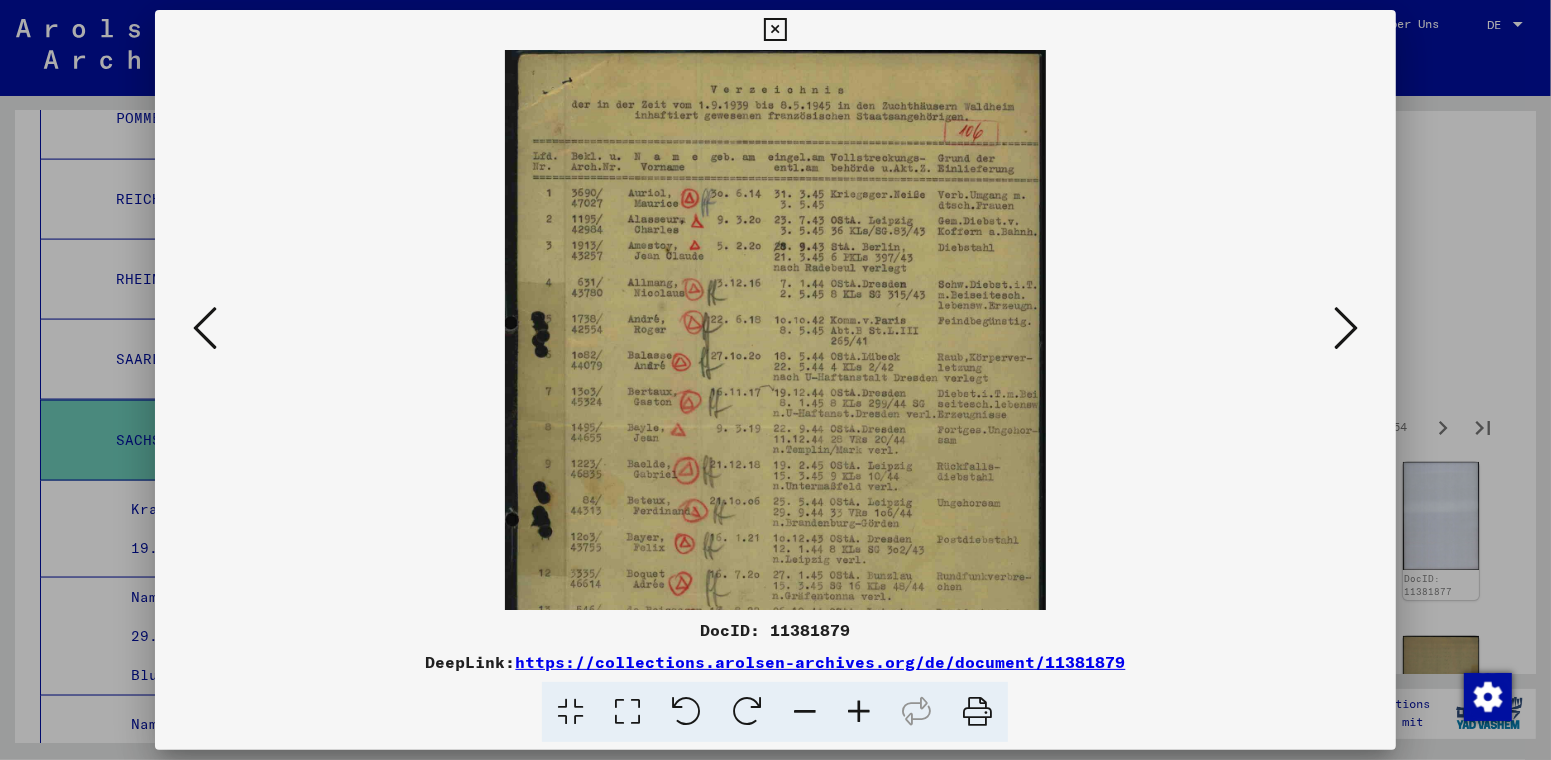click at bounding box center [859, 712] 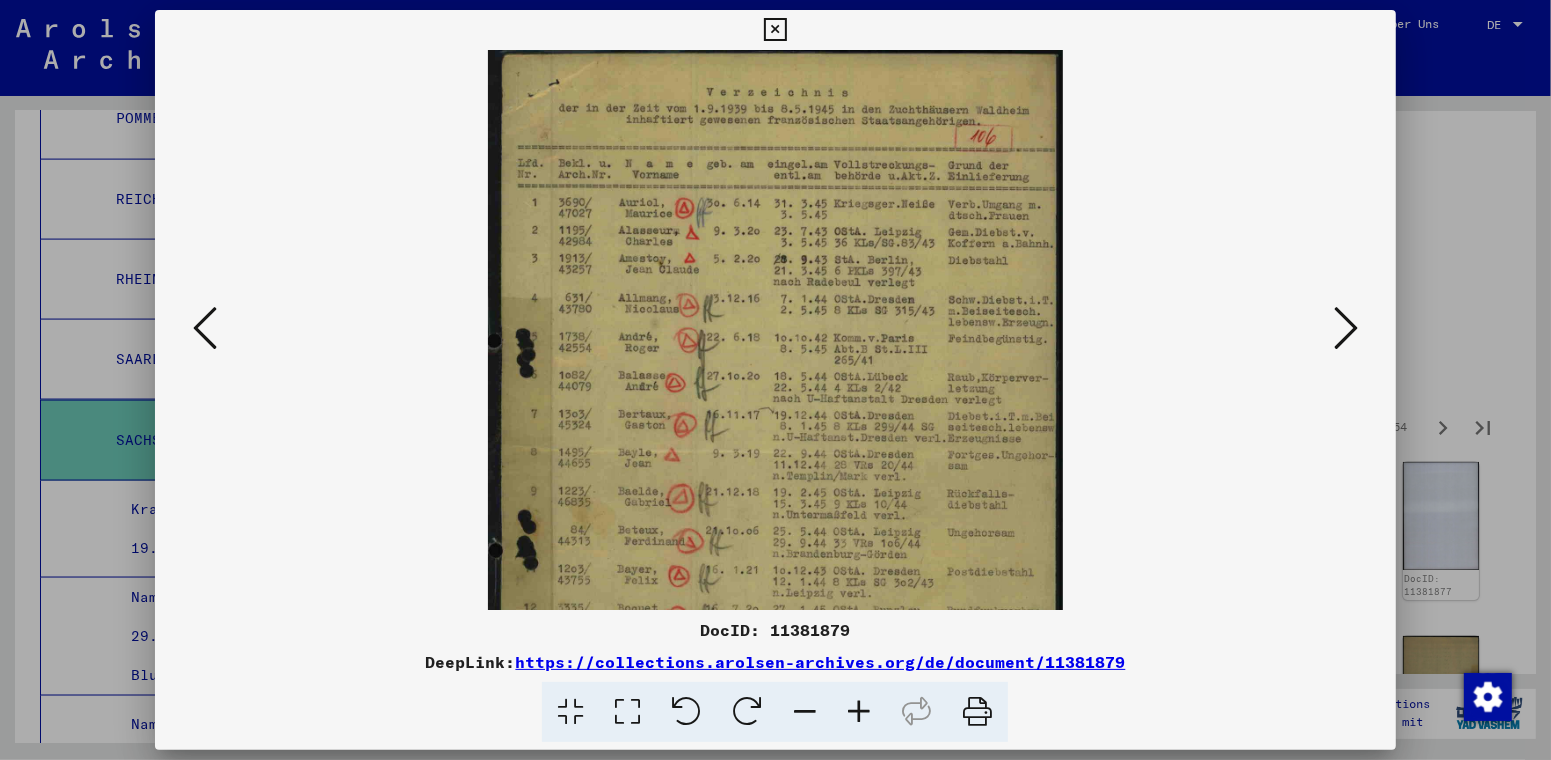 click at bounding box center (859, 712) 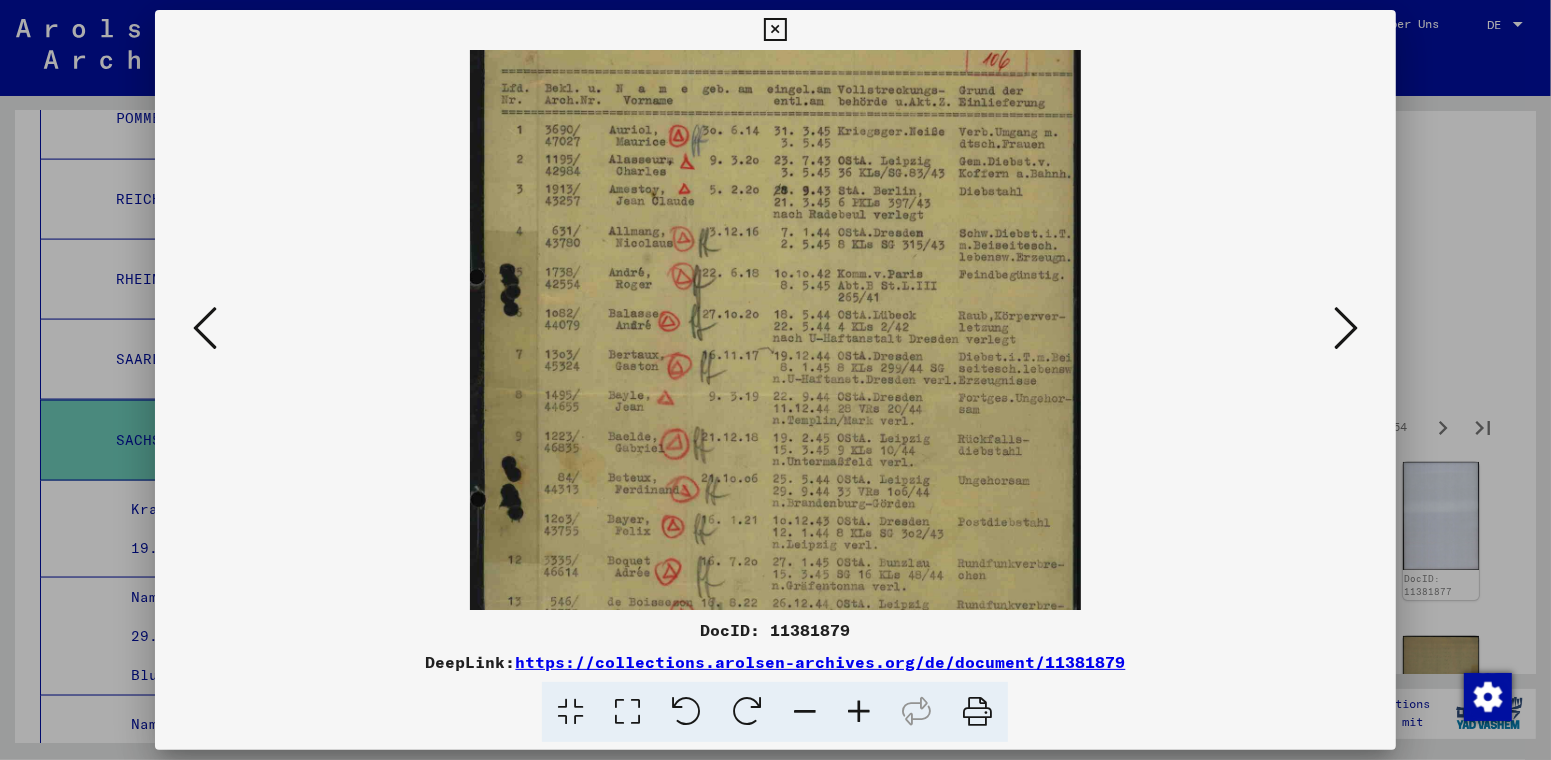 scroll, scrollTop: 99, scrollLeft: 0, axis: vertical 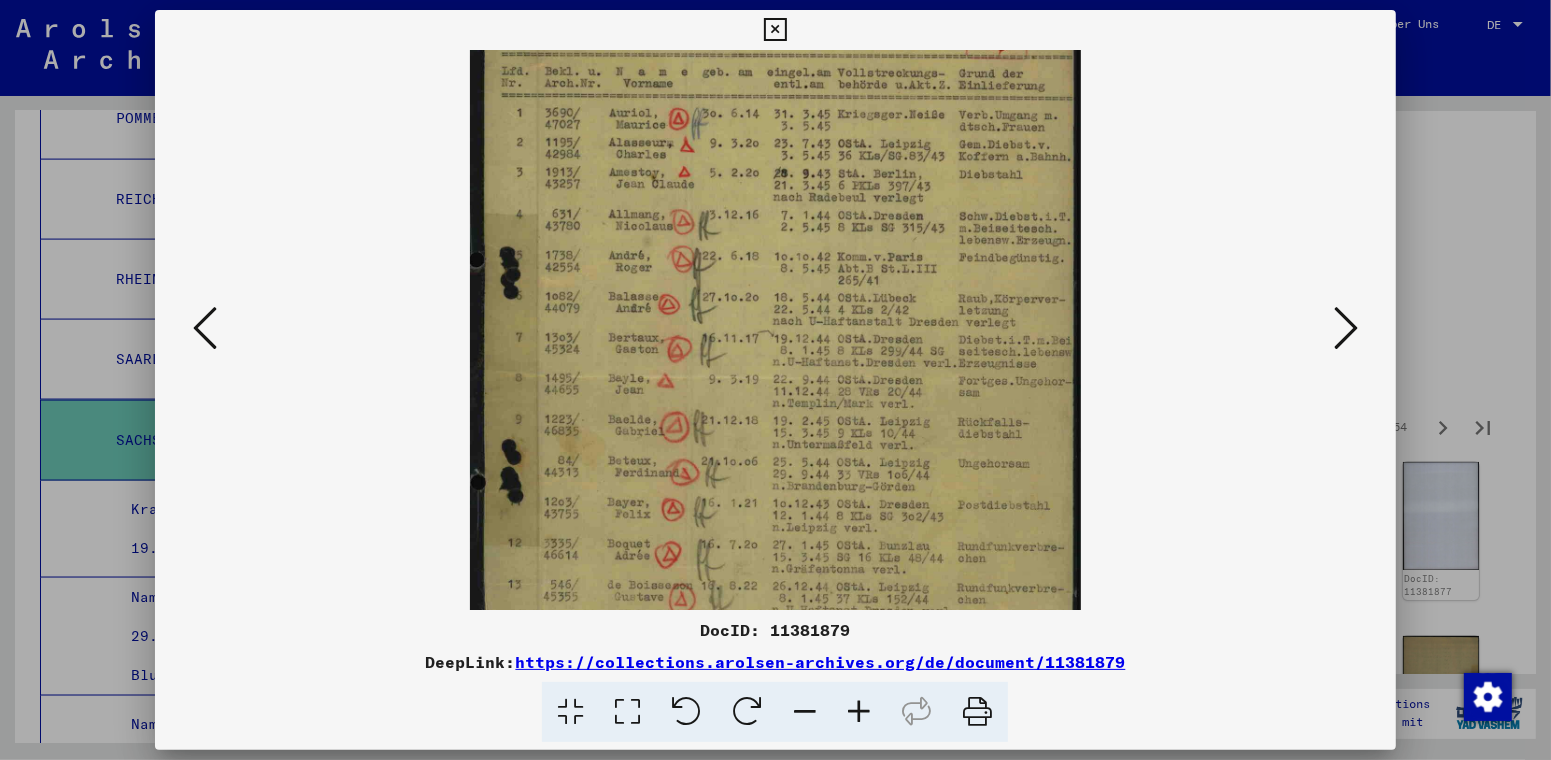drag, startPoint x: 776, startPoint y: 552, endPoint x: 780, endPoint y: 454, distance: 98.0816 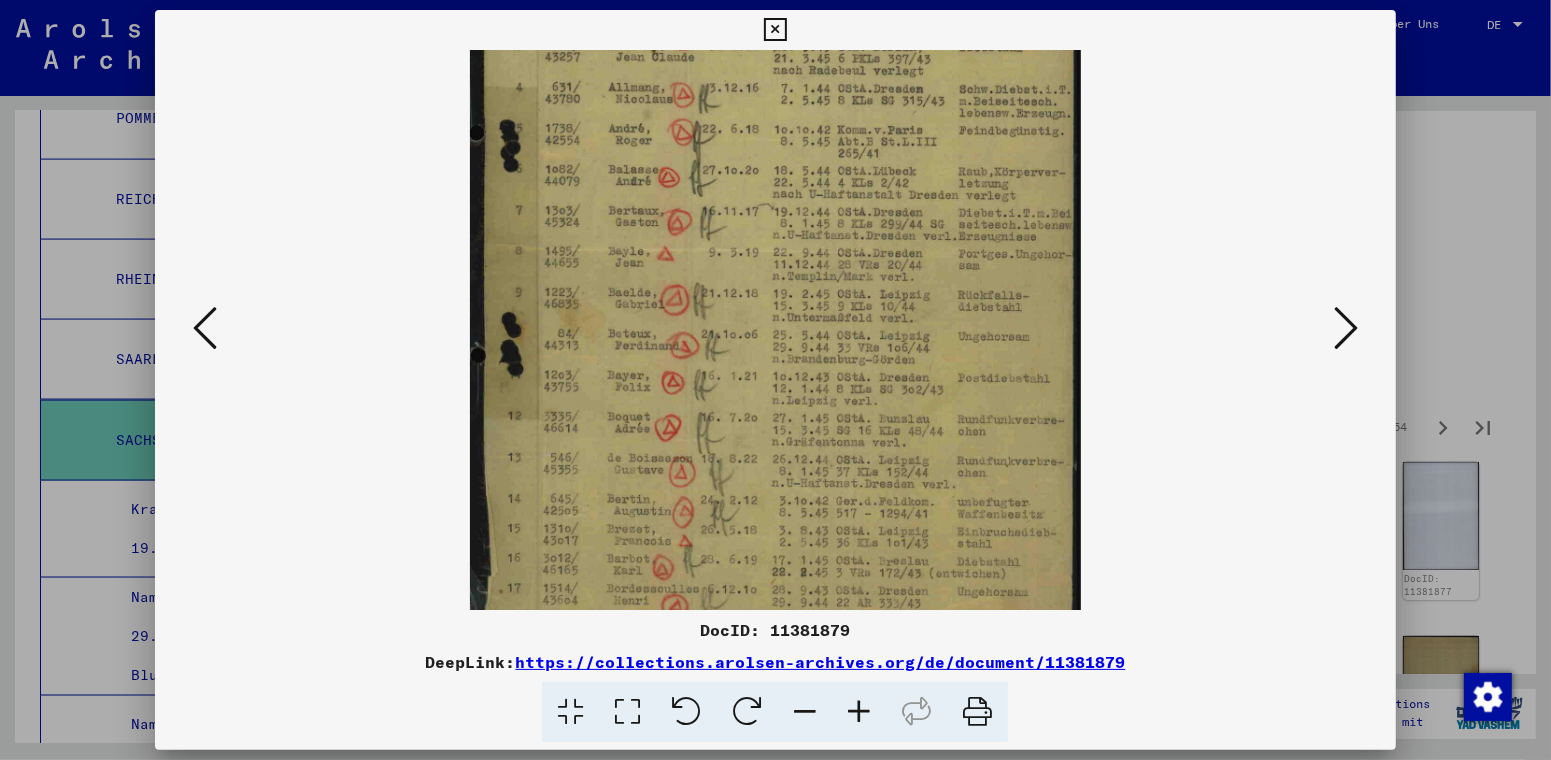 scroll, scrollTop: 257, scrollLeft: 0, axis: vertical 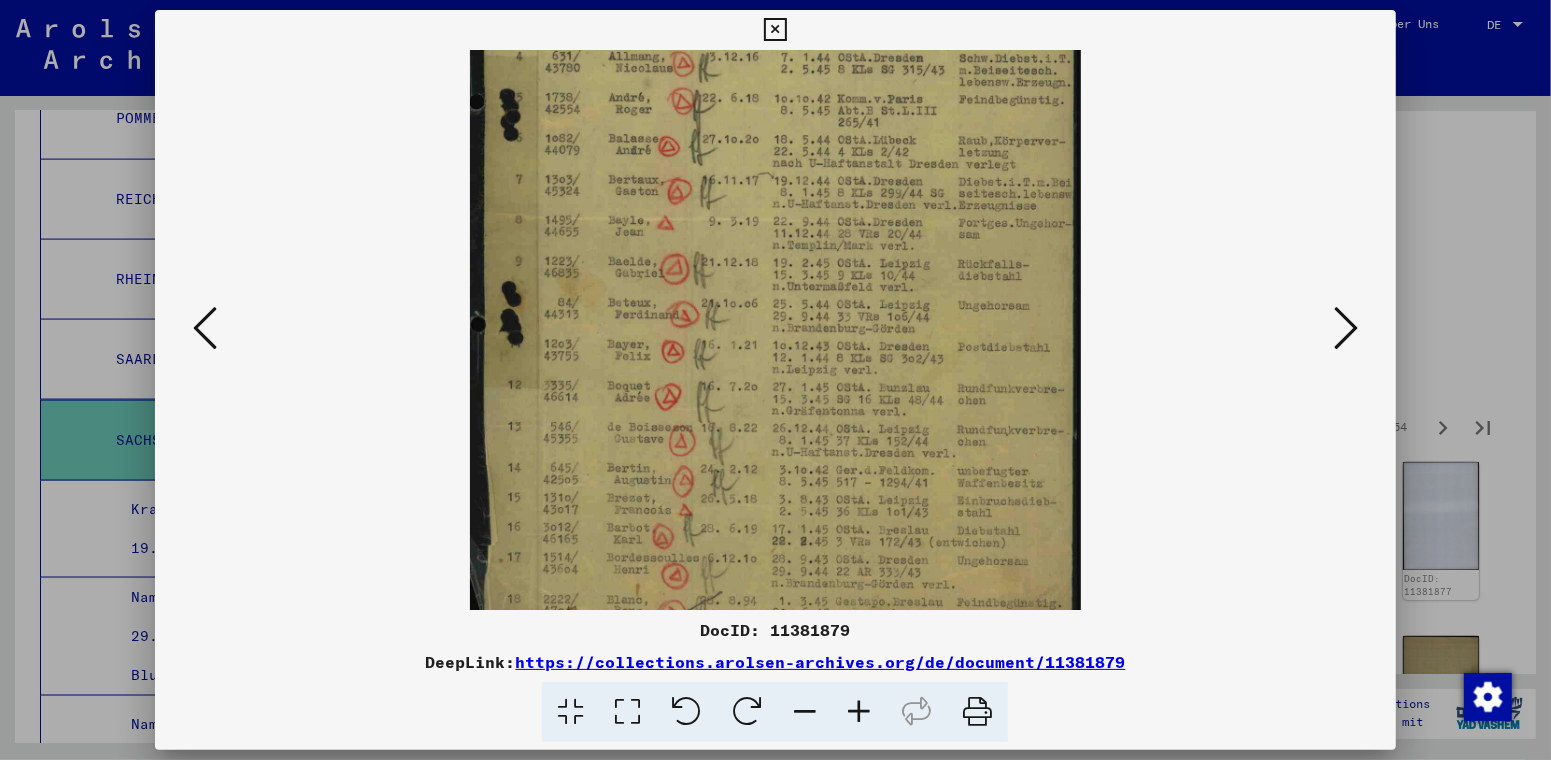 drag, startPoint x: 732, startPoint y: 398, endPoint x: 749, endPoint y: 240, distance: 158.91193 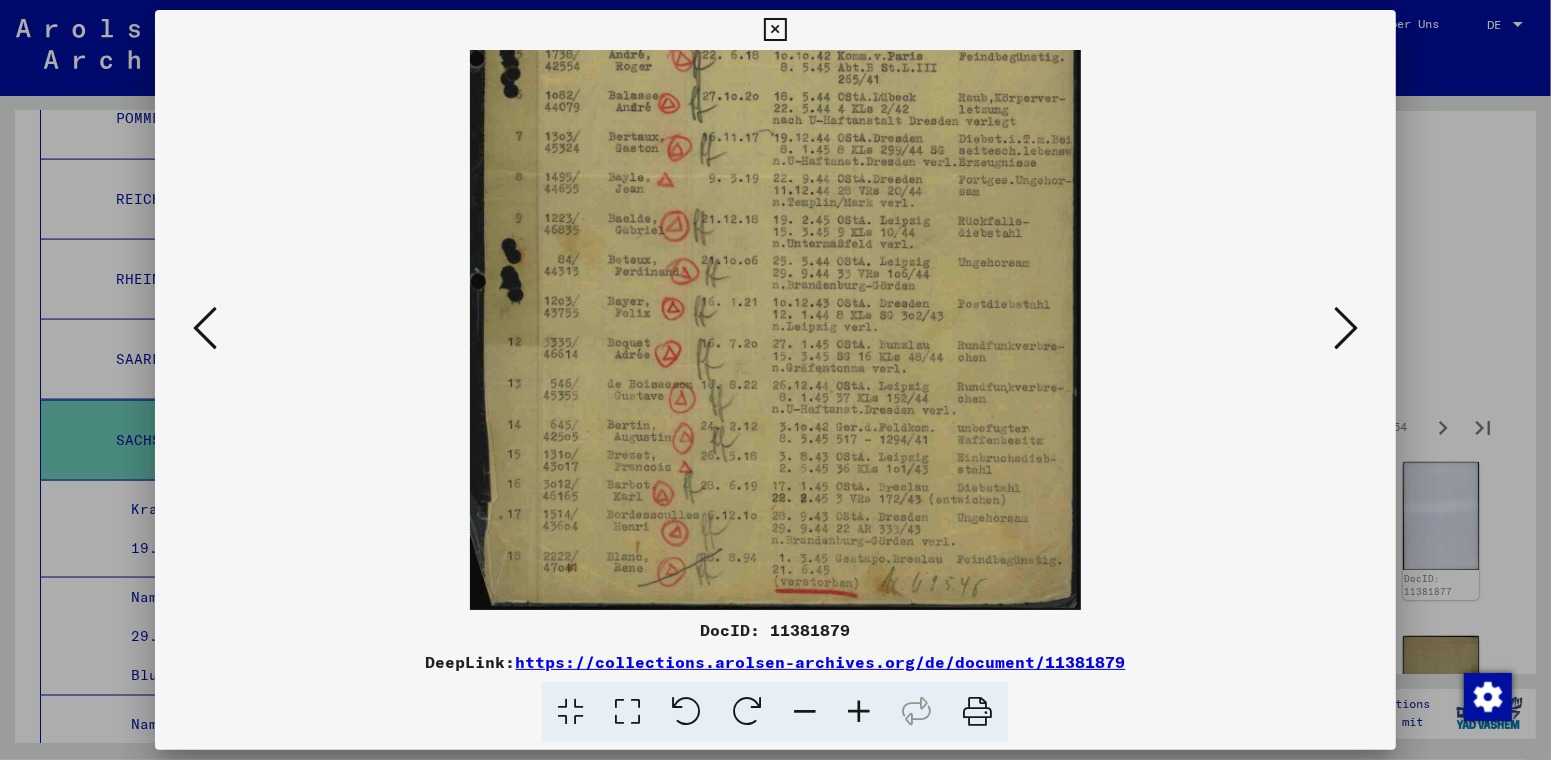 drag, startPoint x: 741, startPoint y: 446, endPoint x: 776, endPoint y: 273, distance: 176.50496 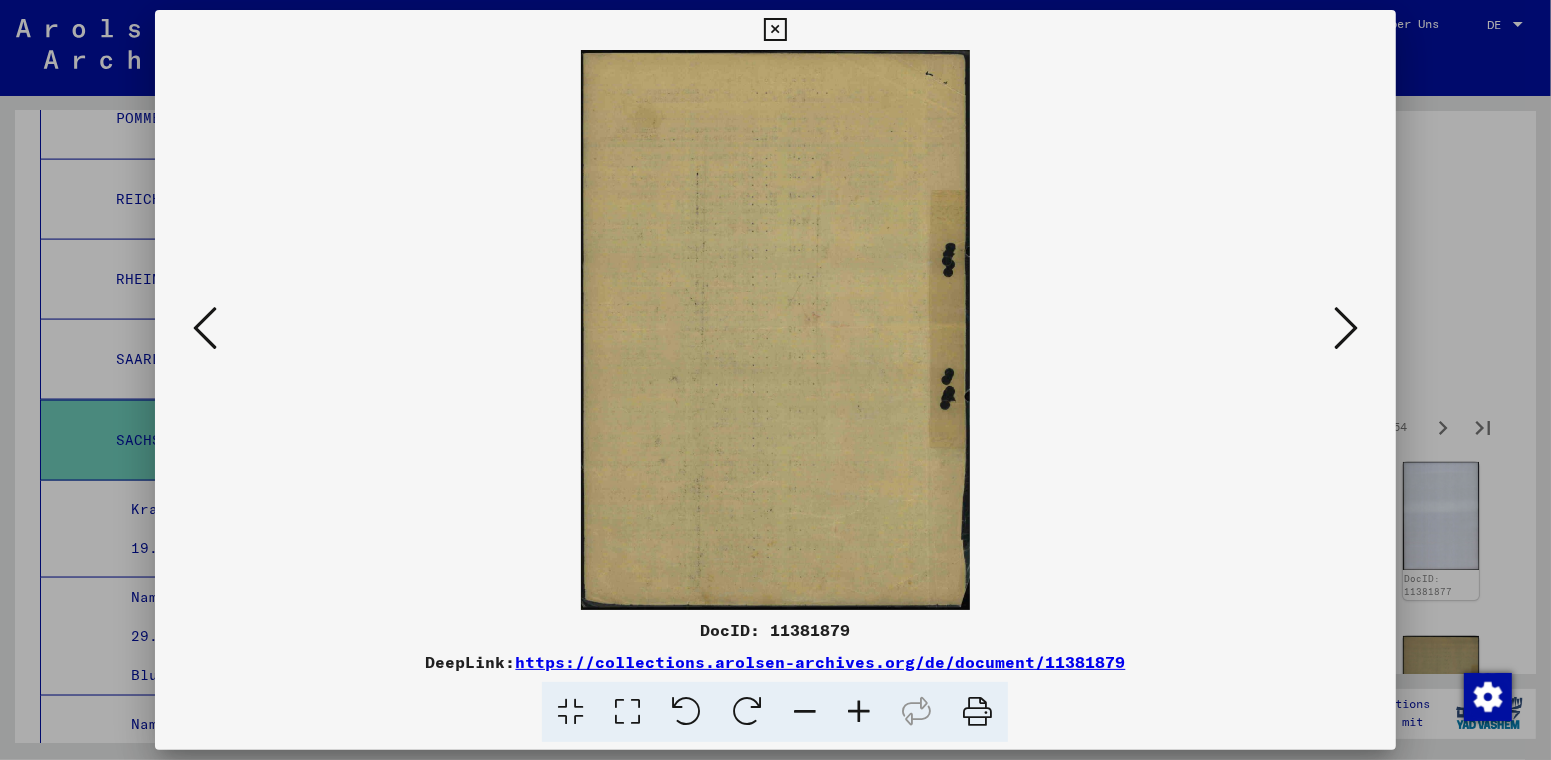 scroll, scrollTop: 0, scrollLeft: 0, axis: both 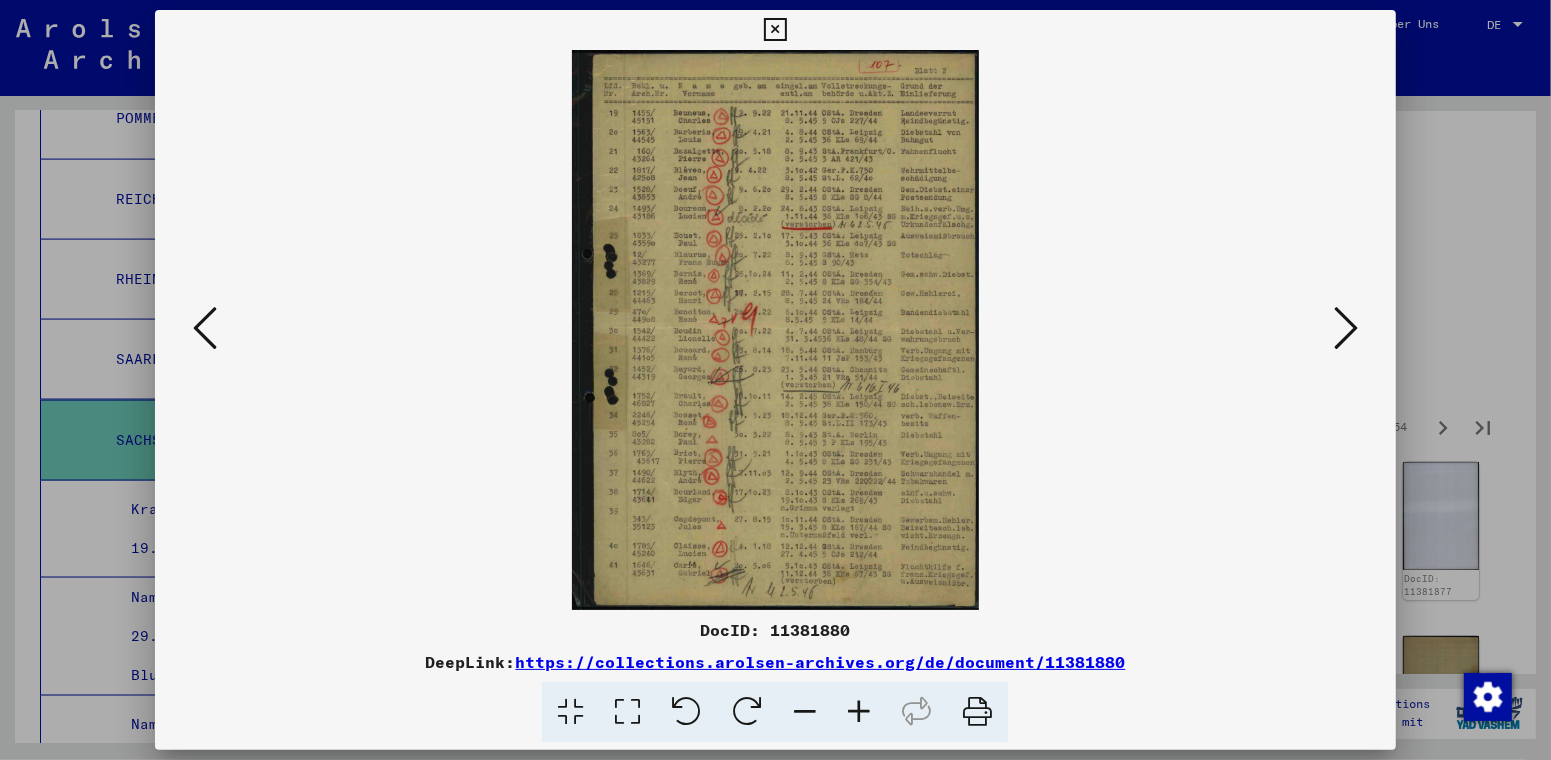 click at bounding box center [859, 712] 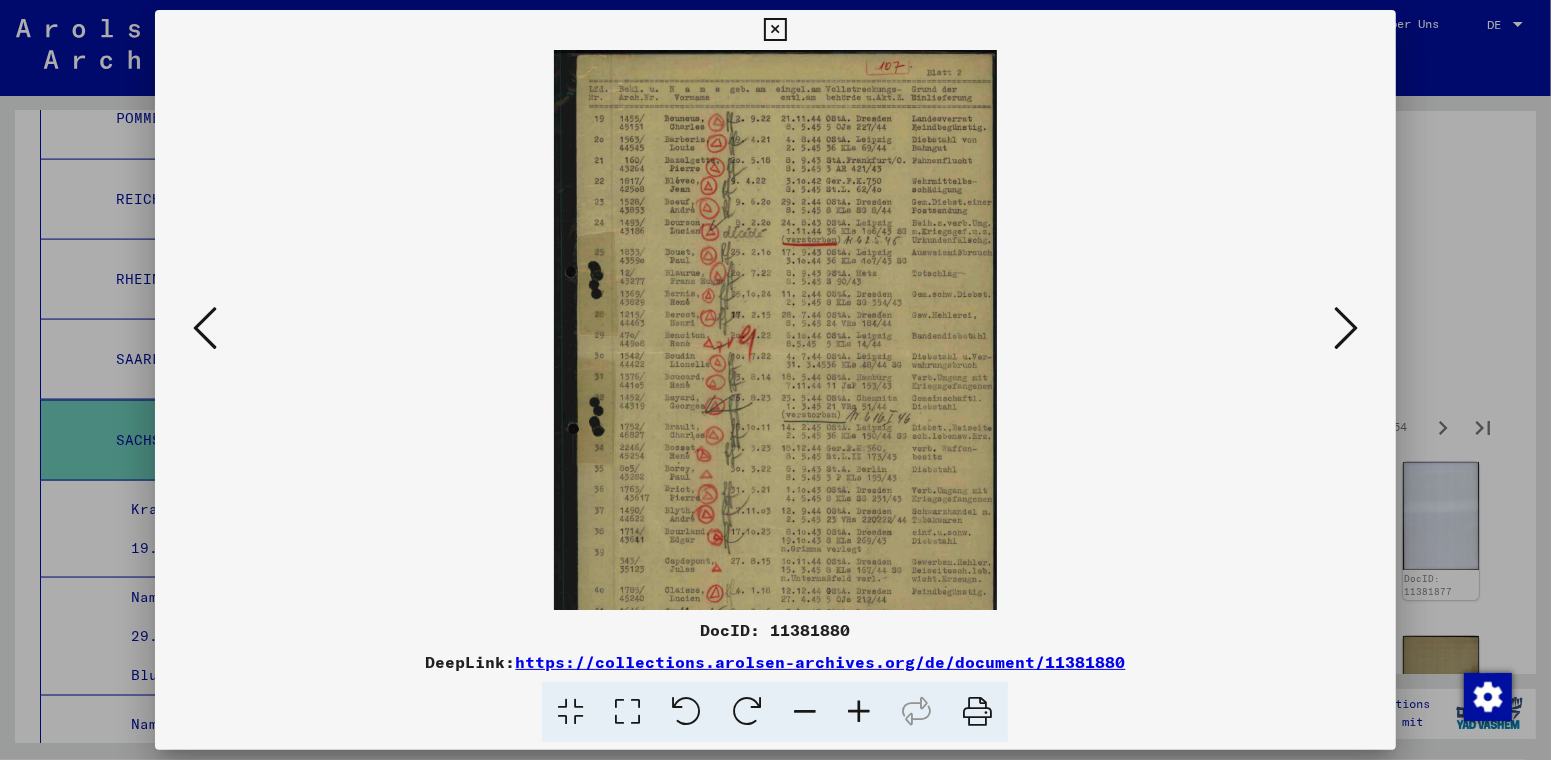 click at bounding box center [859, 712] 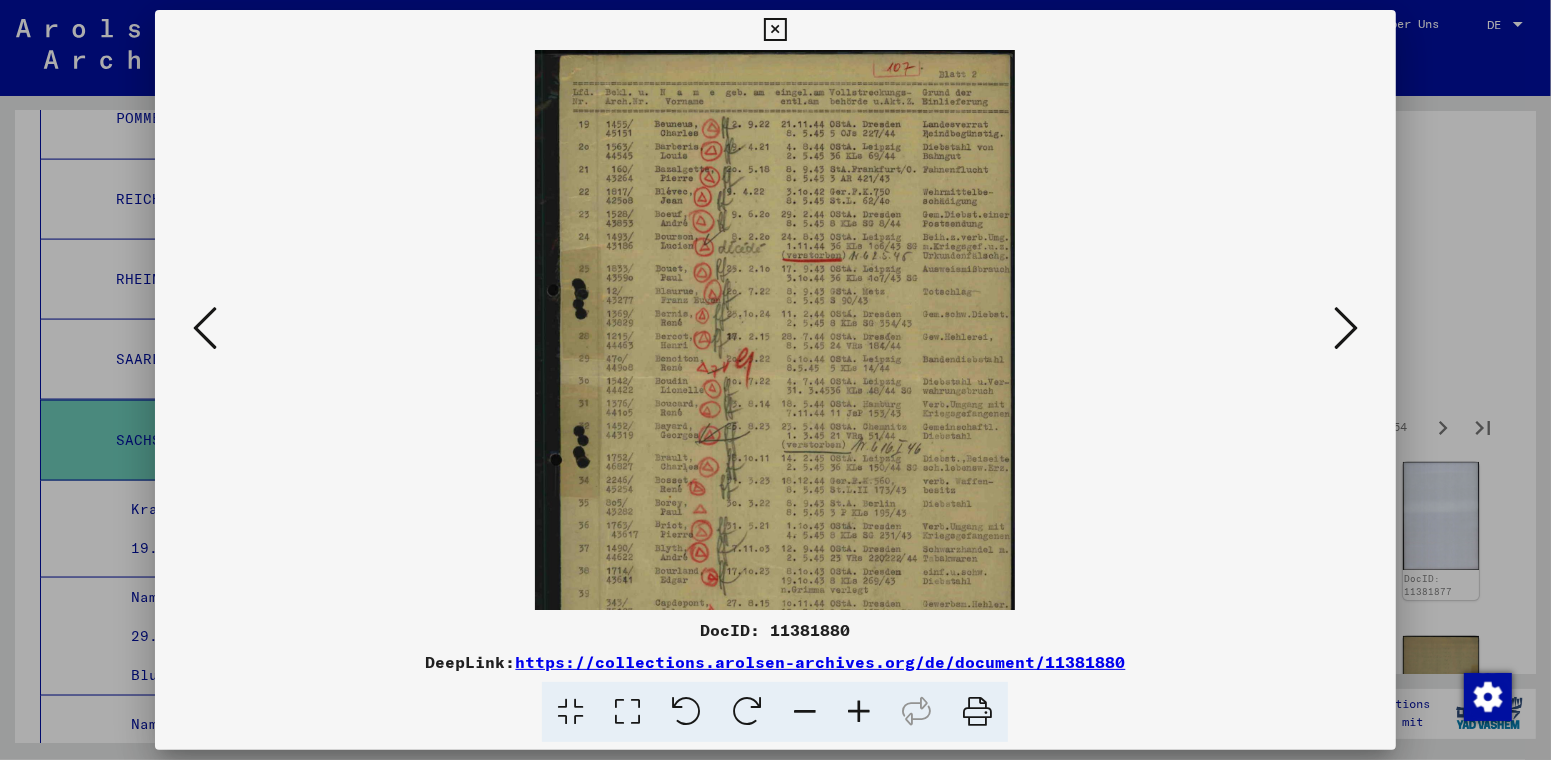 click at bounding box center (859, 712) 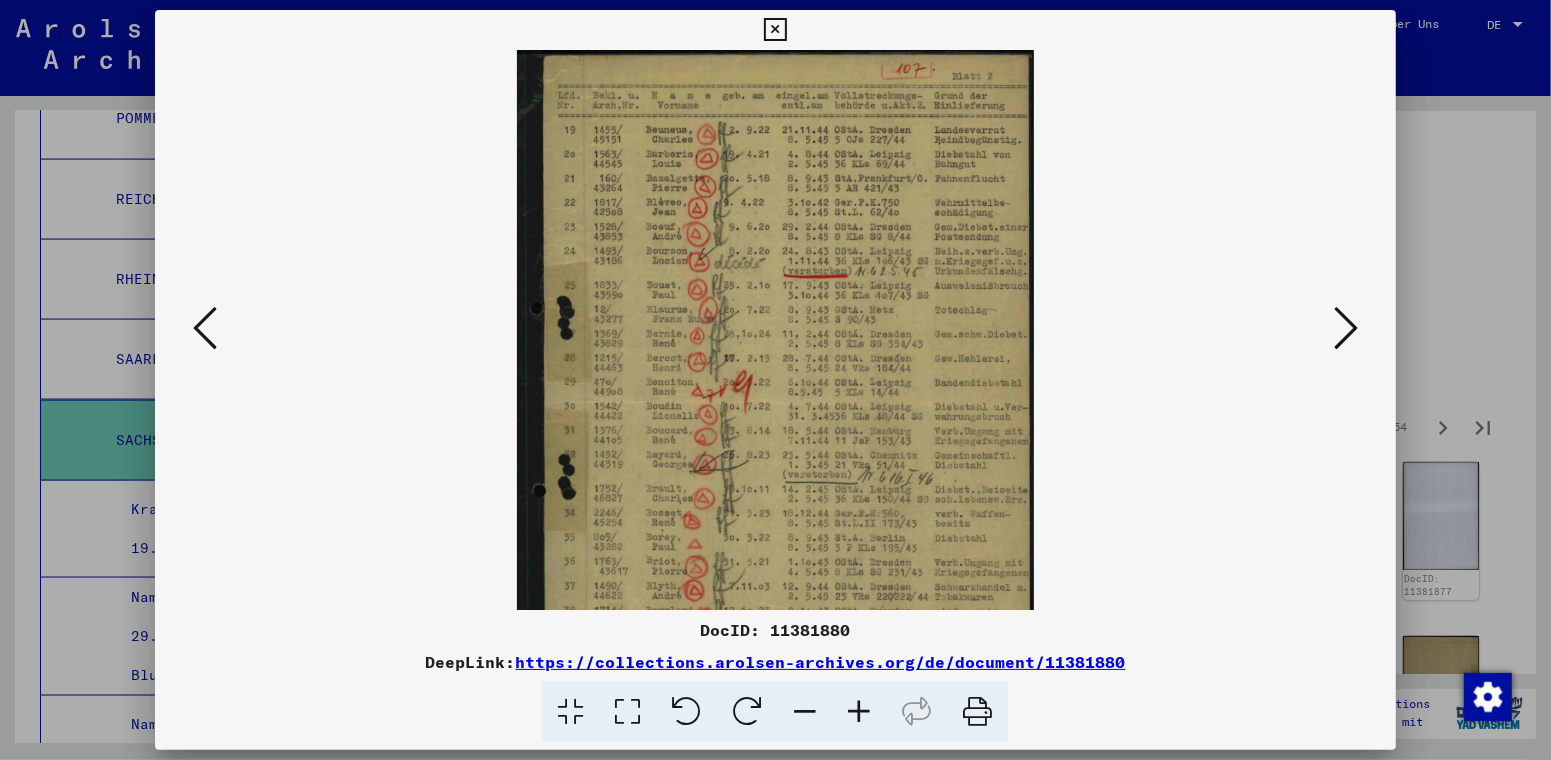 click at bounding box center (859, 712) 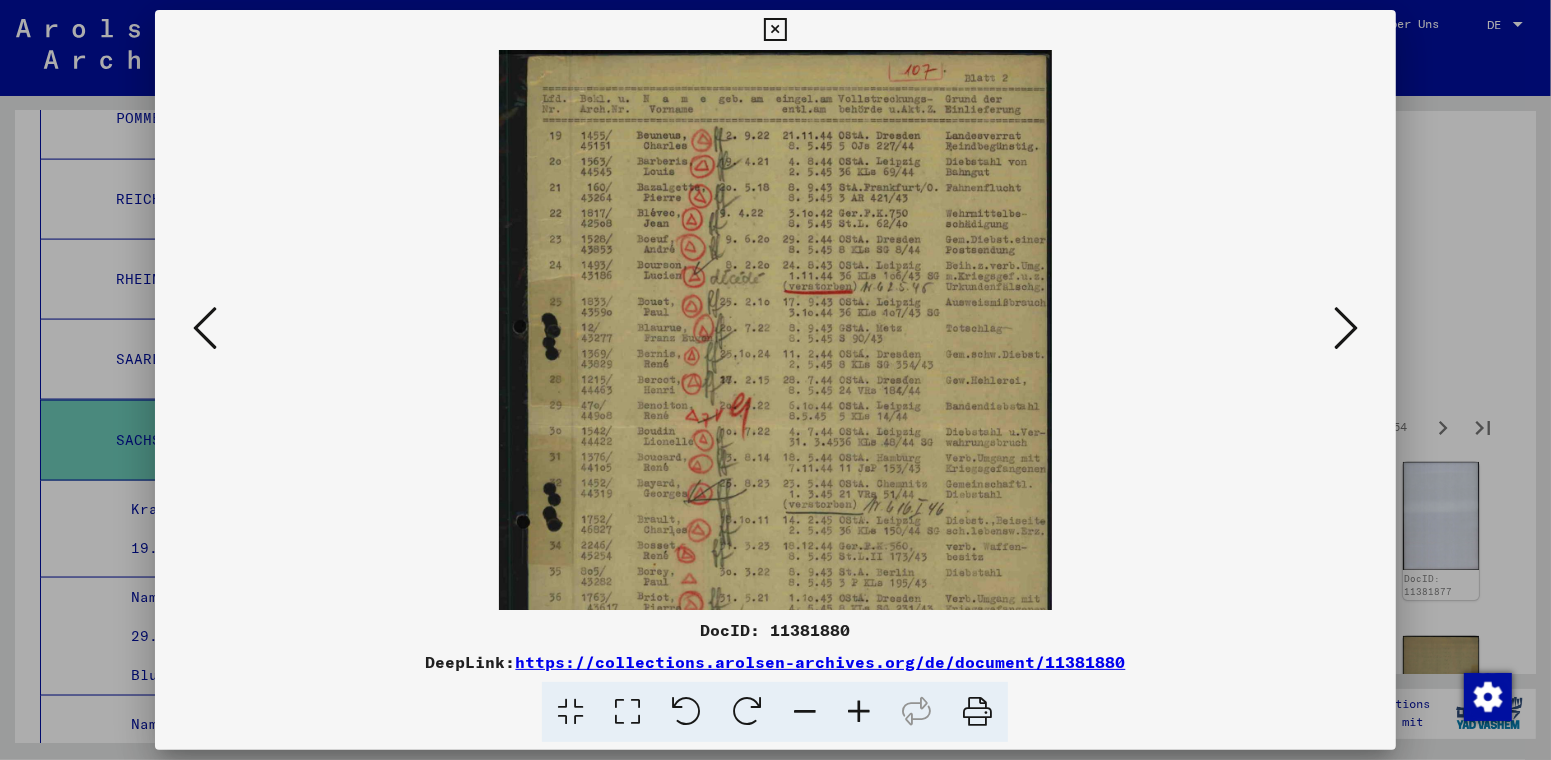 click at bounding box center (859, 712) 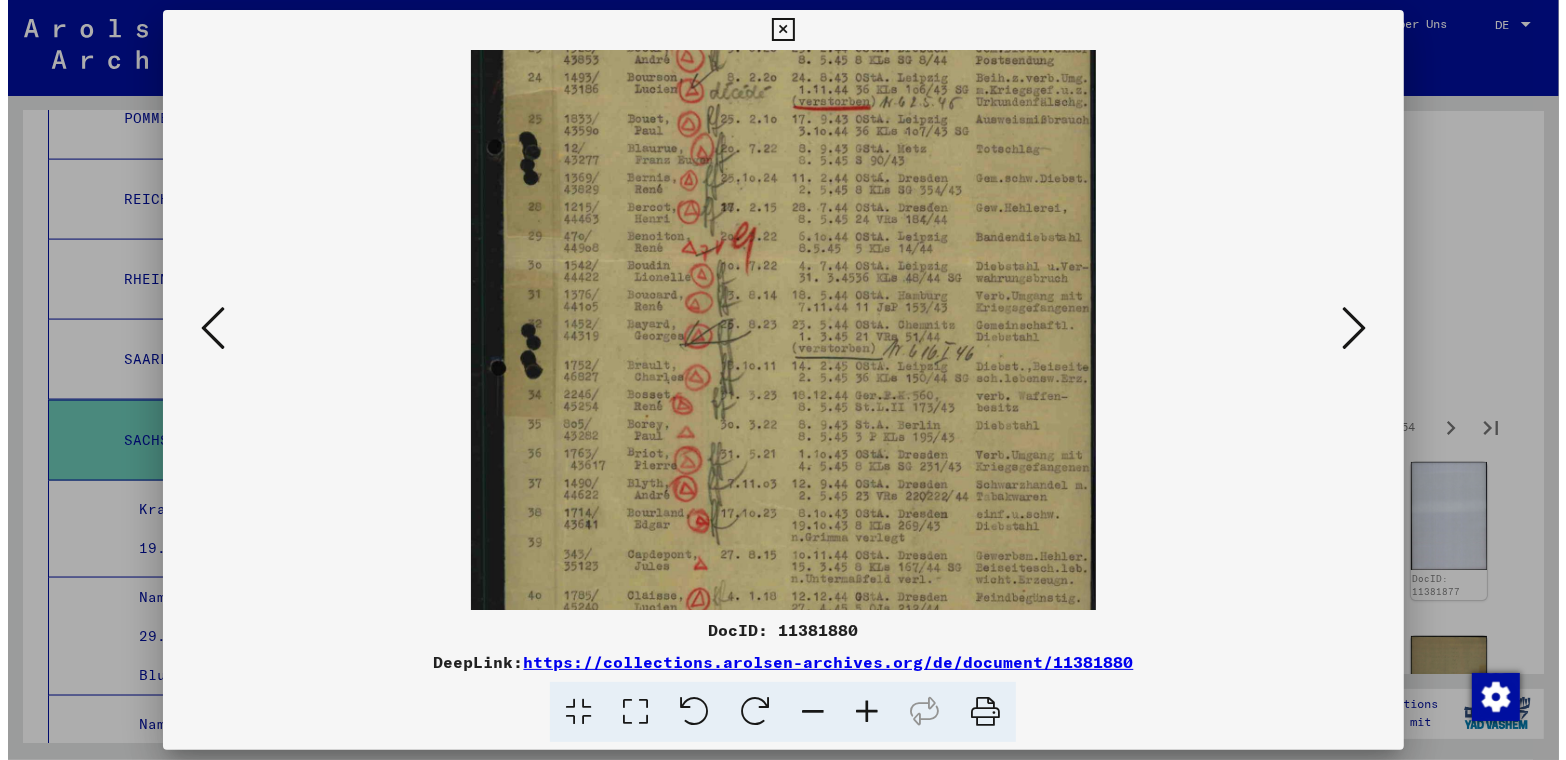 scroll, scrollTop: 286, scrollLeft: 0, axis: vertical 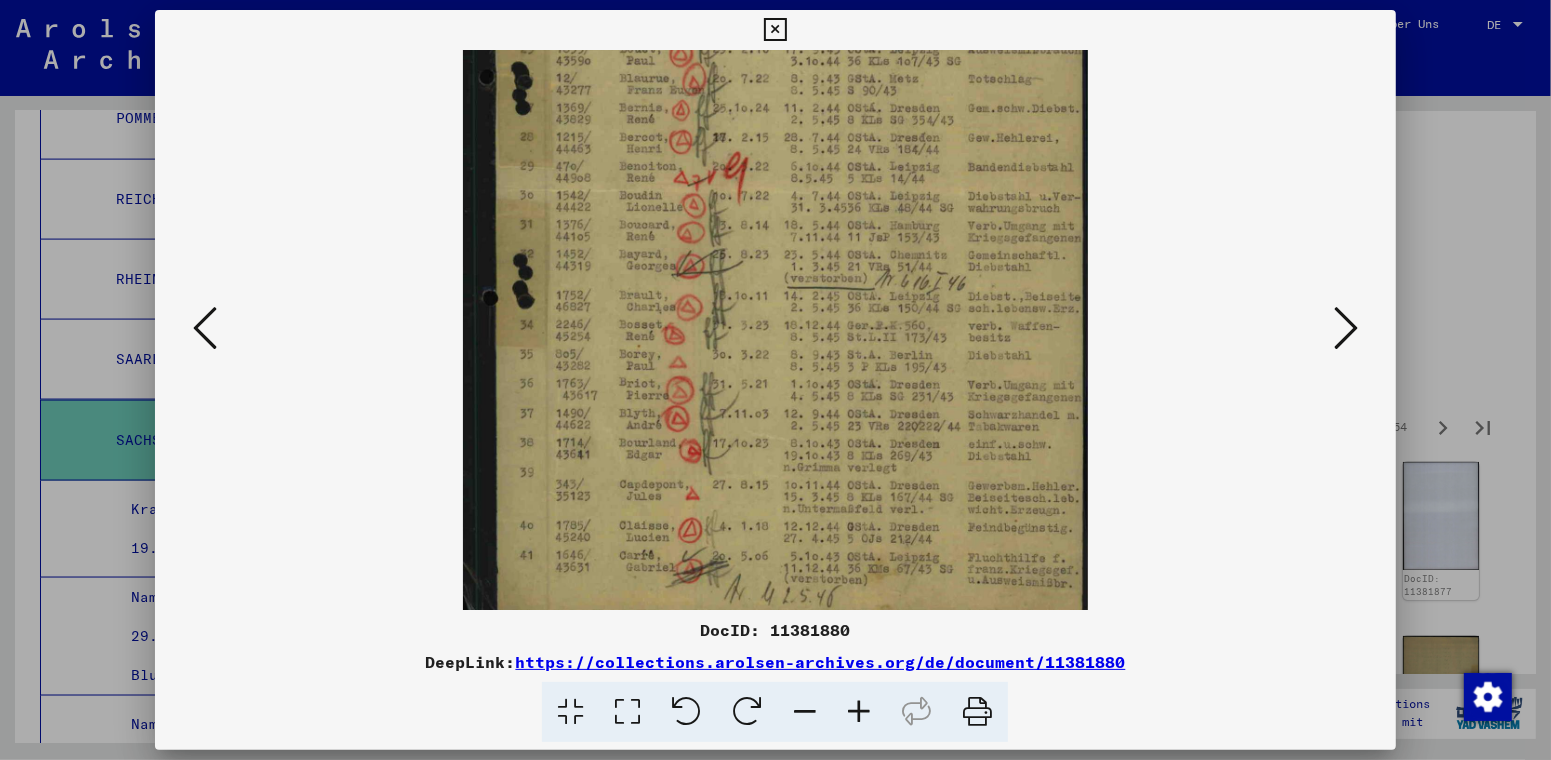 drag, startPoint x: 834, startPoint y: 525, endPoint x: 828, endPoint y: 237, distance: 288.0625 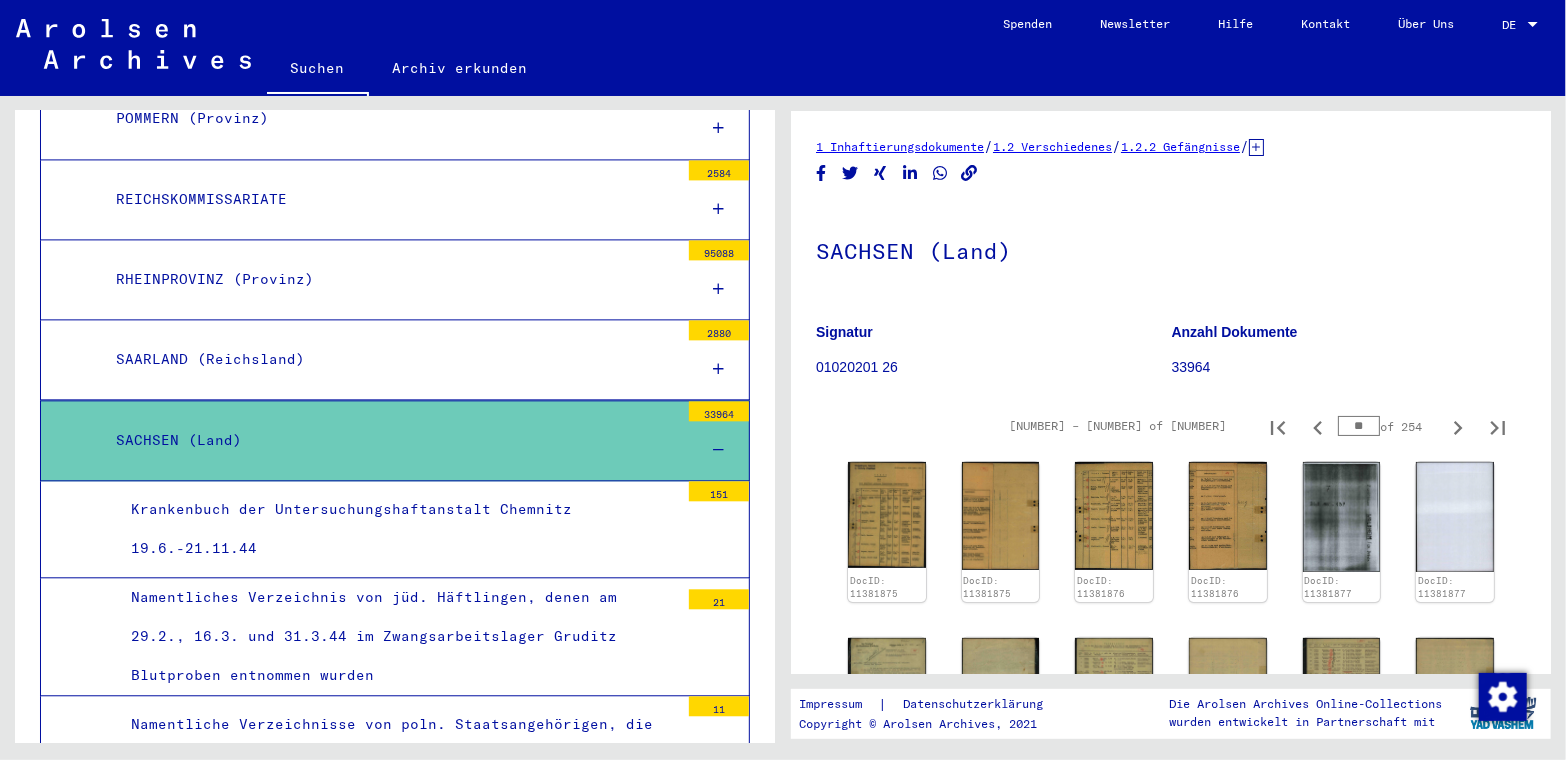 click on "SACHSEN (Land)" 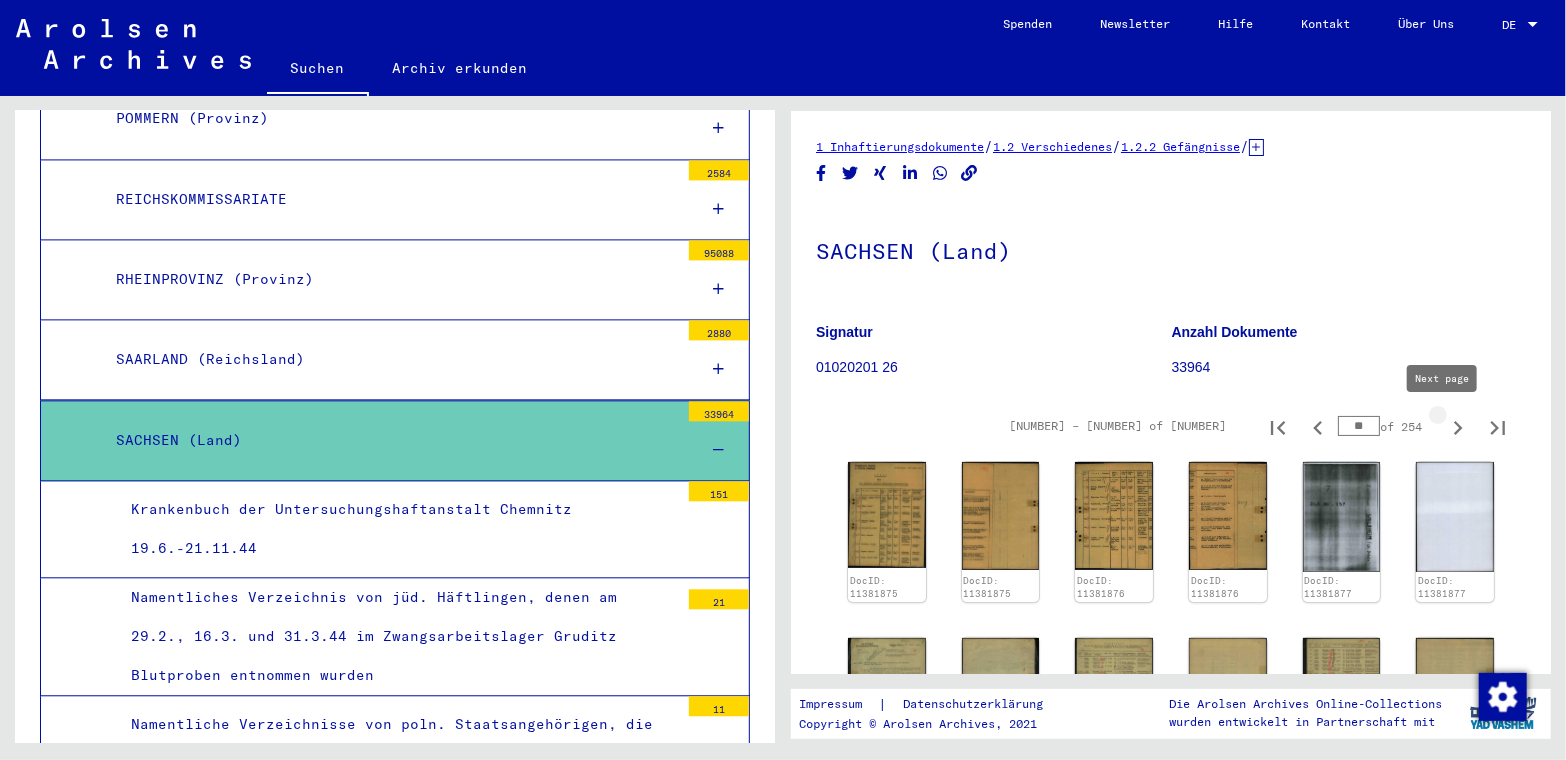 click 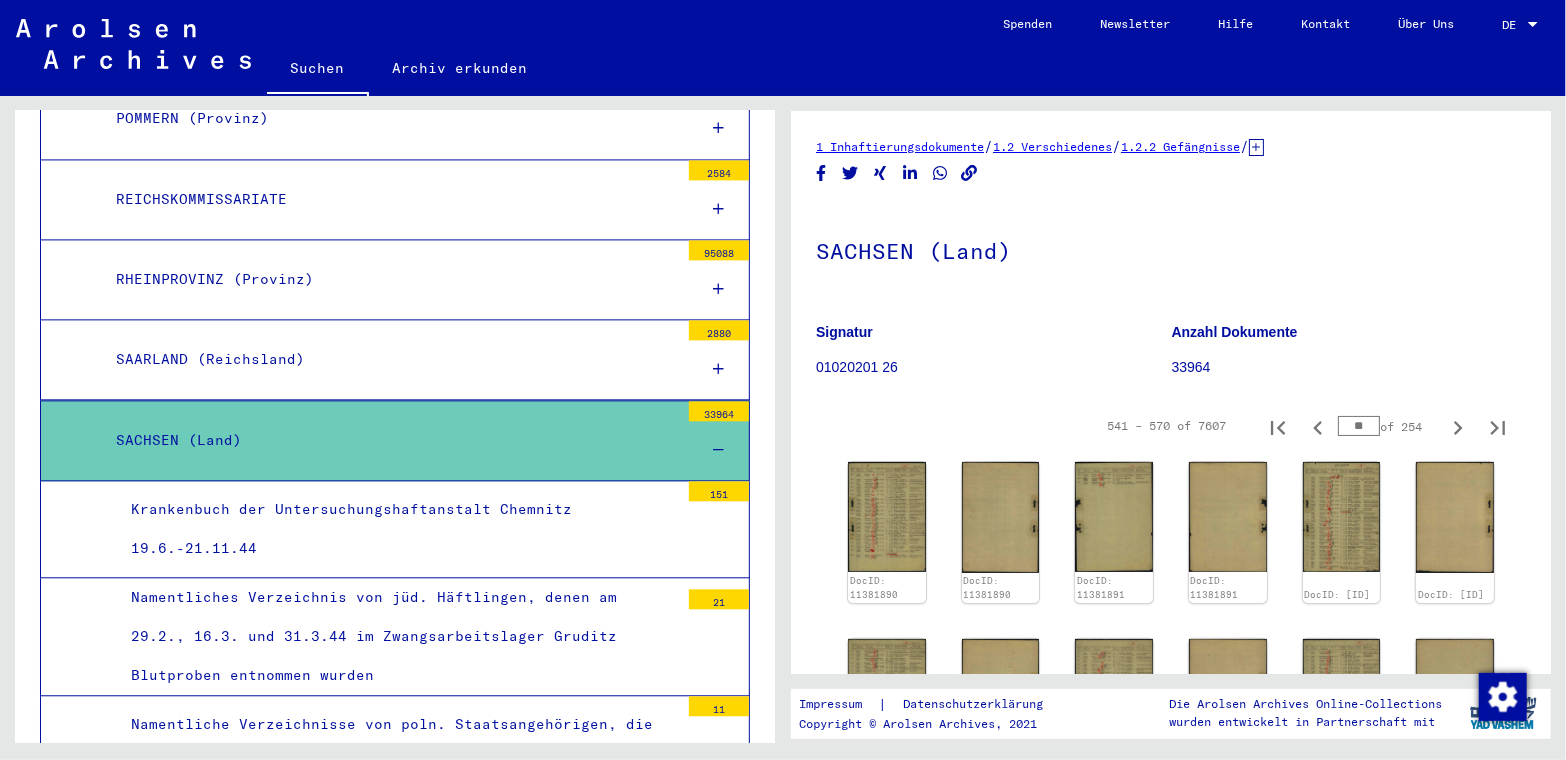 click 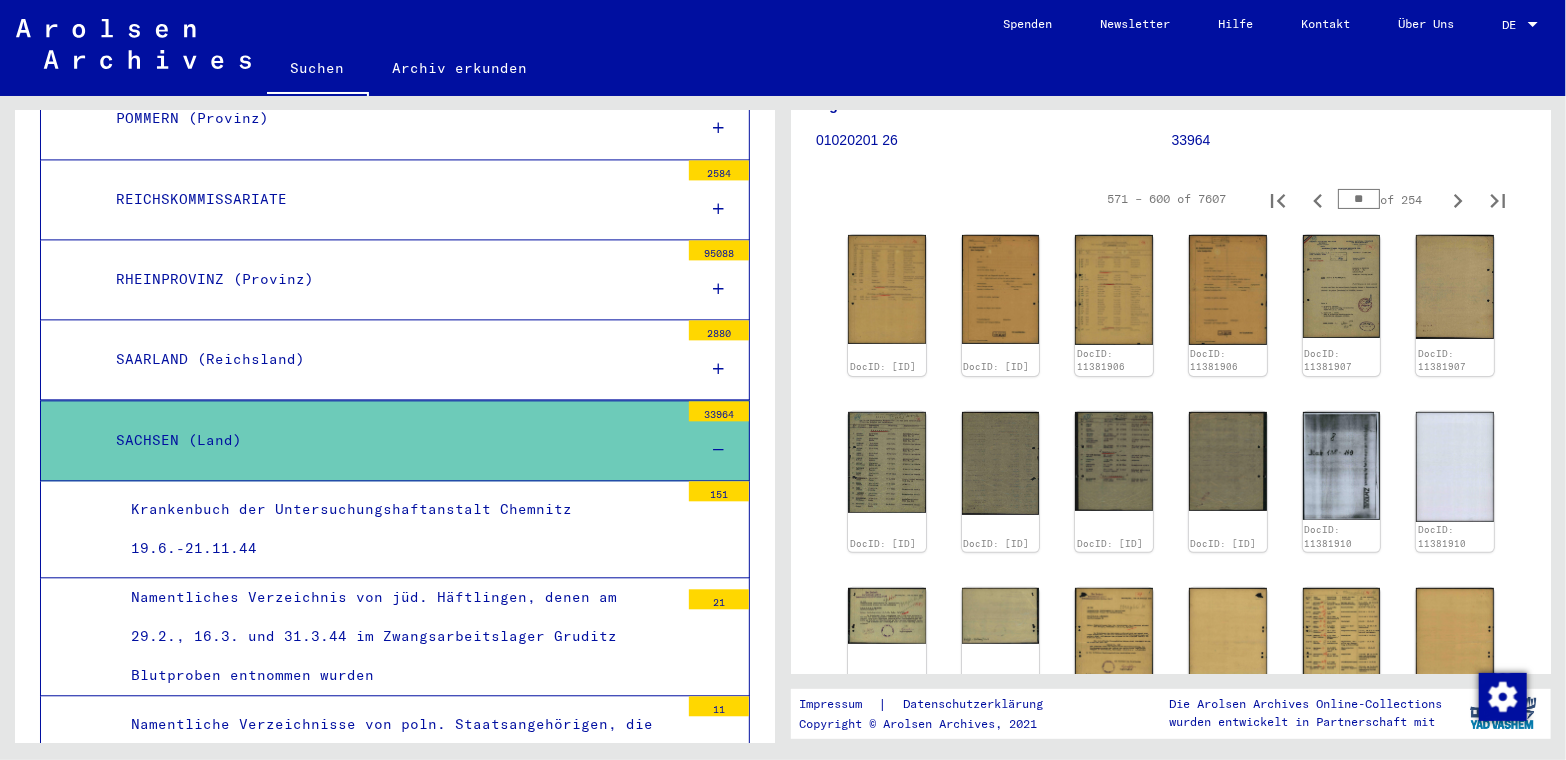 scroll, scrollTop: 300, scrollLeft: 0, axis: vertical 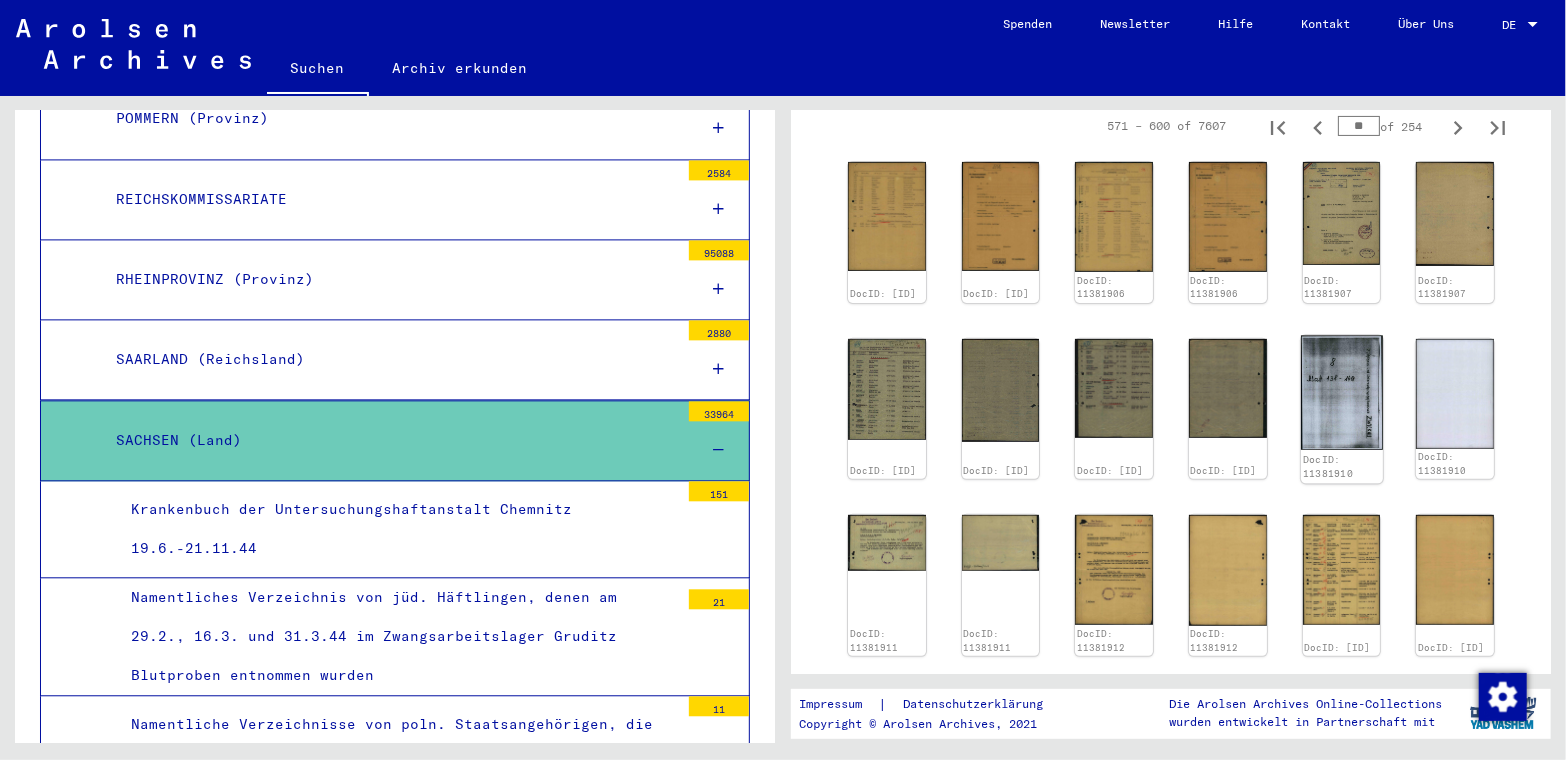 click 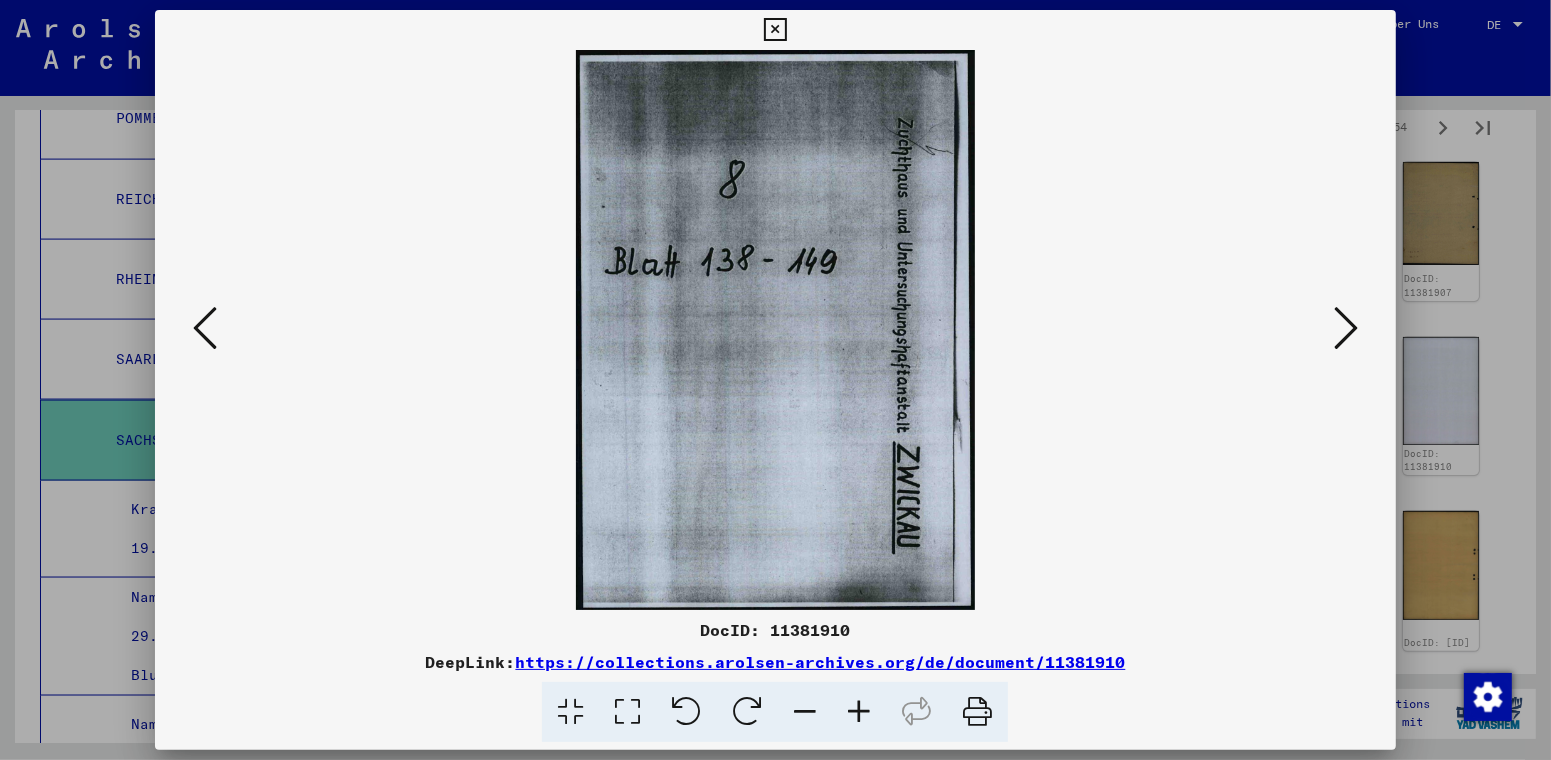 click on "DocID: 11381910  DeepLink:  https://collections.arolsen-archives.org/de/document/11381910" at bounding box center [775, 380] 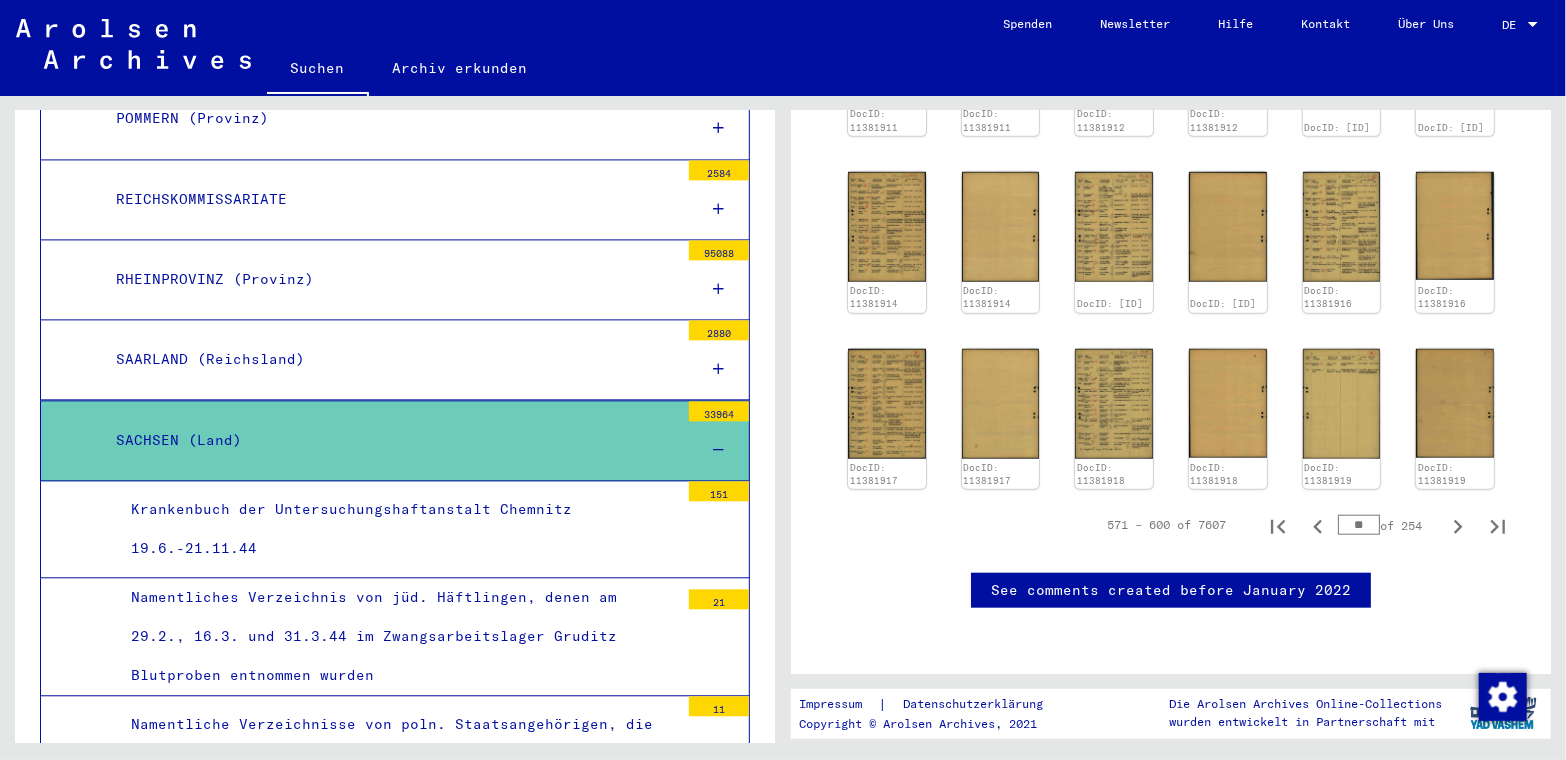 scroll, scrollTop: 999, scrollLeft: 0, axis: vertical 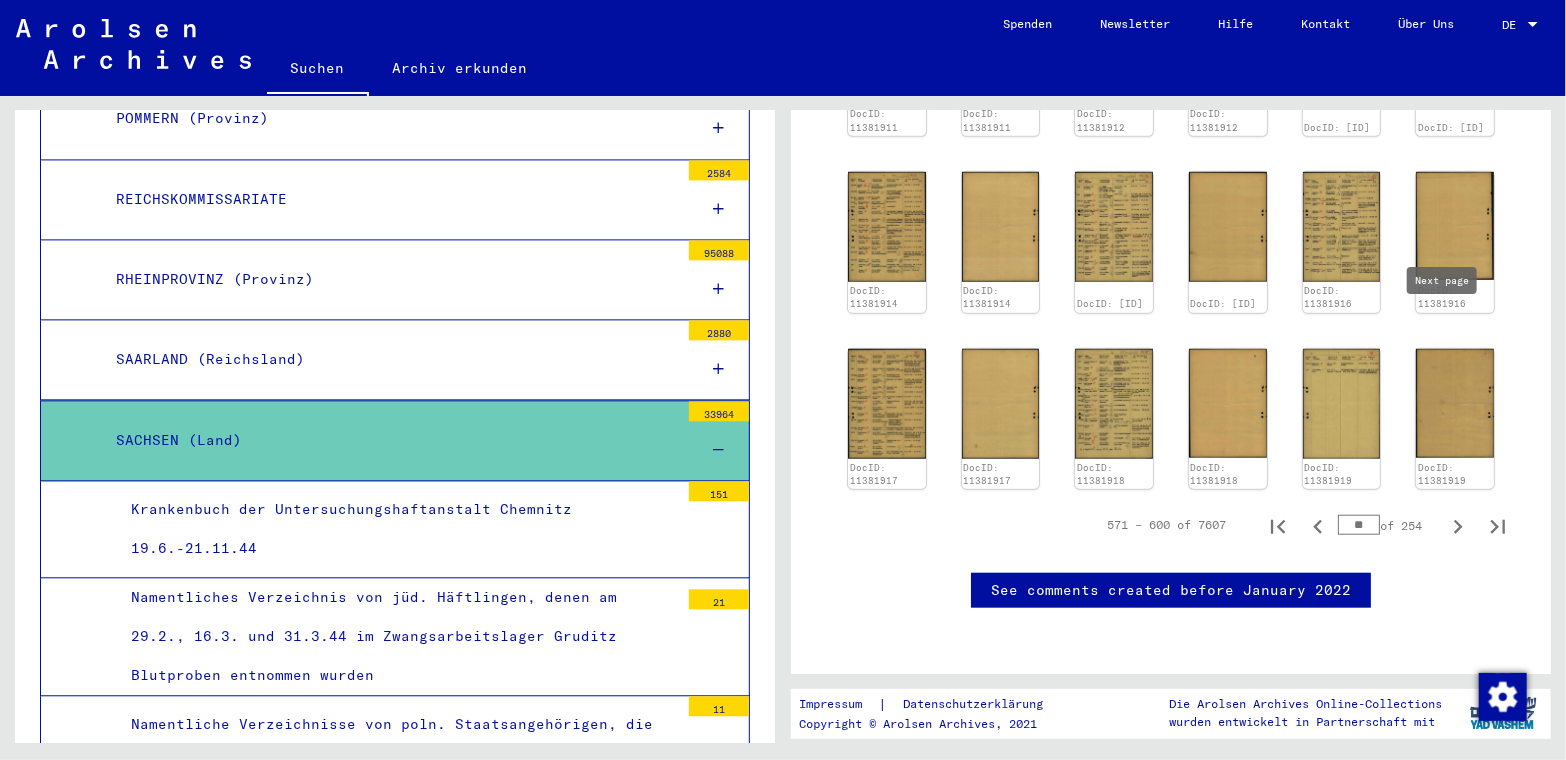 click 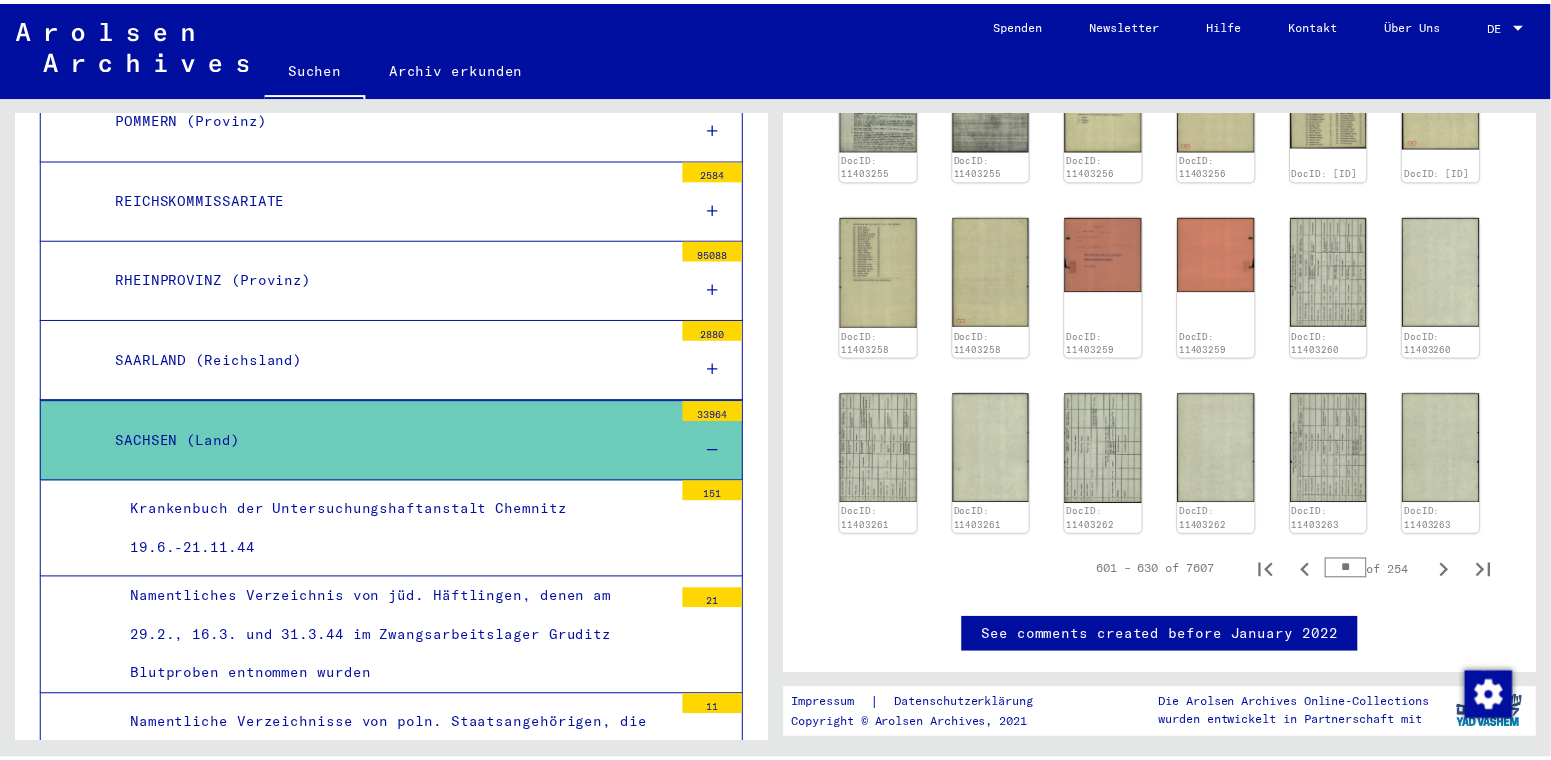 scroll, scrollTop: 600, scrollLeft: 0, axis: vertical 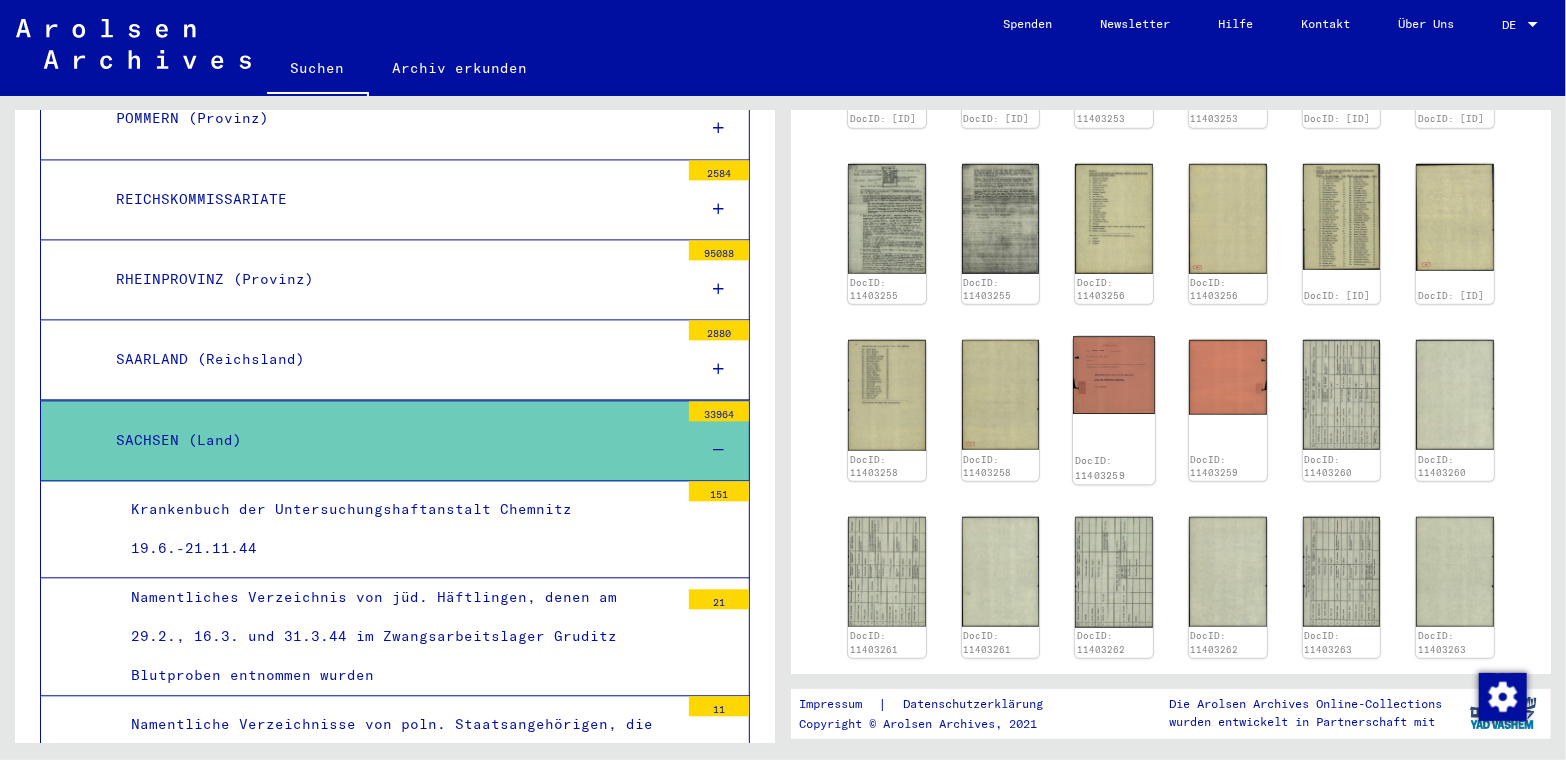 click 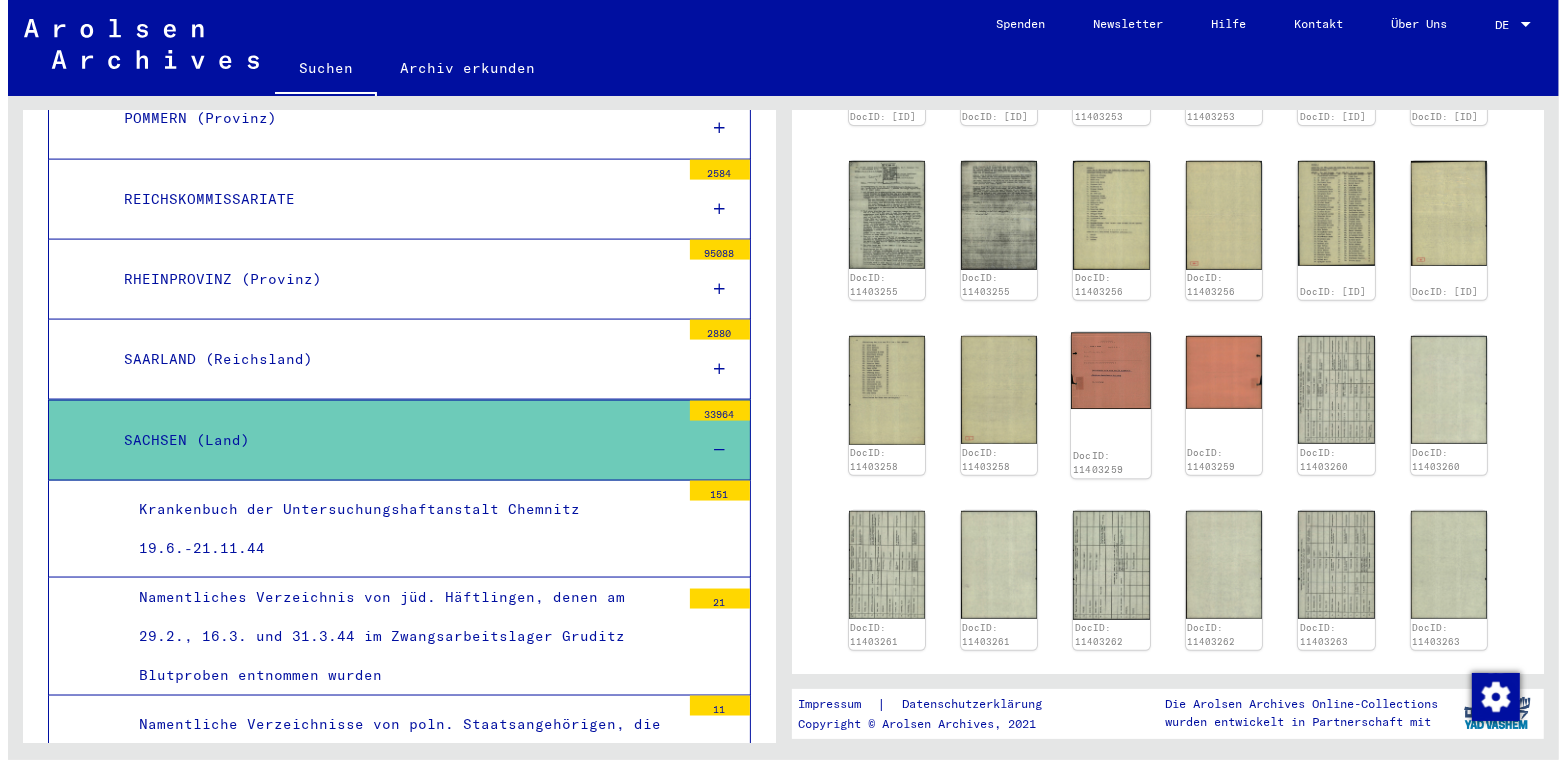 scroll, scrollTop: 597, scrollLeft: 0, axis: vertical 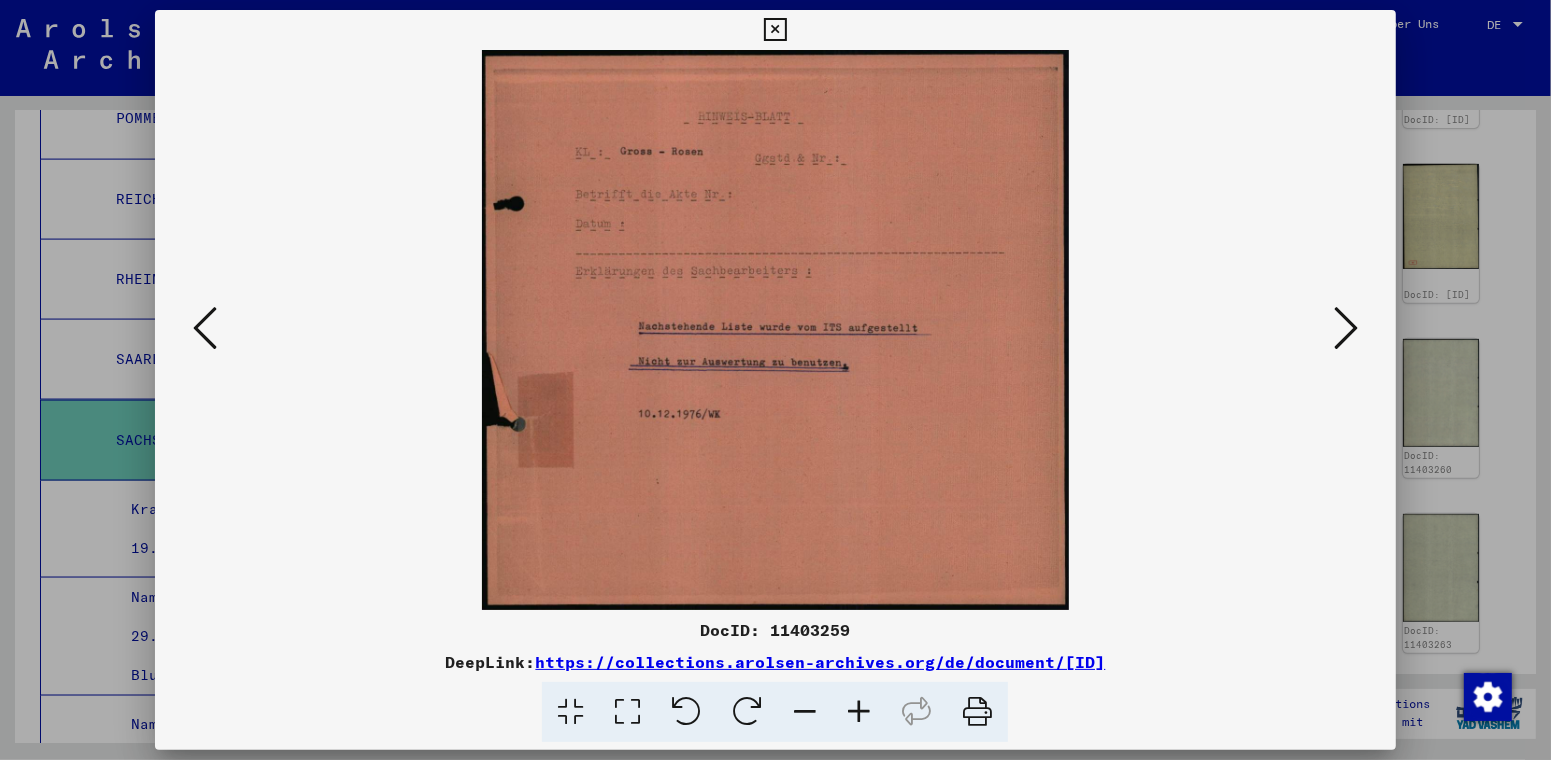 click at bounding box center (775, 330) 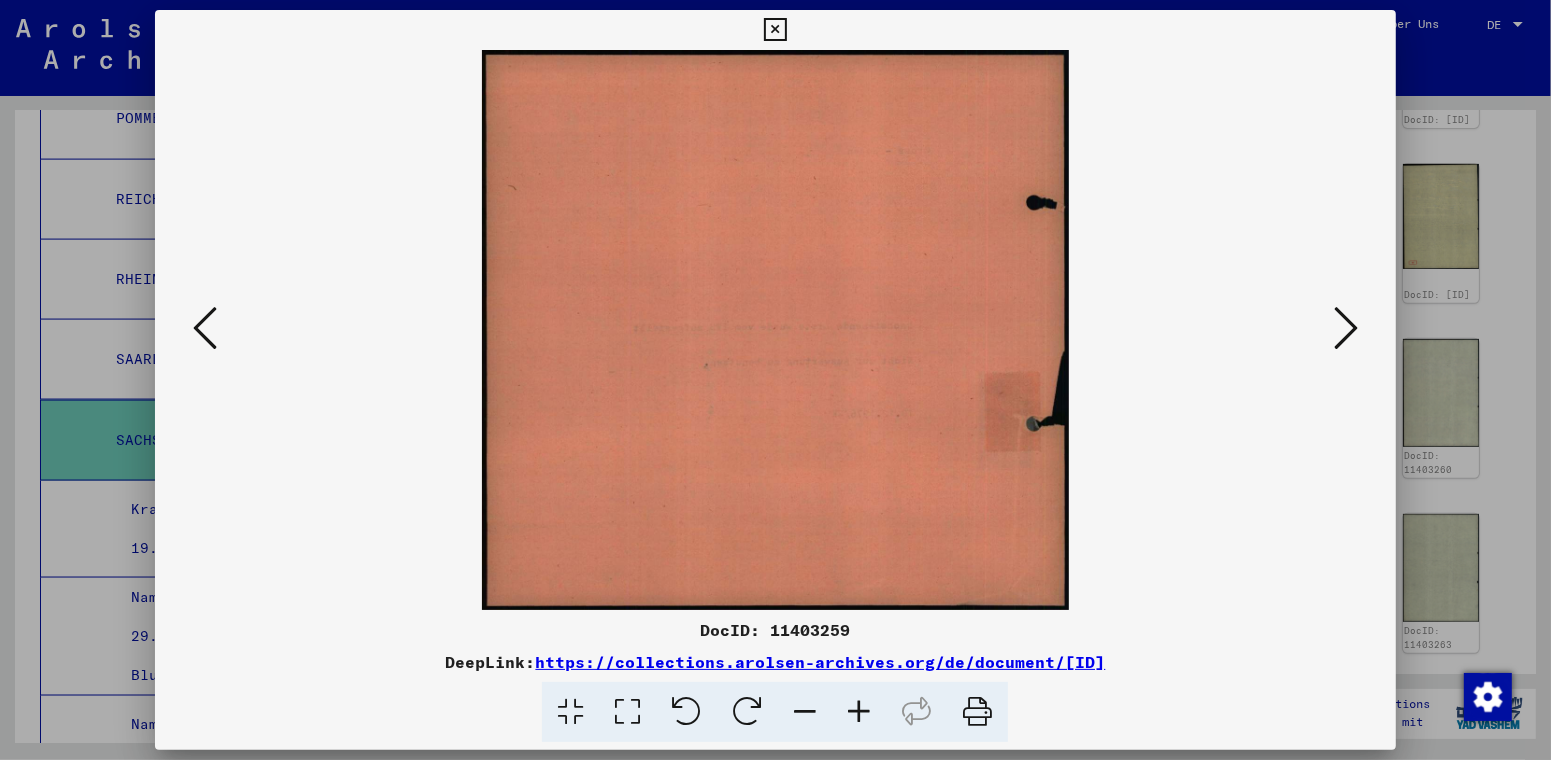 click at bounding box center [1346, 328] 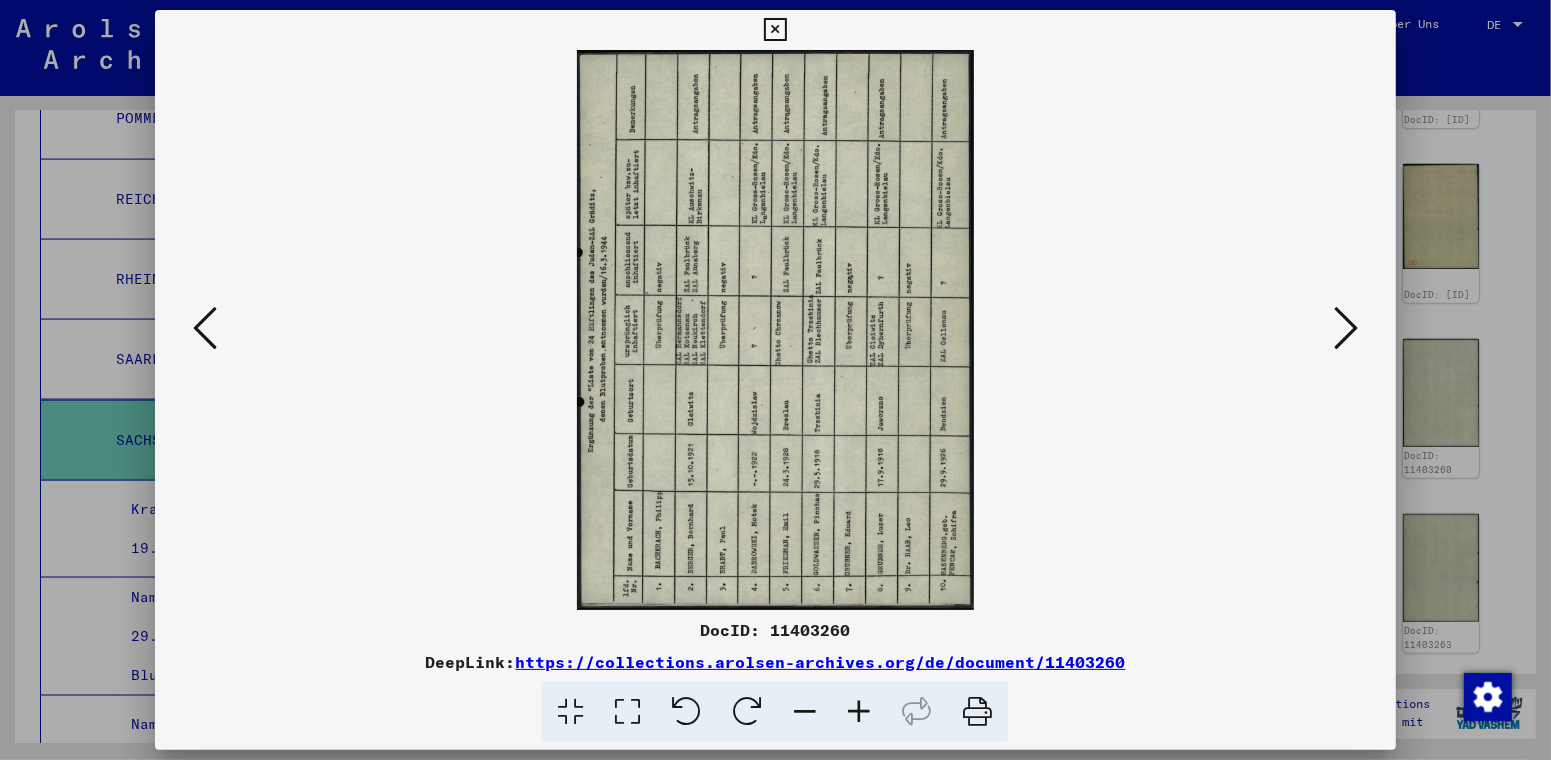 click at bounding box center (747, 712) 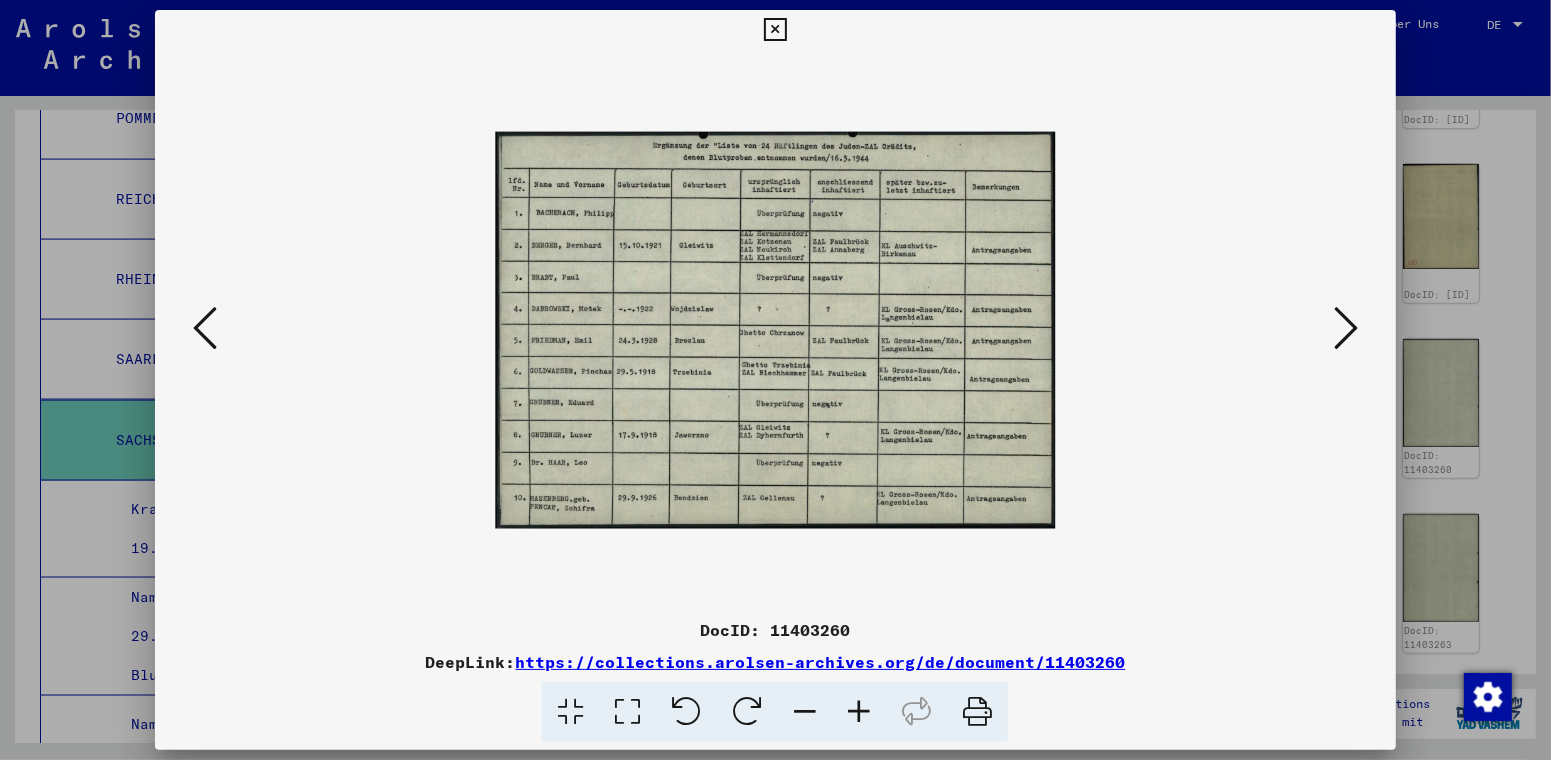 click at bounding box center [859, 712] 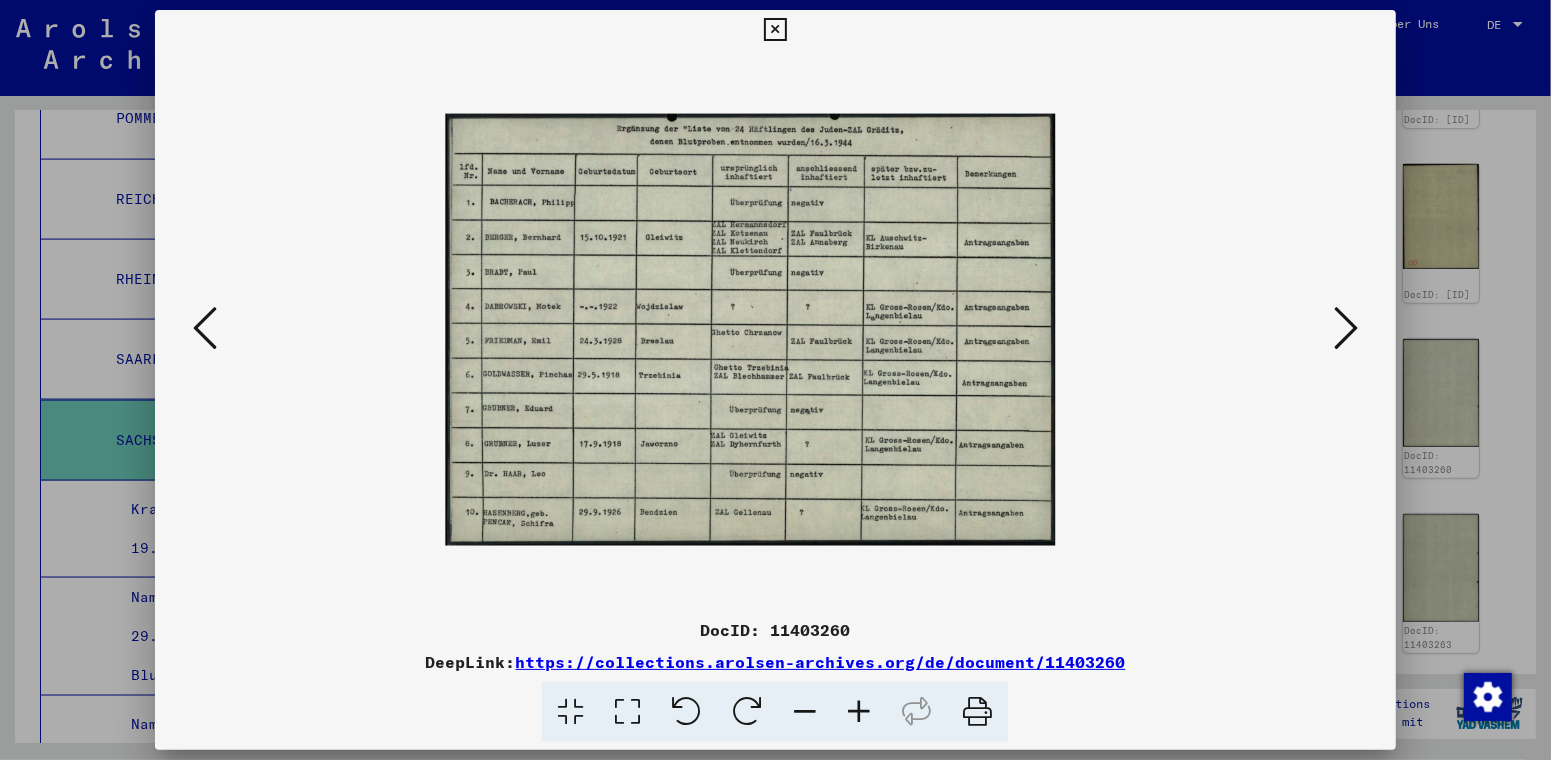 click at bounding box center (859, 712) 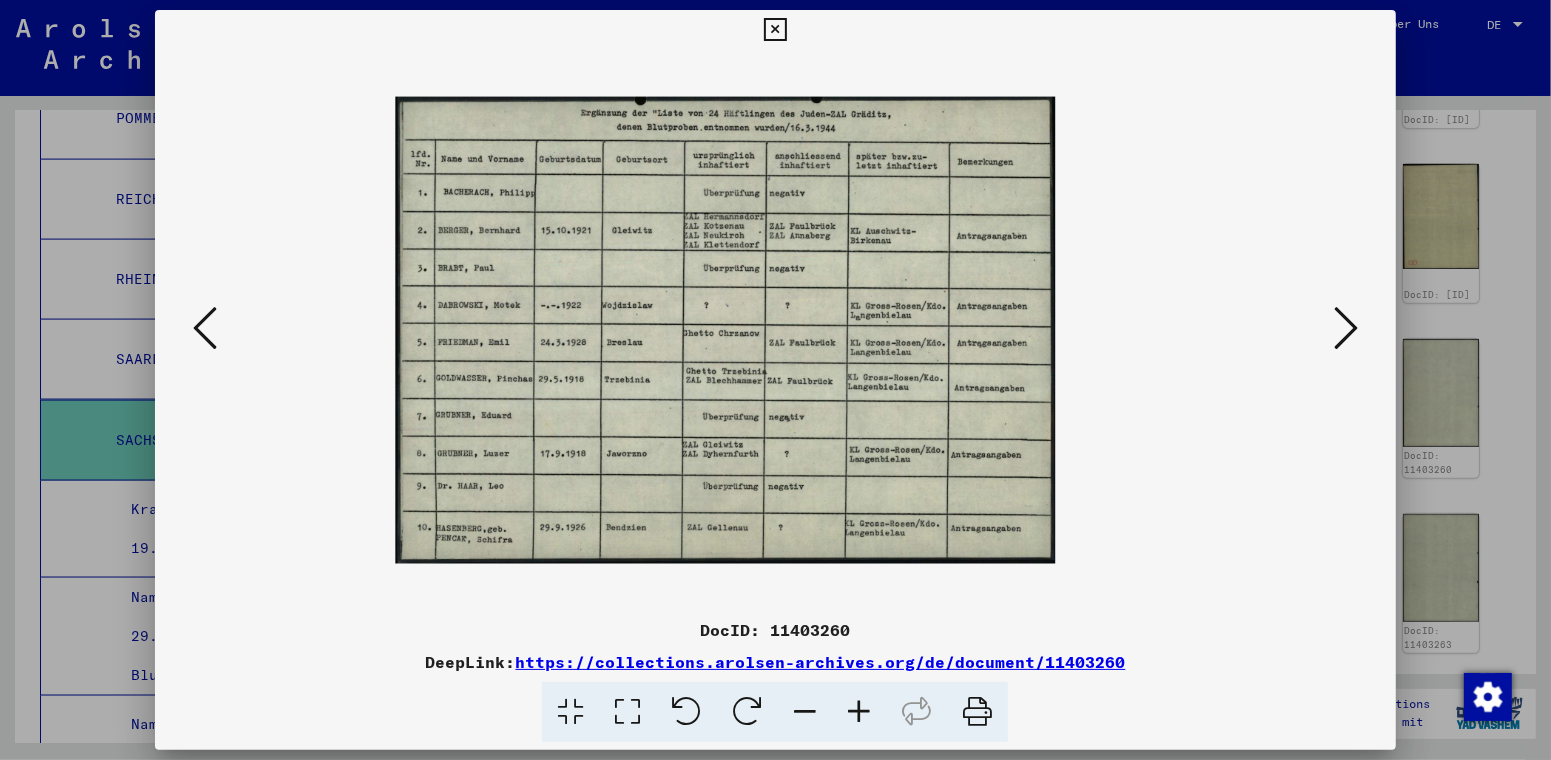 click at bounding box center [859, 712] 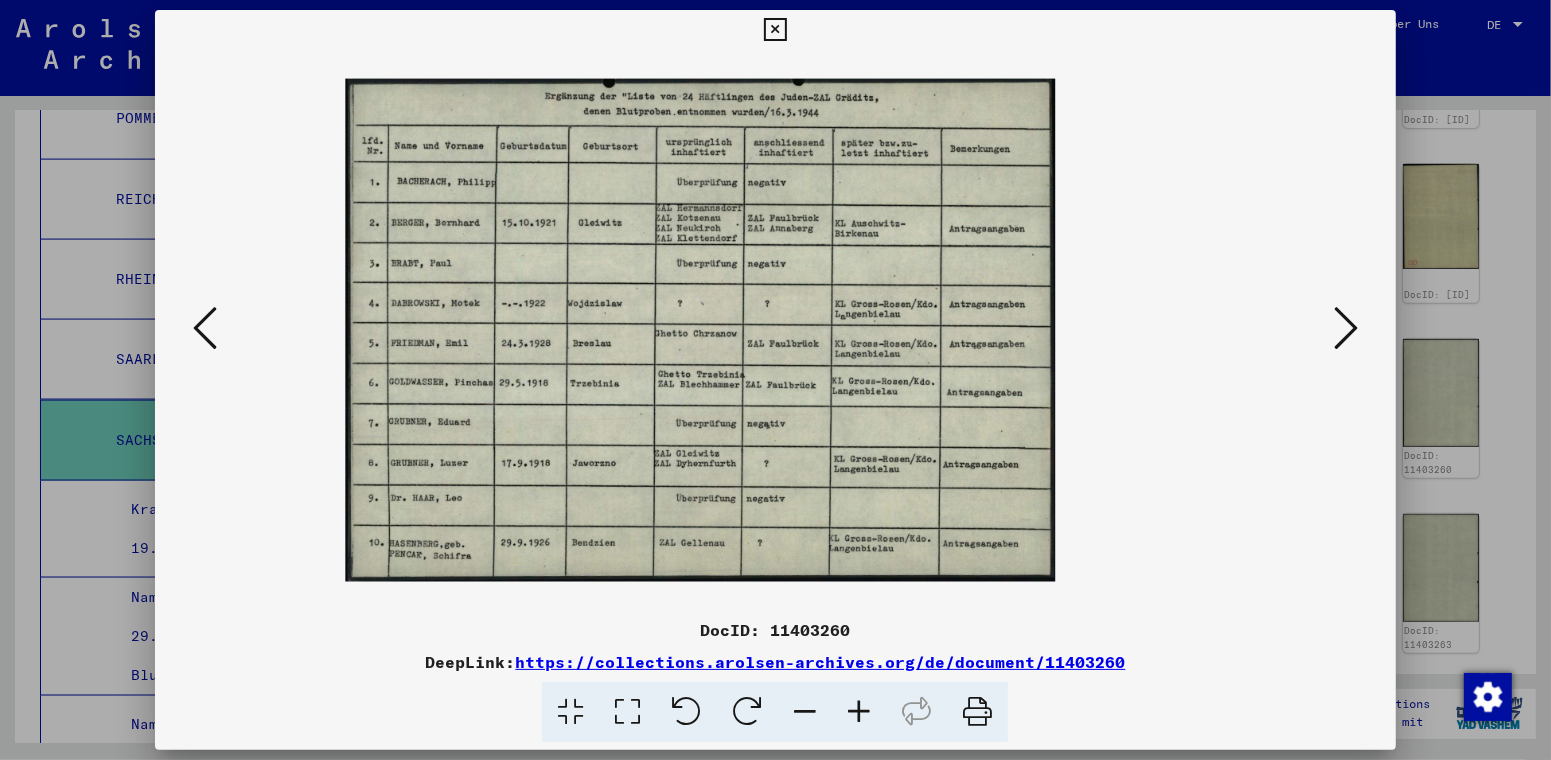 click at bounding box center [859, 712] 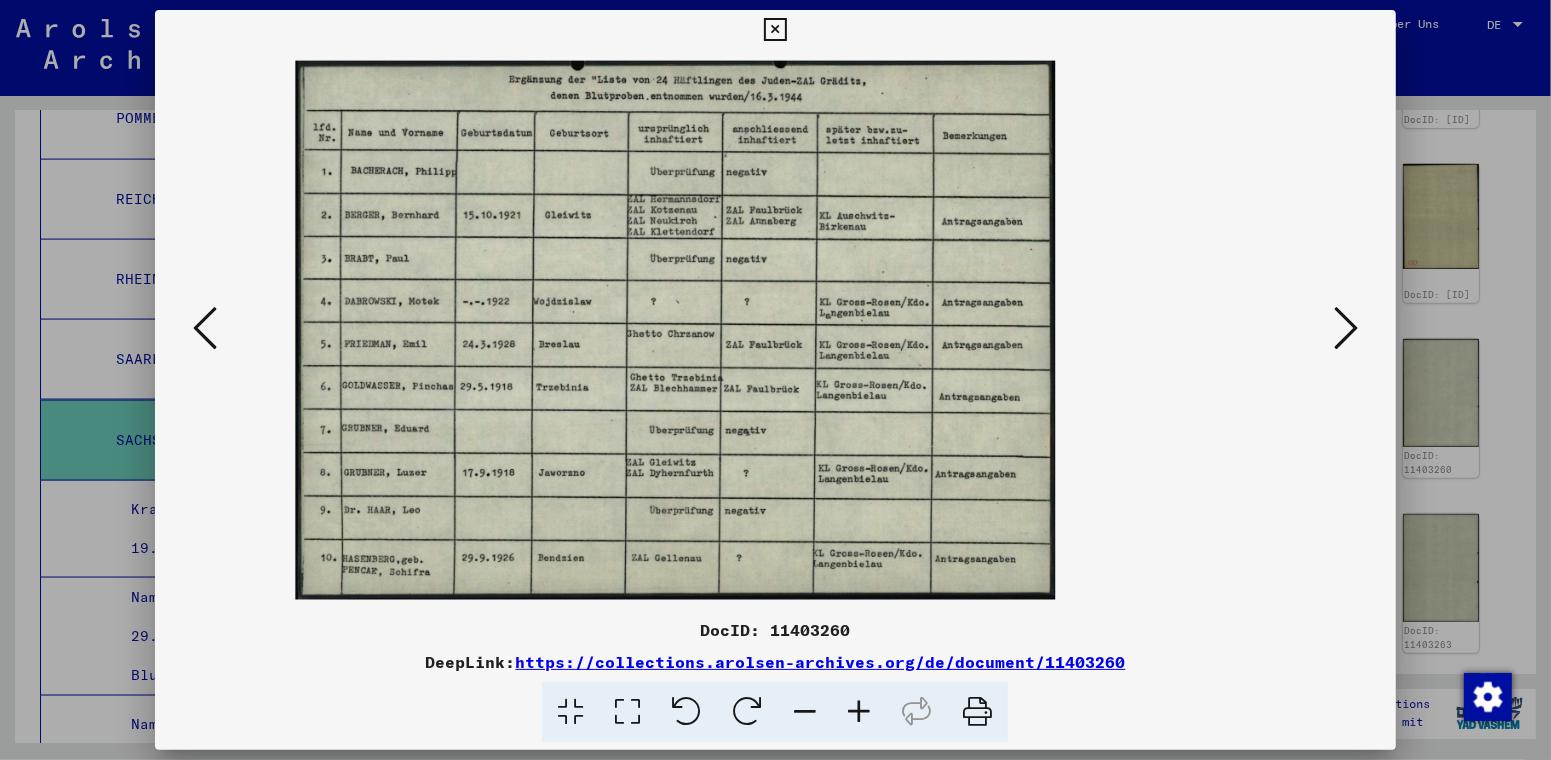 click at bounding box center (859, 712) 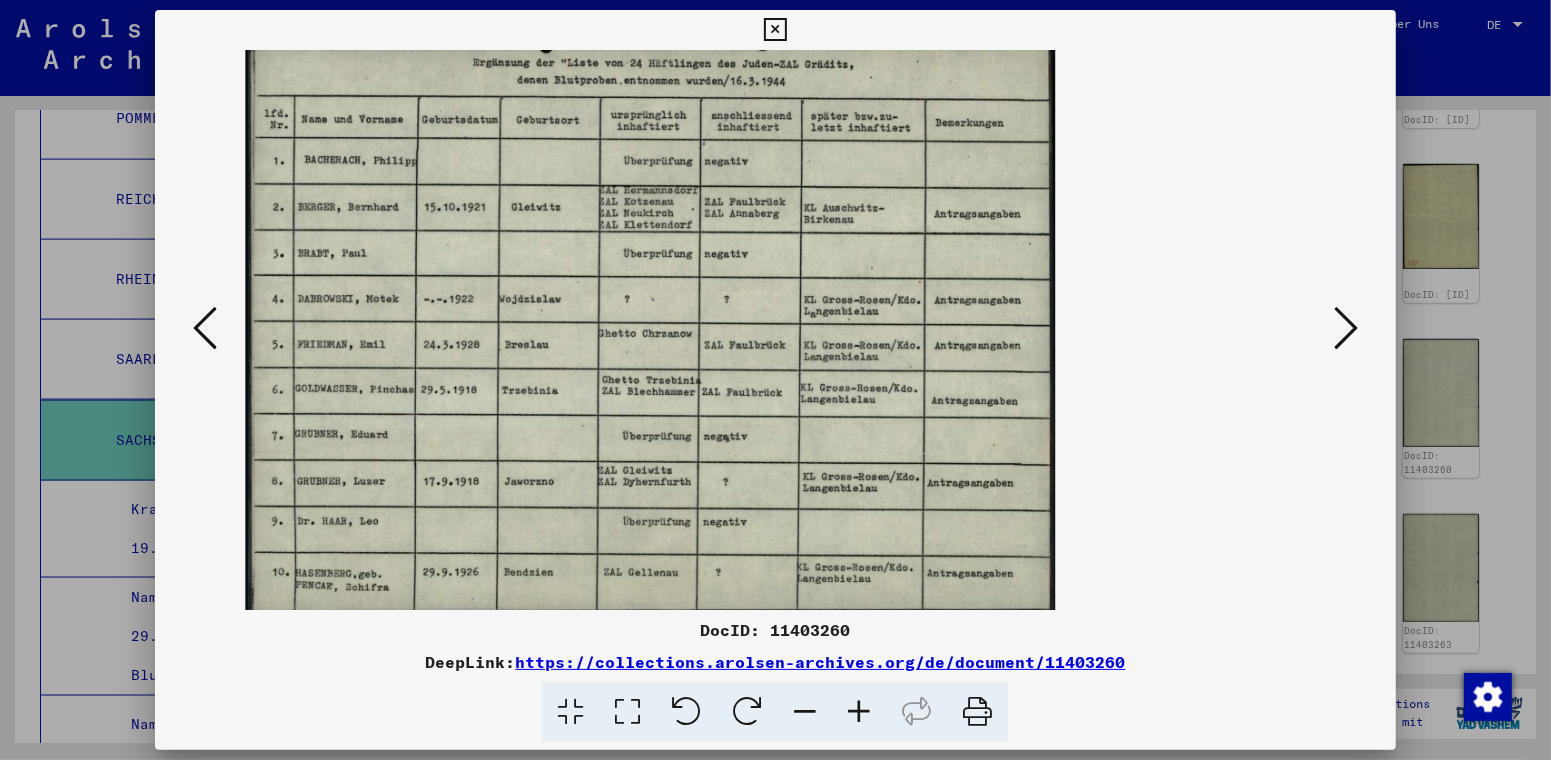 drag, startPoint x: 608, startPoint y: 271, endPoint x: 615, endPoint y: 298, distance: 27.89265 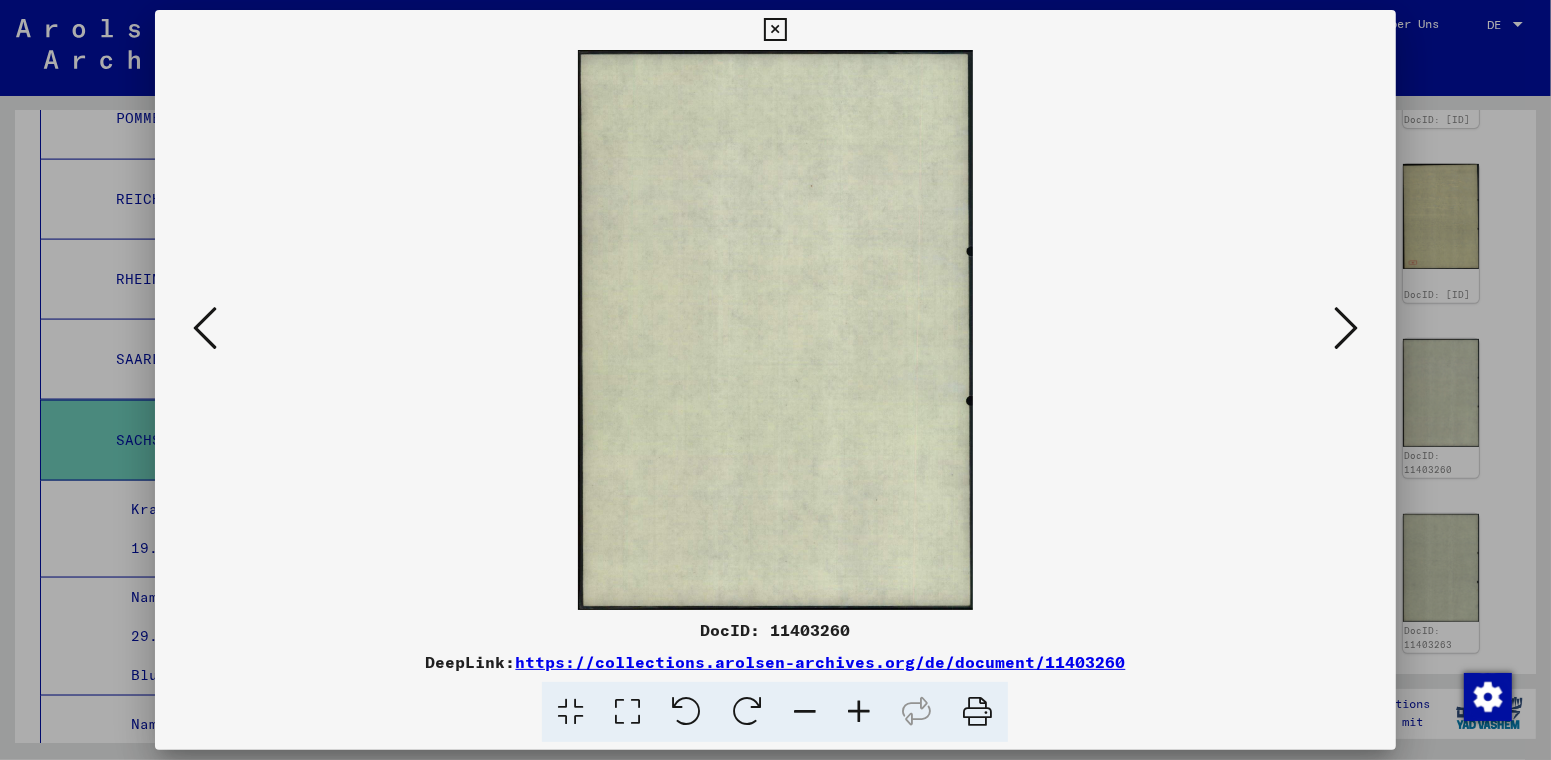 click at bounding box center [1346, 328] 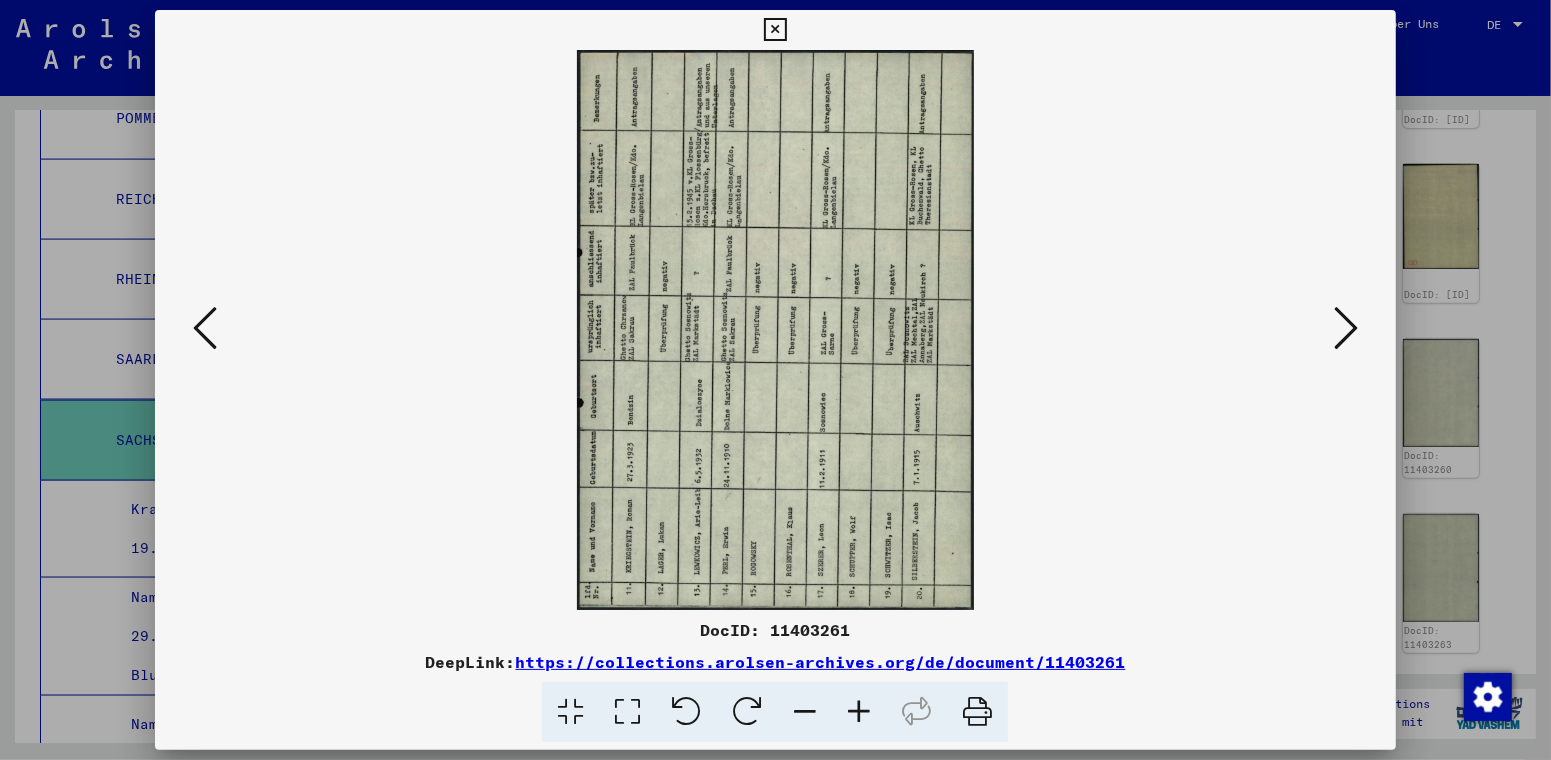 click at bounding box center [747, 712] 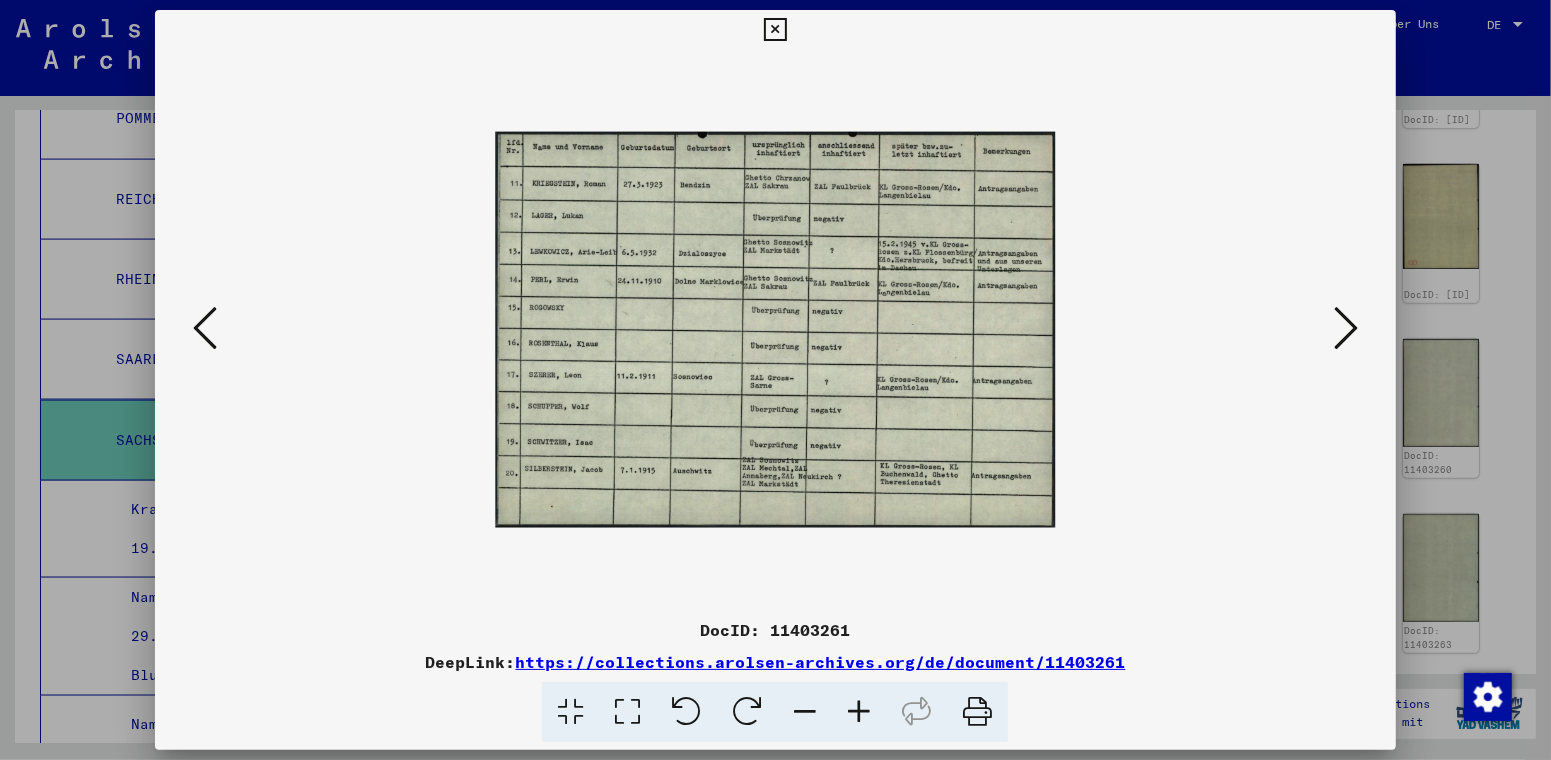 click at bounding box center (1346, 328) 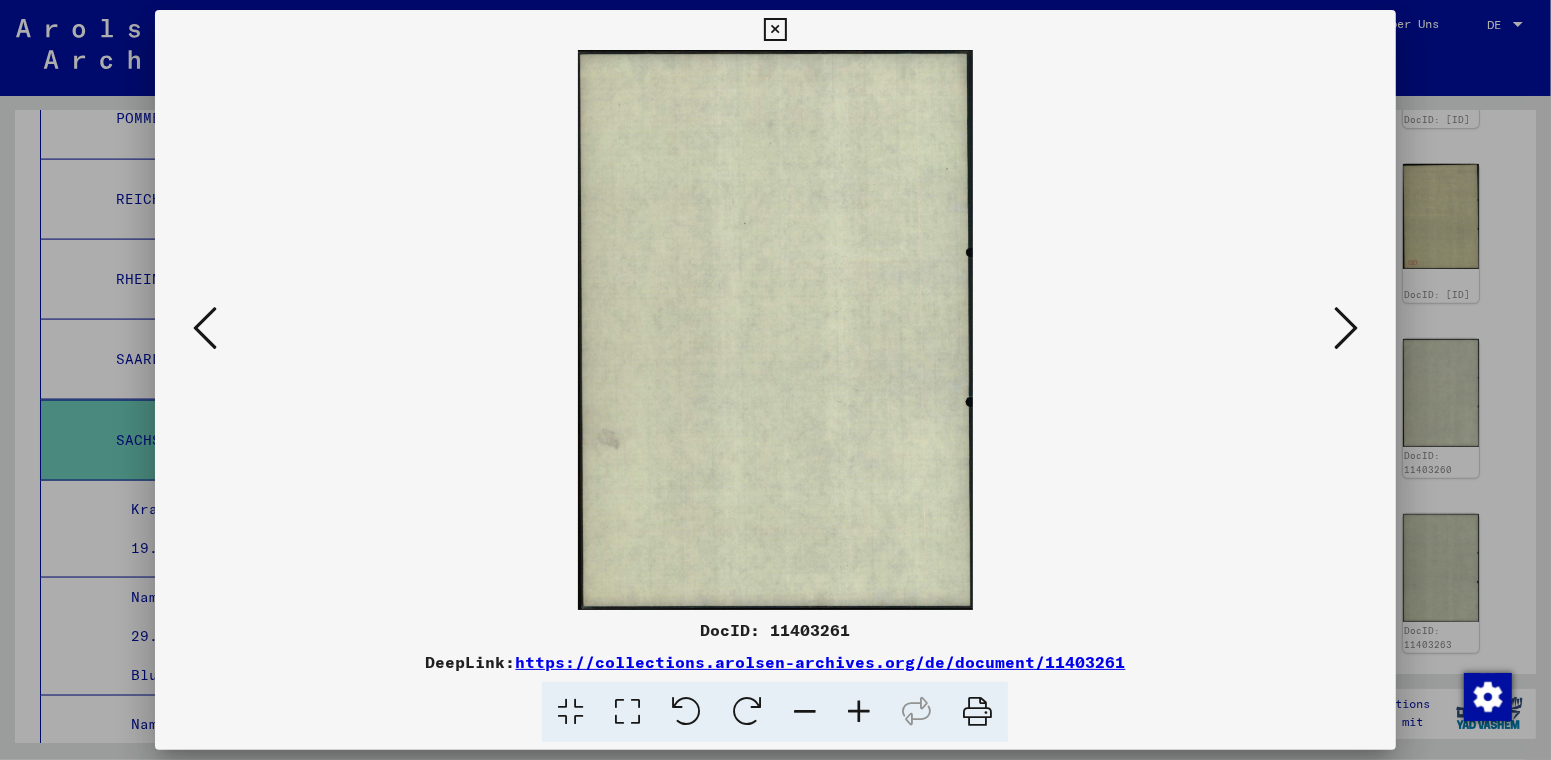 click at bounding box center (1346, 328) 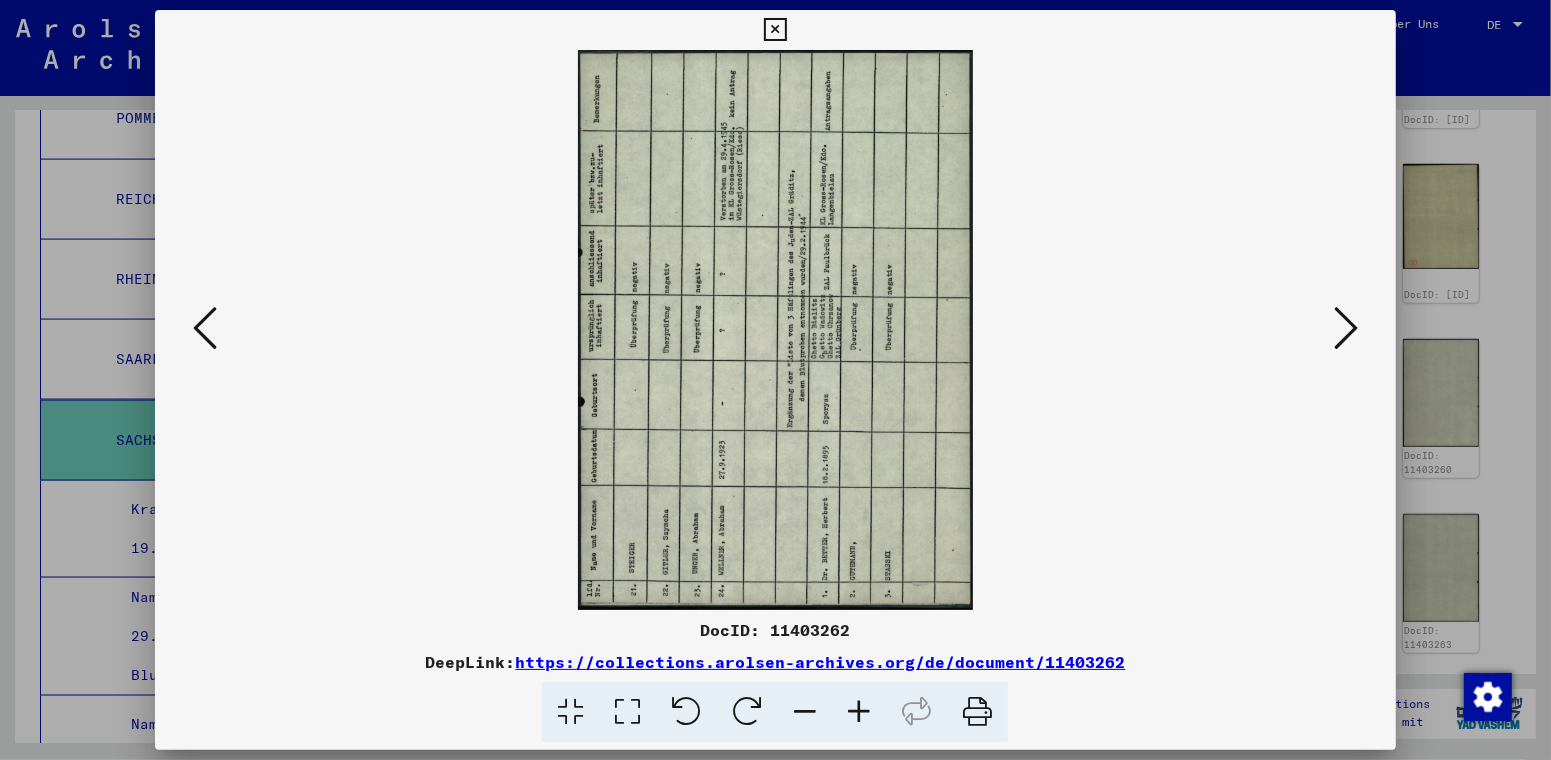 click at bounding box center [747, 712] 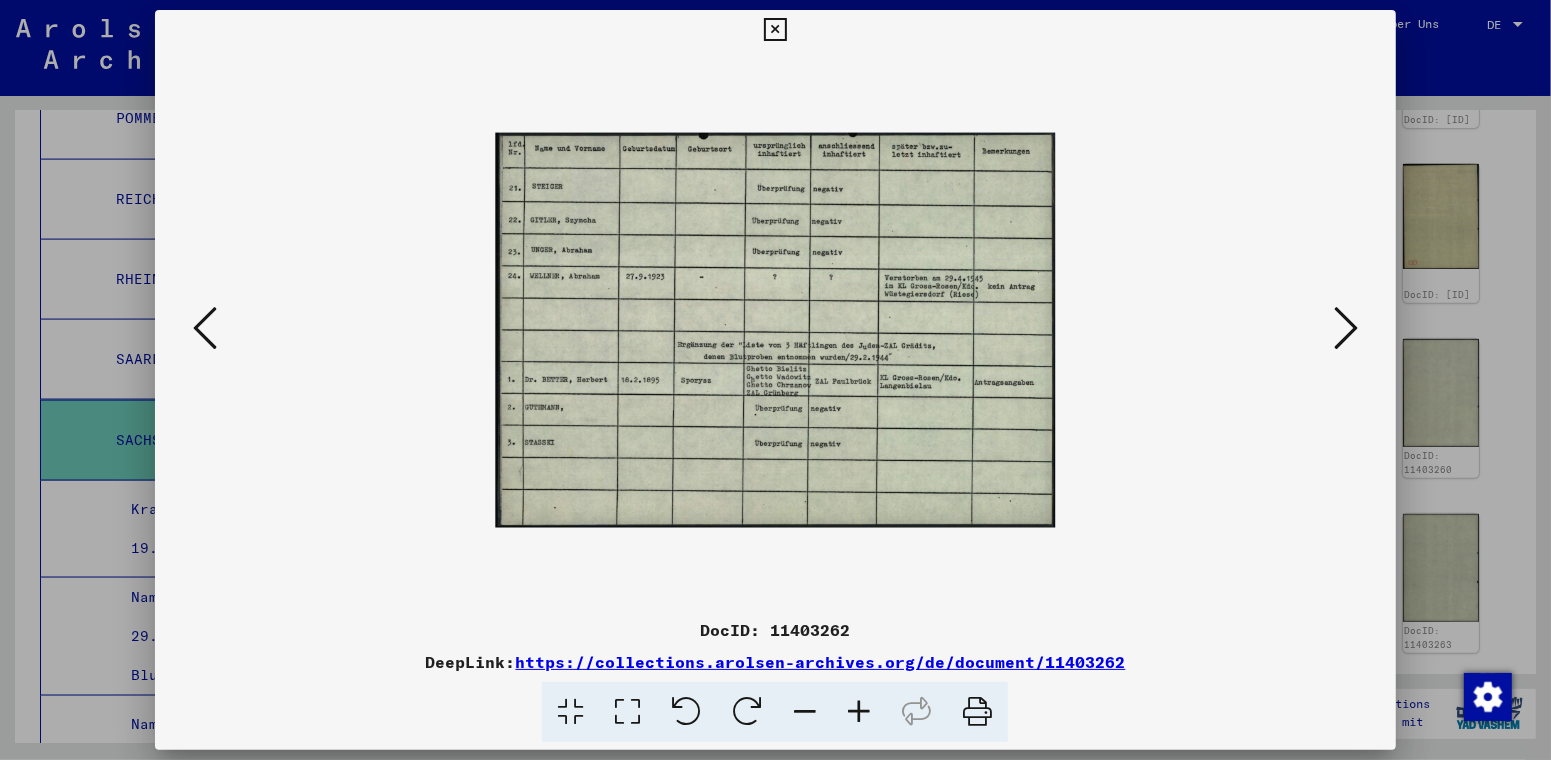 click at bounding box center (1346, 328) 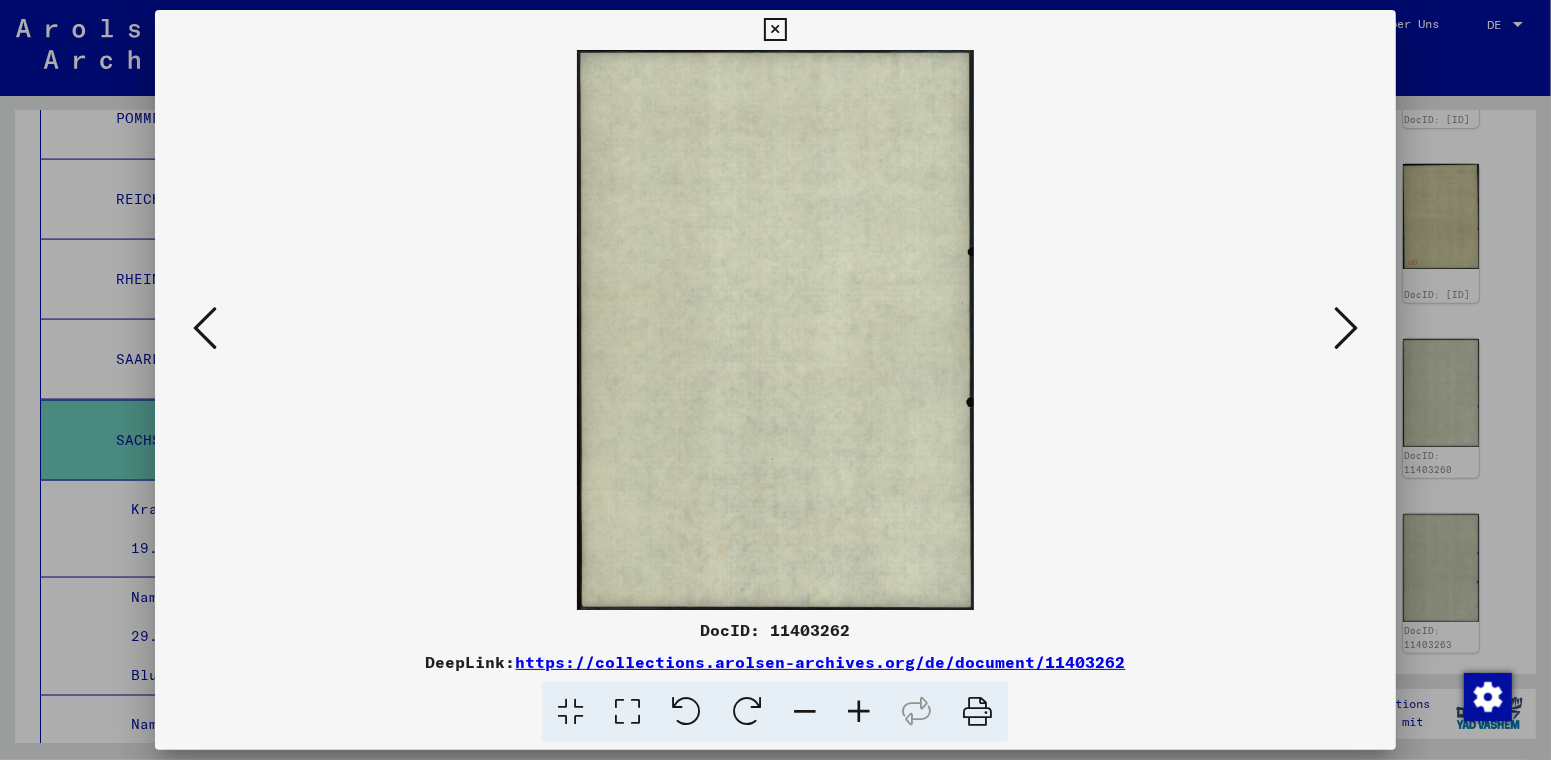 click at bounding box center [1346, 328] 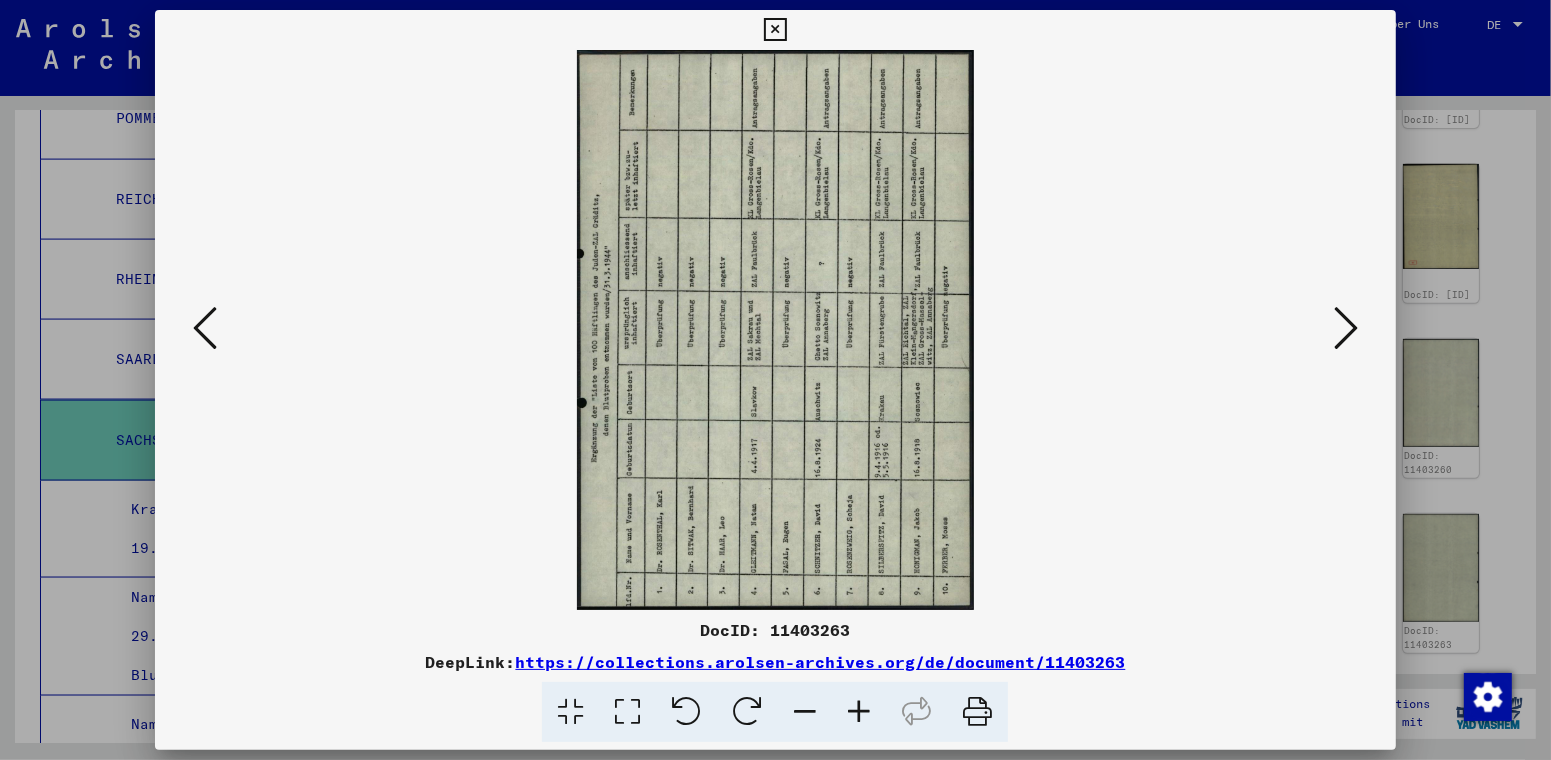 click at bounding box center [747, 712] 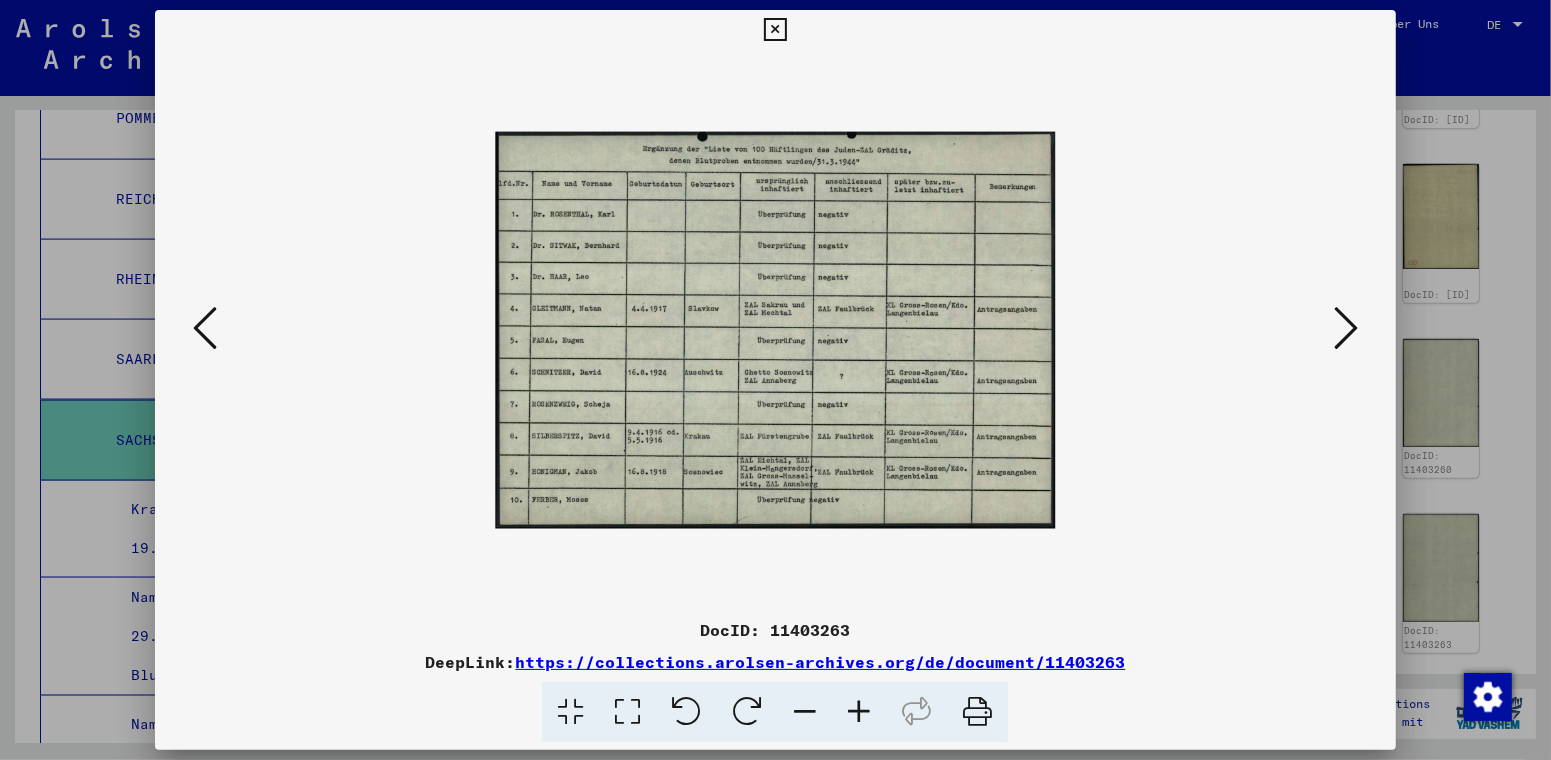 click at bounding box center [1346, 328] 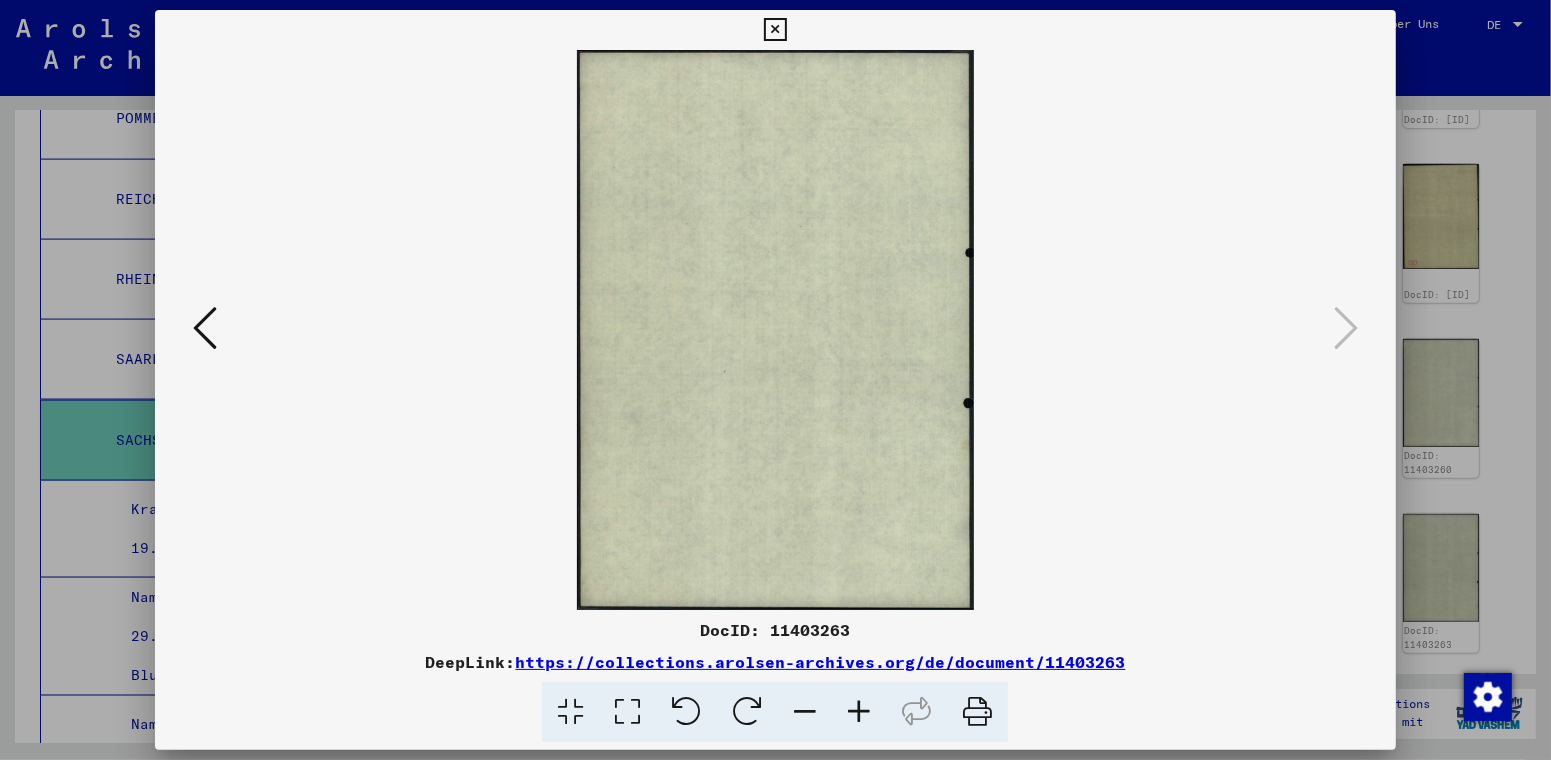 click at bounding box center [775, 30] 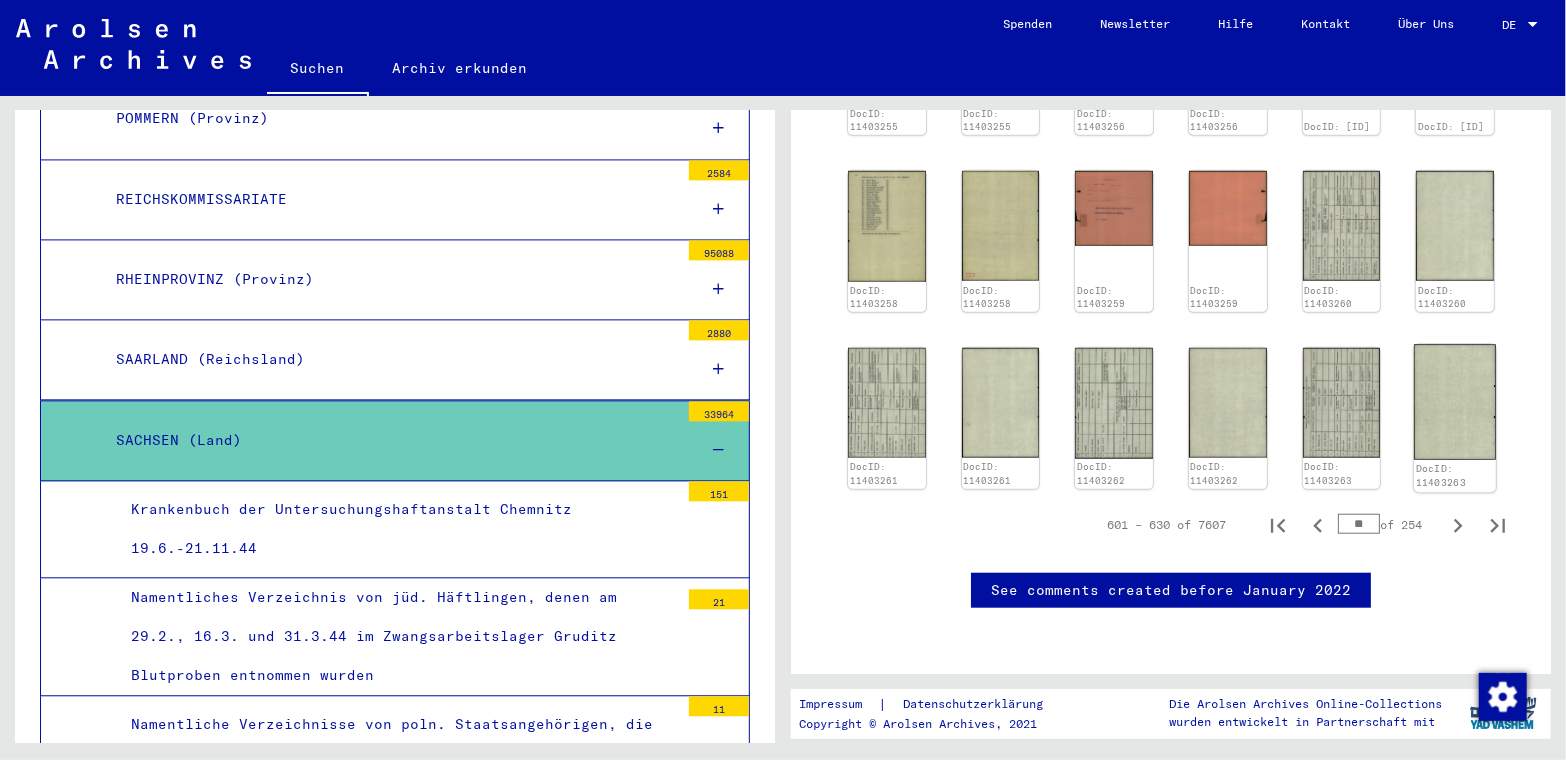 scroll, scrollTop: 899, scrollLeft: 0, axis: vertical 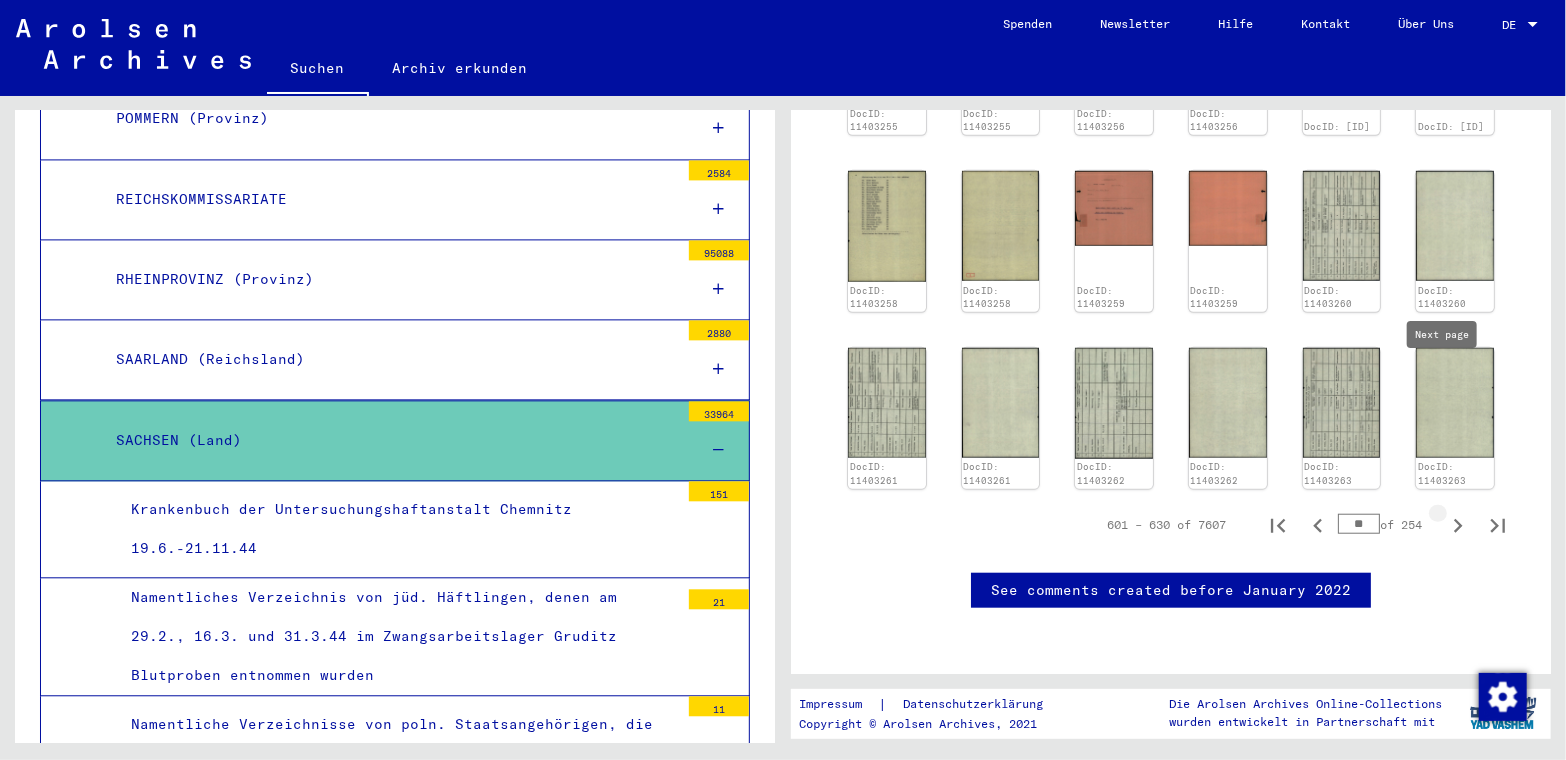 click 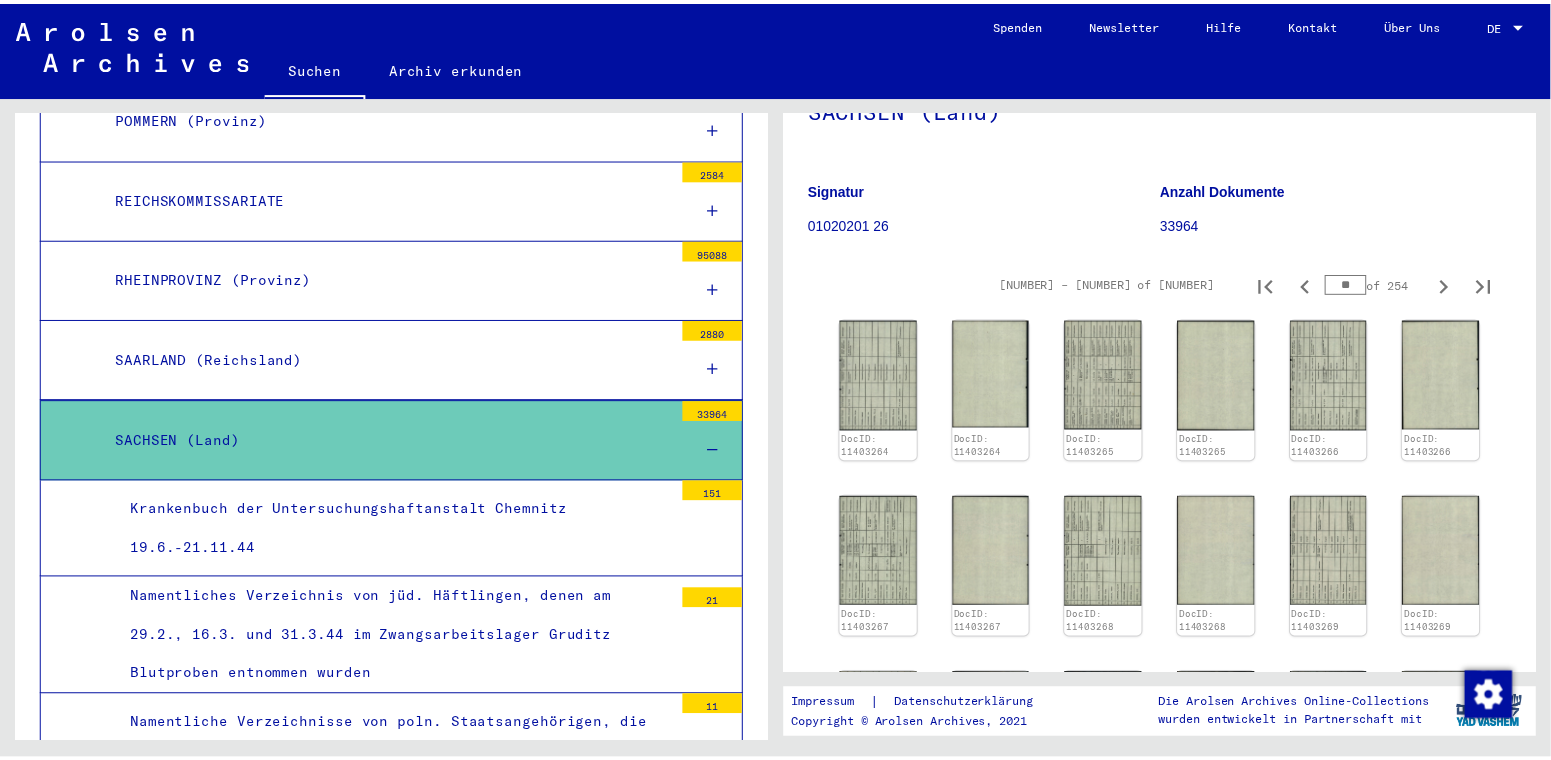 scroll, scrollTop: 99, scrollLeft: 0, axis: vertical 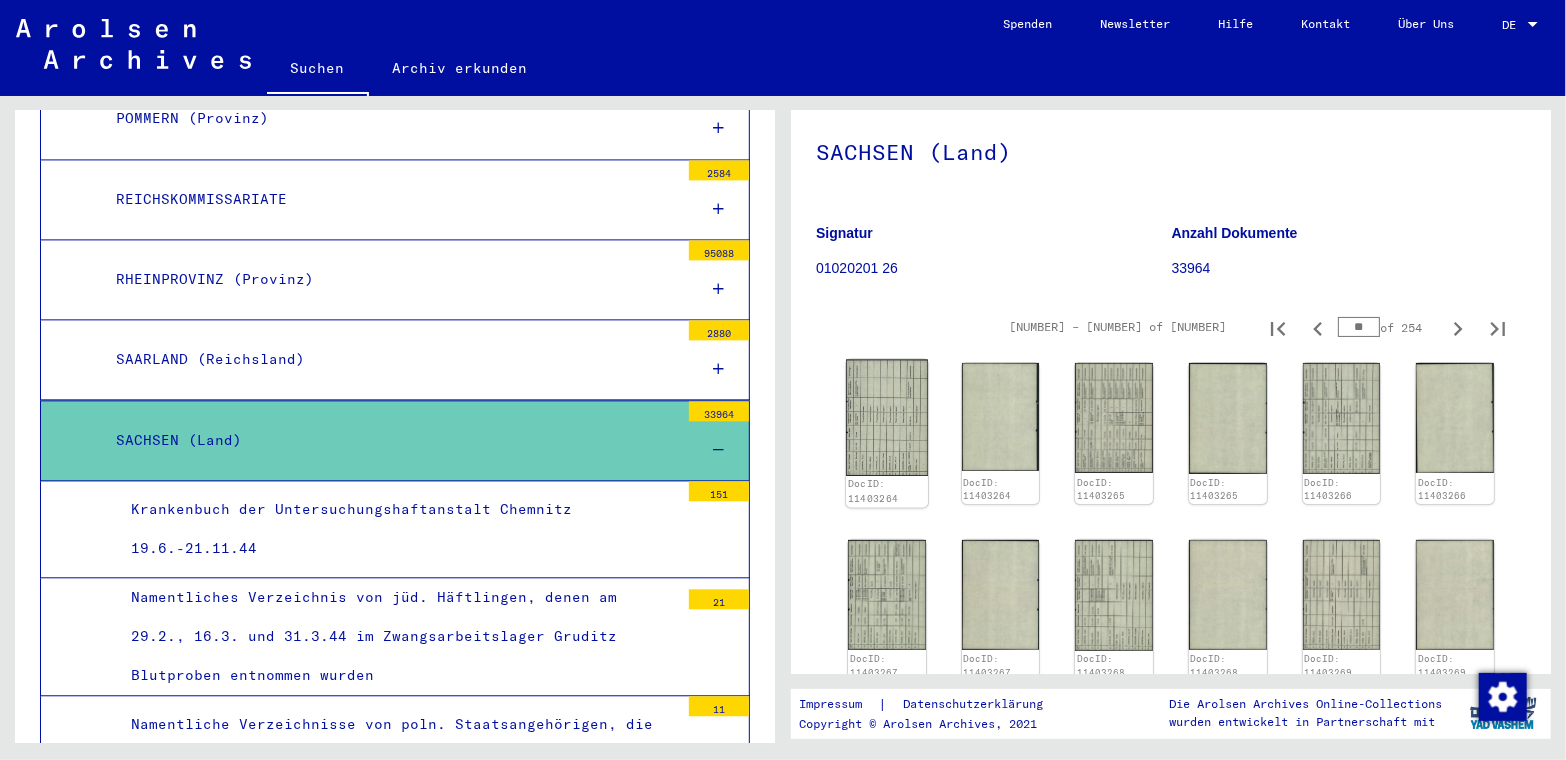 click 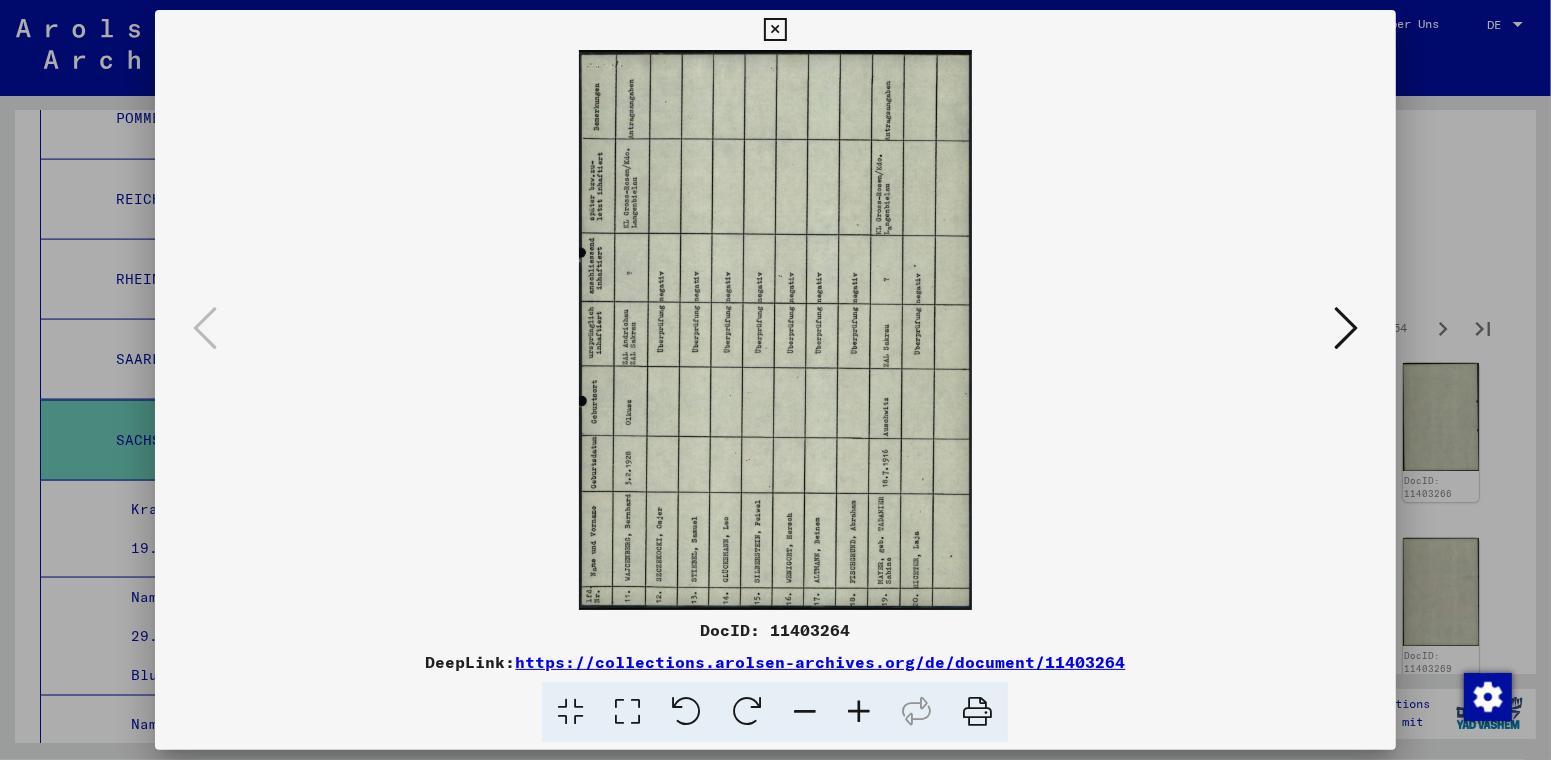 click at bounding box center [747, 712] 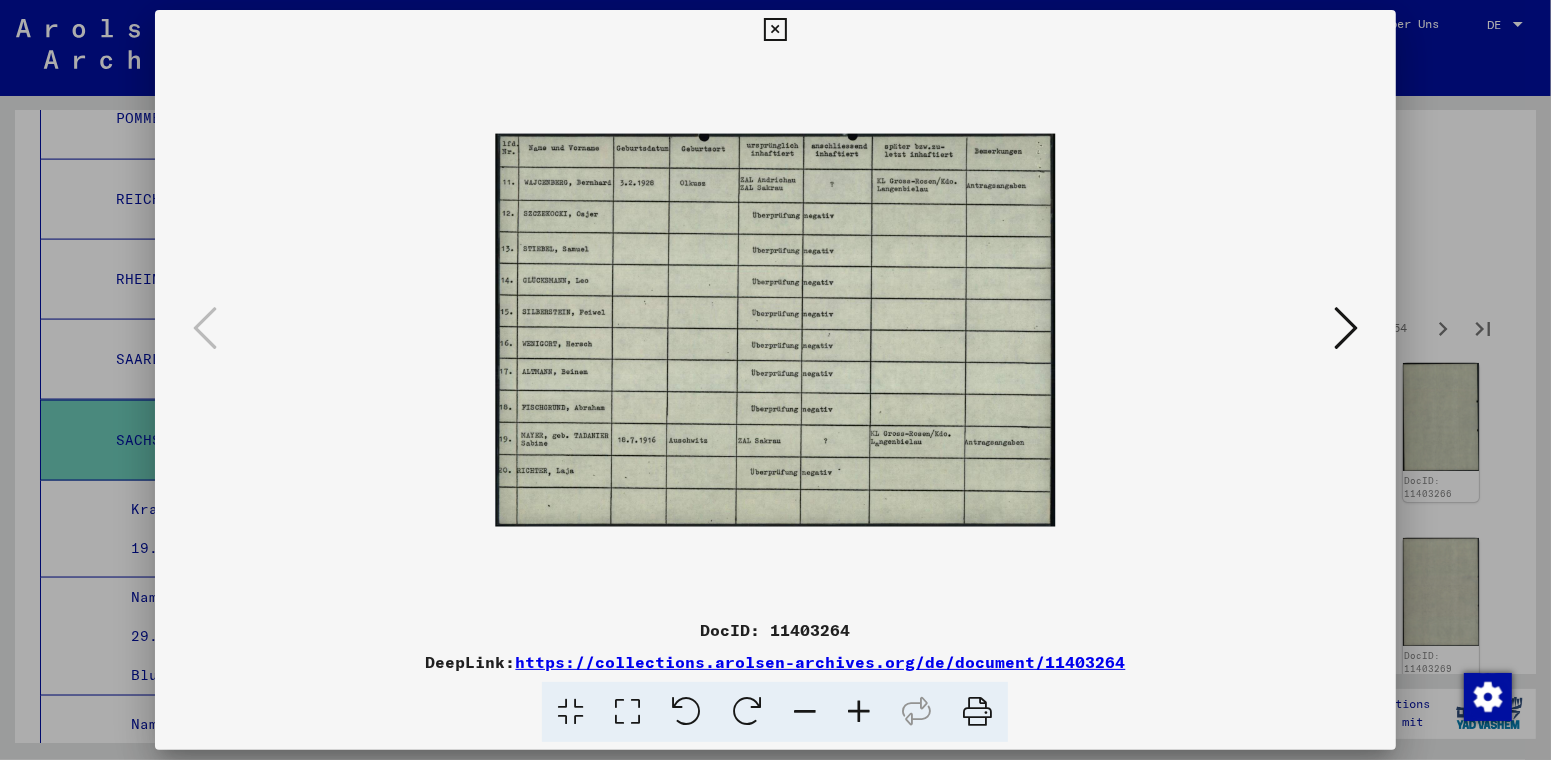 click at bounding box center [859, 712] 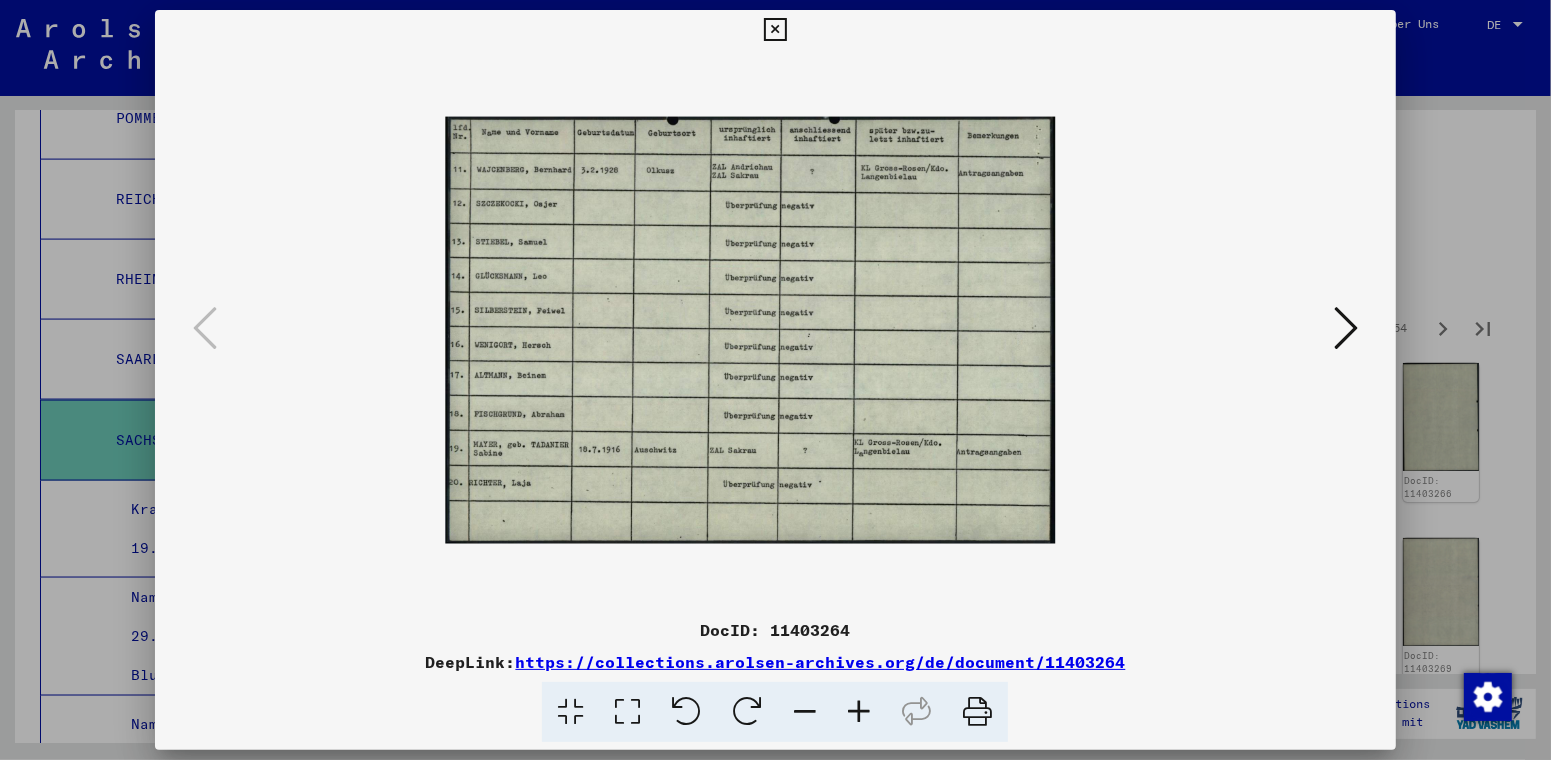 click at bounding box center (859, 712) 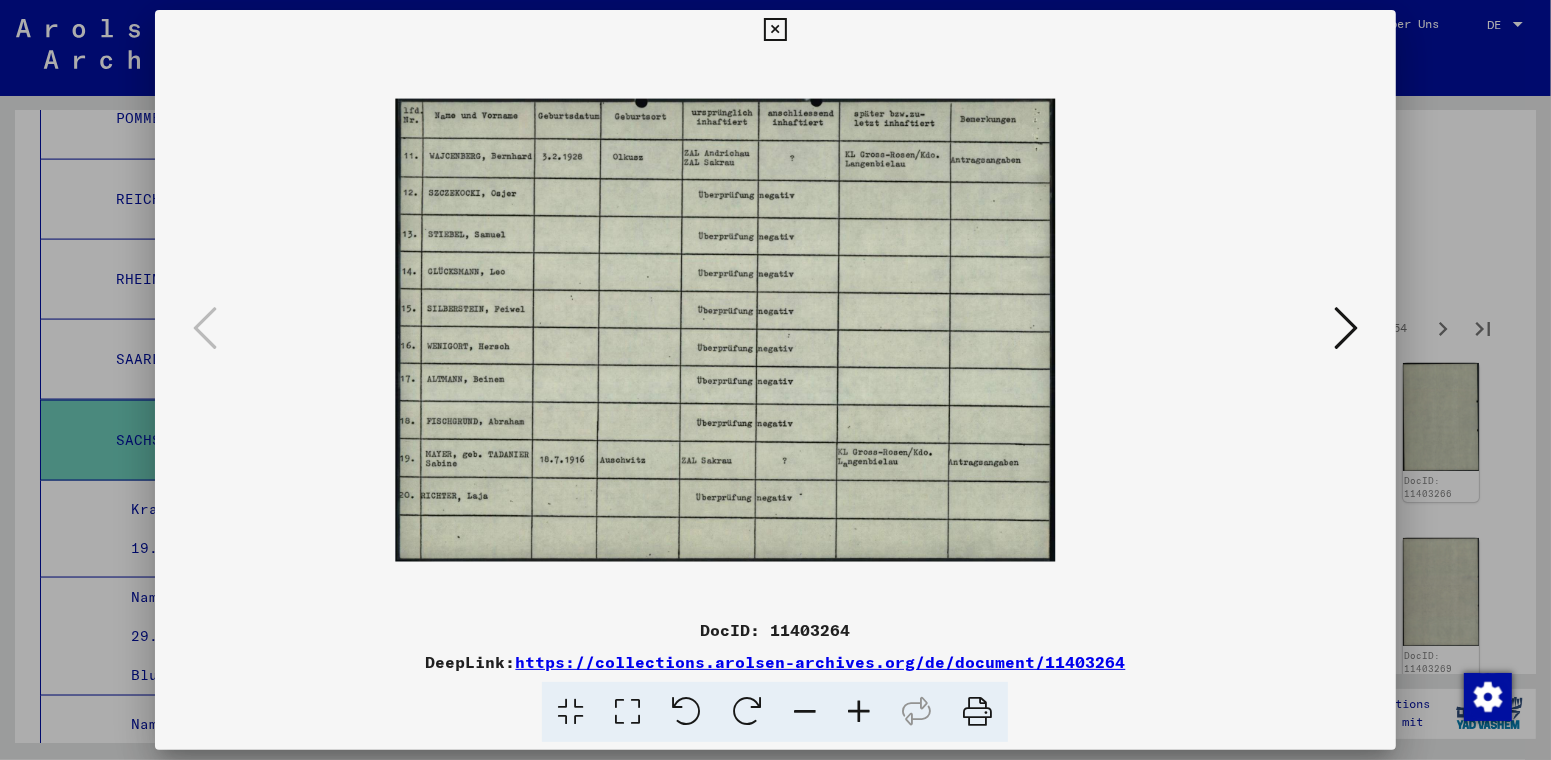 click at bounding box center (859, 712) 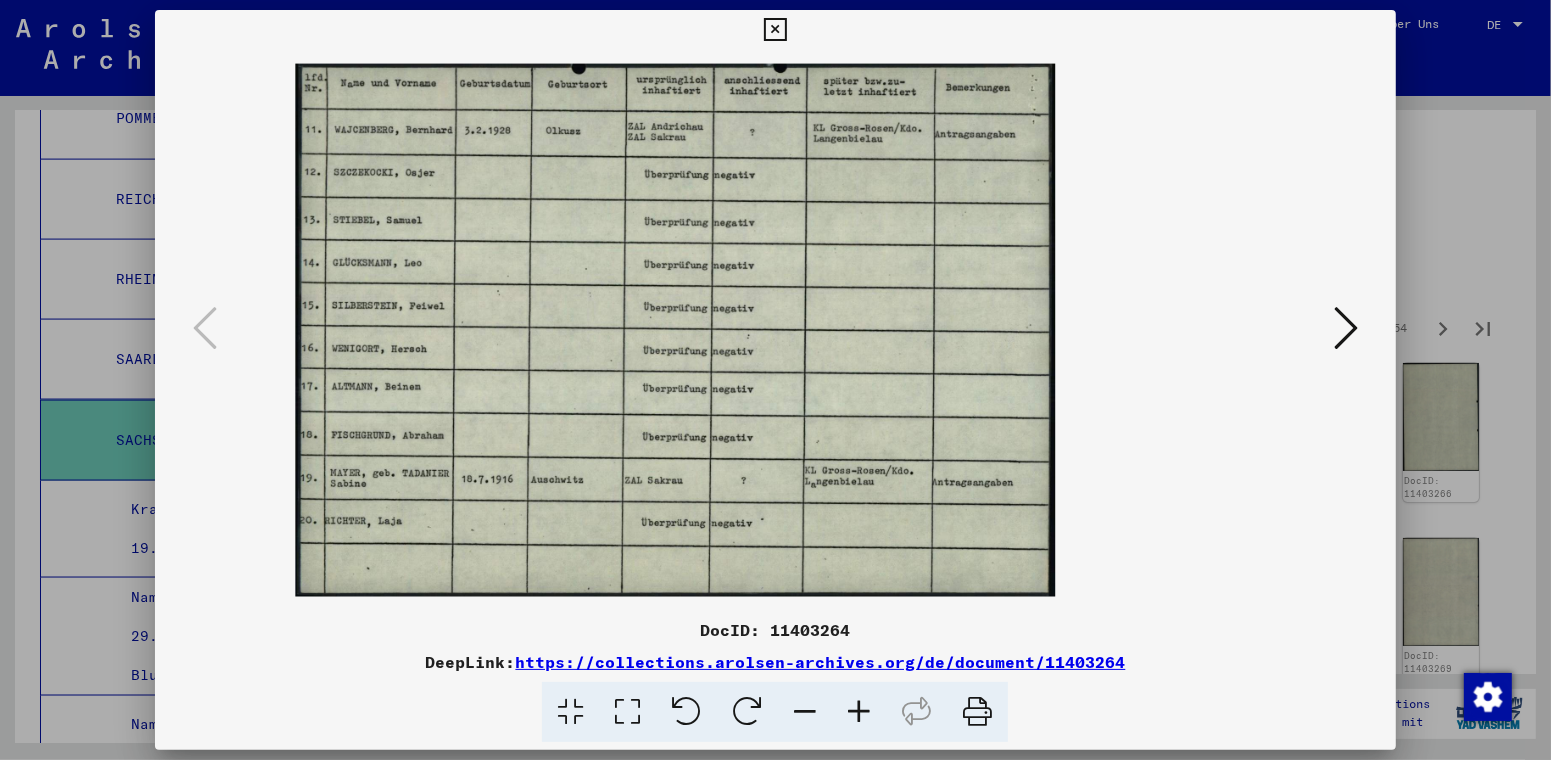 click at bounding box center (859, 712) 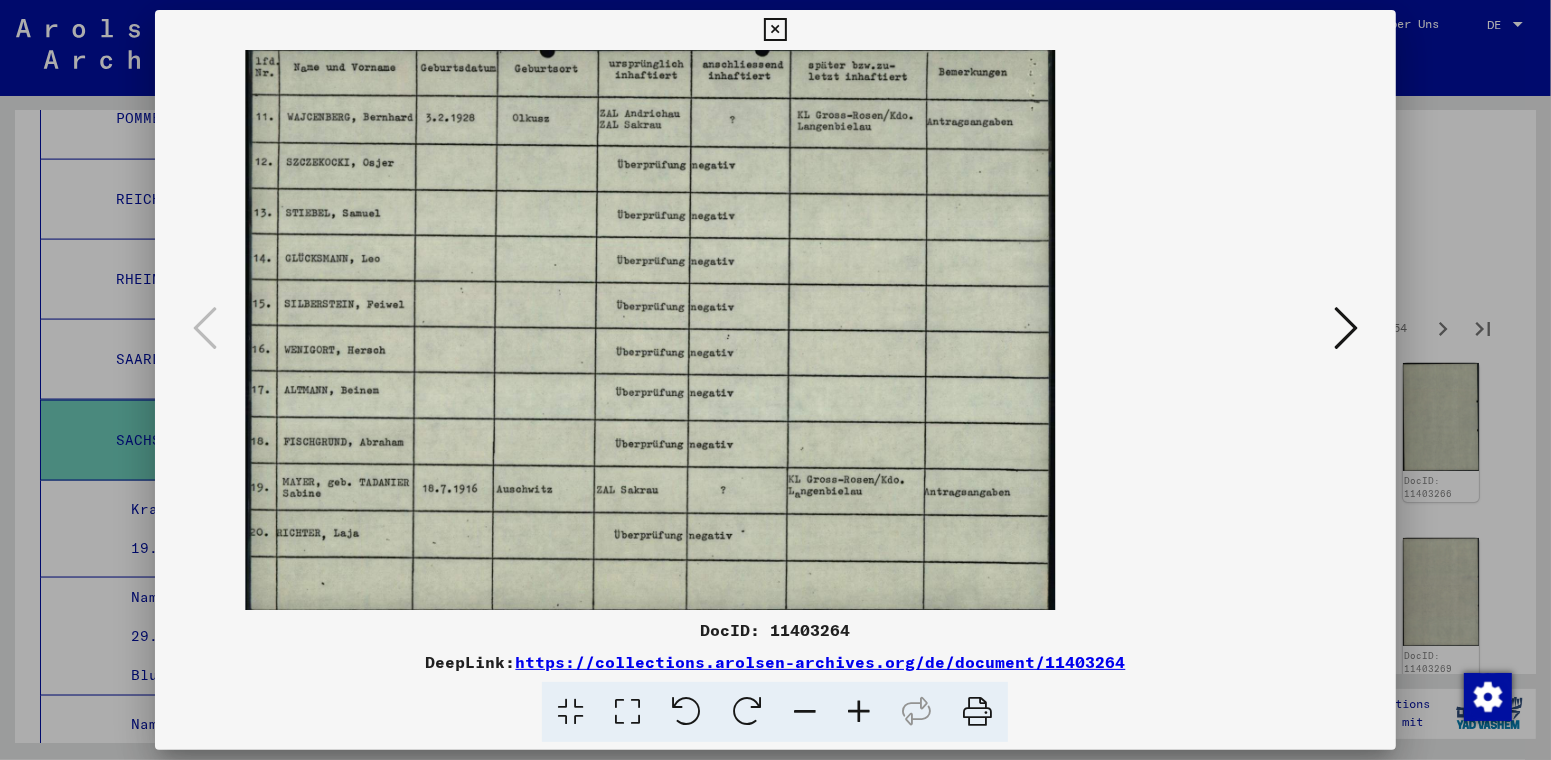 click at bounding box center (859, 712) 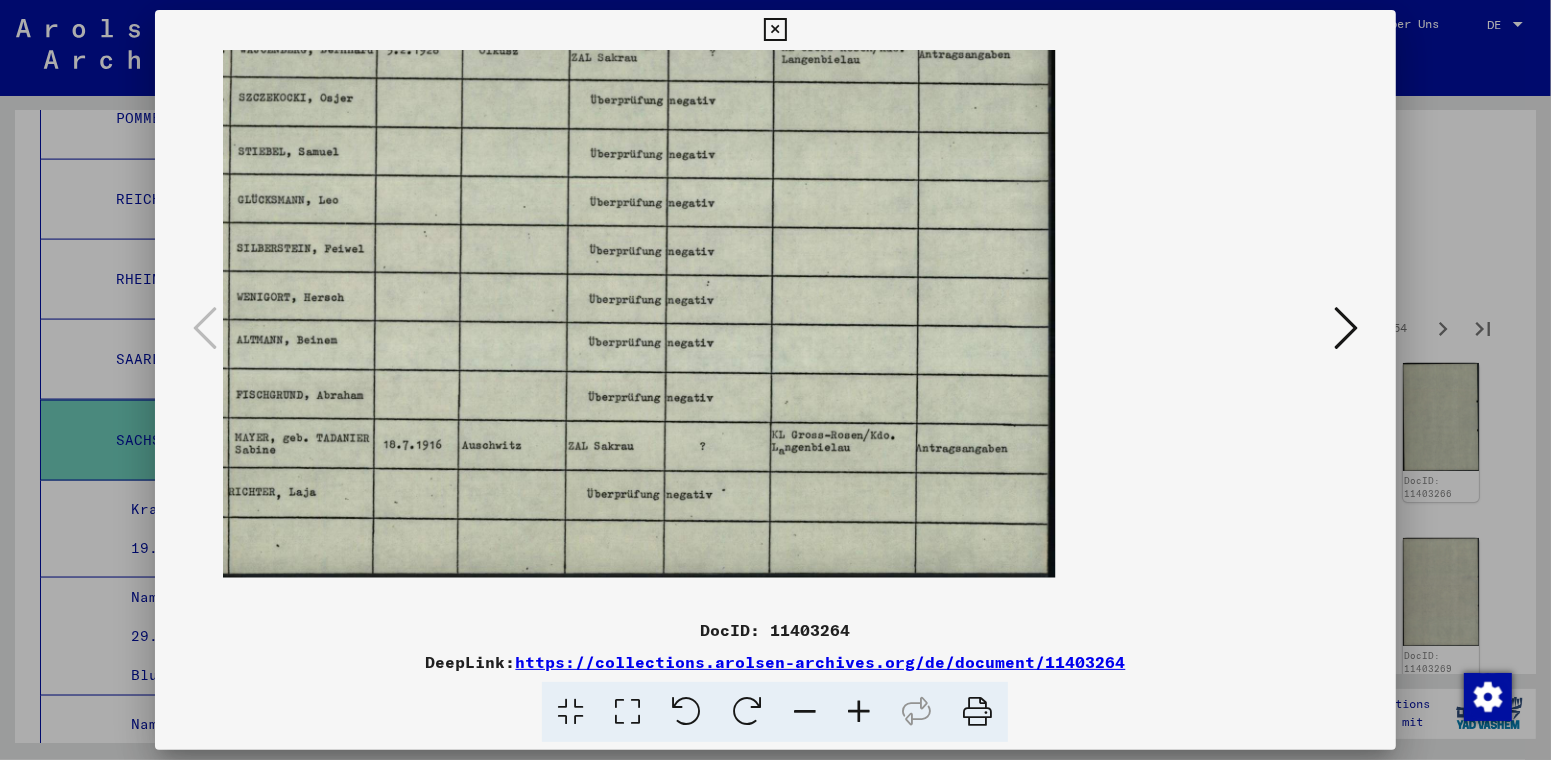scroll, scrollTop: 55, scrollLeft: 0, axis: vertical 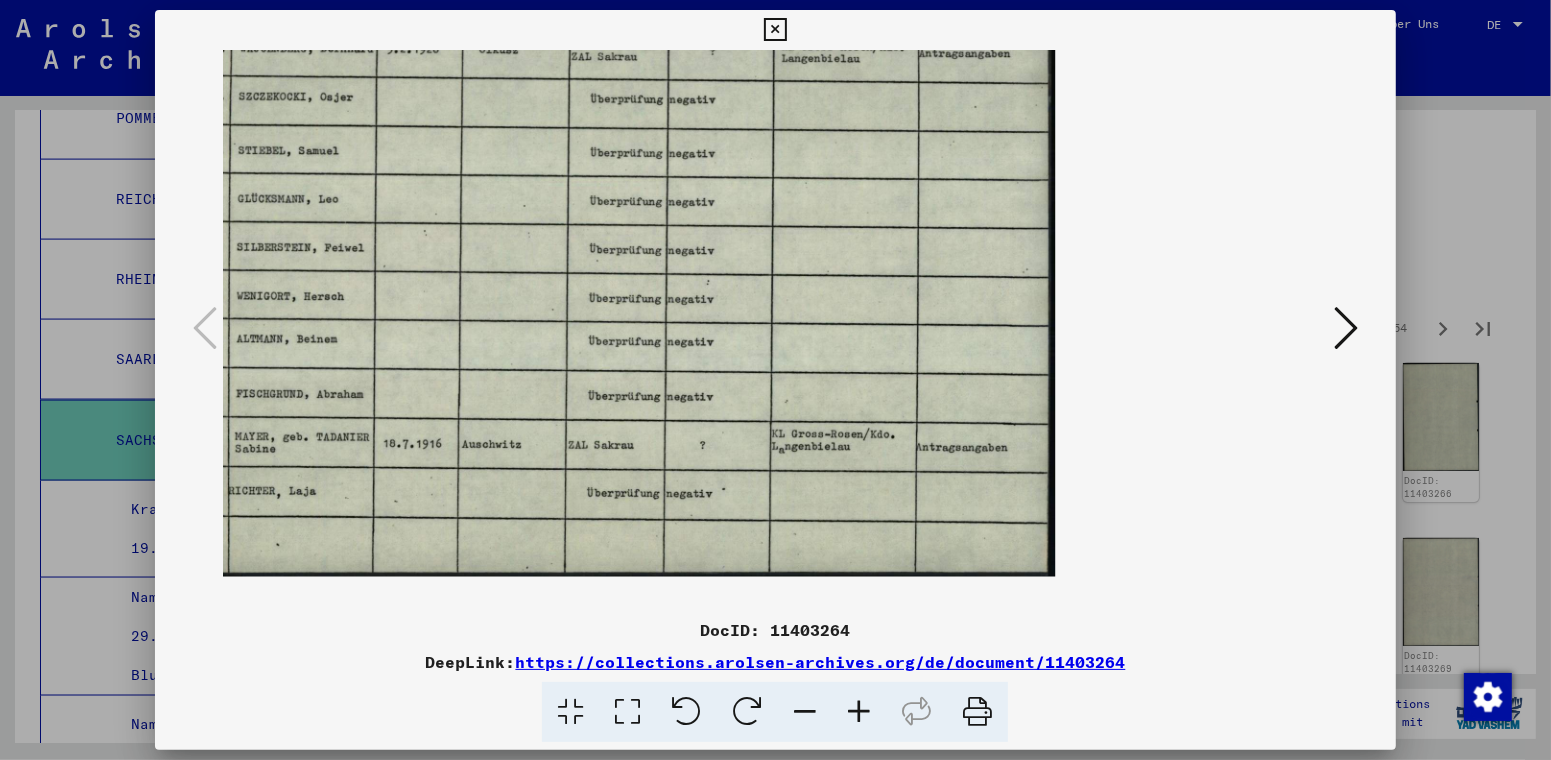 drag, startPoint x: 535, startPoint y: 353, endPoint x: 559, endPoint y: 389, distance: 43.266617 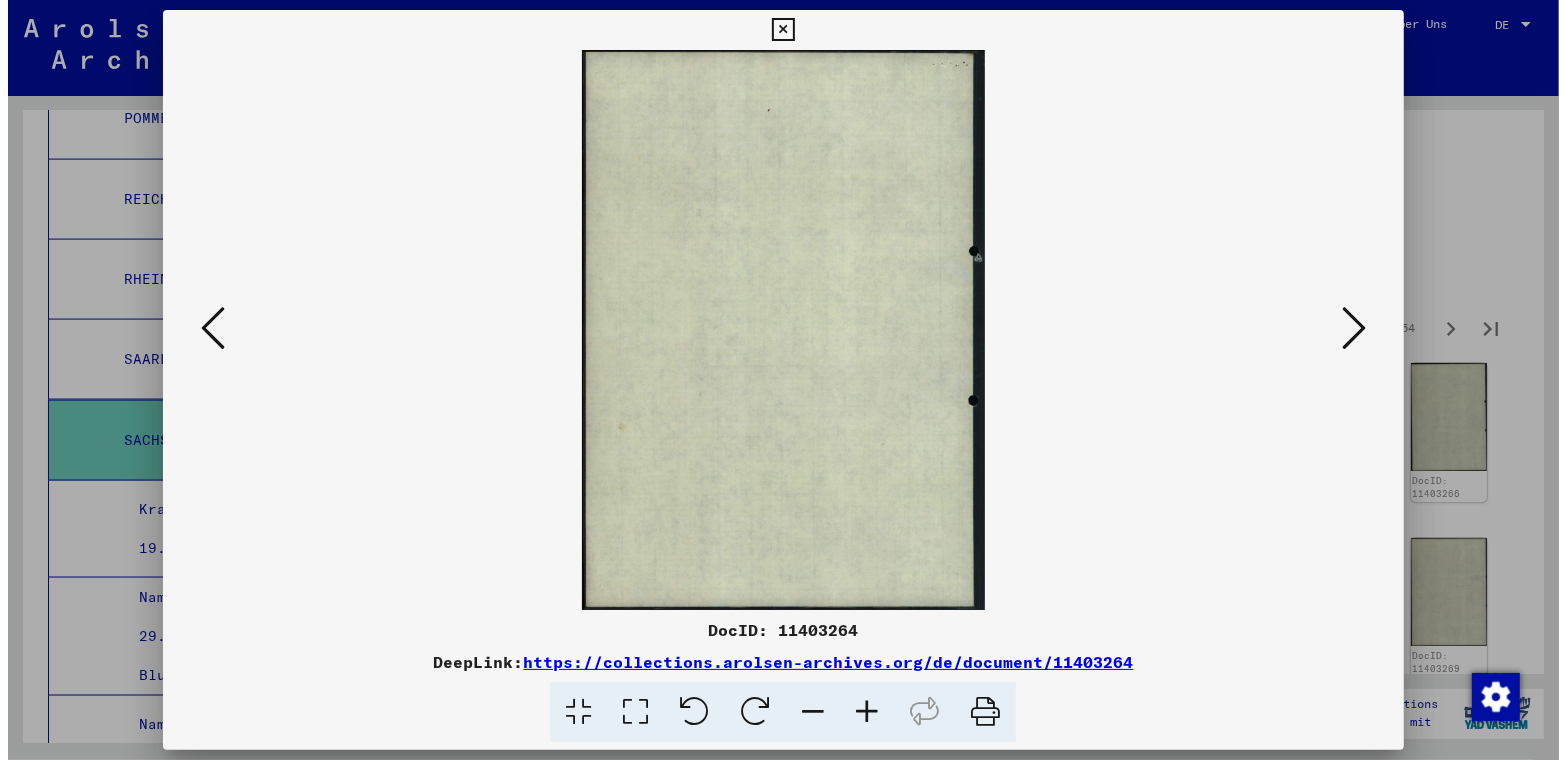 scroll, scrollTop: 0, scrollLeft: 0, axis: both 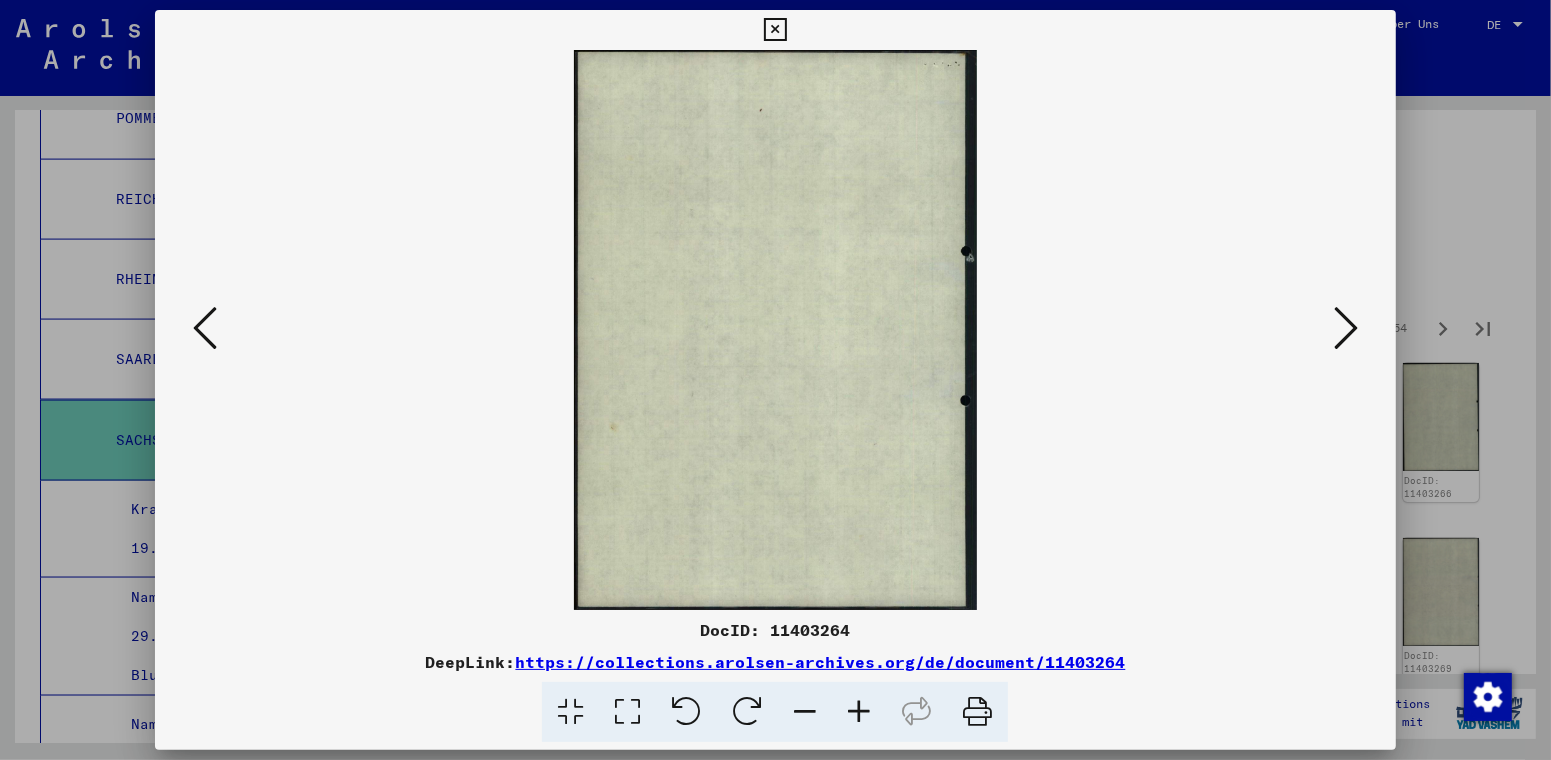 click at bounding box center (1346, 328) 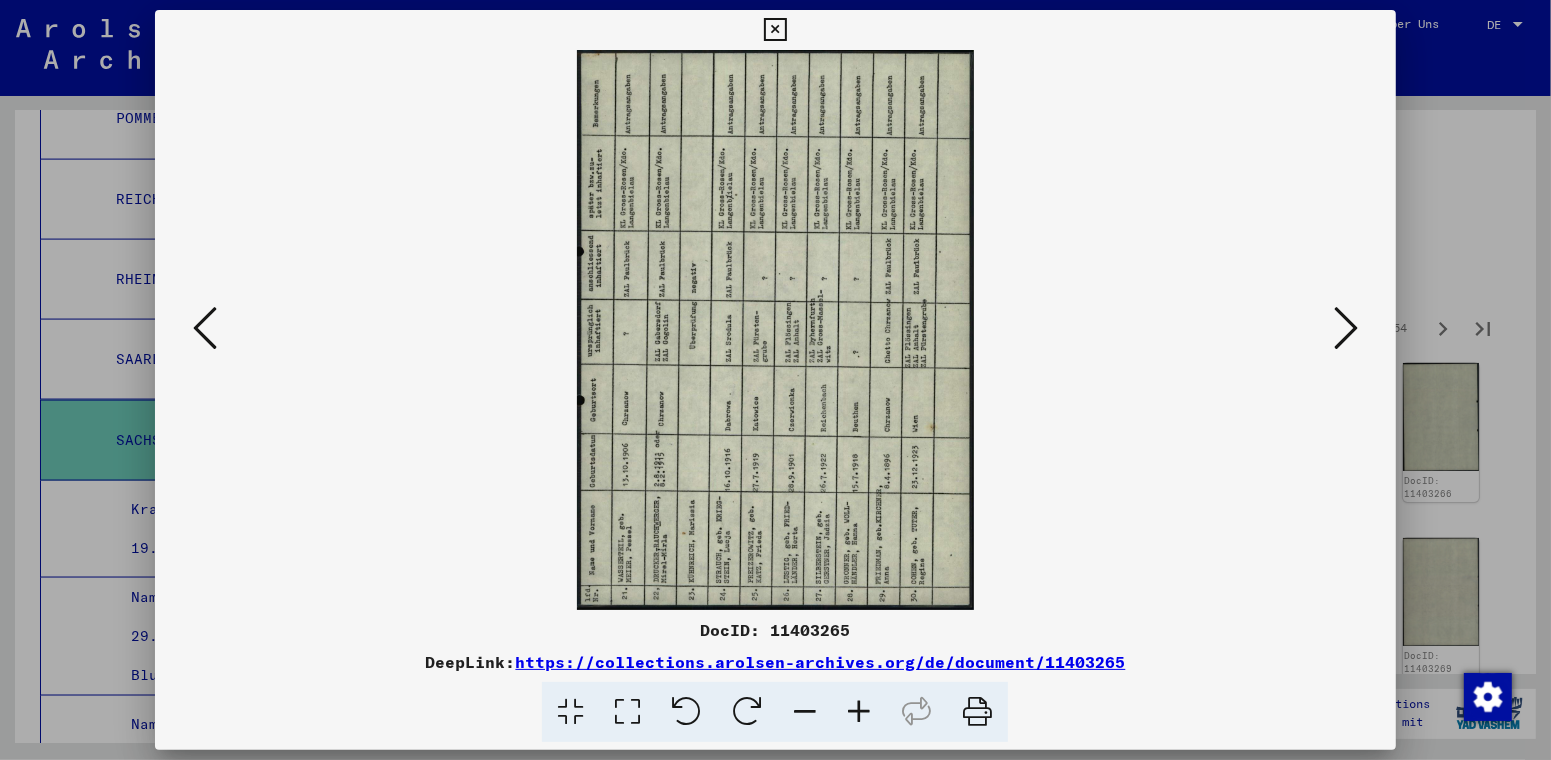 click at bounding box center [747, 712] 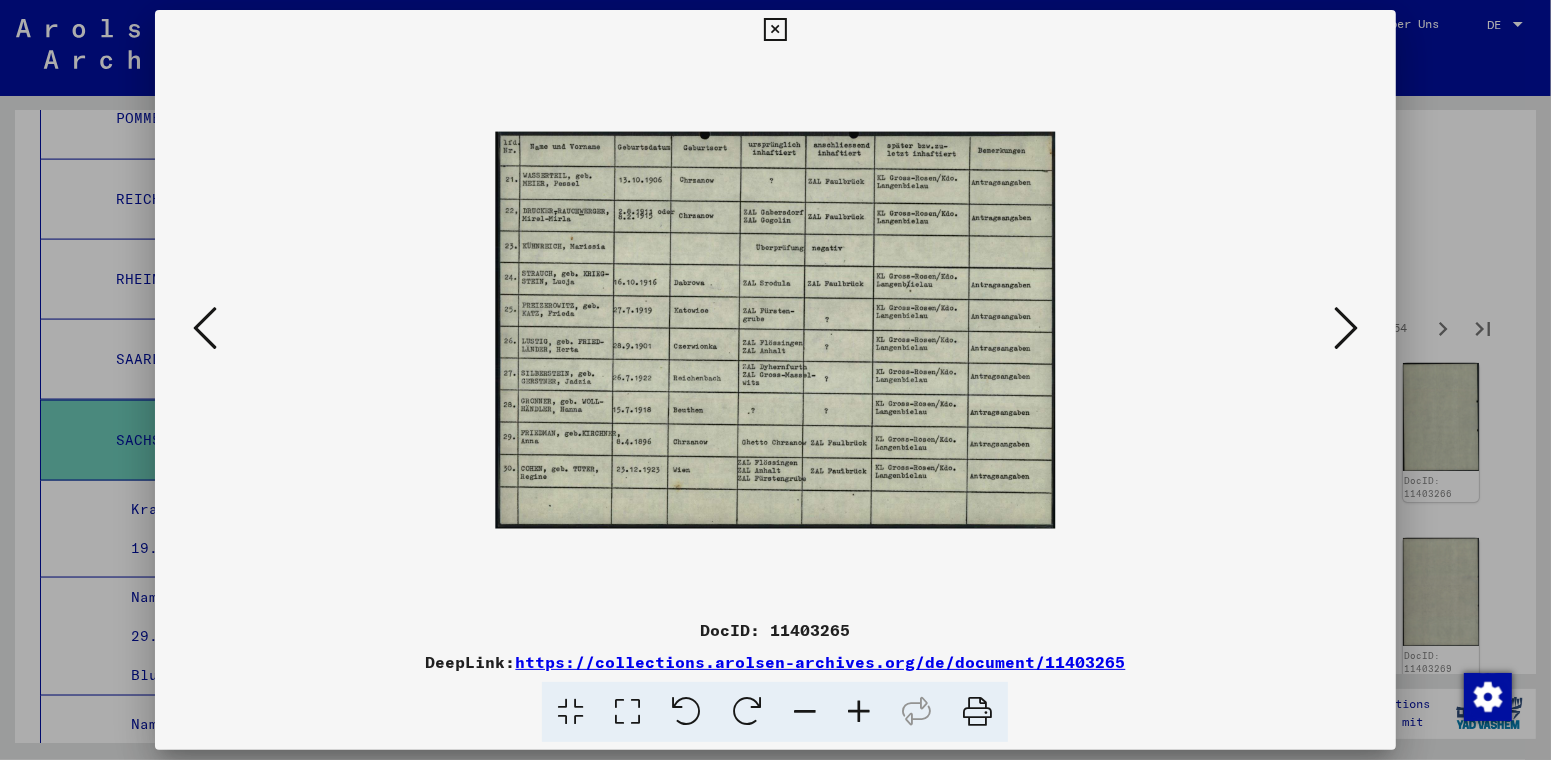 click at bounding box center (859, 712) 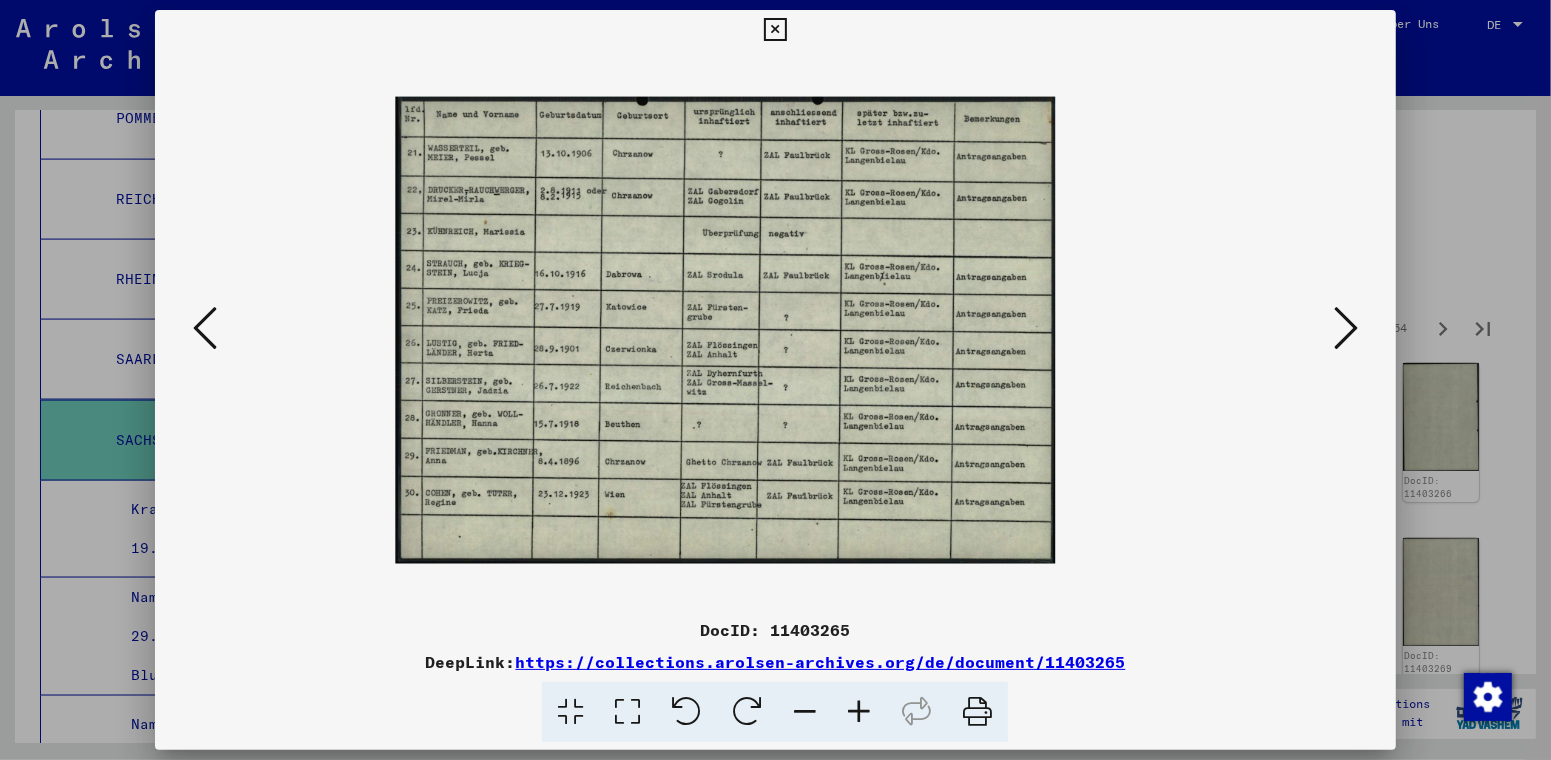 click at bounding box center (859, 712) 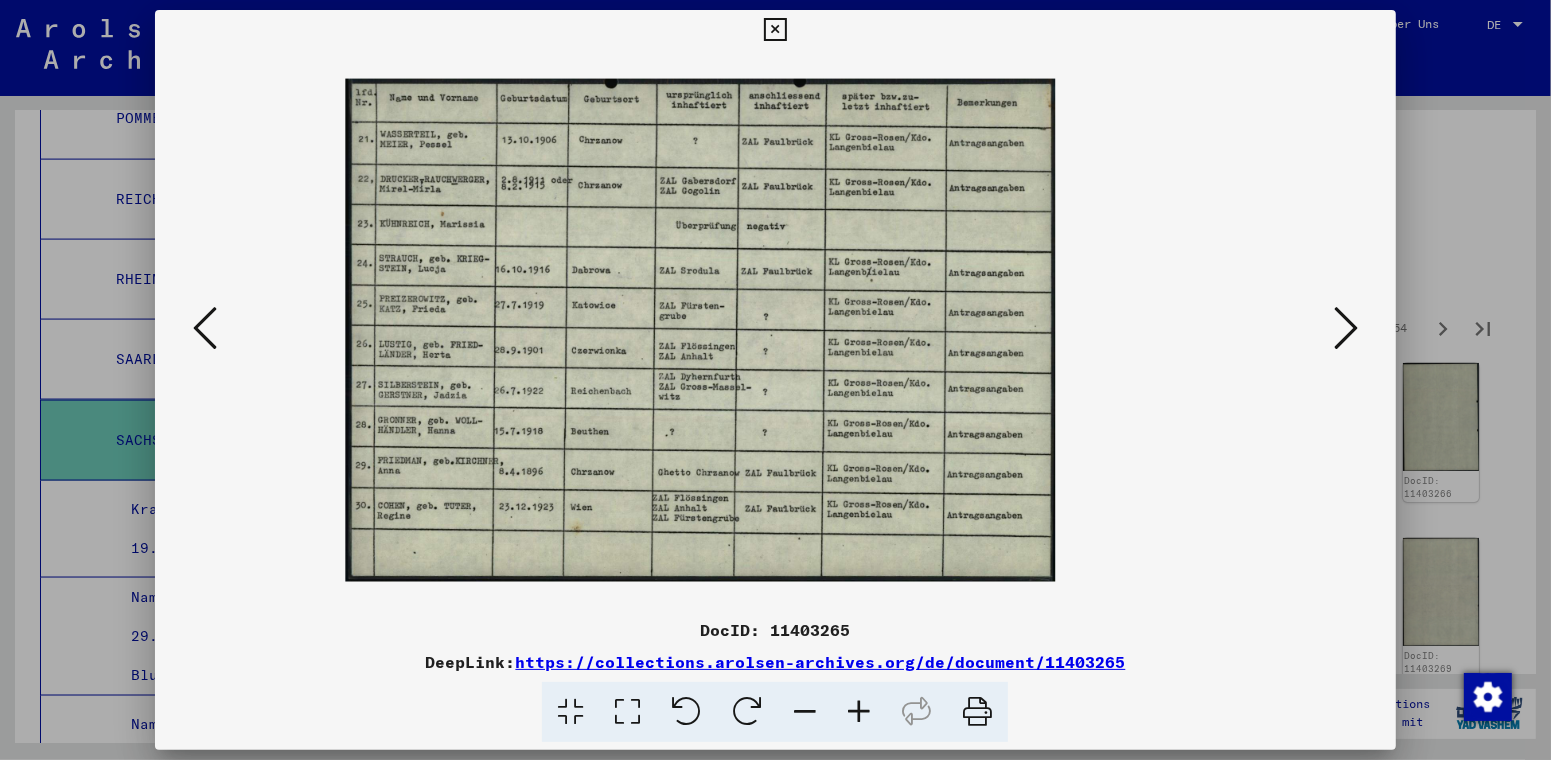 click at bounding box center (859, 712) 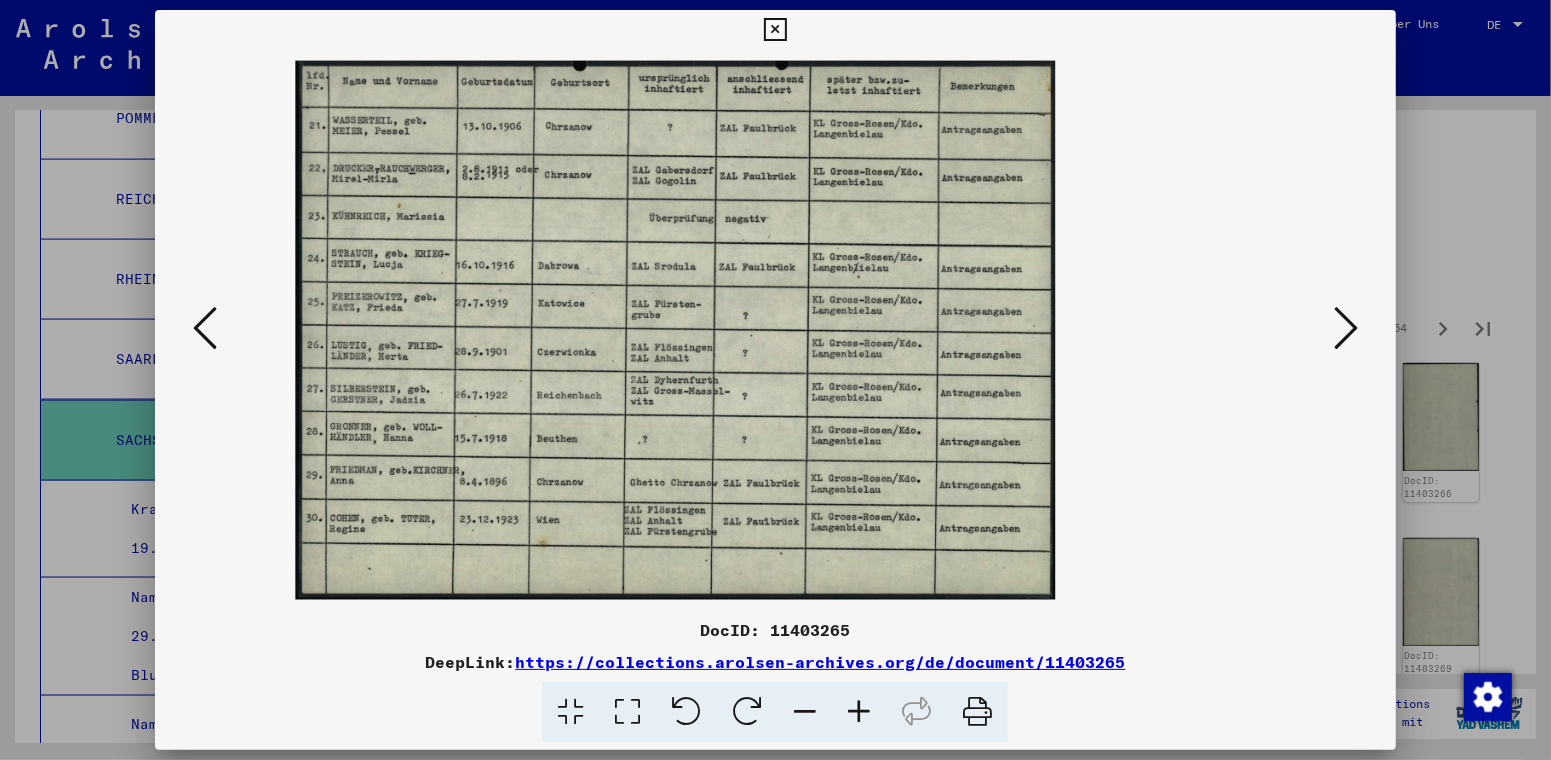 click at bounding box center (859, 712) 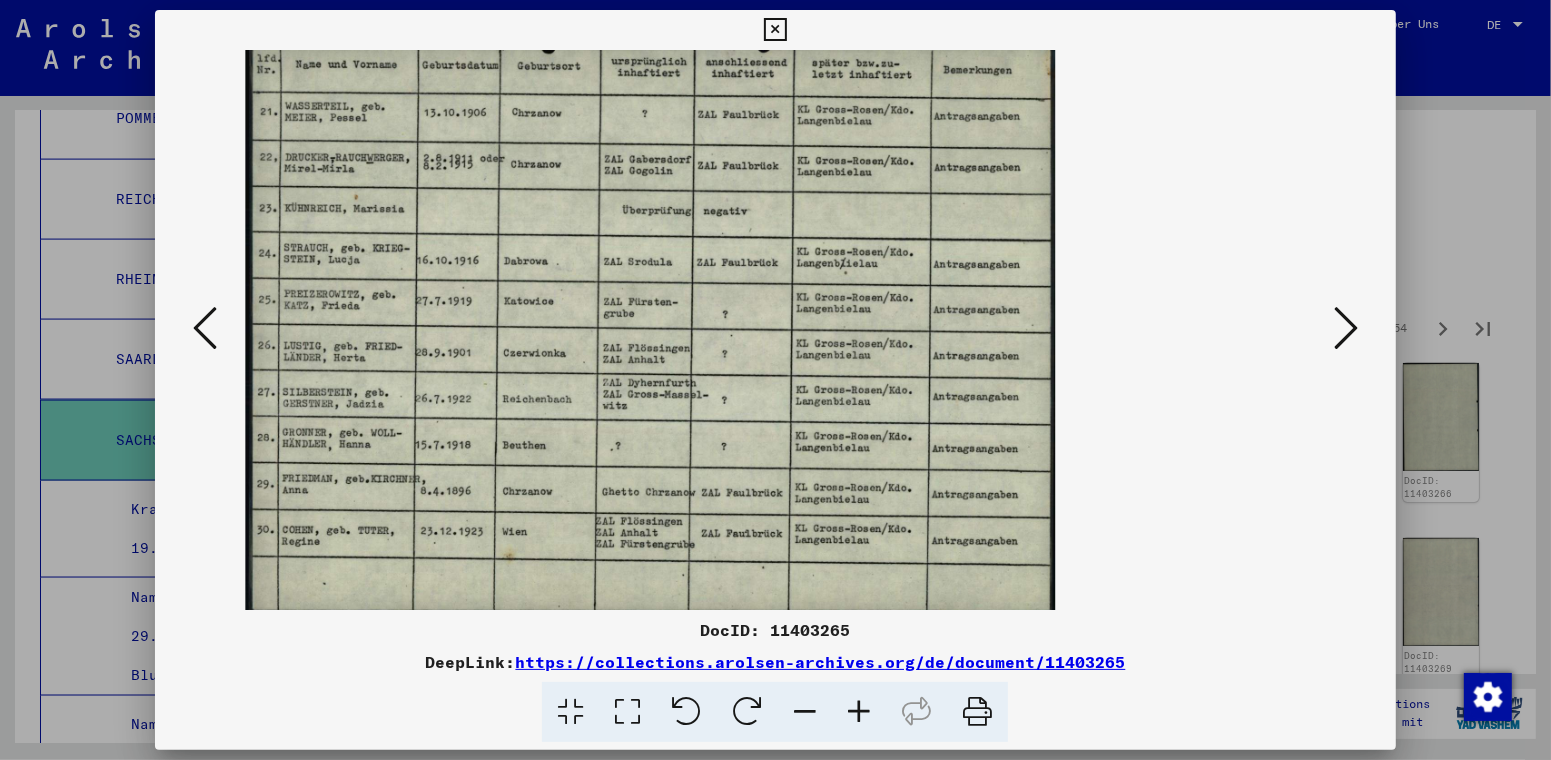 click at bounding box center [1346, 328] 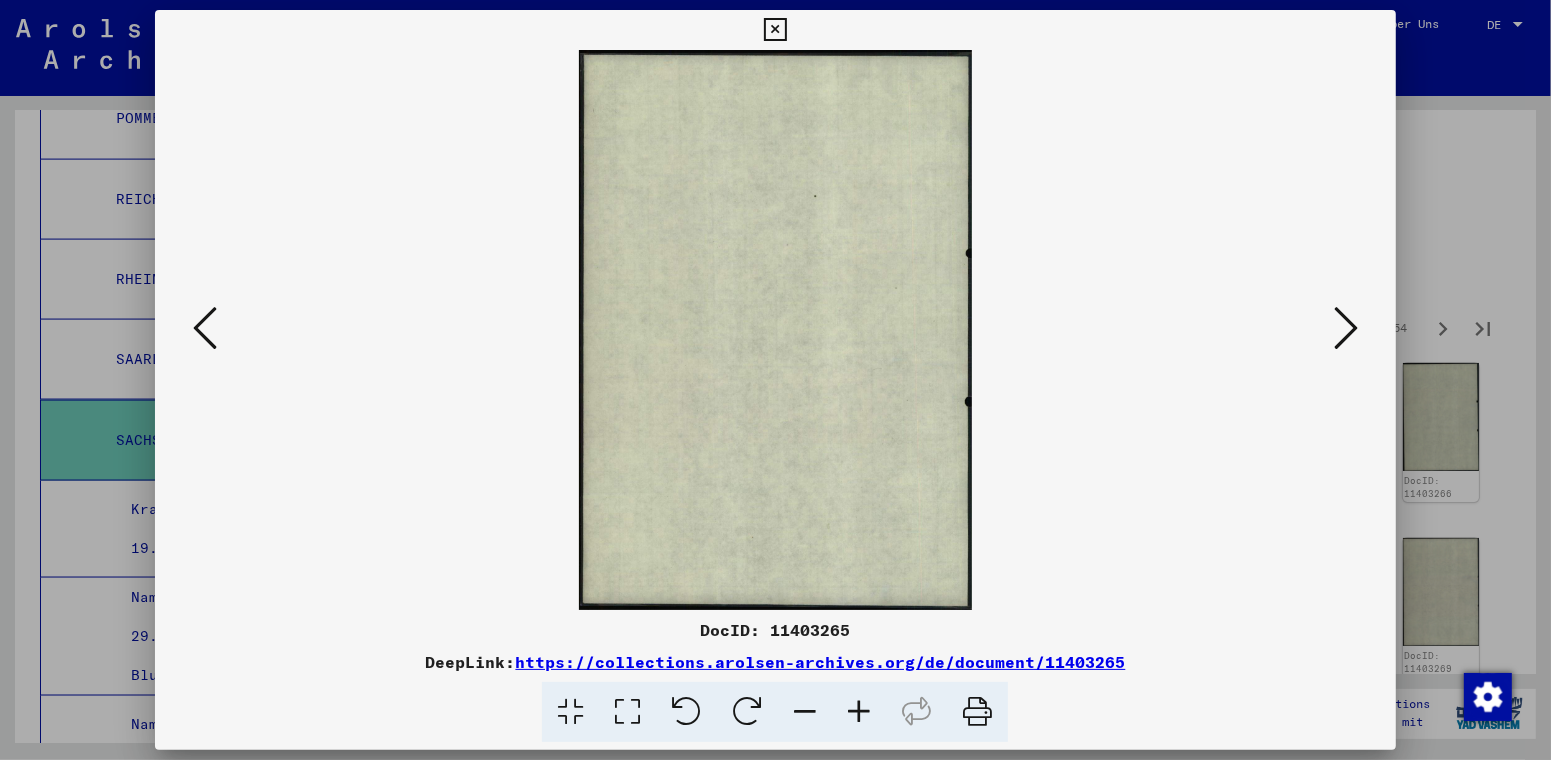 click at bounding box center (1346, 328) 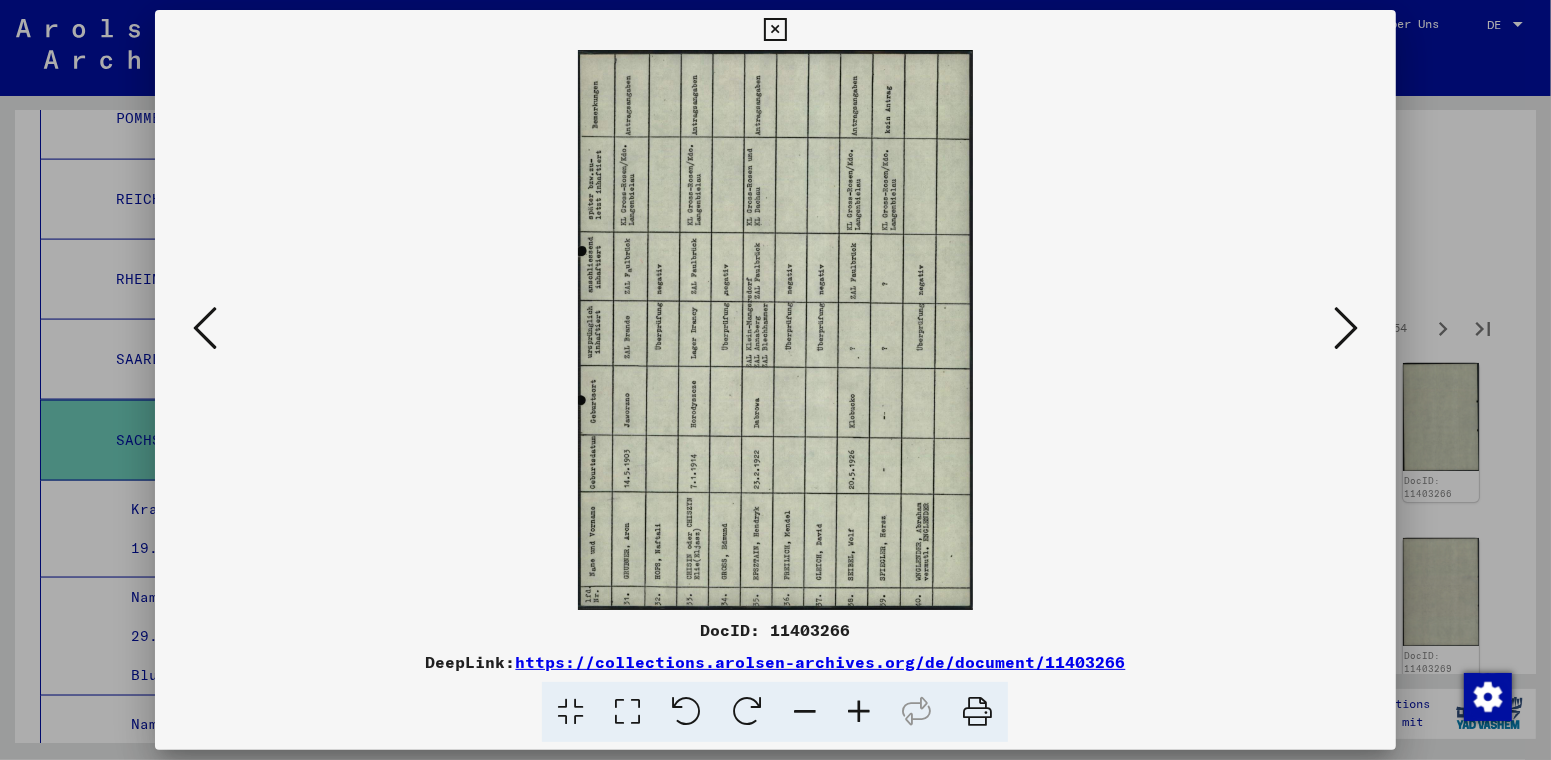 click at bounding box center [775, 30] 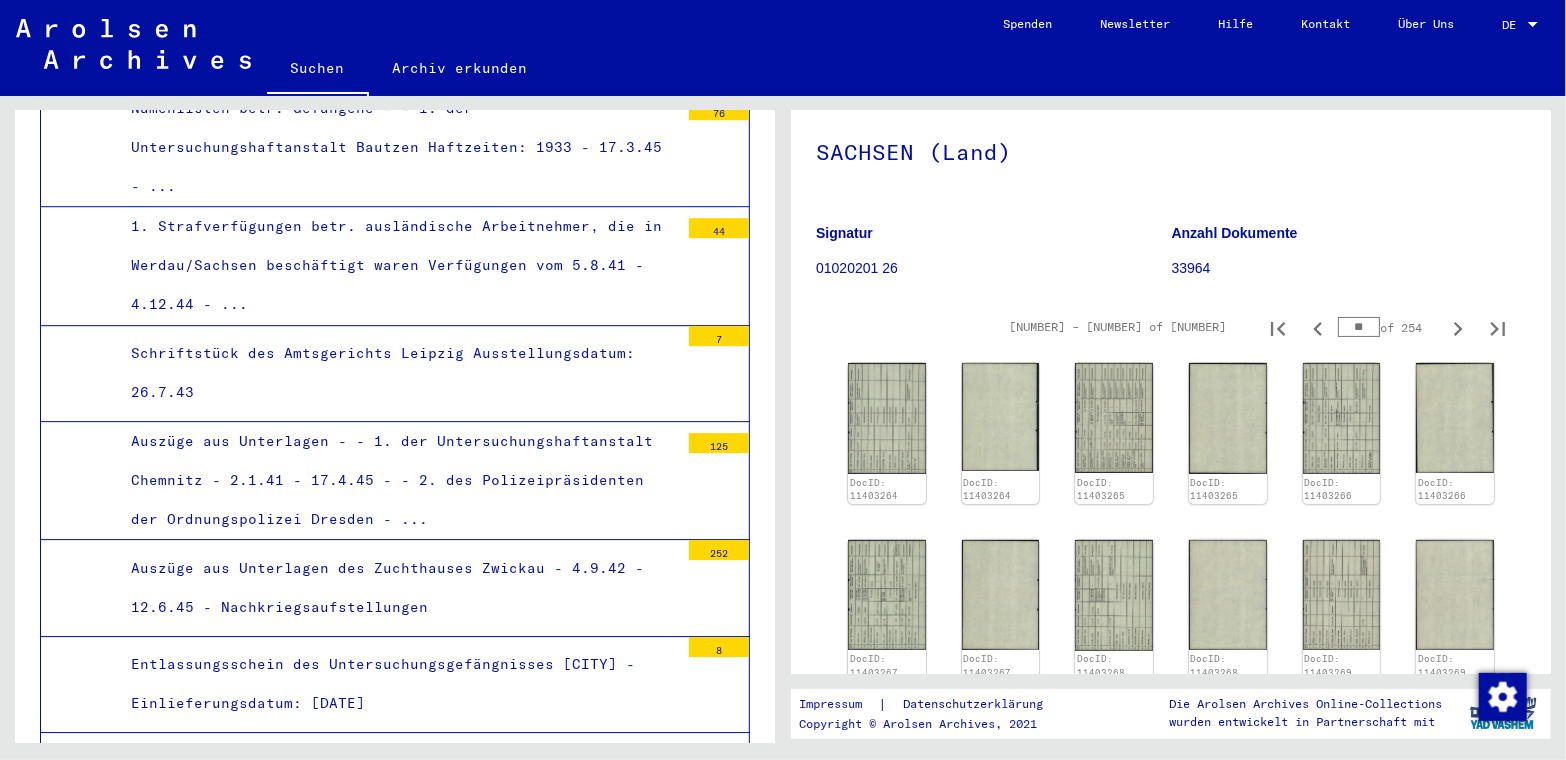 scroll, scrollTop: 3342, scrollLeft: 0, axis: vertical 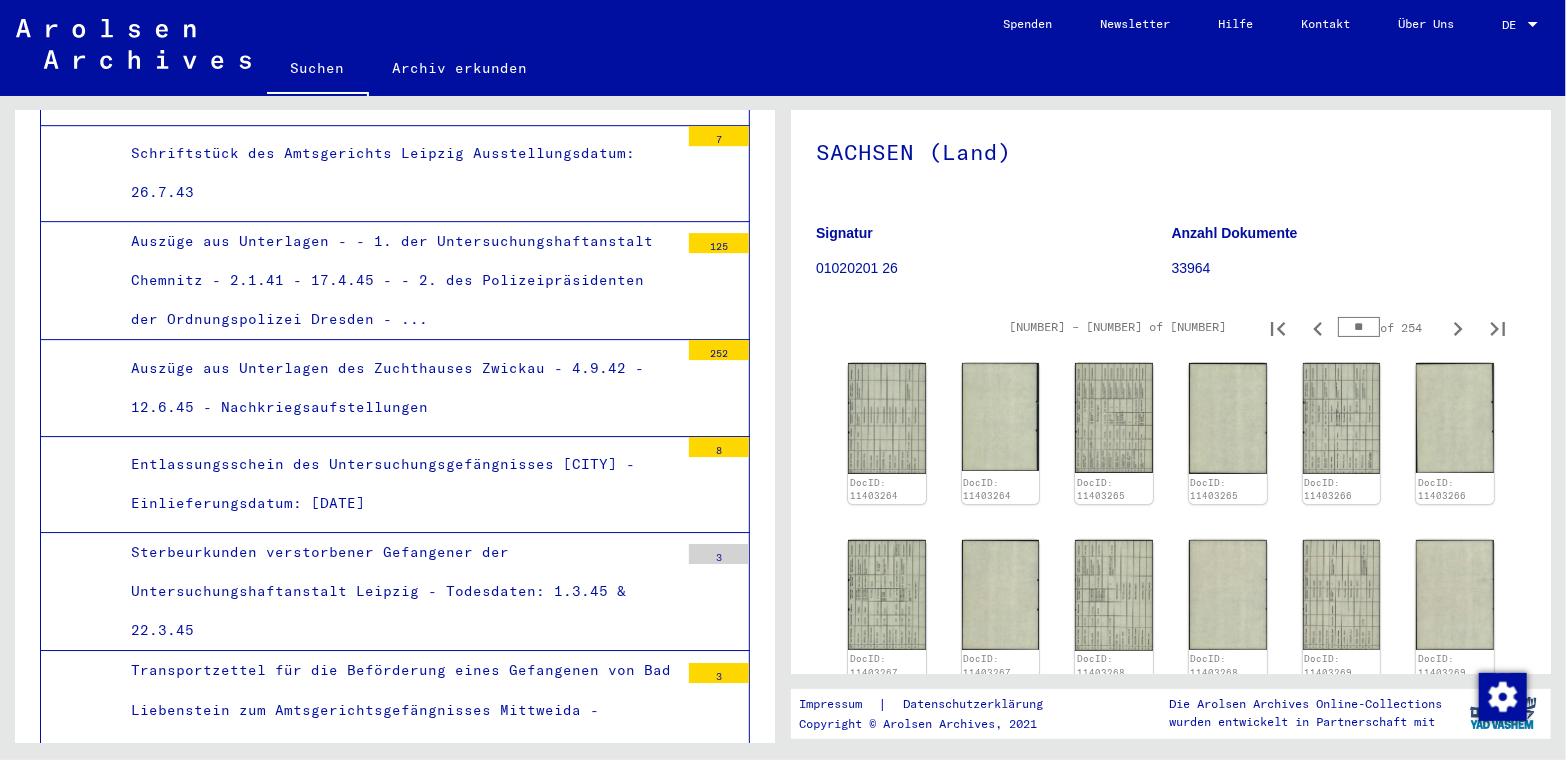 click on "Entlassungsschein des Untersuchungsgefängnisses [CITY] - Einlieferungsdatum: [DATE]" at bounding box center (397, 484) 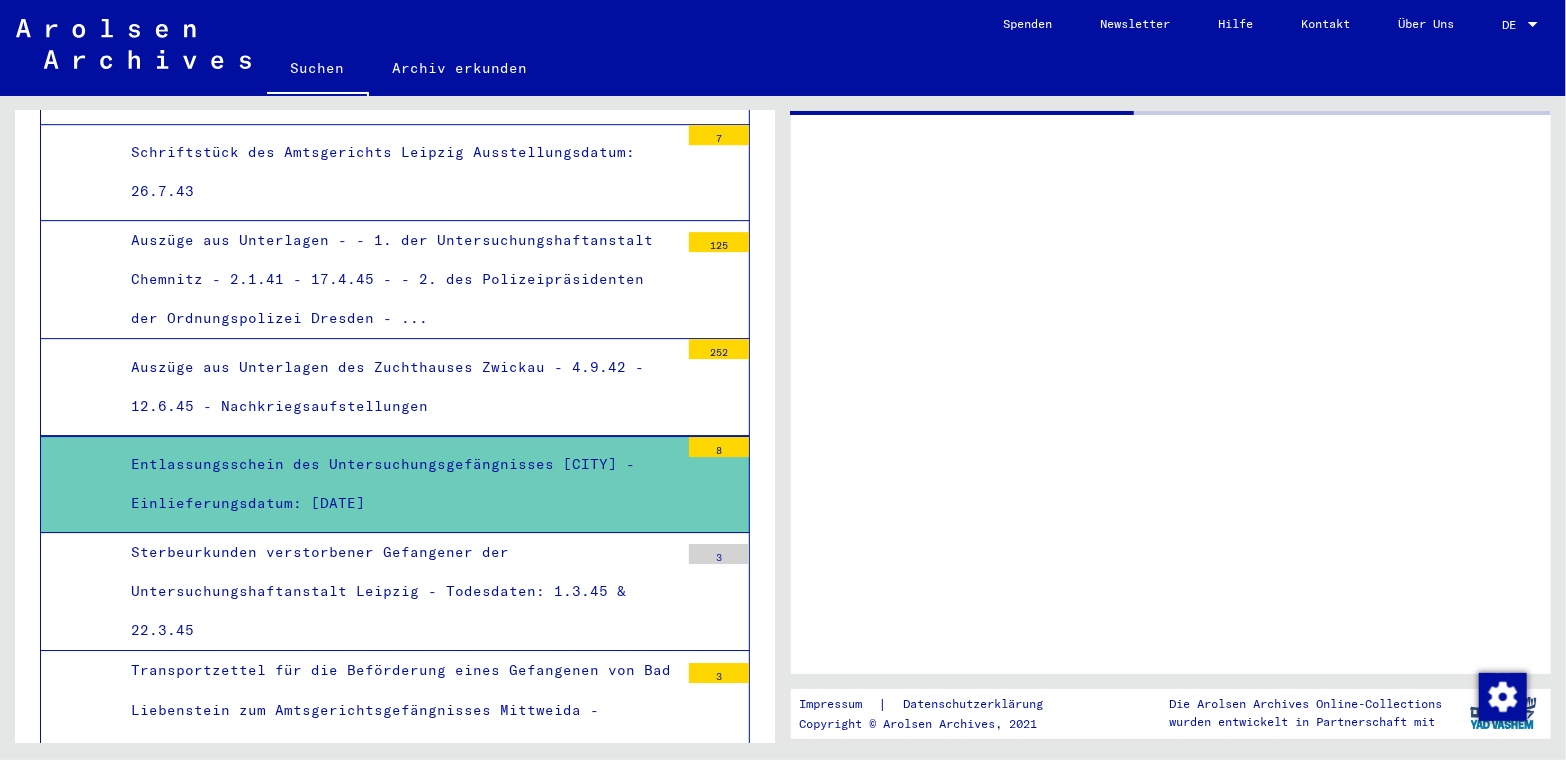 scroll, scrollTop: 0, scrollLeft: 0, axis: both 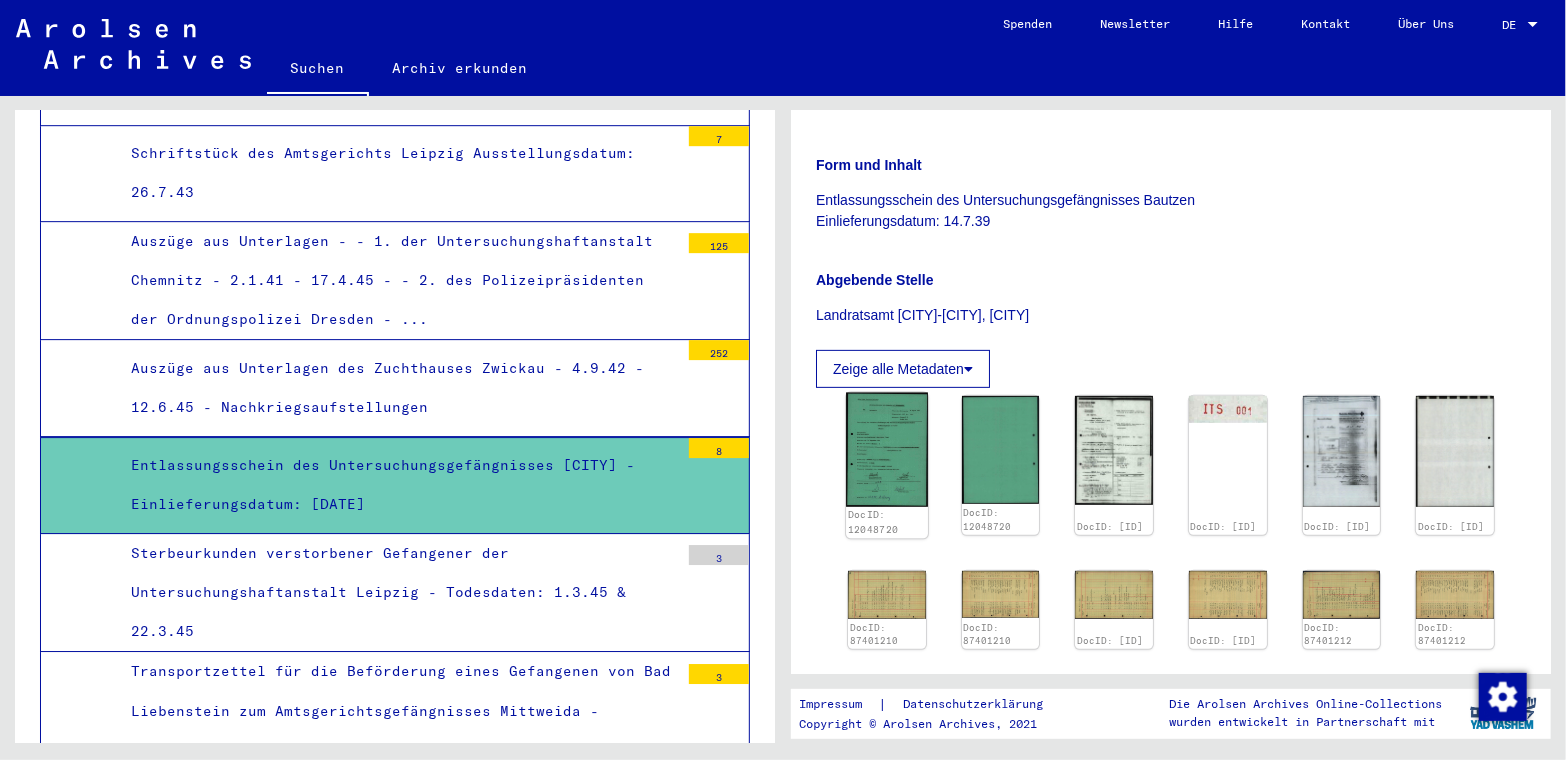 click 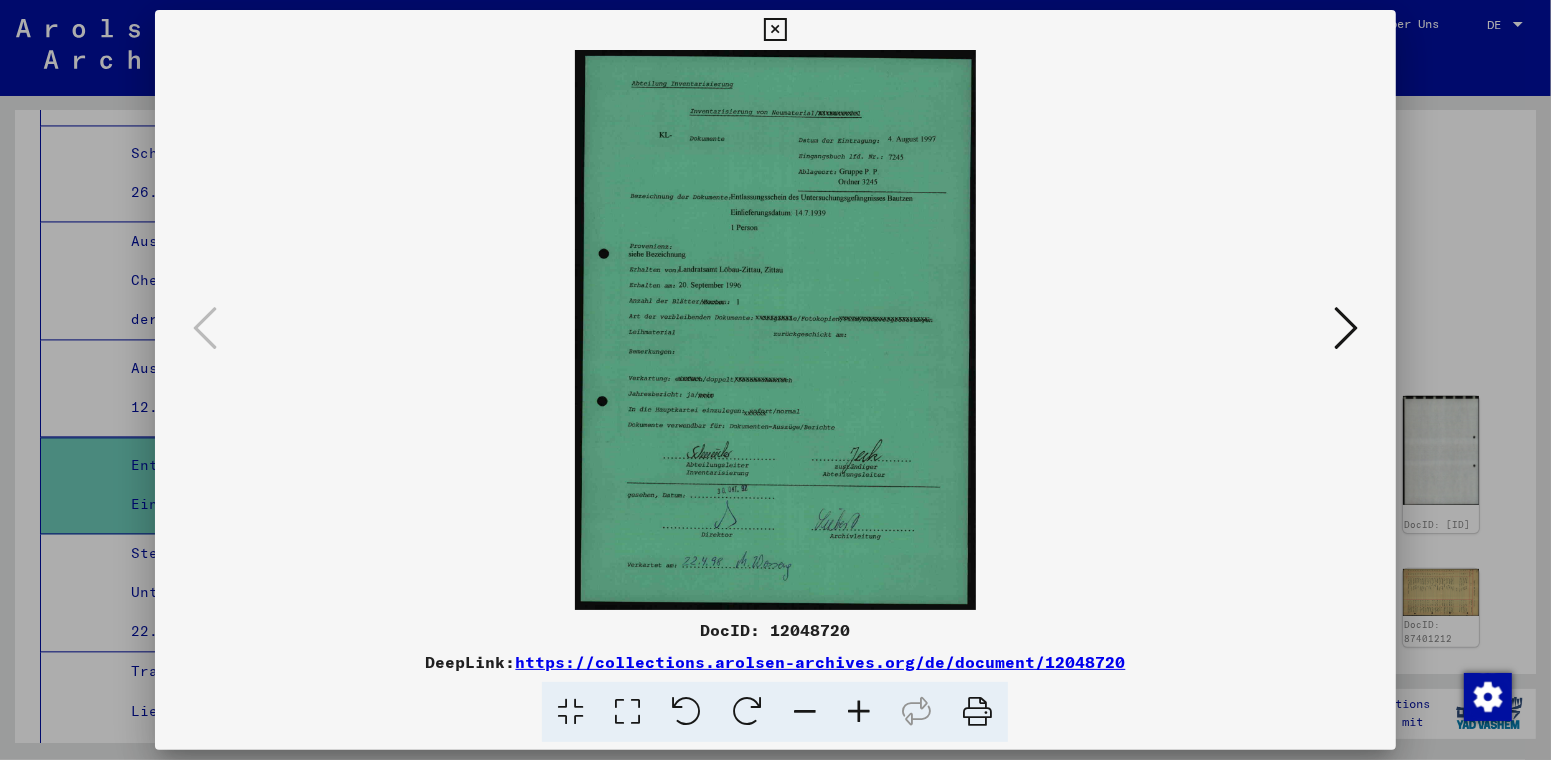 click at bounding box center [859, 712] 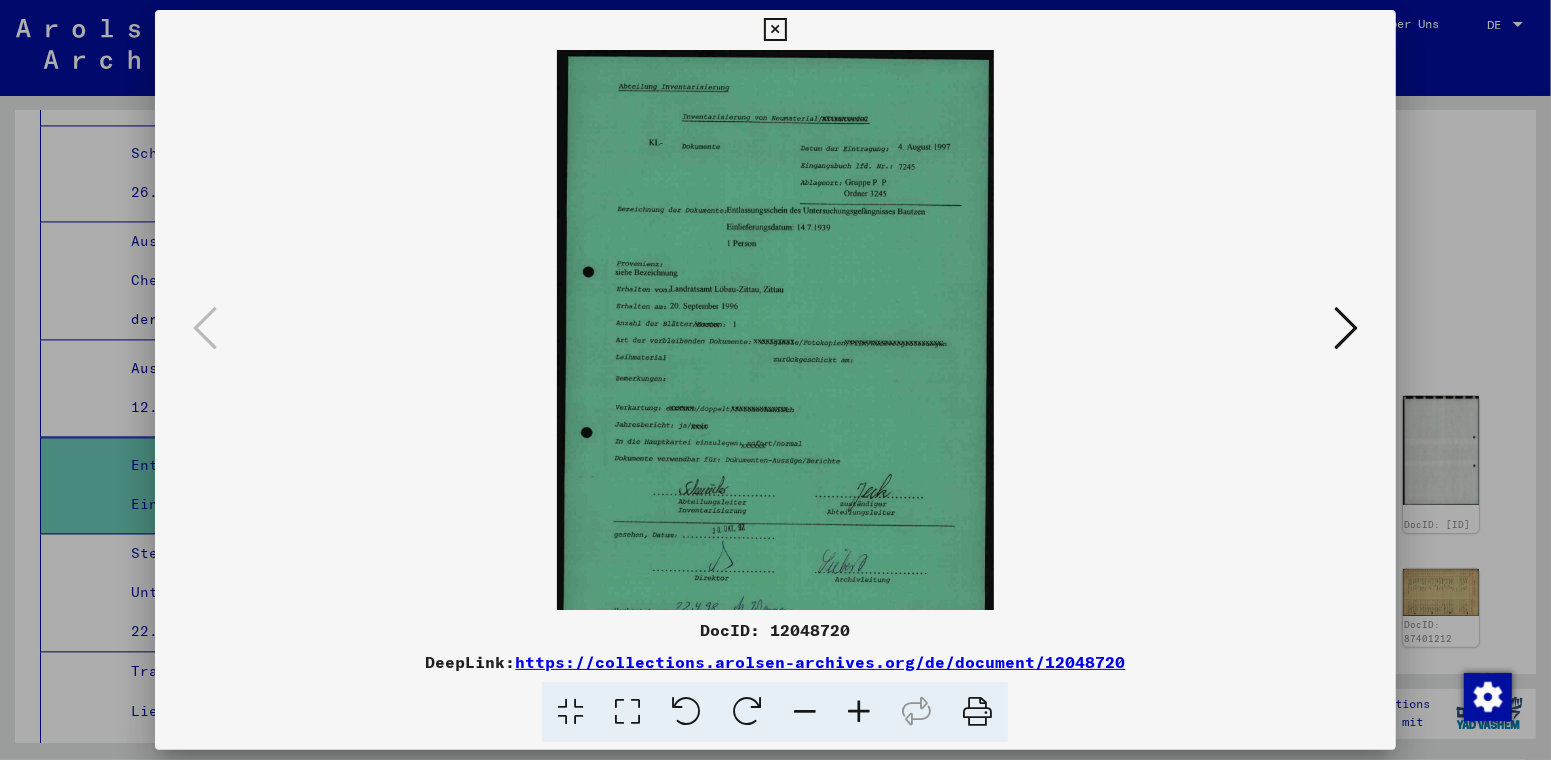 click at bounding box center (859, 712) 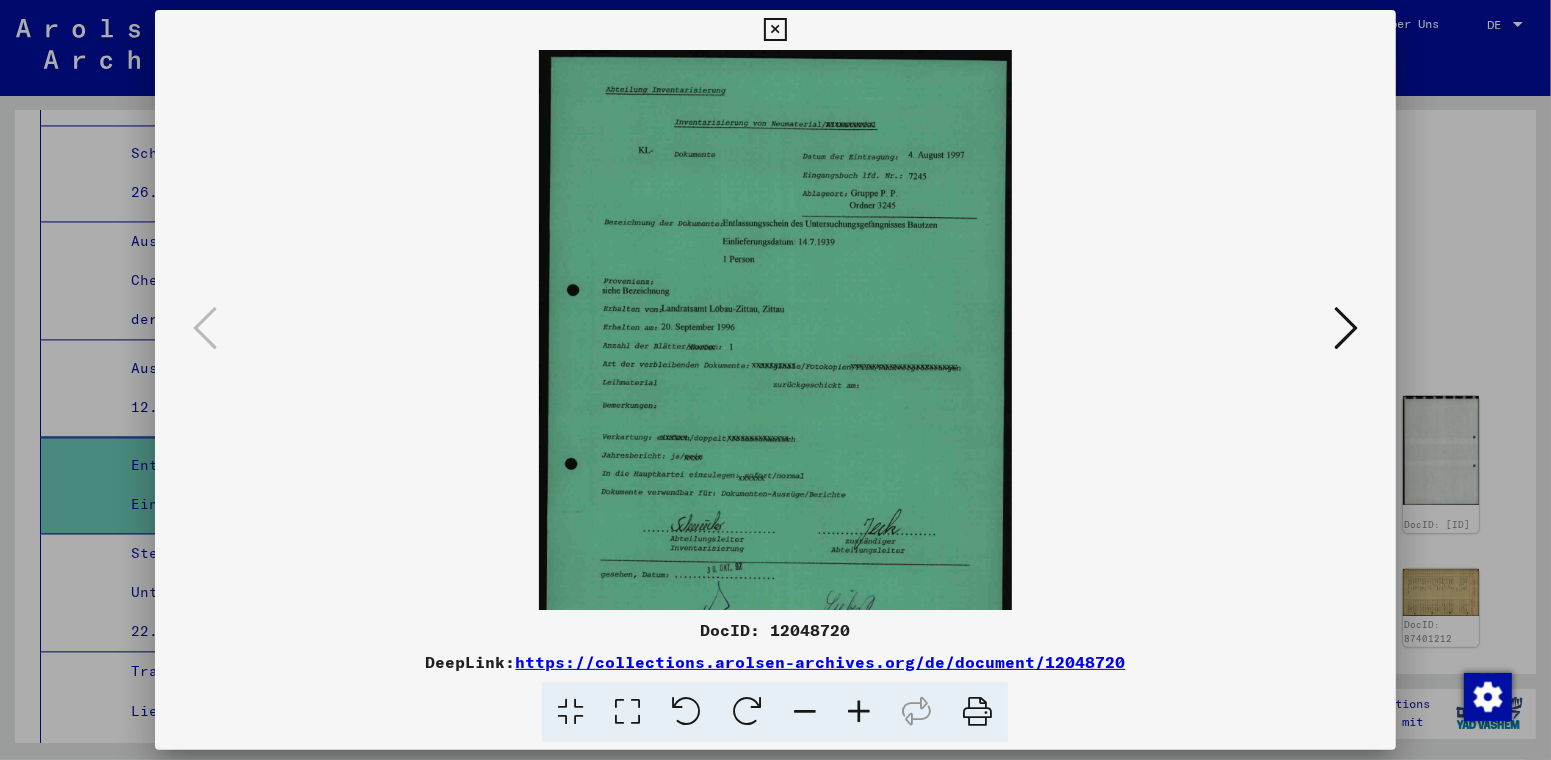 click at bounding box center [859, 712] 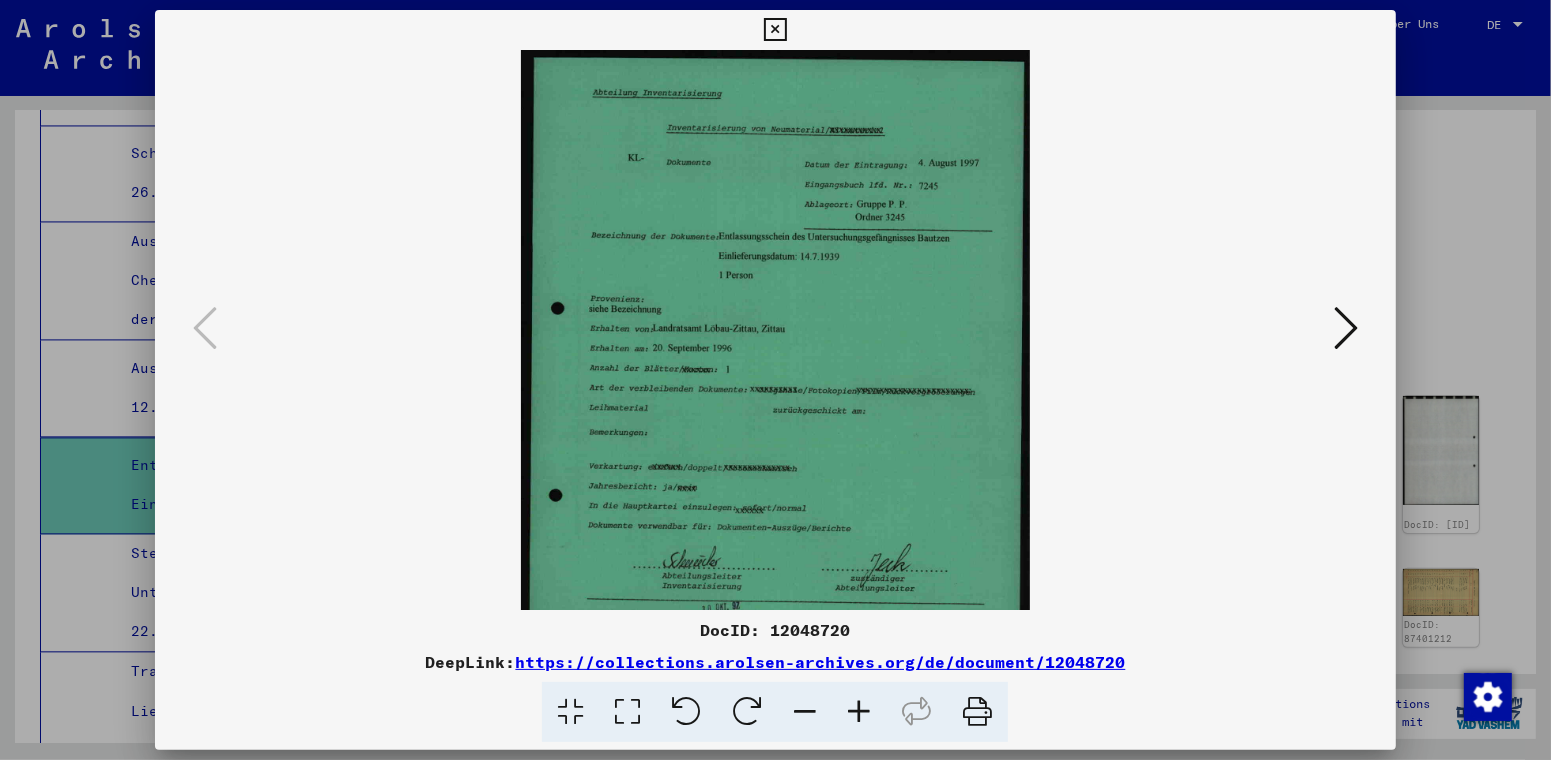 click at bounding box center [859, 712] 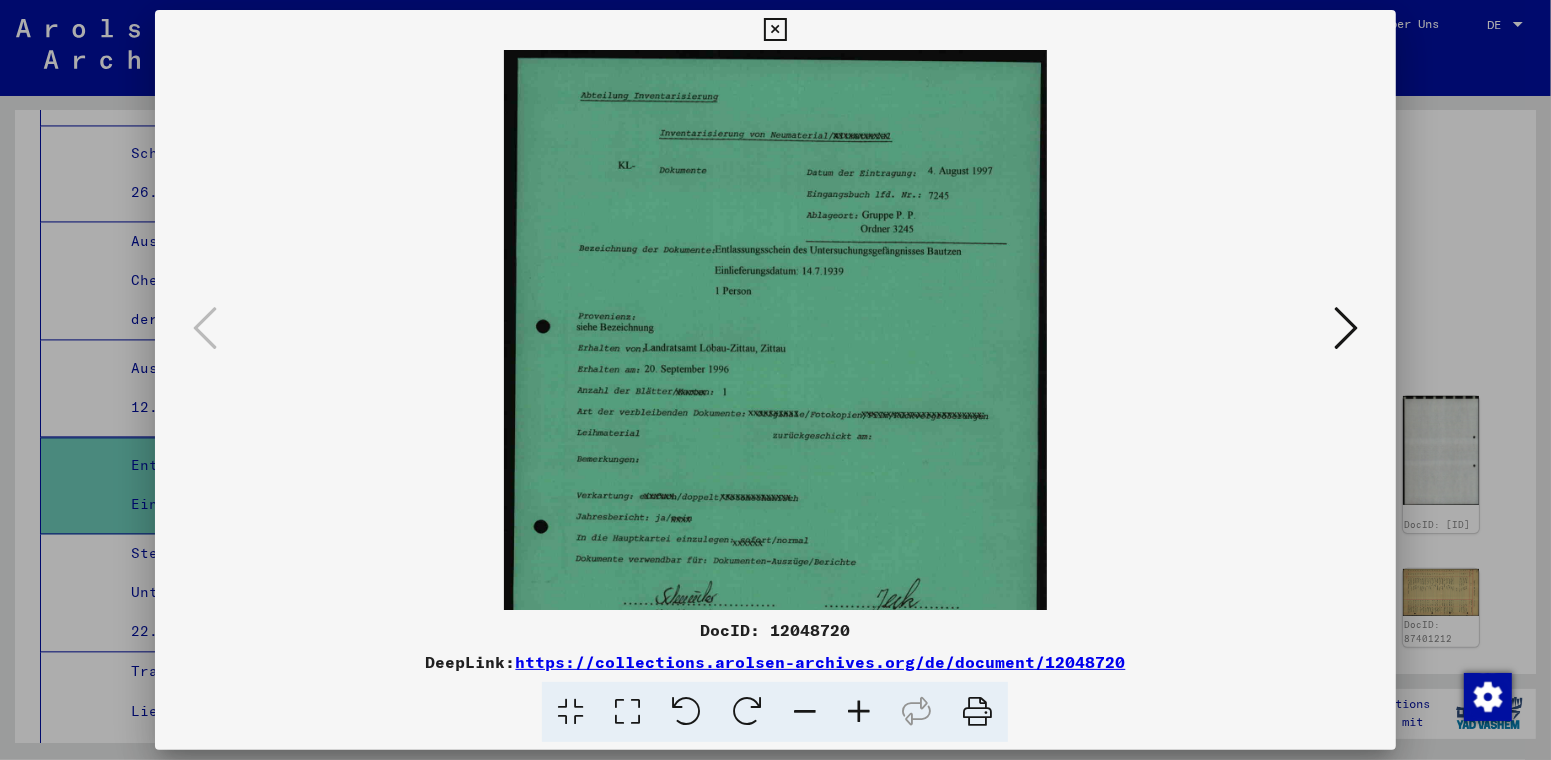 click at bounding box center [859, 712] 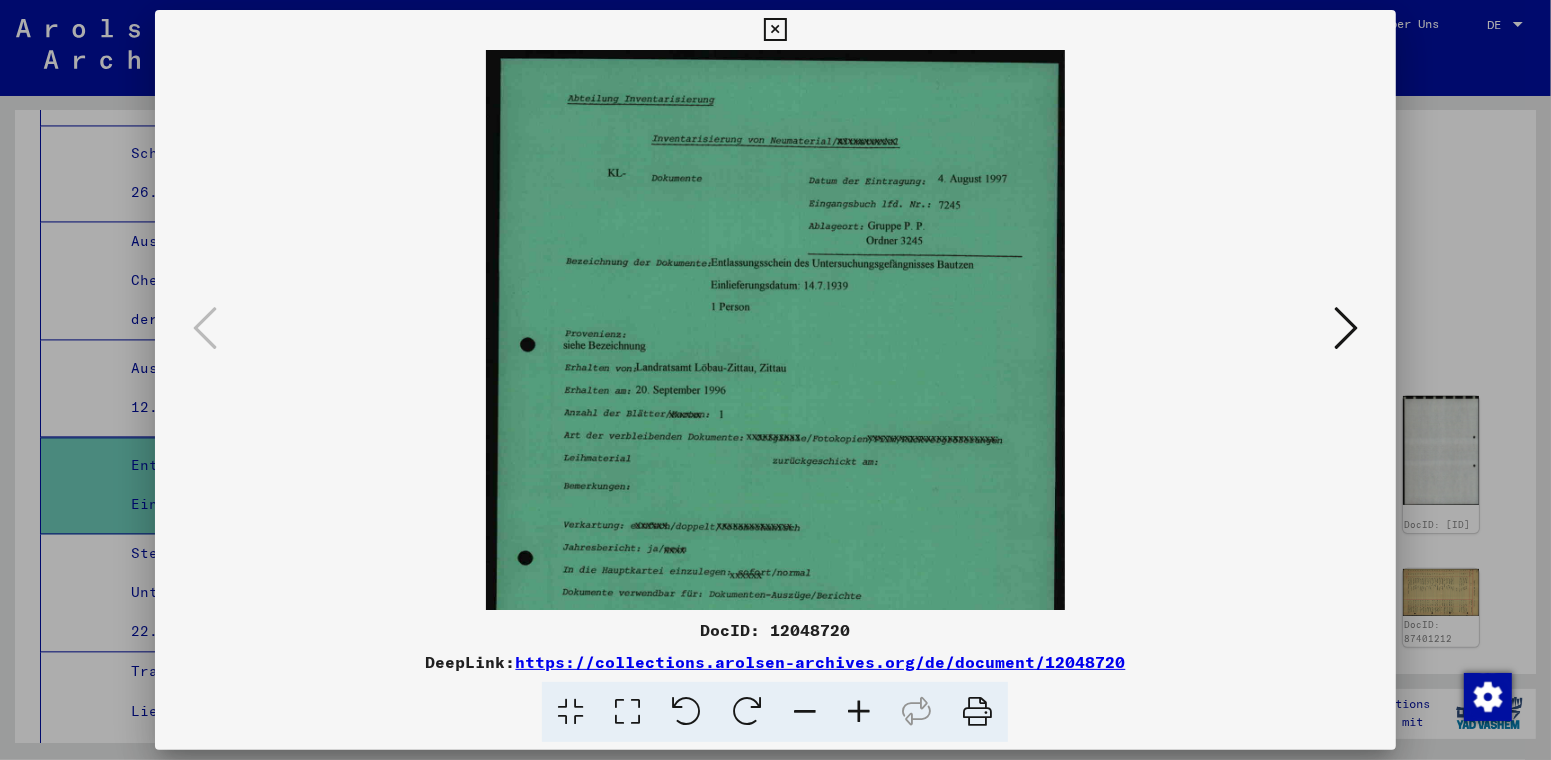 click at bounding box center (859, 712) 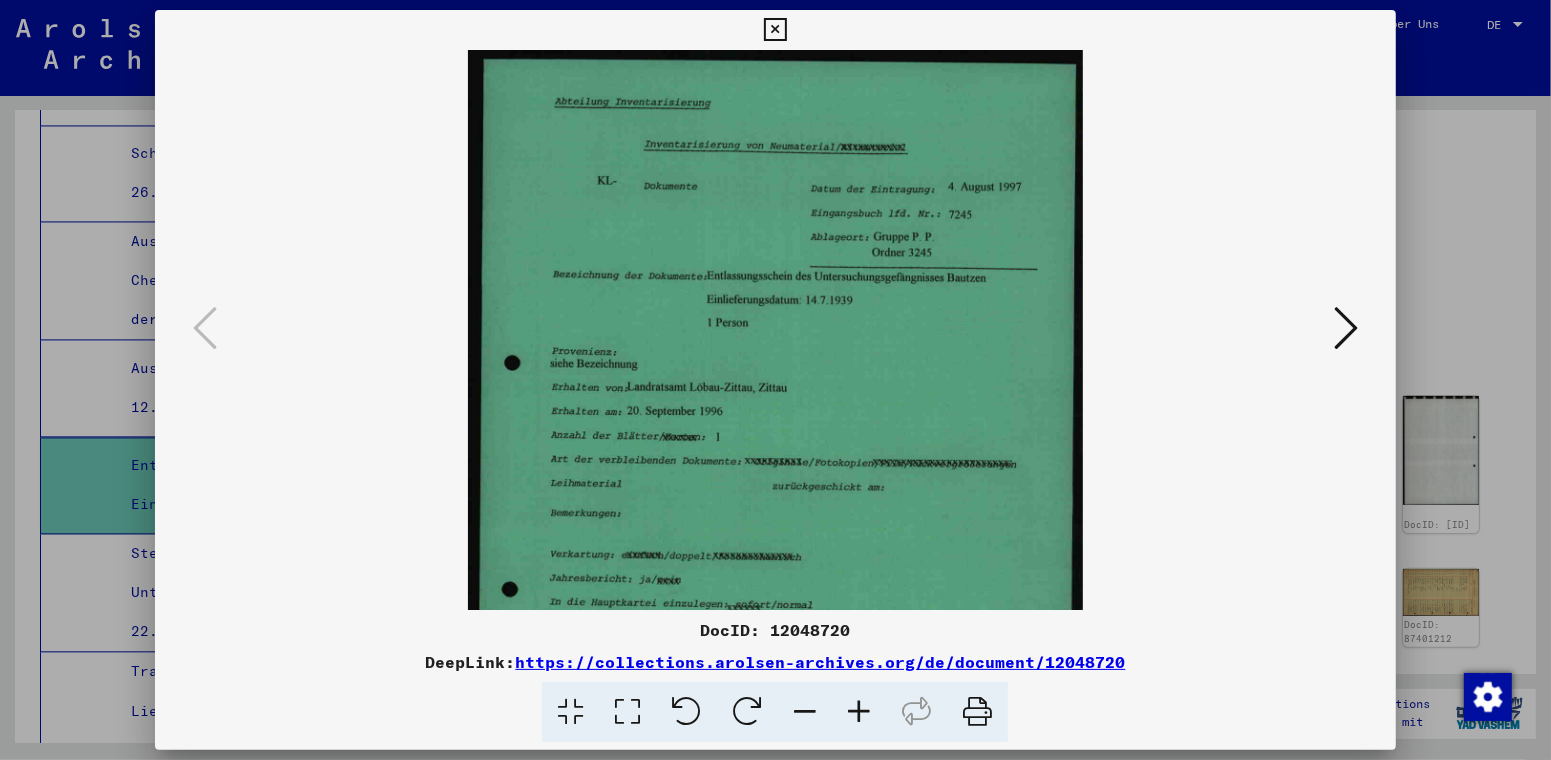 click at bounding box center [1346, 328] 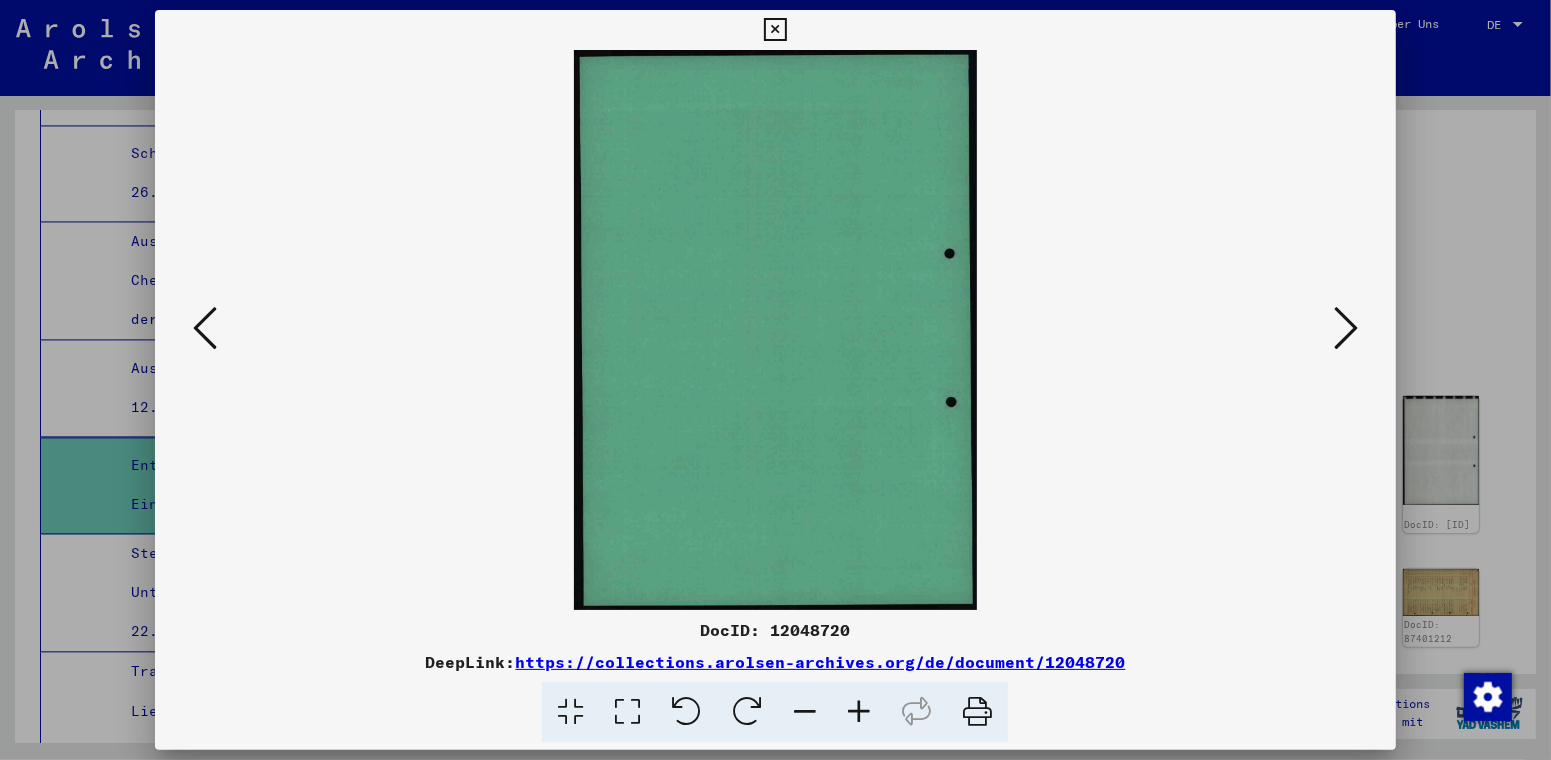 click at bounding box center [1346, 328] 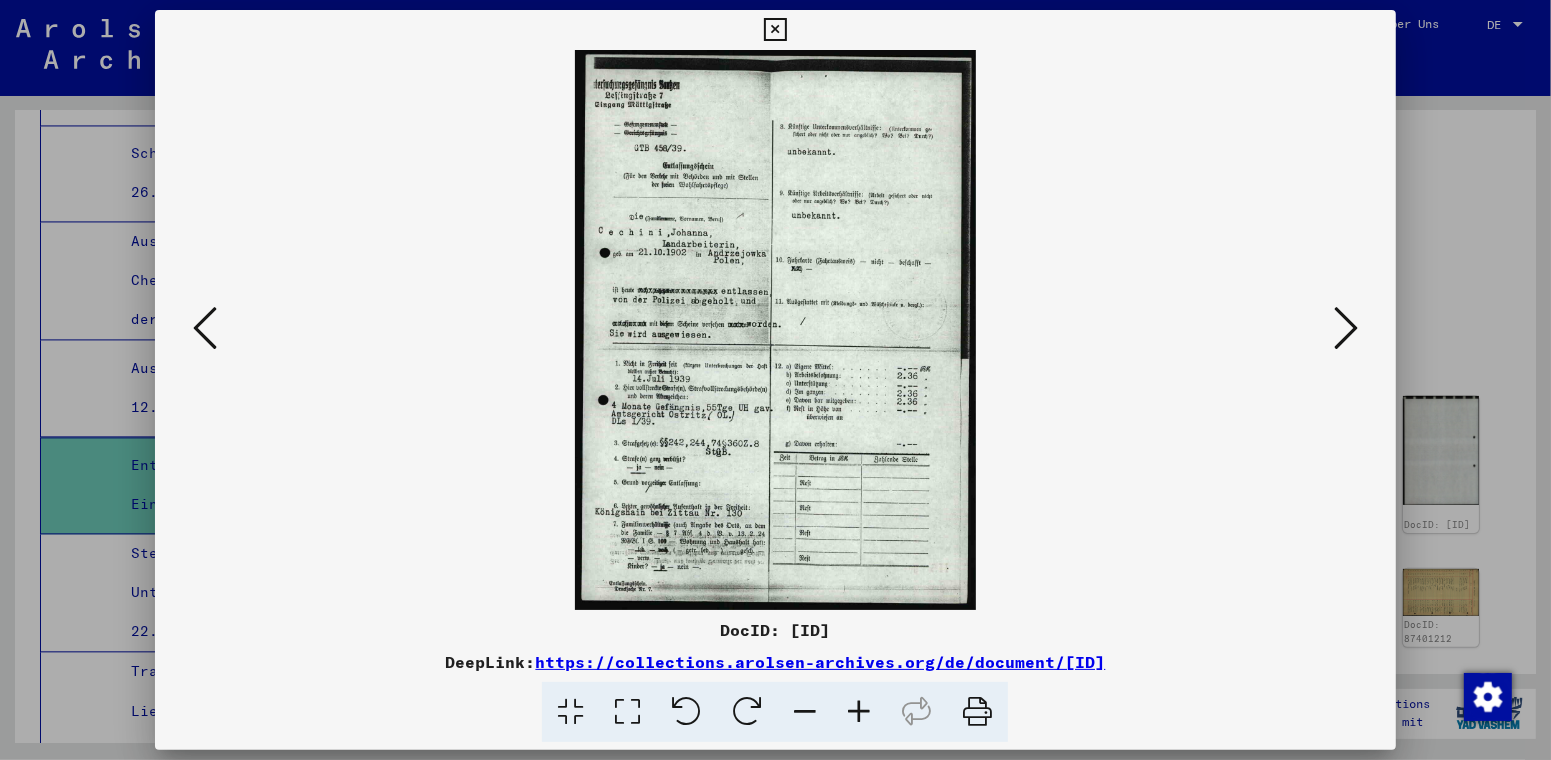 click at bounding box center [1346, 328] 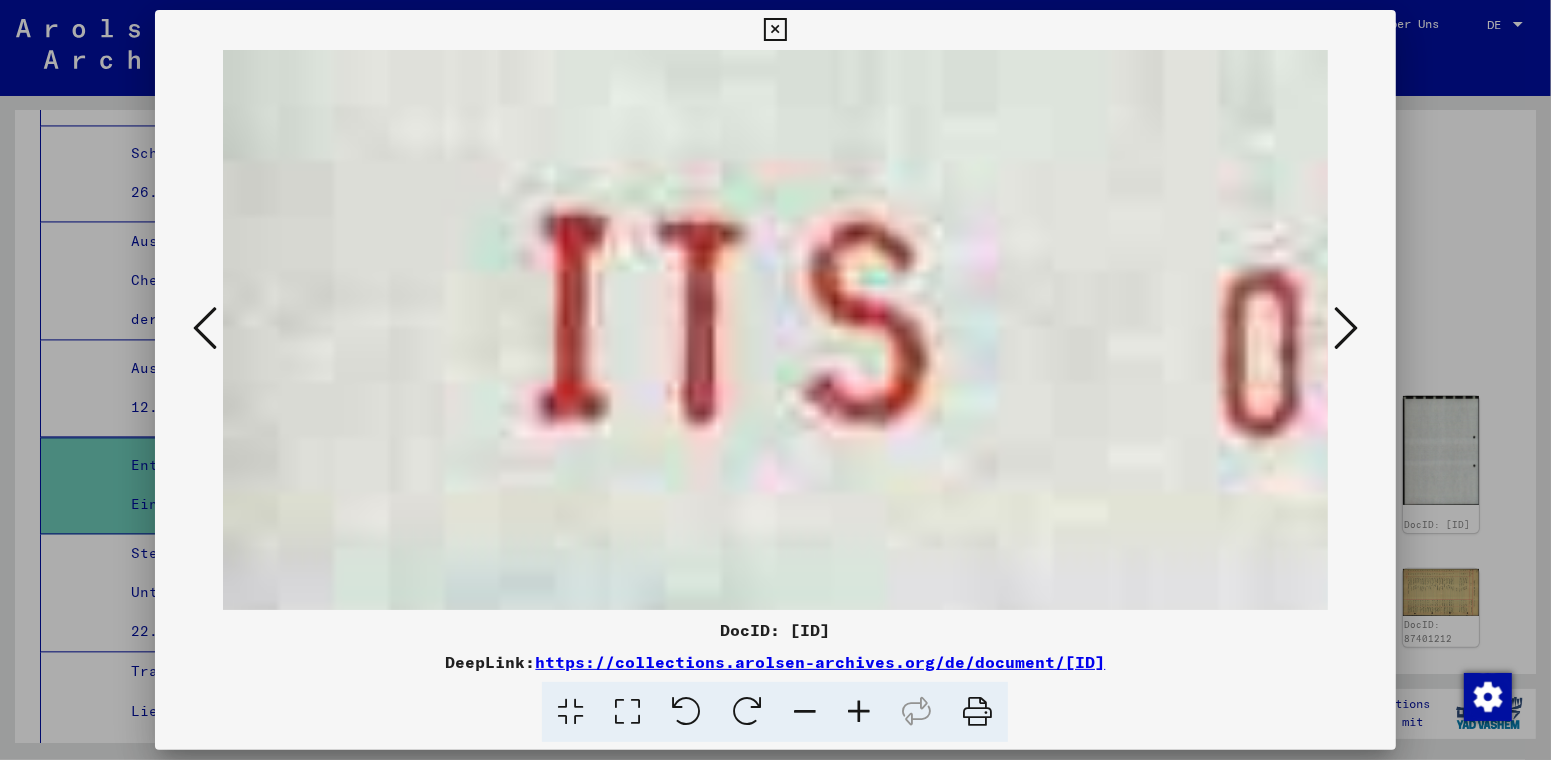 click at bounding box center (1346, 328) 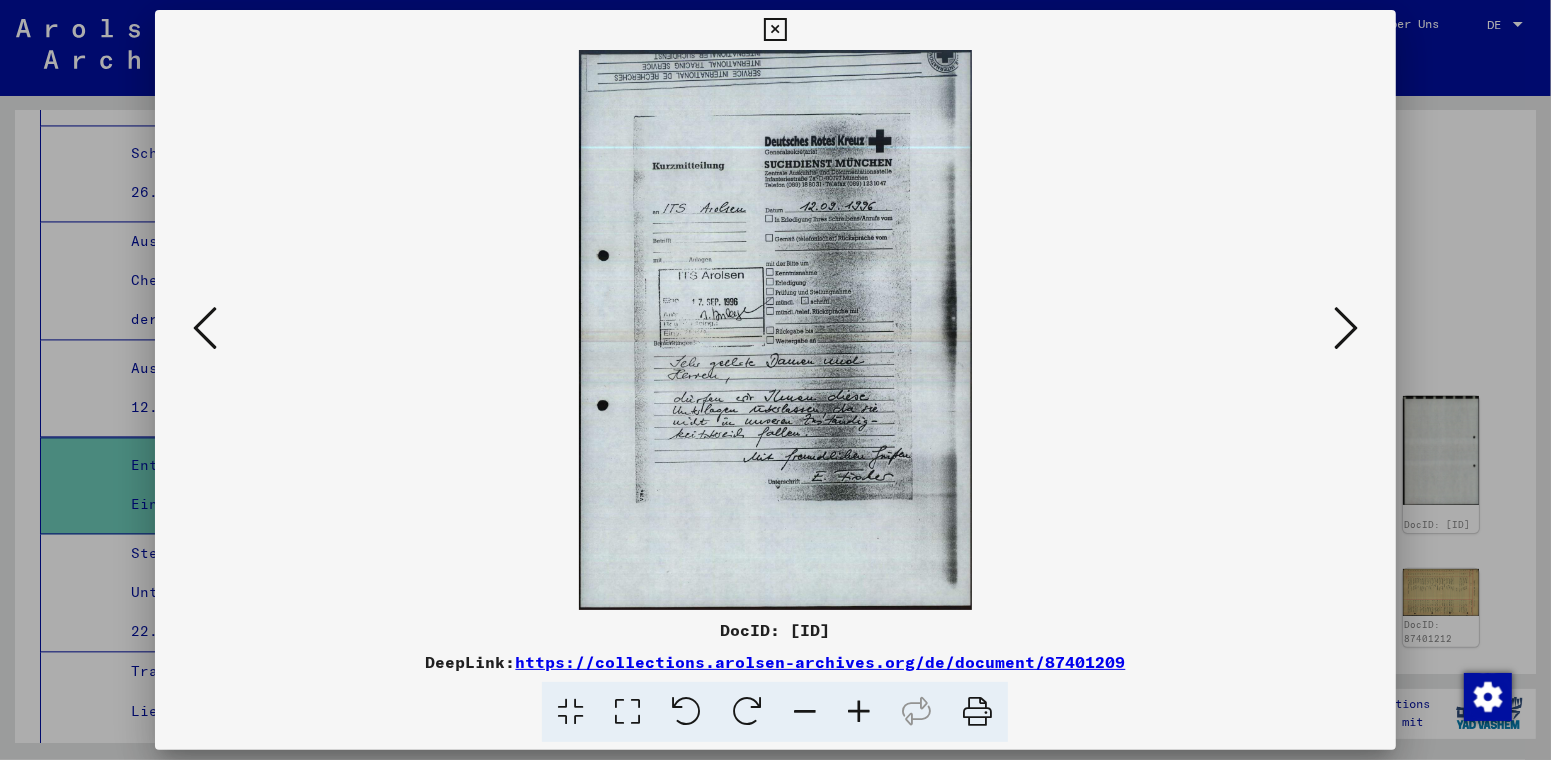 click at bounding box center [1346, 328] 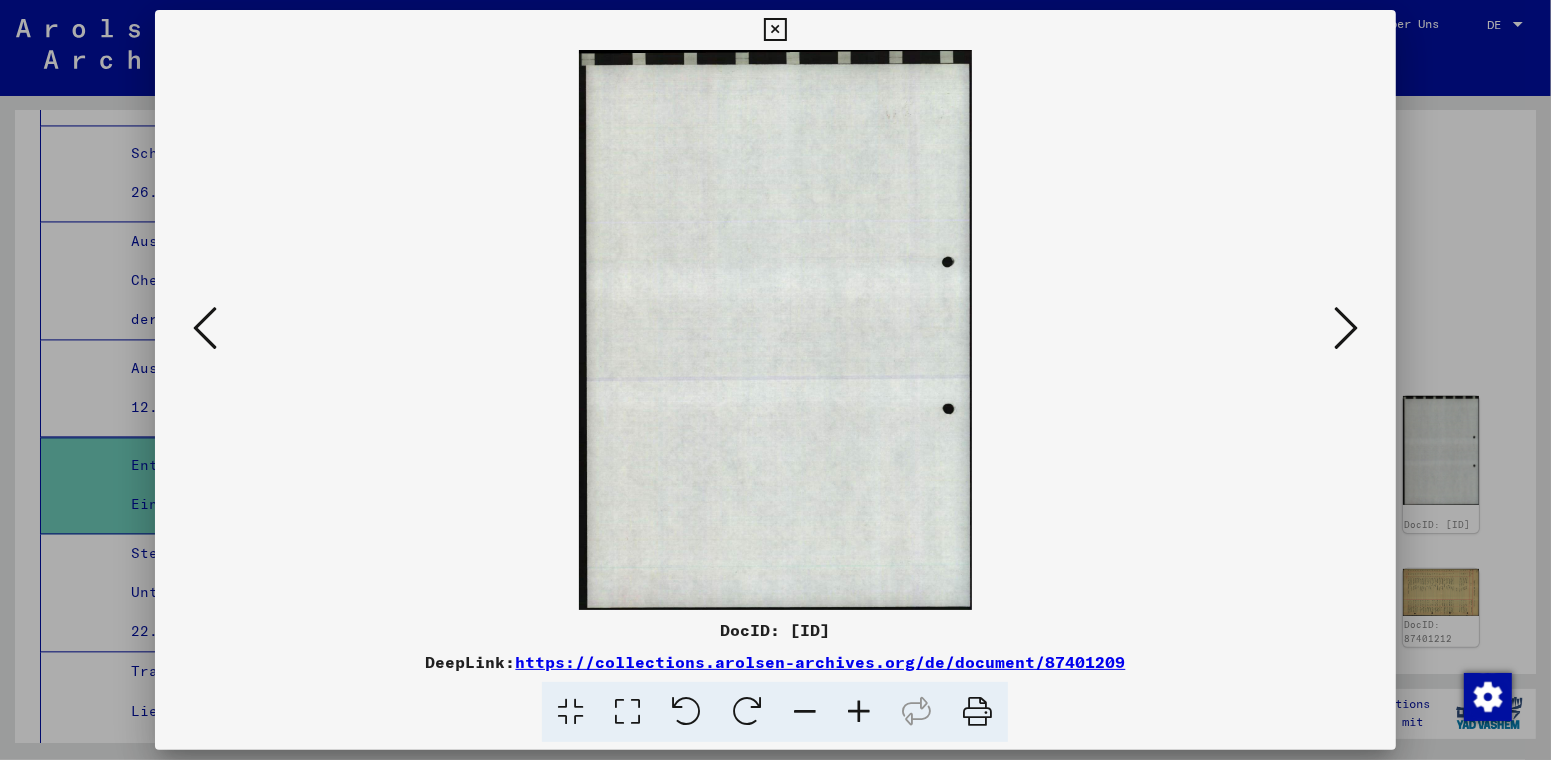 click at bounding box center (1346, 328) 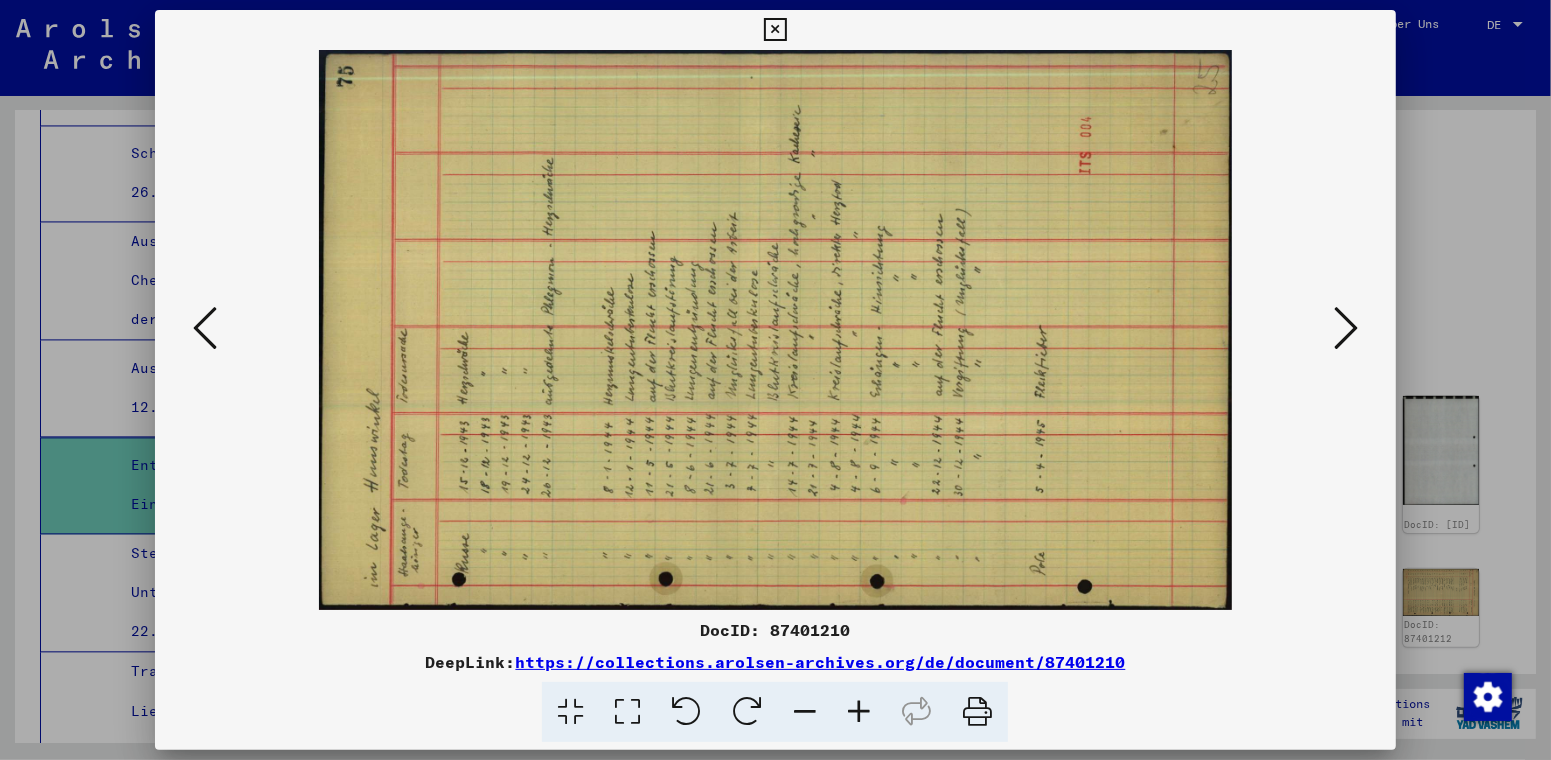 click at bounding box center (1346, 328) 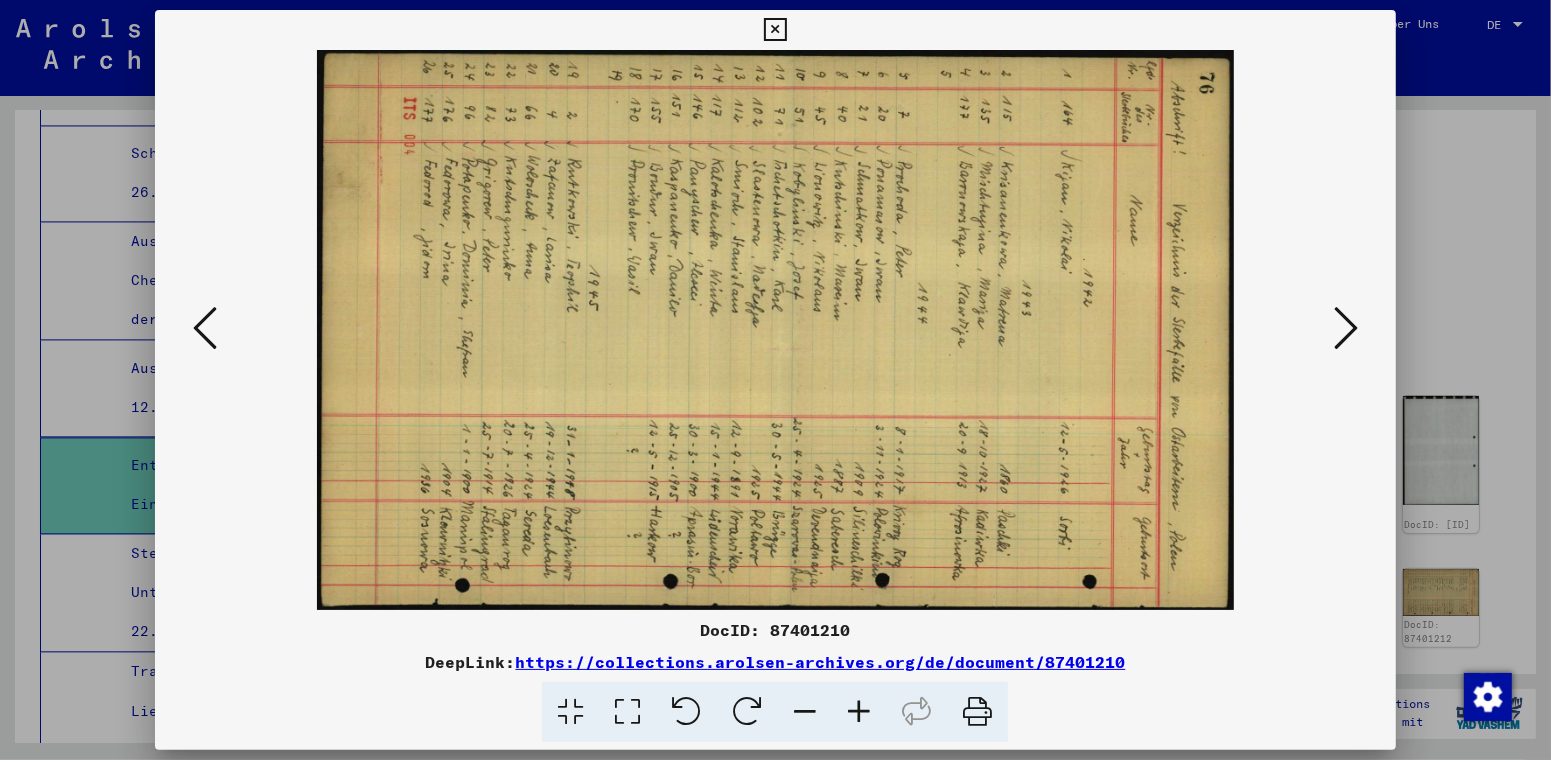 click at bounding box center [1346, 328] 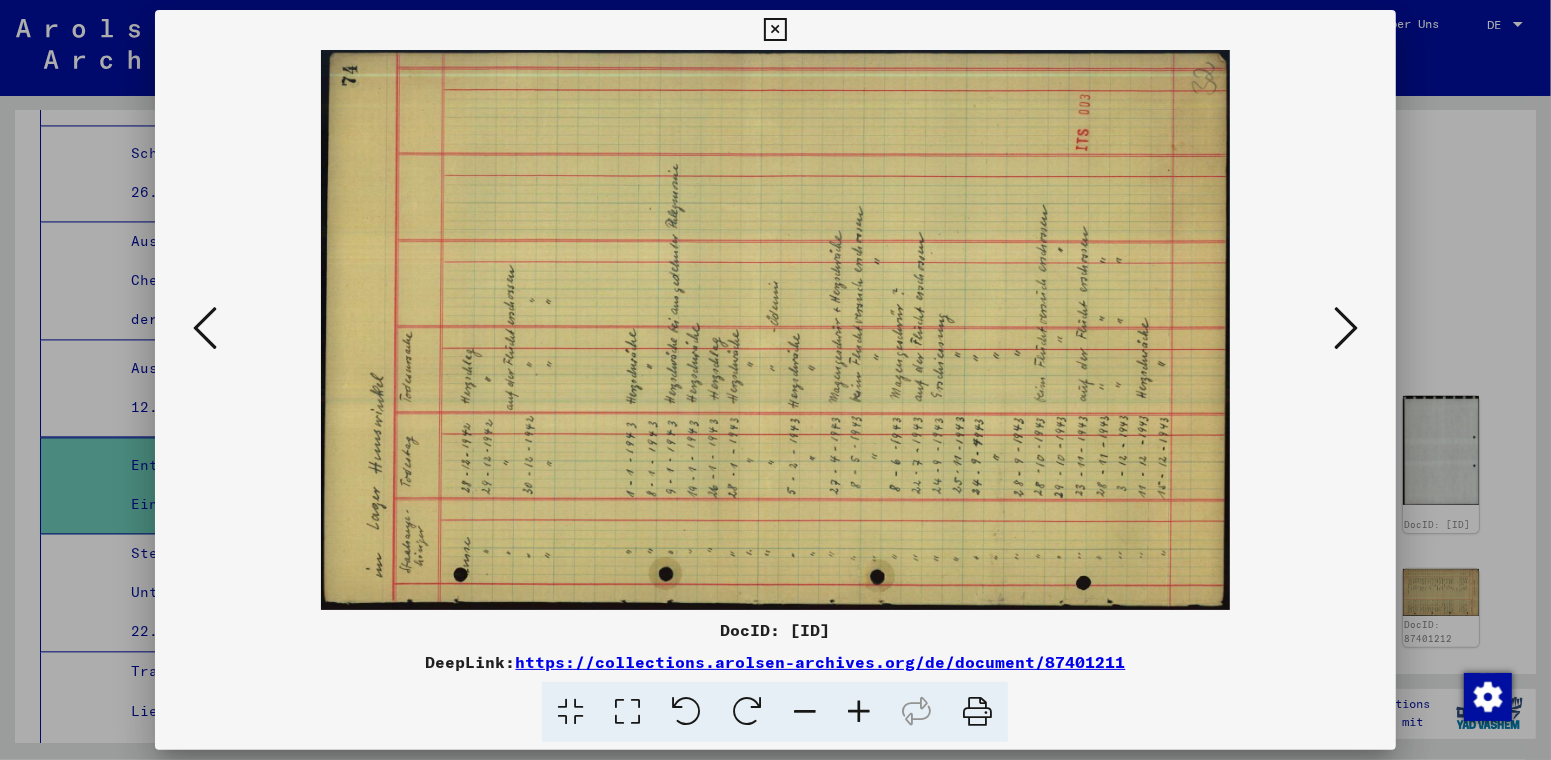 click at bounding box center (205, 328) 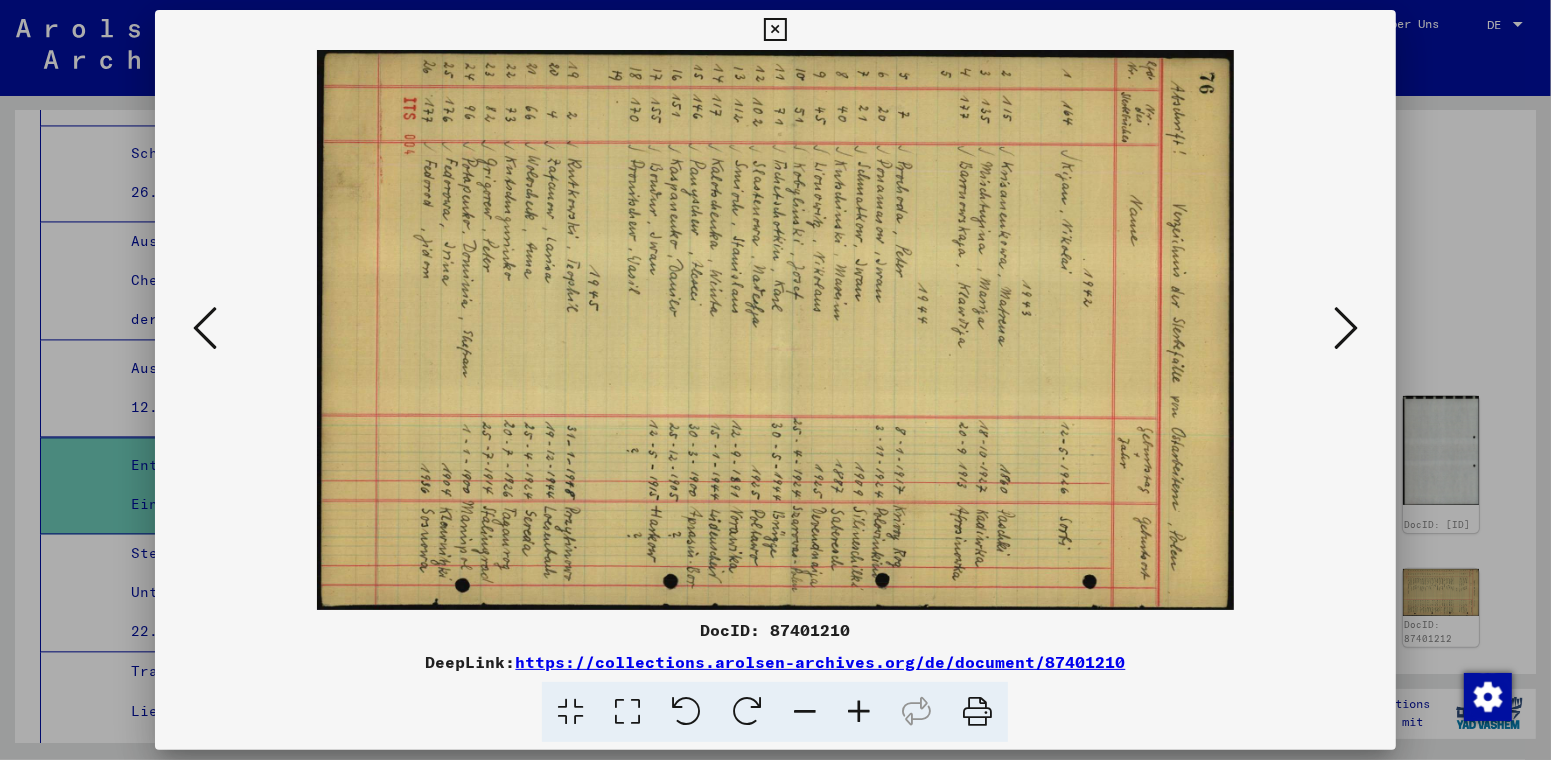 click at bounding box center (686, 712) 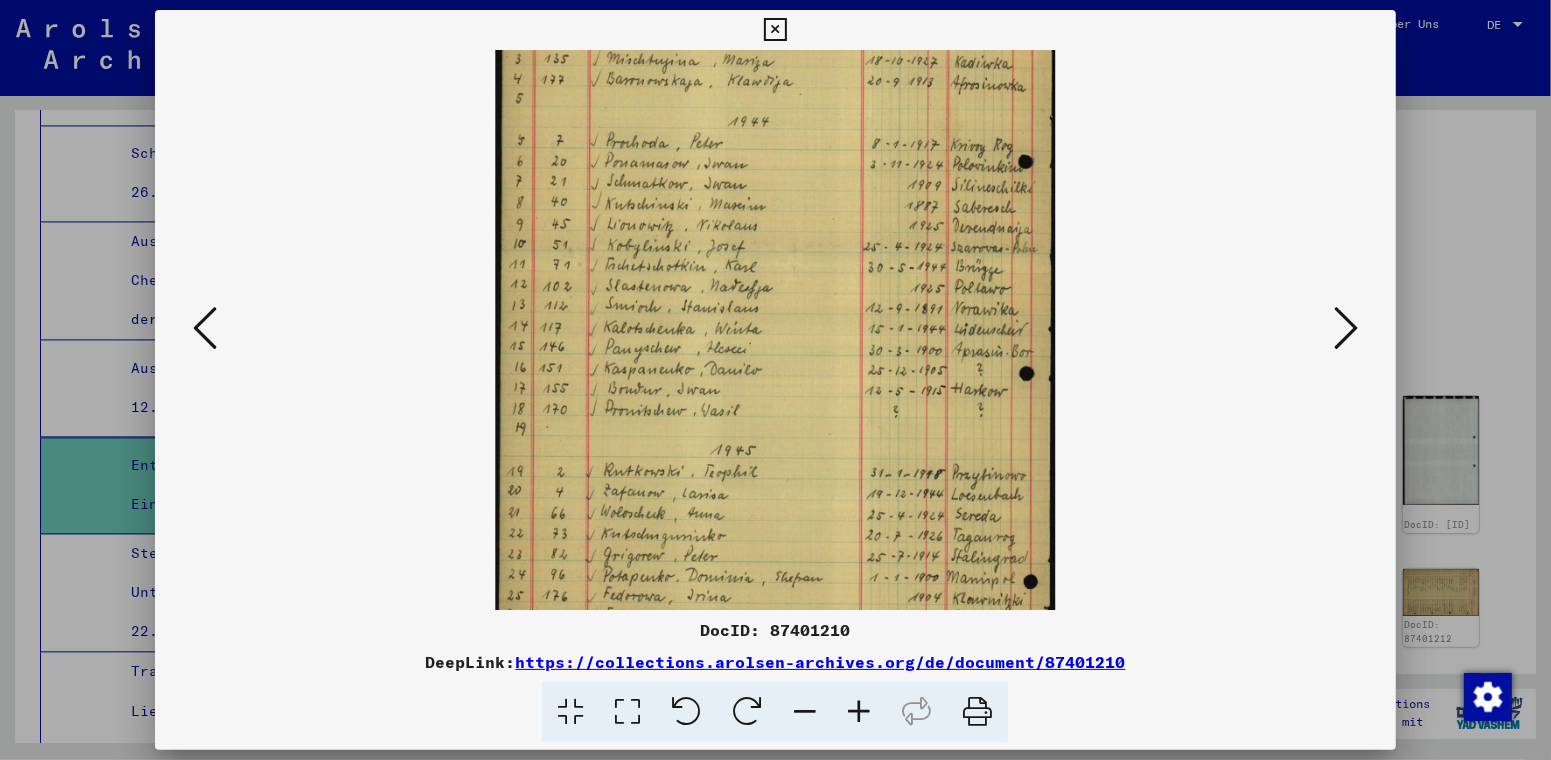 scroll, scrollTop: 0, scrollLeft: 0, axis: both 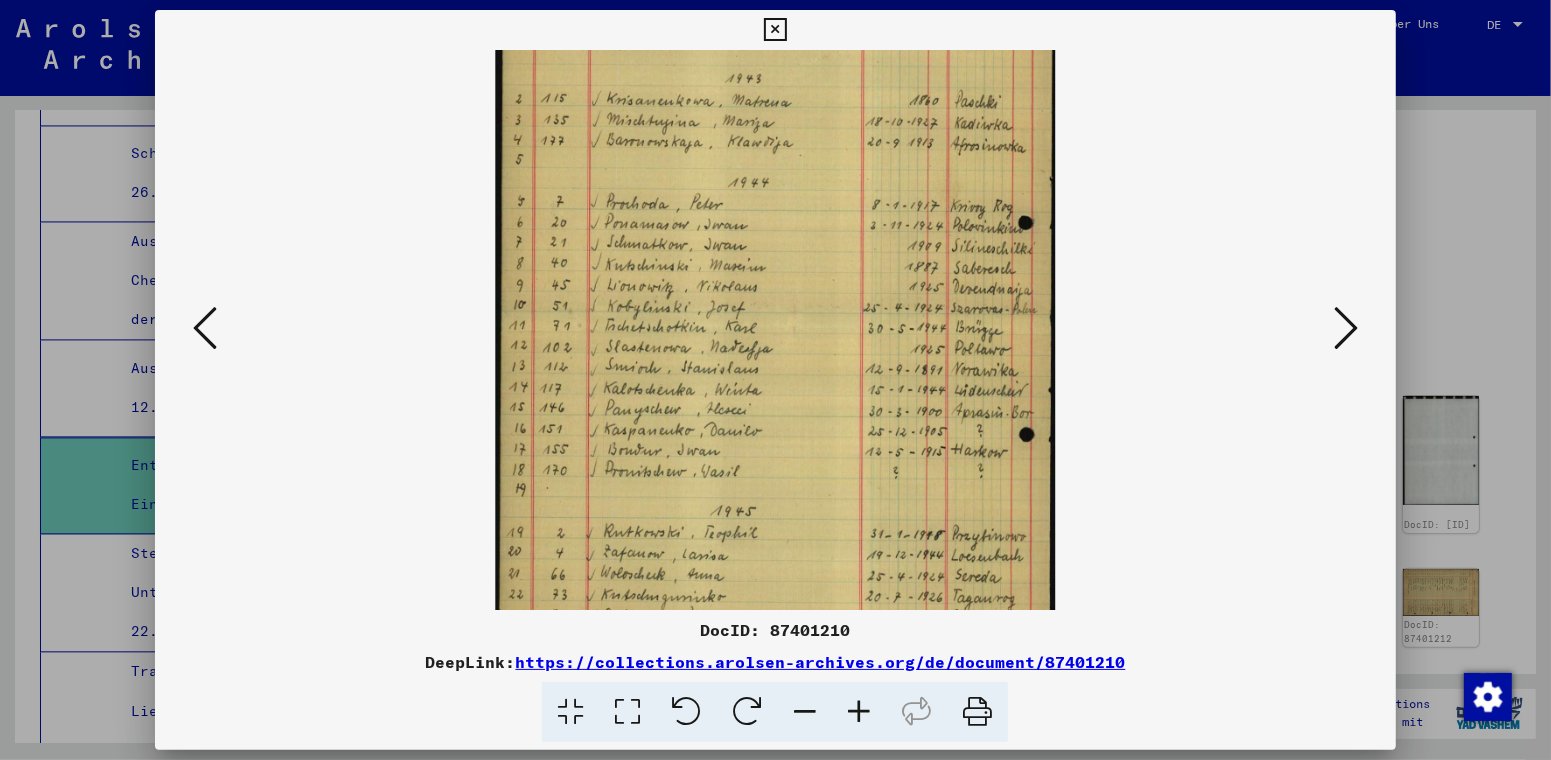 drag, startPoint x: 734, startPoint y: 518, endPoint x: 718, endPoint y: 591, distance: 74.73286 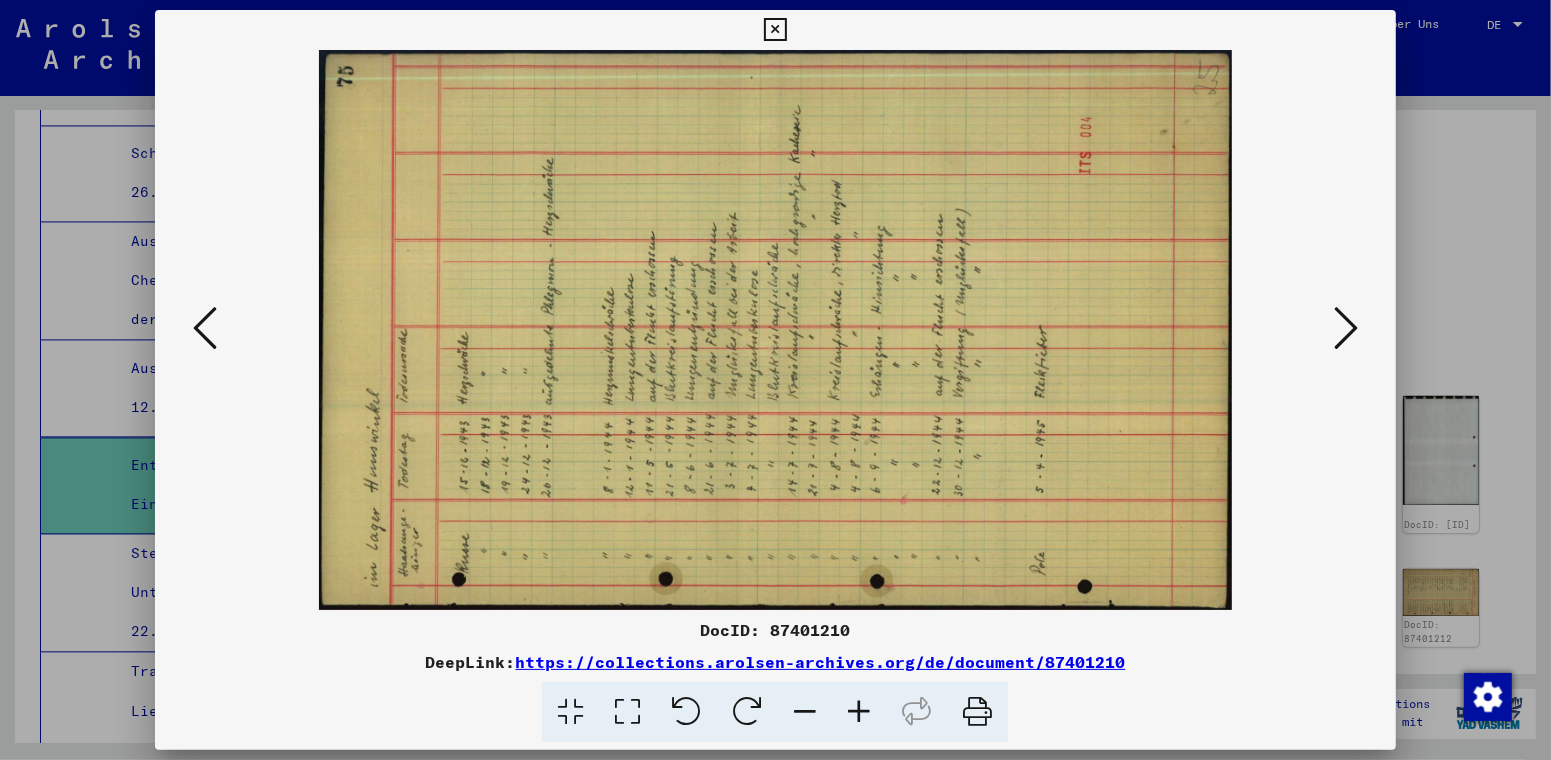 click at bounding box center [747, 712] 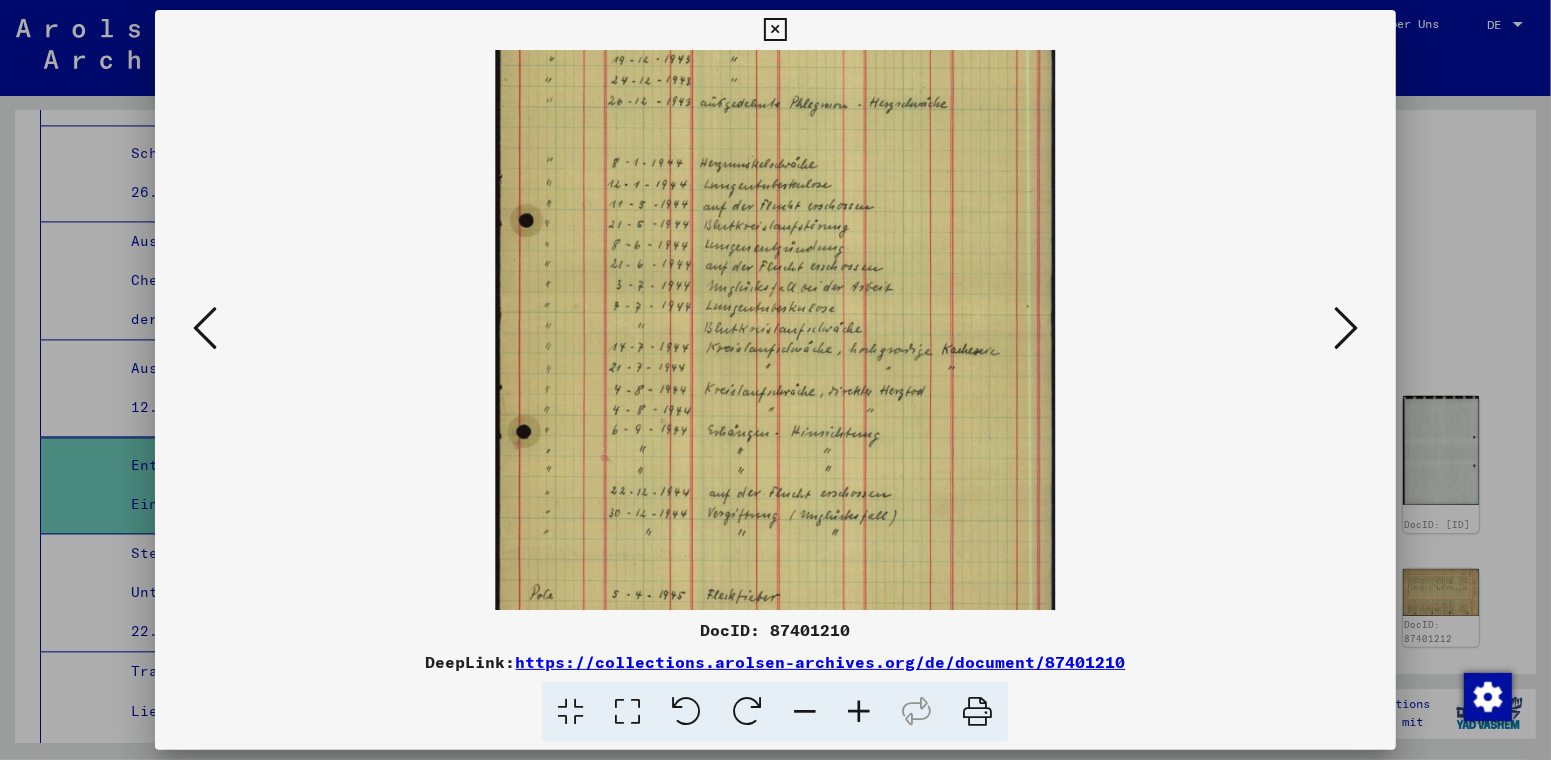 drag, startPoint x: 840, startPoint y: 294, endPoint x: 828, endPoint y: 474, distance: 180.39955 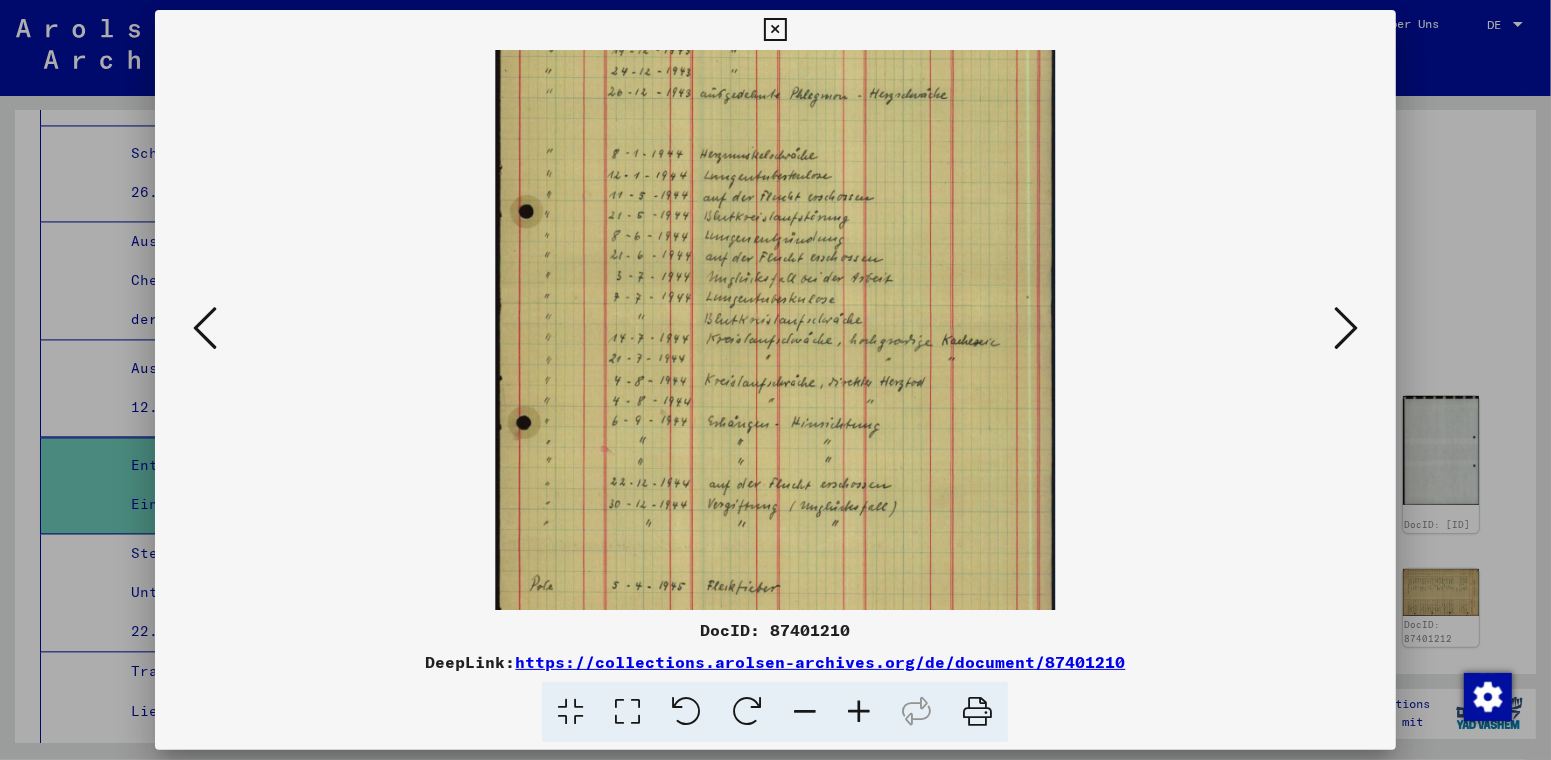 scroll, scrollTop: 0, scrollLeft: 0, axis: both 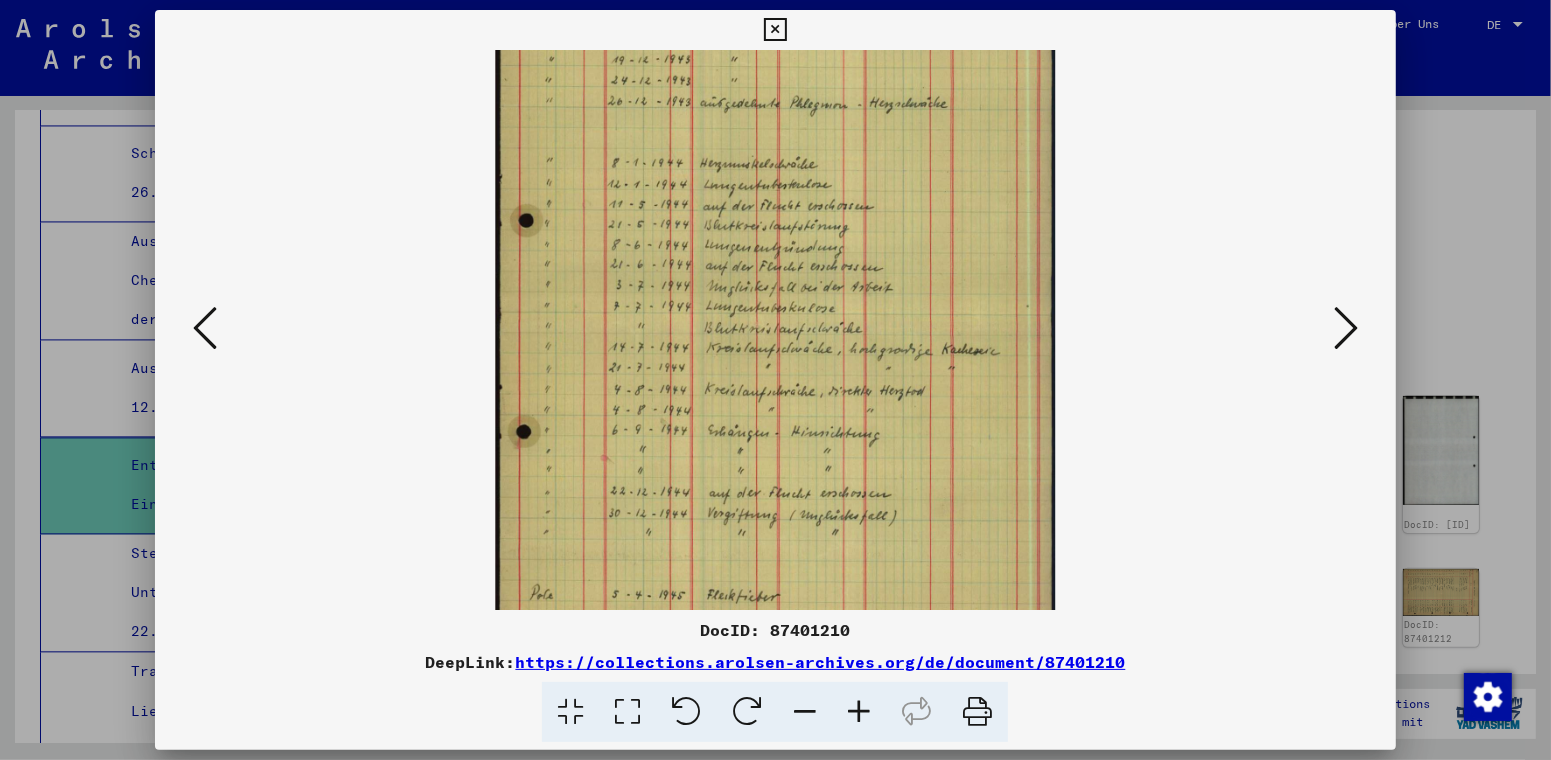 drag, startPoint x: 638, startPoint y: 353, endPoint x: 659, endPoint y: 484, distance: 132.67253 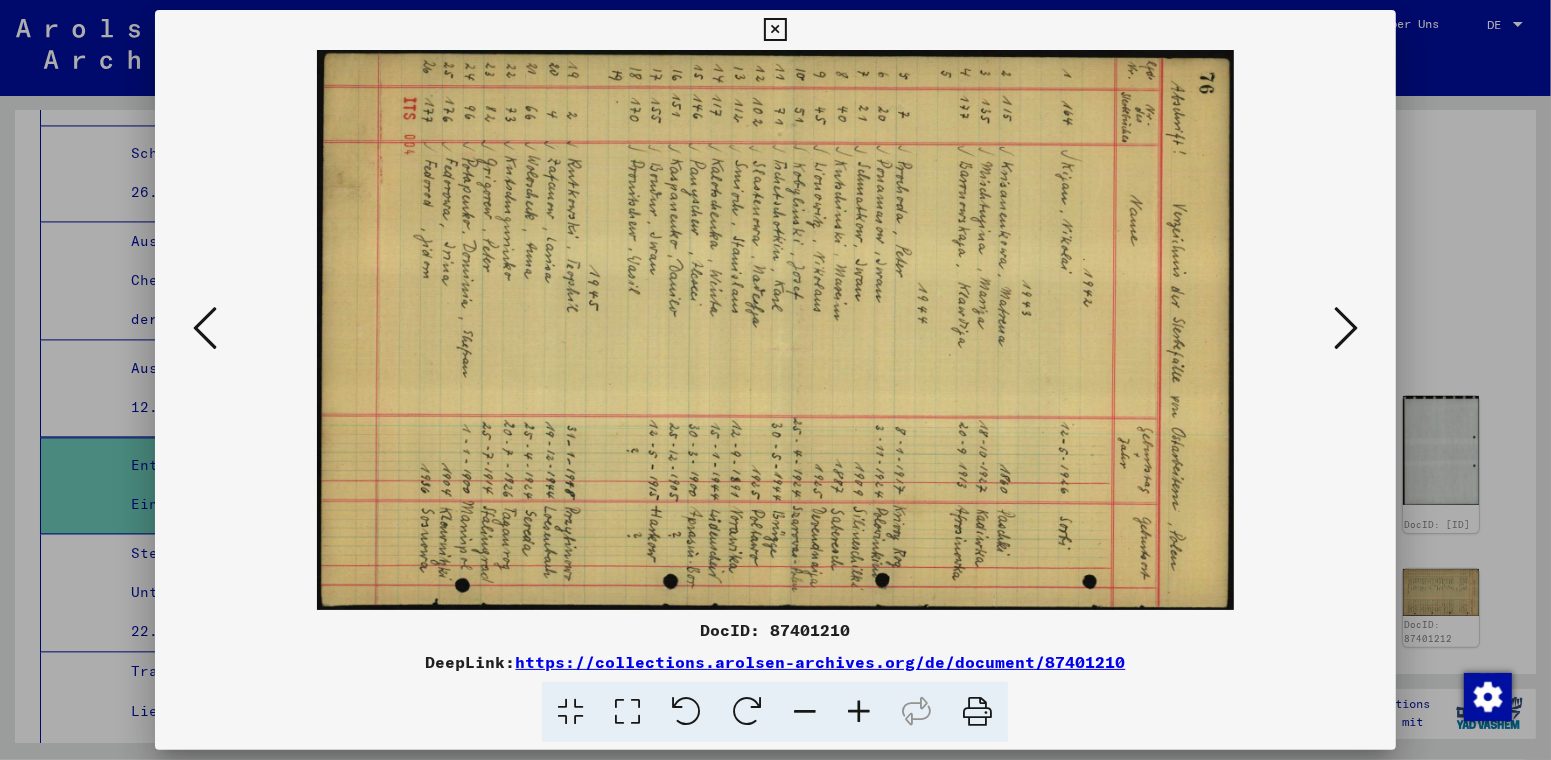 click at bounding box center [1346, 328] 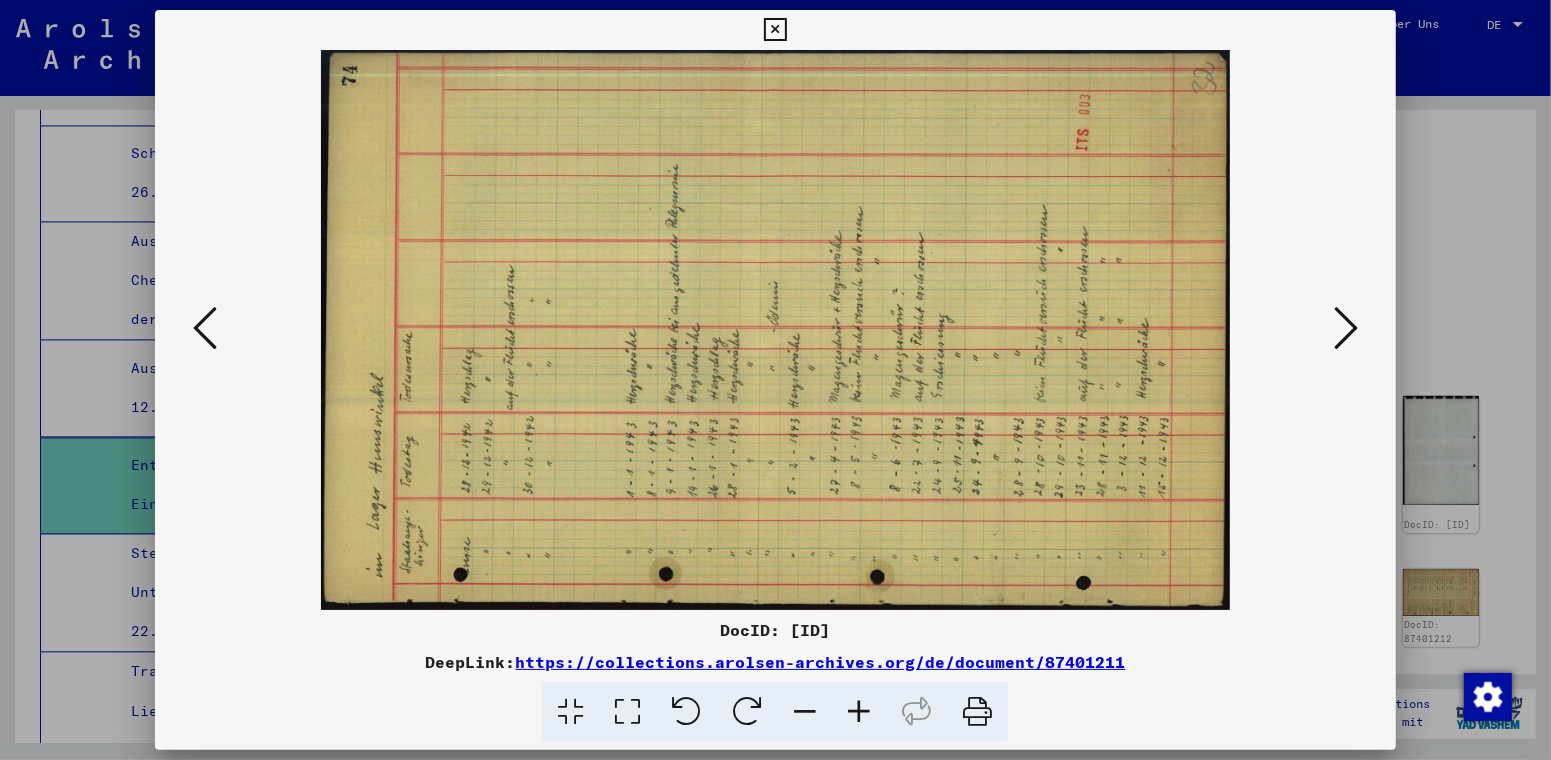 click at bounding box center [1346, 328] 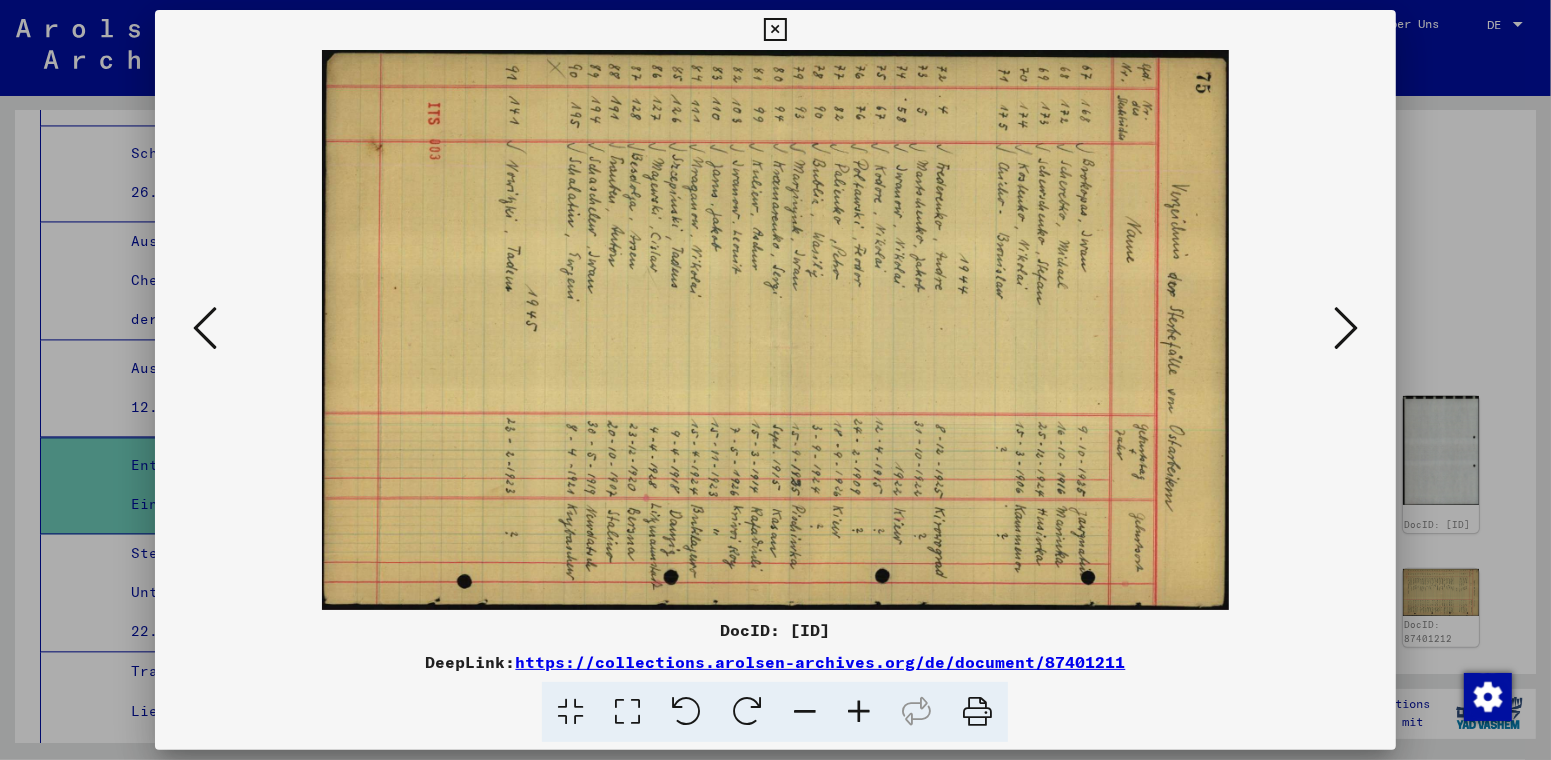 click at bounding box center (686, 712) 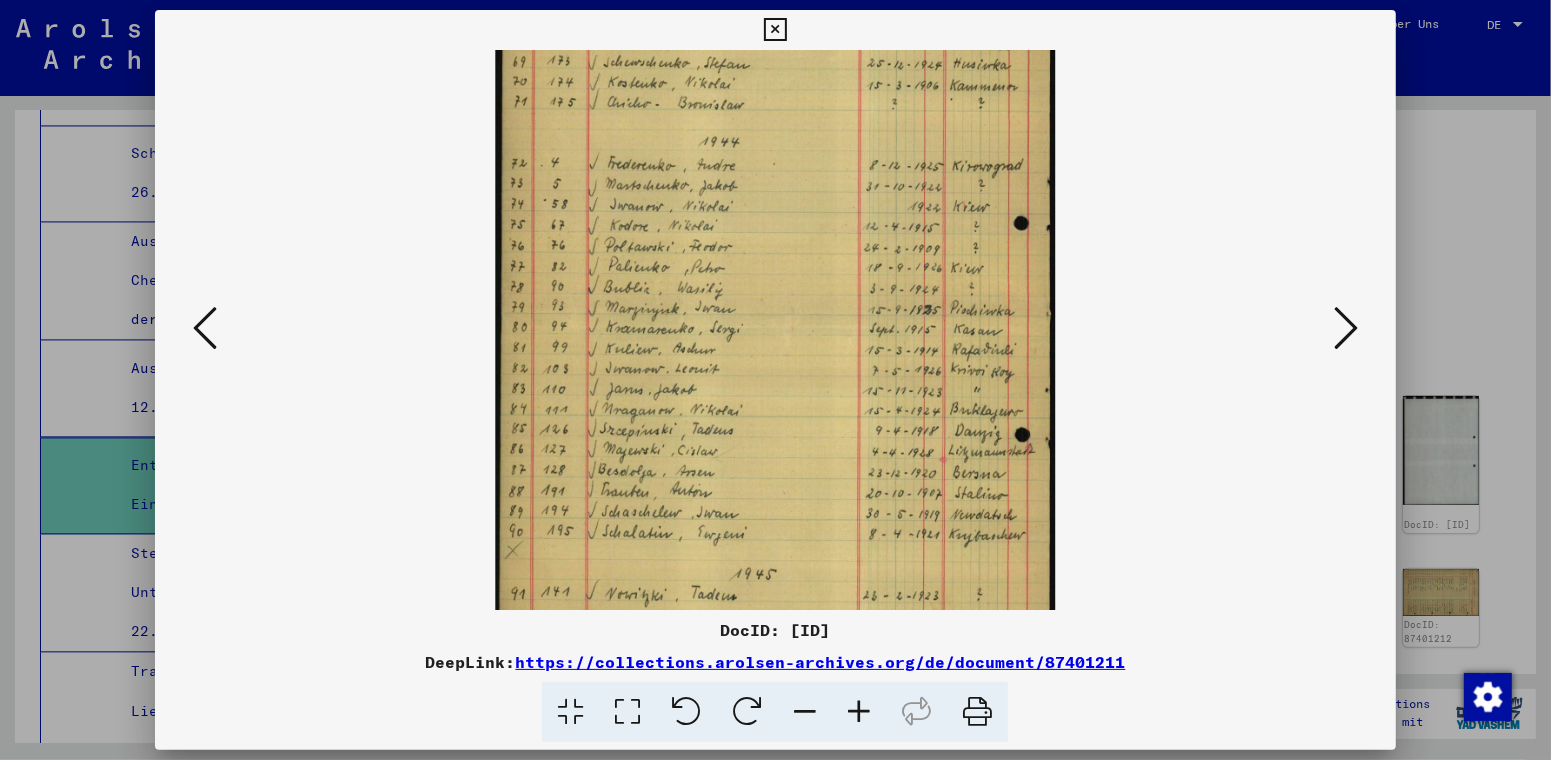 drag, startPoint x: 669, startPoint y: 267, endPoint x: 634, endPoint y: 411, distance: 148.19244 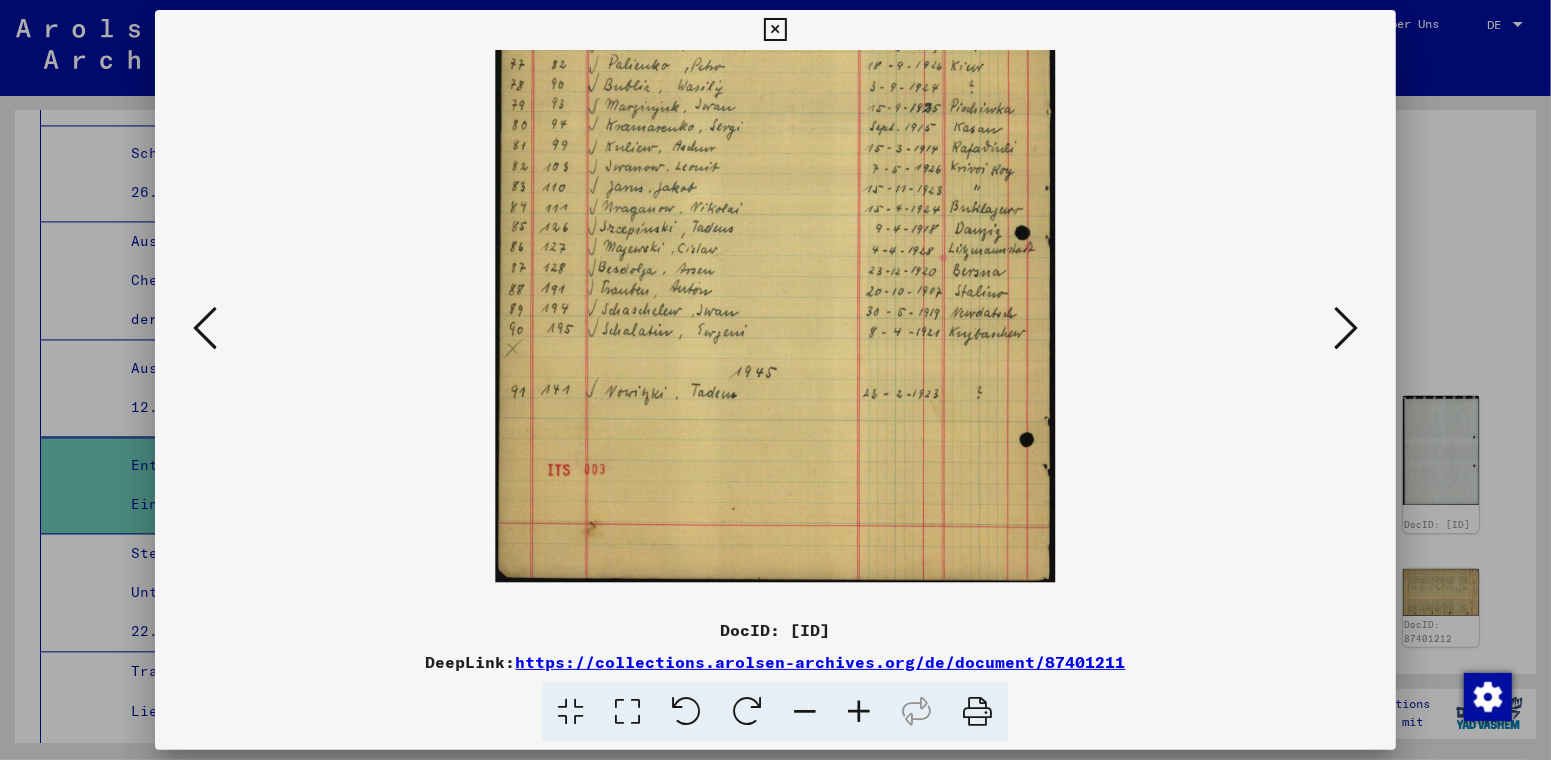 scroll, scrollTop: 205, scrollLeft: 0, axis: vertical 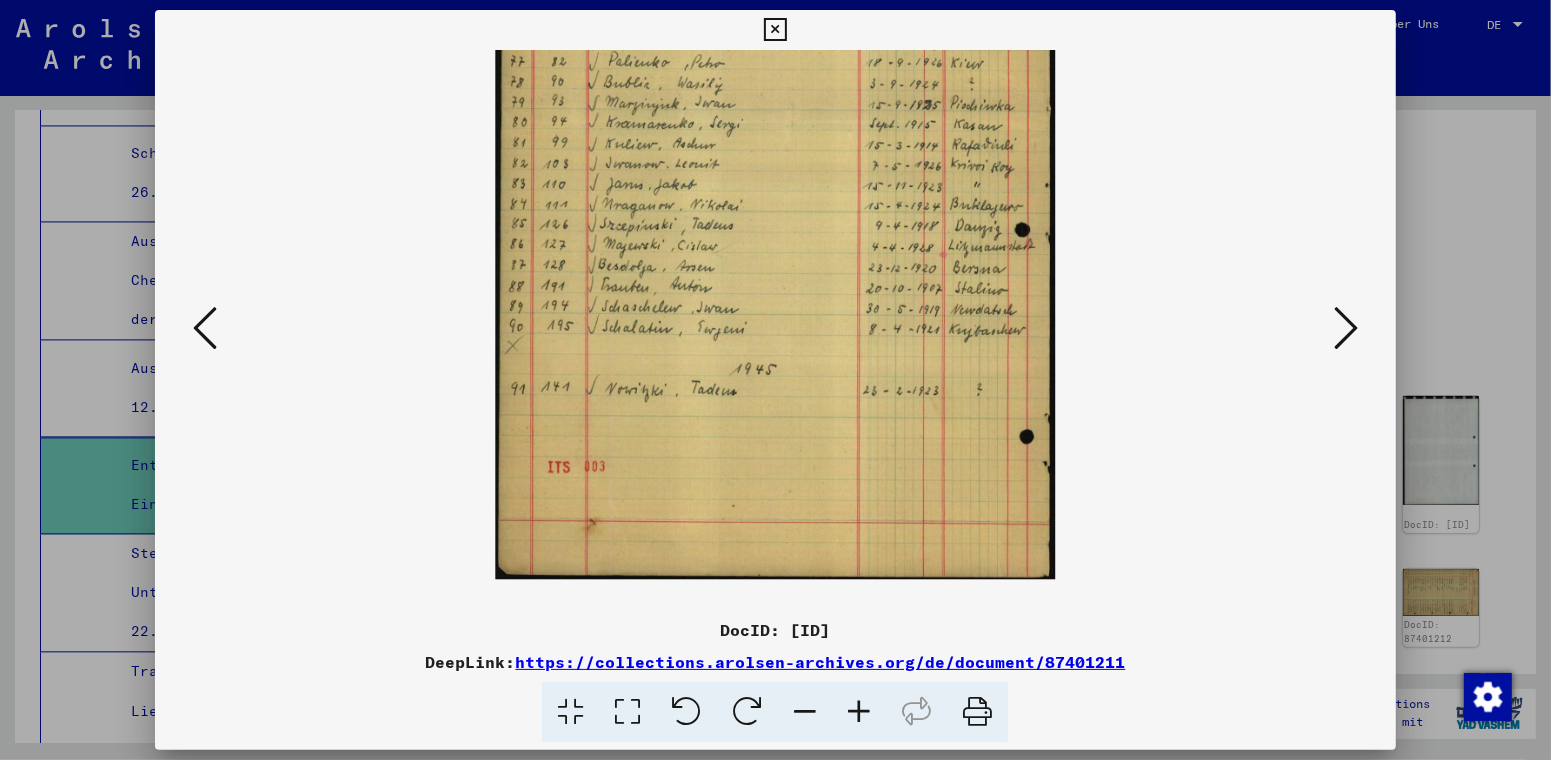 drag, startPoint x: 694, startPoint y: 462, endPoint x: 696, endPoint y: 256, distance: 206.0097 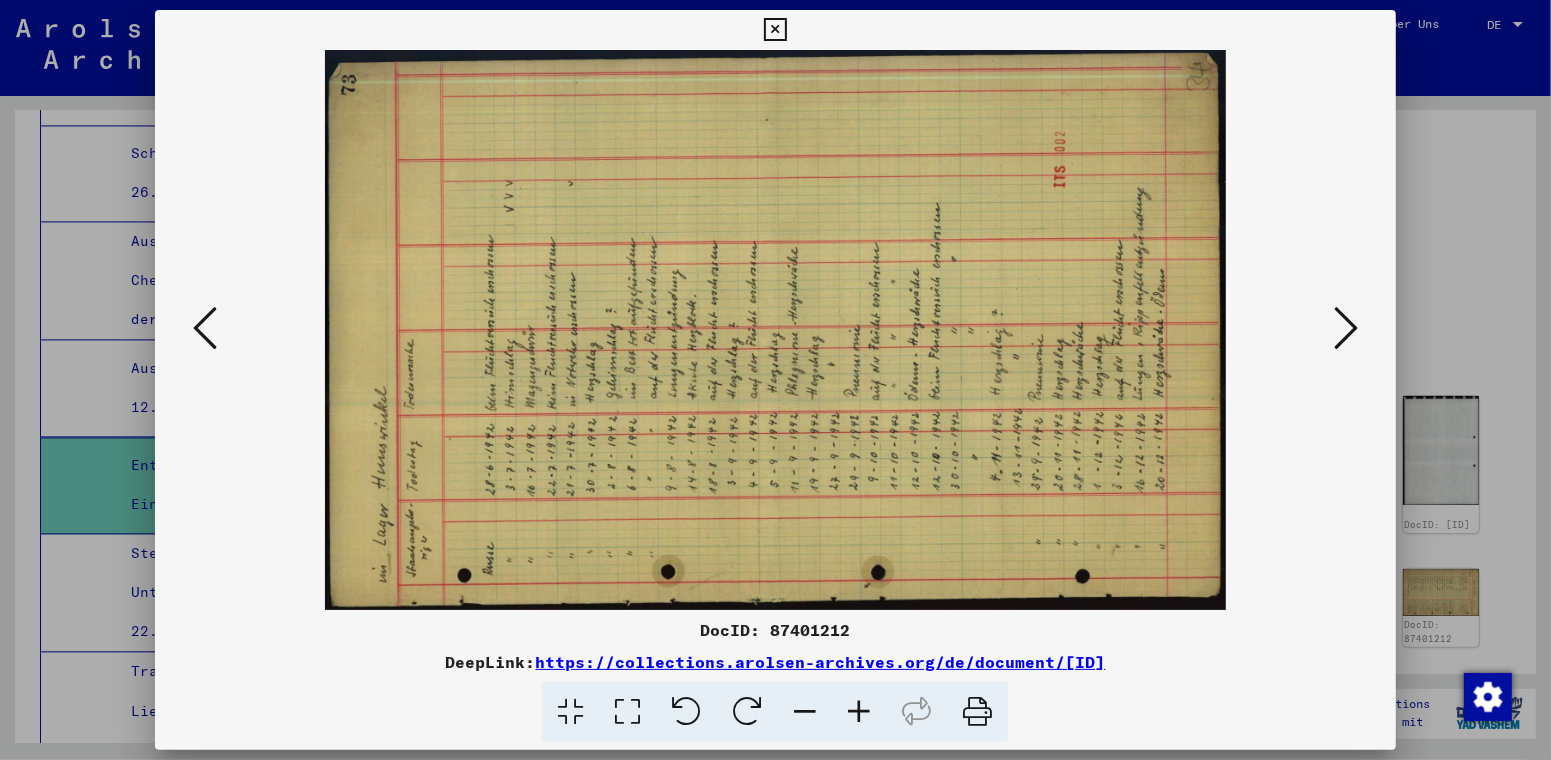 scroll, scrollTop: 0, scrollLeft: 0, axis: both 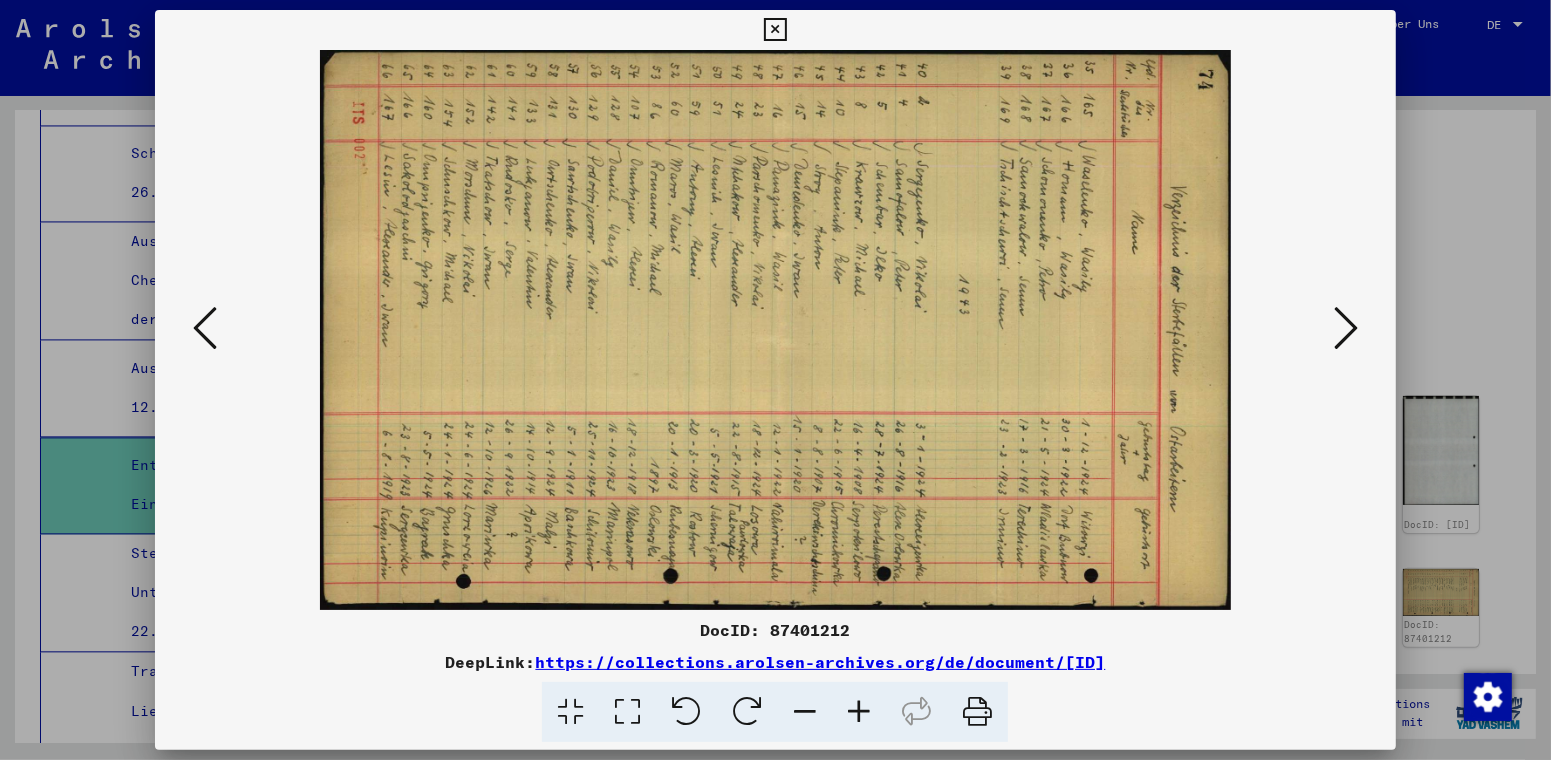 click at bounding box center (686, 712) 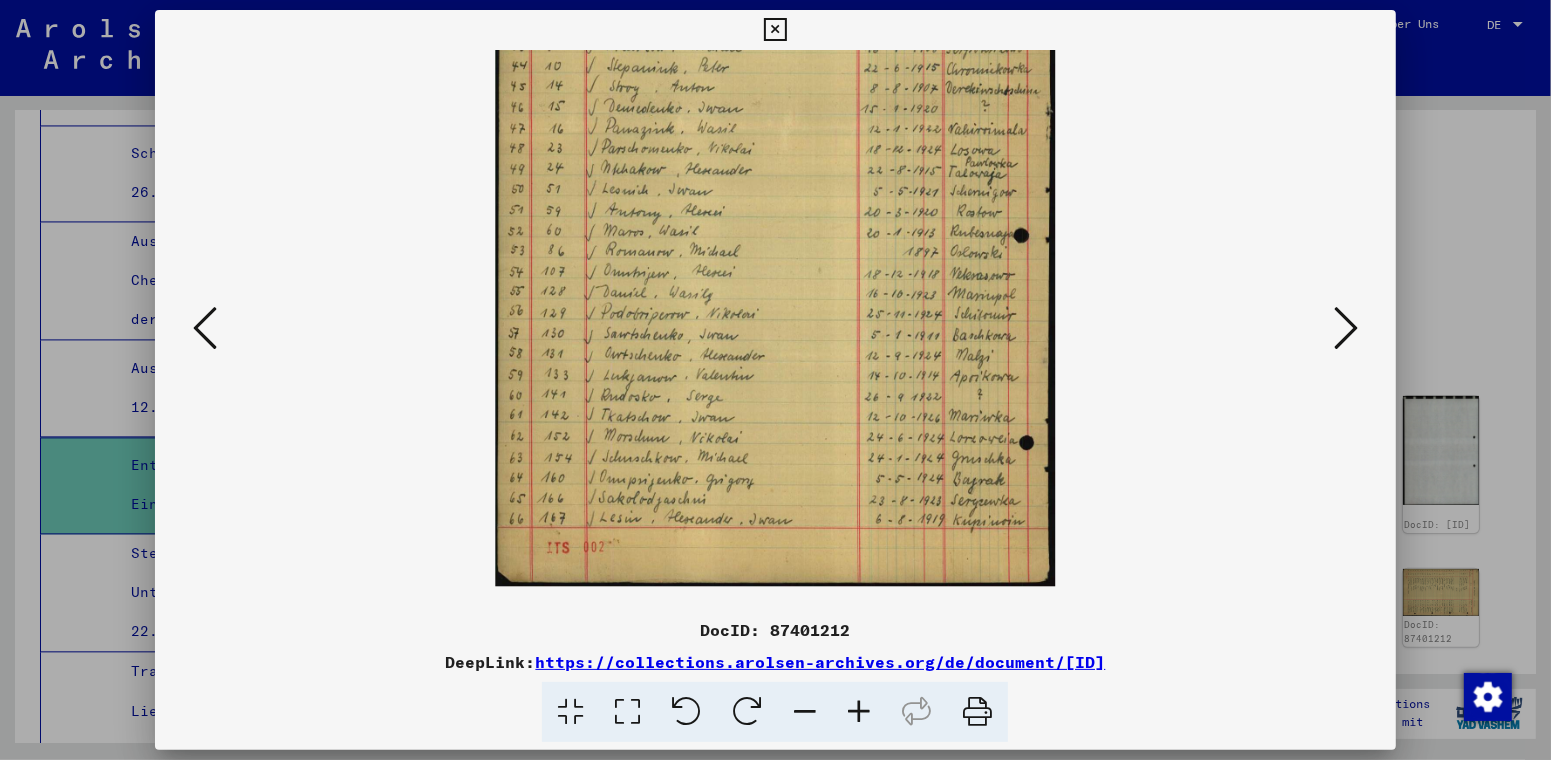 scroll, scrollTop: 229, scrollLeft: 0, axis: vertical 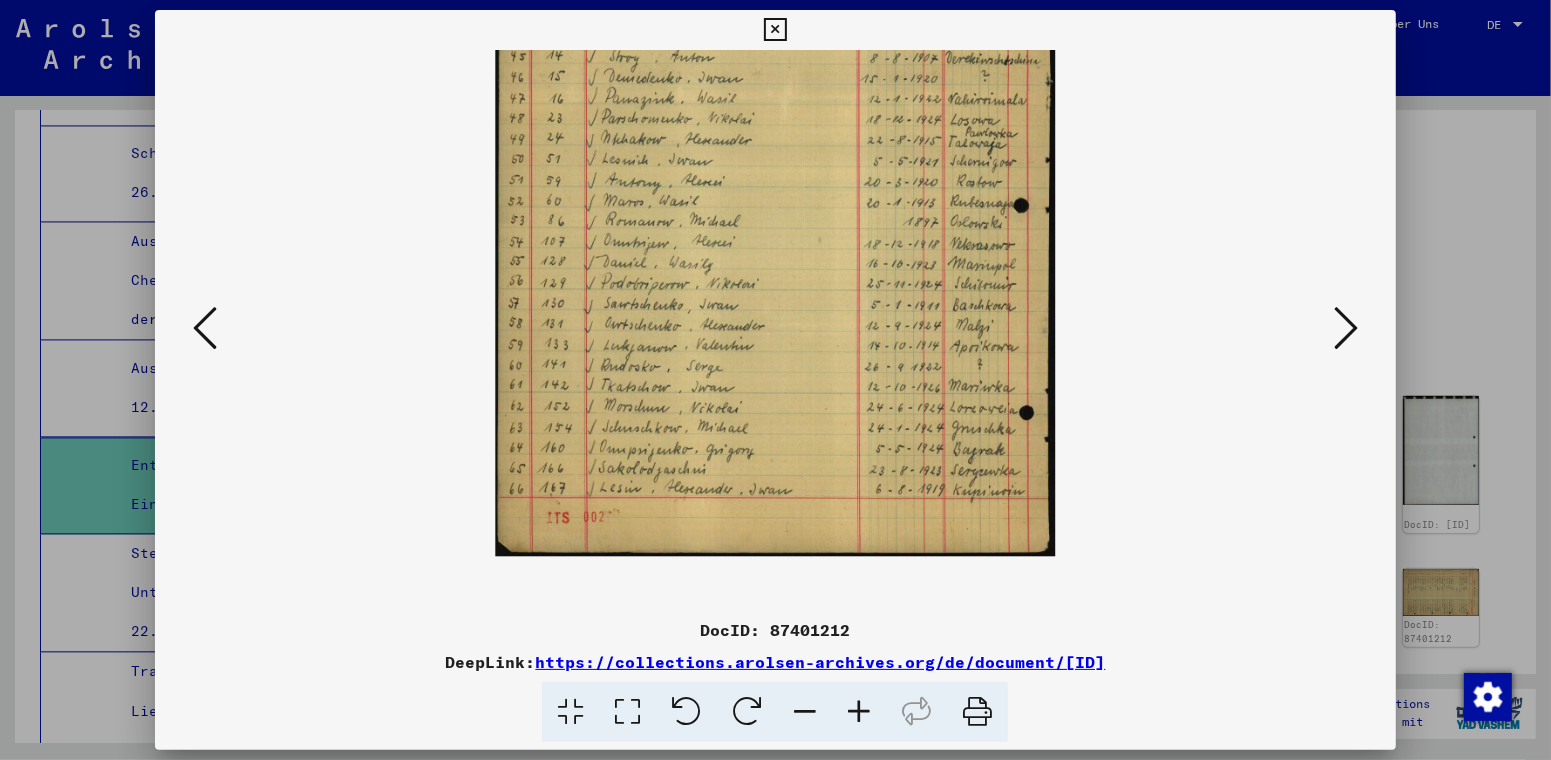 drag, startPoint x: 678, startPoint y: 573, endPoint x: 676, endPoint y: 344, distance: 229.00873 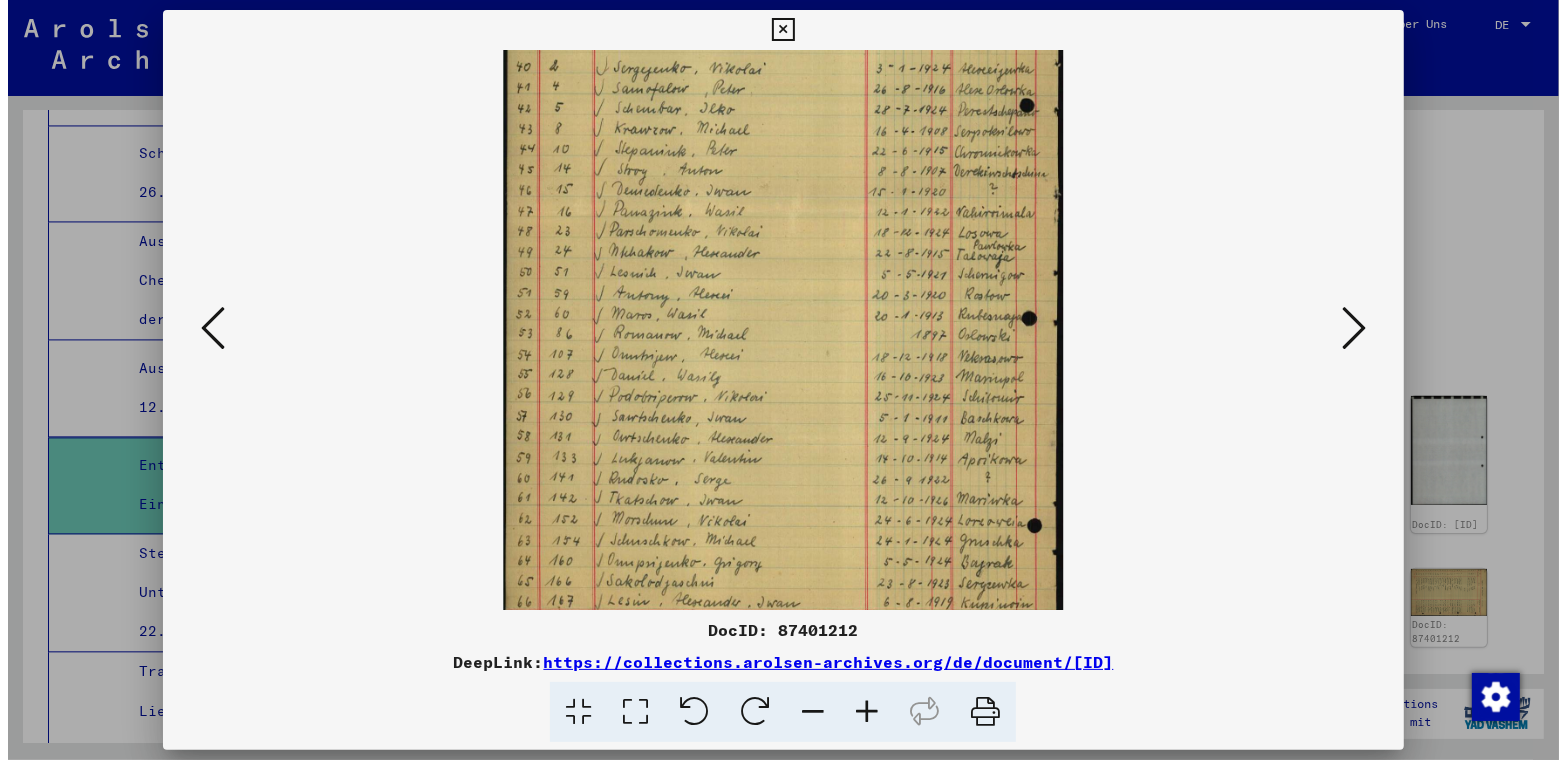scroll, scrollTop: 0, scrollLeft: 0, axis: both 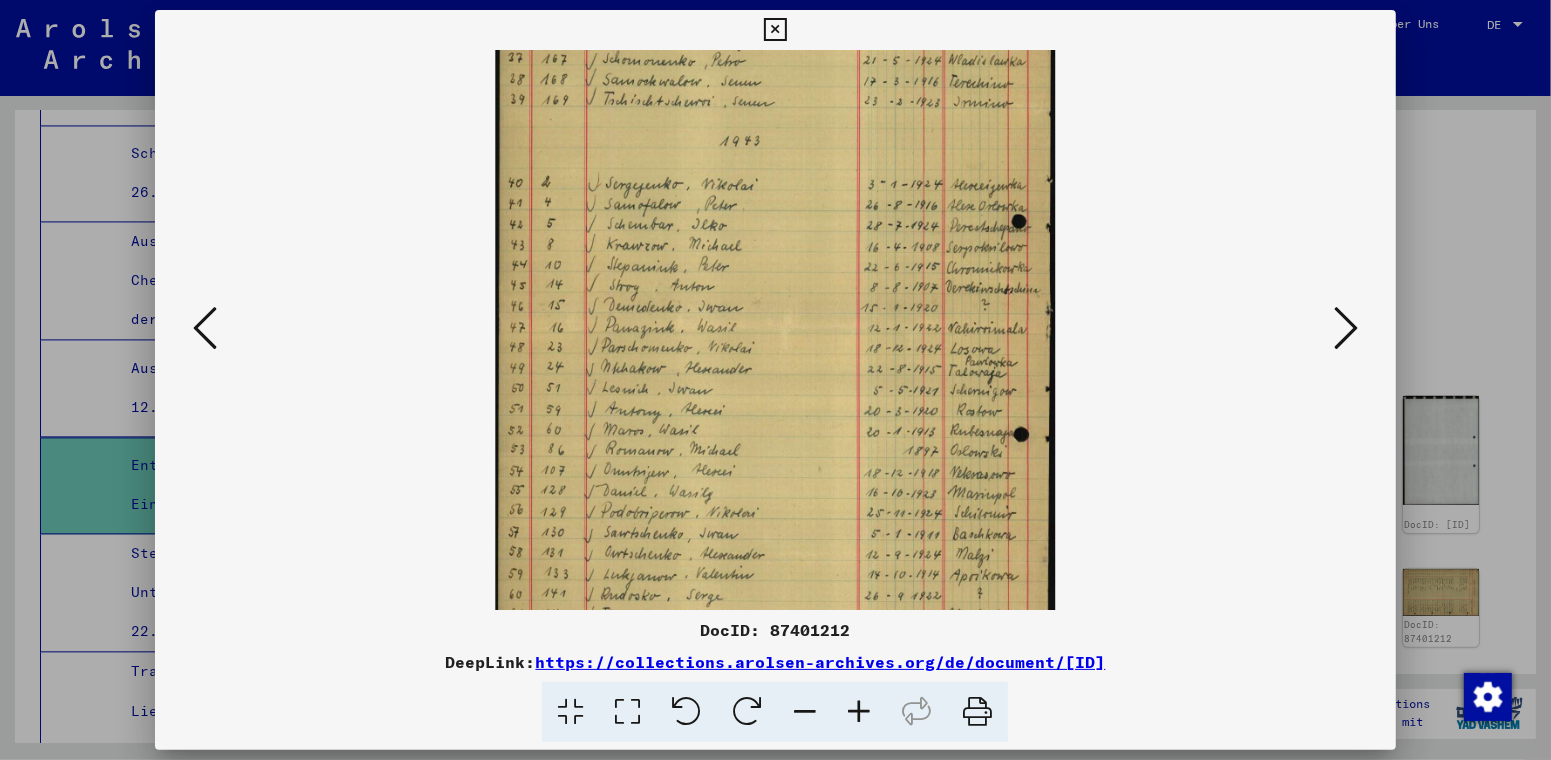 drag, startPoint x: 695, startPoint y: 275, endPoint x: 695, endPoint y: 526, distance: 251 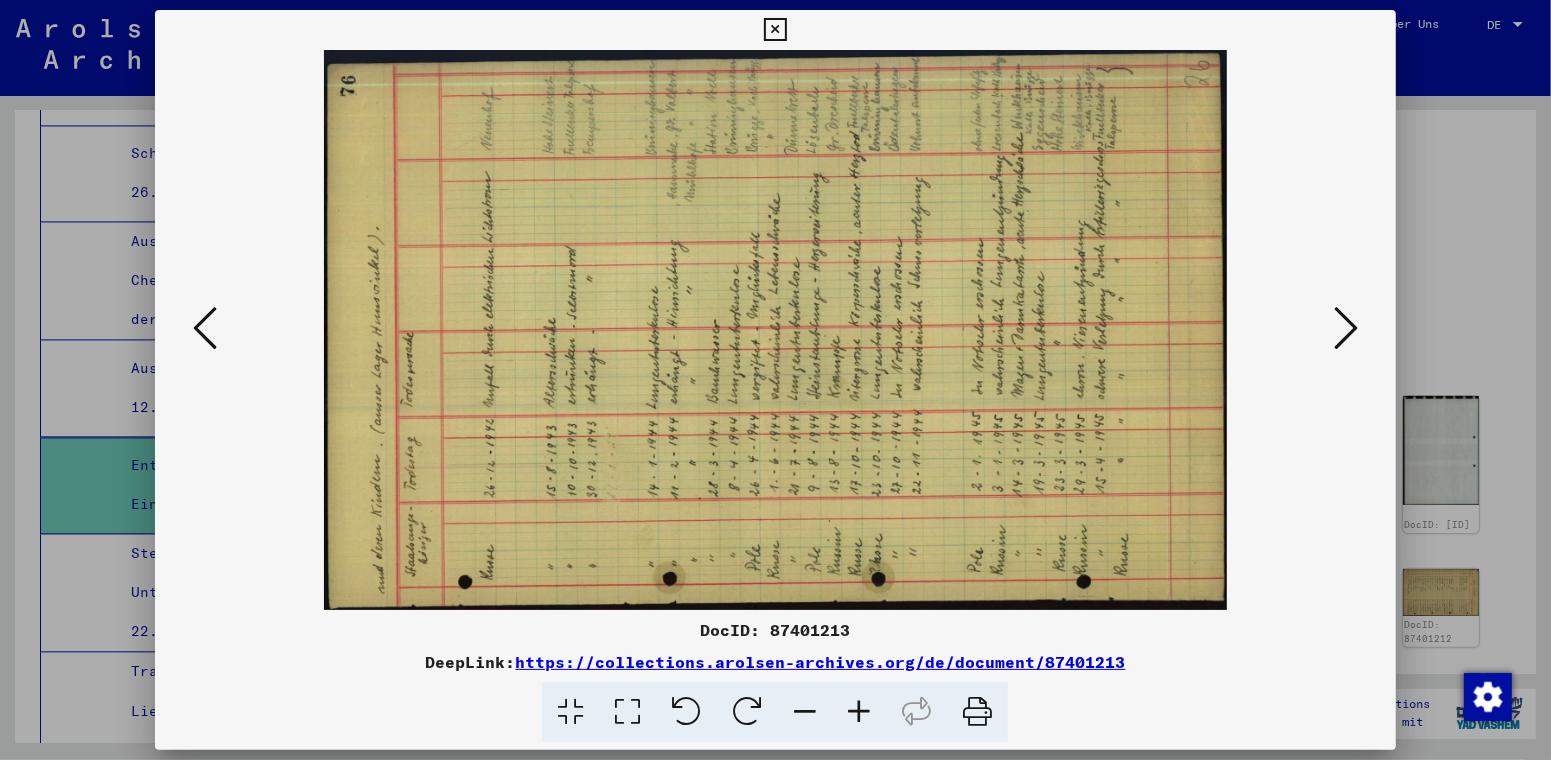 click at bounding box center [1346, 328] 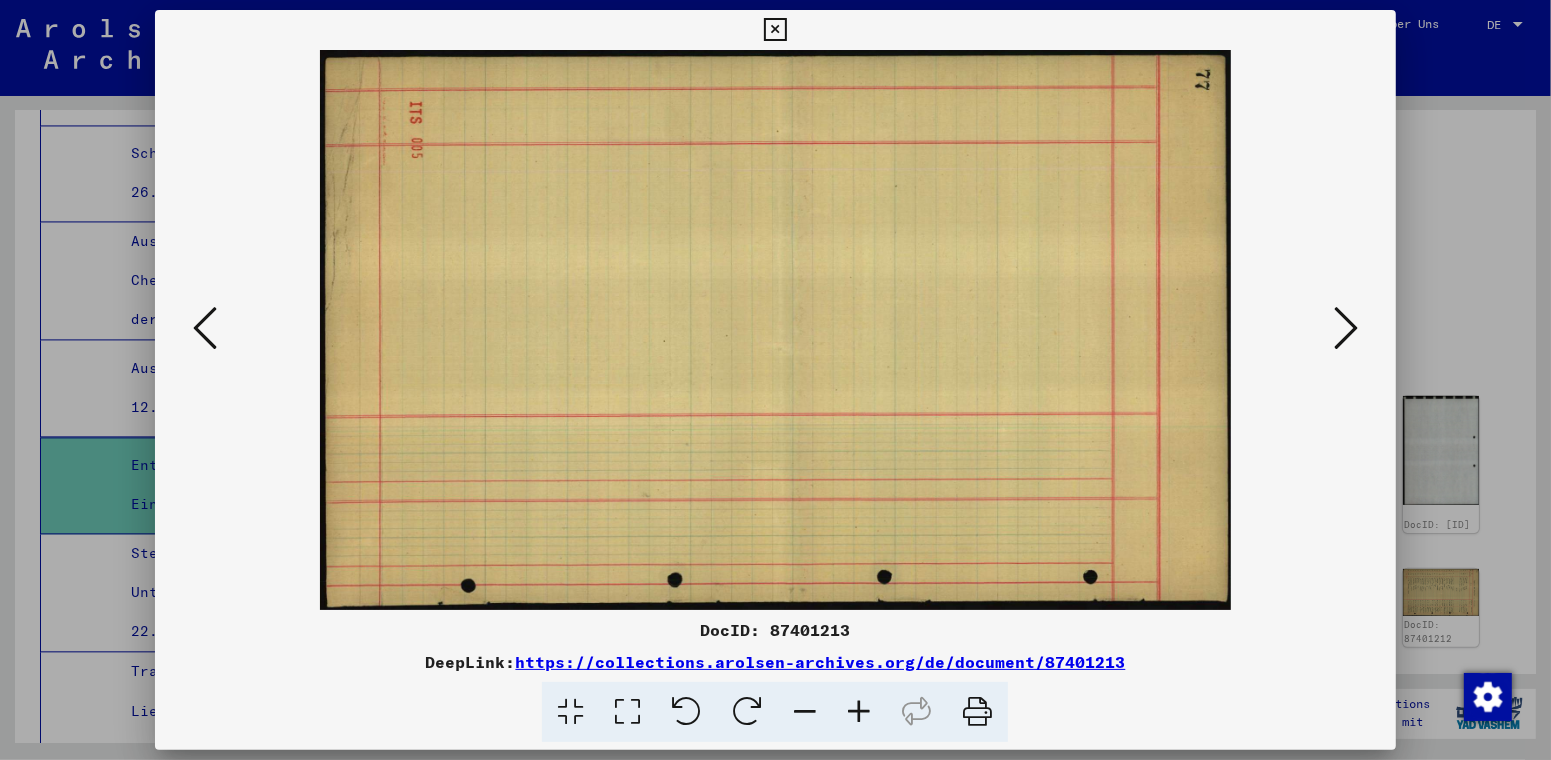 click at bounding box center [1346, 328] 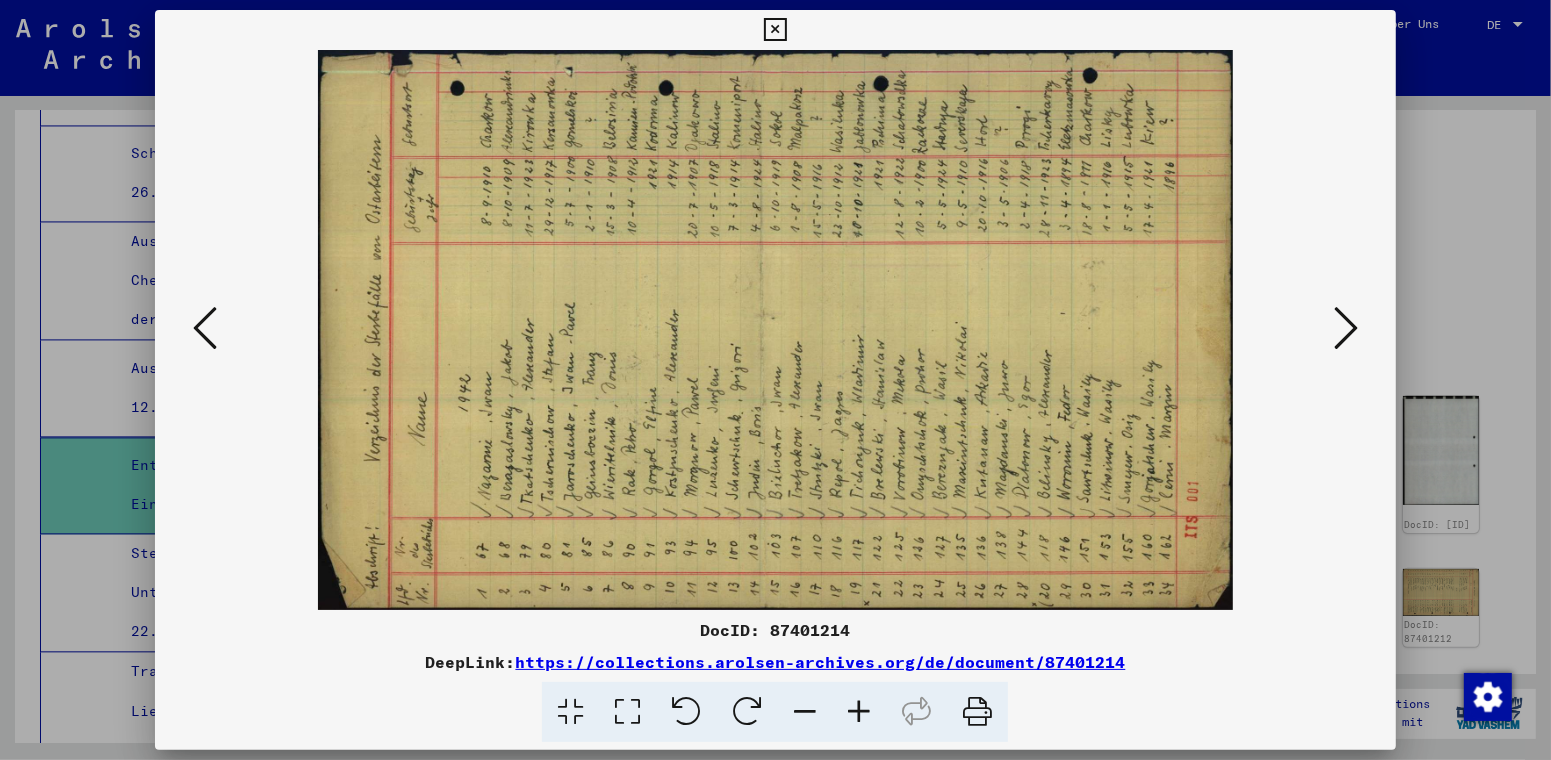 click at bounding box center [747, 712] 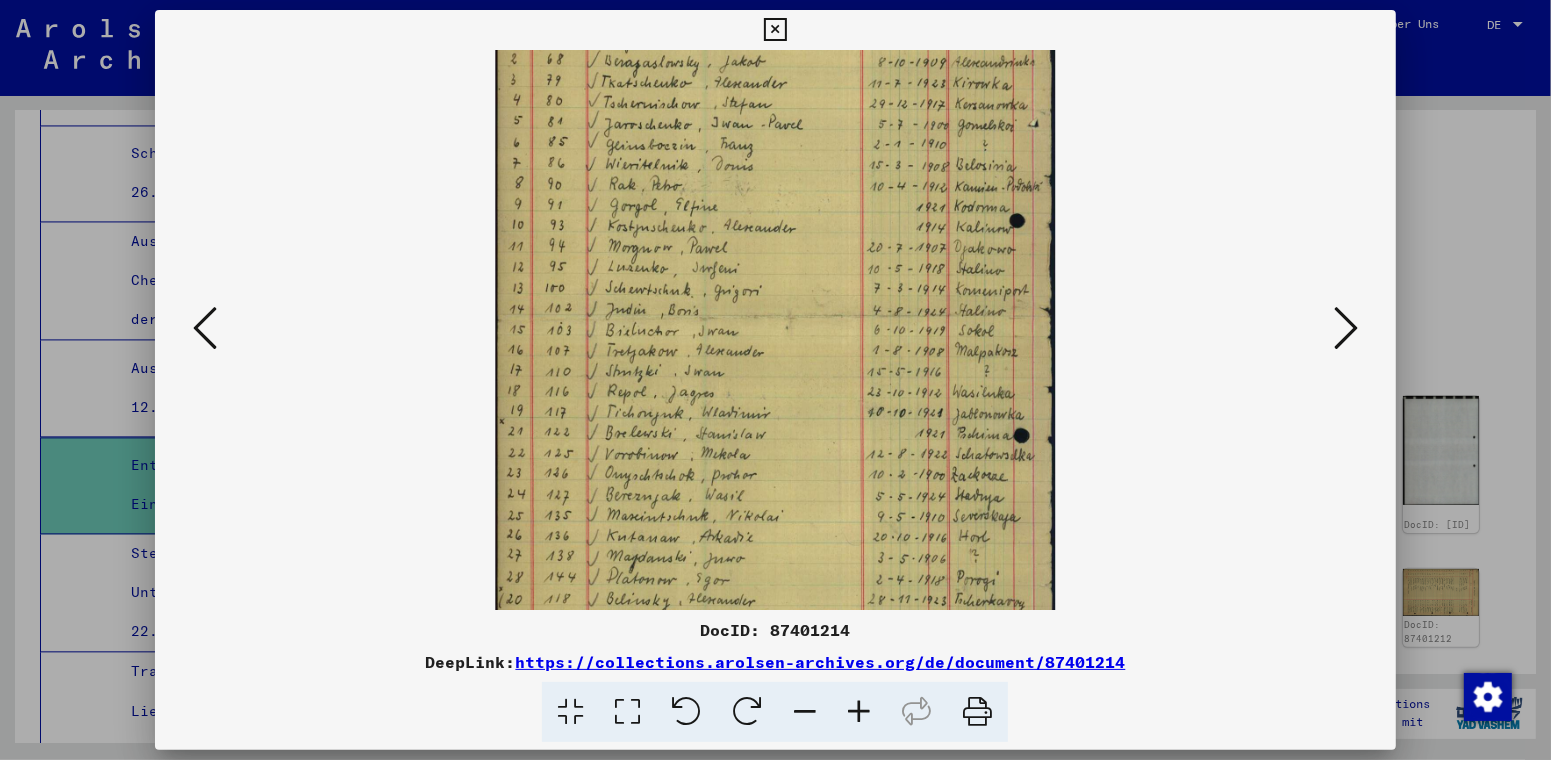 click at bounding box center [775, 30] 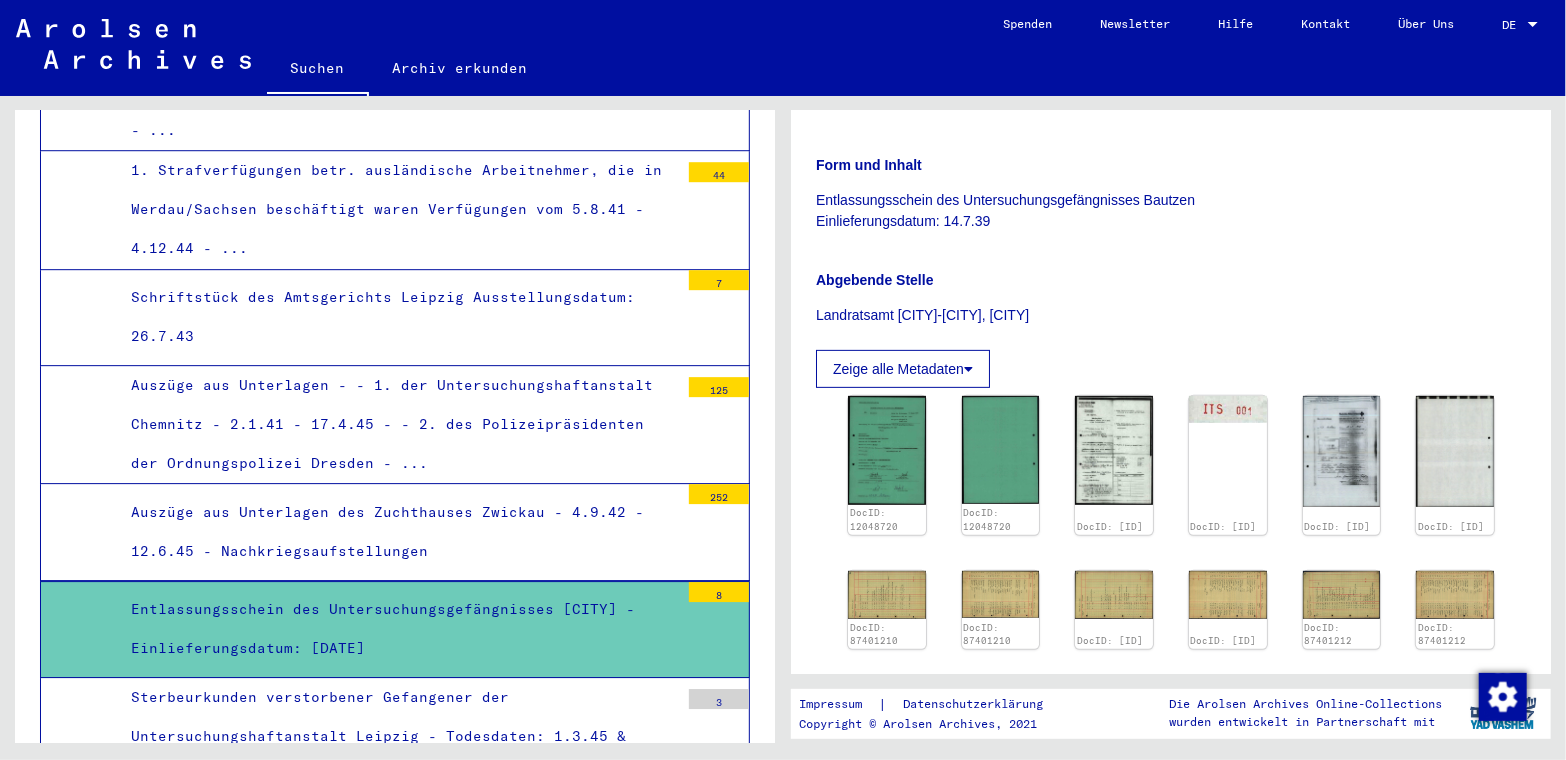 scroll, scrollTop: 3141, scrollLeft: 0, axis: vertical 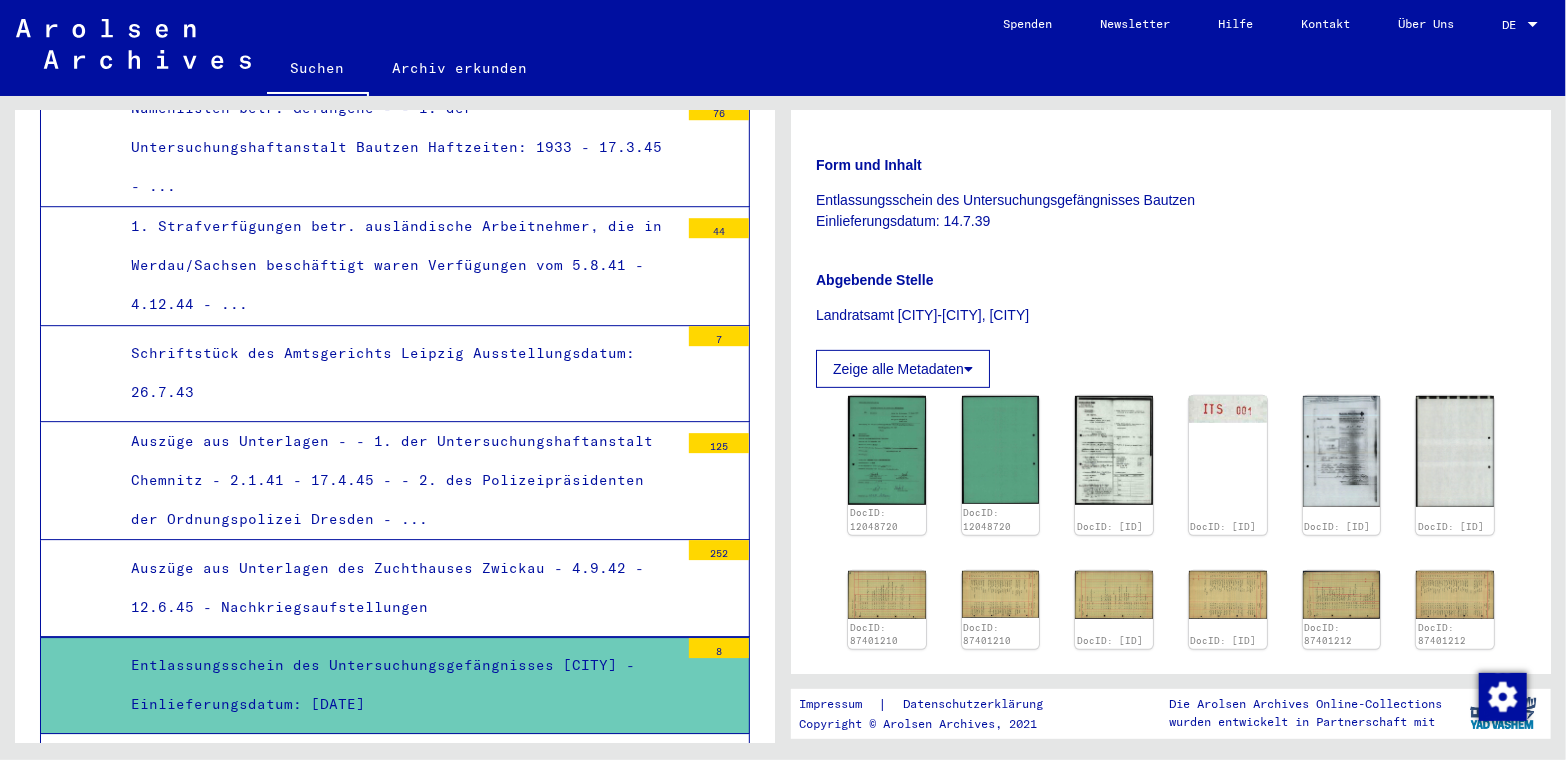 click on "Schriftstück des Amtsgerichts Leipzig Ausstellungsdatum: 26.7.43" at bounding box center (397, 373) 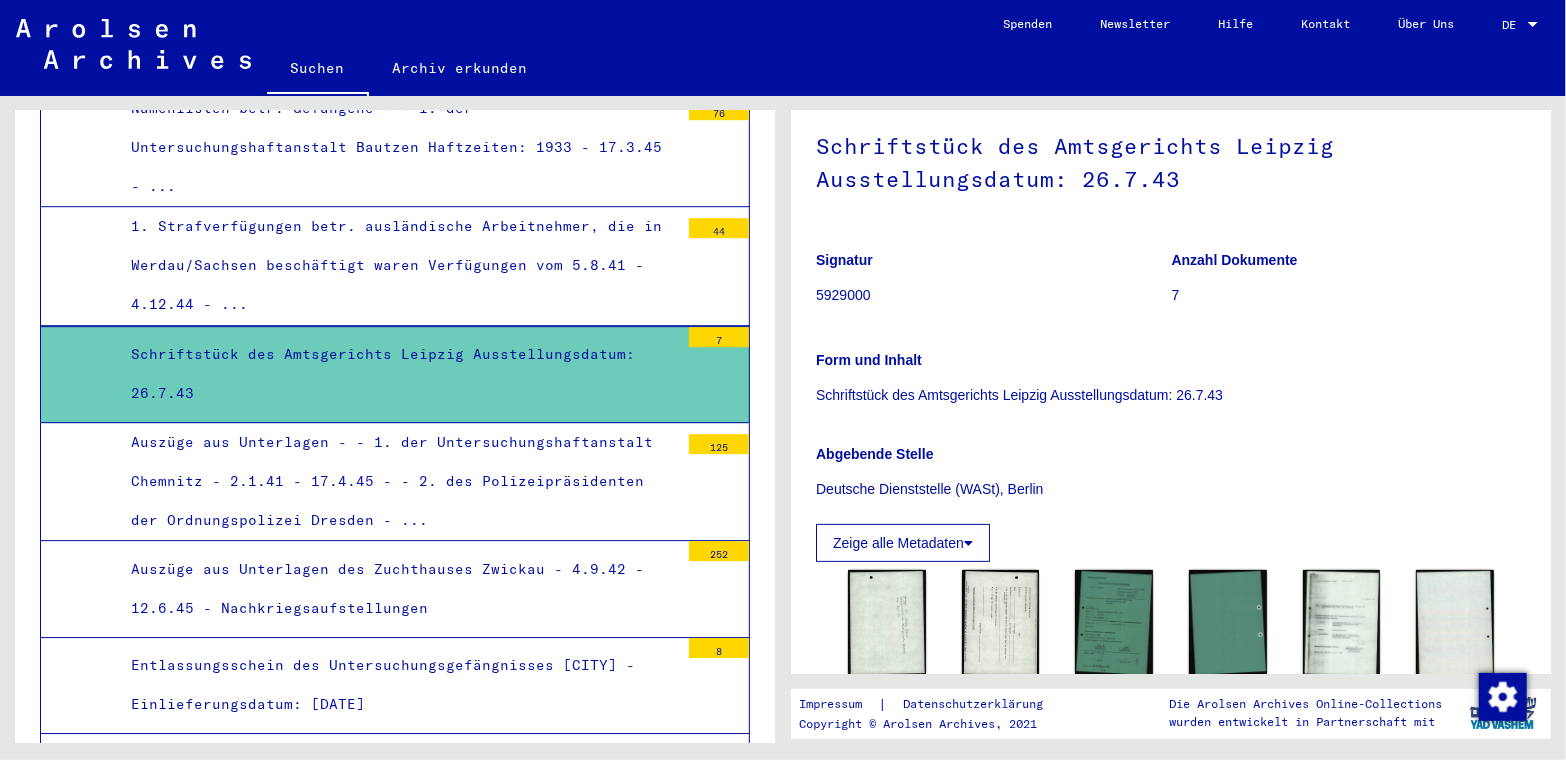 scroll, scrollTop: 300, scrollLeft: 0, axis: vertical 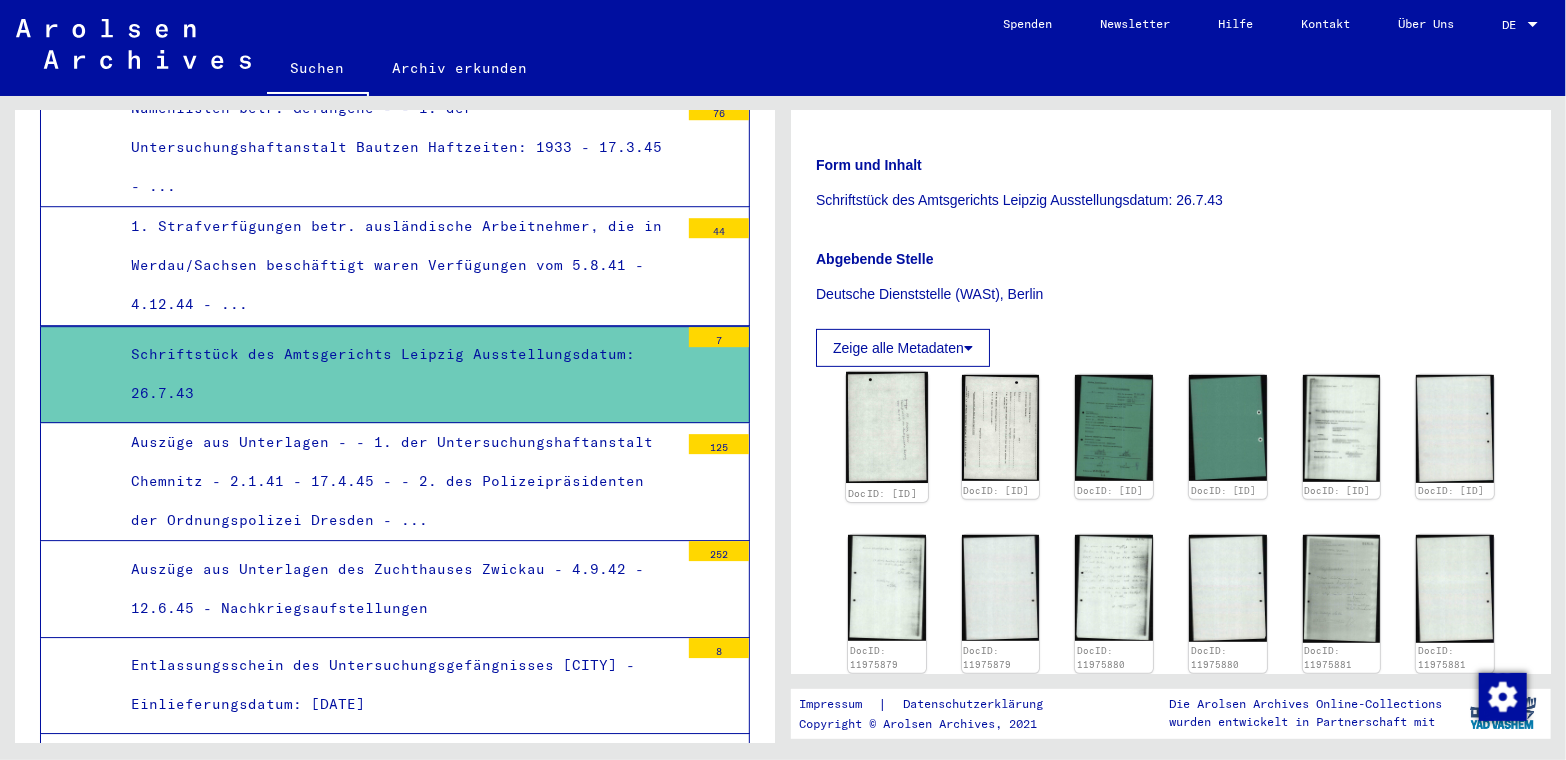 click 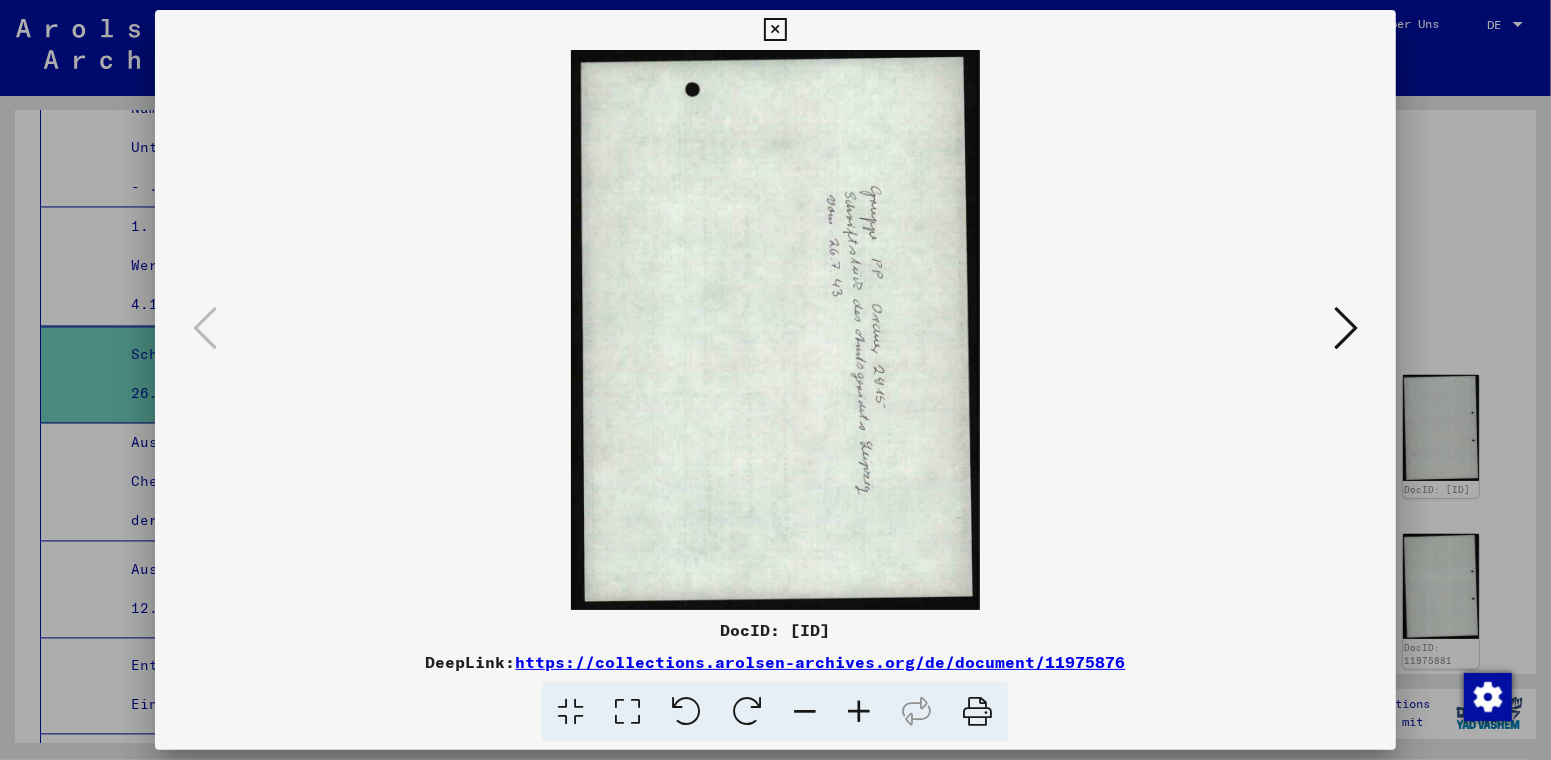 click at bounding box center [775, 330] 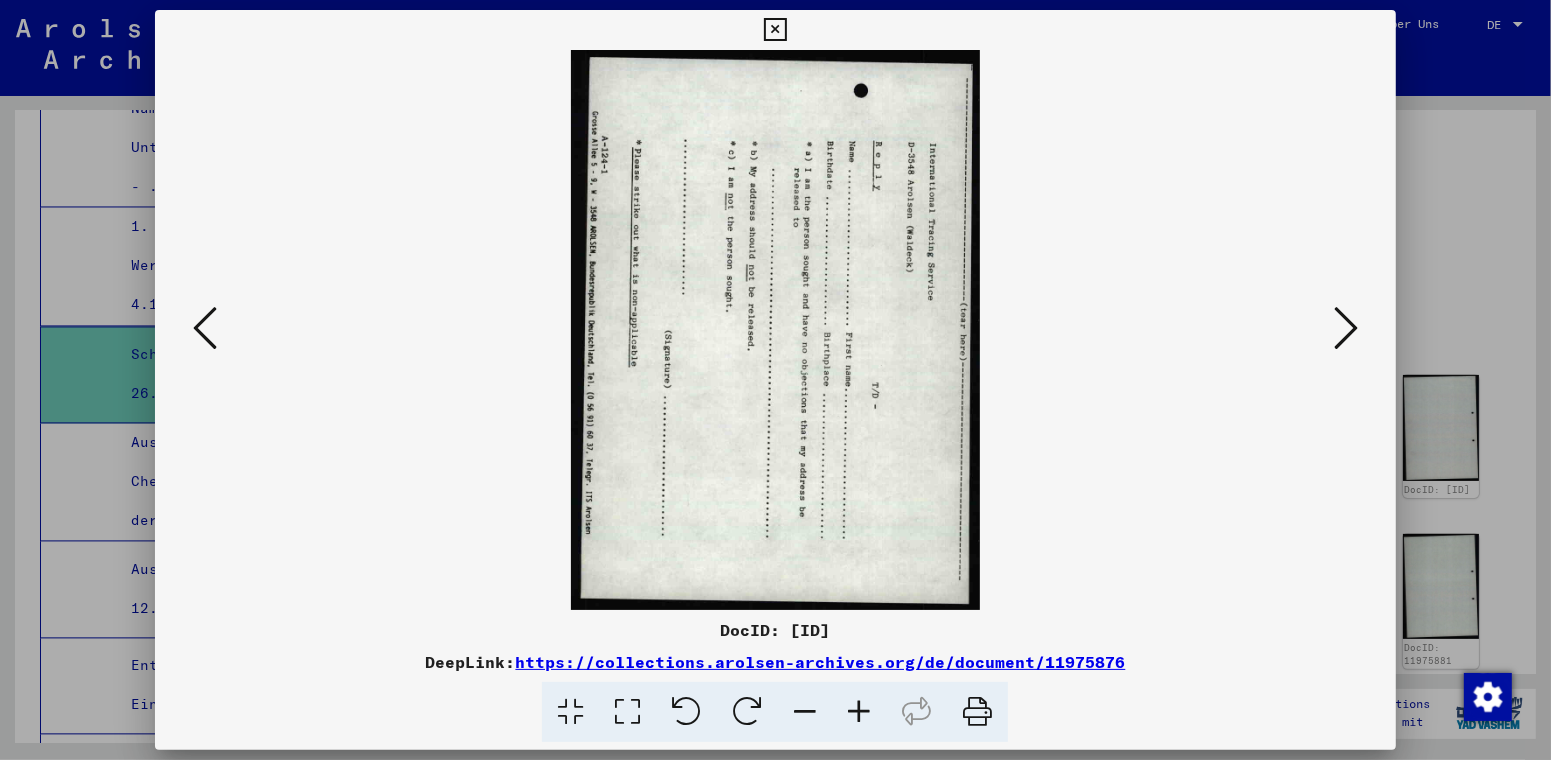 click at bounding box center (1346, 328) 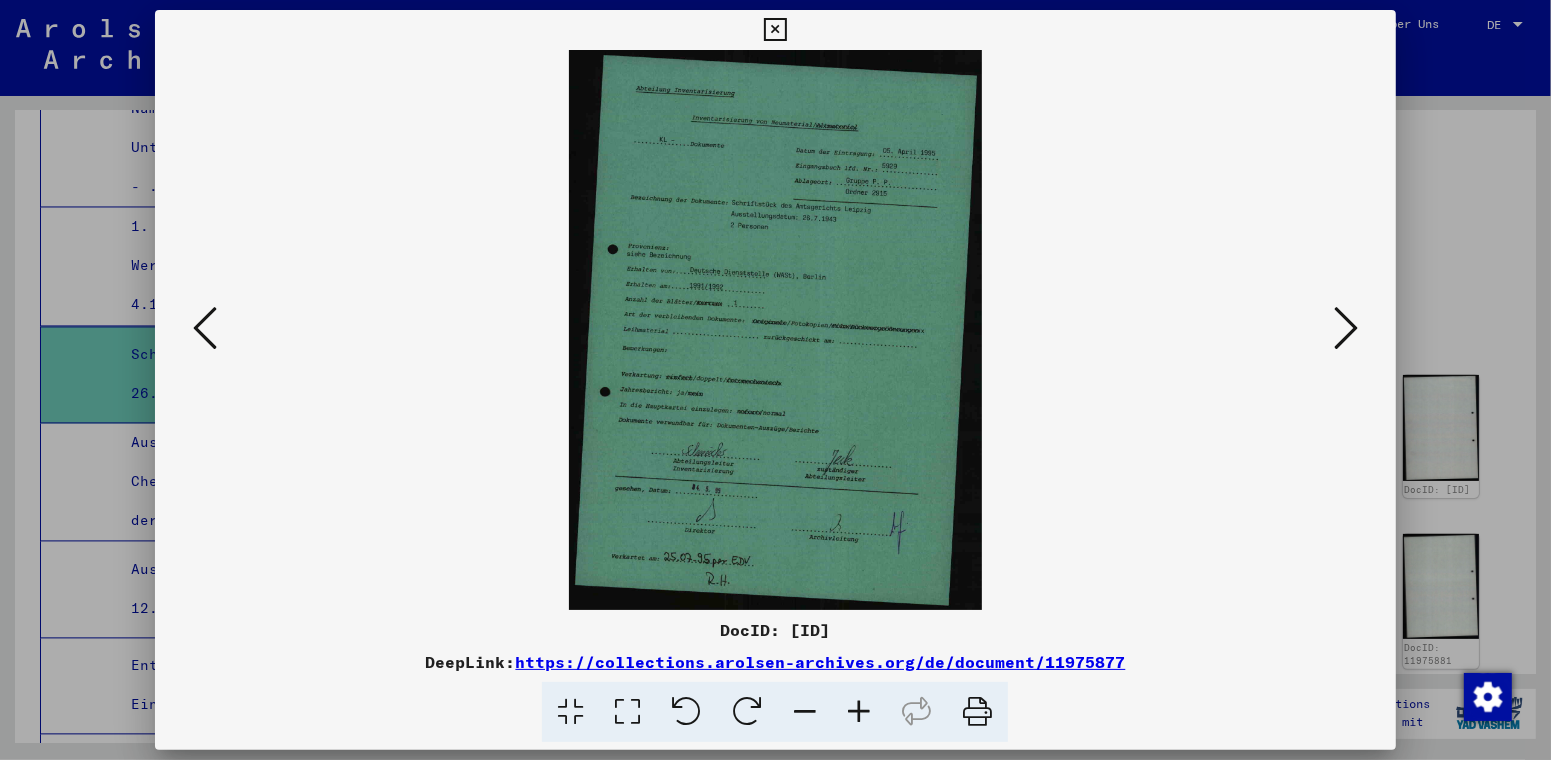 click at bounding box center (1346, 328) 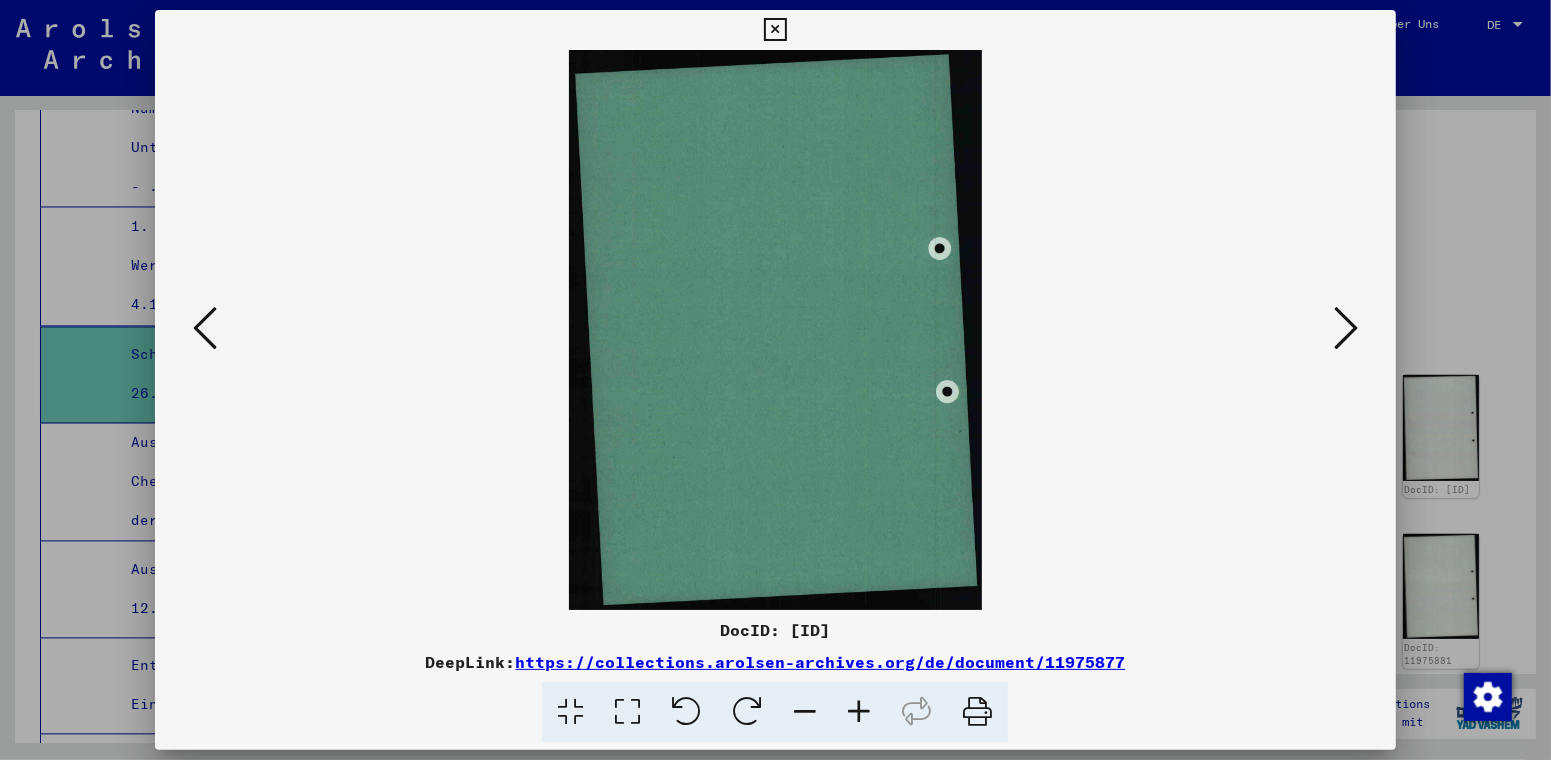 click at bounding box center [1346, 328] 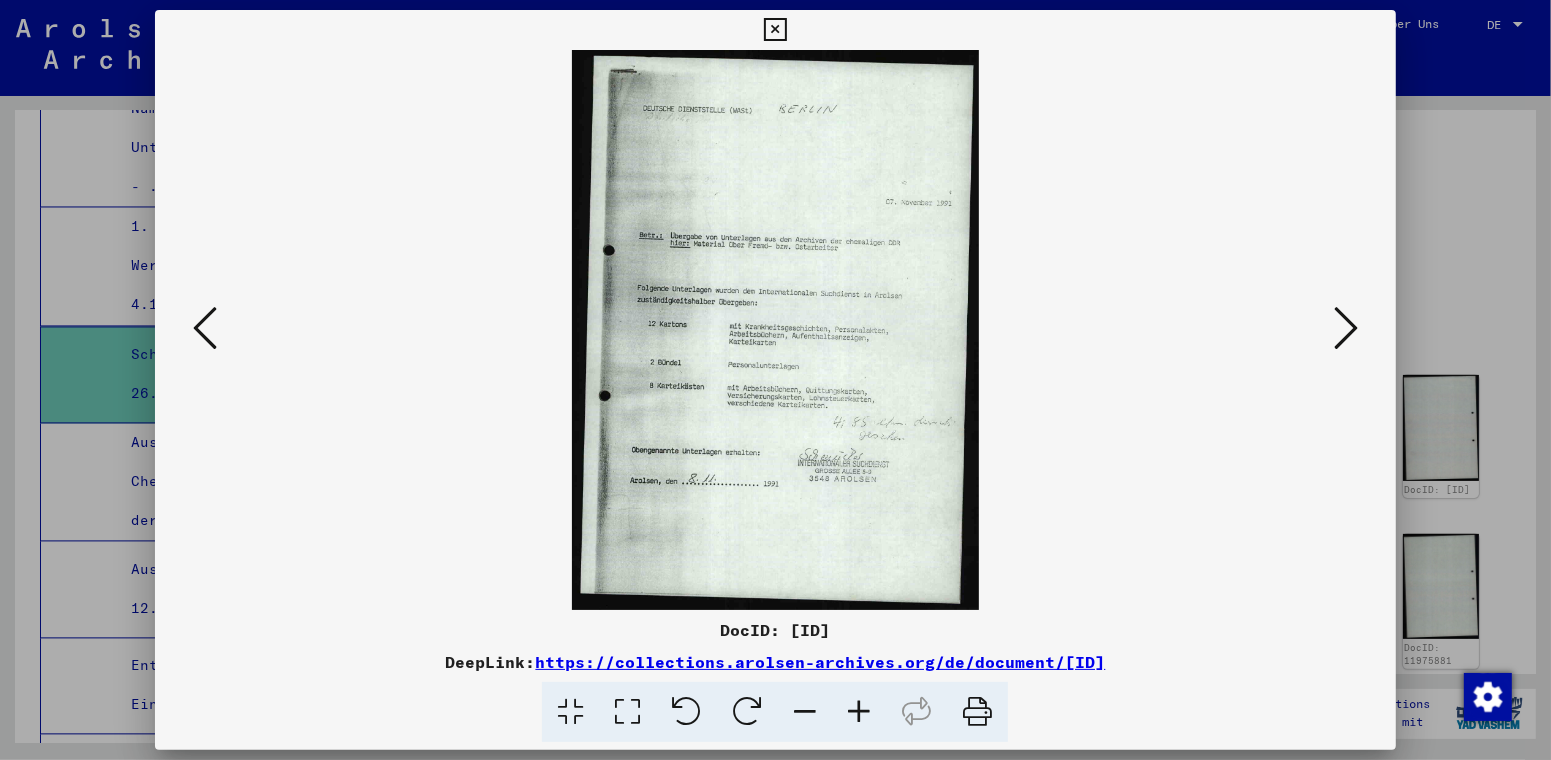 click at bounding box center (859, 712) 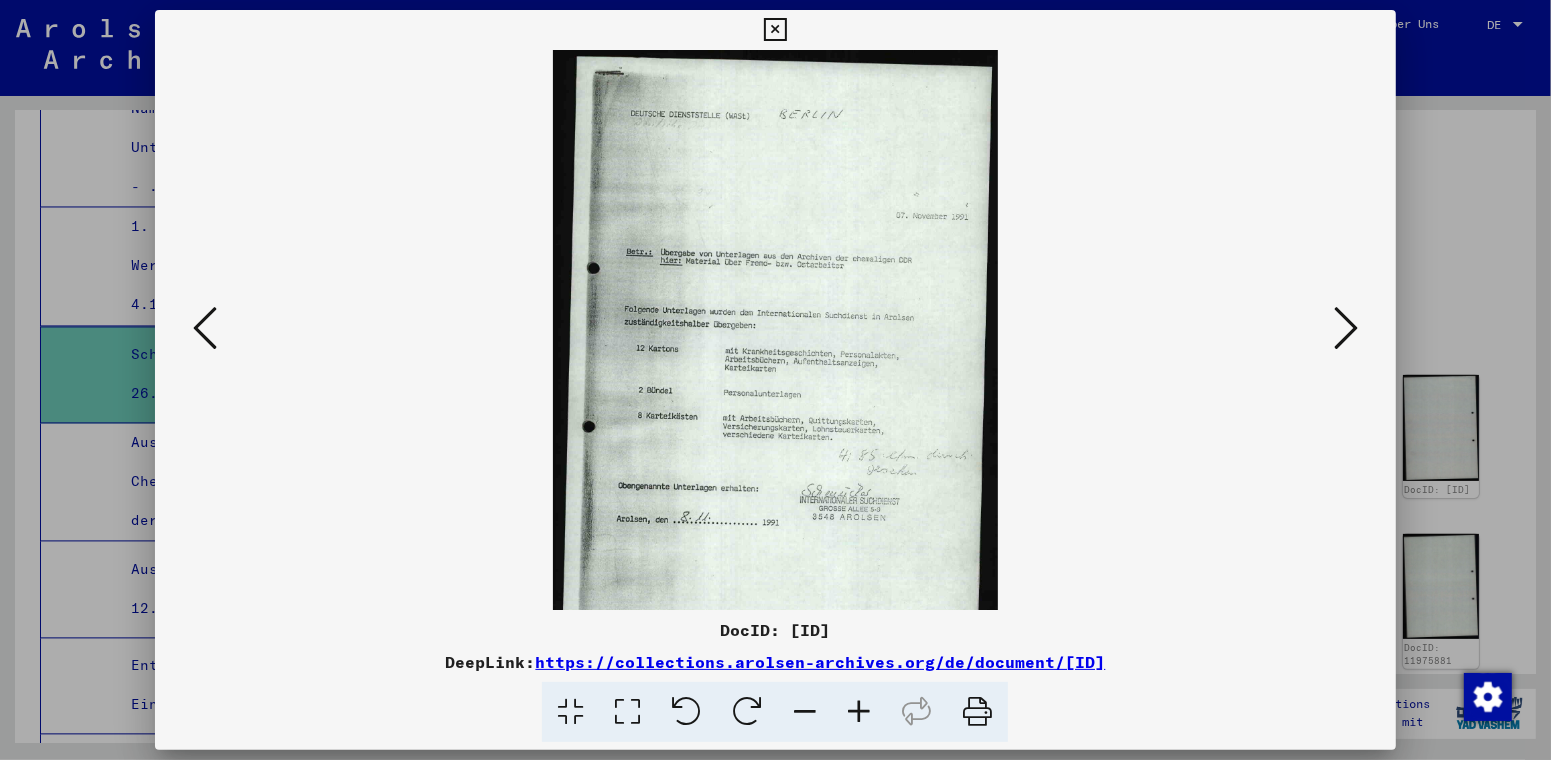 click at bounding box center [859, 712] 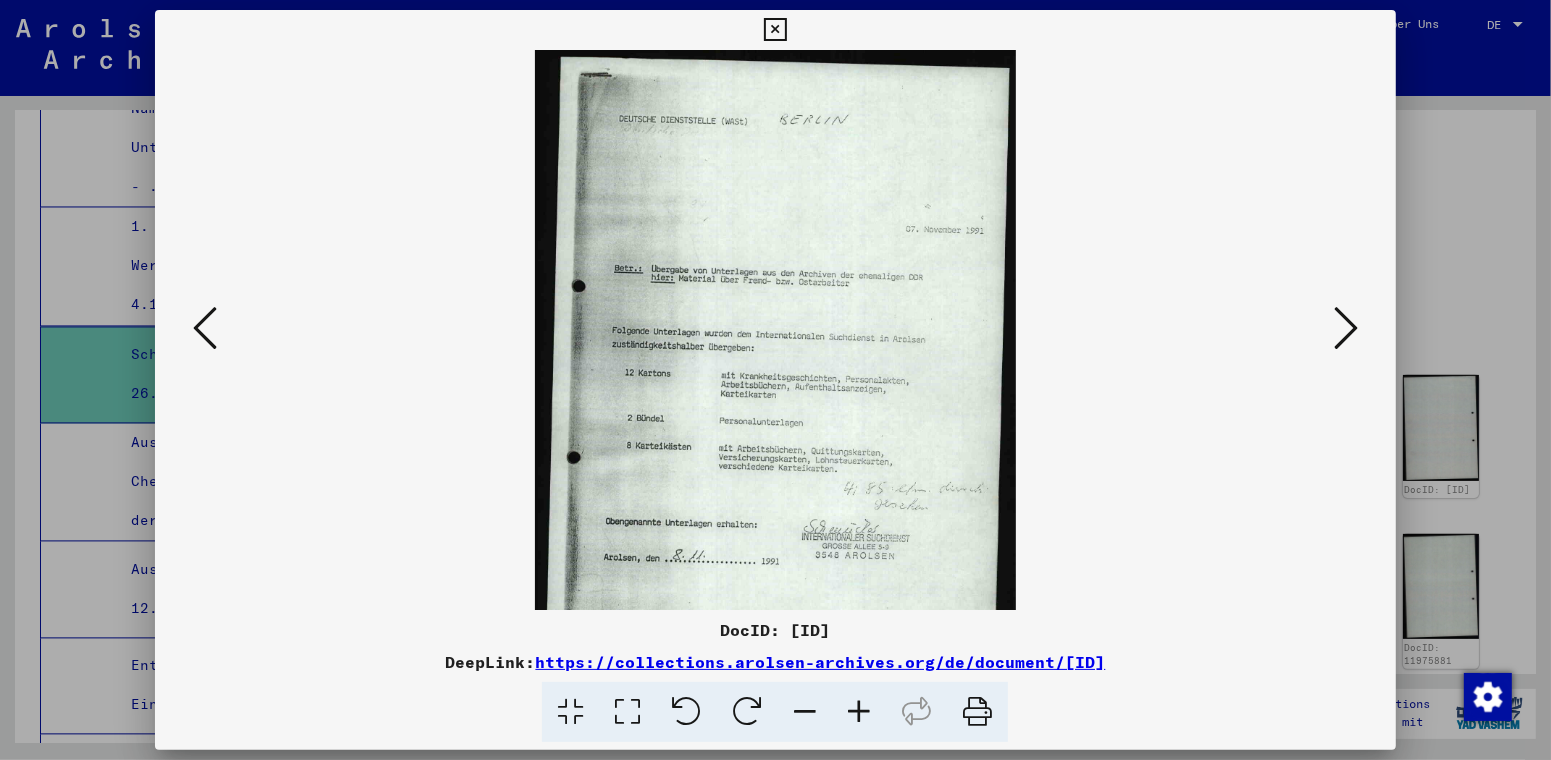 click at bounding box center [859, 712] 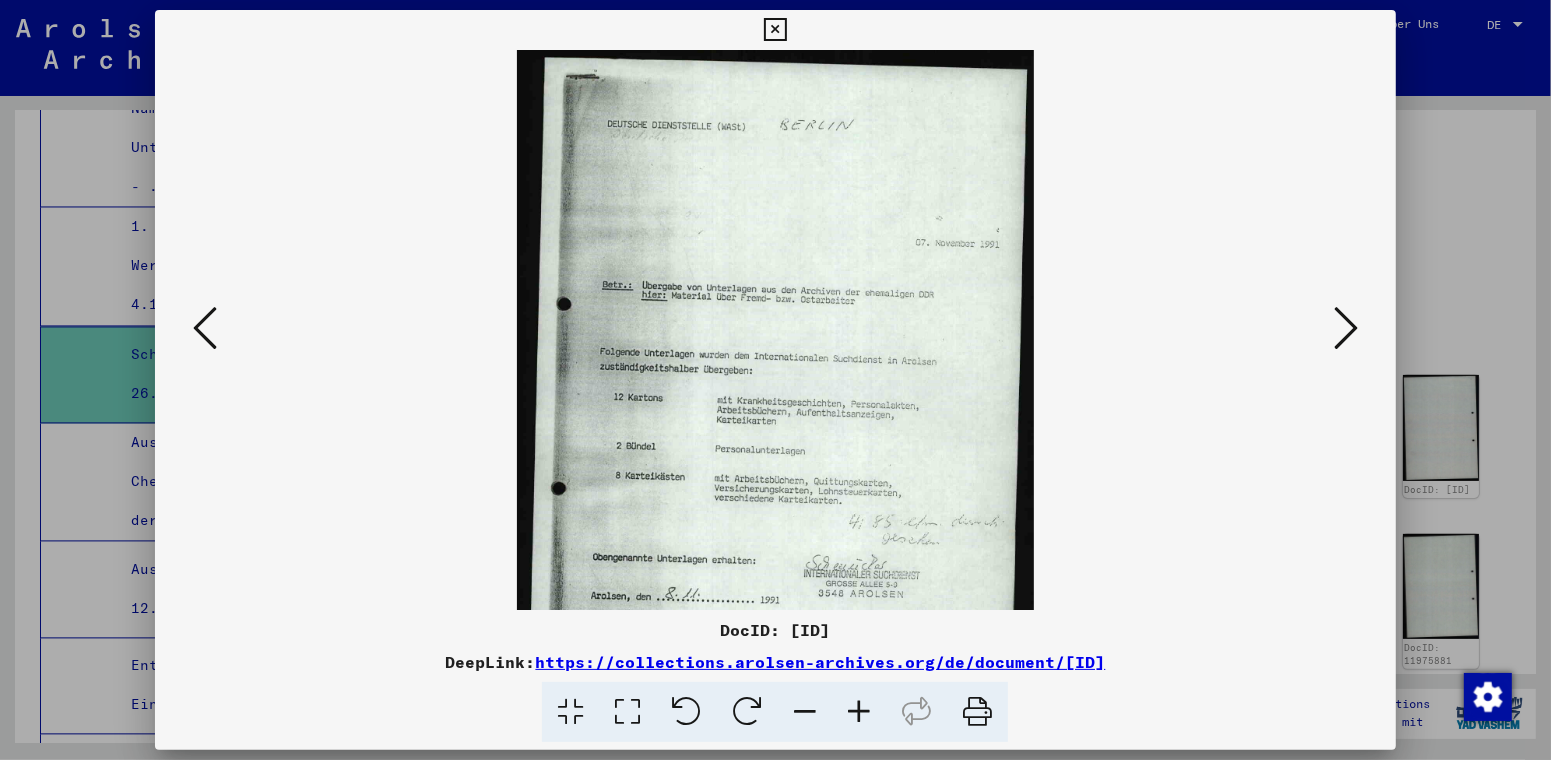click at bounding box center (859, 712) 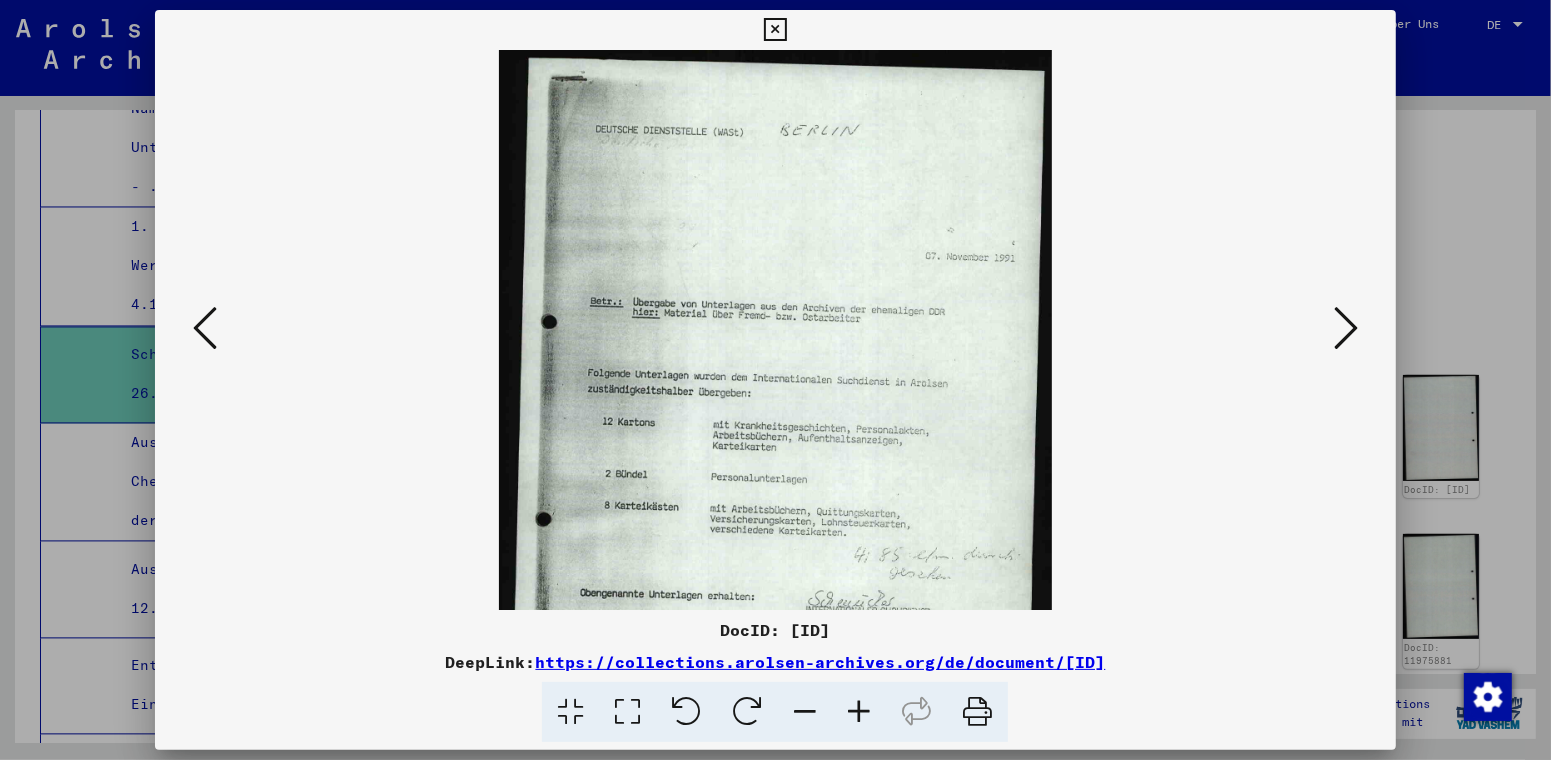 click at bounding box center (859, 712) 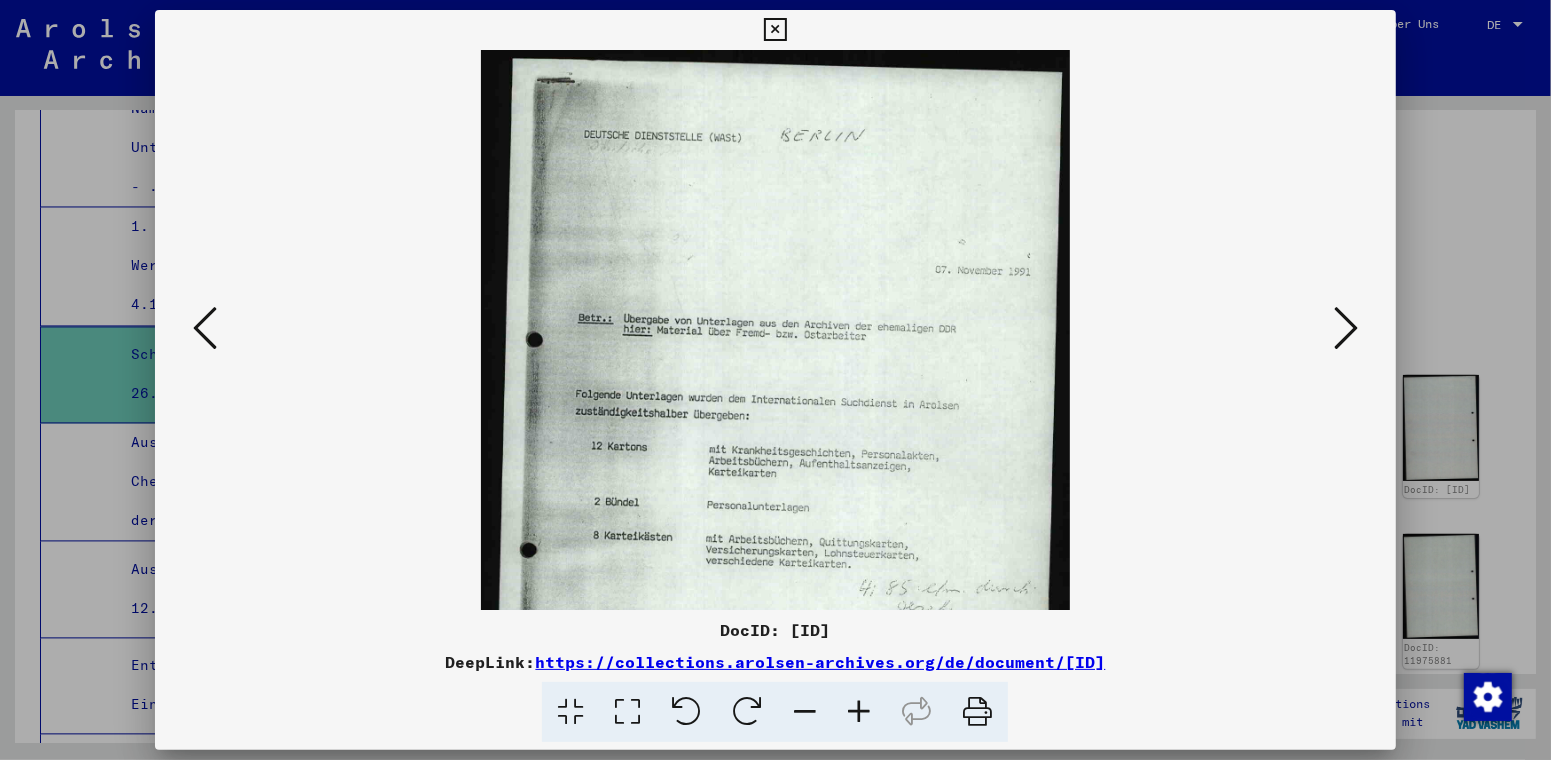 click at bounding box center (1346, 328) 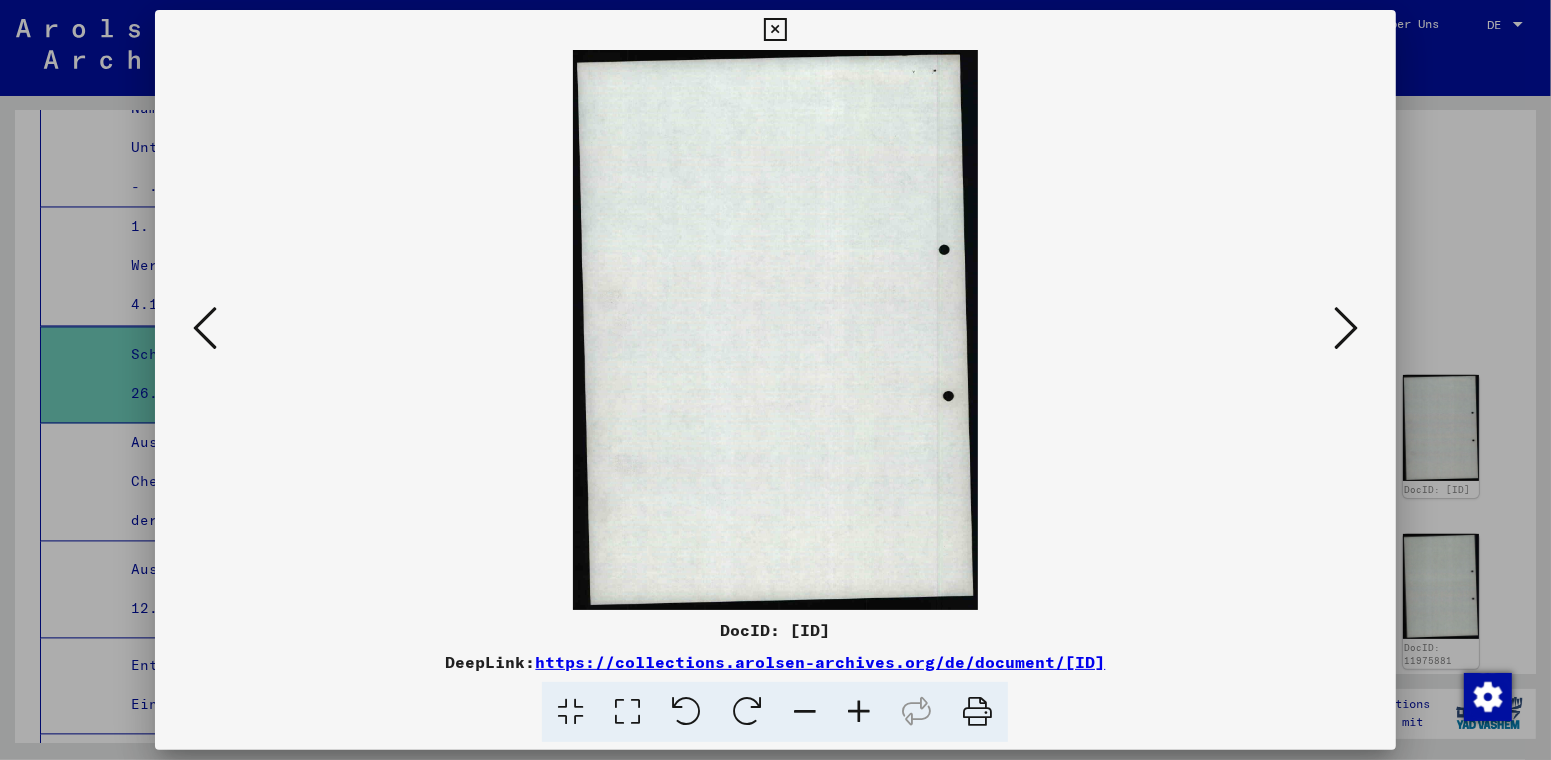 click at bounding box center [1346, 328] 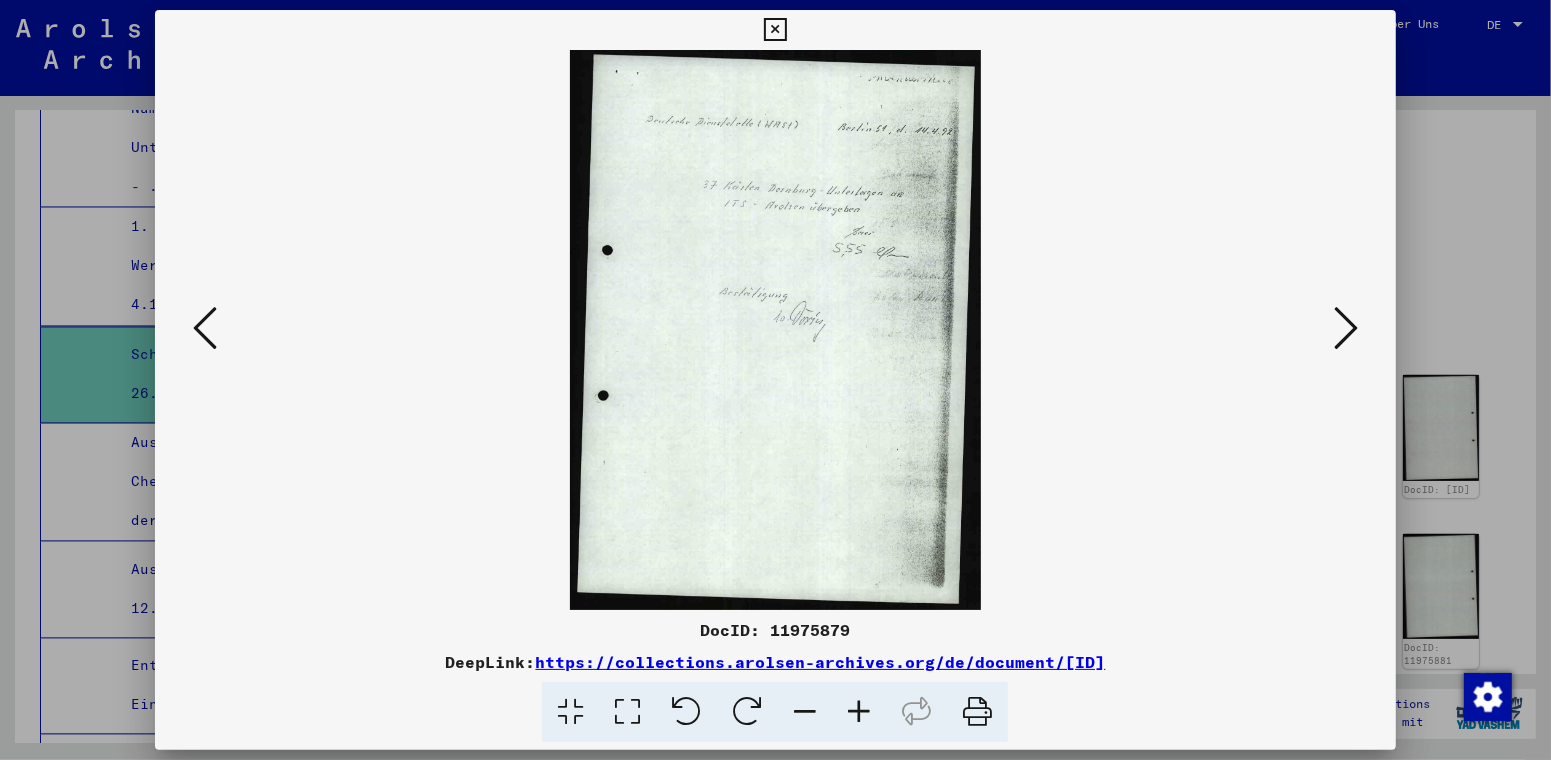 click at bounding box center (1346, 328) 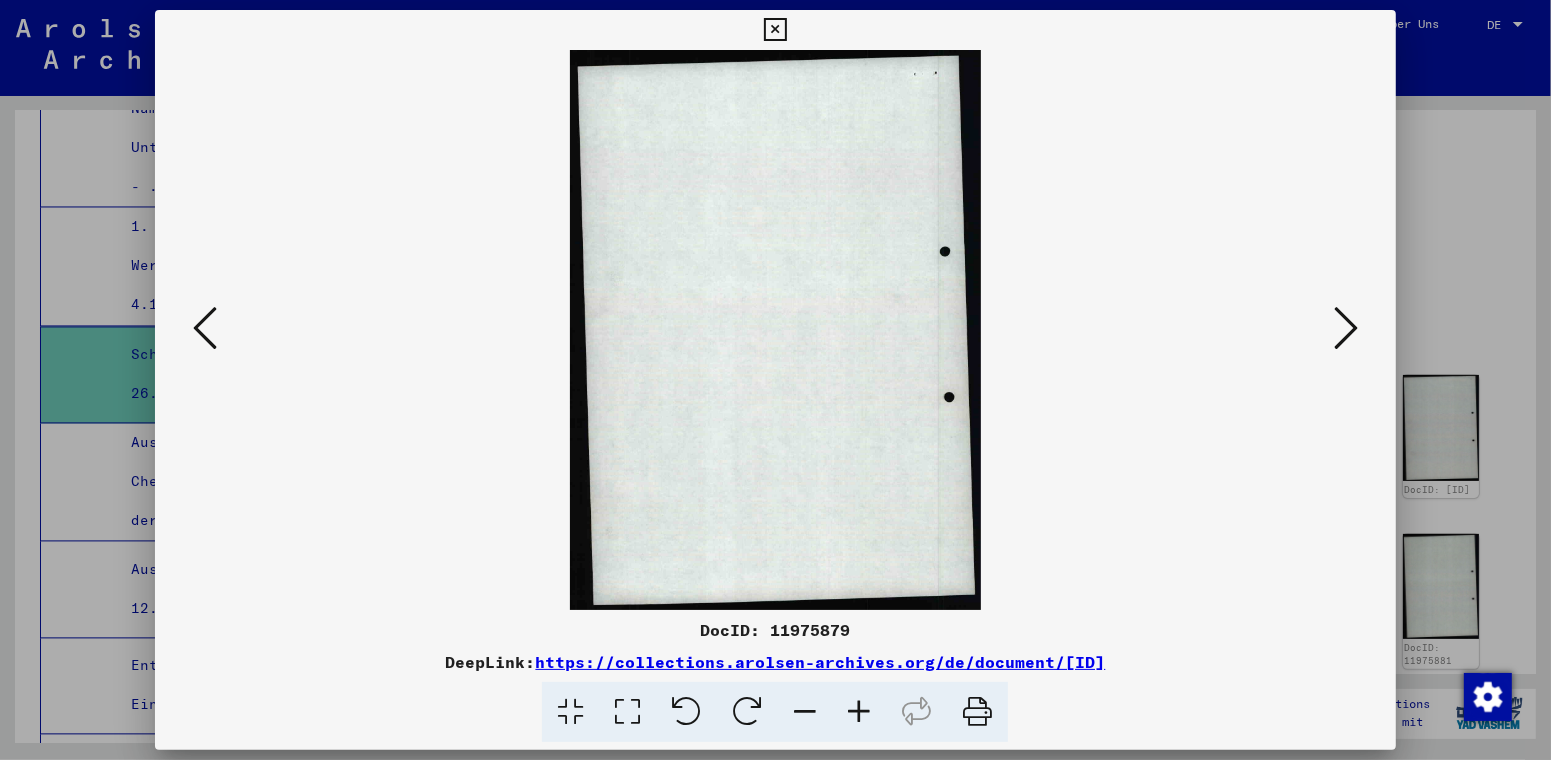 click at bounding box center (1346, 328) 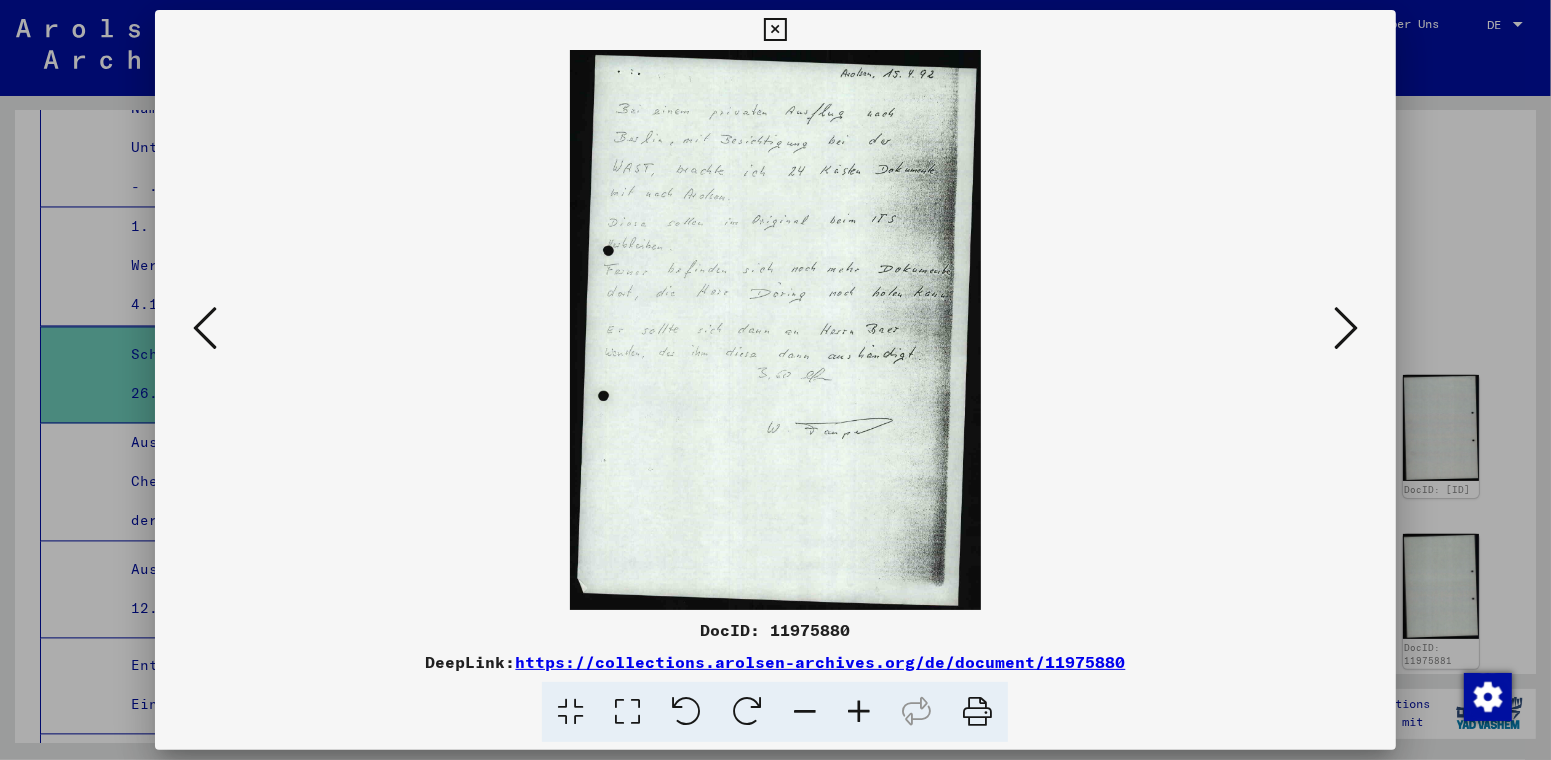 click at bounding box center [1346, 328] 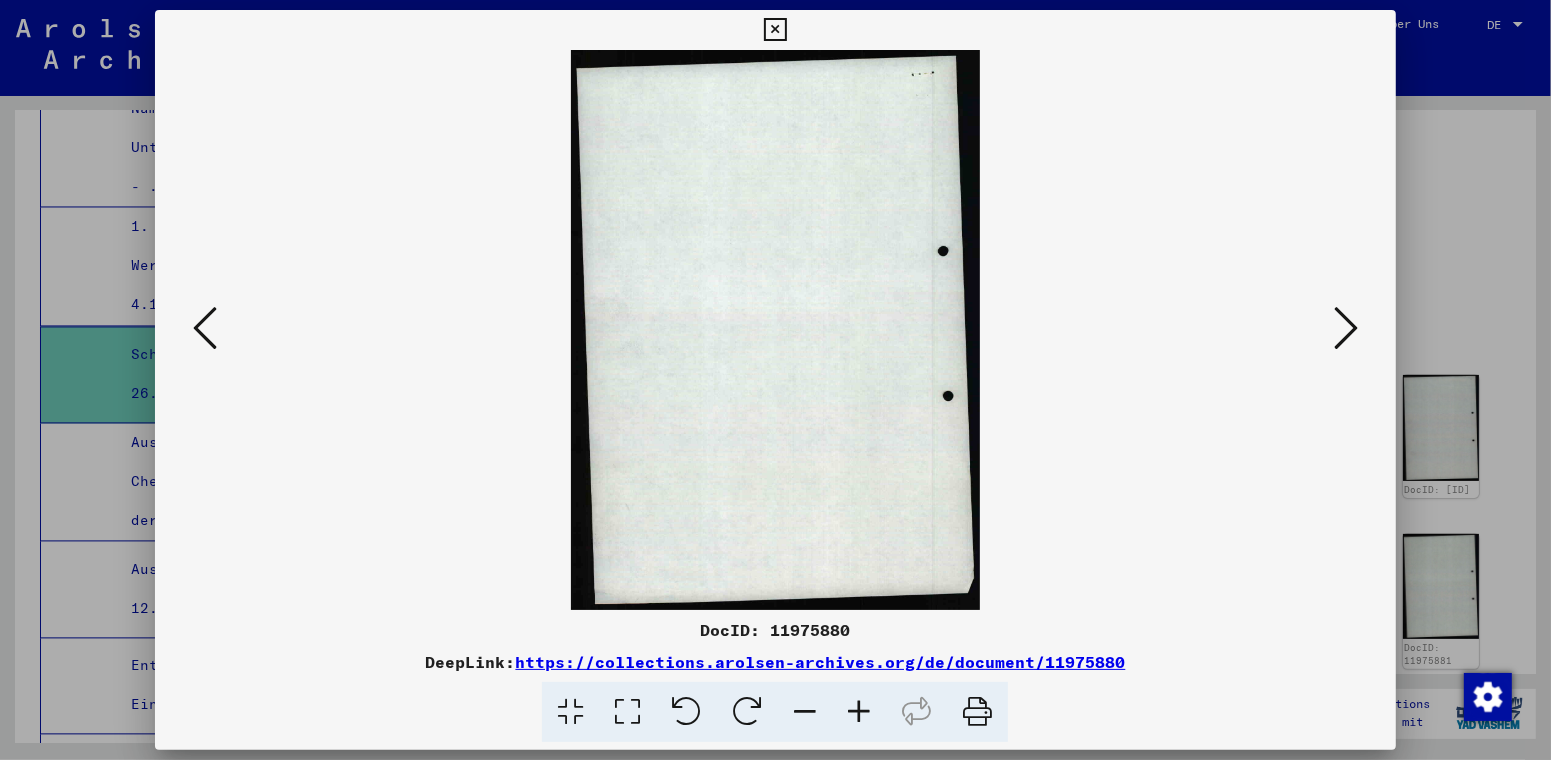 click at bounding box center (1346, 328) 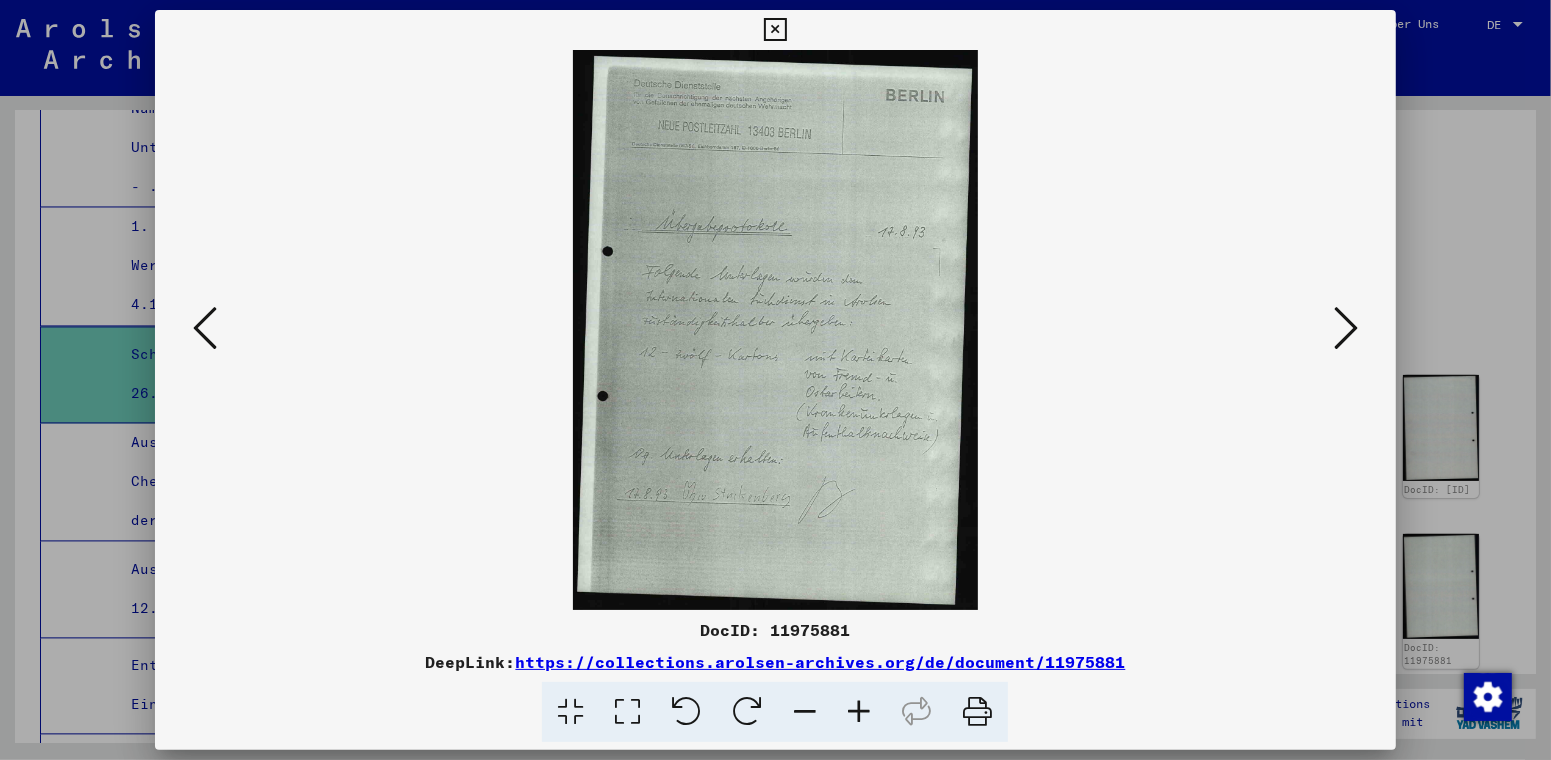 click at bounding box center [1346, 328] 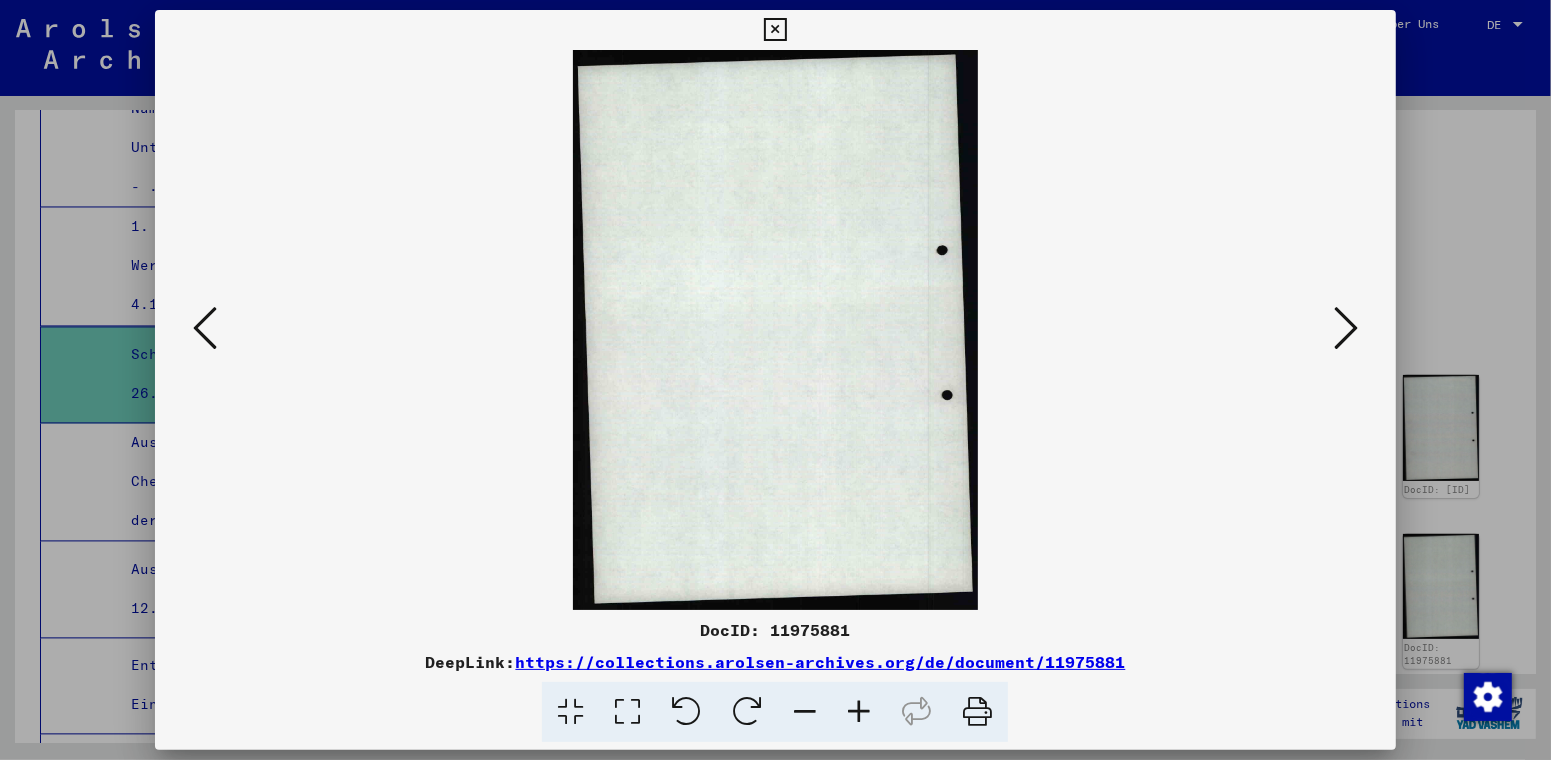 click at bounding box center [1346, 328] 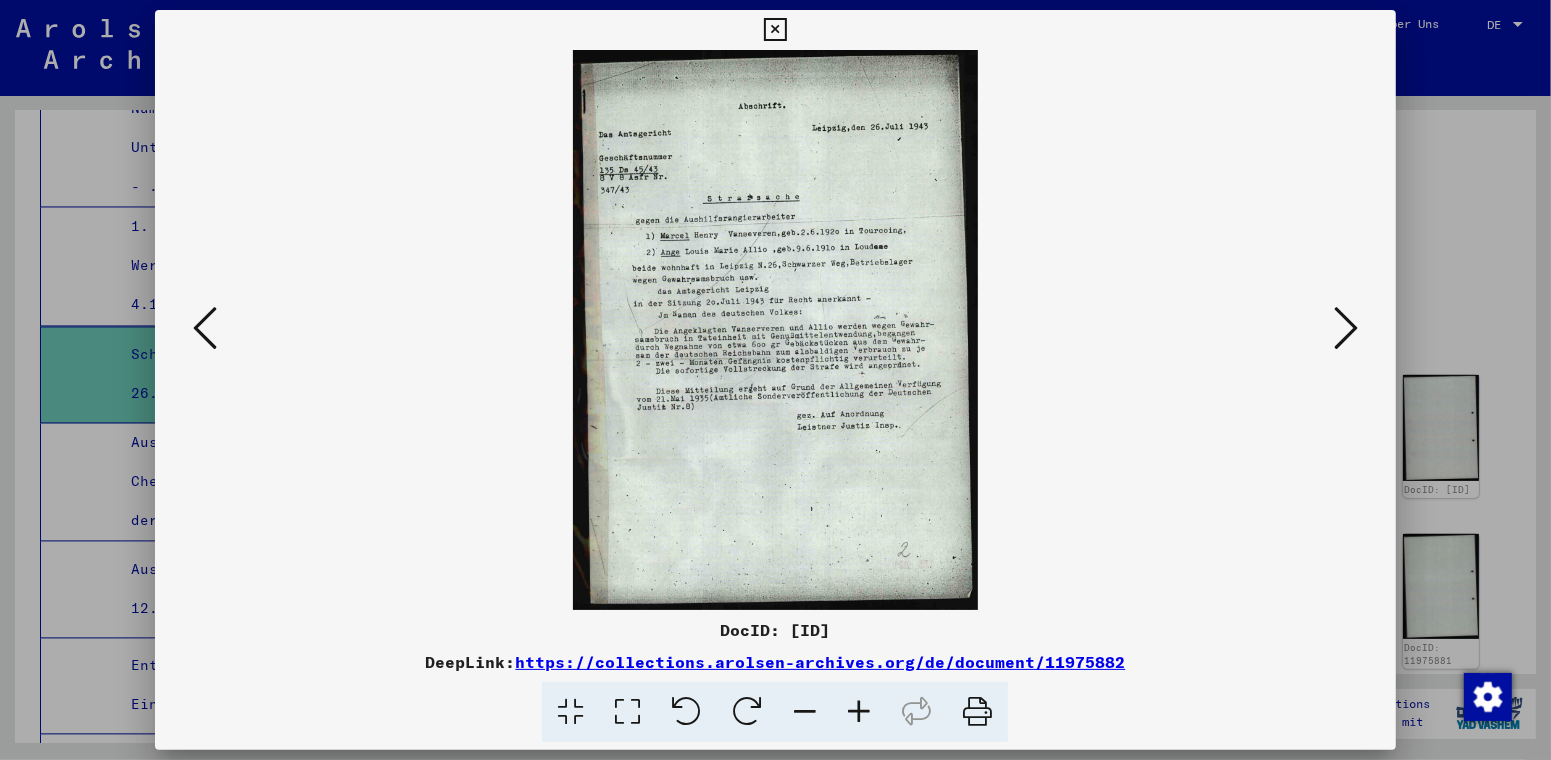 click at bounding box center [1346, 328] 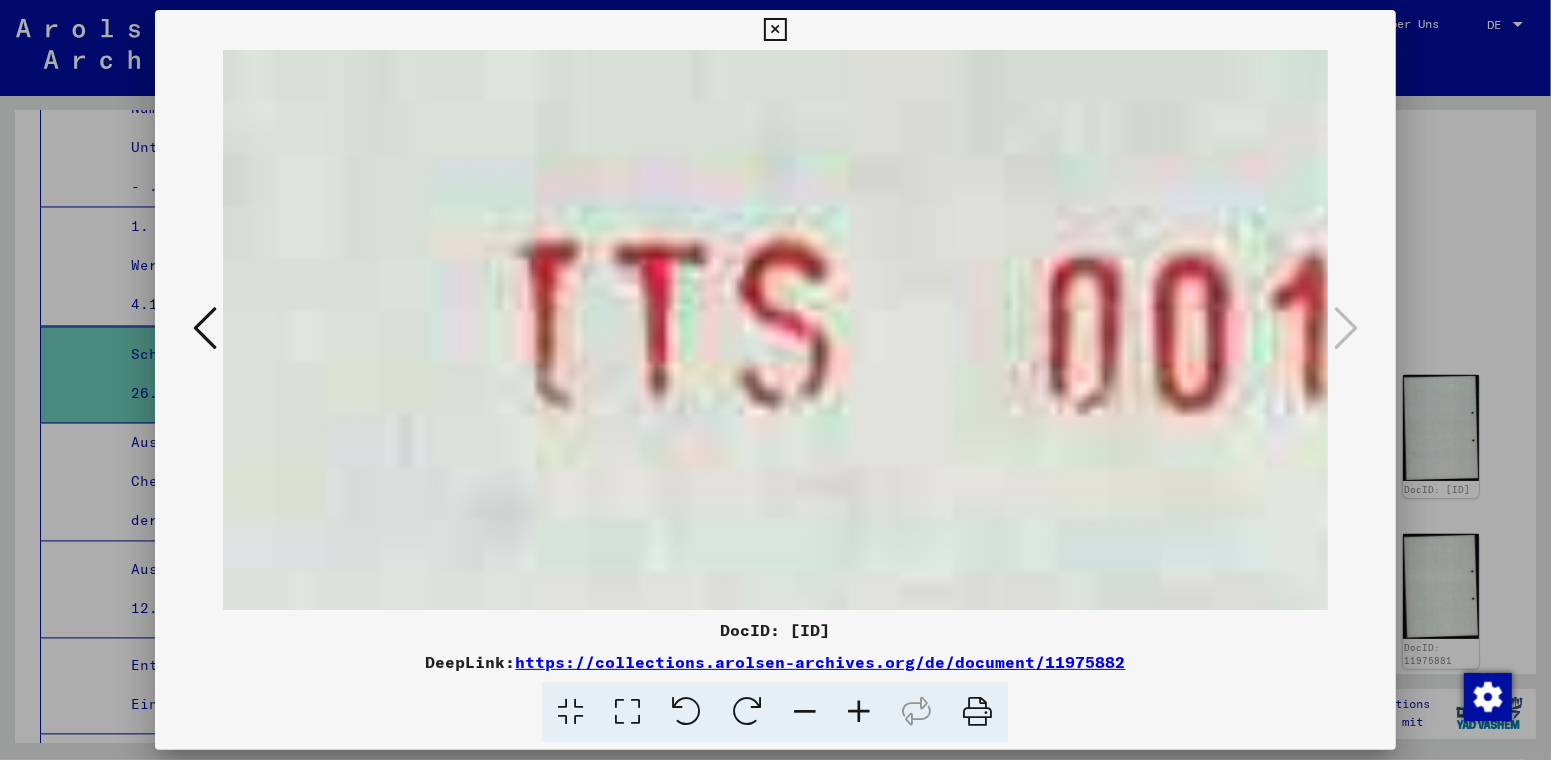 click at bounding box center [775, 30] 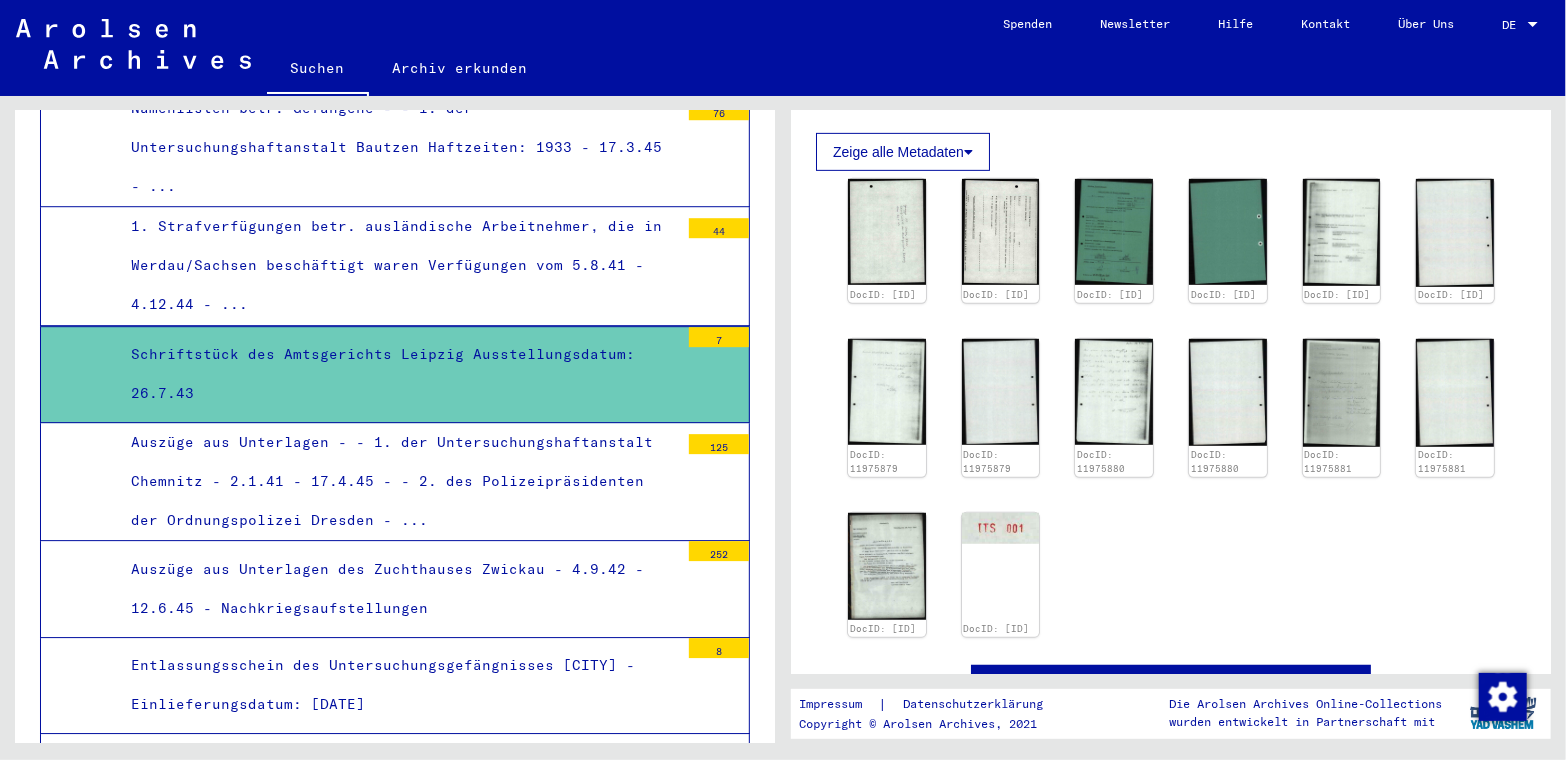 scroll, scrollTop: 600, scrollLeft: 0, axis: vertical 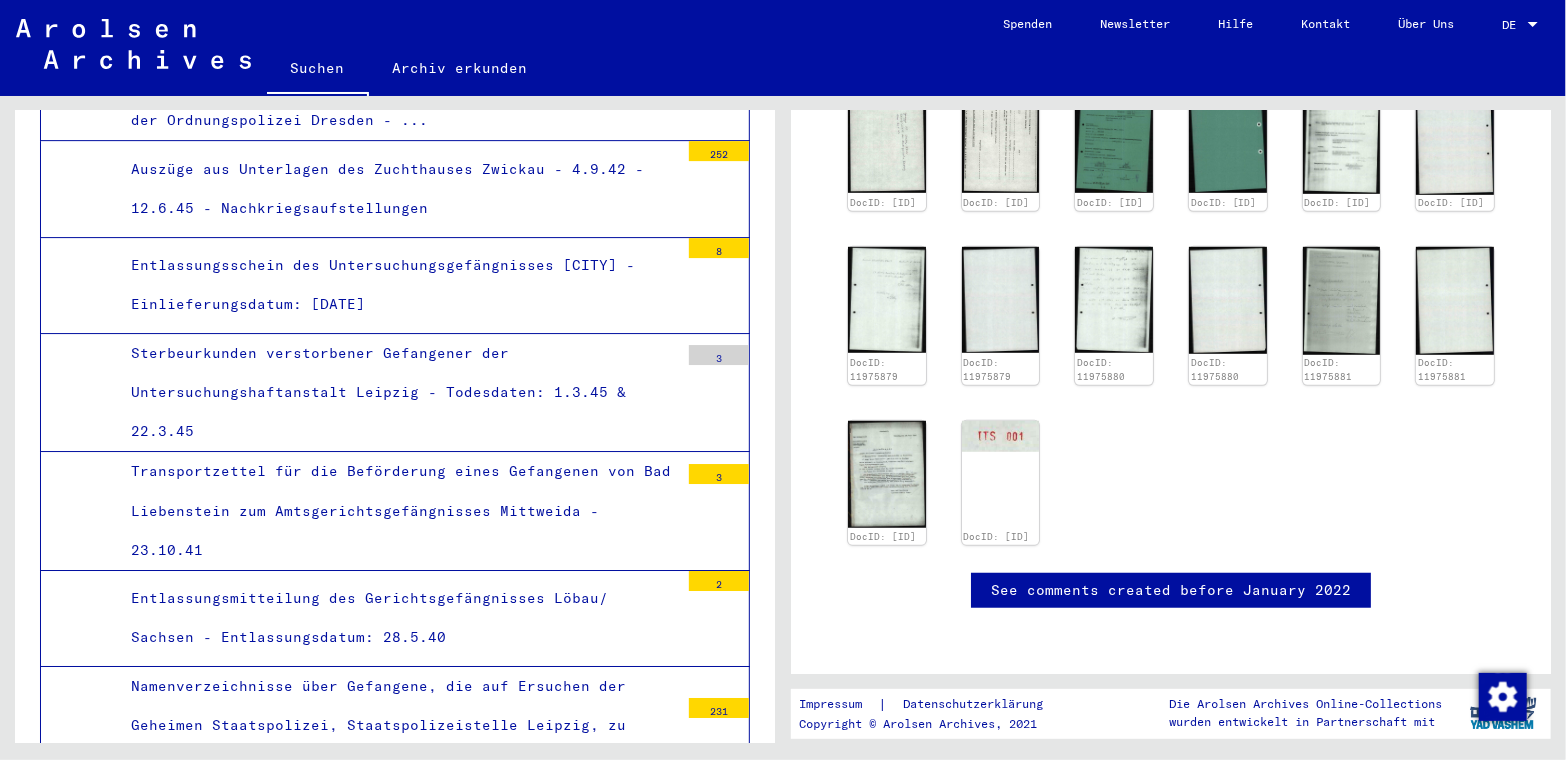 click on "Transportzettel für die Beförderung eines Gefangenen von Bad Liebenstein zum Amtsgerichtsgefängnisses Mittweida - 23.10.41" at bounding box center [397, 511] 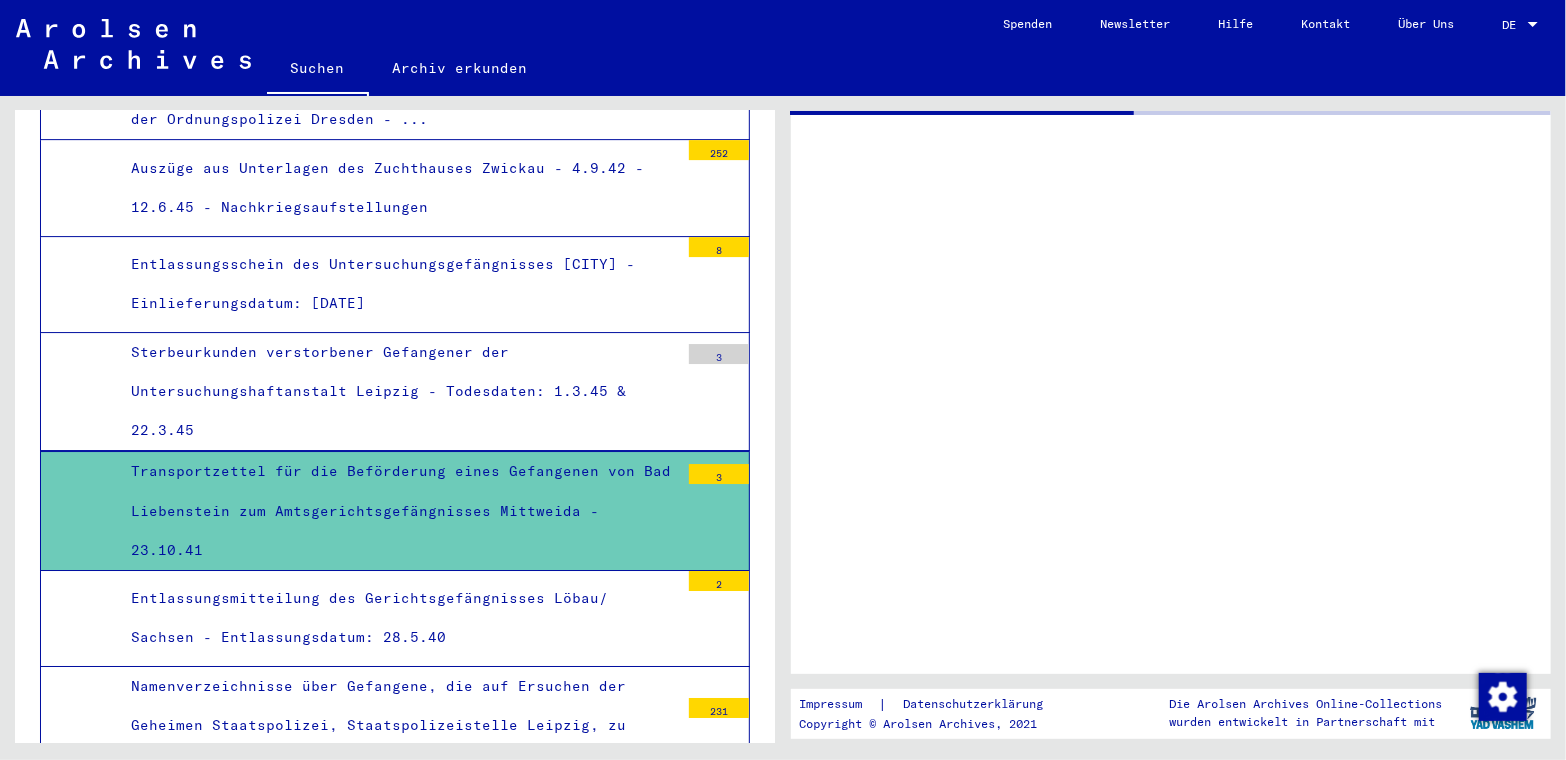 scroll, scrollTop: 0, scrollLeft: 0, axis: both 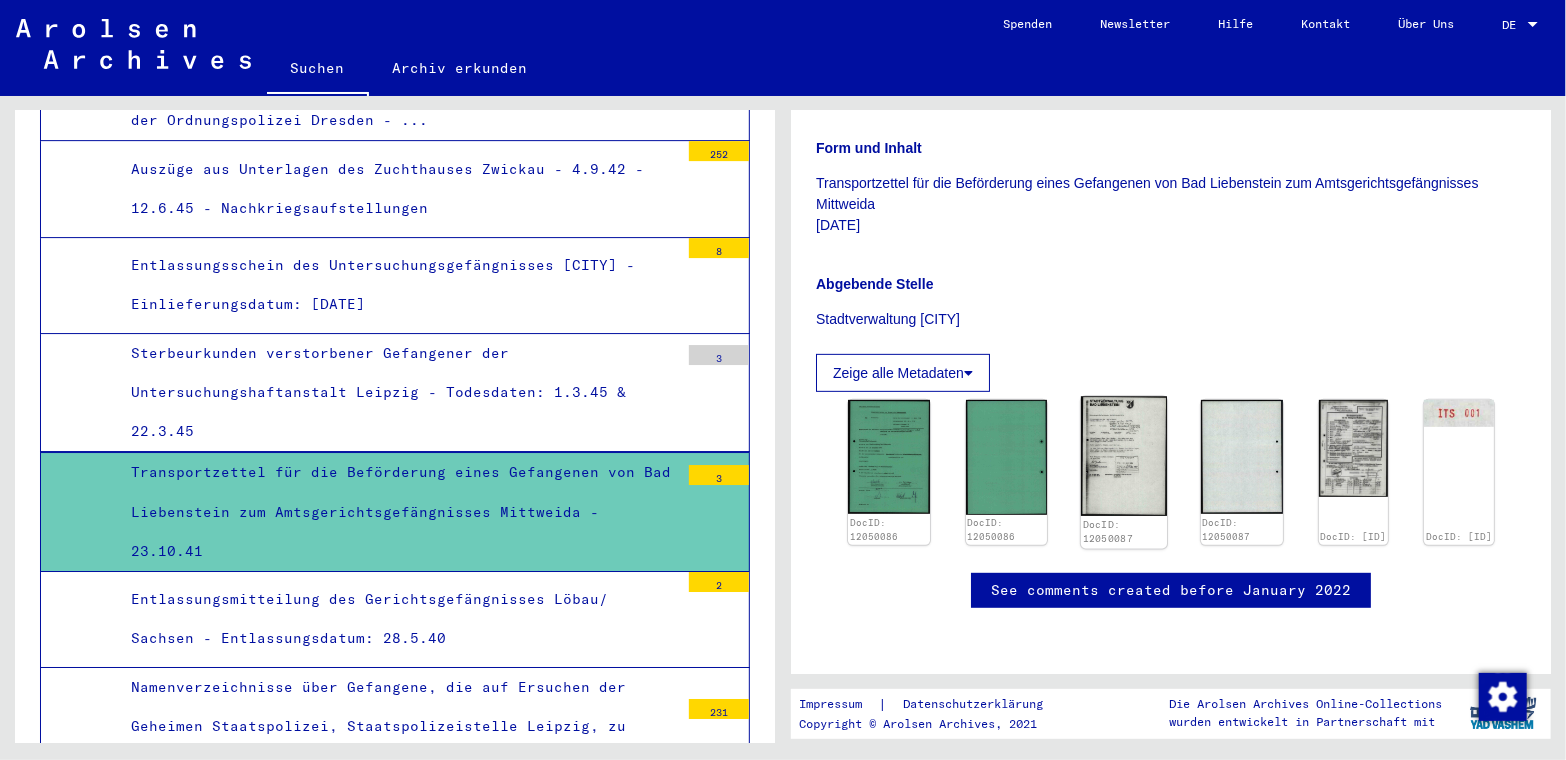click 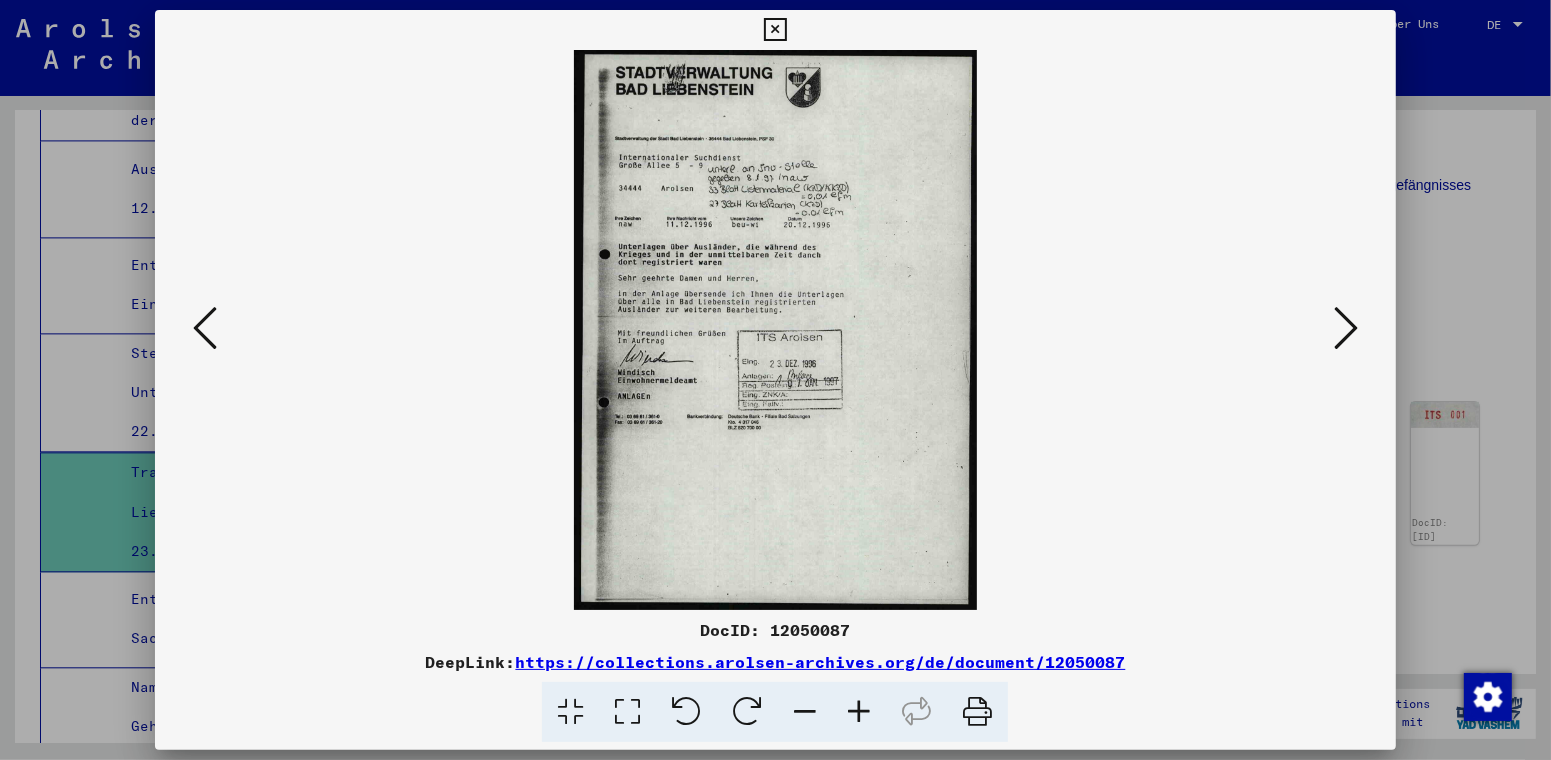 click at bounding box center (775, 330) 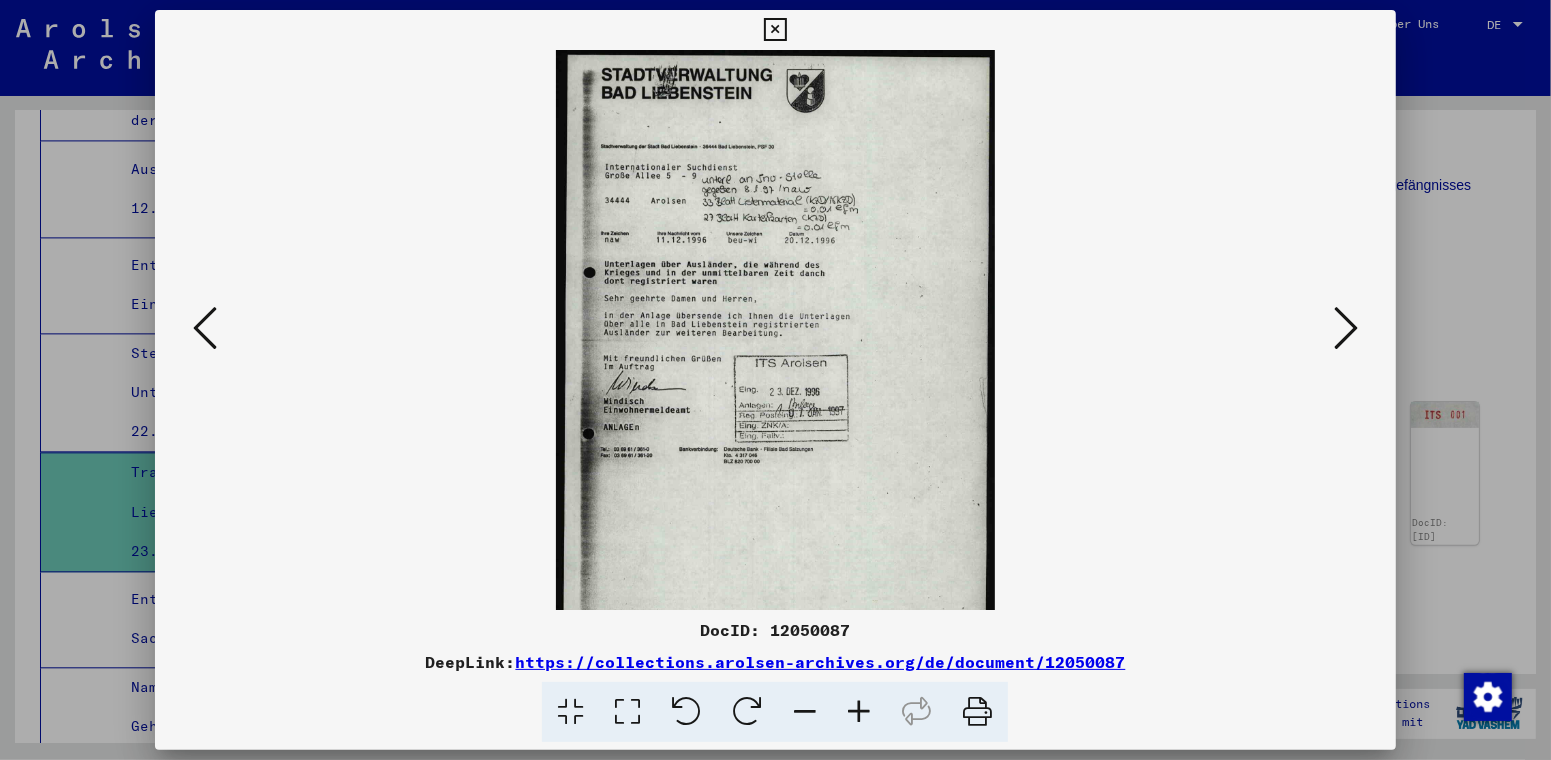 click at bounding box center [859, 712] 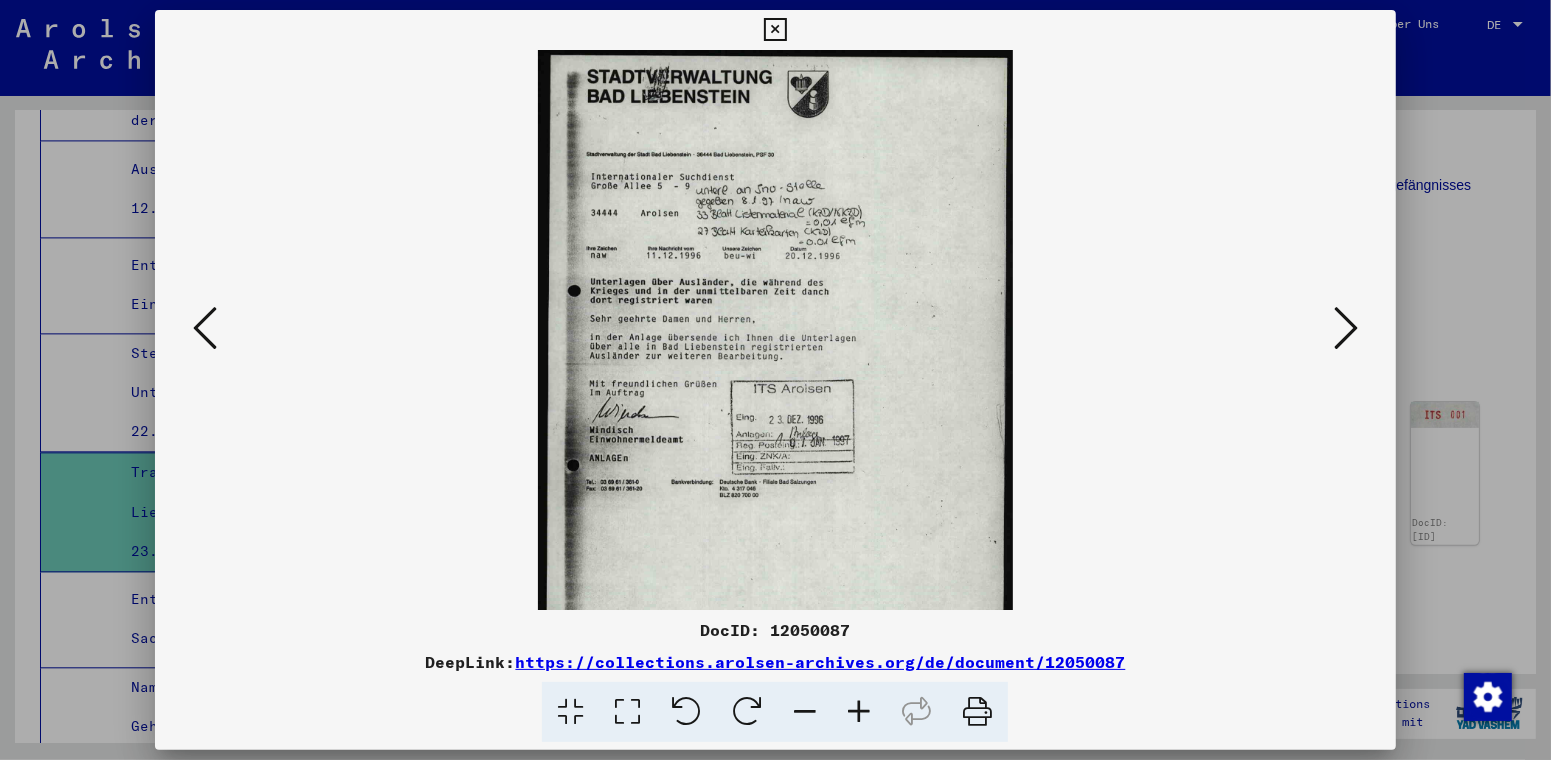 click at bounding box center [859, 712] 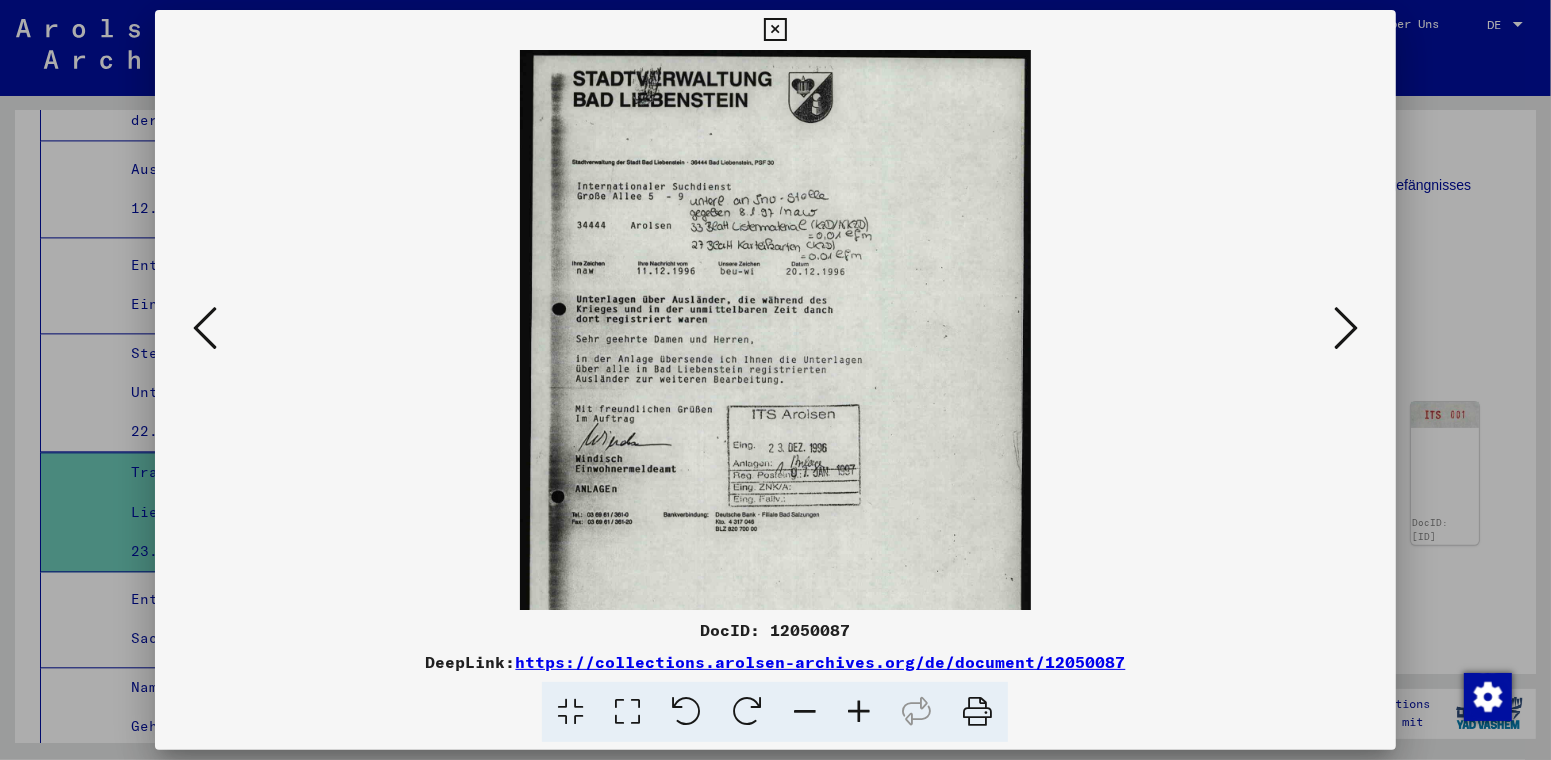click at bounding box center (859, 712) 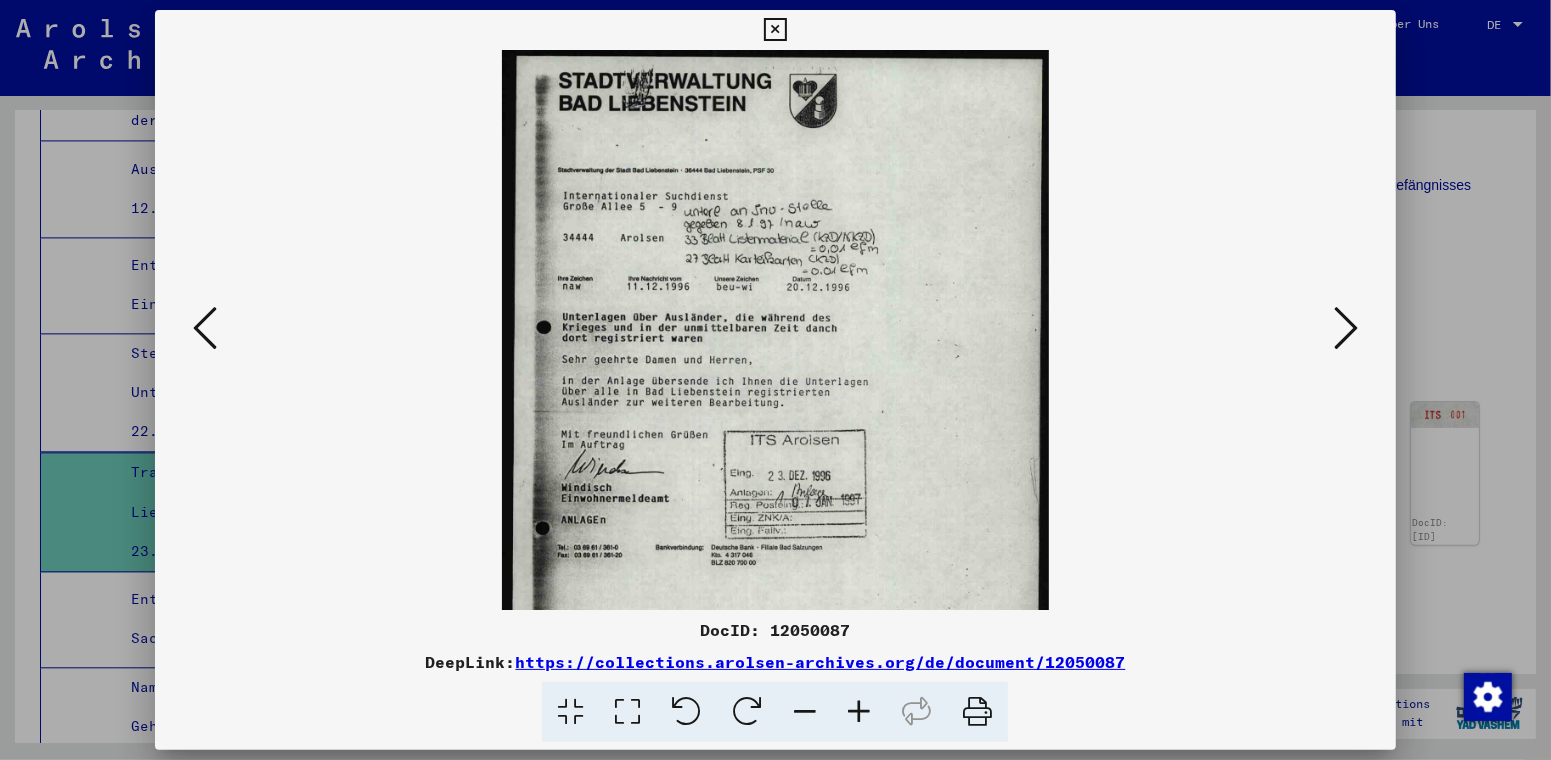 click at bounding box center (859, 712) 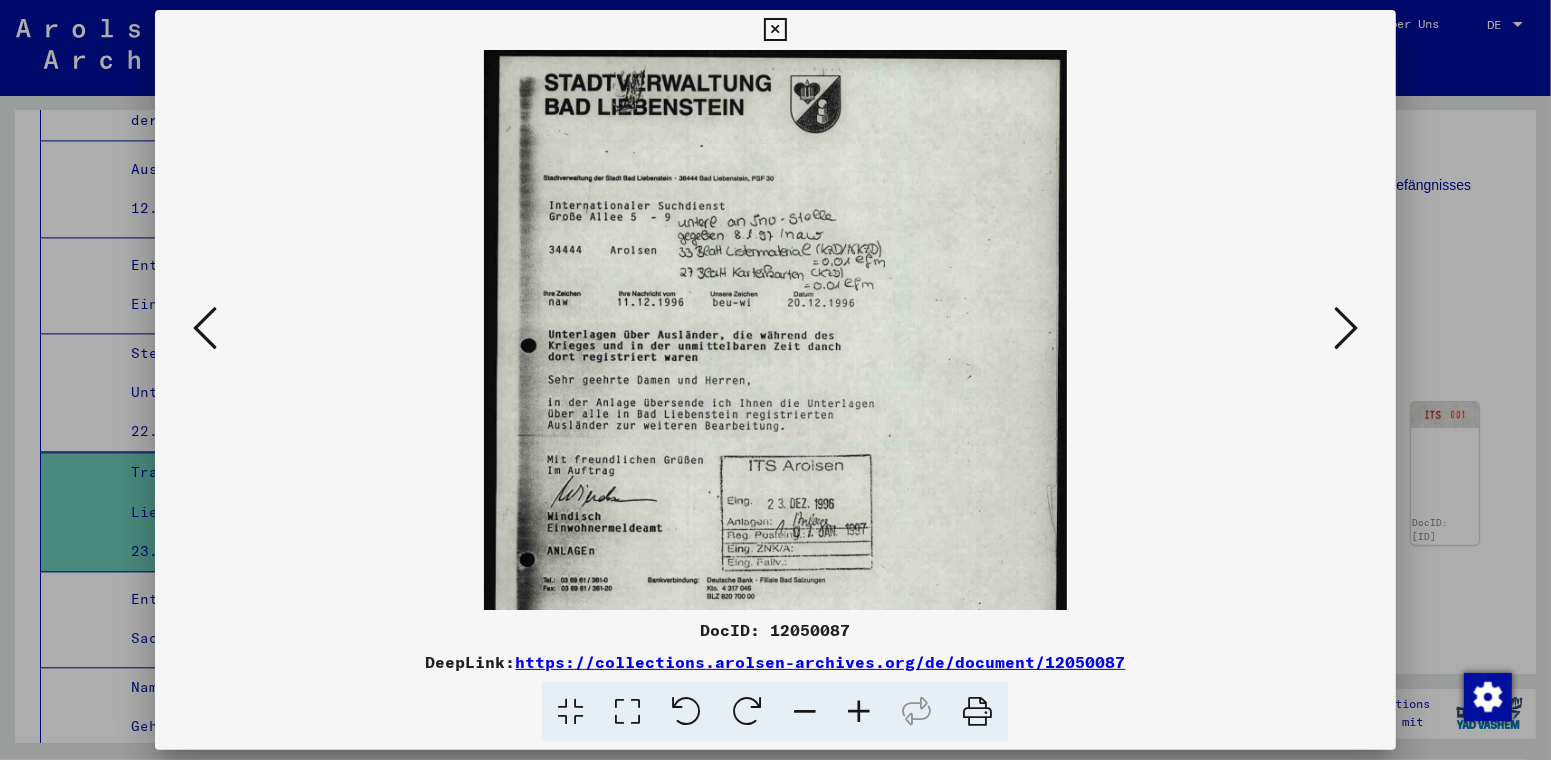 click at bounding box center [859, 712] 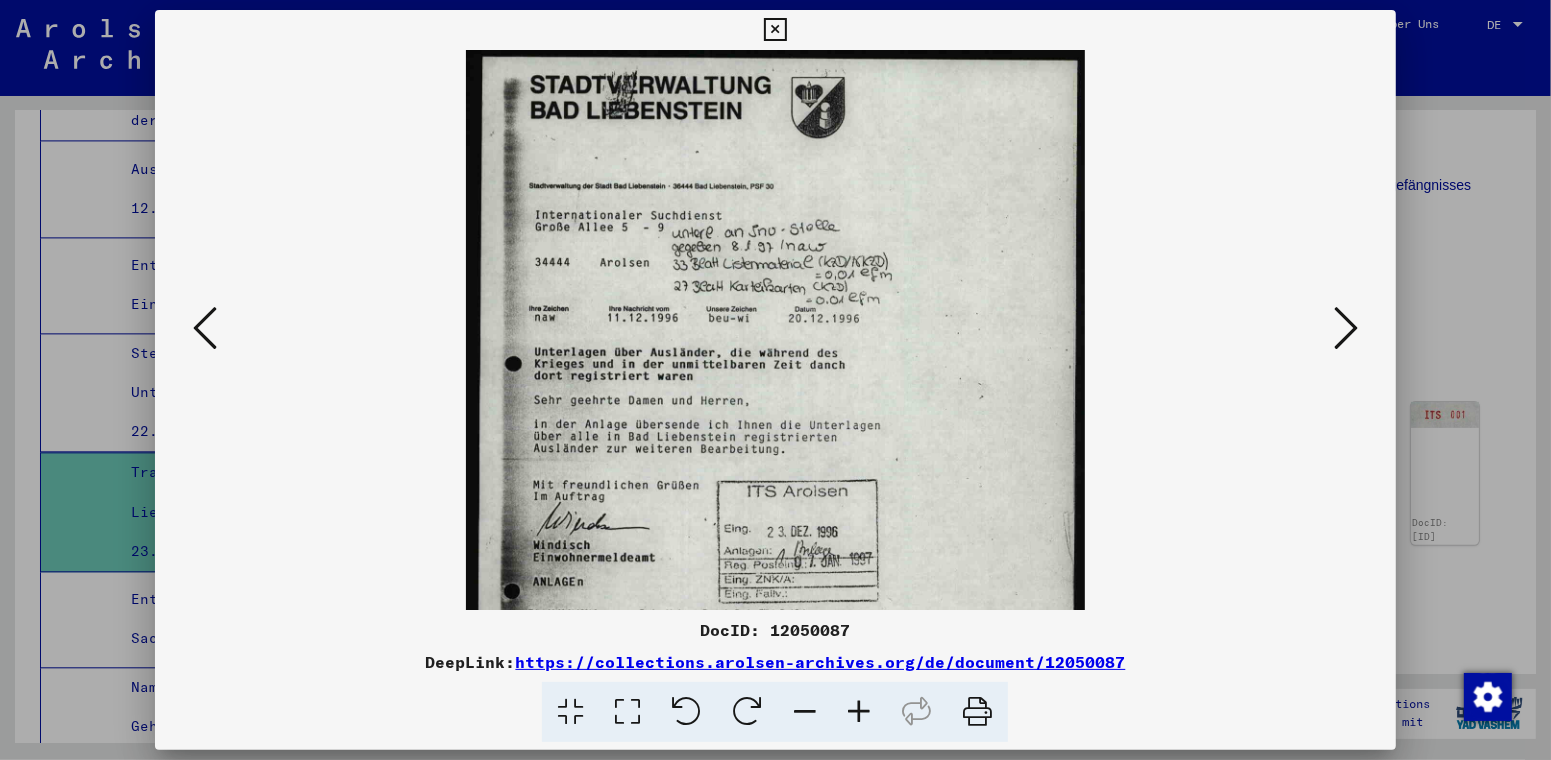 click at bounding box center (859, 712) 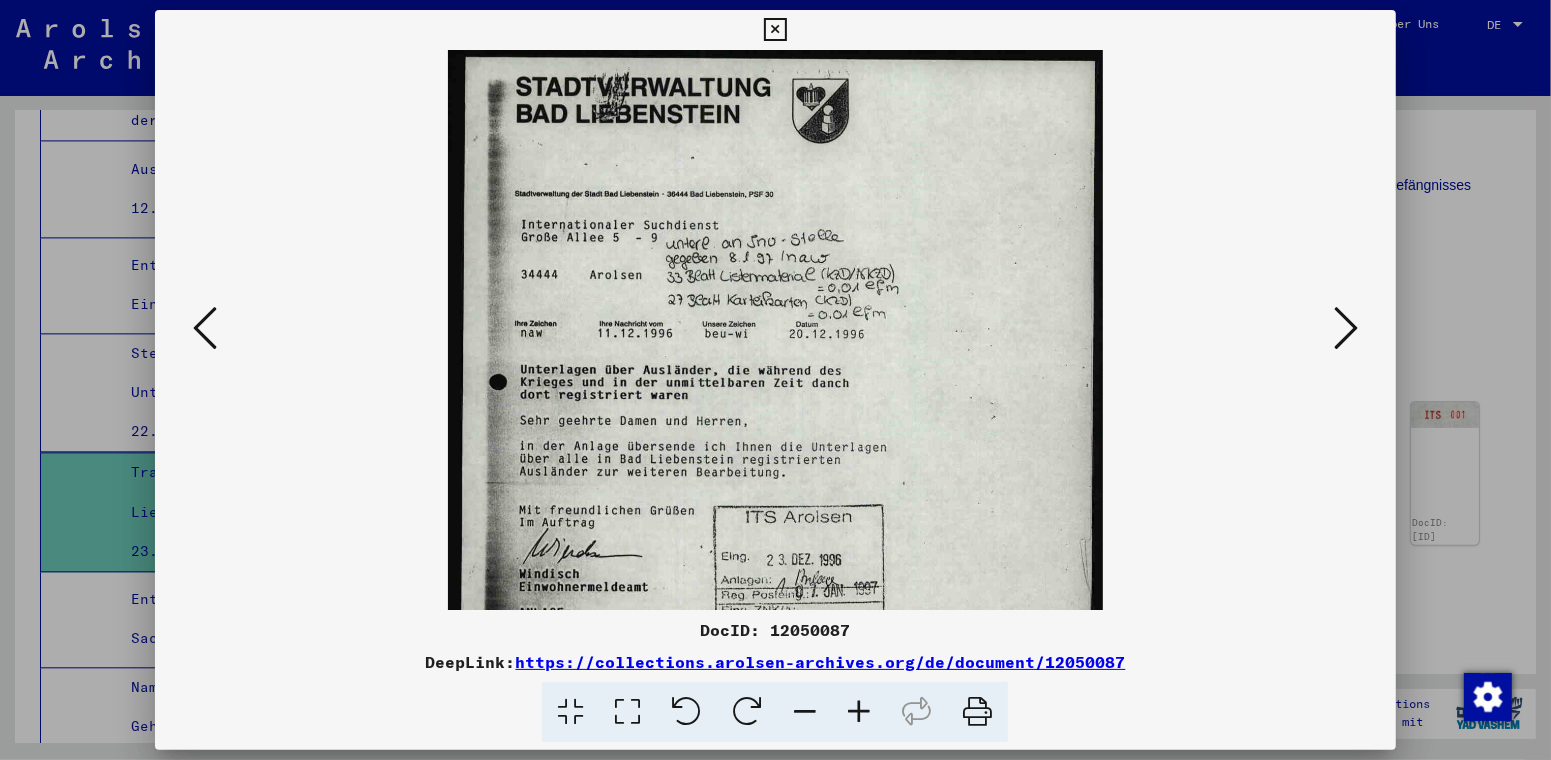 click at bounding box center (1346, 328) 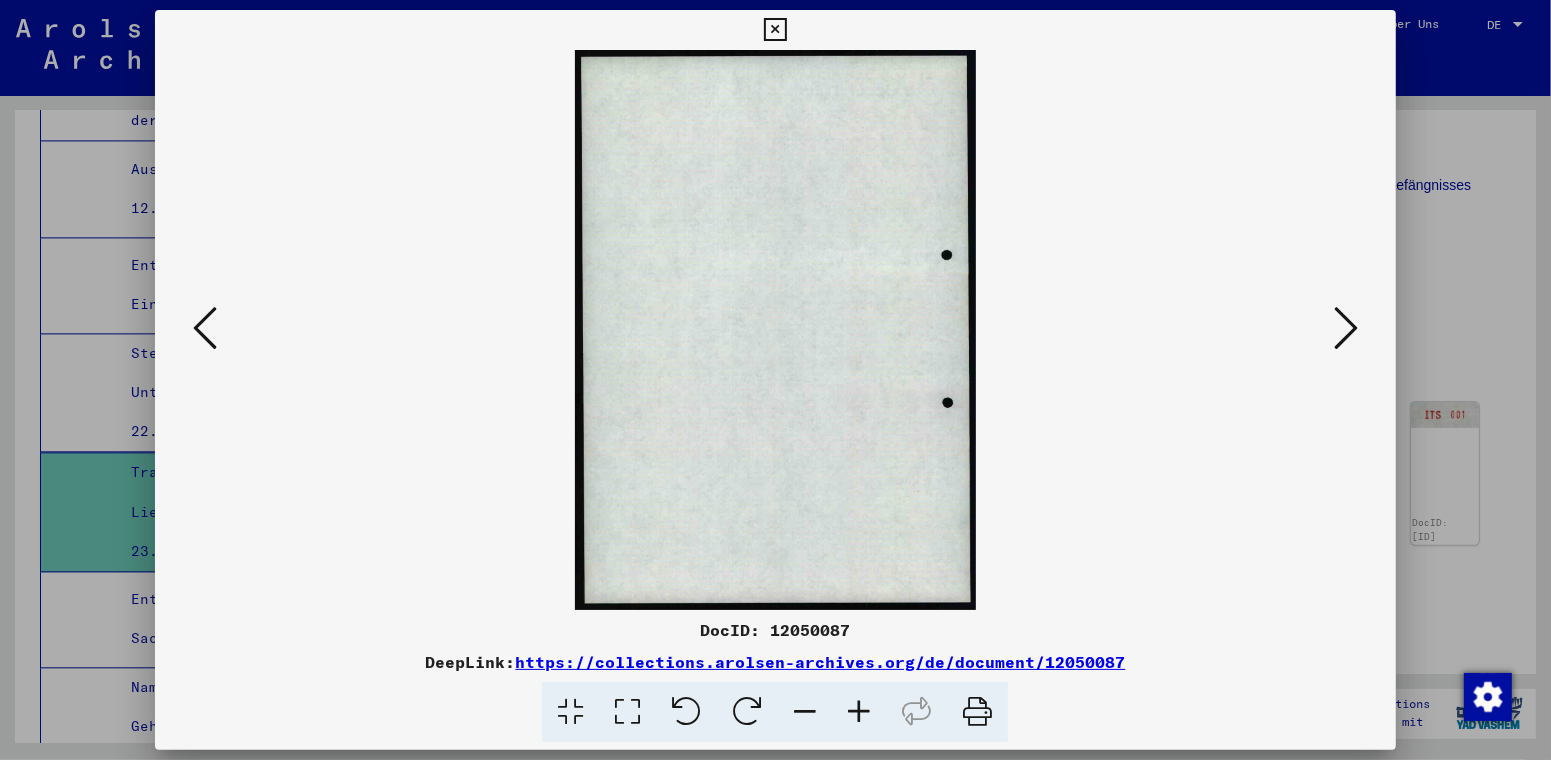 click at bounding box center (1346, 328) 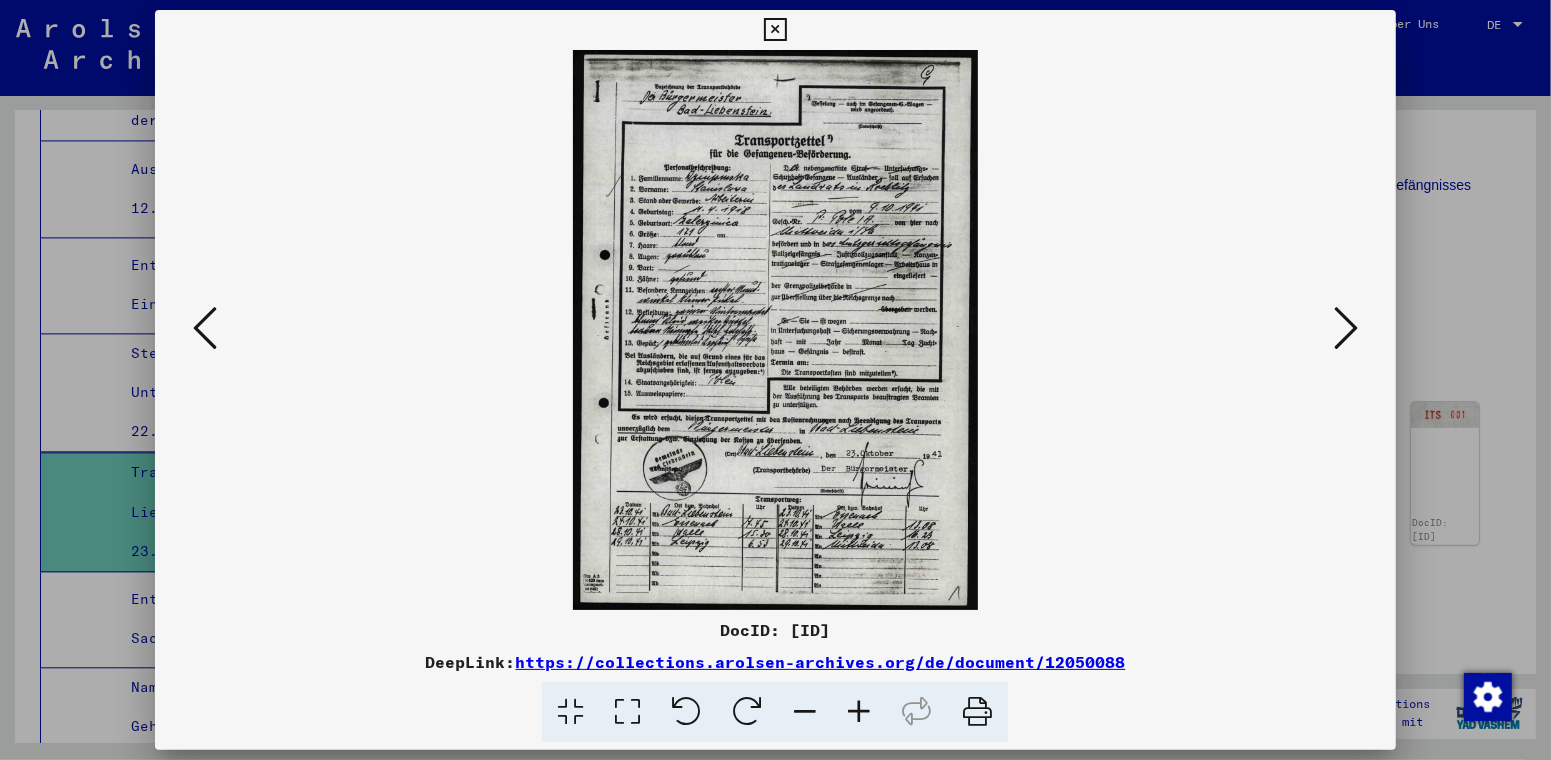 click at bounding box center (859, 712) 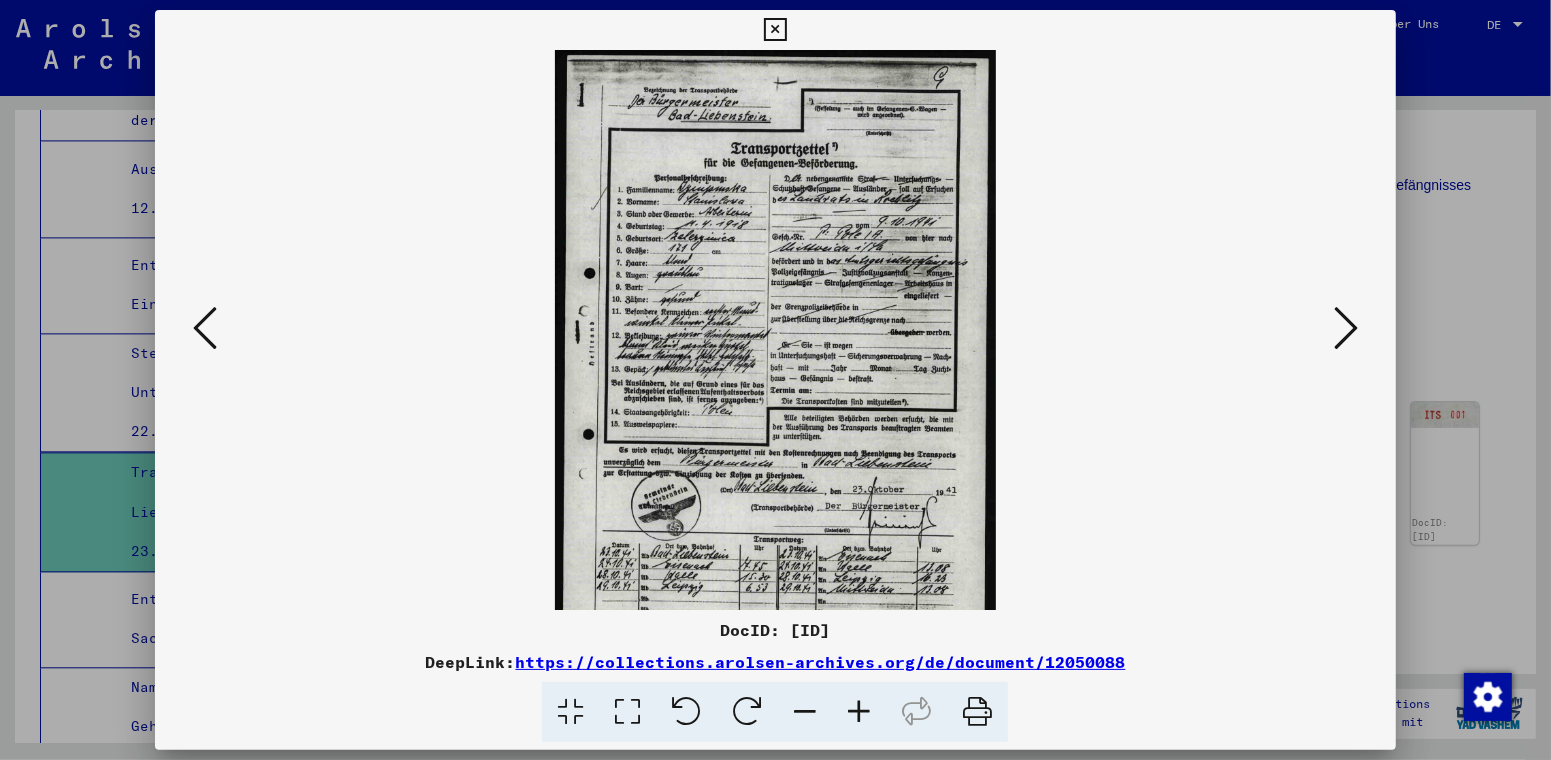 click at bounding box center [859, 712] 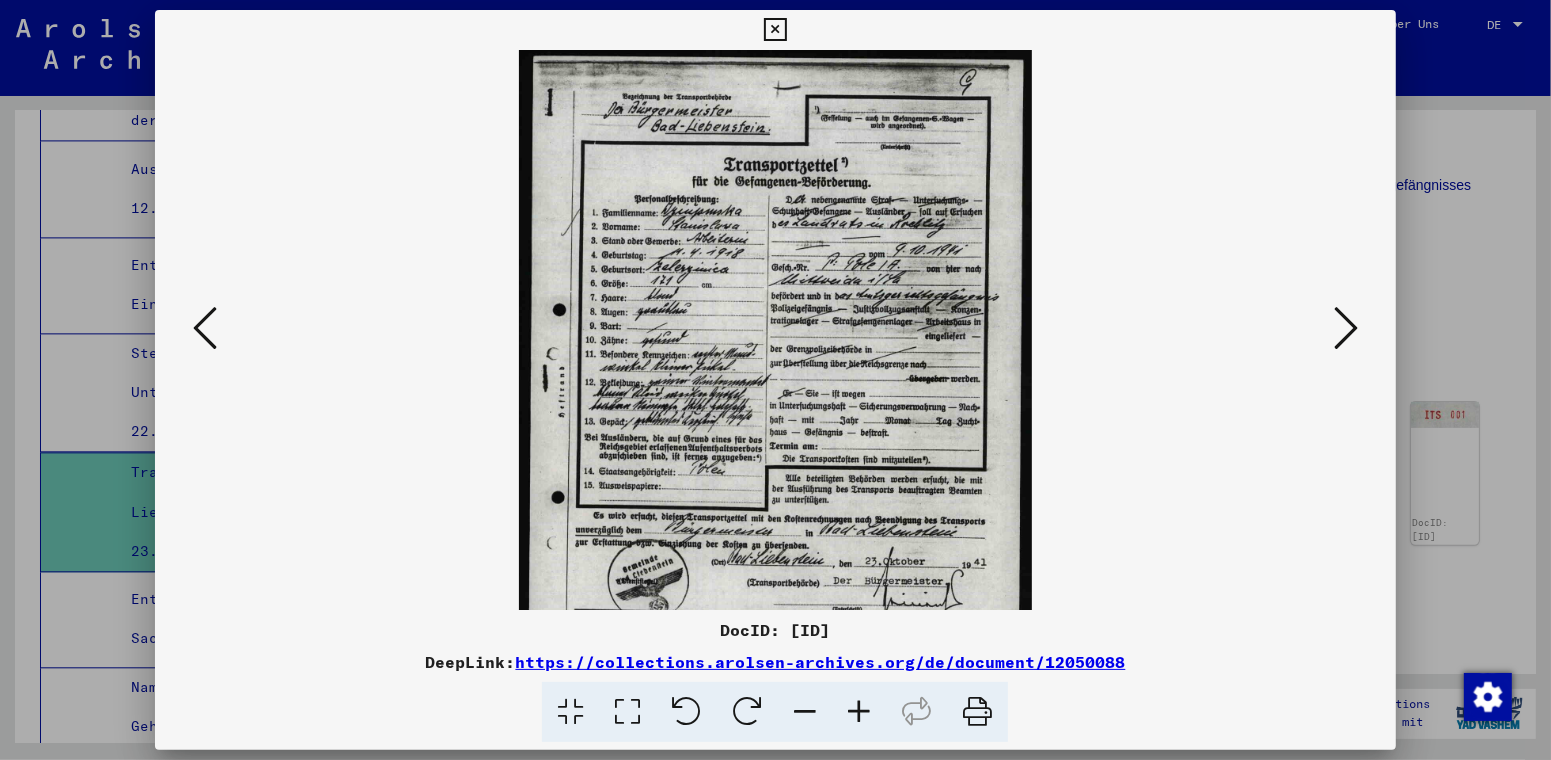 click at bounding box center [859, 712] 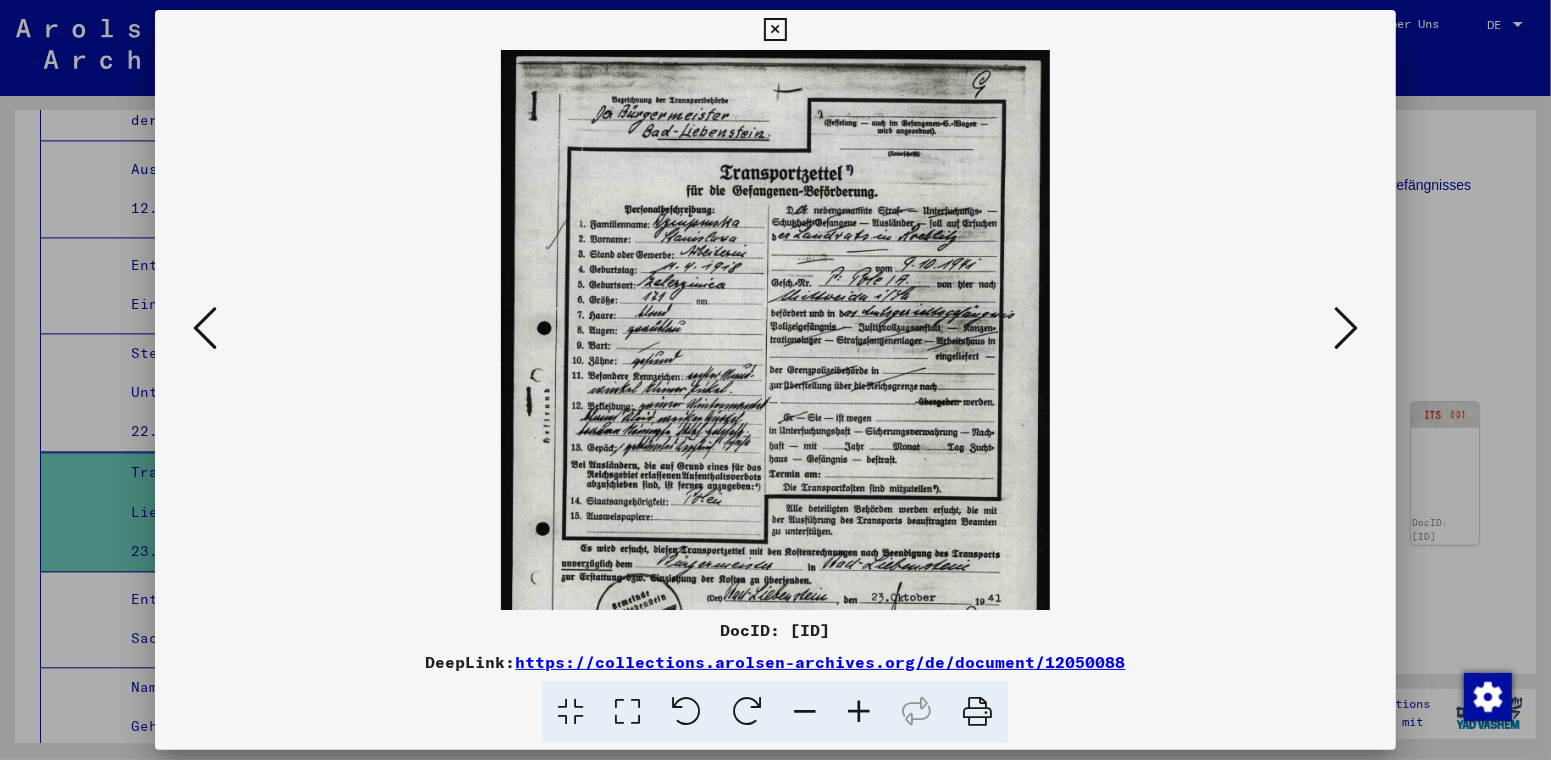 click at bounding box center [859, 712] 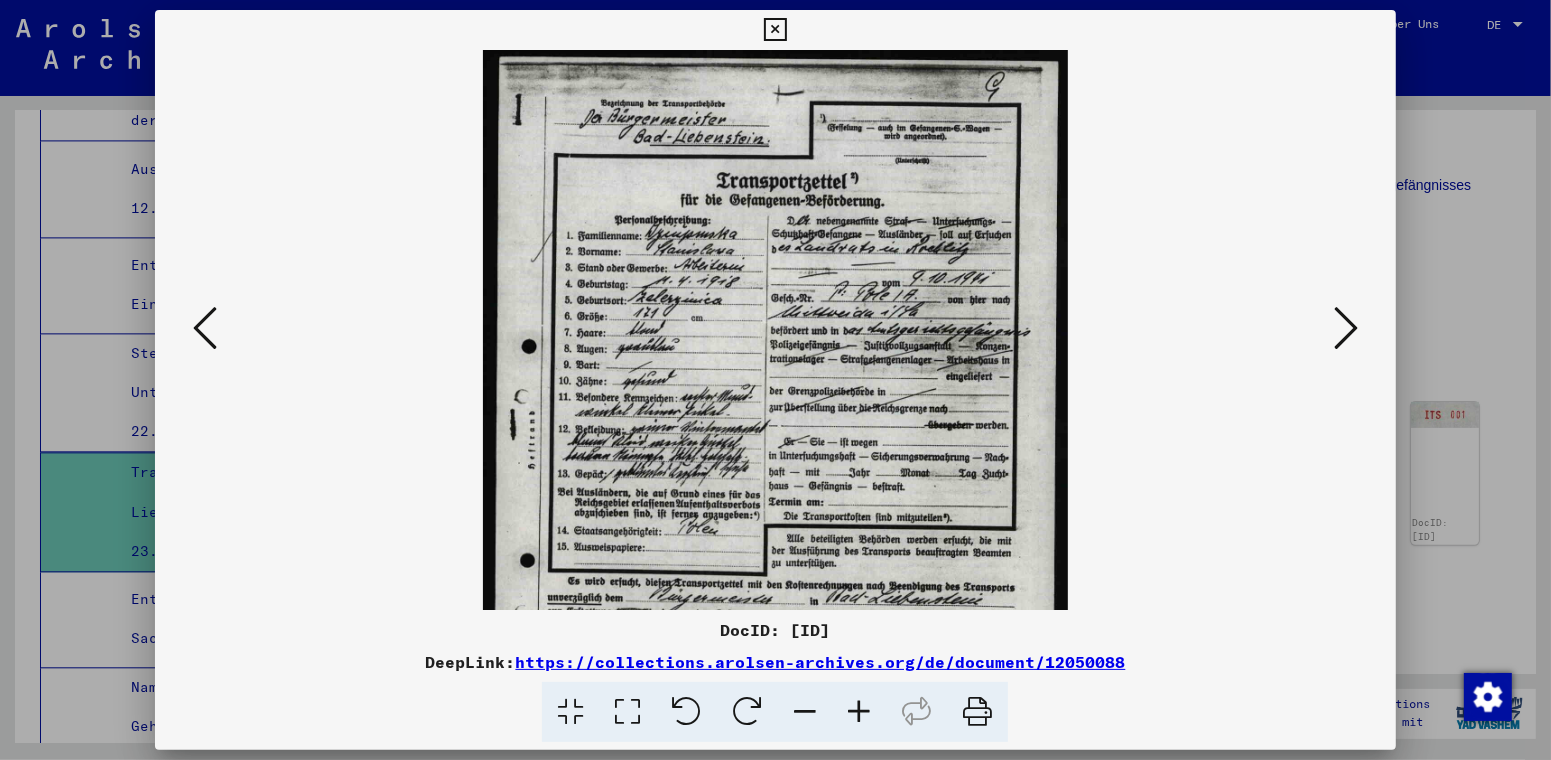 click at bounding box center (859, 712) 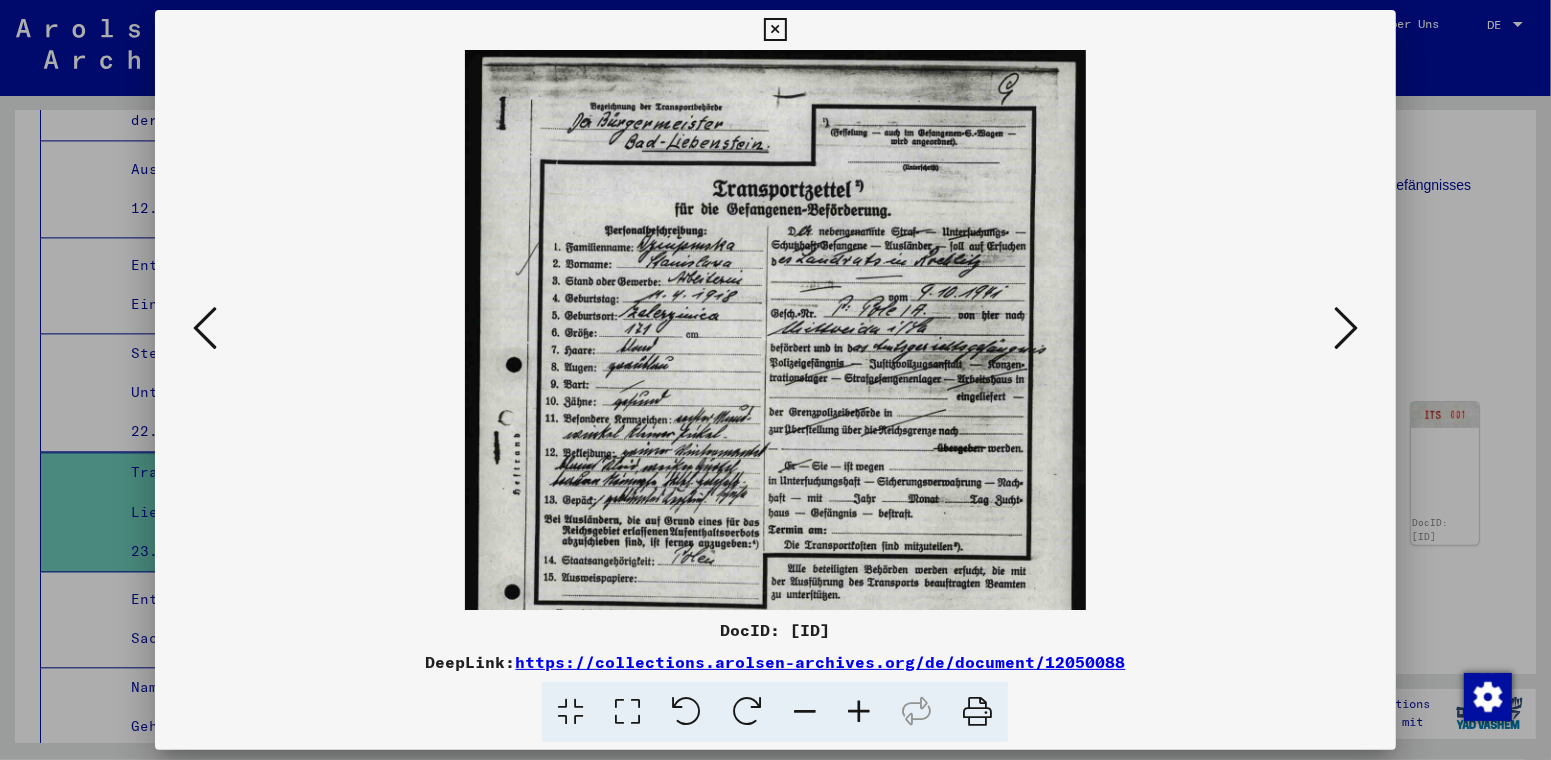 click at bounding box center [859, 712] 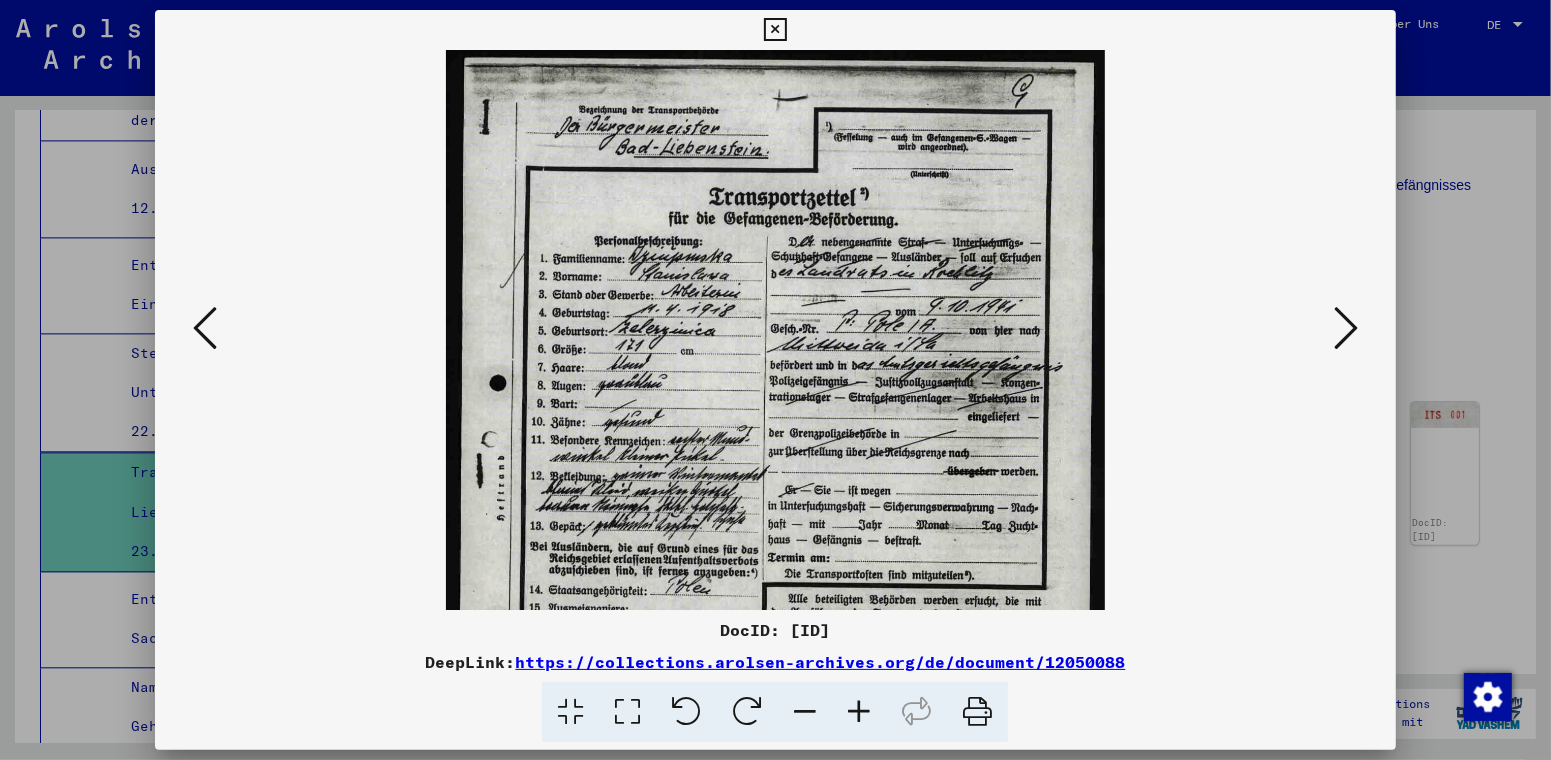 click at bounding box center [775, 30] 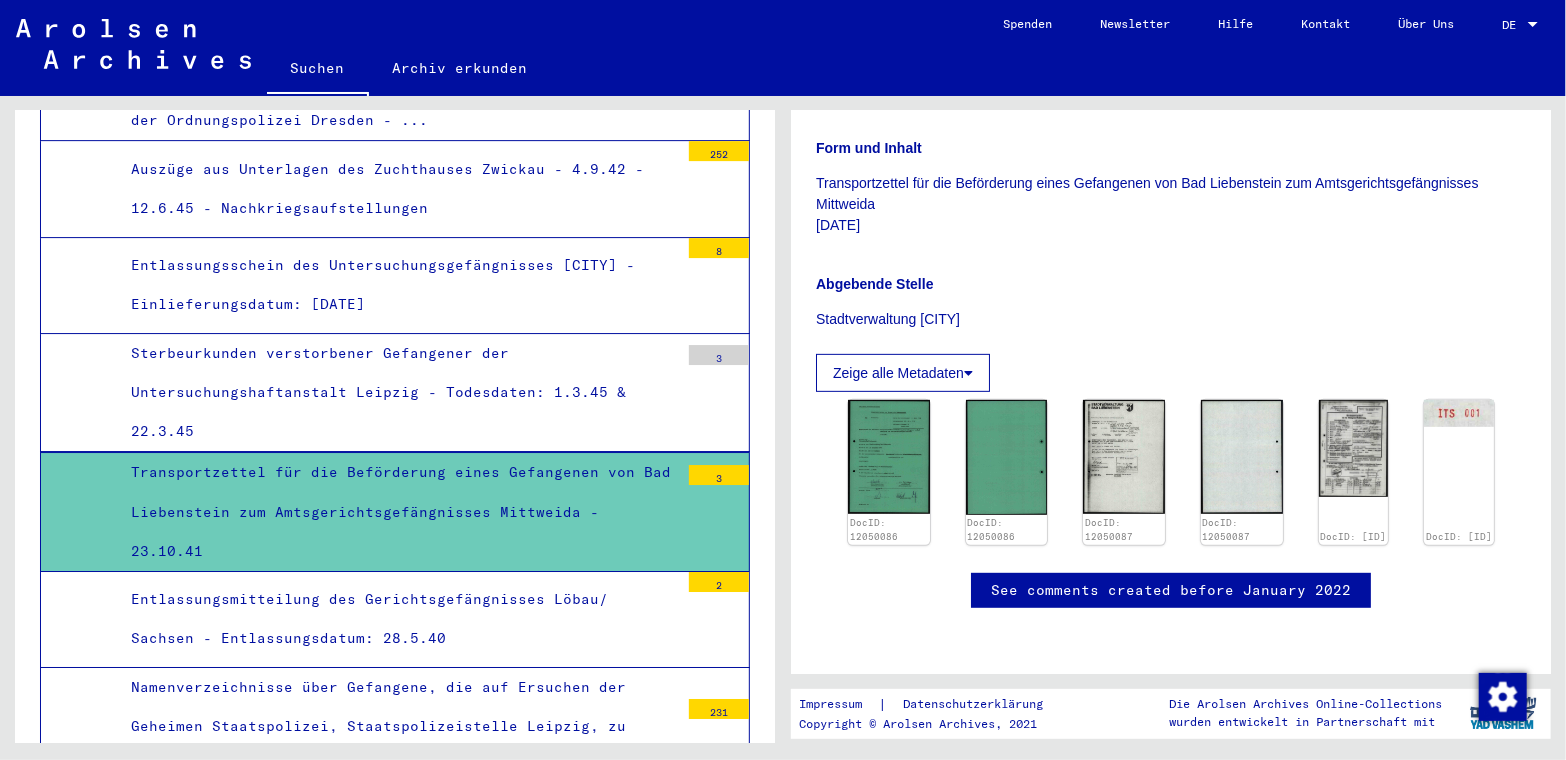 click on "Transportzettel für die Beförderung eines Gefangenen von [CITY] zum Amtsgerichtsgefängnisses [CITY] [DATE]" 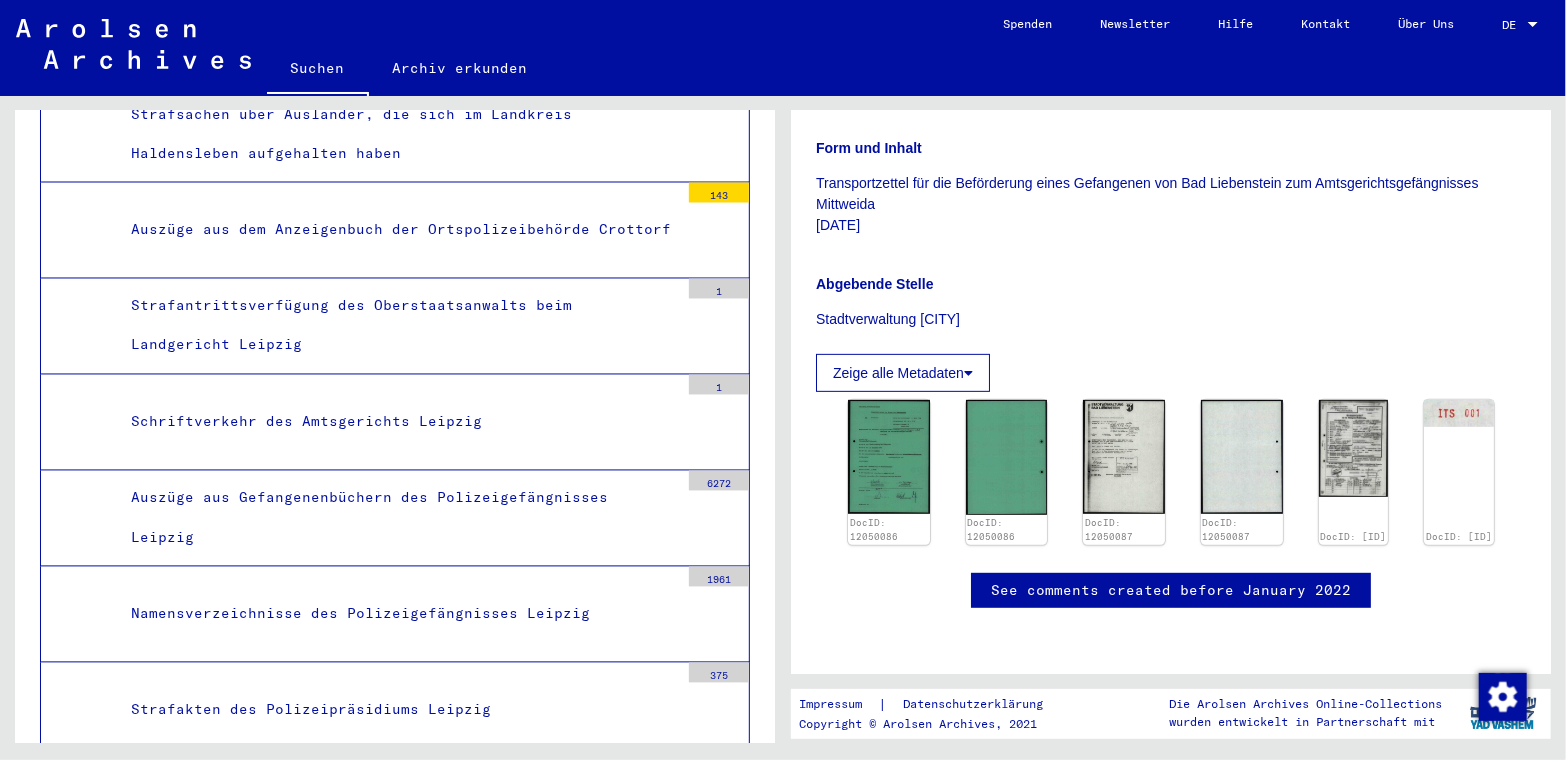 scroll, scrollTop: 6140, scrollLeft: 0, axis: vertical 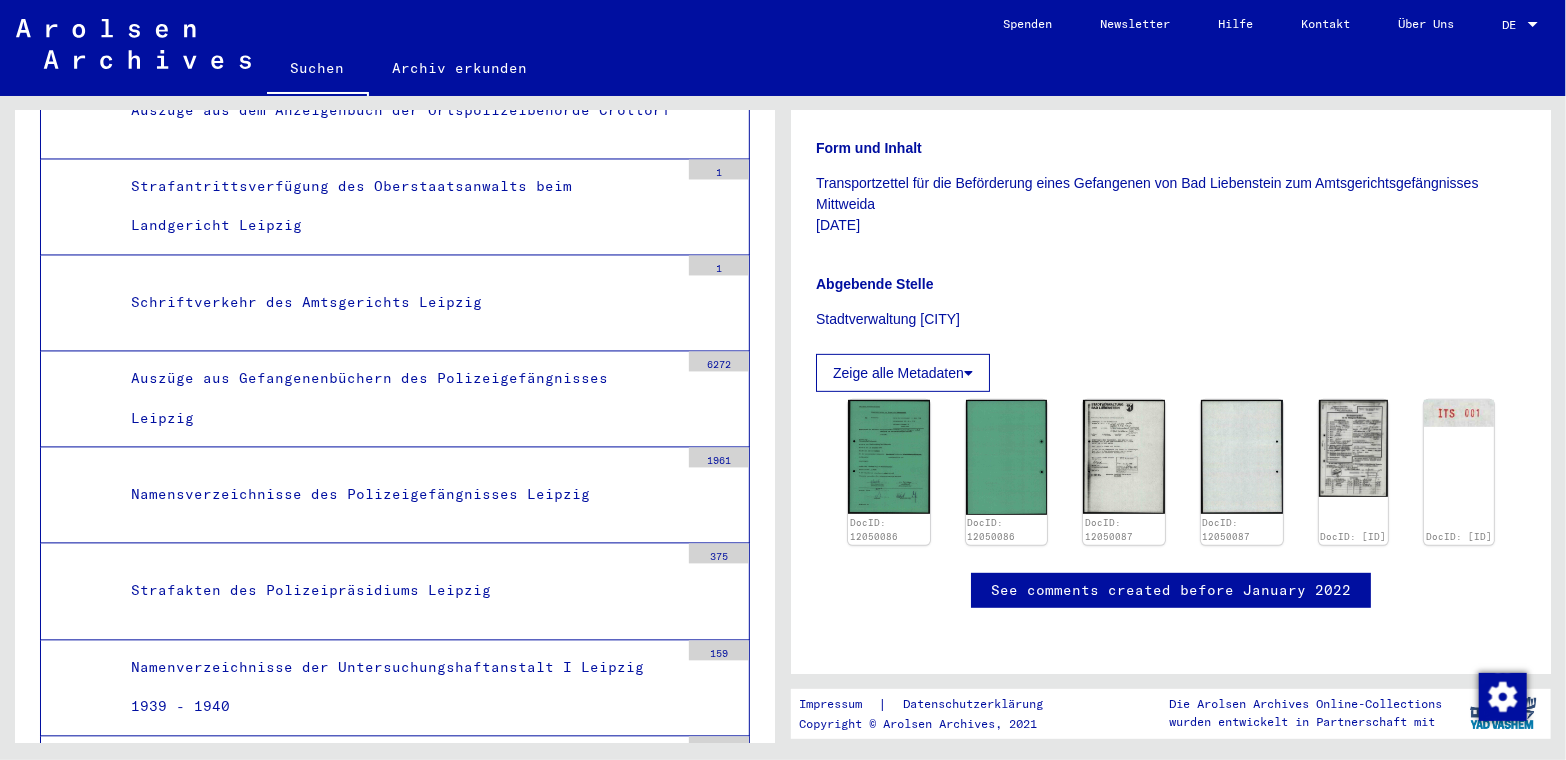 click on "Strafakten des Polizeipräsidiums Leipzig" at bounding box center (397, 591) 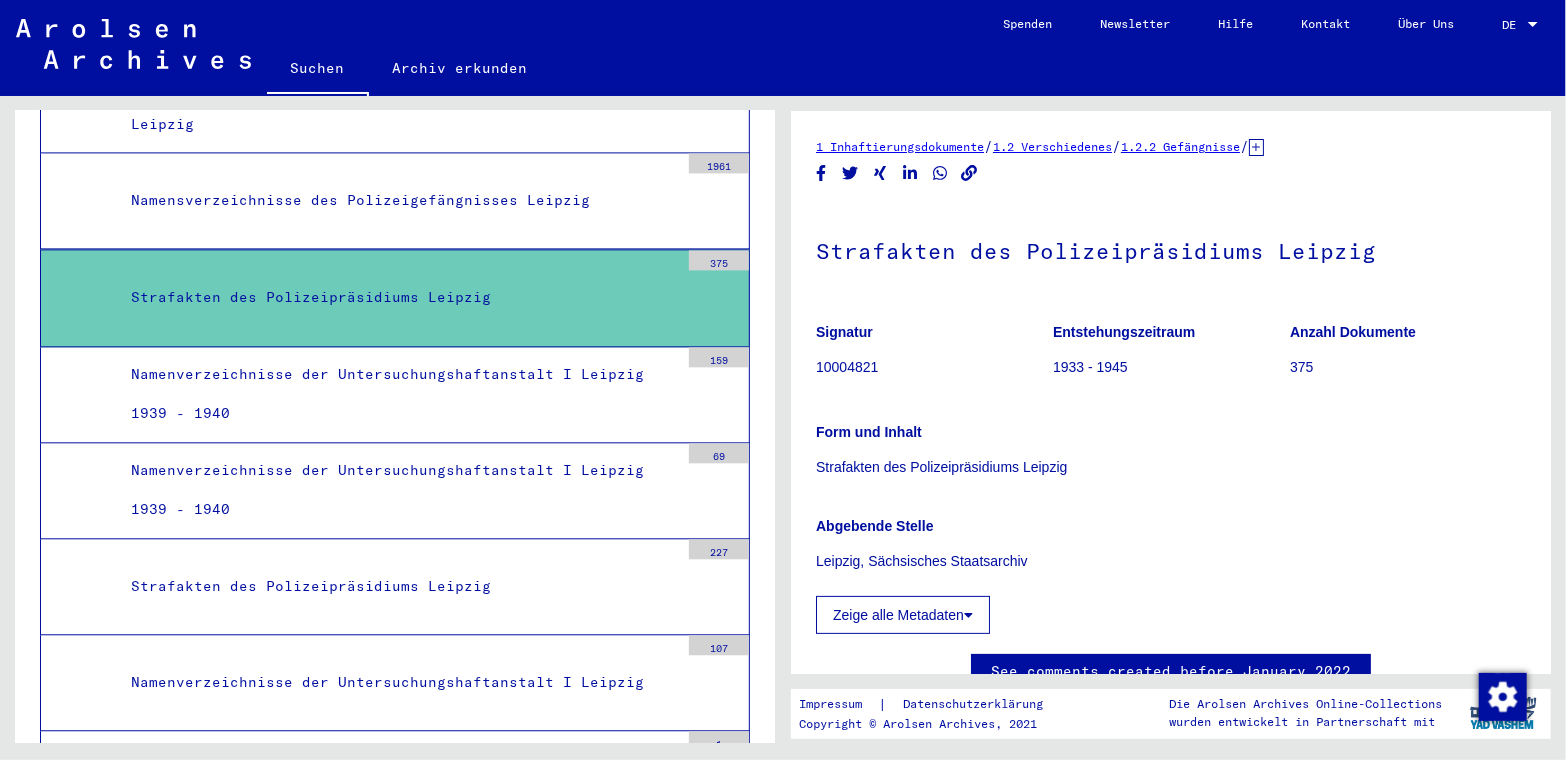 scroll, scrollTop: 6439, scrollLeft: 0, axis: vertical 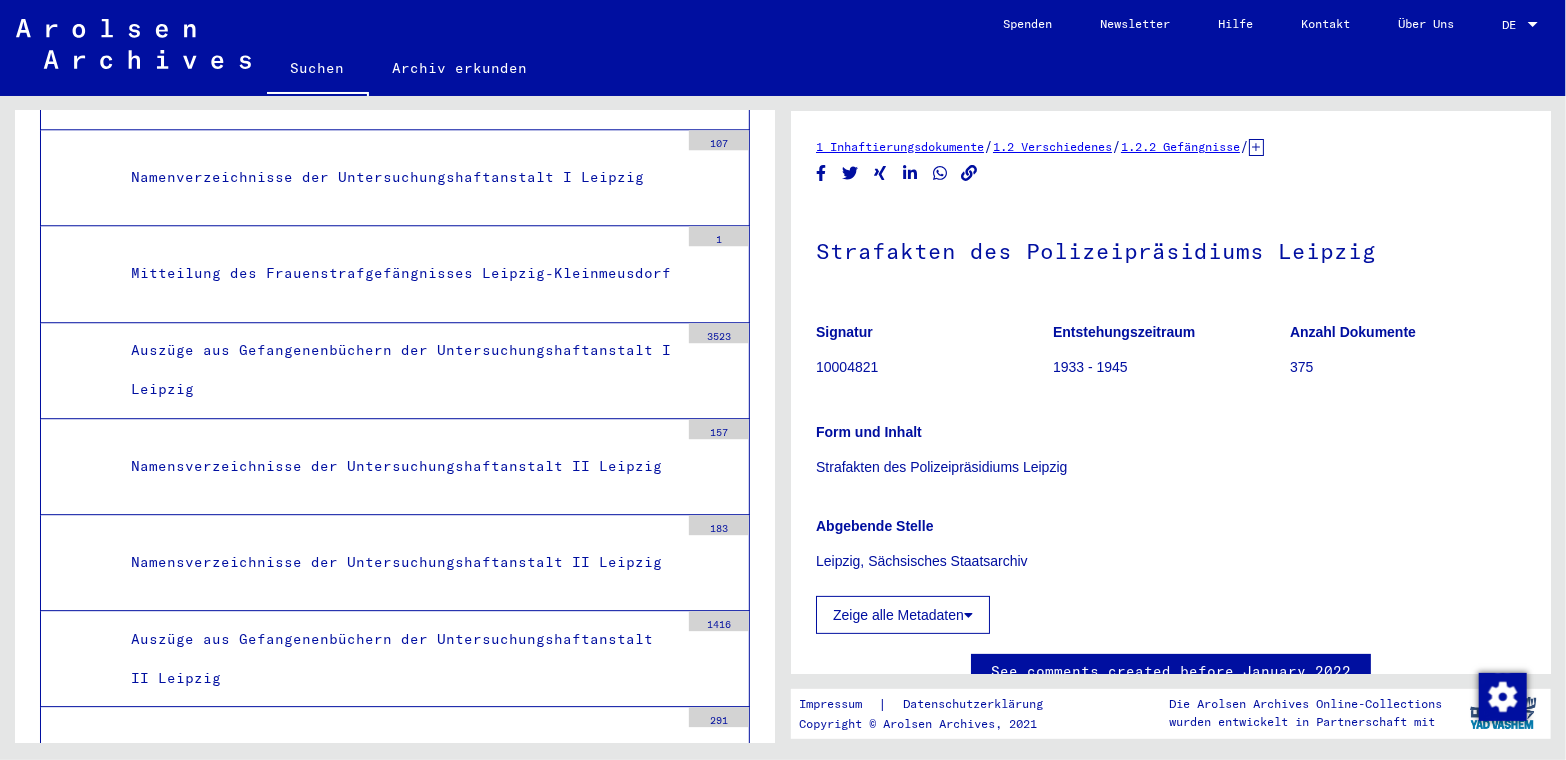 click on "Strafakten des Polizeipräsidiums Leipzig" 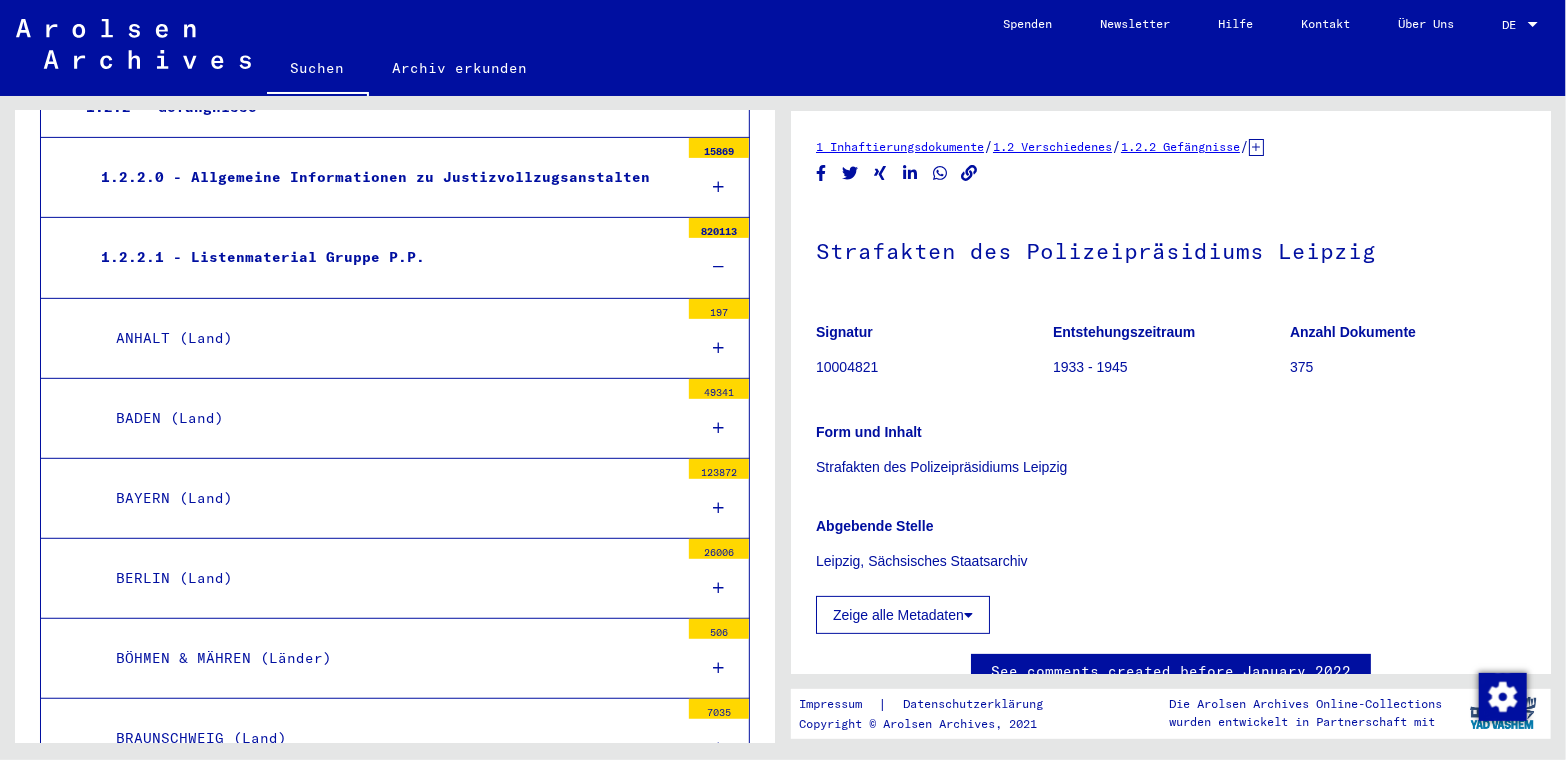 scroll, scrollTop: 0, scrollLeft: 0, axis: both 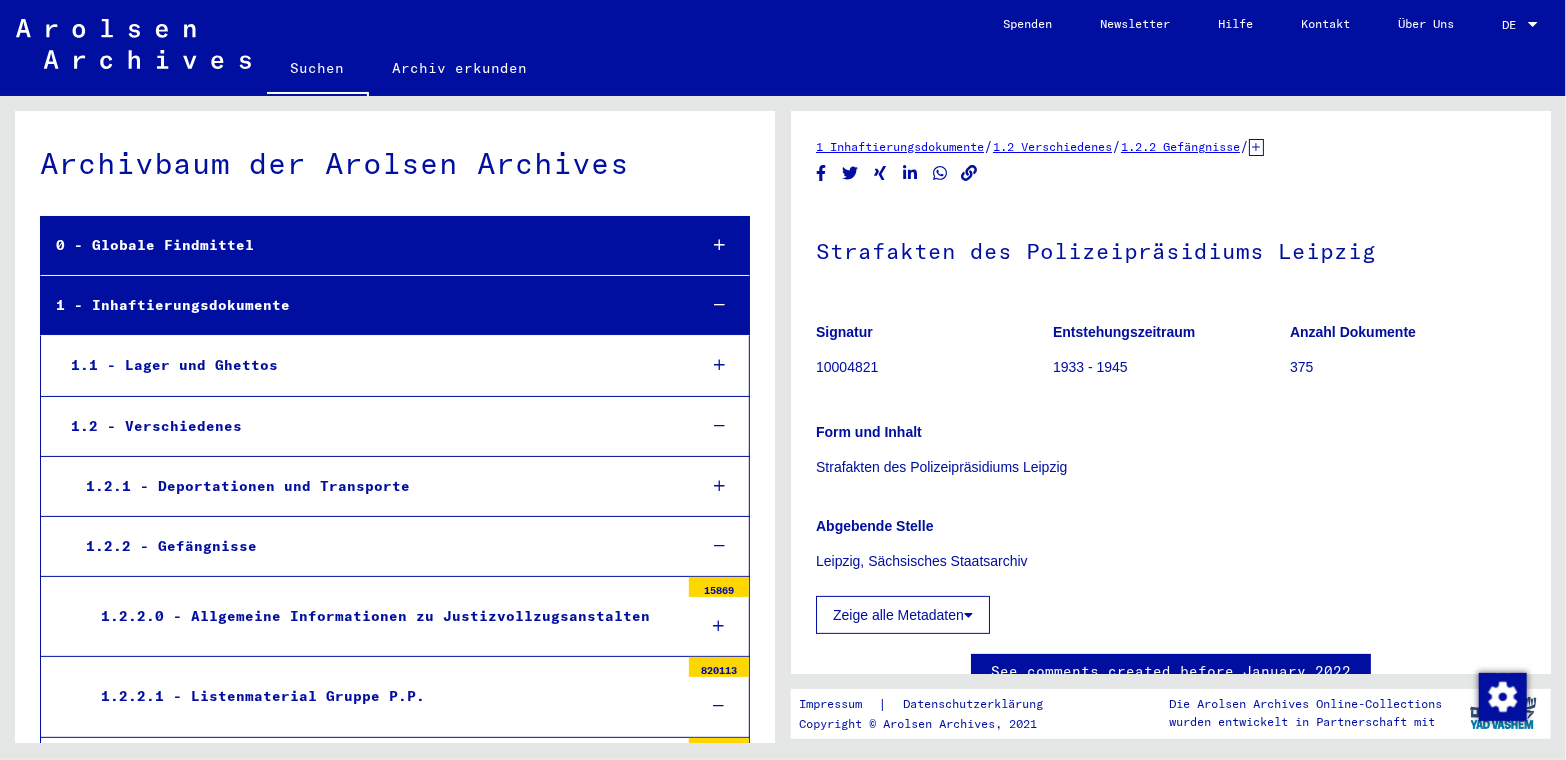 click on "1.2 - Verschiedenes" at bounding box center [368, 426] 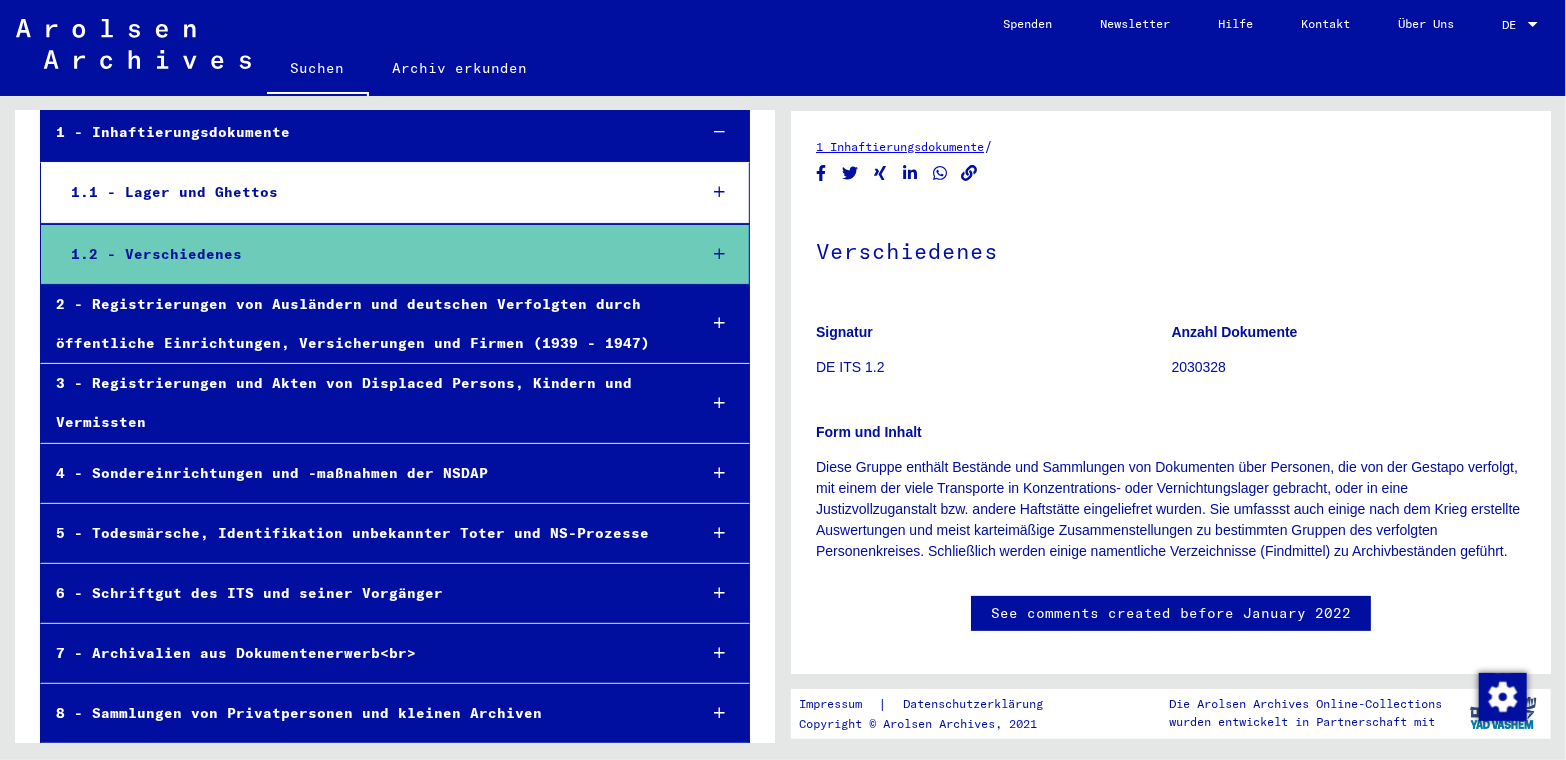 scroll, scrollTop: 181, scrollLeft: 0, axis: vertical 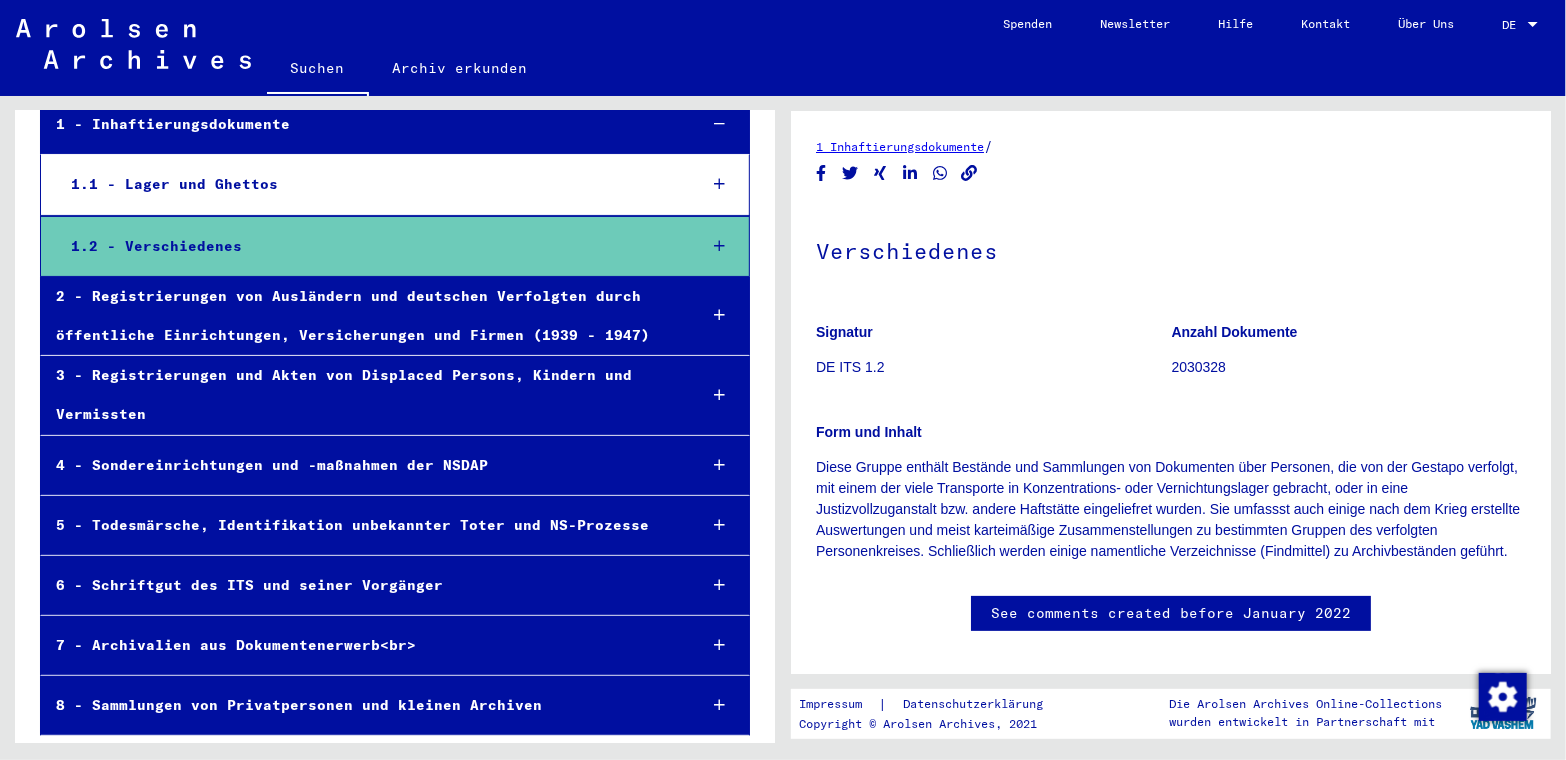 click on "4 - Sondereinrichtungen und -maßnahmen der NSDAP" at bounding box center [361, 465] 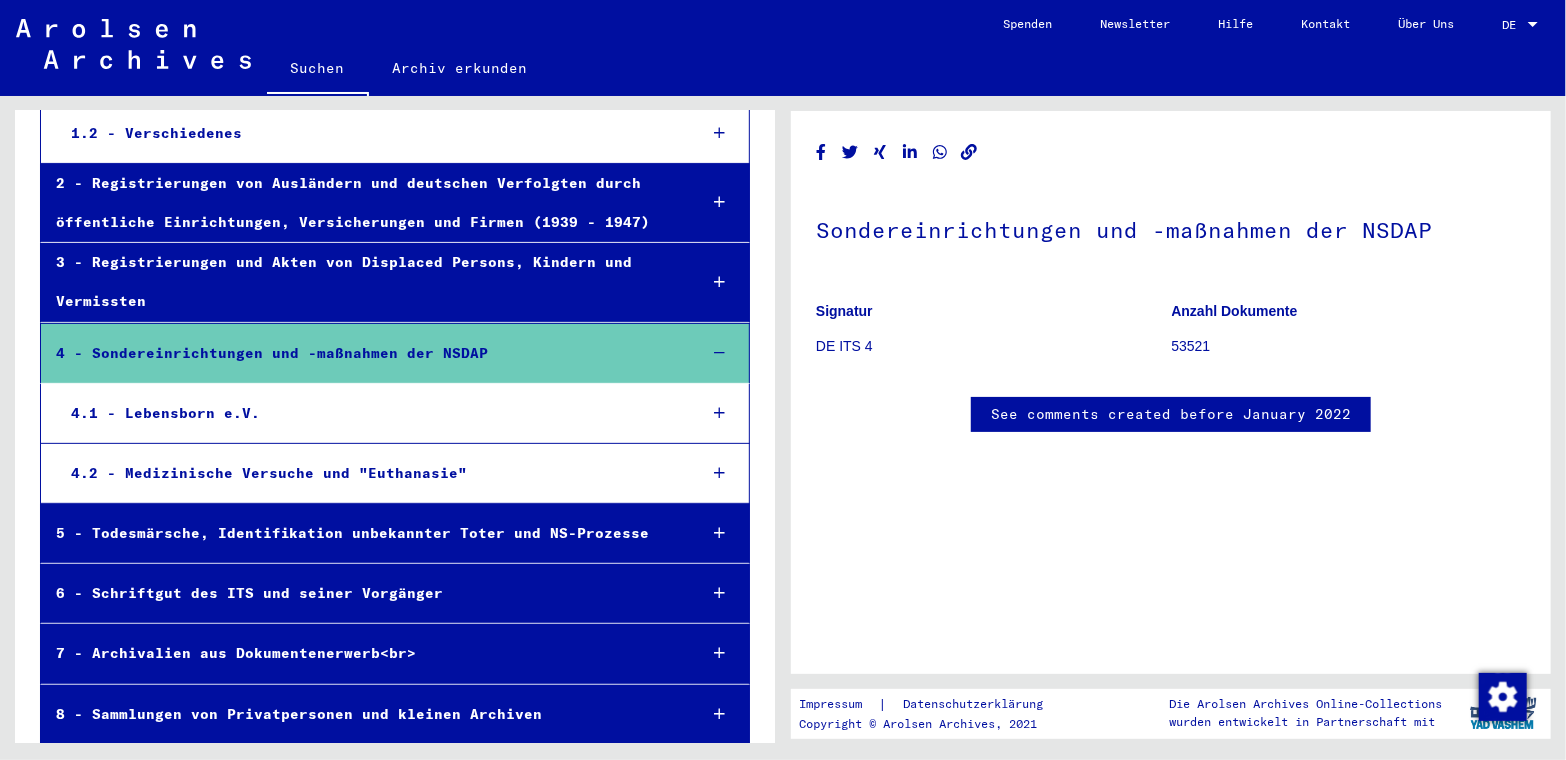 scroll, scrollTop: 301, scrollLeft: 0, axis: vertical 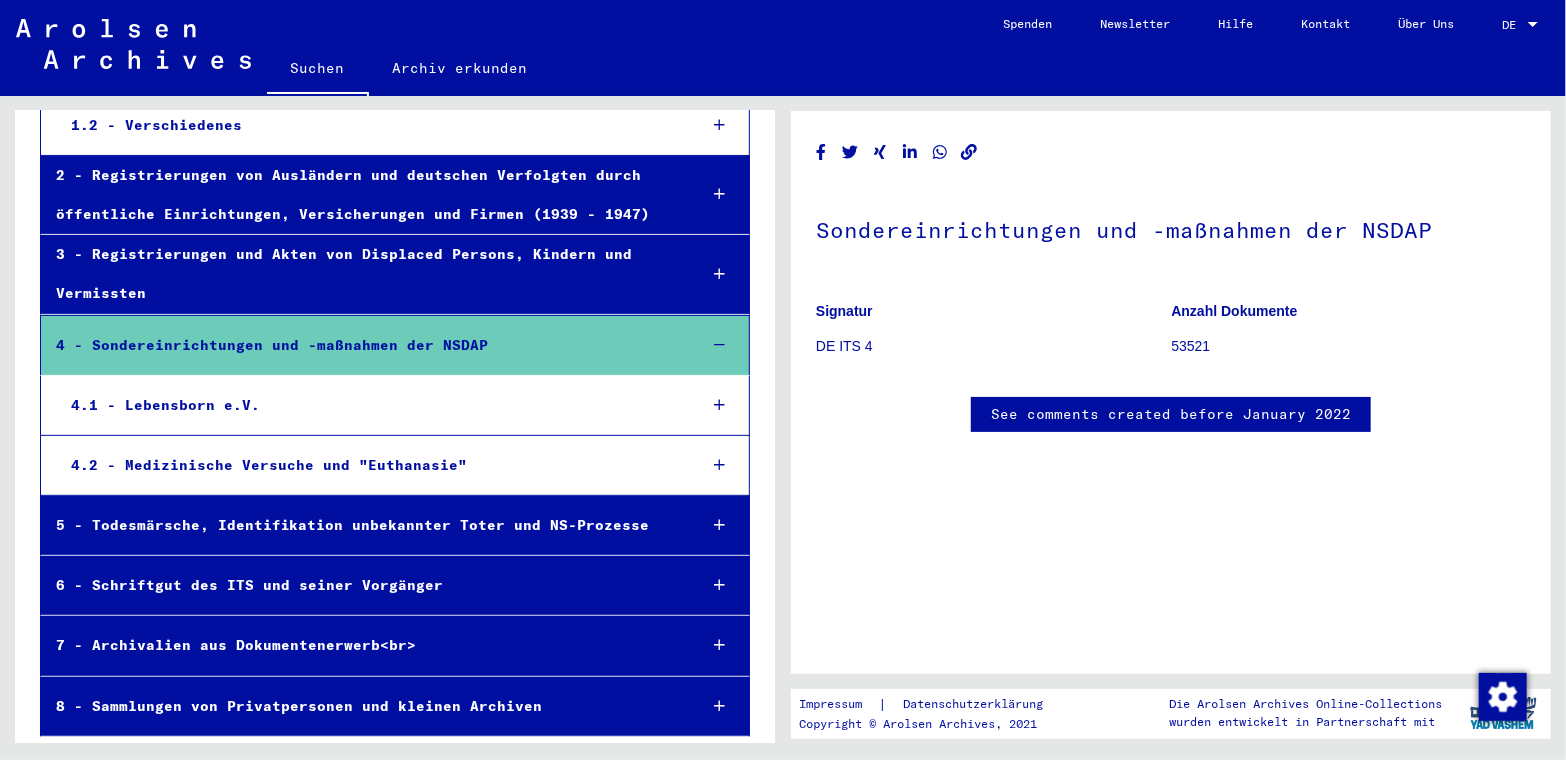 click on "6 - Schriftgut des ITS und seiner Vorgänger" at bounding box center (361, 585) 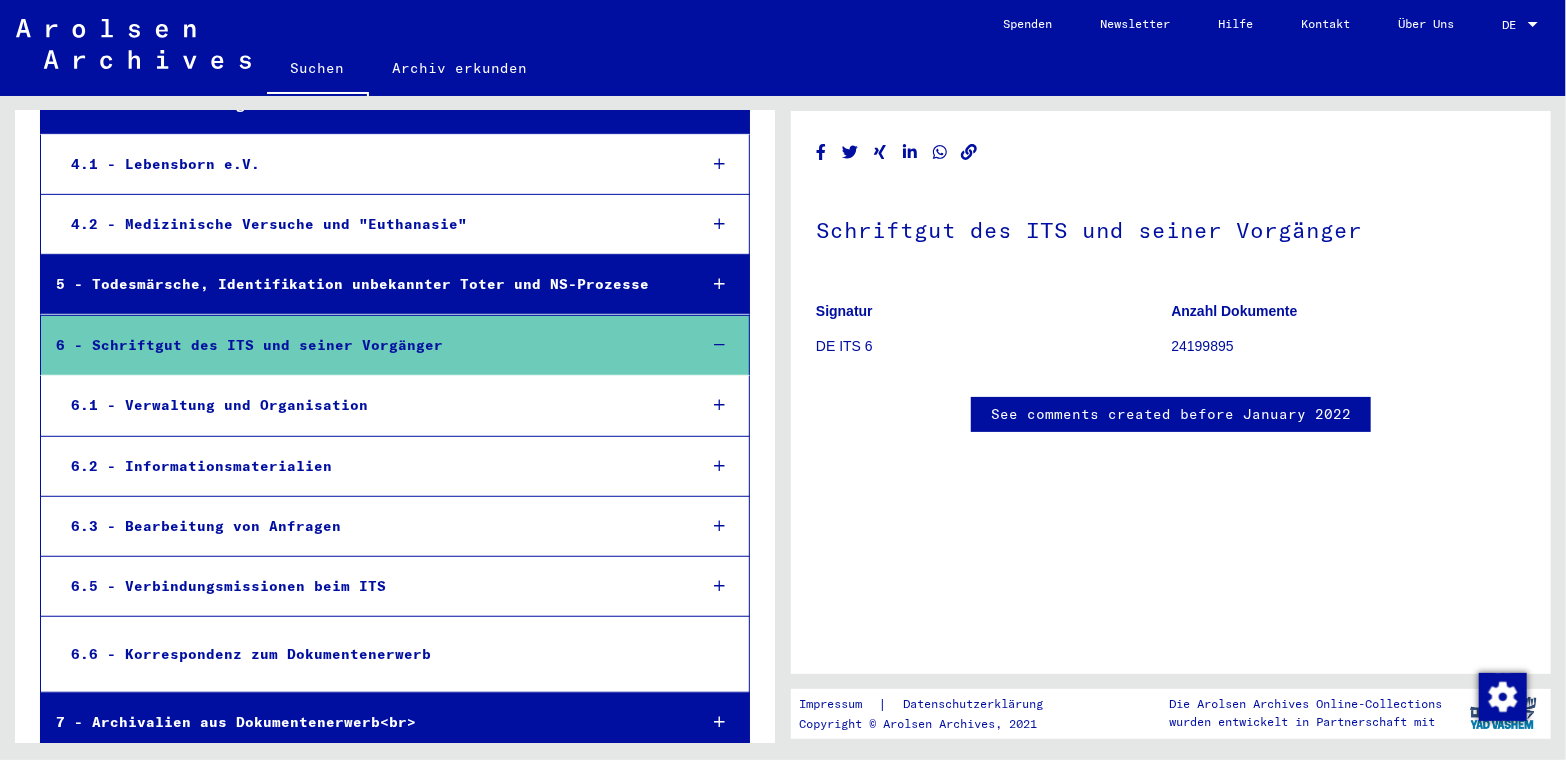 scroll, scrollTop: 601, scrollLeft: 0, axis: vertical 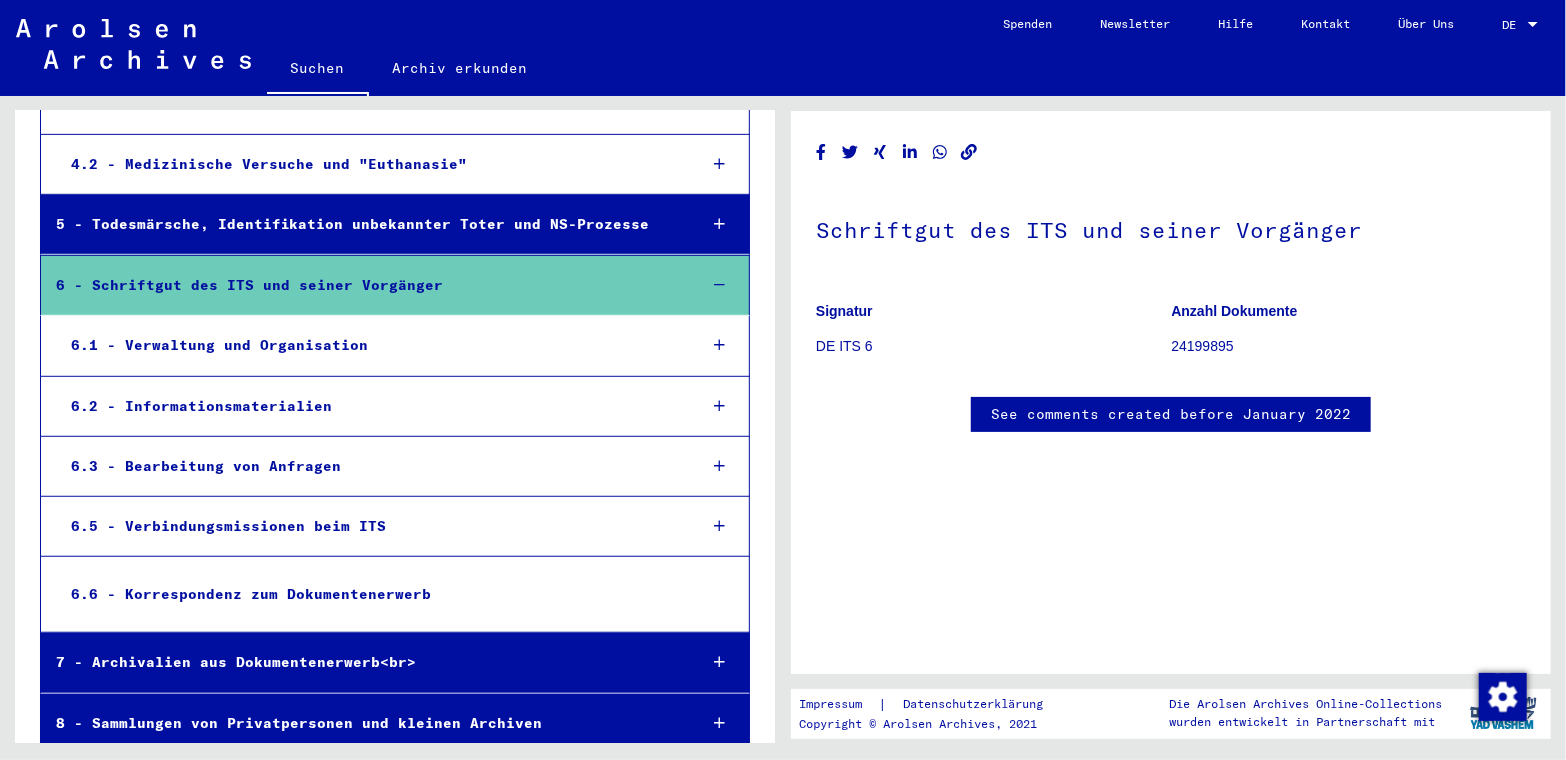 click on "7 - Archivalien aus Dokumentenerwerb<br>" at bounding box center [361, 662] 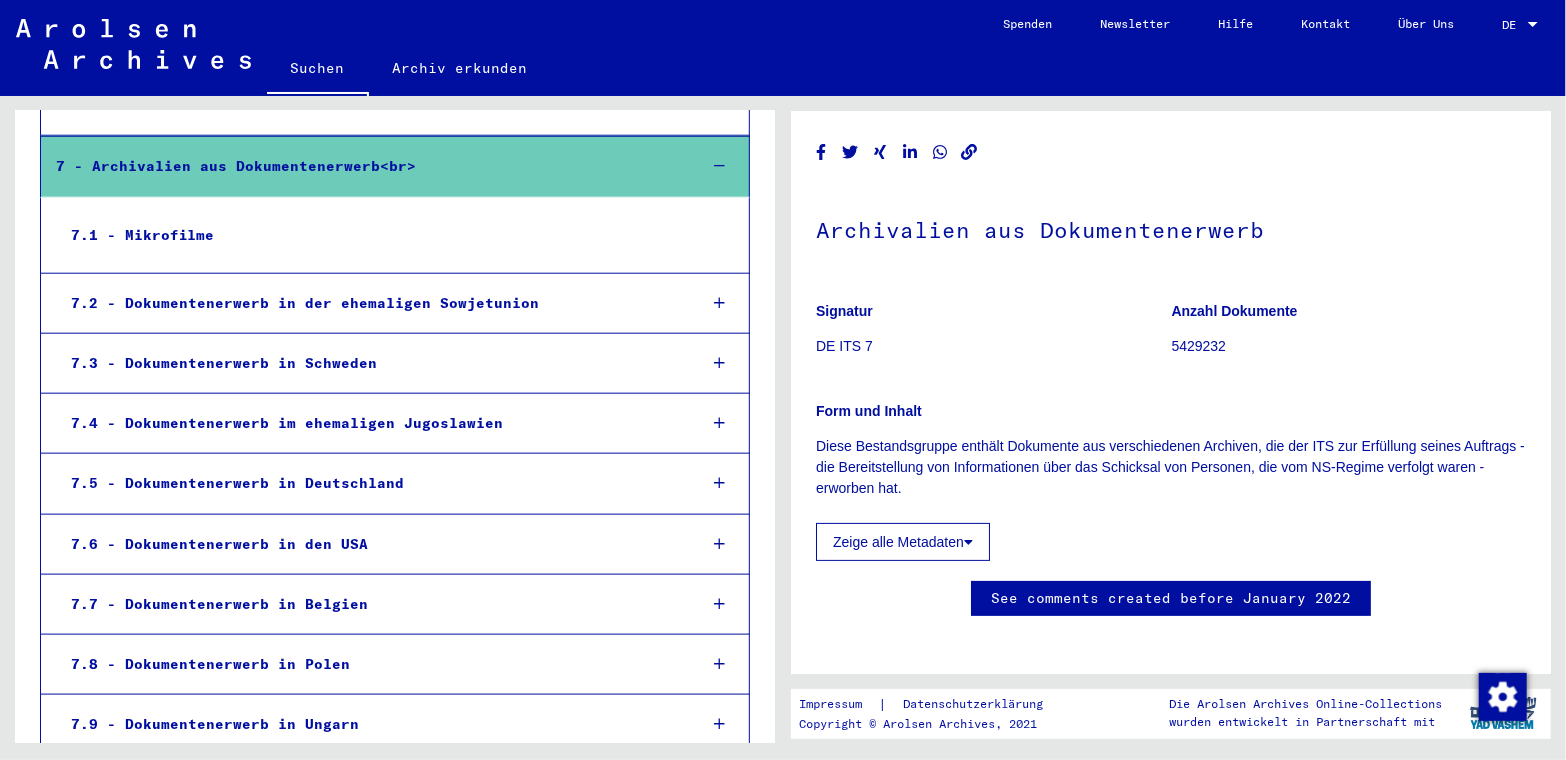 scroll, scrollTop: 1101, scrollLeft: 0, axis: vertical 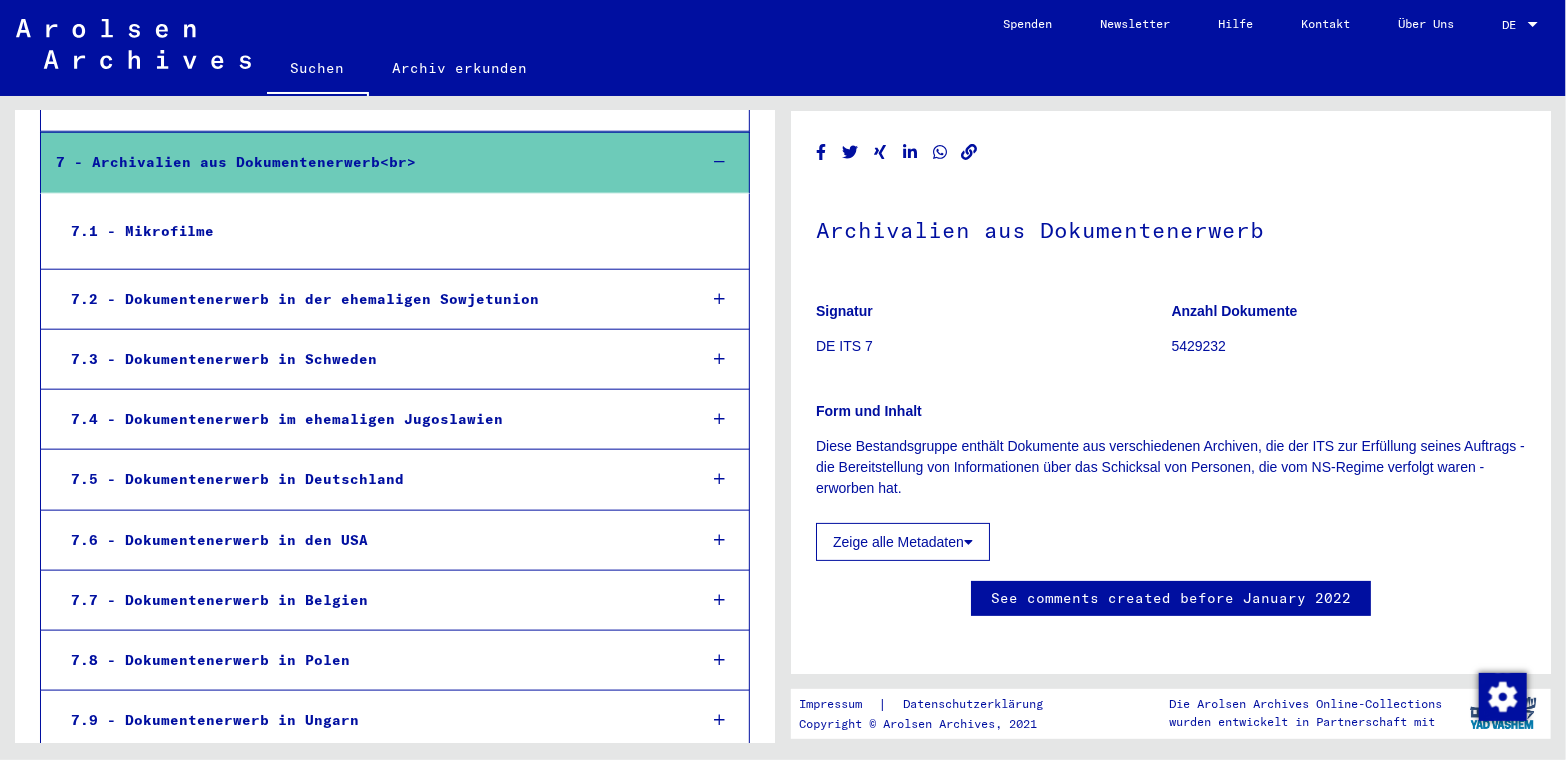 click on "7.5 - Dokumentenerwerb in Deutschland" at bounding box center (368, 479) 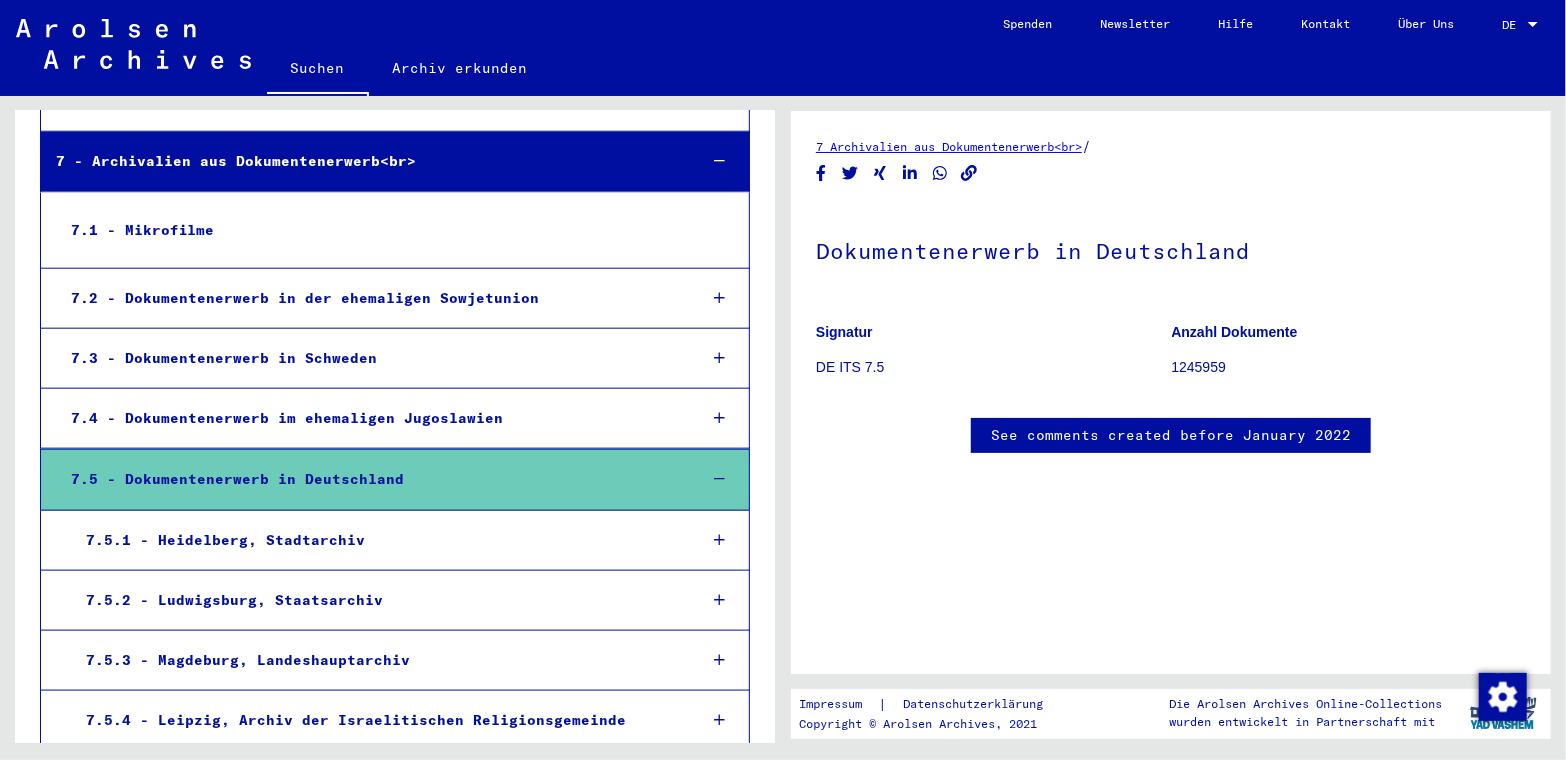 click on "7.5 - Dokumentenerwerb in Deutschland" at bounding box center (368, 479) 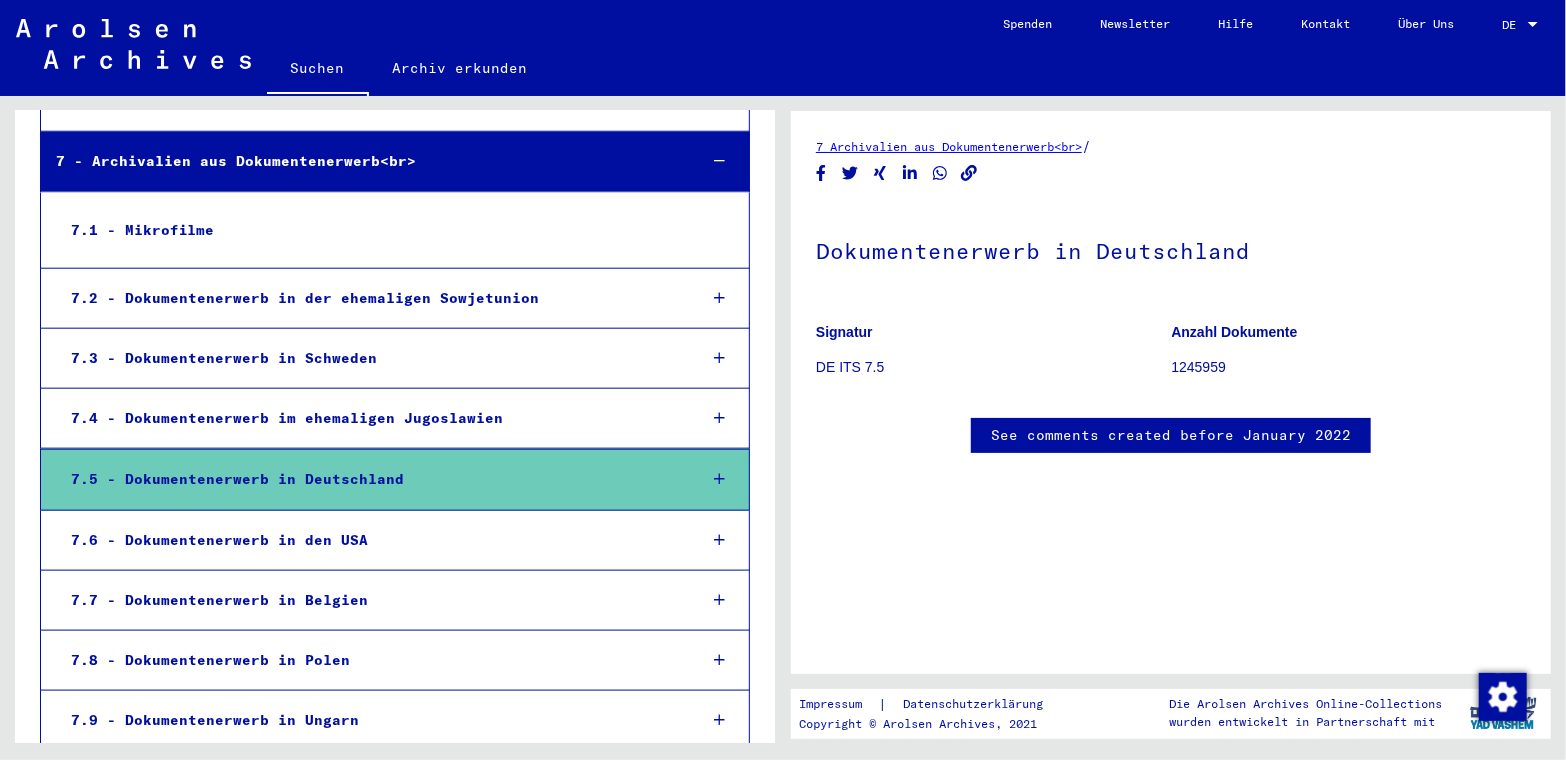 click on "7 Archivalien aus Dokumentenerwerb<br>" 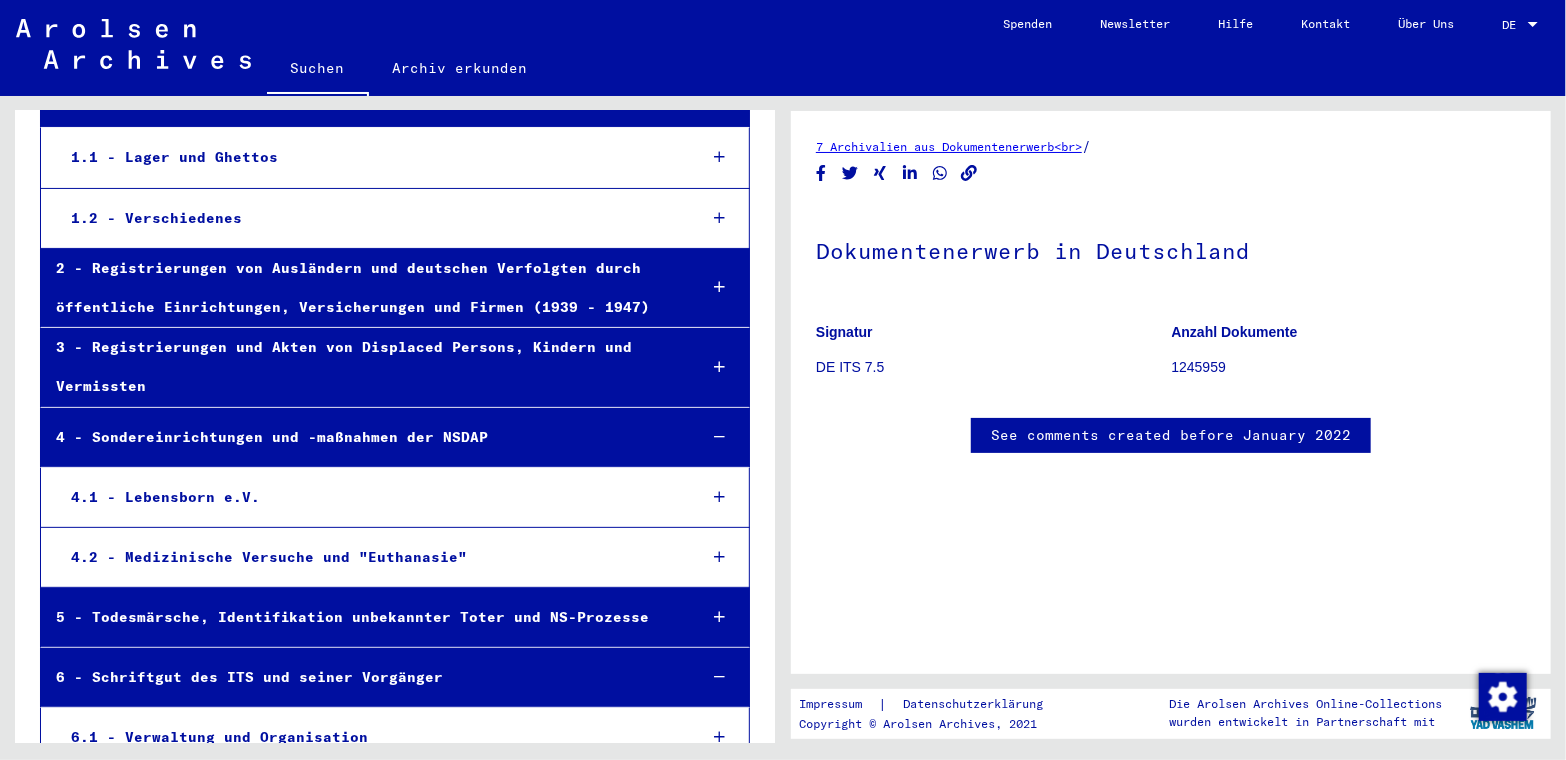 scroll, scrollTop: 0, scrollLeft: 0, axis: both 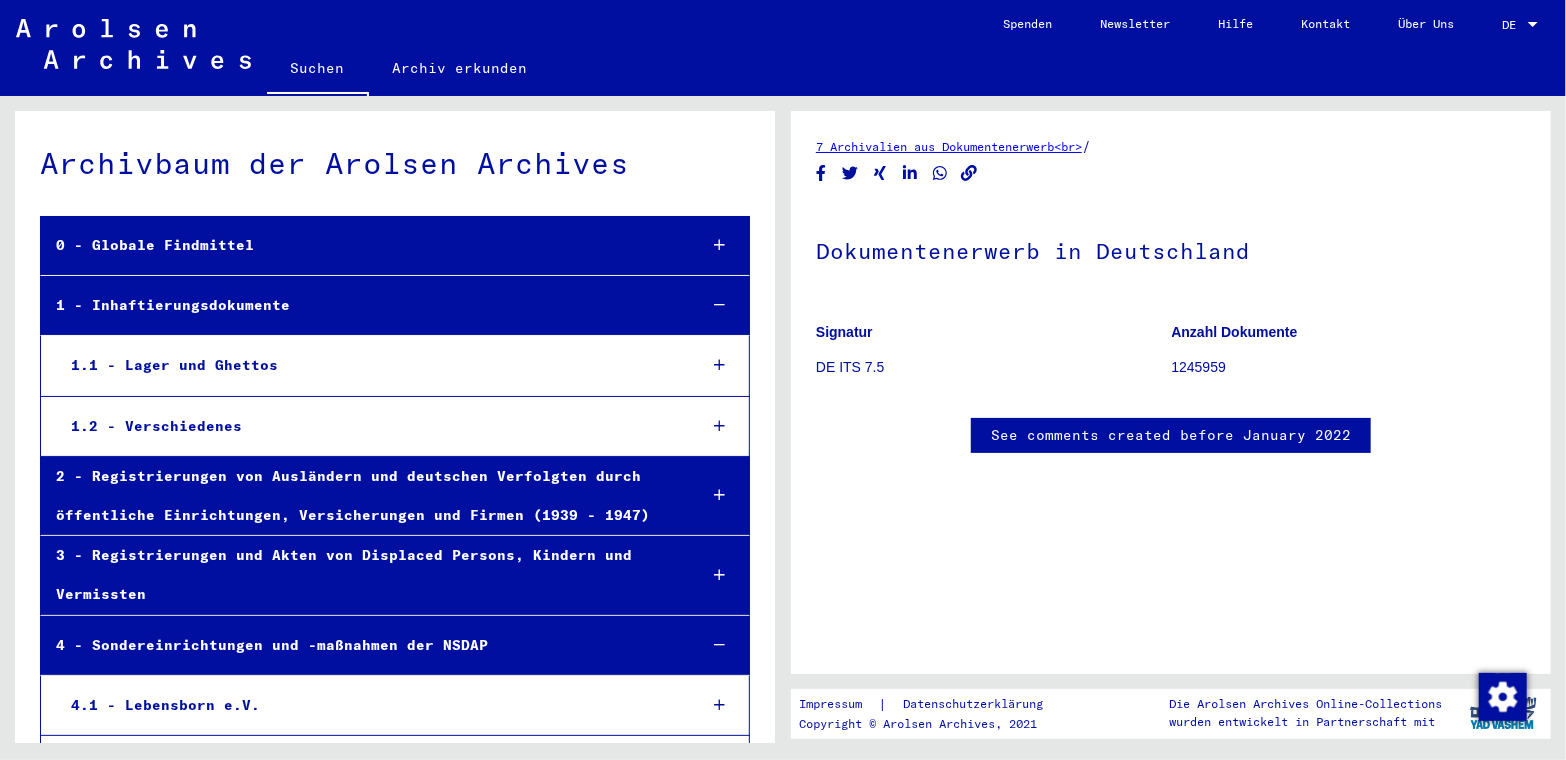 click on "0 - Globale Findmittel" at bounding box center [361, 245] 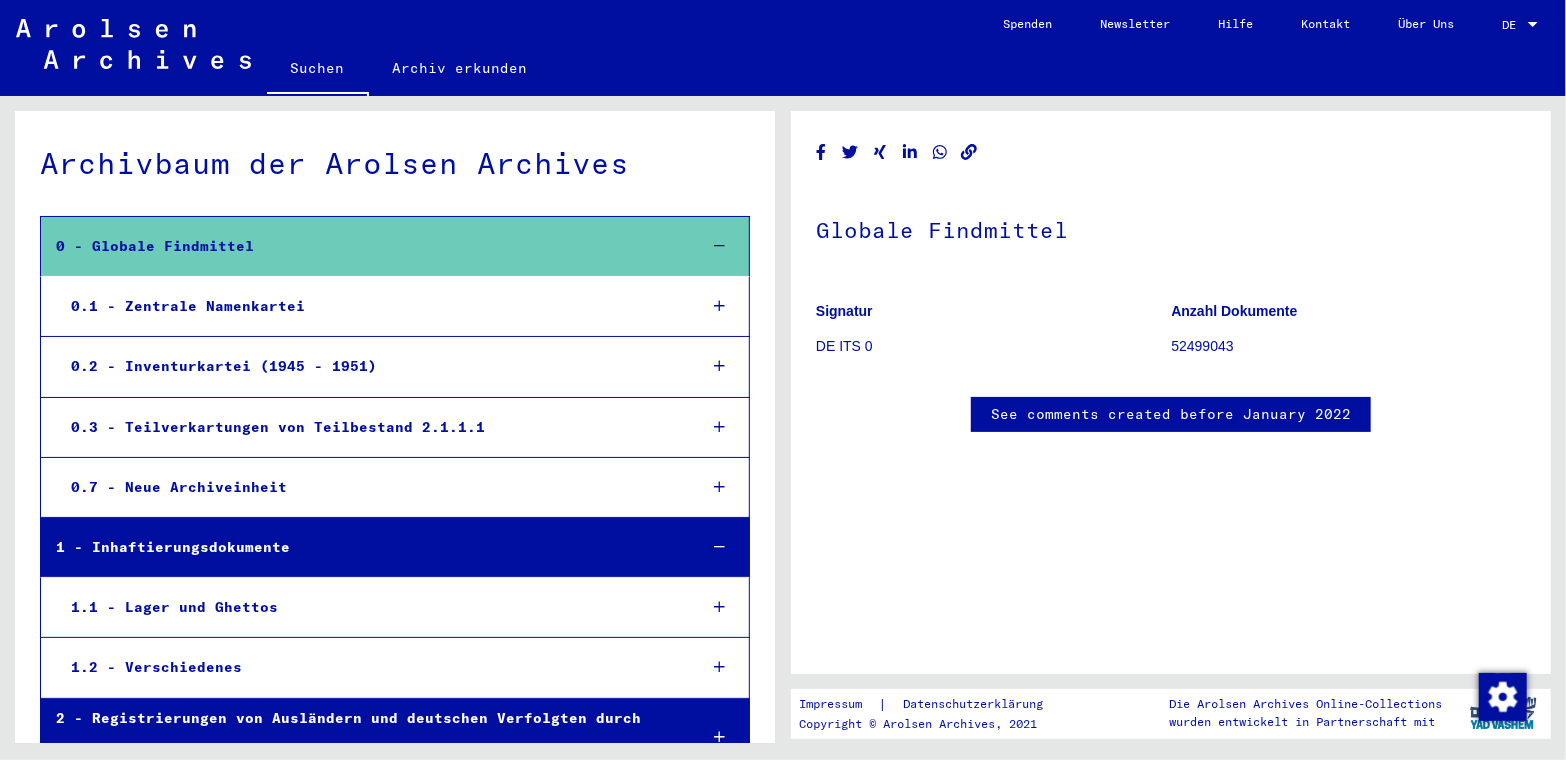 click on "0.1 - Zentrale Namenkartei" at bounding box center (368, 306) 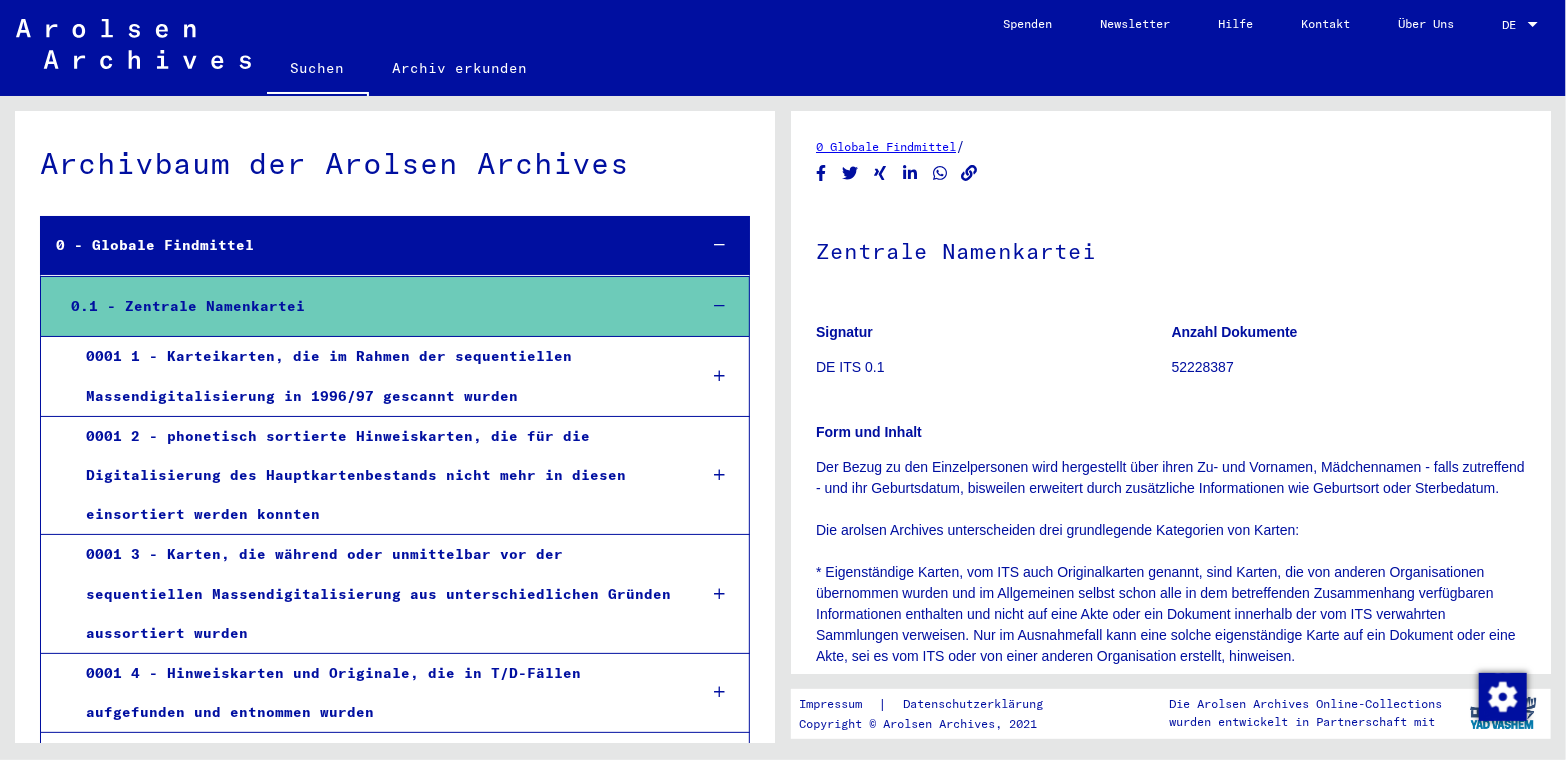 click on "0001 2 - phonetisch sortierte Hinweiskarten, die für die Digitalisierung des      Hauptkartenbestands nicht mehr in diesen einsortiert werden konnten" at bounding box center [376, 476] 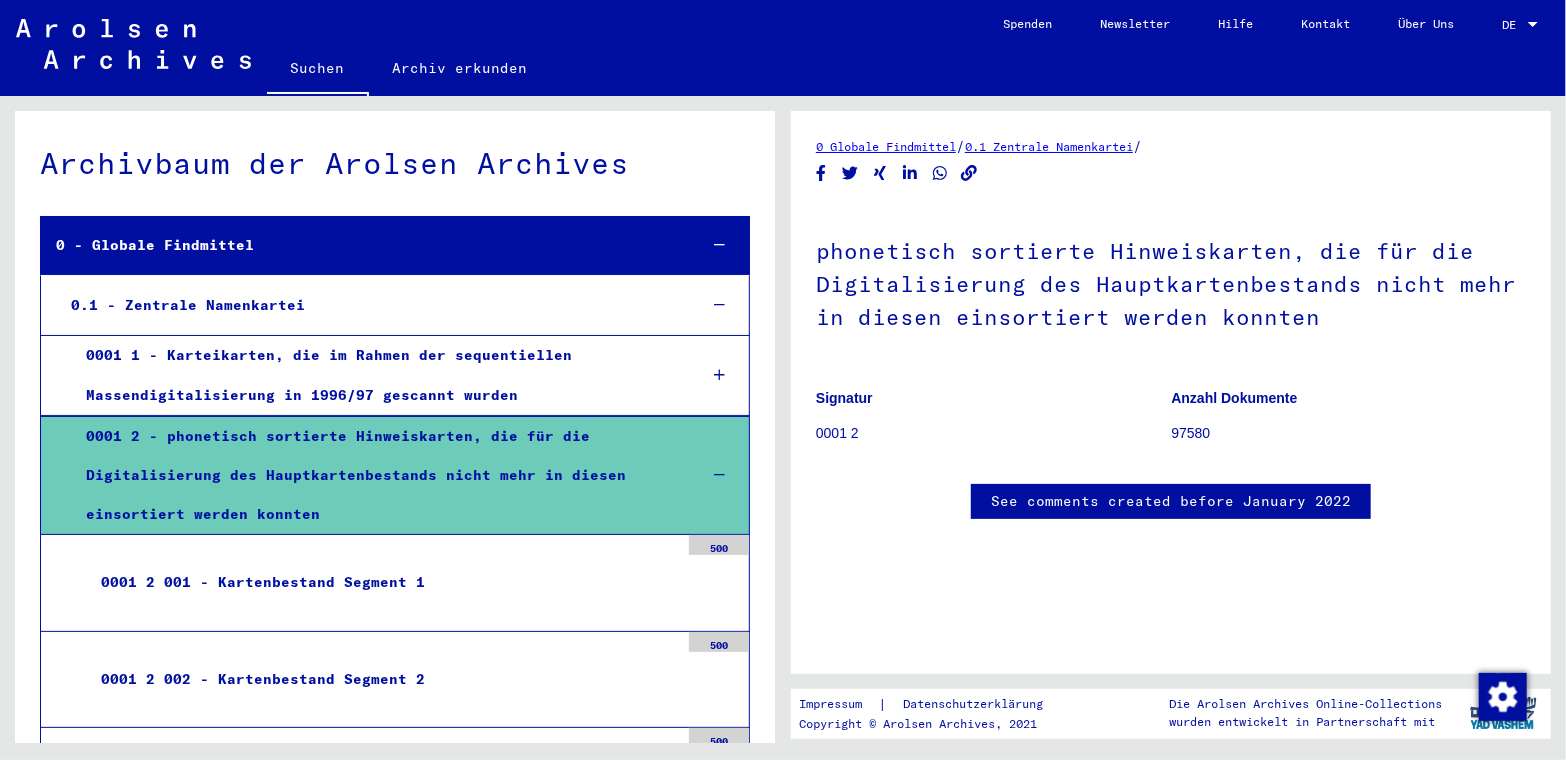 scroll, scrollTop: 0, scrollLeft: 0, axis: both 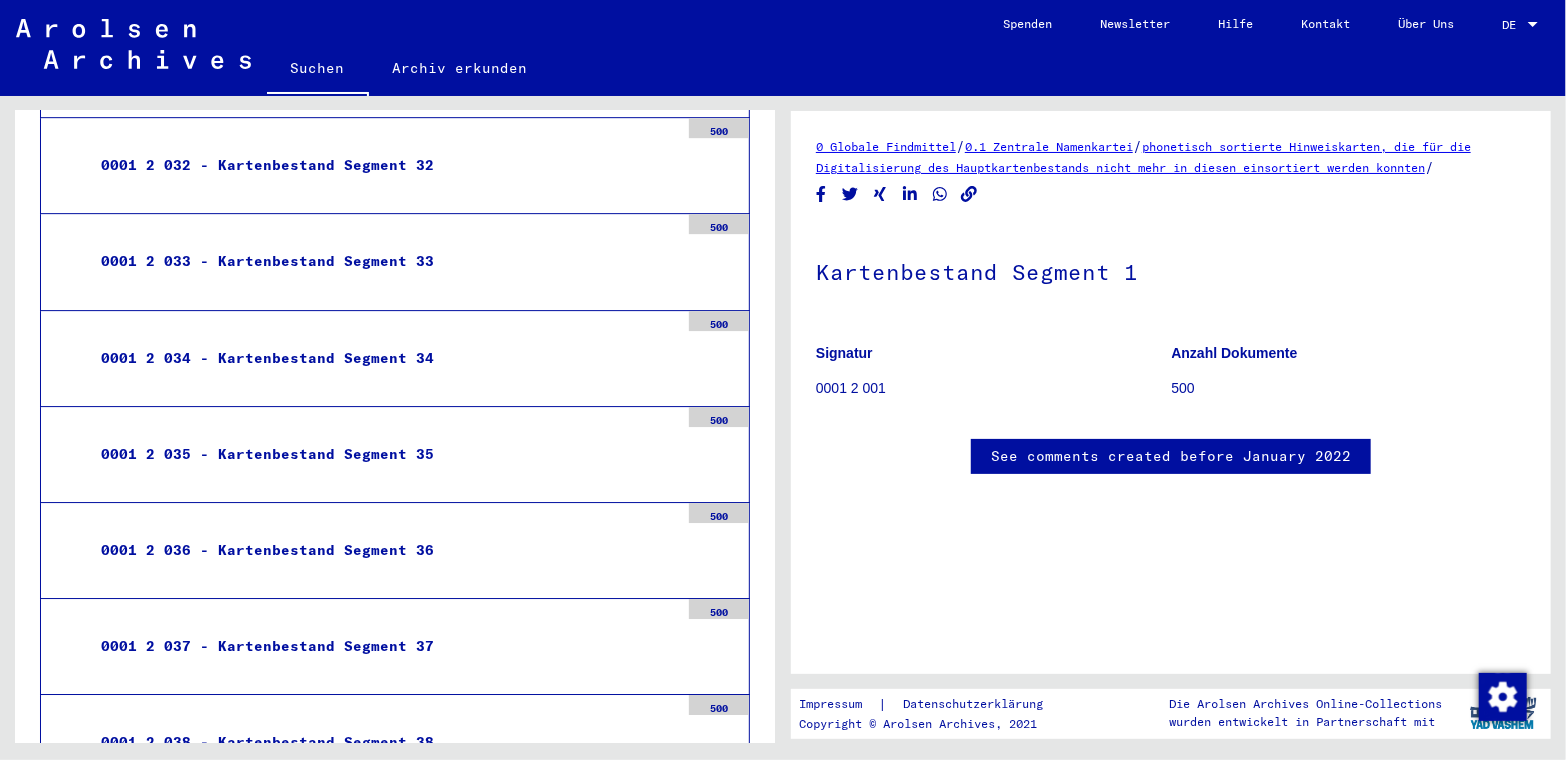 click on "Suchen   Archiv erkunden" 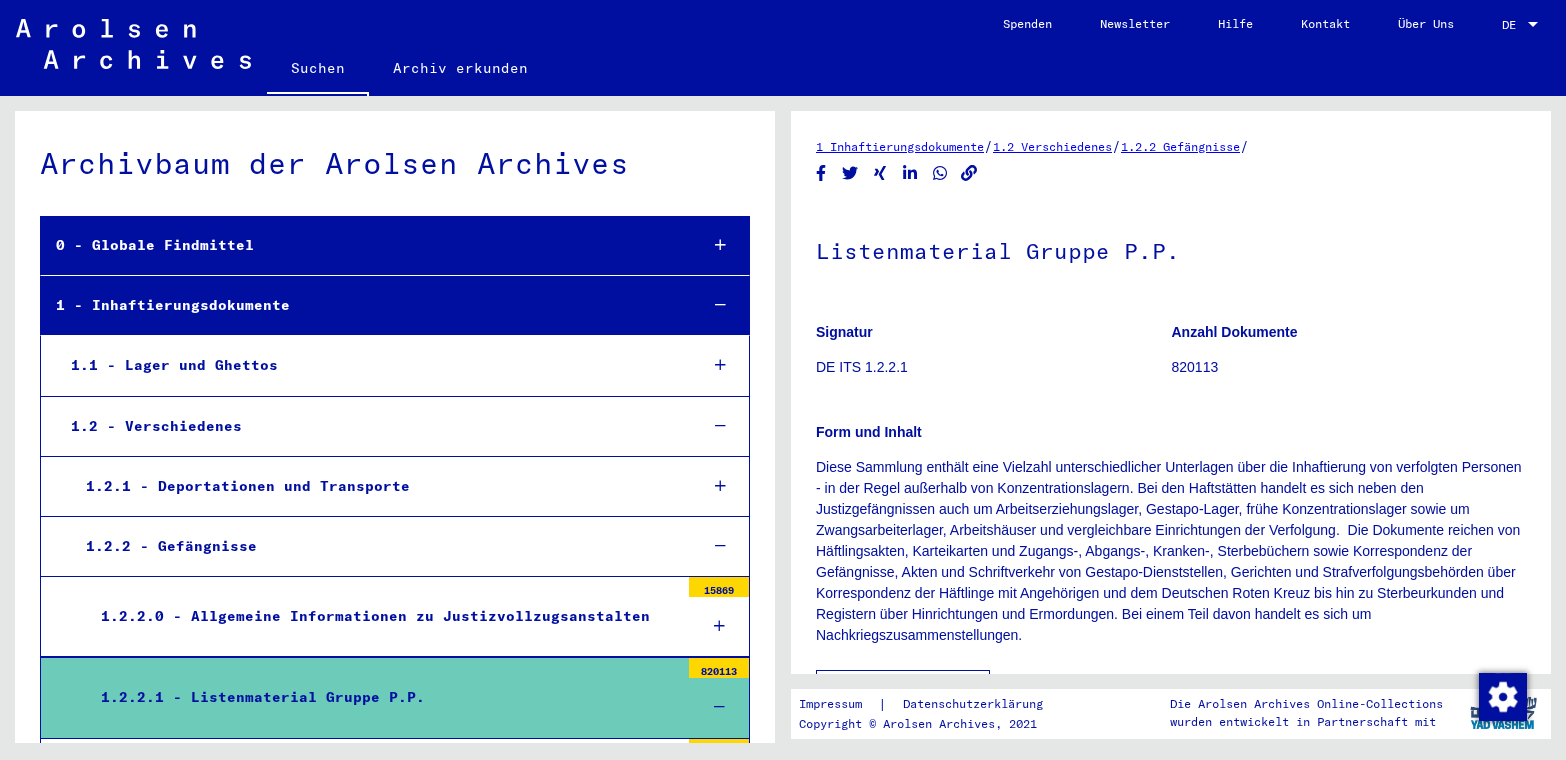 scroll, scrollTop: 0, scrollLeft: 0, axis: both 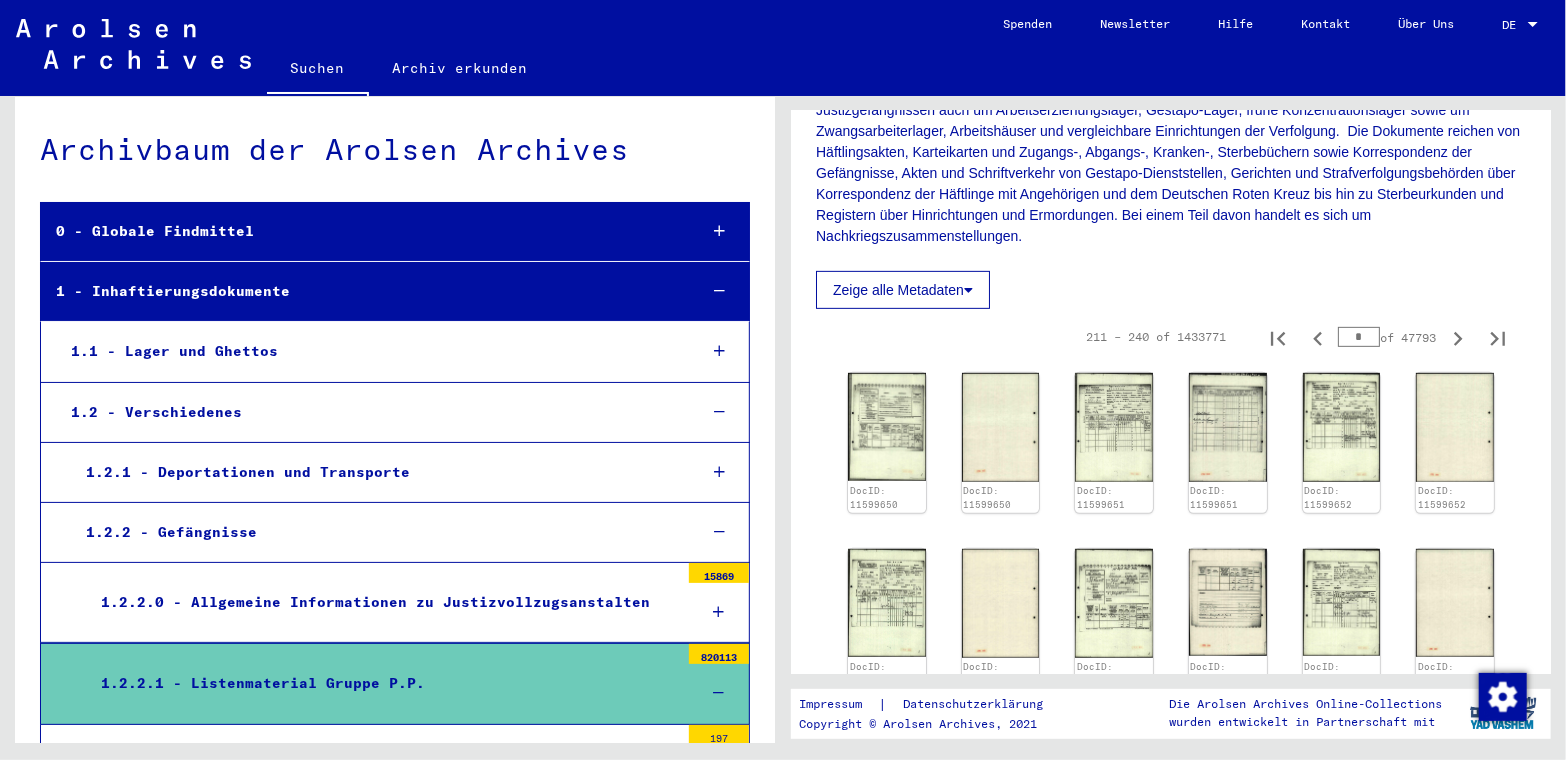click on "Archivbaum der Arolsen Archives  0 - Globale Findmittel 1 - Inhaftierungsdokumente 1.1 - Lager und Ghettos 1.2 - Verschiedenes 1.2.1 - Deportationen und Transporte 1.2.2 - Gefängnisse 1.2.2.0 - Allgemeine Informationen zu Justizvollzugsanstalten [NUMBER] 1.2.2.1 - Listenmaterial Gruppe P.P. [NUMBER] ANHALT ([REGION_TYPE]) [NUMBER] BADEN ([REGION_TYPE]) [NUMBER] BAYERN ([REGION_TYPE]) [NUMBER] BERLIN ([REGION_TYPE]) [NUMBER] BÖHMEN & MÄHREN ([REGION_TYPE]) [NUMBER] BRAUNSCHWEIG ([REGION_TYPE]) [NUMBER] BREMEN ([REGION_TYPE]) [NUMBER] DANZIG-WESTRPEUSSEN ([REGION_TYPE]) [NUMBER] GENERALGOUVERNEMENT für die besetzten polnischen Gebiete [NUMBER] HAMBURG ([REGION_TYPE]) [NUMBER] HANNOVER ([PROVINCE]) [NUMBER] HESSEN ([REGION_TYPE]) [NUMBER] HESSEN-NASSAU ([PROVINCE]) [NUMBER] LIPPE ([REGION_TYPE]) [NUMBER] MARK BRANDENBURG ([PROVINCE]) [NUMBER] MECKLENBURG ([REGION_TYPE]) [NUMBER] NIEDERSCHLESIEN ([PROVINCE]) [NUMBER] OBERSCHLESIEN ([PROVINCE]) [NUMBER] Reichsgaue im heutigen ÖSTERREICH [NUMBER] OLDENBURG ([REGION_TYPE]) [NUMBER] OSTPREUSSEN ([PROVINCE]) [NUMBER] POMMERN ([PROVINCE]) [NUMBER] REICHSKOMMISSARIATE [NUMBER] RHEINPROVINZ ([PROVINCE]) [NUMBER] SAARLAND ([REGION_TYPE]) [NUMBER] SACHSEN ([REGION_TYPE]) [NUMBER] SACHSEN ([PROVINCE]) [NUMBER]" 